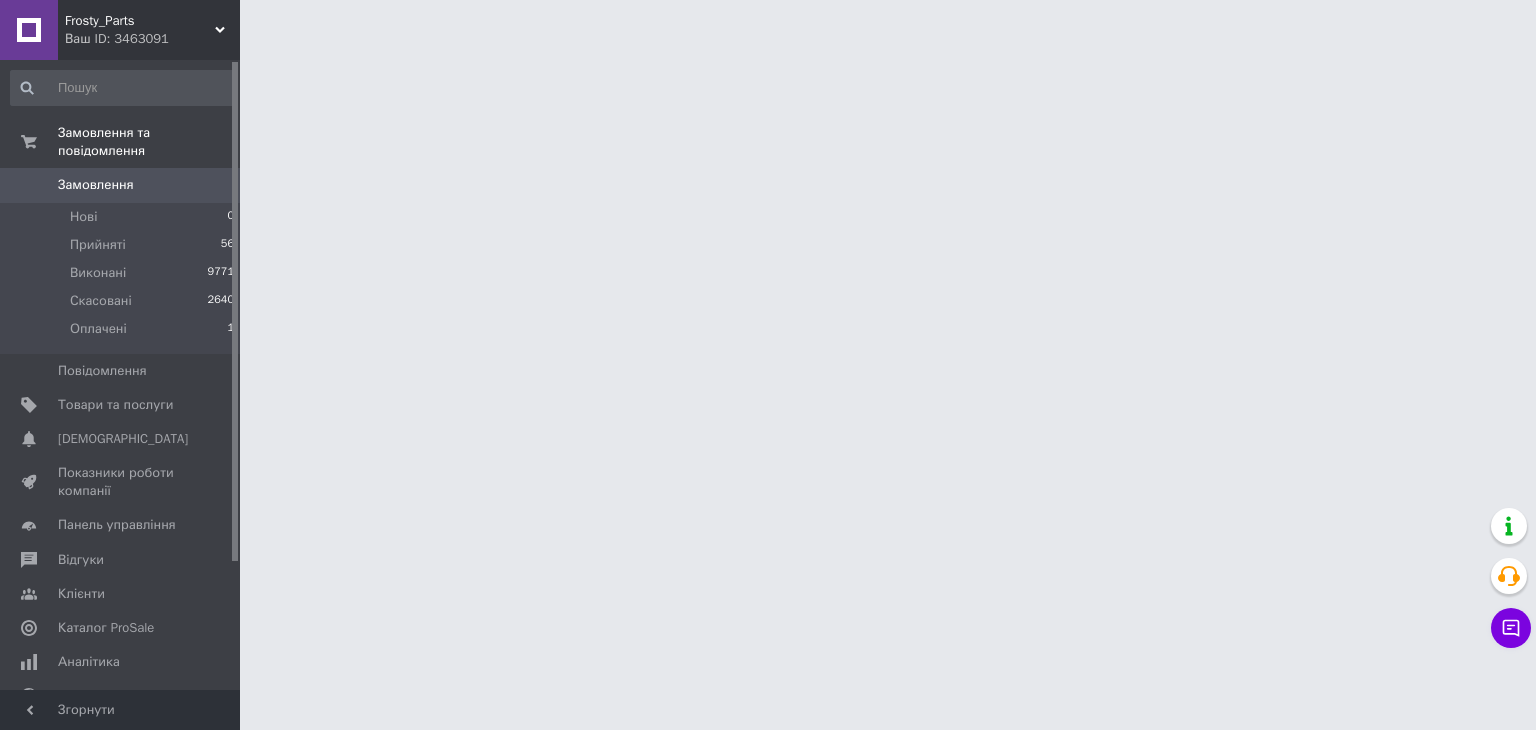 scroll, scrollTop: 0, scrollLeft: 0, axis: both 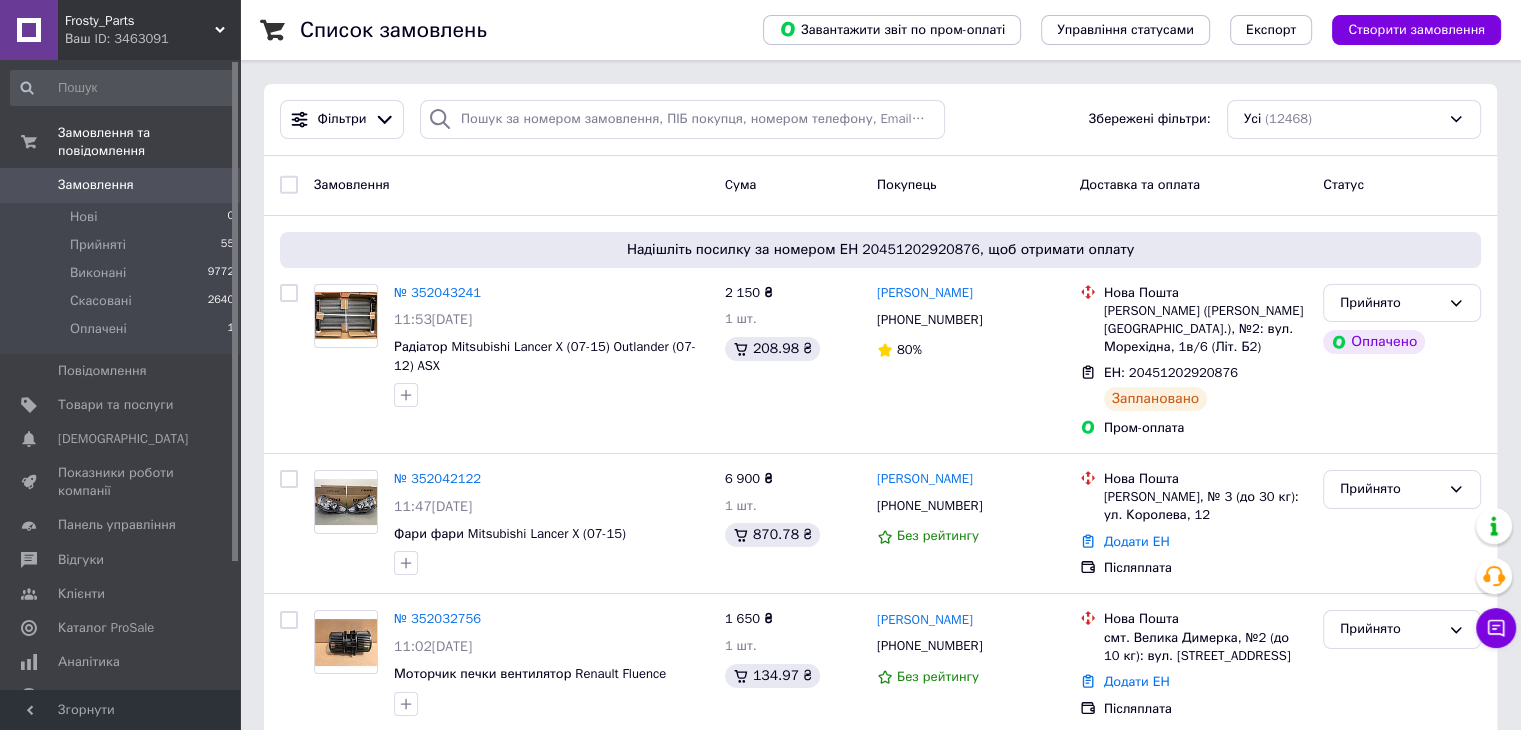click on "Замовлення 0" at bounding box center [123, 185] 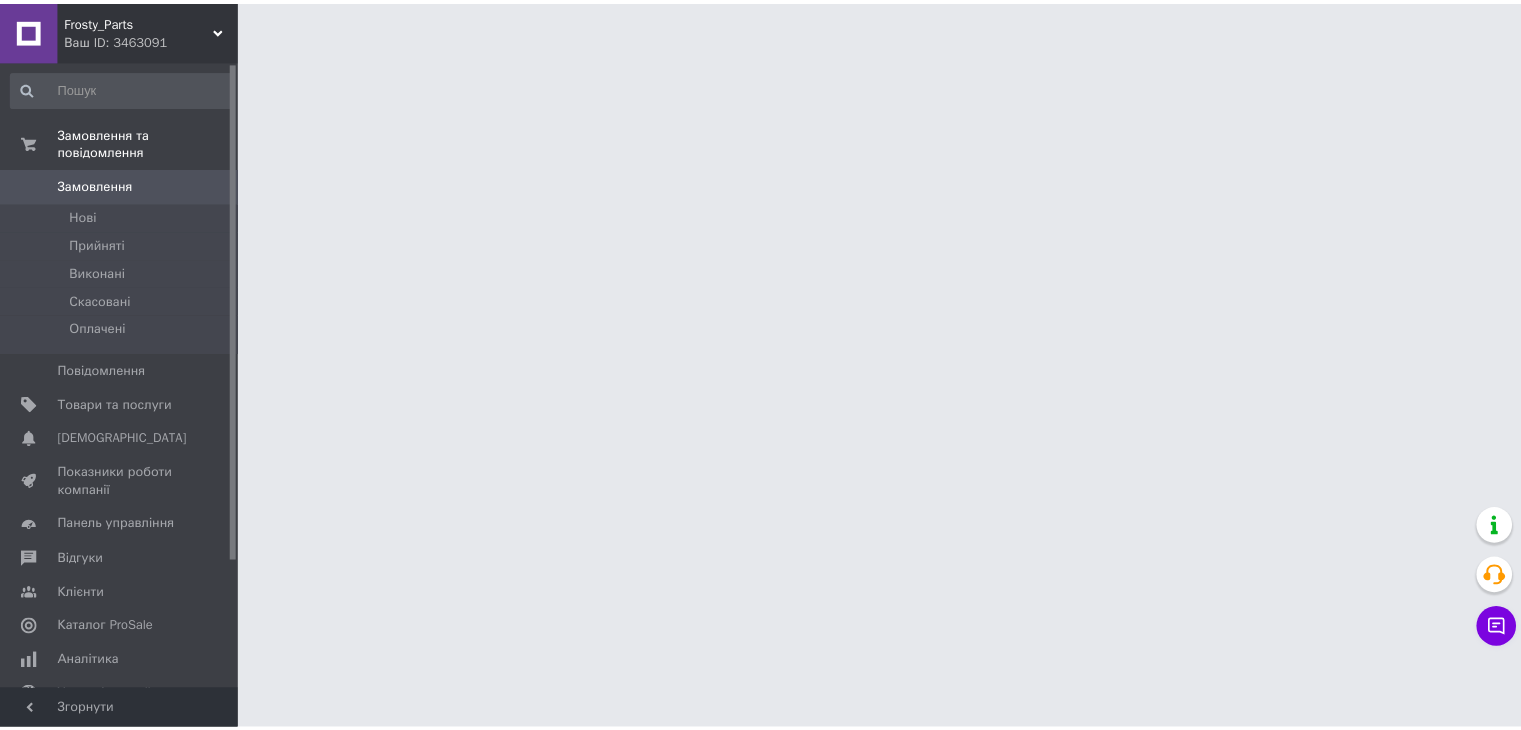 scroll, scrollTop: 0, scrollLeft: 0, axis: both 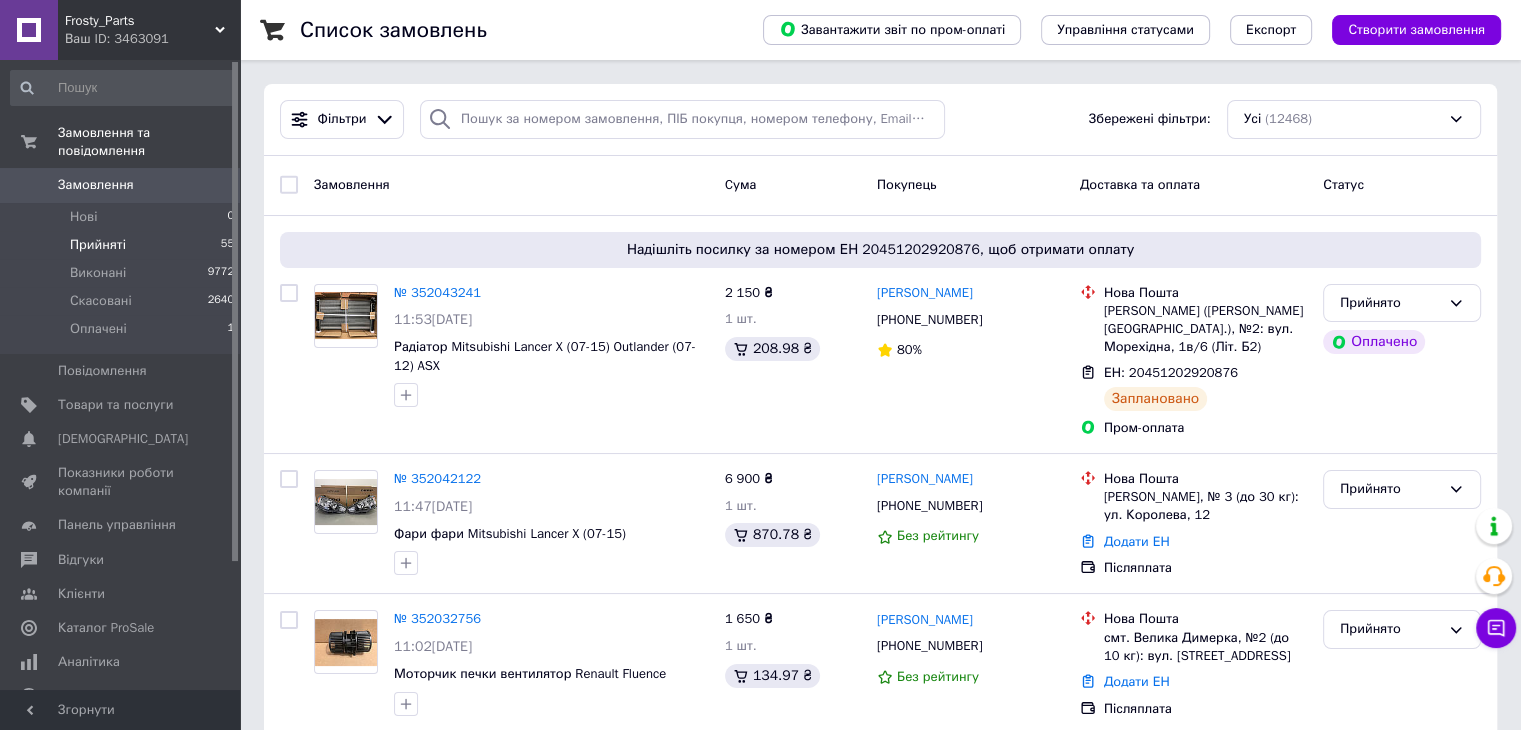 click on "Прийняті" at bounding box center (98, 245) 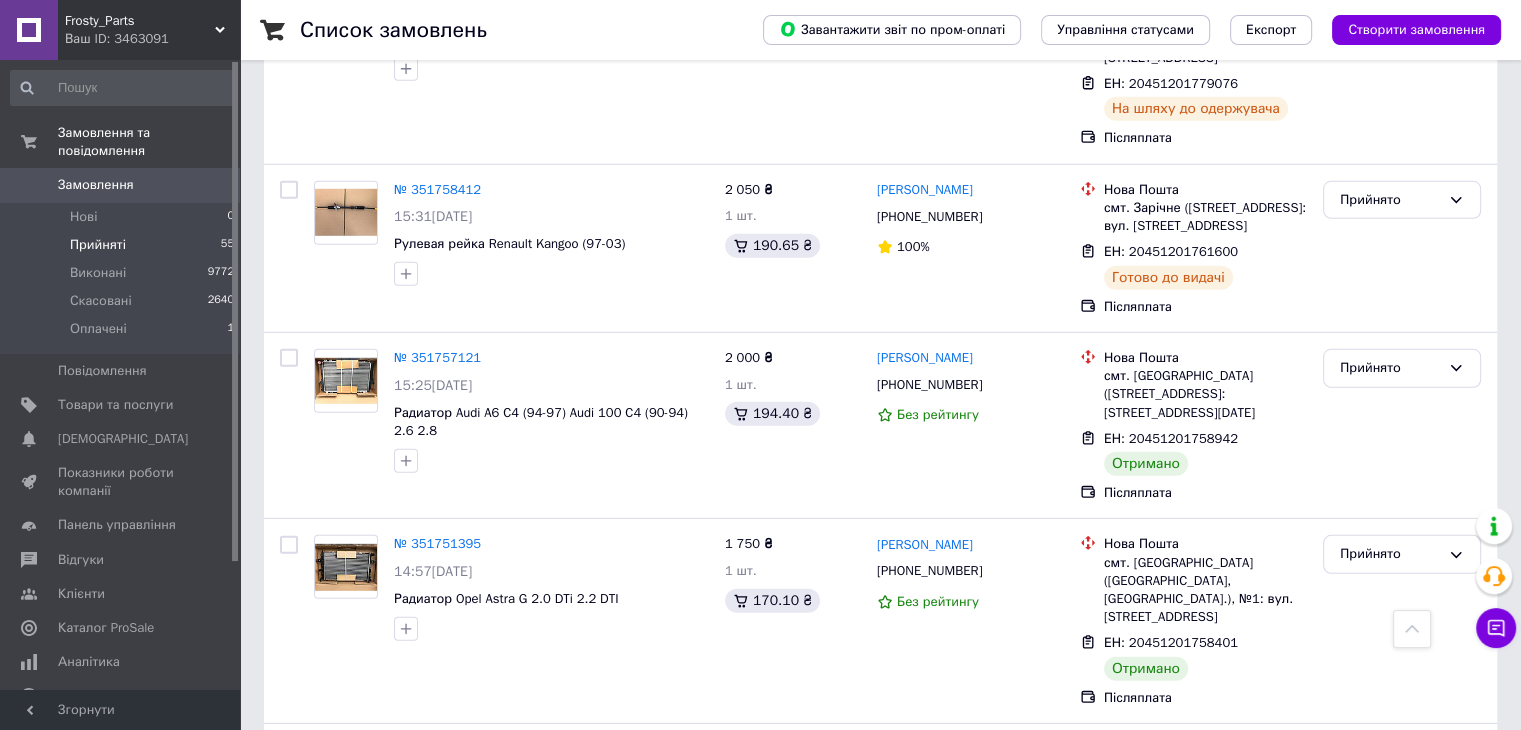 scroll, scrollTop: 5743, scrollLeft: 0, axis: vertical 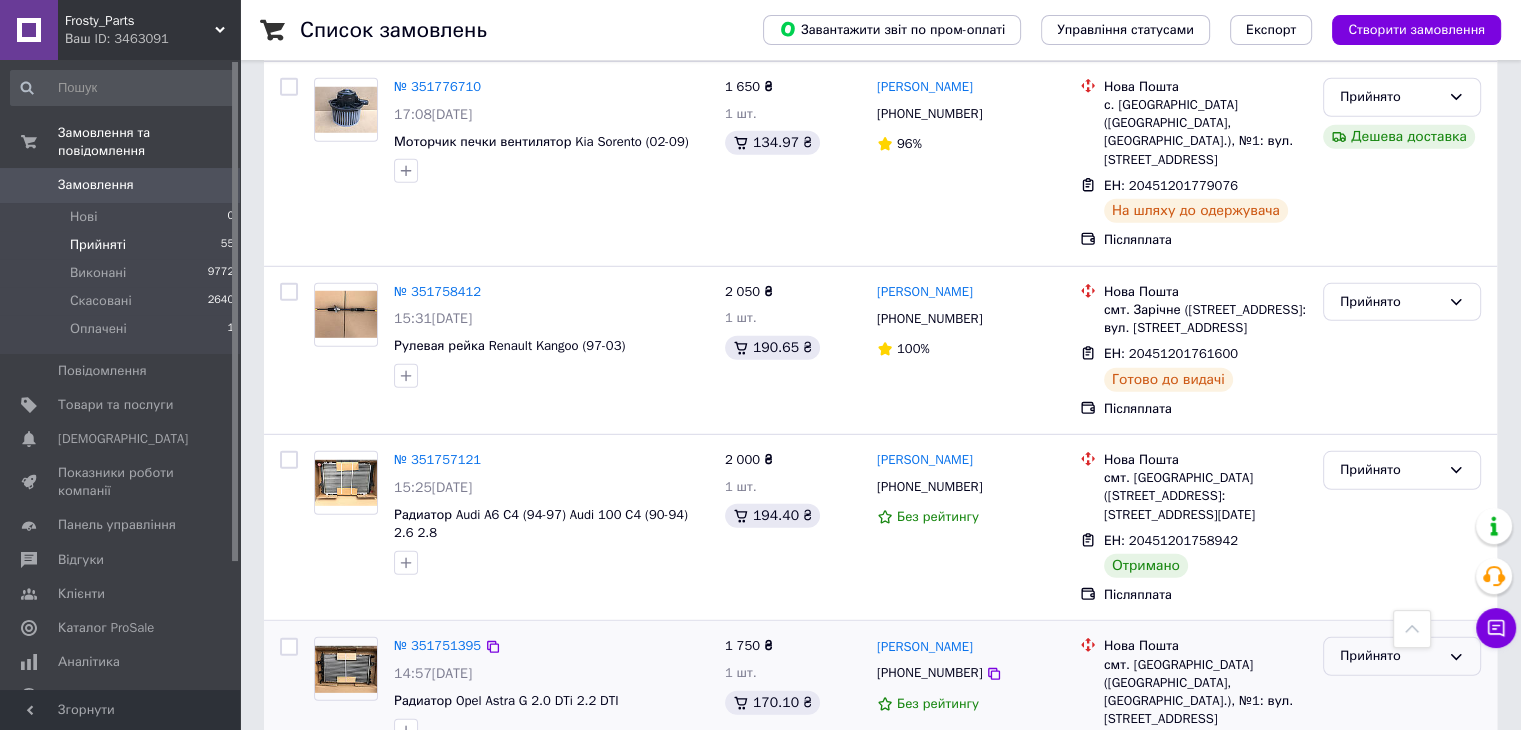 click on "Прийнято" at bounding box center (1402, 656) 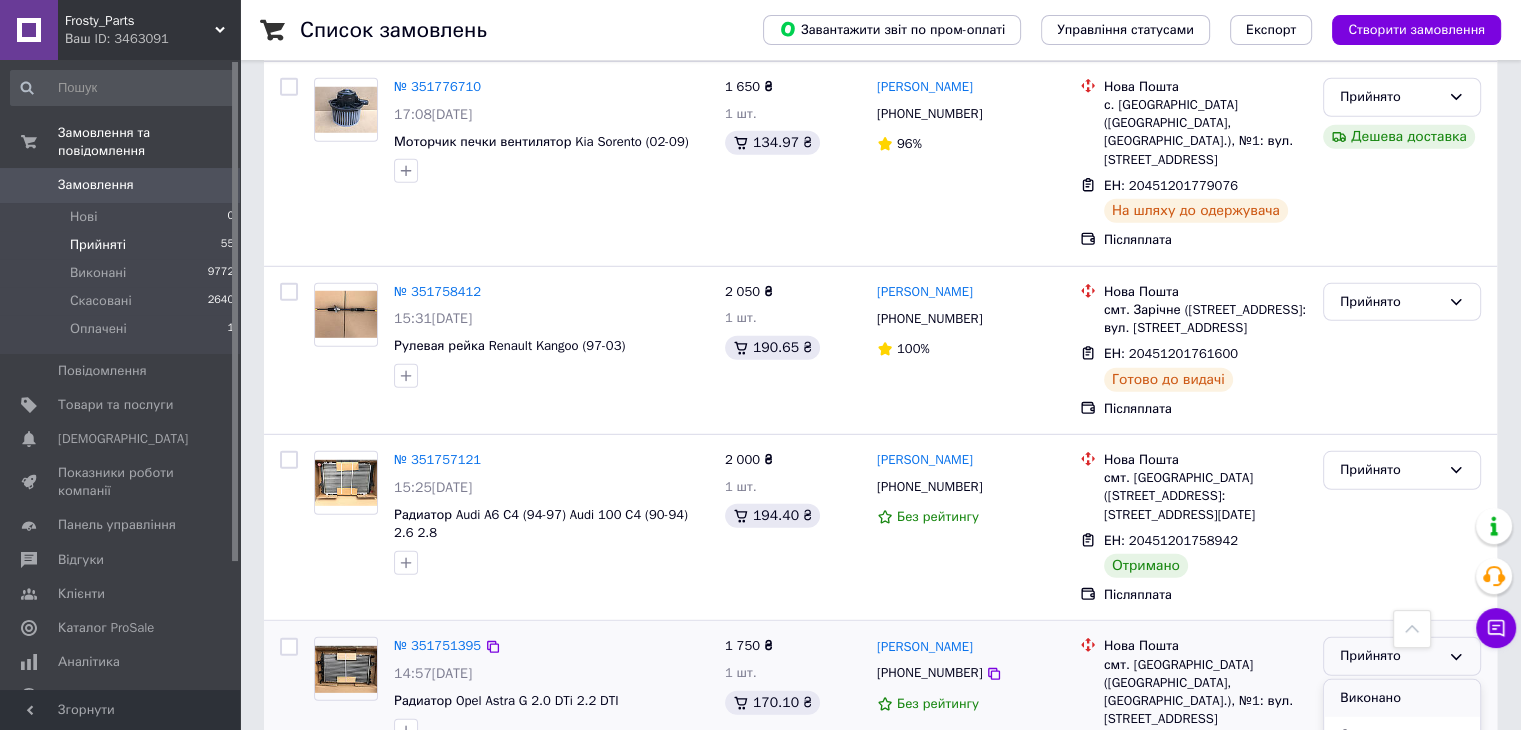 click on "Виконано" at bounding box center (1402, 698) 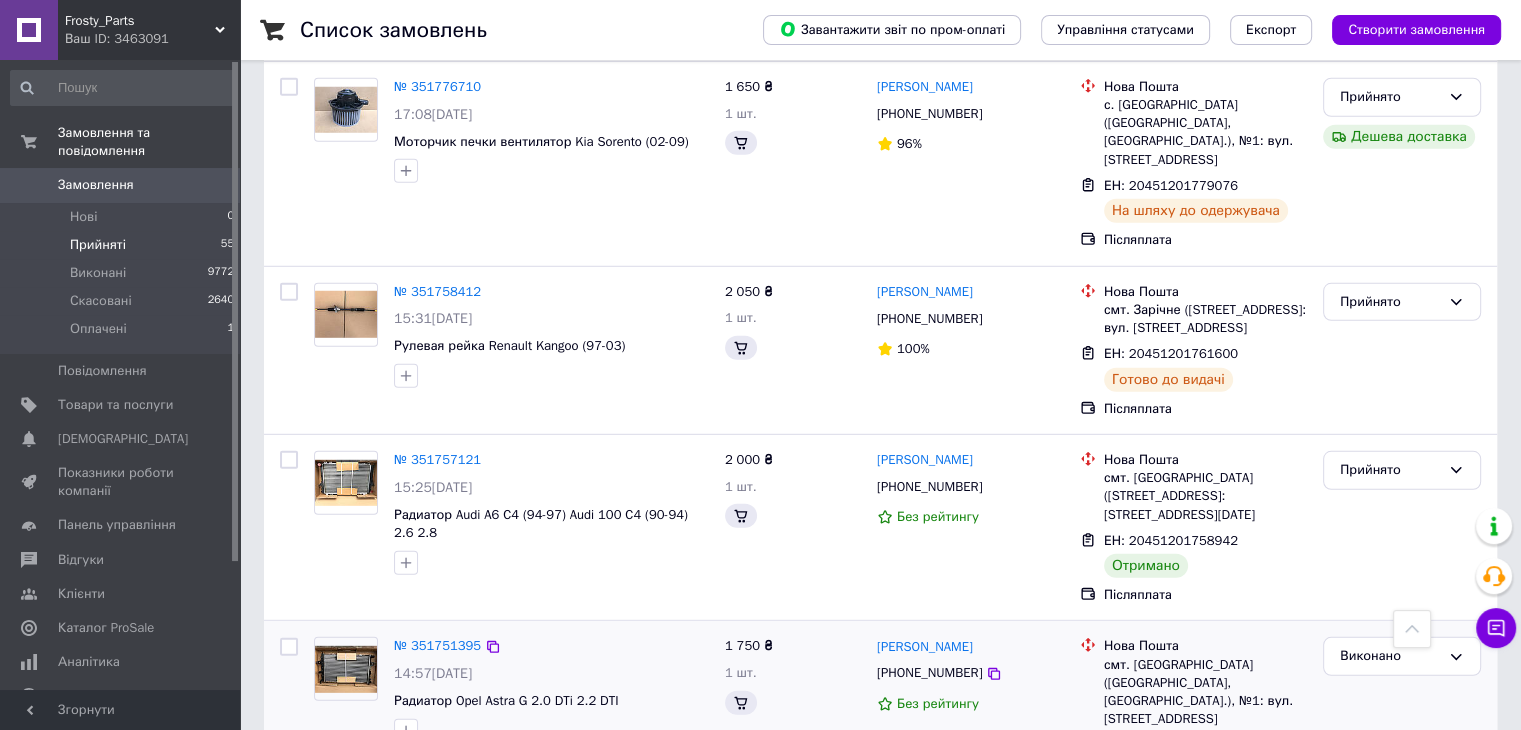 scroll, scrollTop: 5743, scrollLeft: 0, axis: vertical 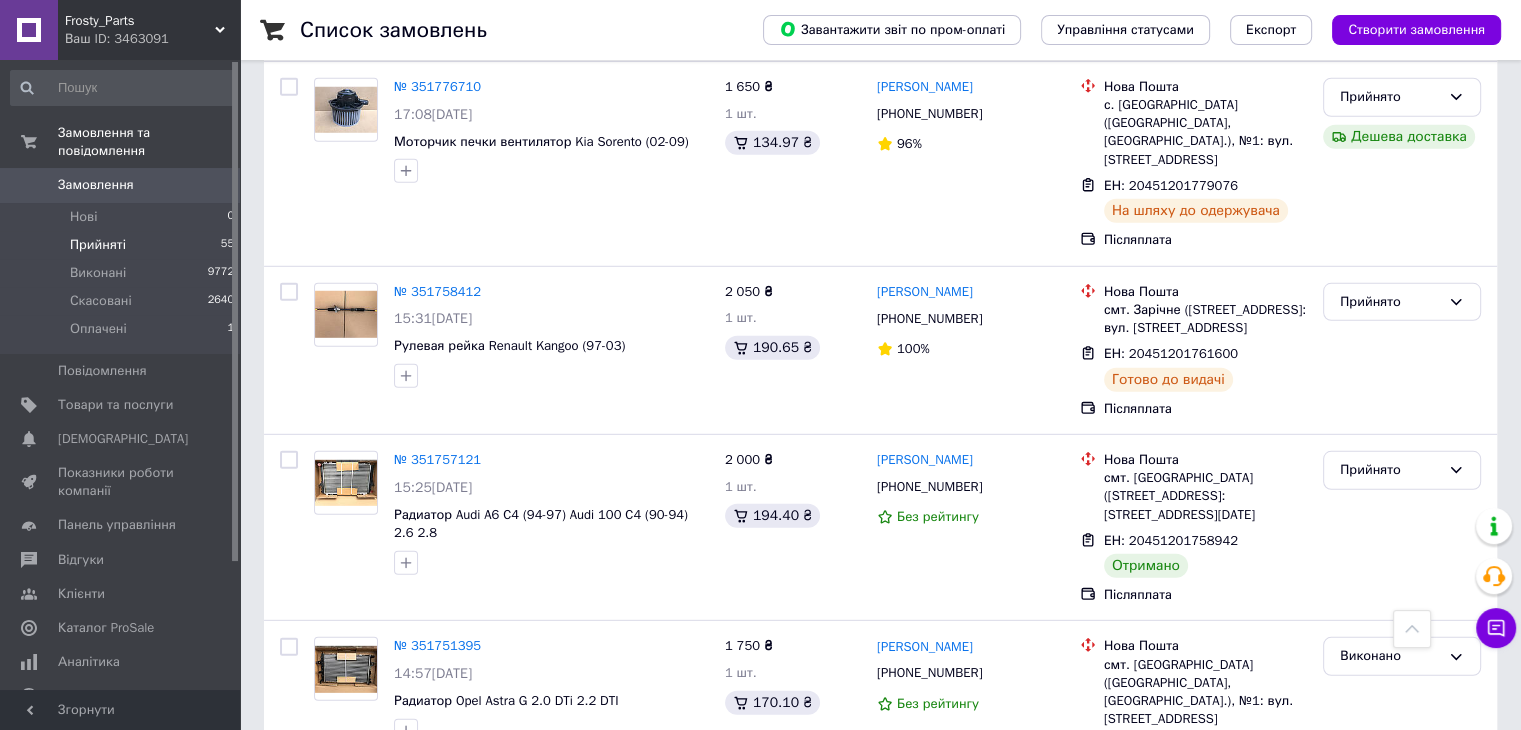 click on "Список замовлень   Завантажити звіт по пром-оплаті Управління статусами Експорт Створити замовлення 1 Фільтри Збережені фільтри: Прийняті (55) Статус: Прийняті Cкинути все Замовлення Cума Покупець Доставка та оплата Статус Надішліть посилку за номером ЕН 20451202920876, щоб отримати оплату № 352043241 11:53, 10.07.2025 Радиатор Mitsubishi Lancer X (07-15) Outlander (07-12) ASX 2 150 ₴ 1 шт. 208.98 ₴ Серега Мефёдов +380953615878 80% Нова Пошта Николаев (Николаевская обл.), №2: вул. Морехідна, 1в/6 (Літ. Б2) ЕН: 20451202920876 Заплановано Пром-оплата Прийнято Оплачено № 352042122 11:47, 10.07.2025 Фари фара фары Mitsubishi Lancer X (07-15) 6 900 ₴ 100%" at bounding box center (880, -423) 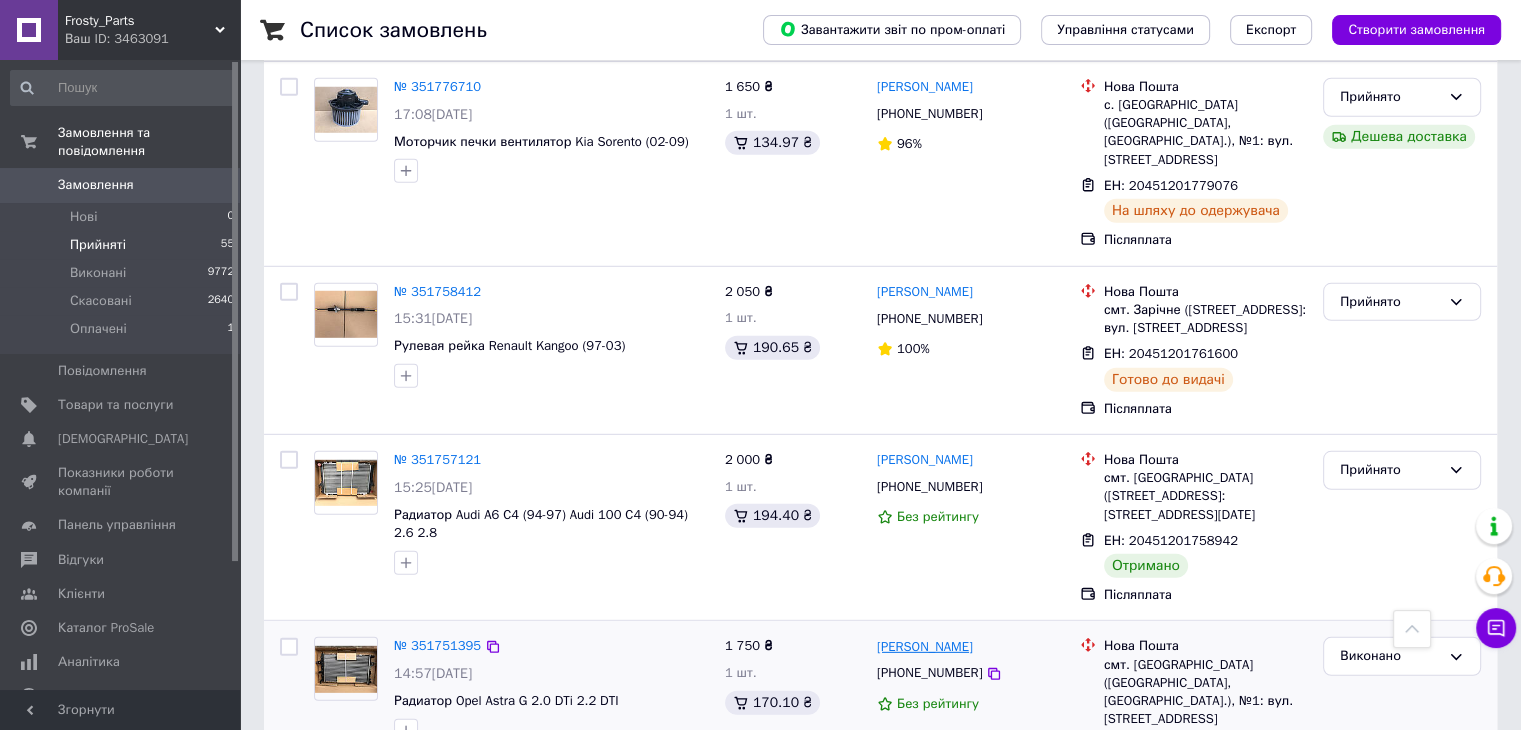 click on "[PERSON_NAME]" at bounding box center [925, 647] 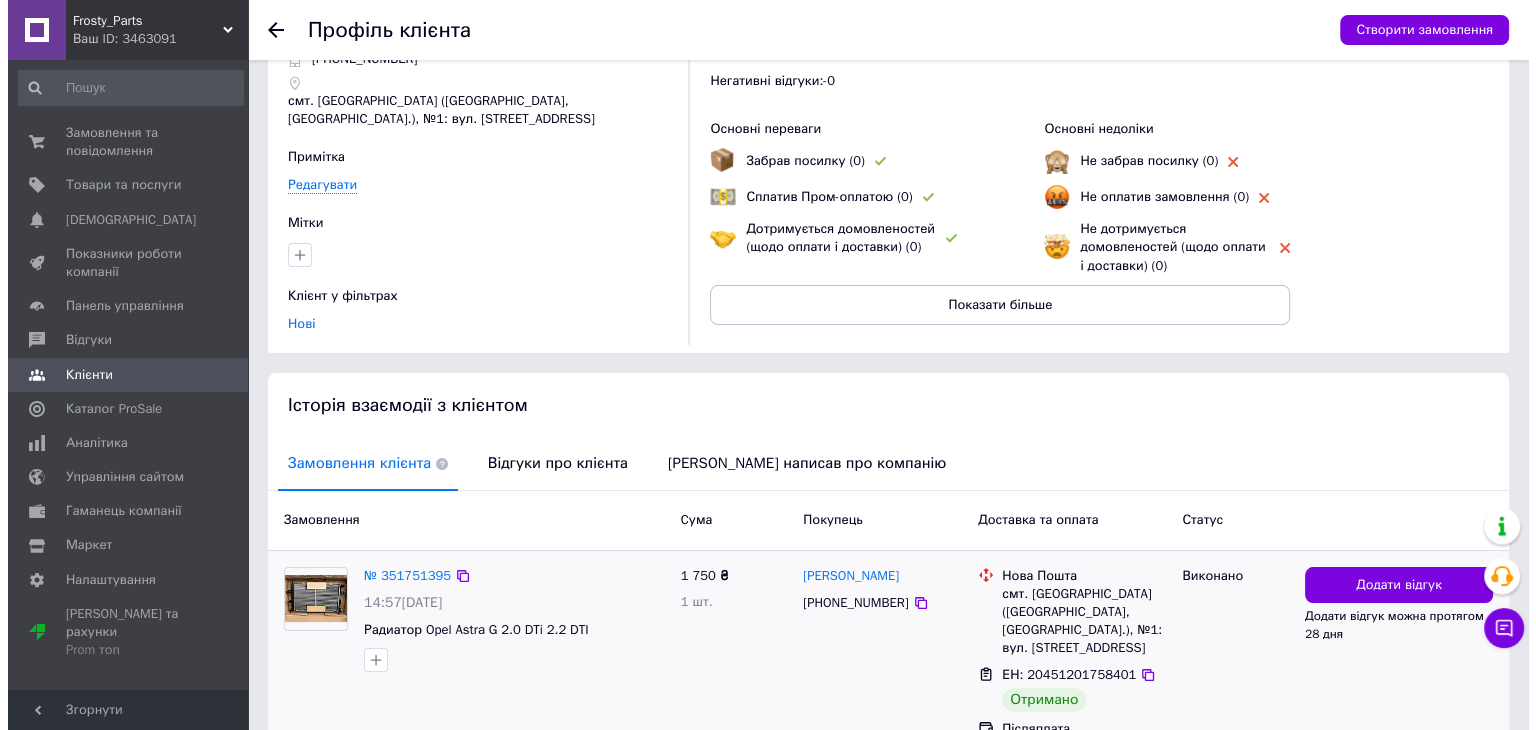 scroll, scrollTop: 194, scrollLeft: 0, axis: vertical 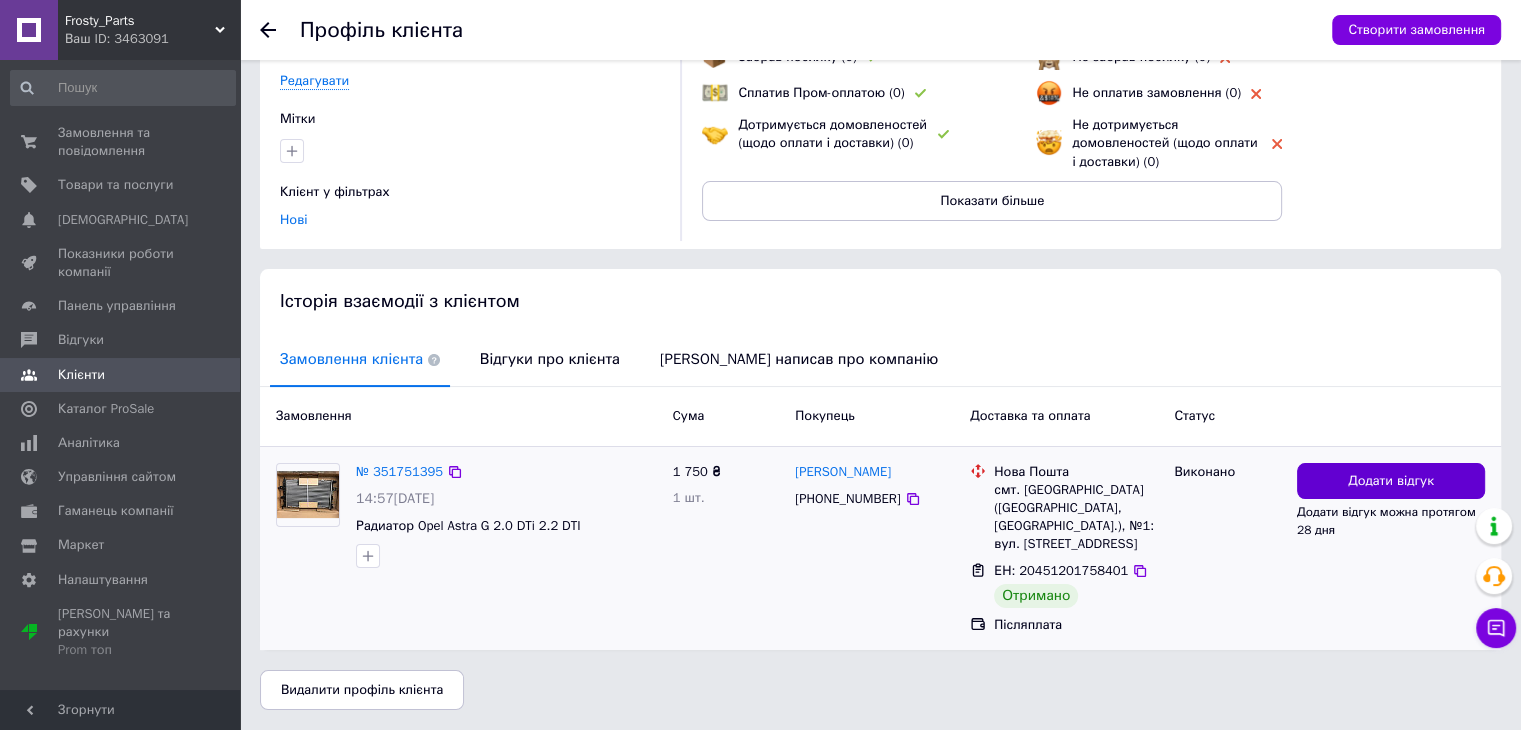 click on "Додати відгук" at bounding box center (1391, 481) 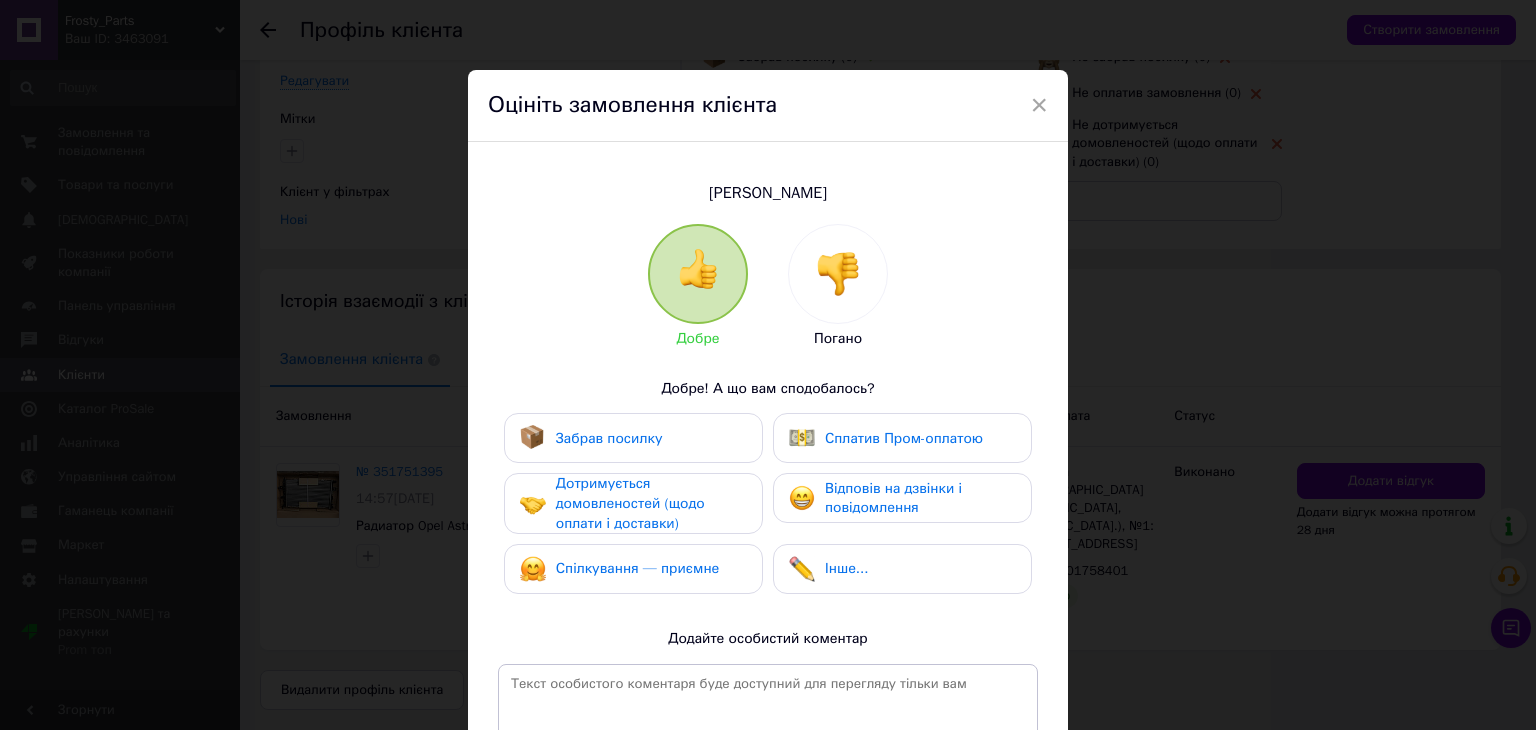 click on "Забрав посилку" at bounding box center (609, 439) 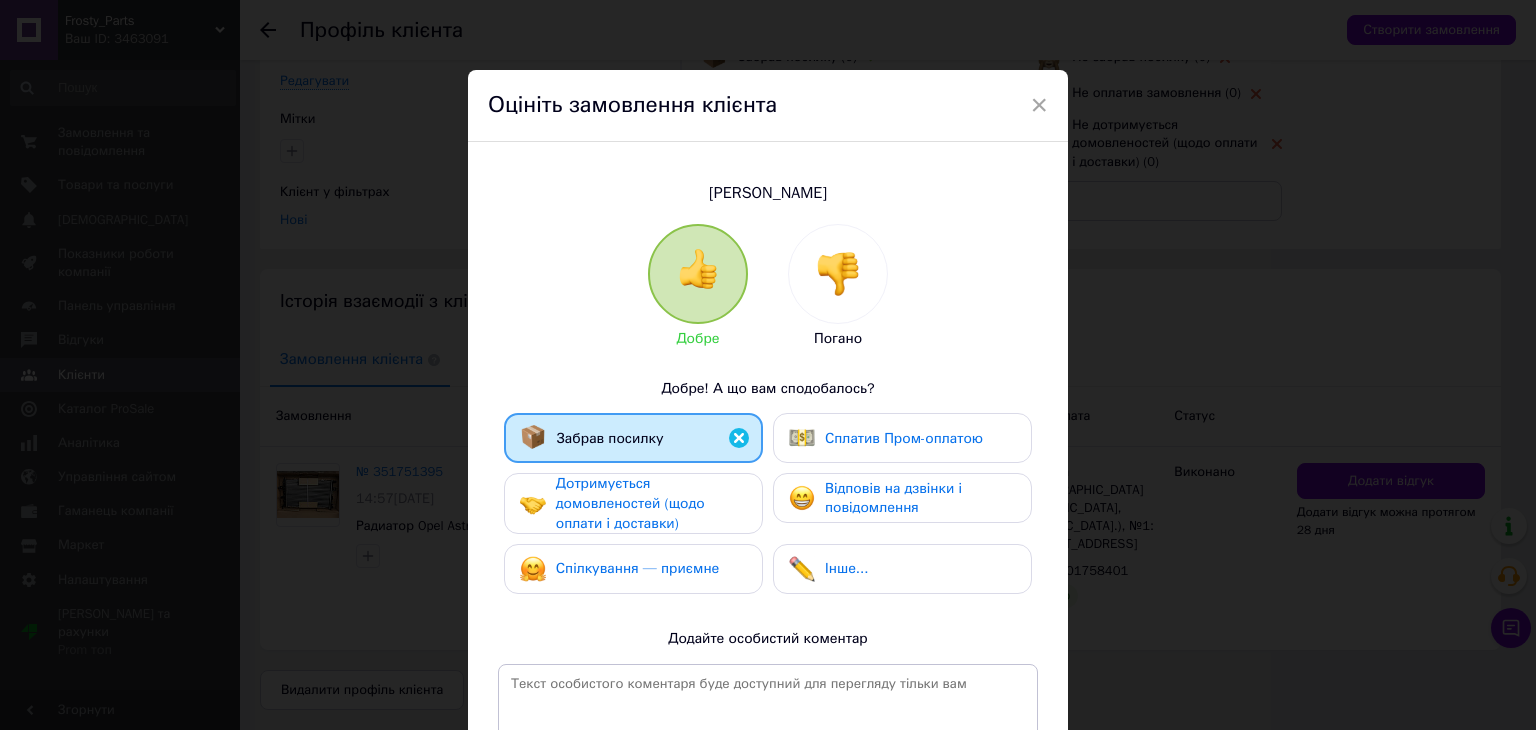 click on "Дотримується домовленостей (щодо оплати і доставки)" at bounding box center (630, 503) 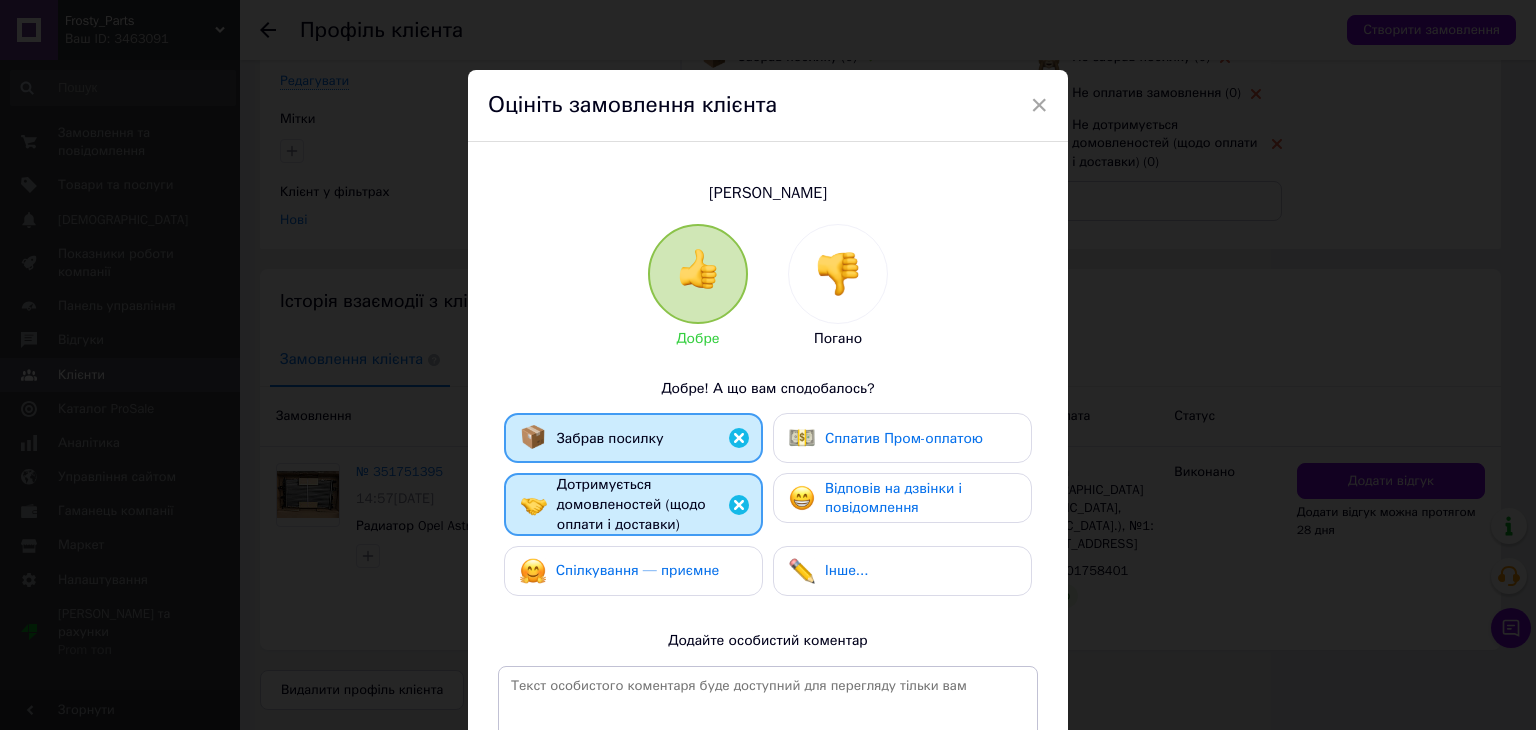click on "Спілкування — приємне" at bounding box center [633, 571] 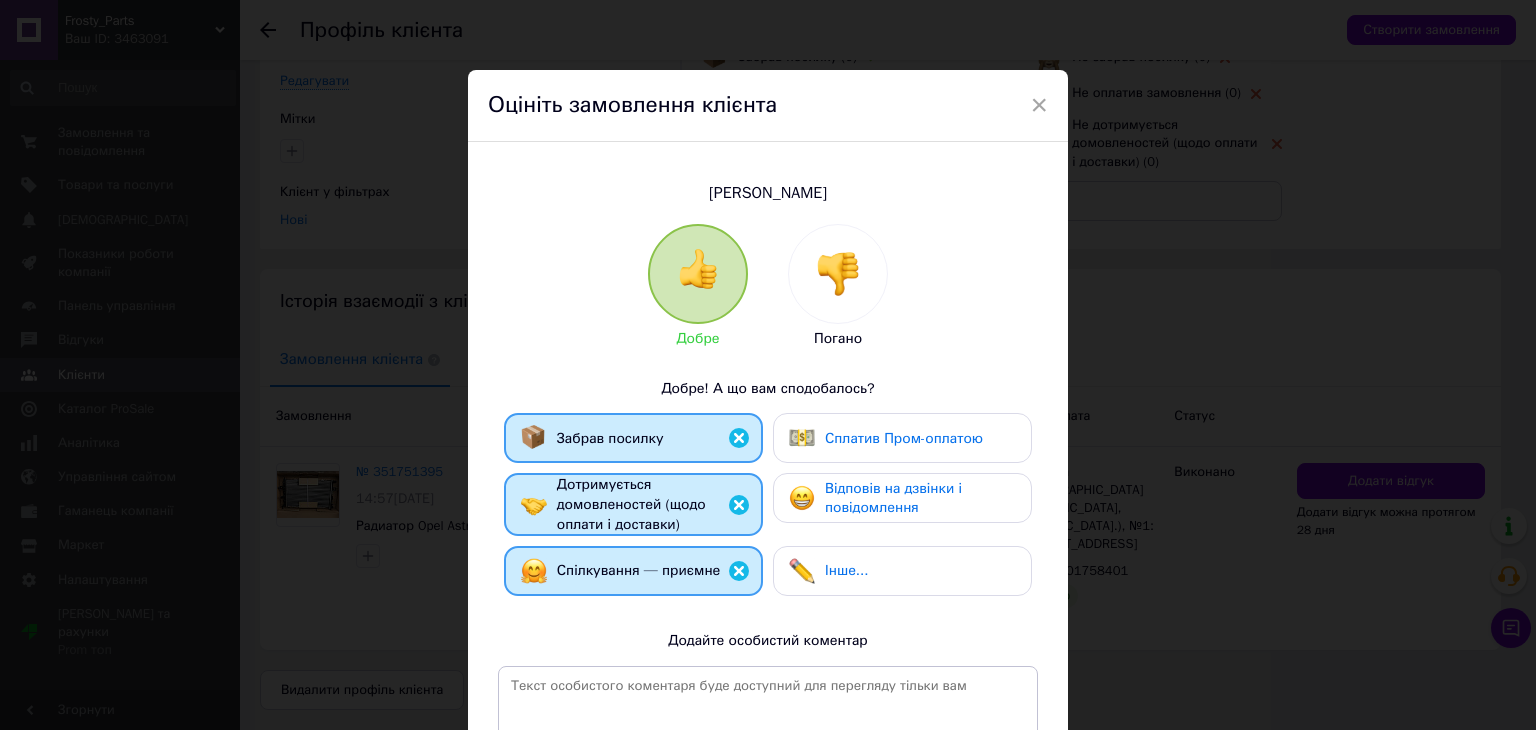 click on "Відповів на дзвінки і повідомлення" at bounding box center [902, 498] 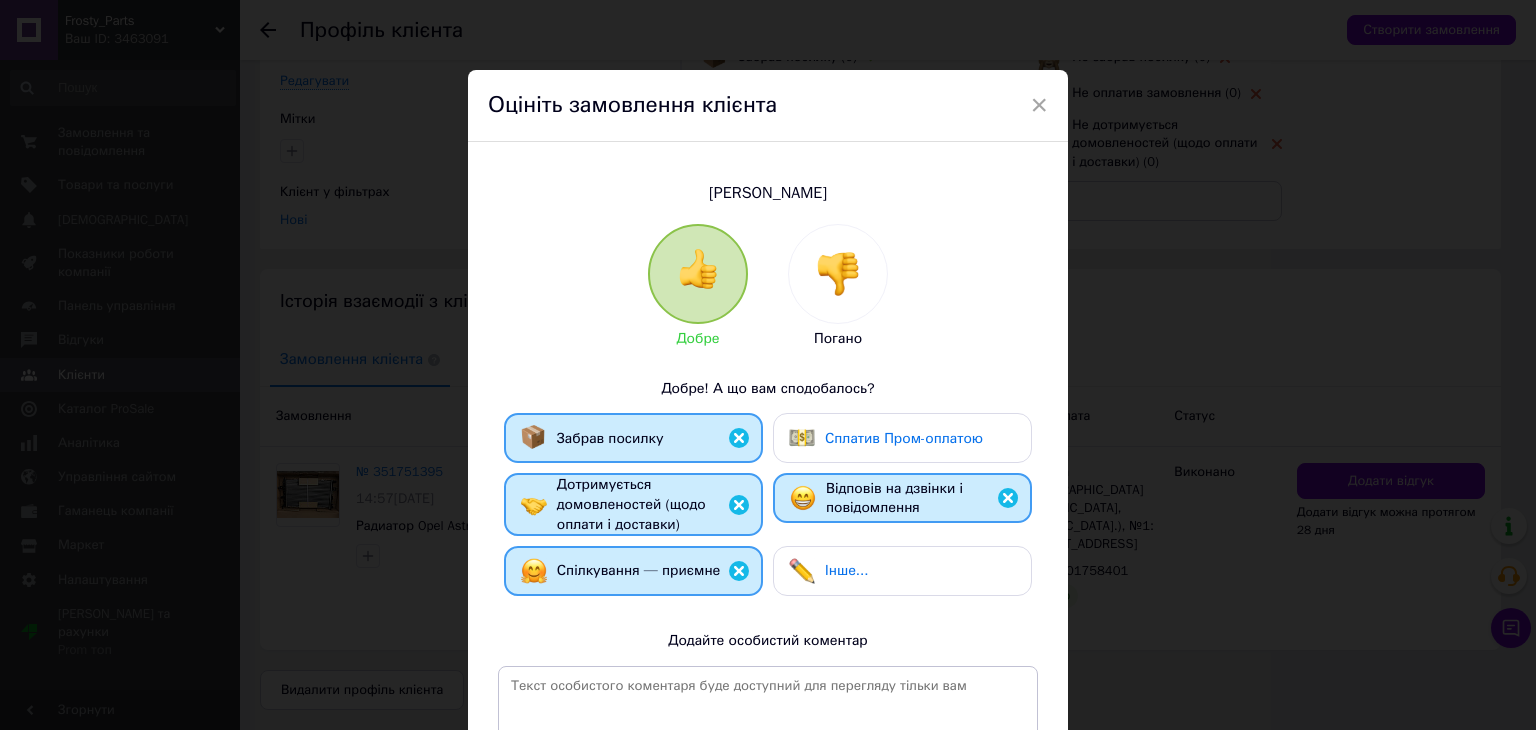 scroll, scrollTop: 267, scrollLeft: 0, axis: vertical 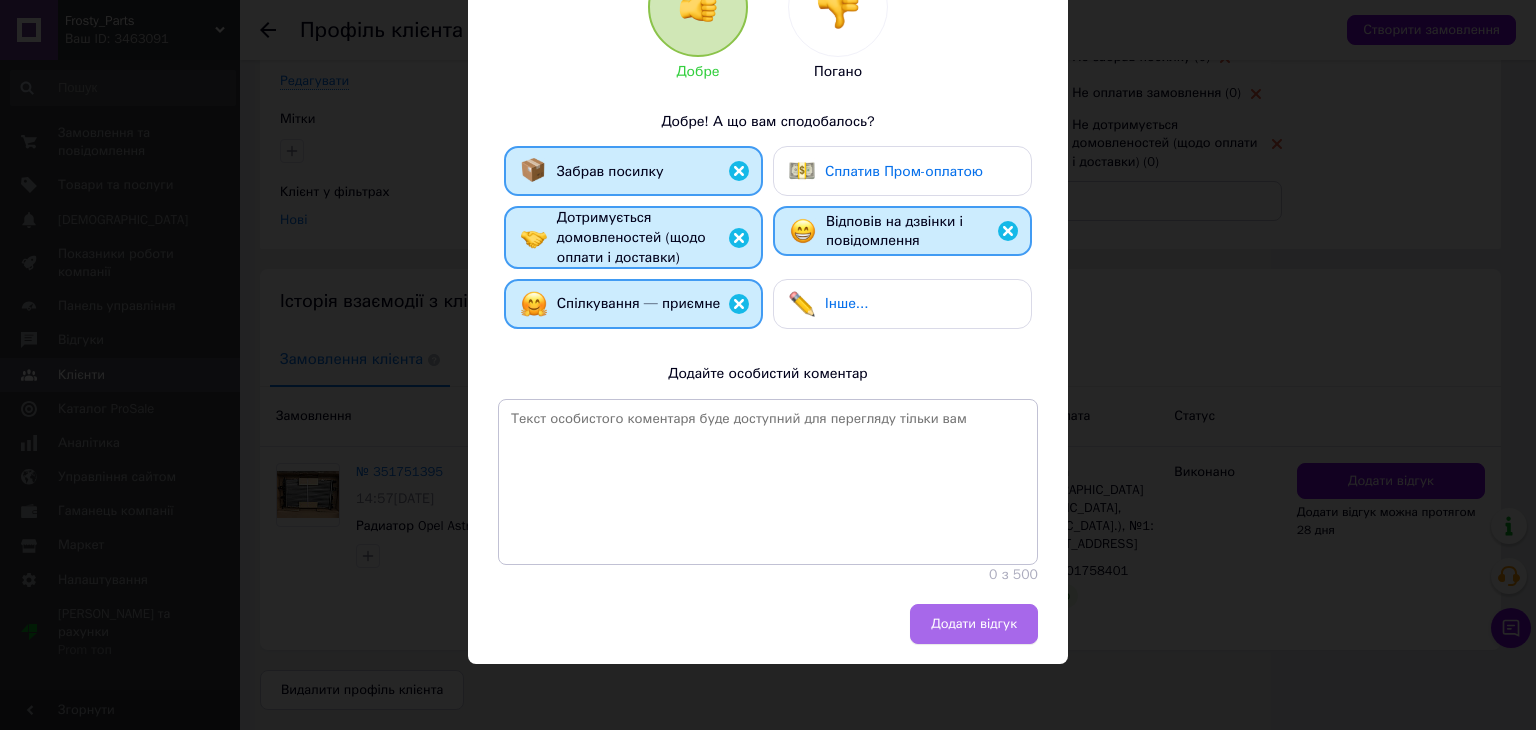 click on "Додати відгук" at bounding box center [974, 624] 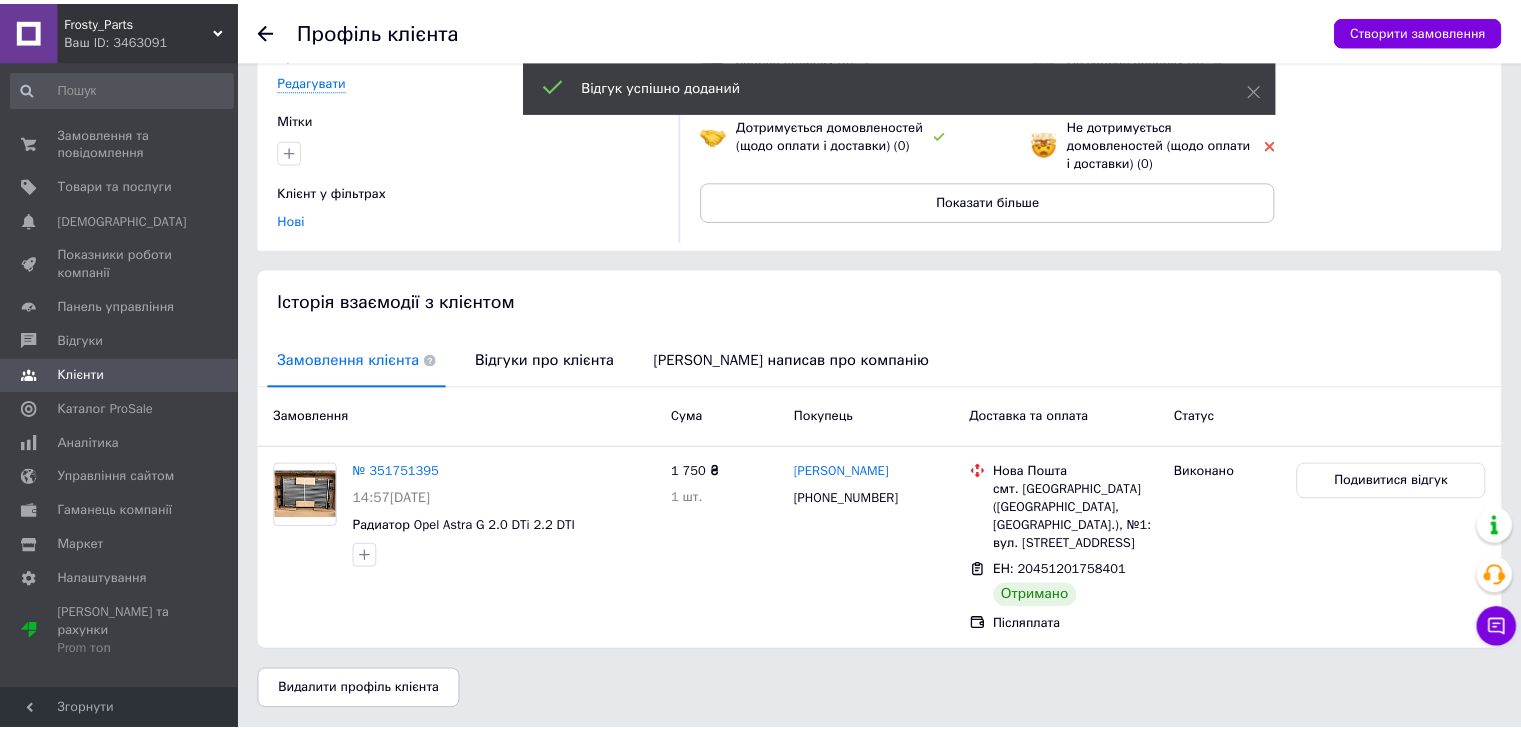 scroll, scrollTop: 176, scrollLeft: 0, axis: vertical 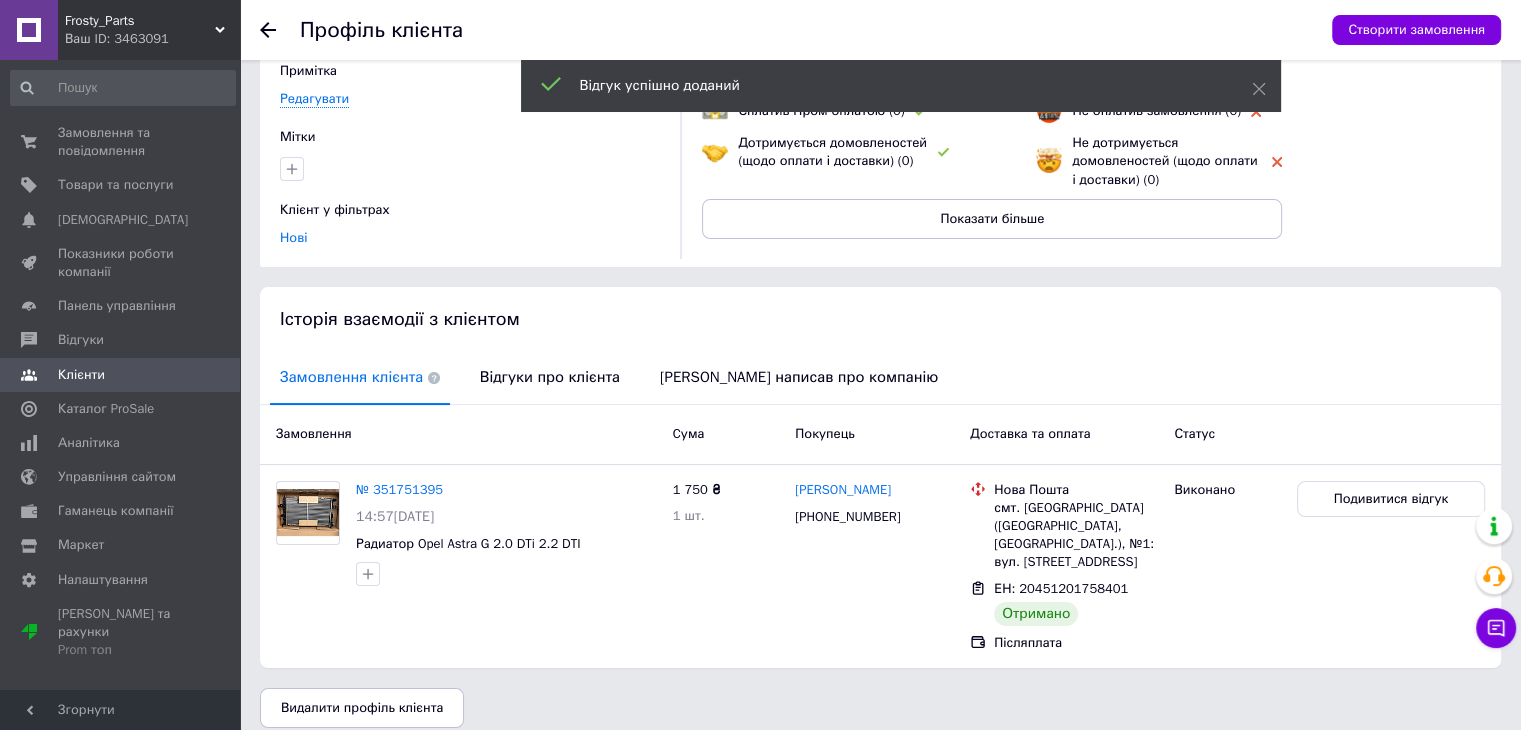click 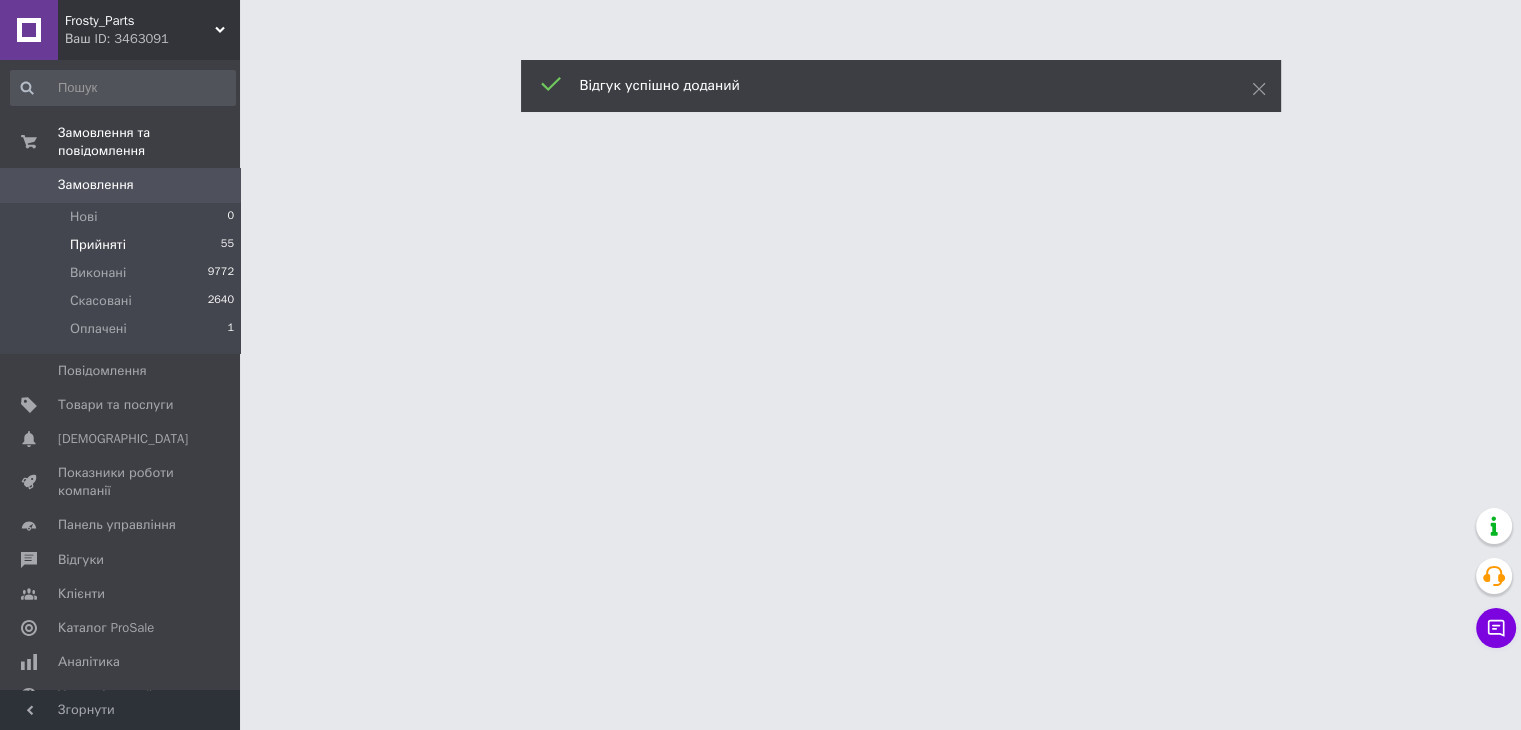scroll, scrollTop: 0, scrollLeft: 0, axis: both 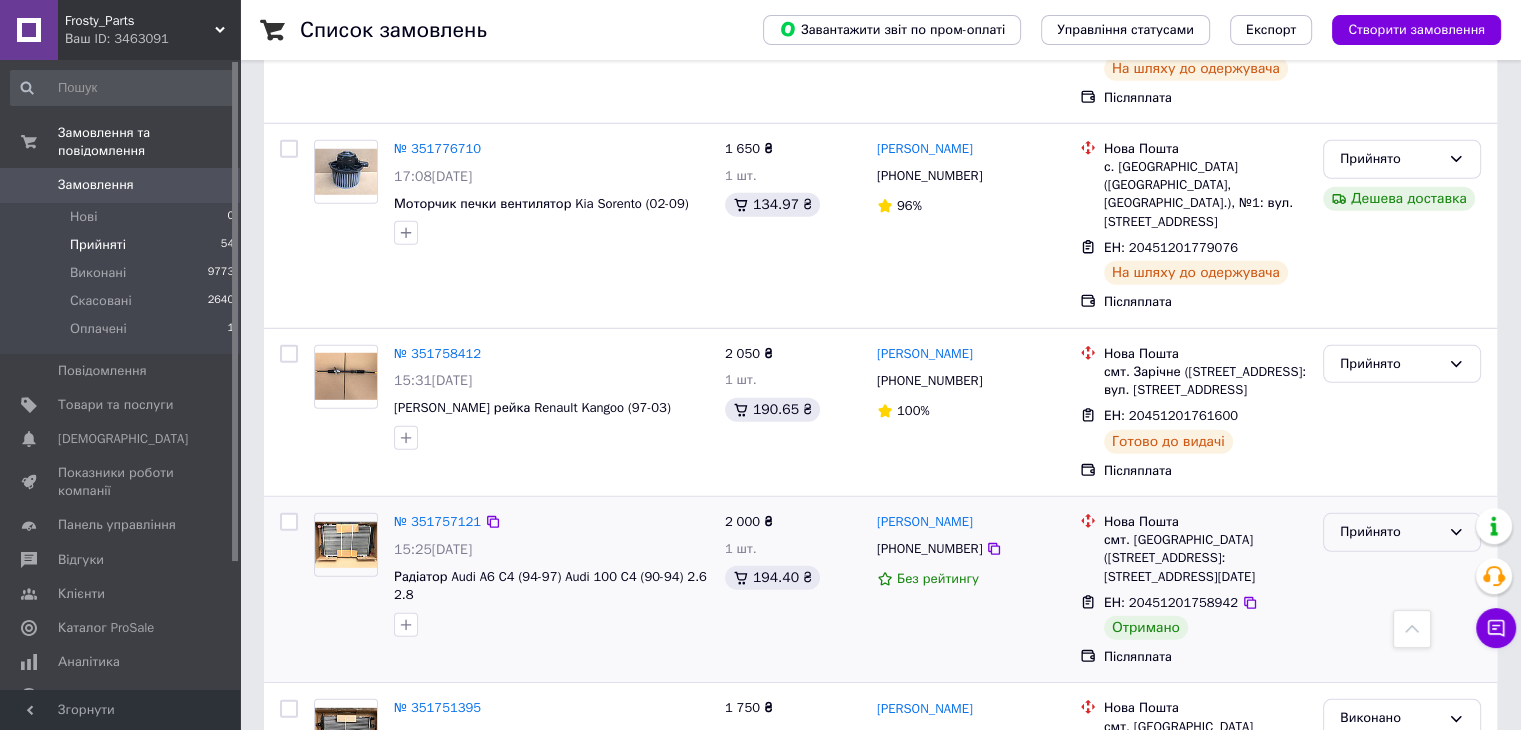 click on "Прийнято" at bounding box center (1402, 532) 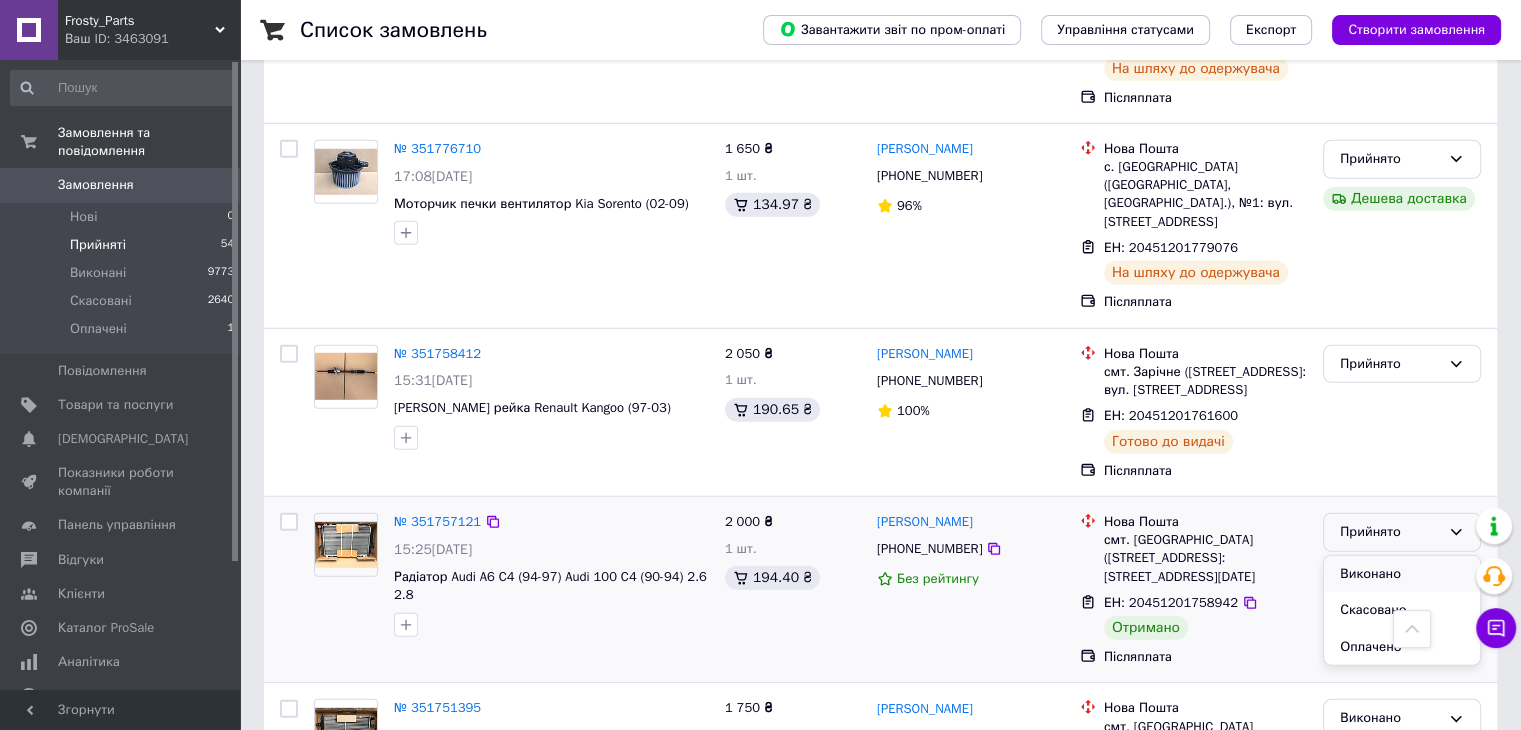 click on "Виконано" at bounding box center (1402, 574) 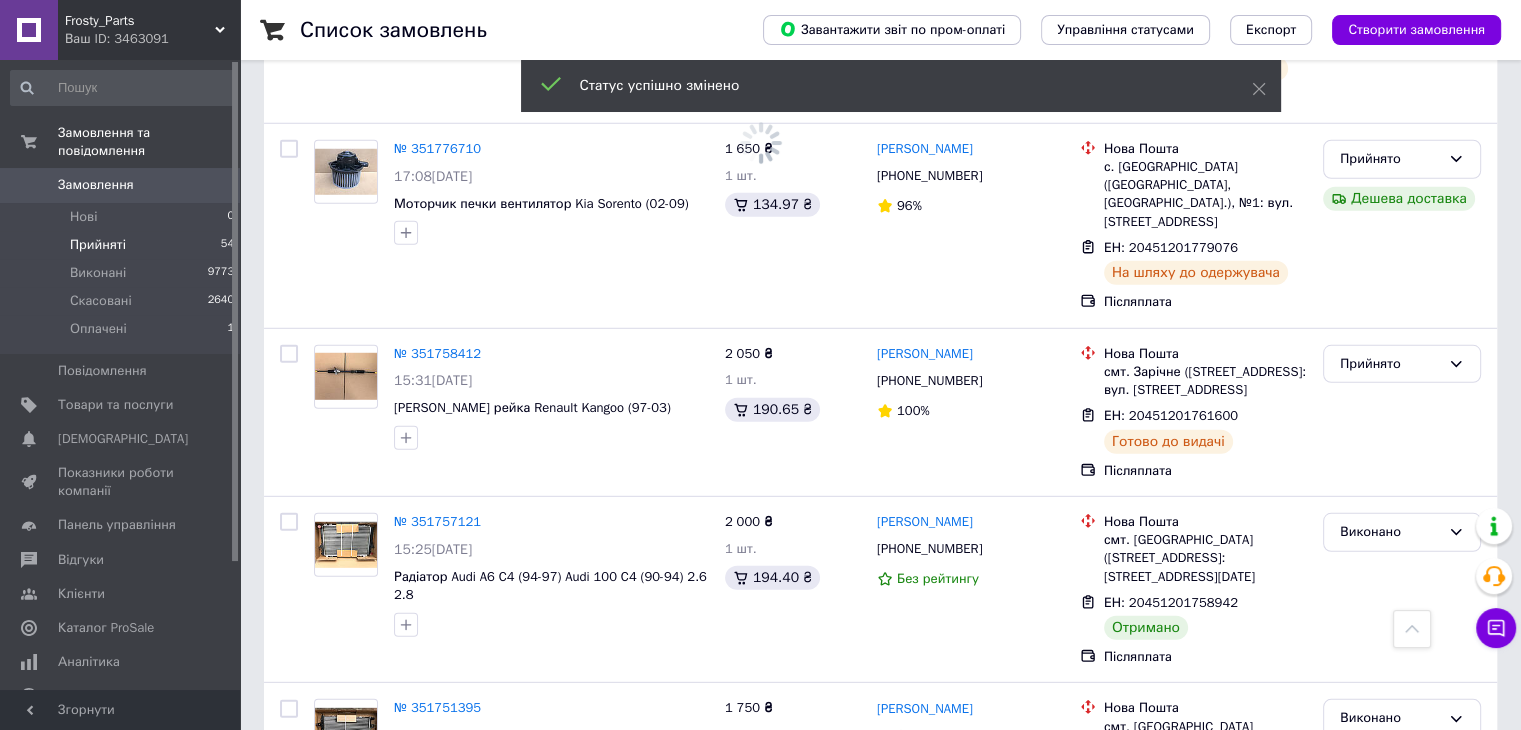 click on "[PERSON_NAME]" at bounding box center [925, 522] 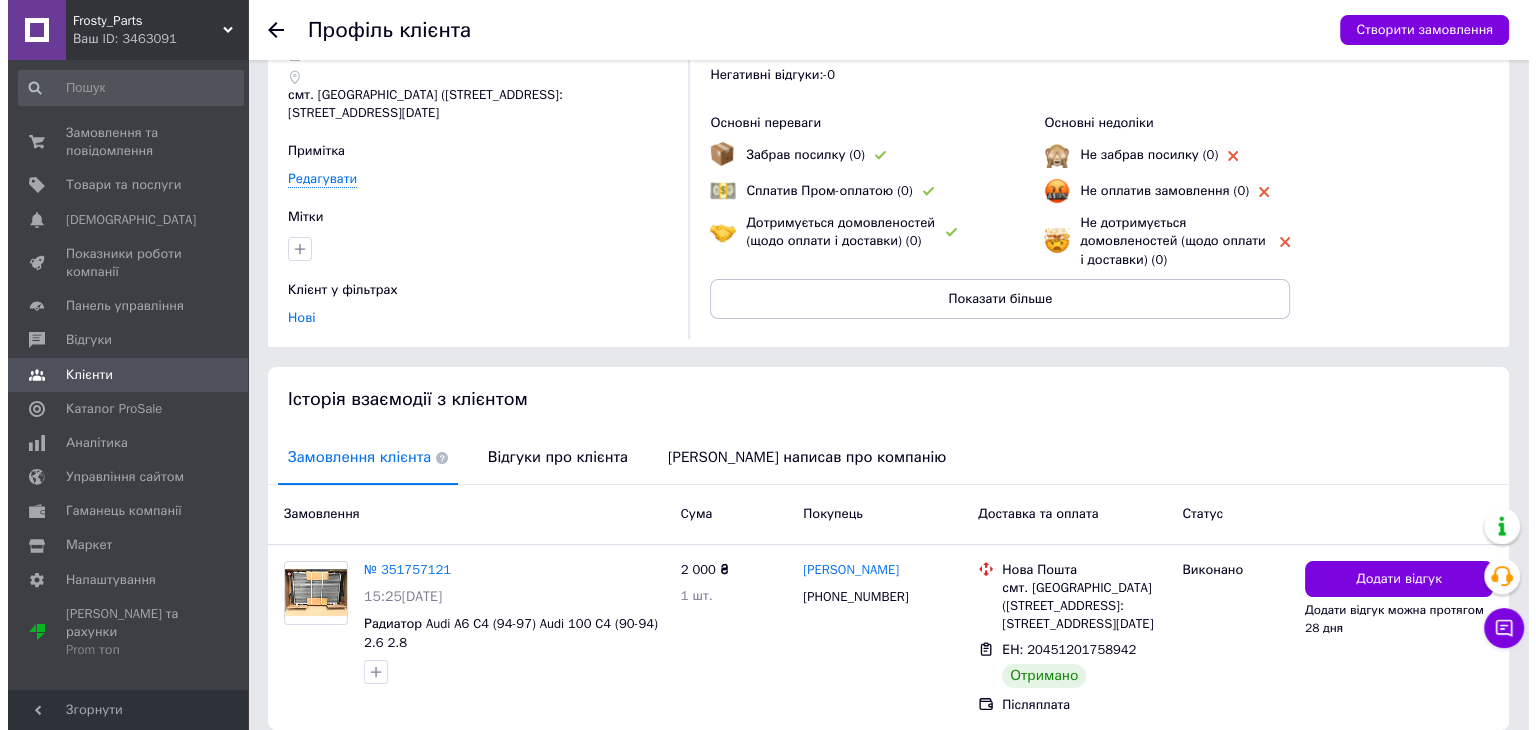 scroll, scrollTop: 176, scrollLeft: 0, axis: vertical 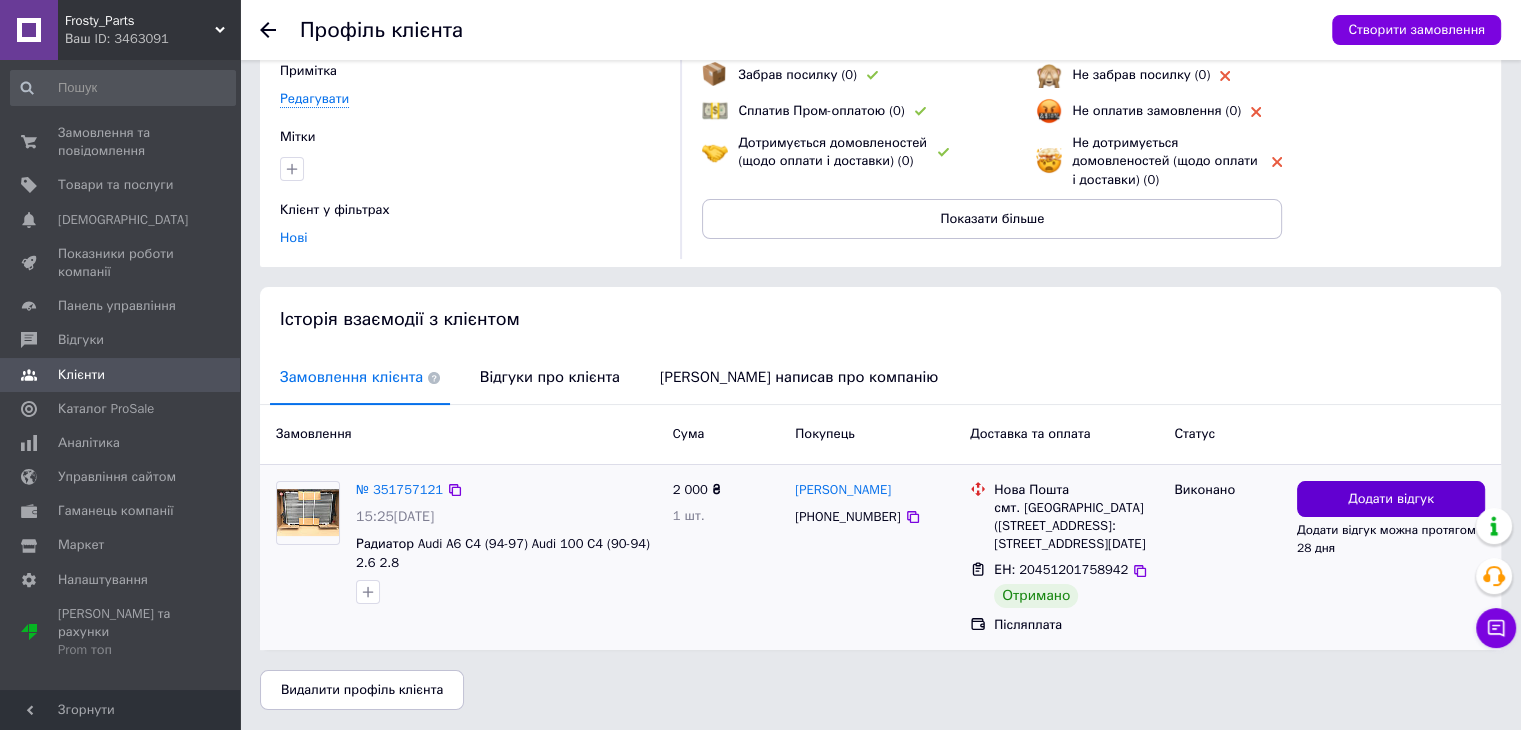 click on "Додати відгук" at bounding box center [1391, 499] 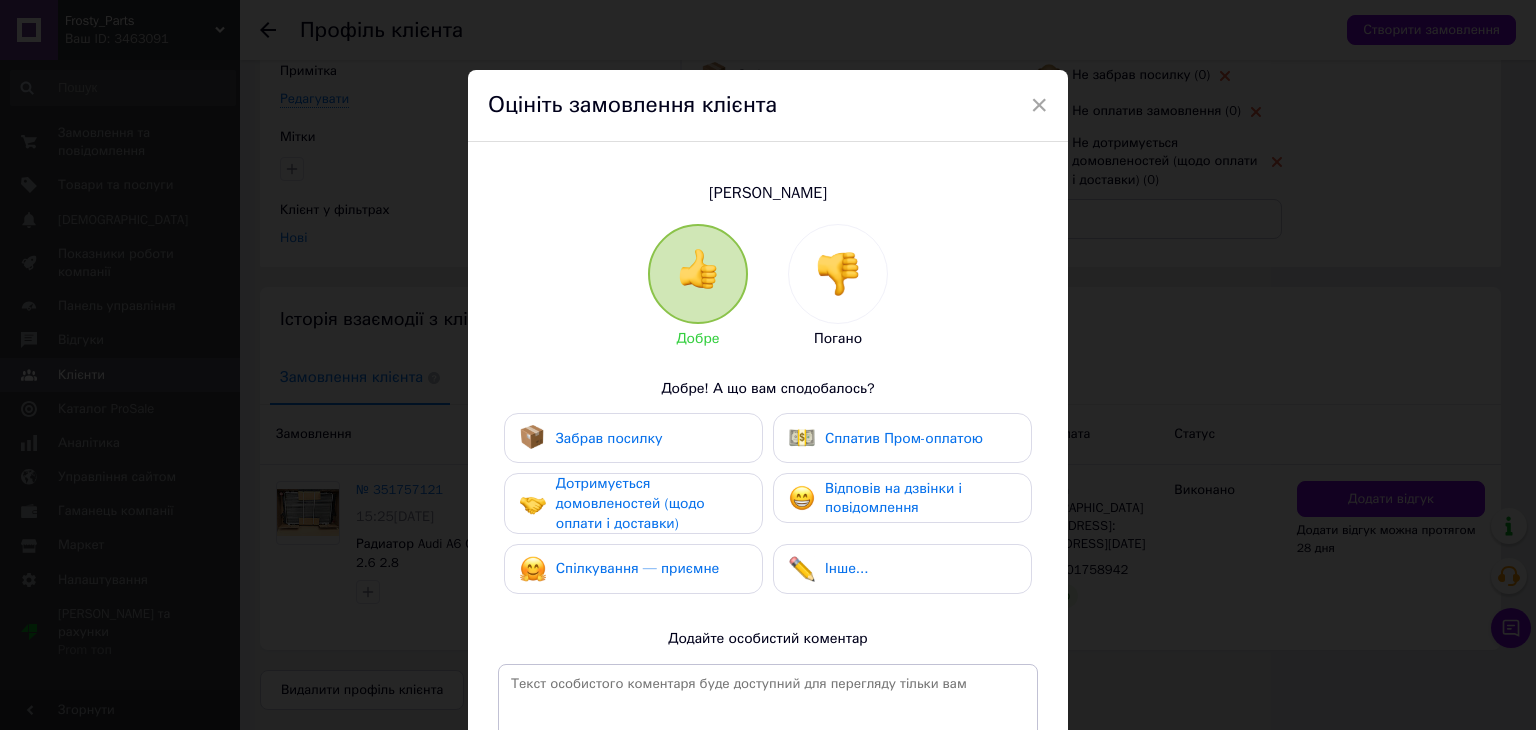 click on "Забрав посилку" at bounding box center [633, 438] 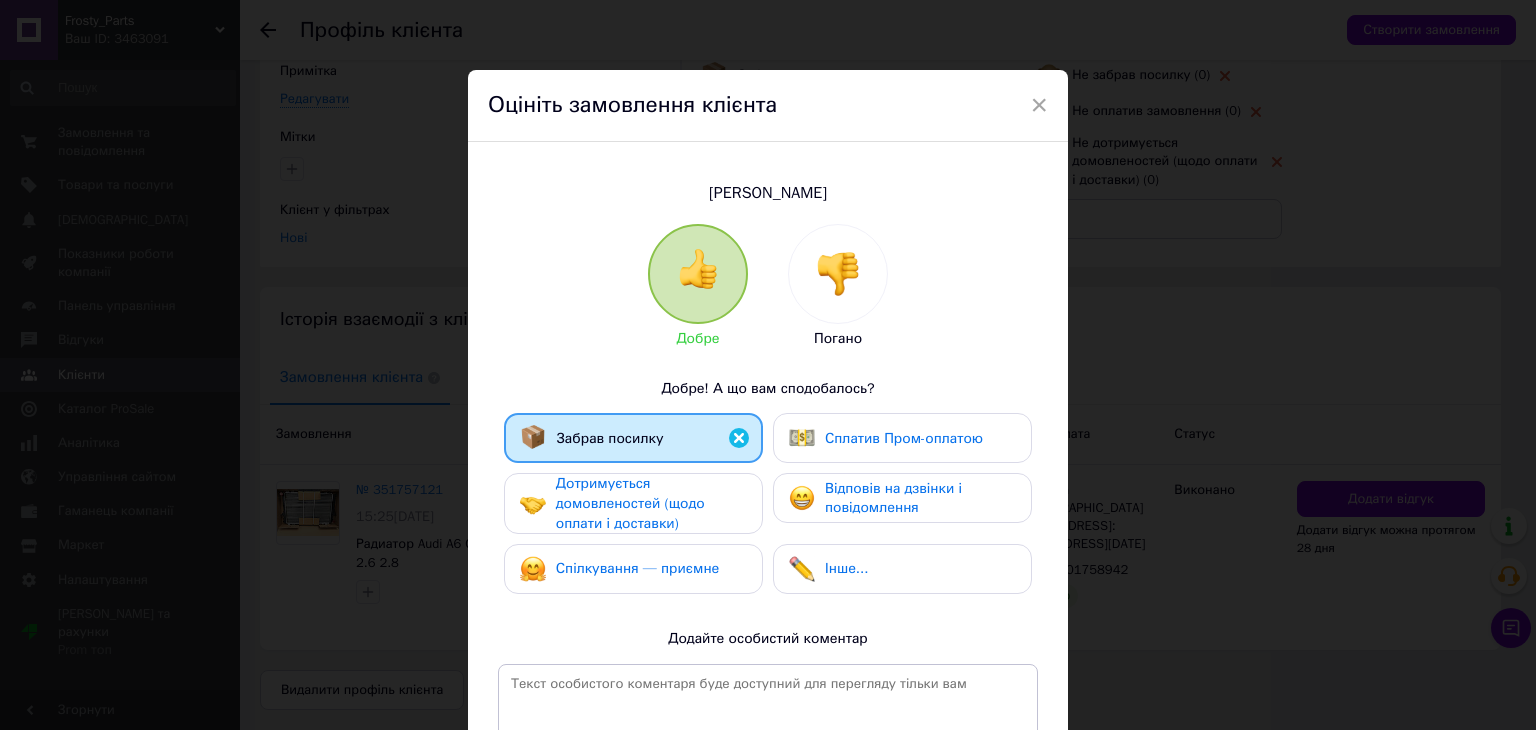 click on "Дотримується домовленостей (щодо оплати і доставки)" at bounding box center (651, 503) 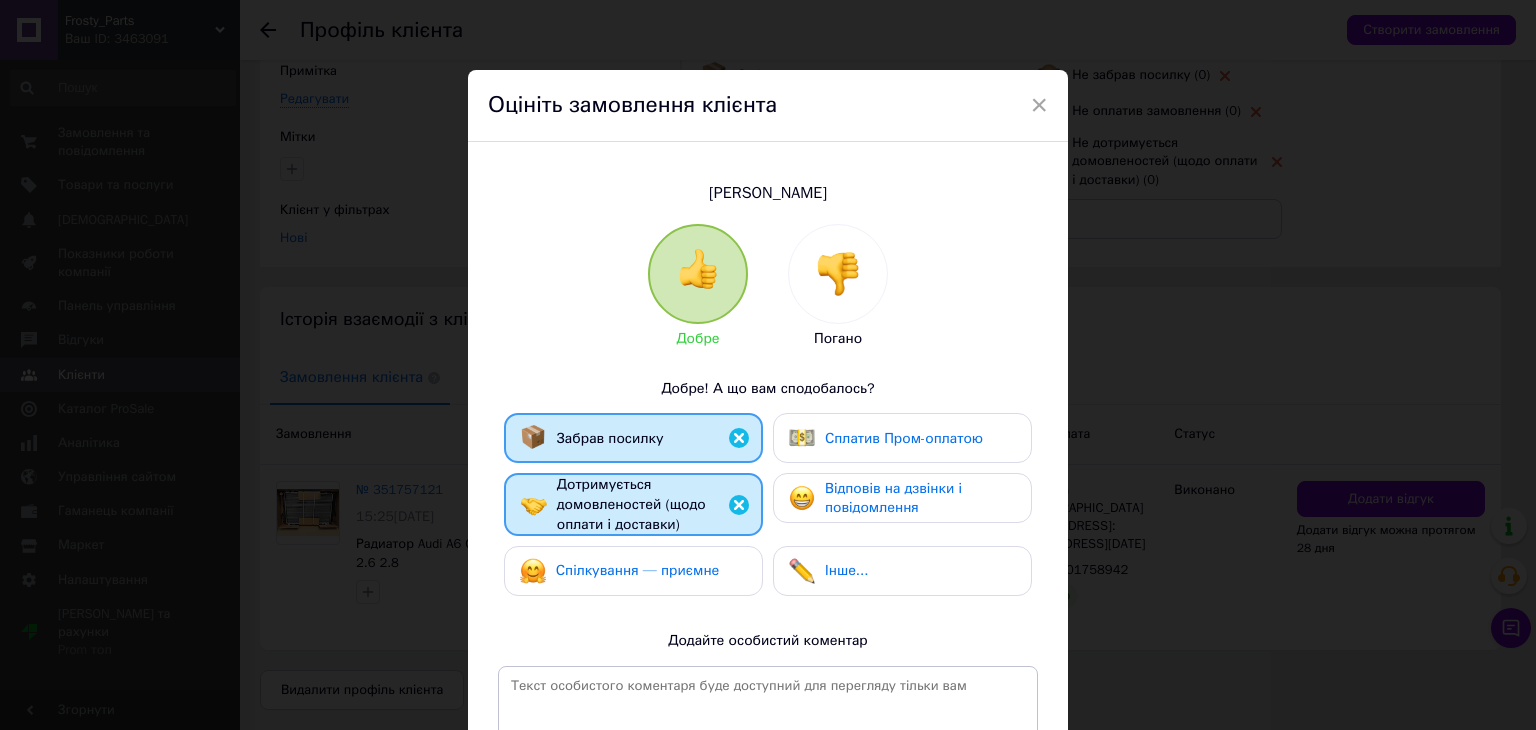 drag, startPoint x: 702, startPoint y: 550, endPoint x: 720, endPoint y: 547, distance: 18.248287 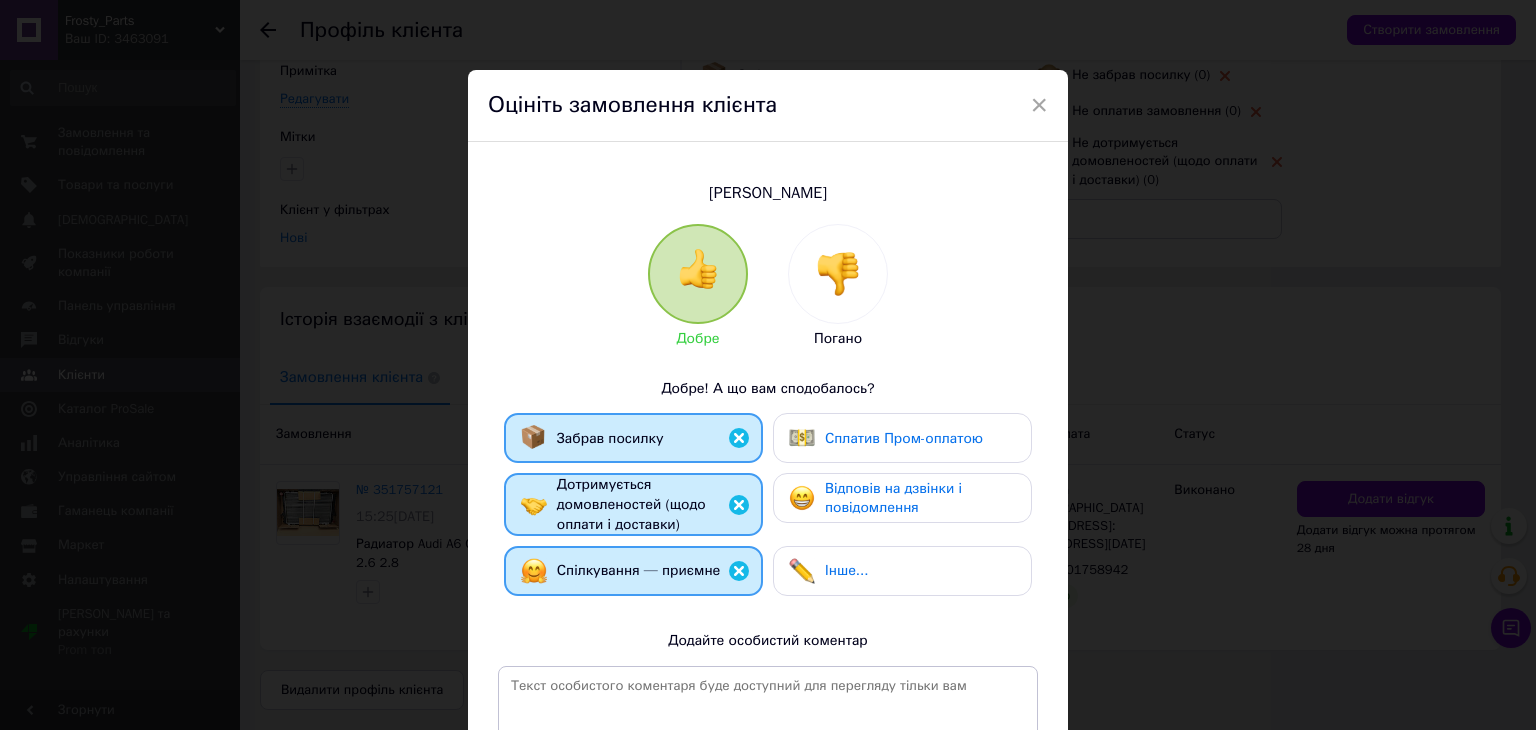 click on "Відповів на дзвінки і повідомлення" at bounding box center [893, 498] 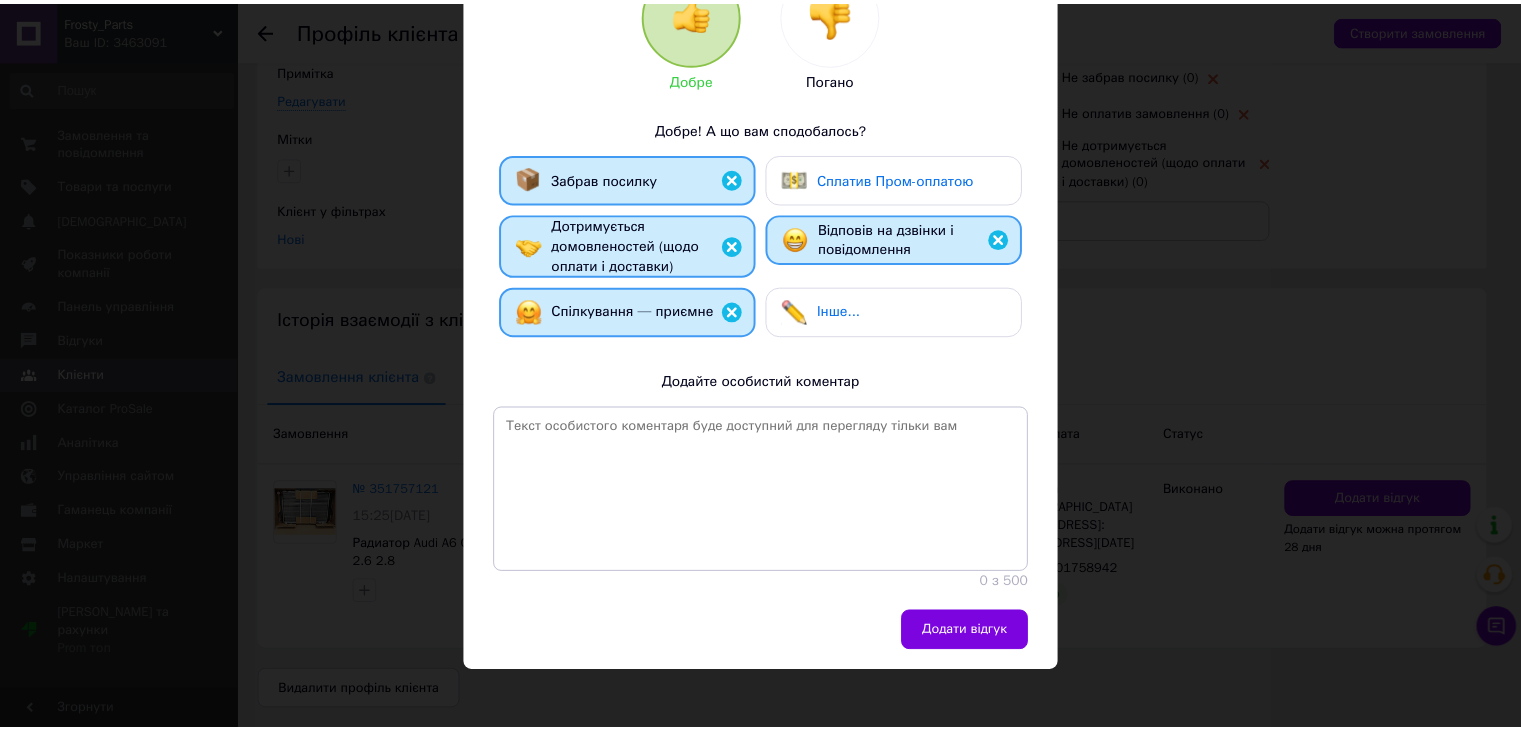 scroll, scrollTop: 267, scrollLeft: 0, axis: vertical 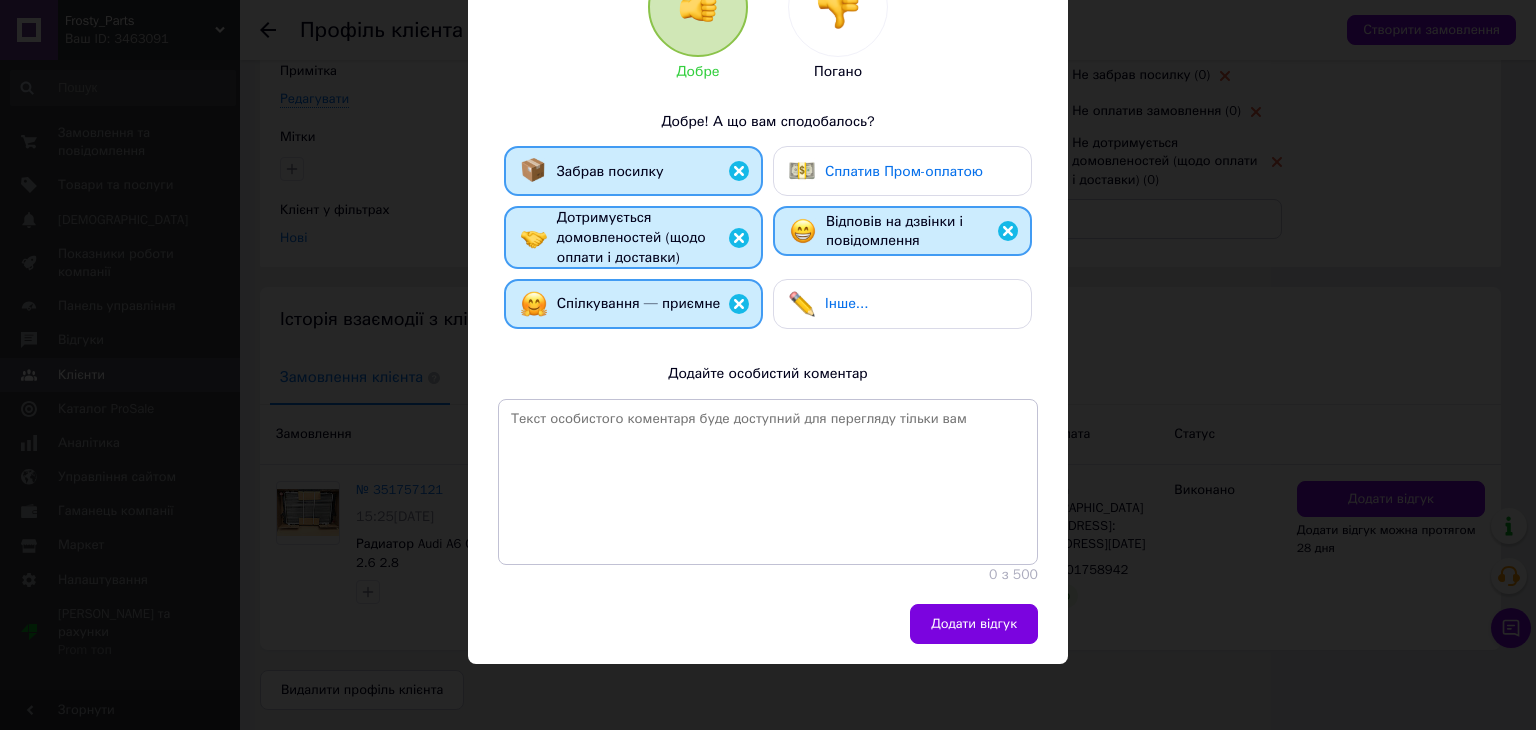 click on "Додати відгук" at bounding box center [974, 624] 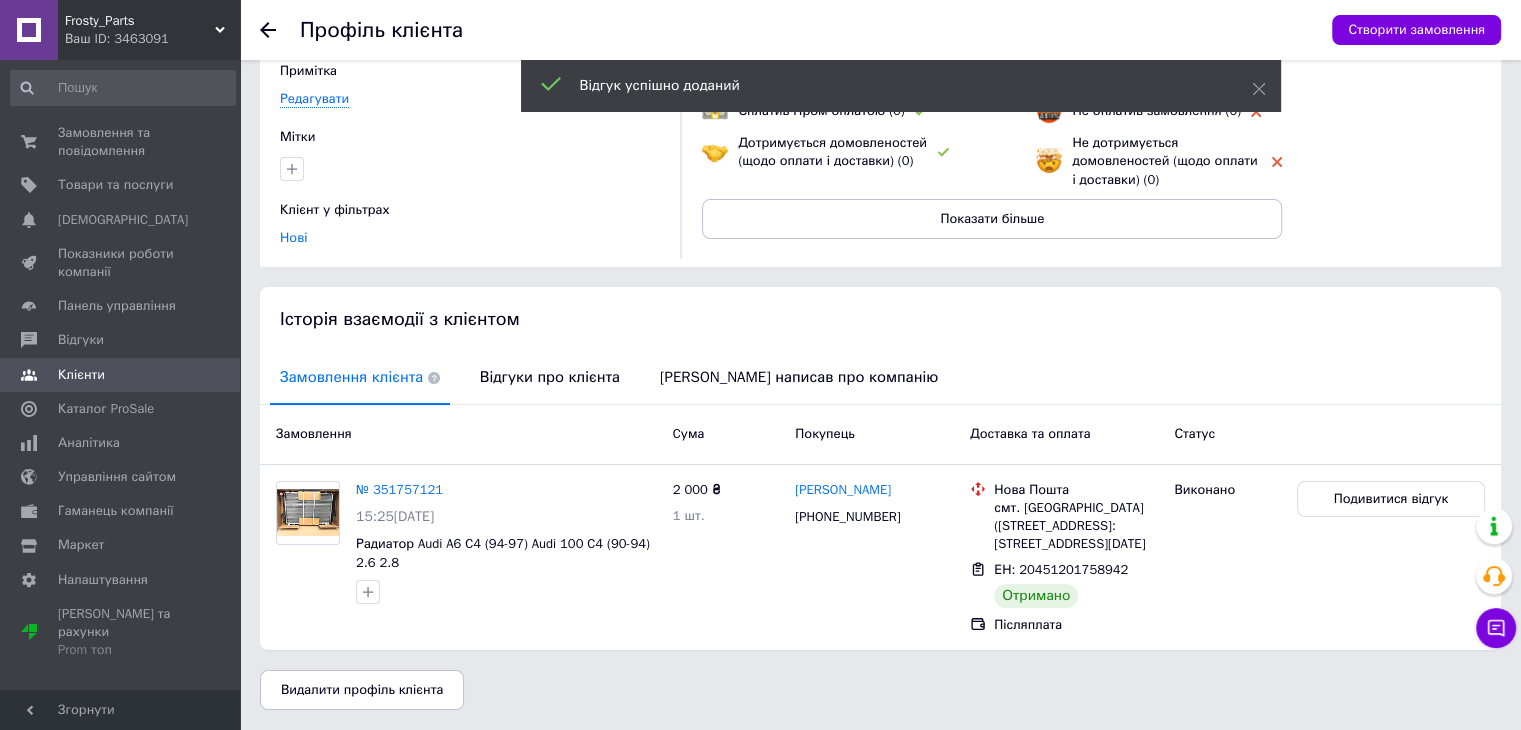 click 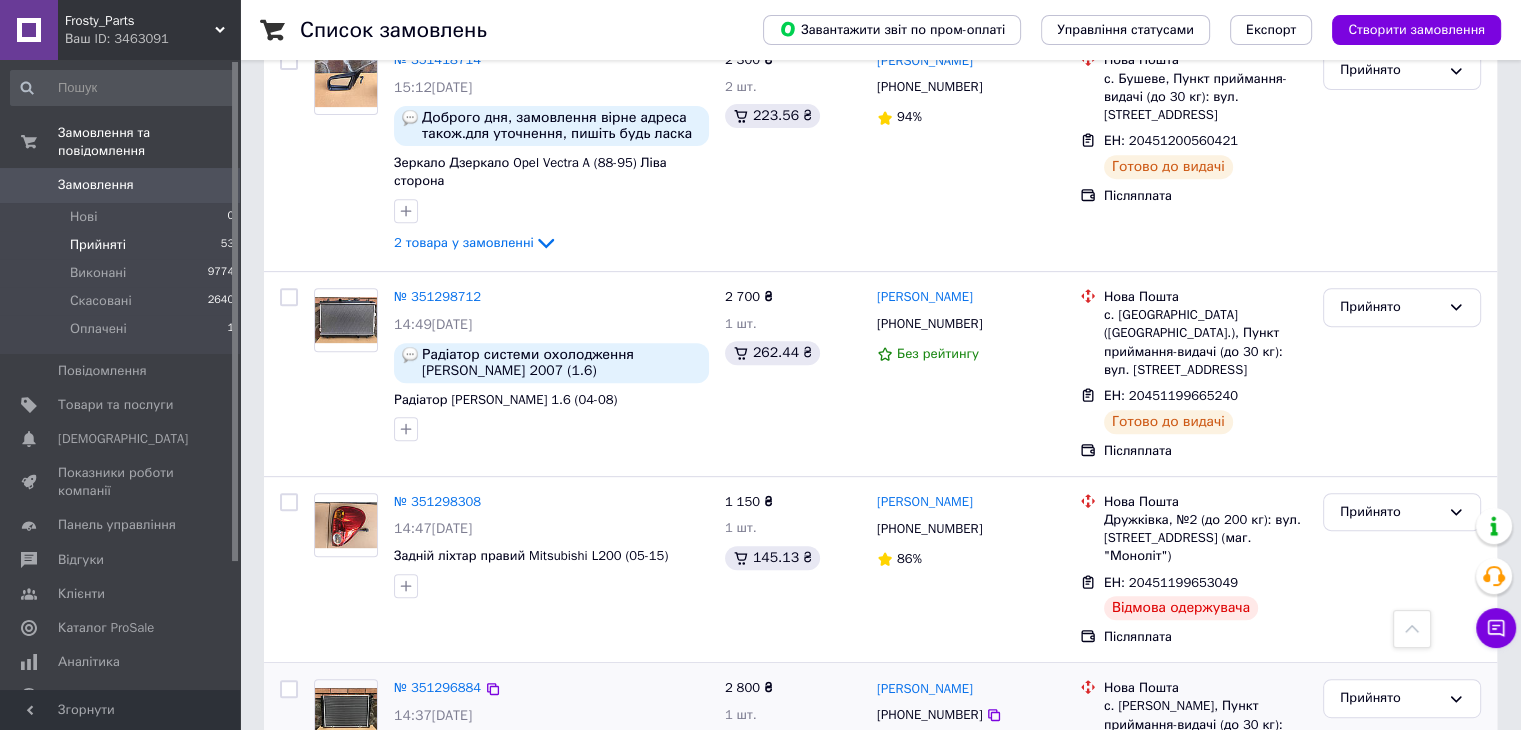 scroll, scrollTop: 8570, scrollLeft: 0, axis: vertical 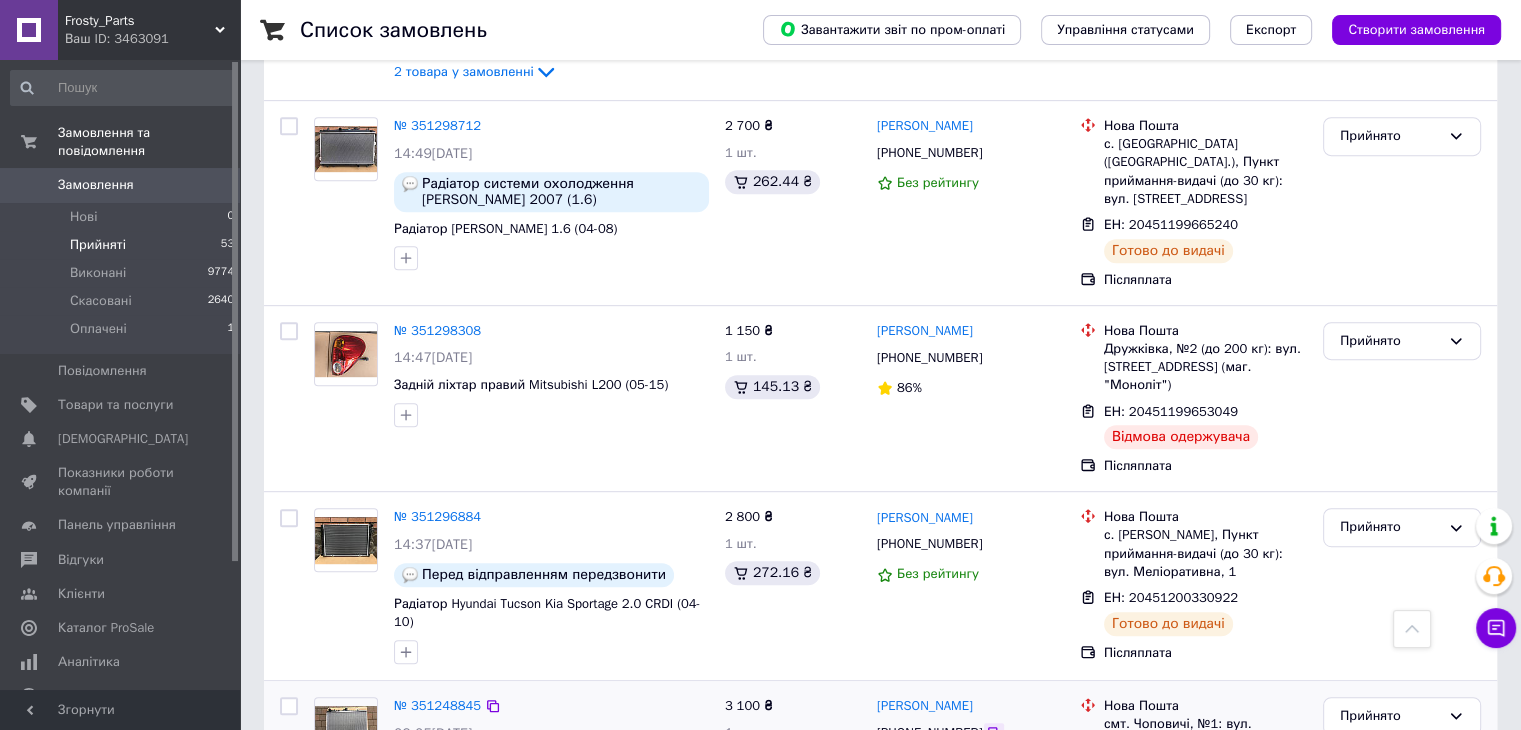 click 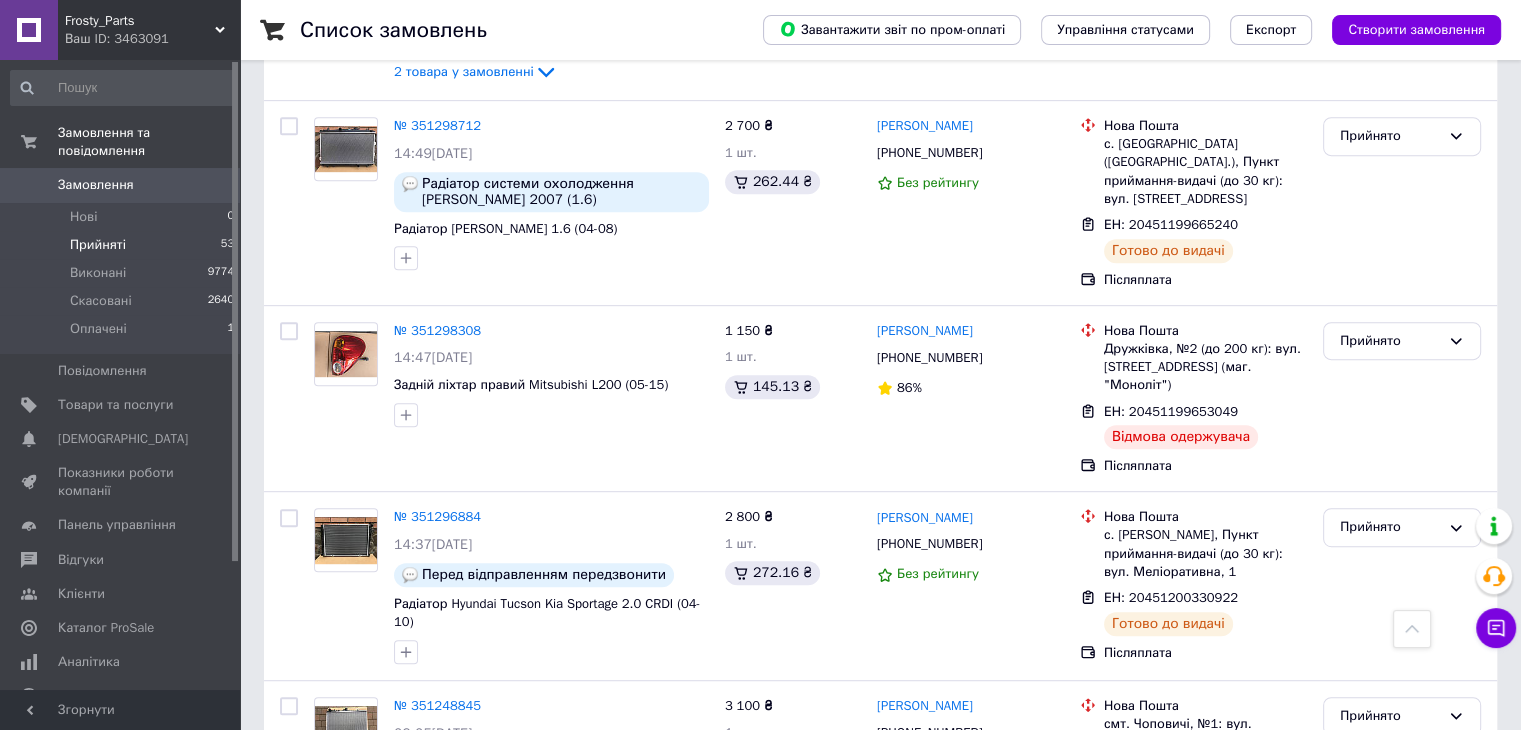 click 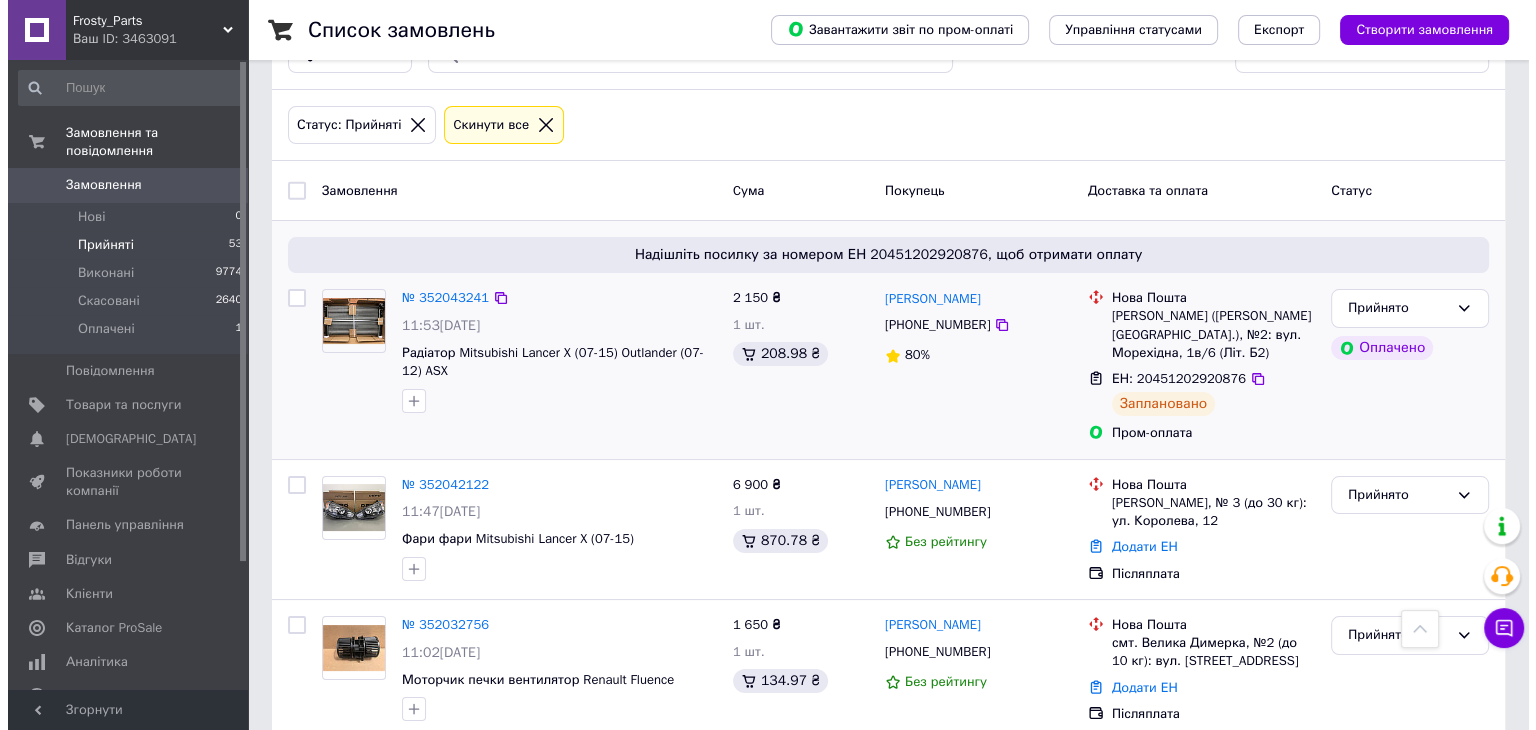 scroll, scrollTop: 0, scrollLeft: 0, axis: both 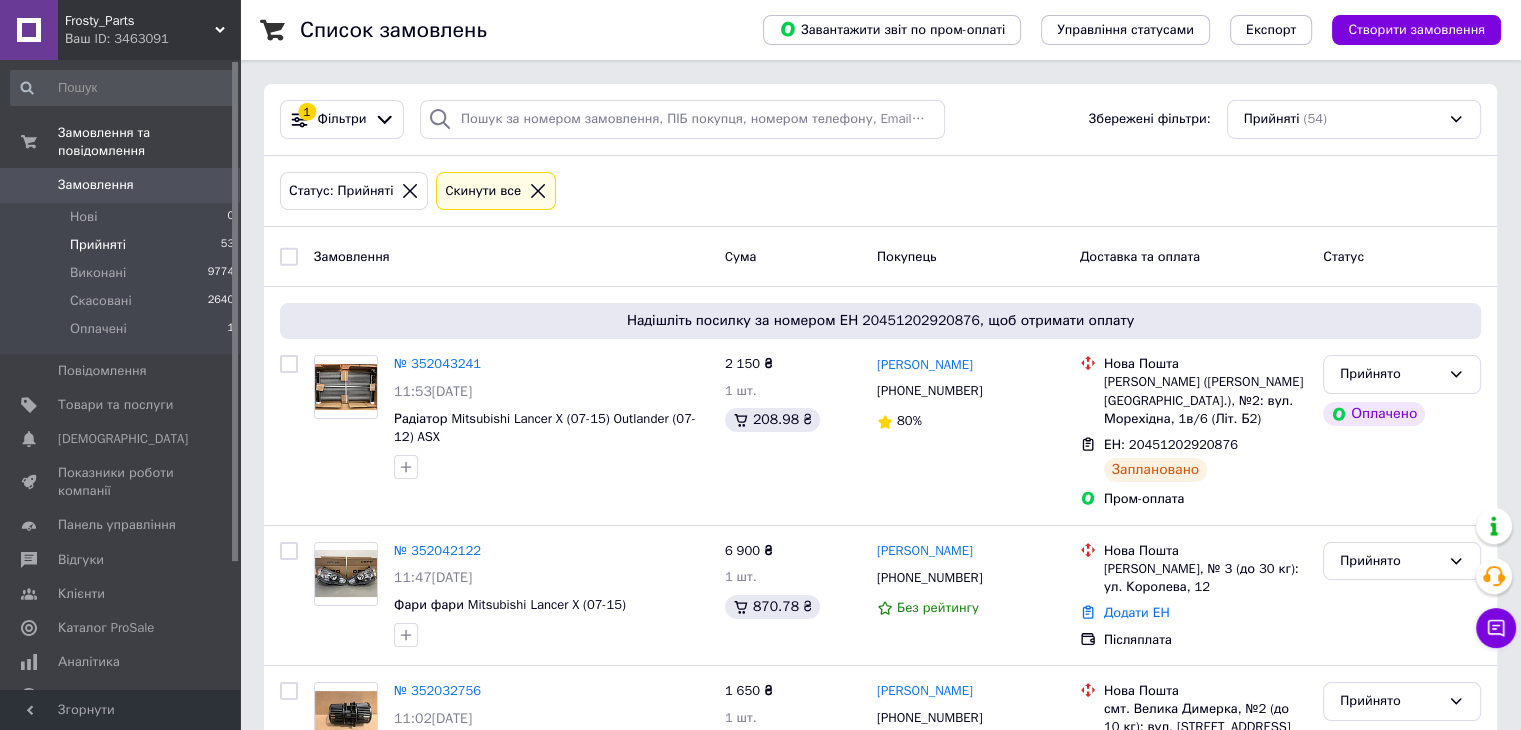 click on "Замовлення" at bounding box center (96, 185) 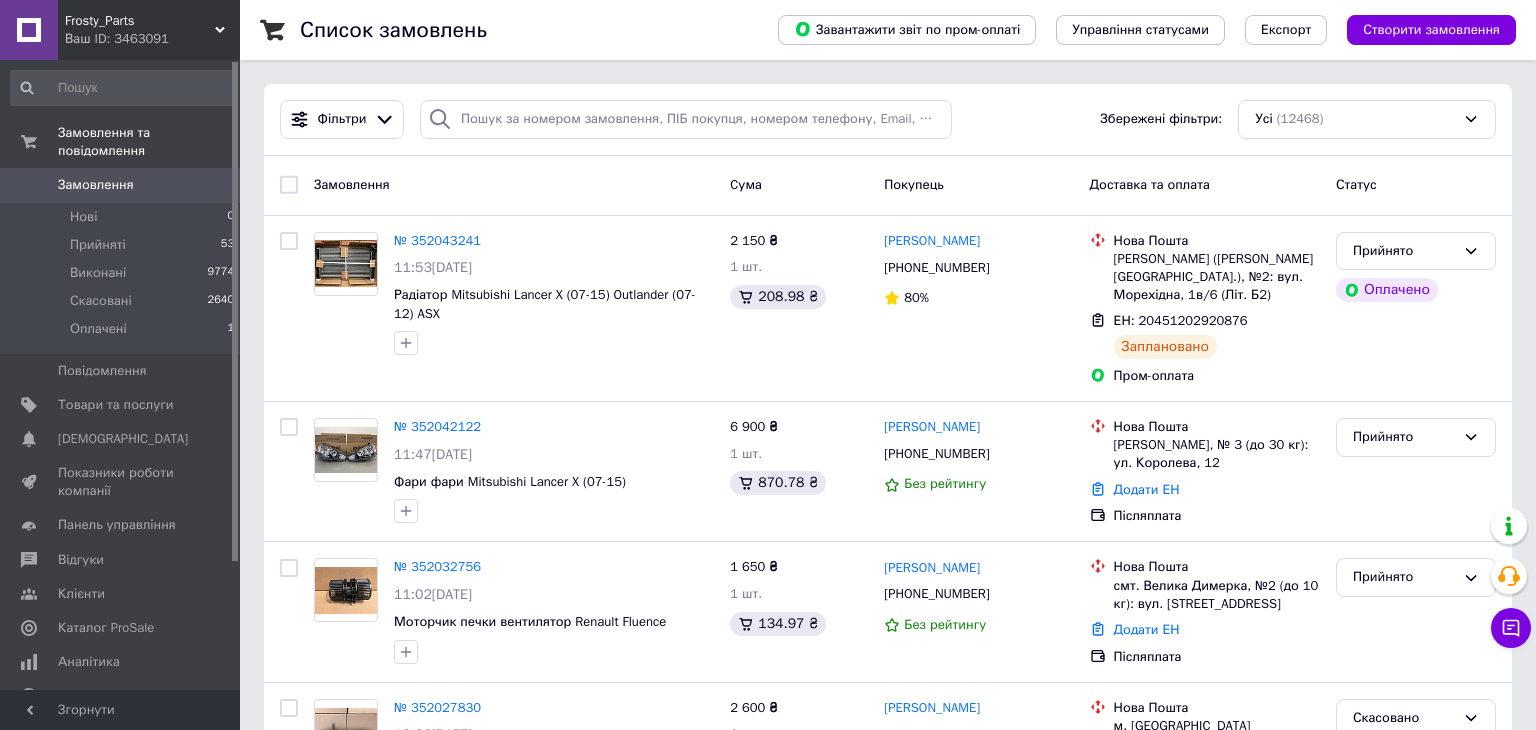 scroll, scrollTop: 0, scrollLeft: 0, axis: both 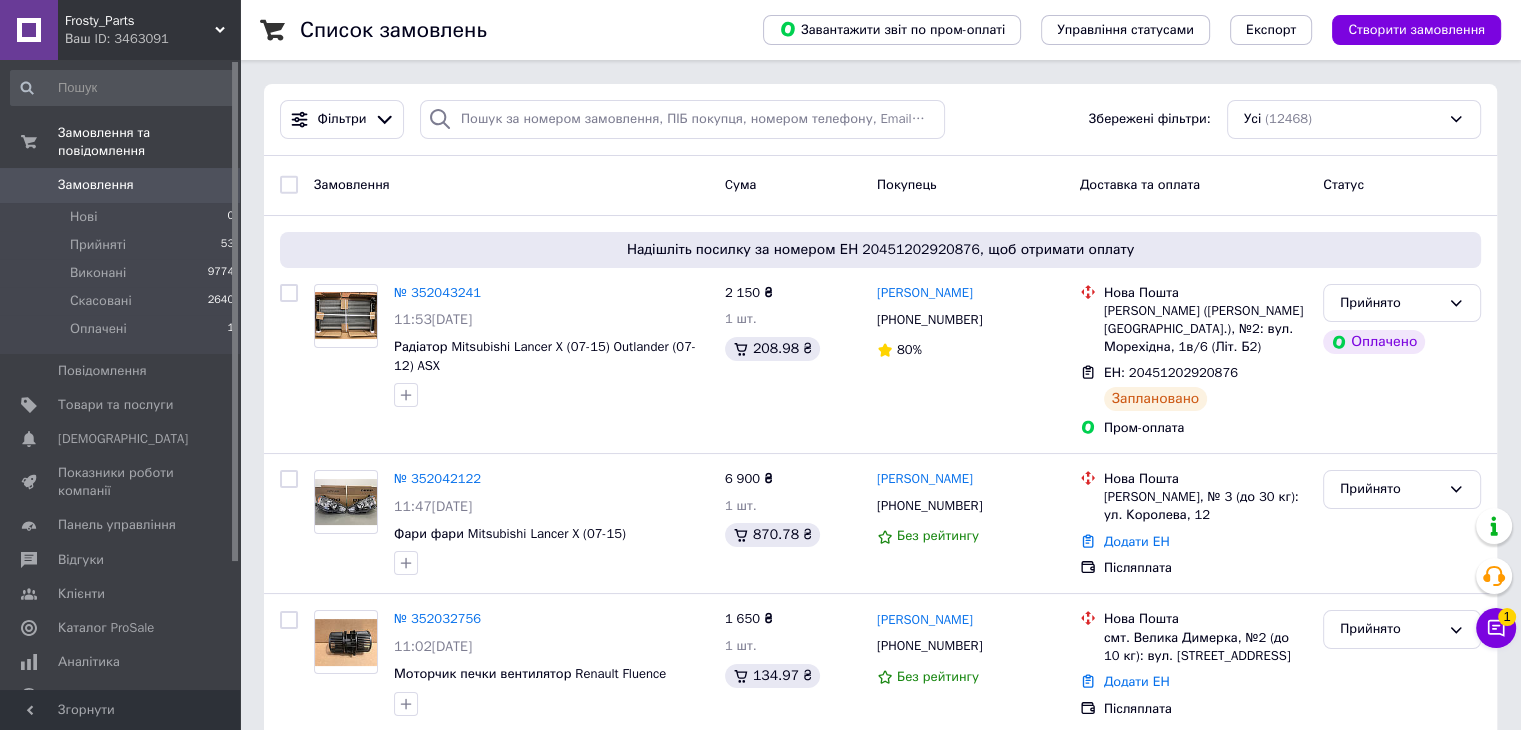 click on "Замовлення 0" at bounding box center (123, 185) 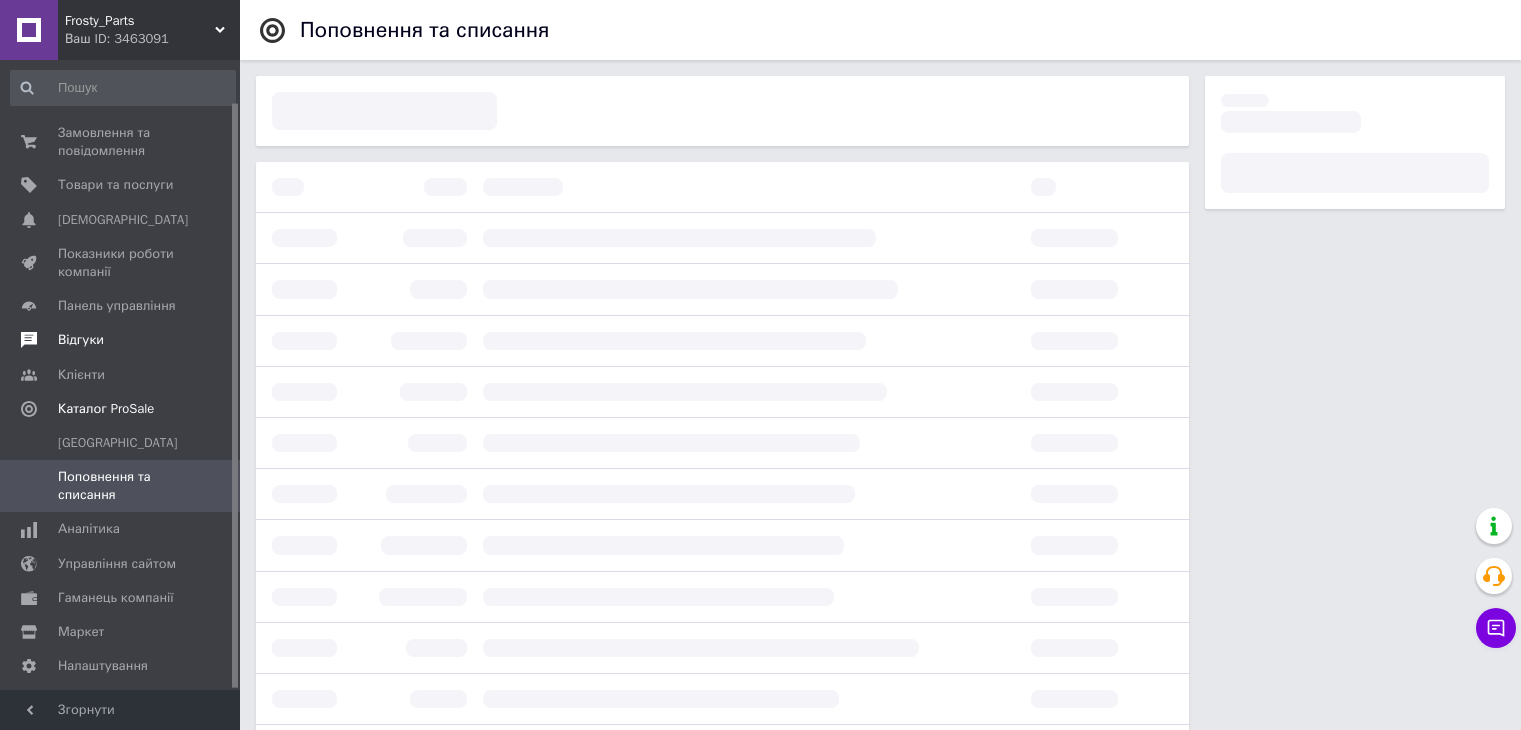 scroll, scrollTop: 0, scrollLeft: 0, axis: both 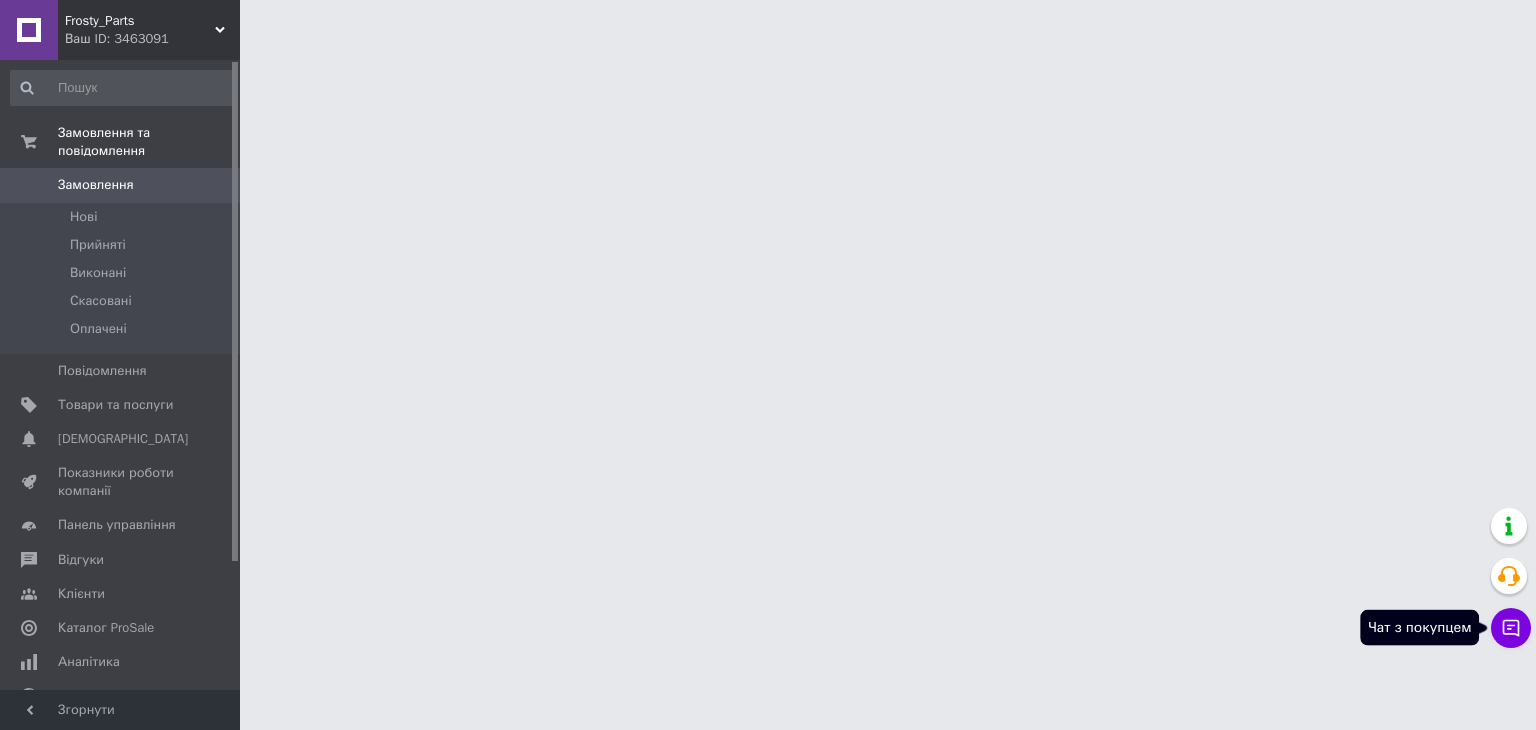 click 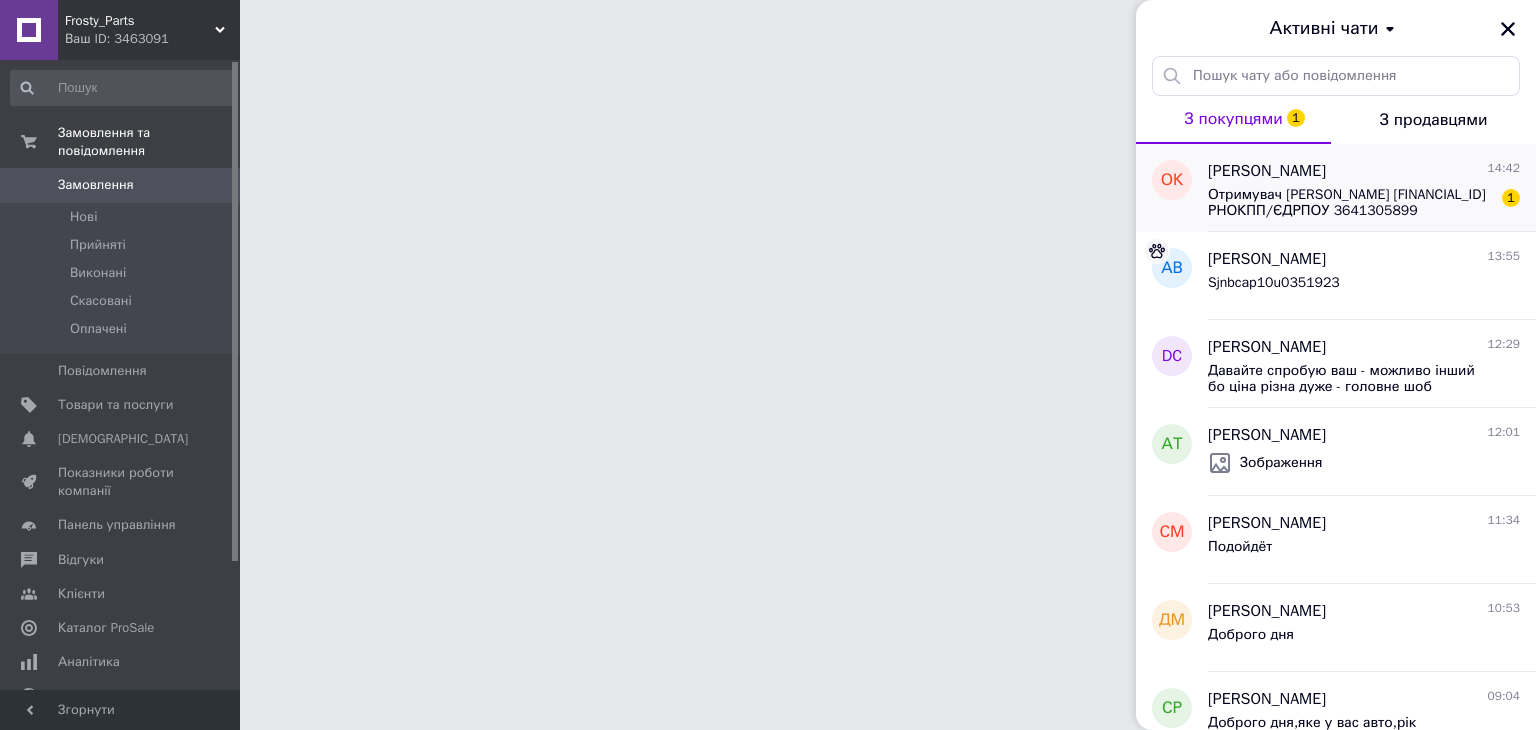 click on "Отримувач
[PERSON_NAME]
[FINANCIAL_ID]
РНОКПП/ЄДРПОУ
3641305899
Призначення платежу
Поповнення рахунку, [PERSON_NAME]" at bounding box center (1350, 203) 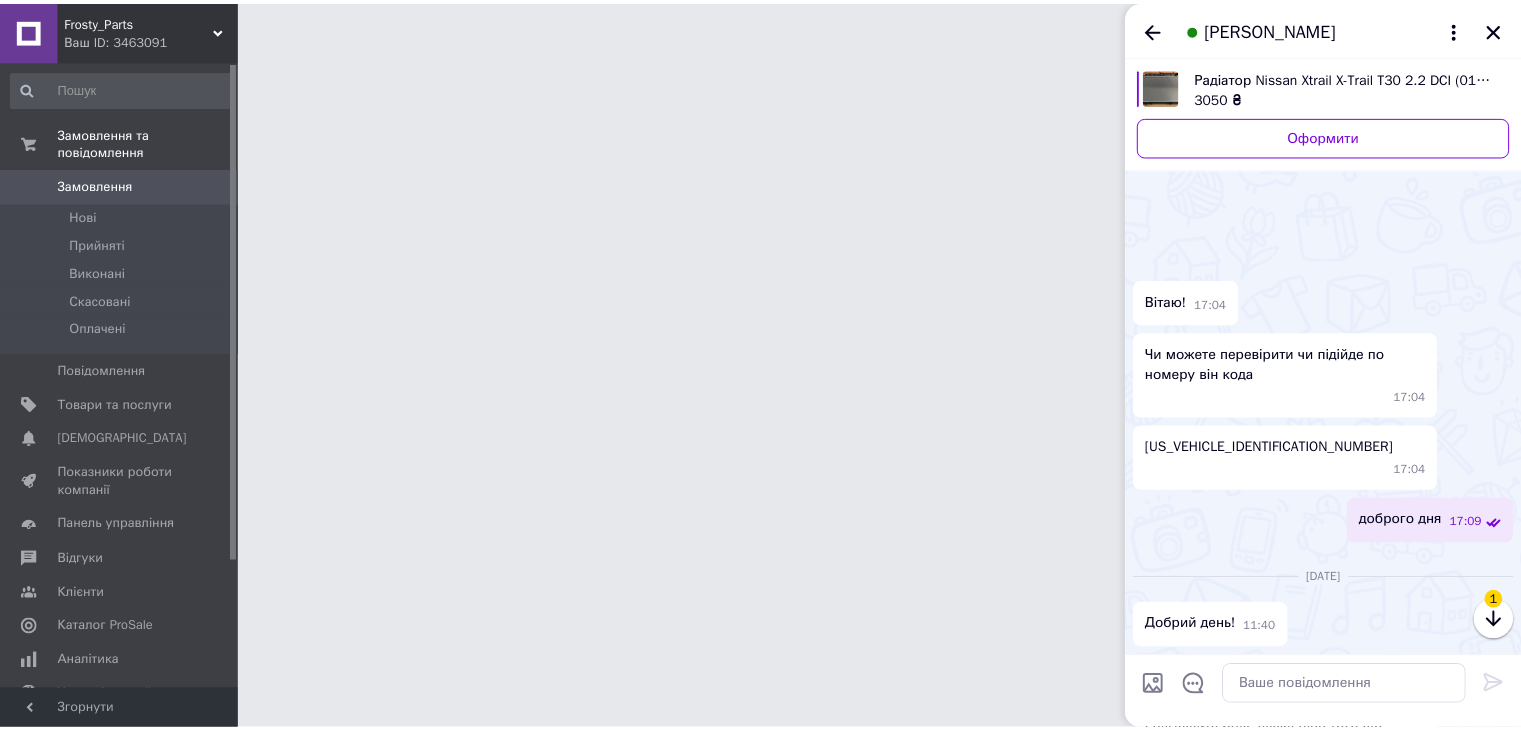 scroll, scrollTop: 2591, scrollLeft: 0, axis: vertical 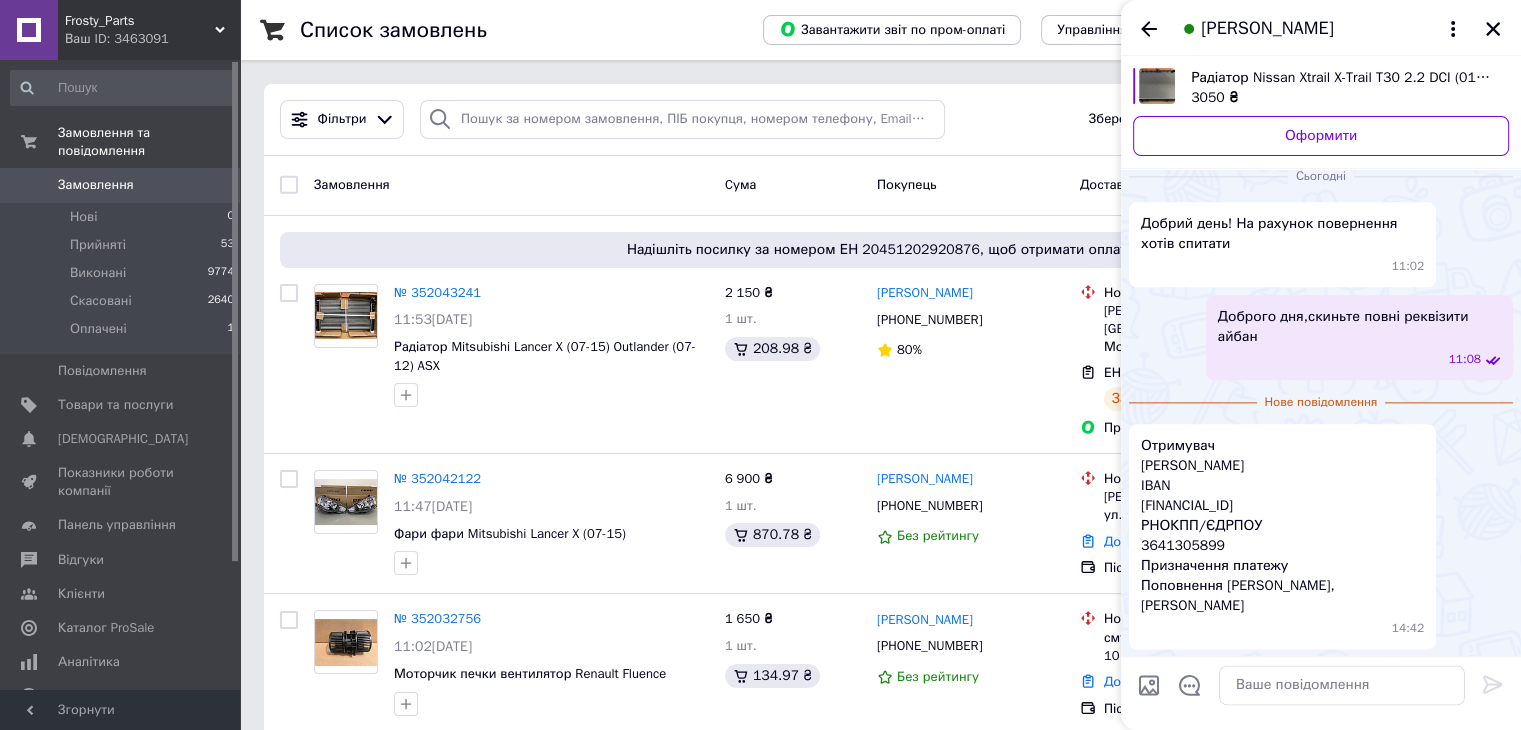 drag, startPoint x: 1357, startPoint y: 608, endPoint x: 1136, endPoint y: 420, distance: 290.1465 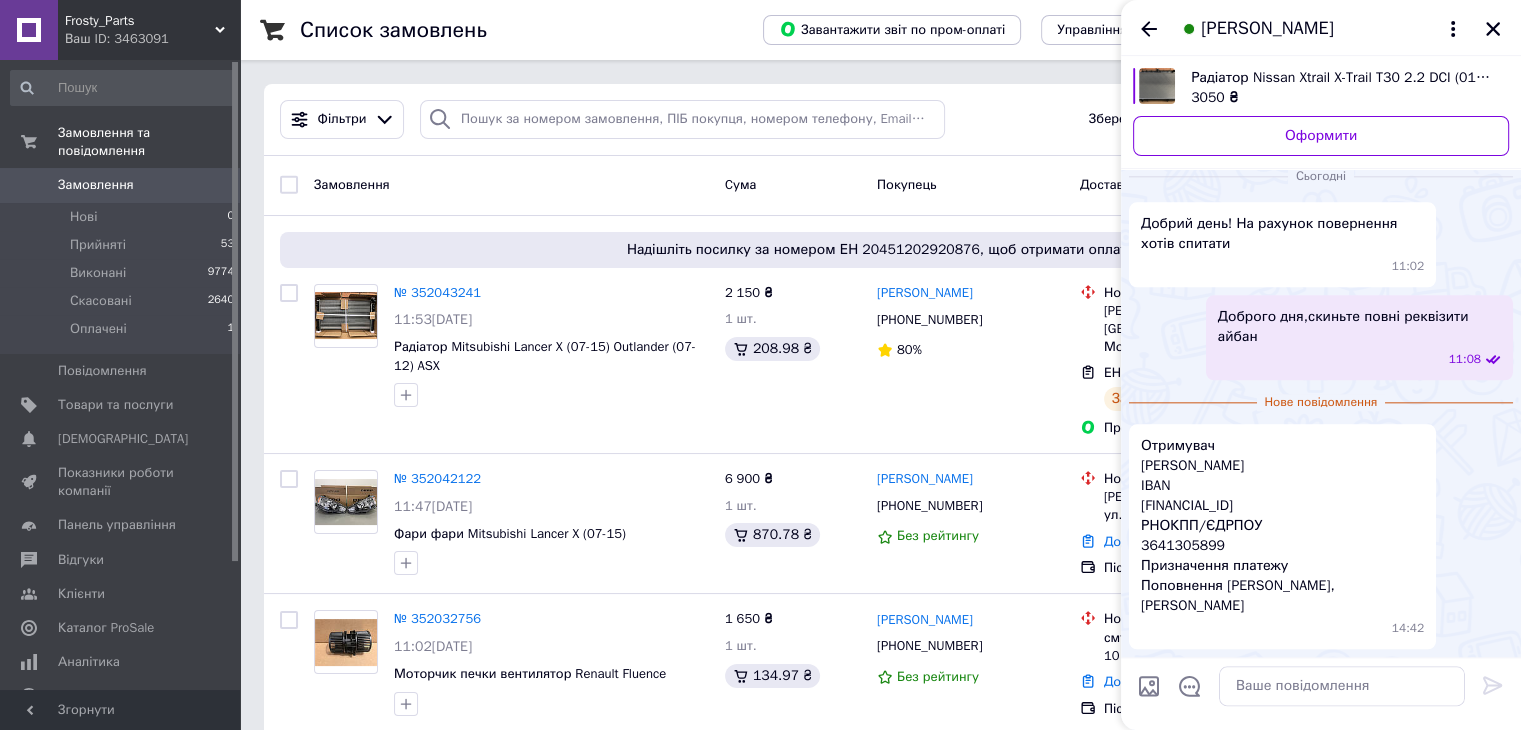 scroll, scrollTop: 2484, scrollLeft: 0, axis: vertical 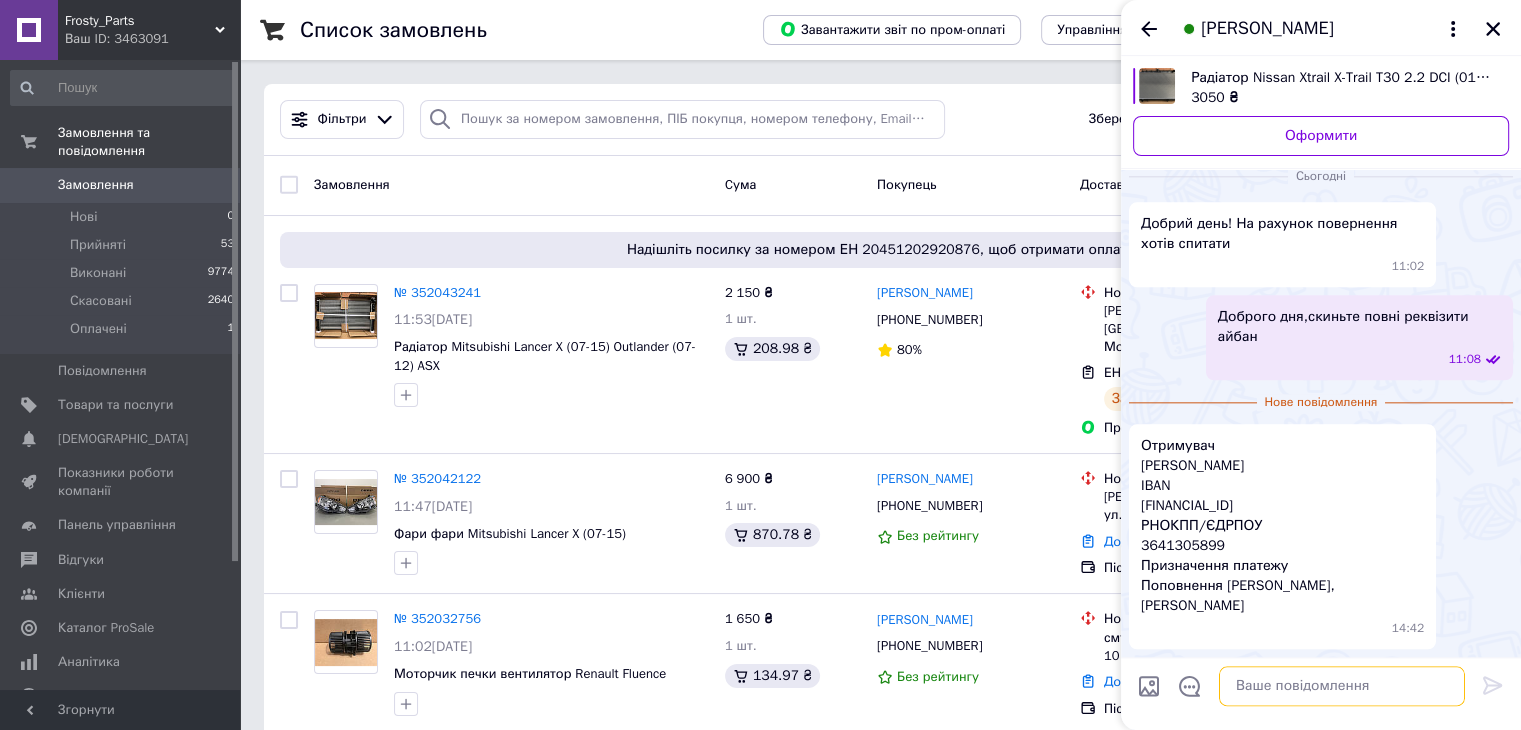 click at bounding box center [1342, 686] 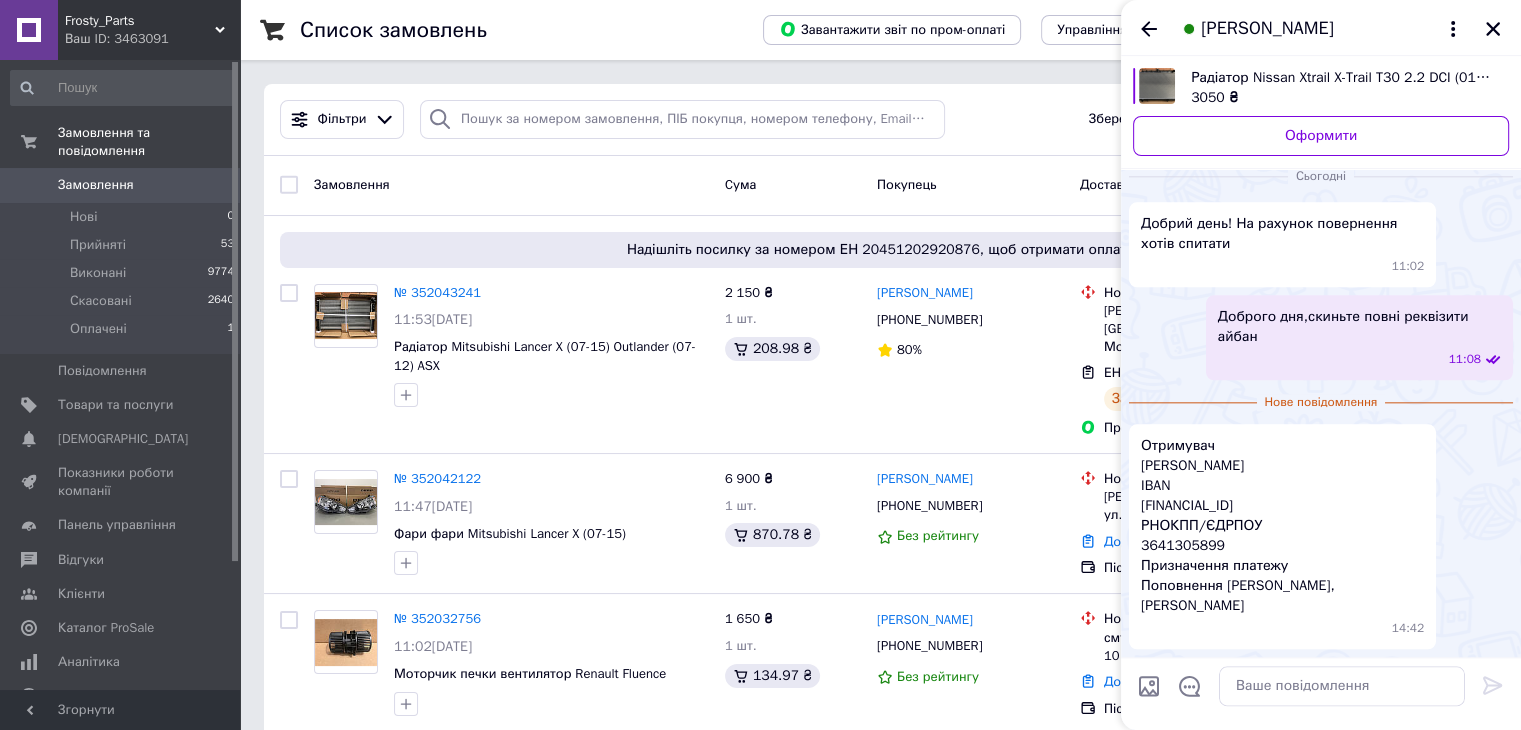 drag, startPoint x: 1344, startPoint y: 609, endPoint x: 1135, endPoint y: 446, distance: 265.04718 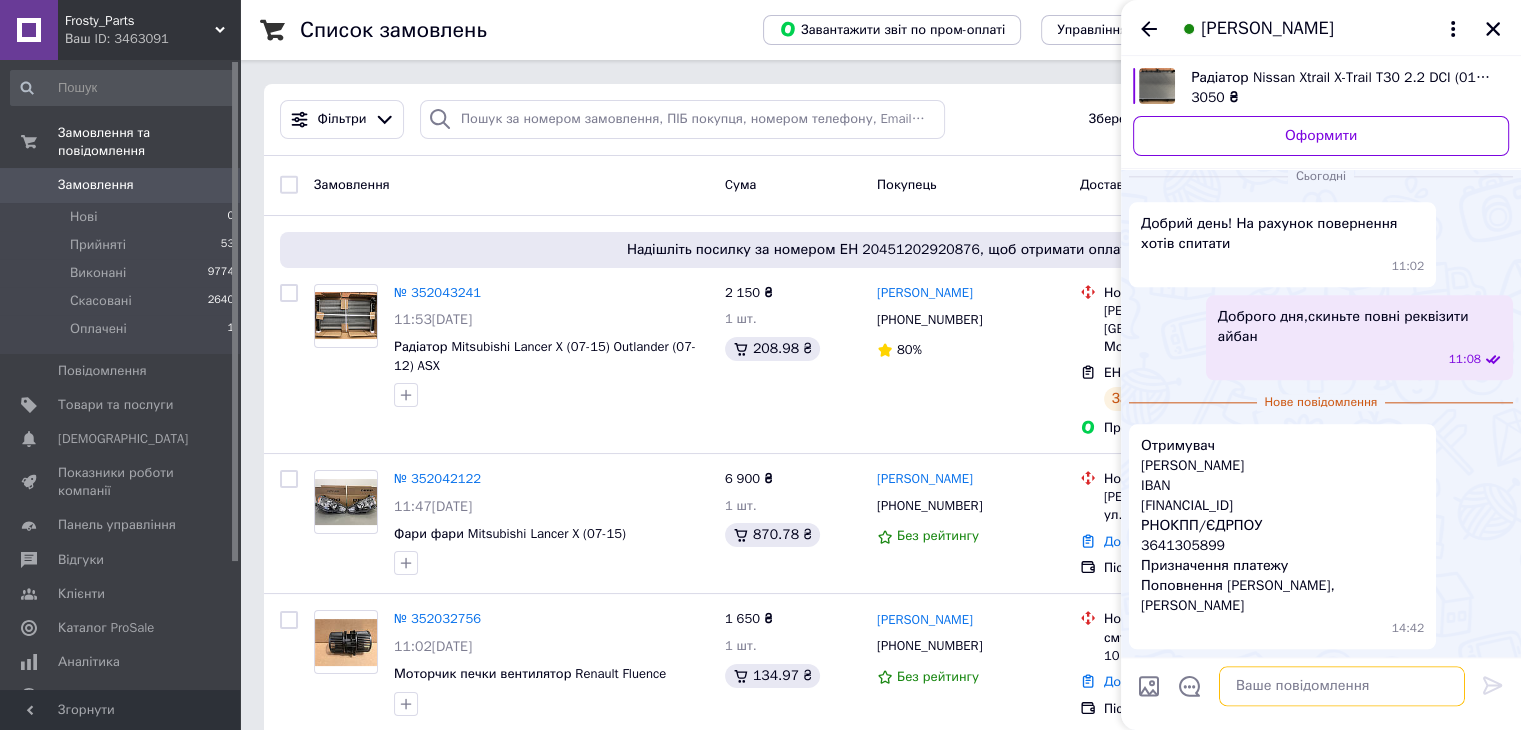 click at bounding box center (1342, 686) 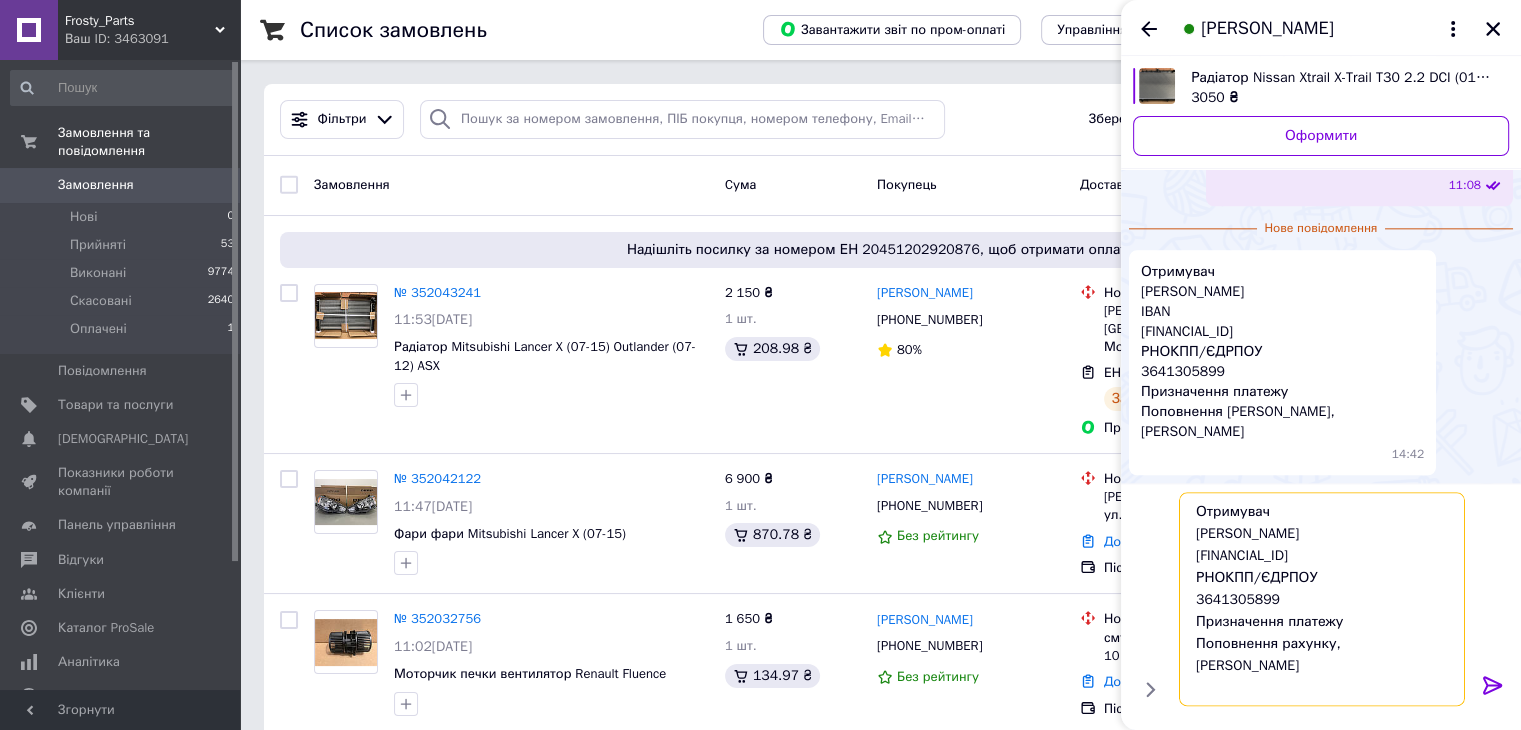 scroll, scrollTop: 0, scrollLeft: 0, axis: both 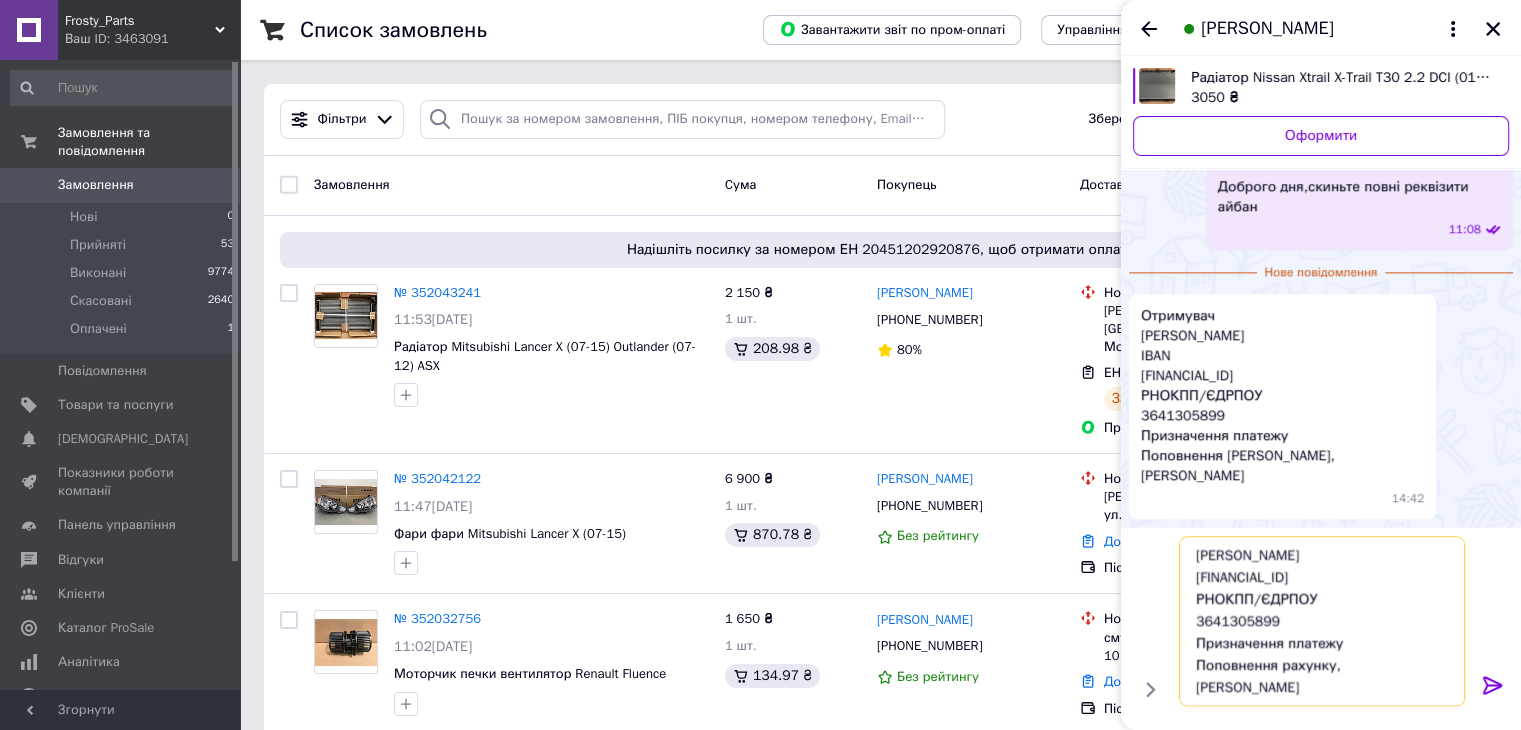 click on "КОСОВАН ОЛЕКСАНДР МИКОЛАЙОВИЧ
IBAN
UA143052990000026201899042565
РНОКПП/ЄДРПОУ
3641305899
Призначення платежу
Поповнення рахунку, КОСОВАН ОЛЕКСАНДР МИКОЛАЙОВИЧ" at bounding box center [1322, 621] 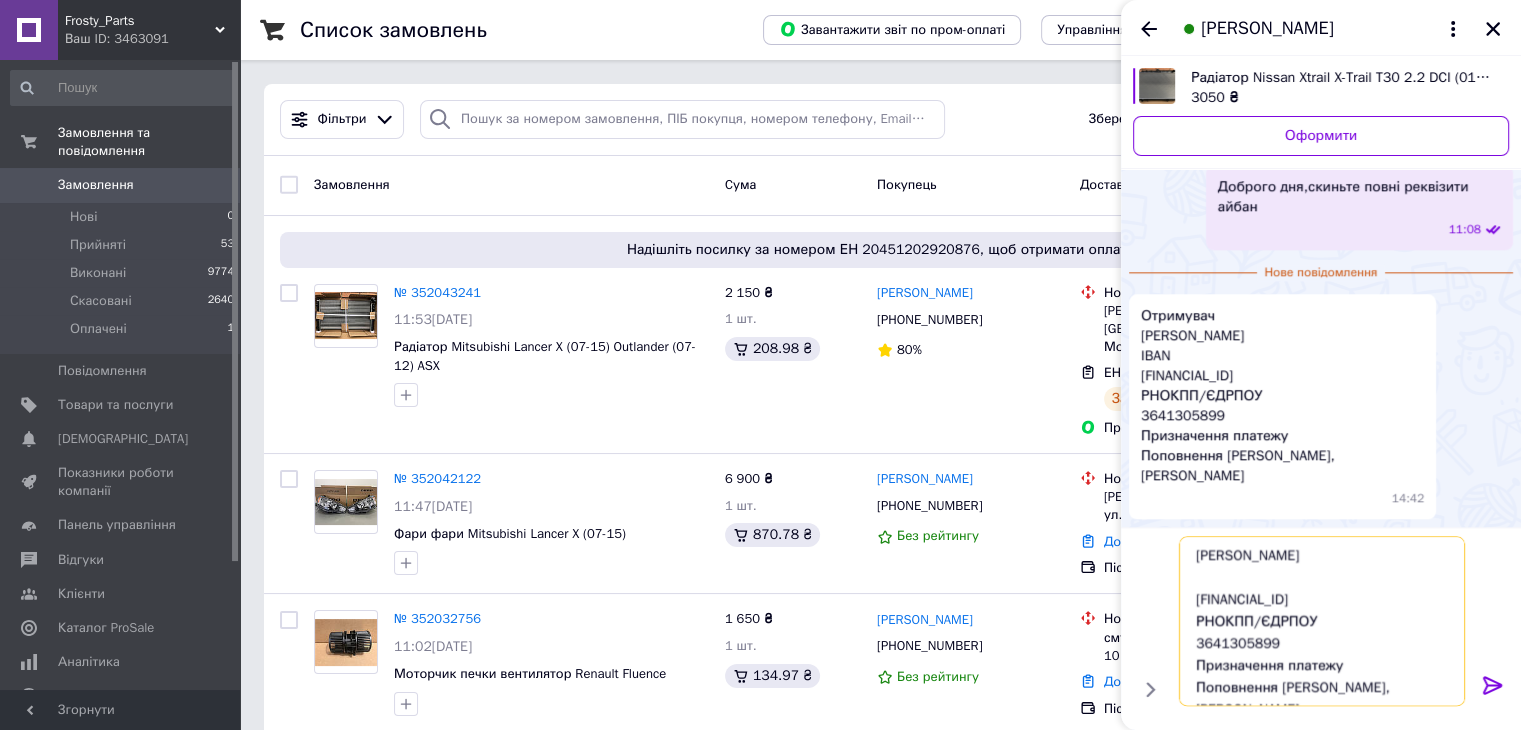 drag, startPoint x: 1308, startPoint y: 670, endPoint x: 1196, endPoint y: 669, distance: 112.00446 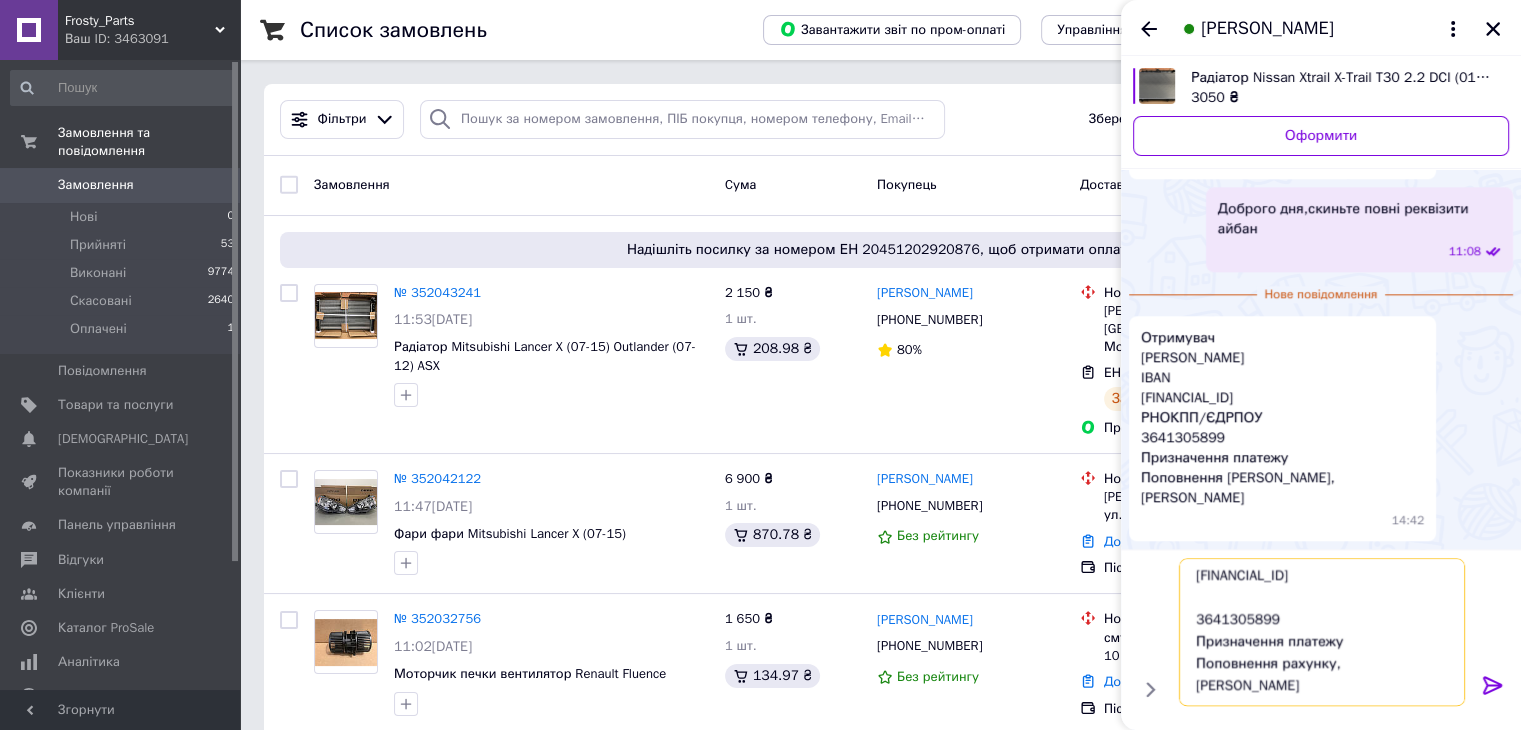 scroll, scrollTop: 89, scrollLeft: 0, axis: vertical 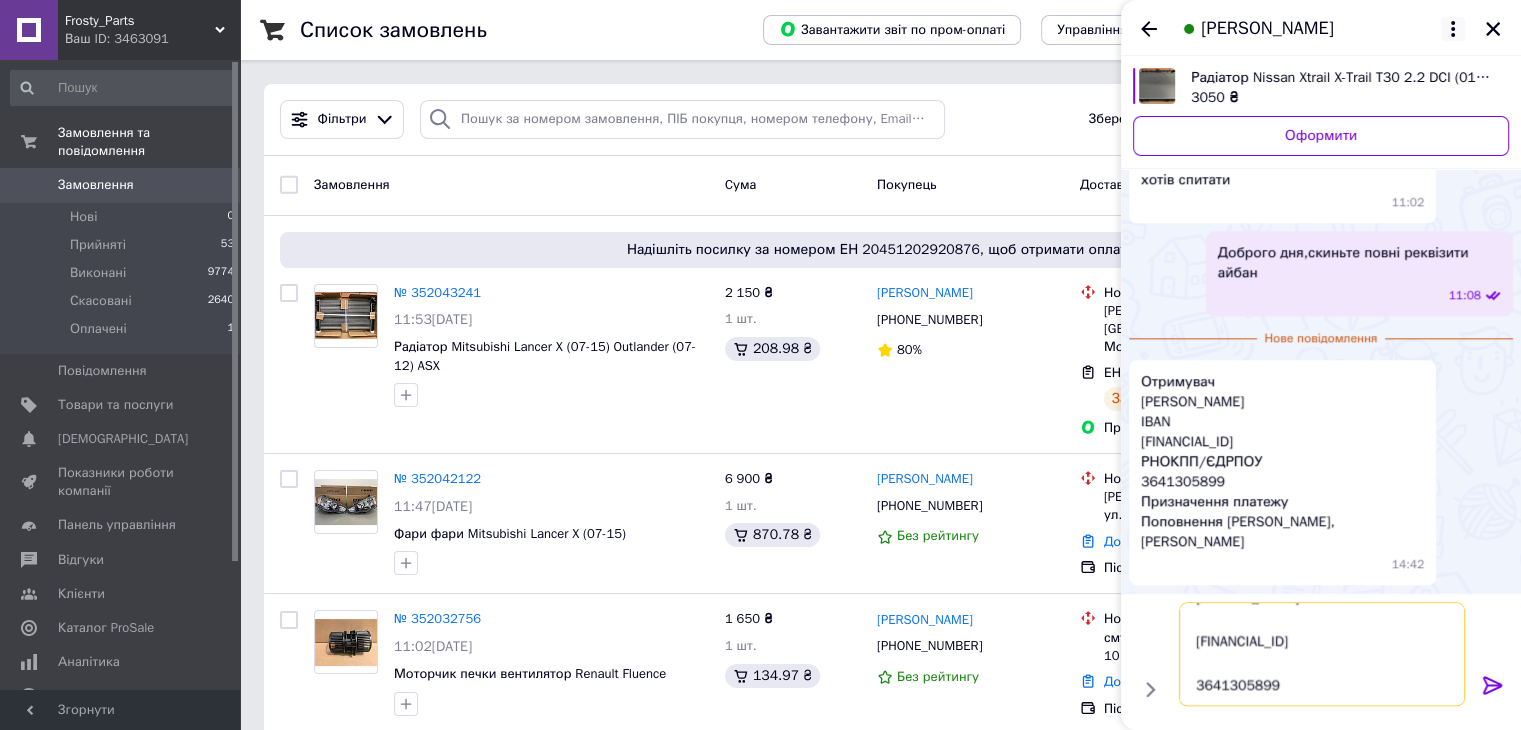 type on "КОСОВАН ОЛЕКСАНДР МИКОЛАЙОВИЧ
UA143052990000026201899042565
3641305899" 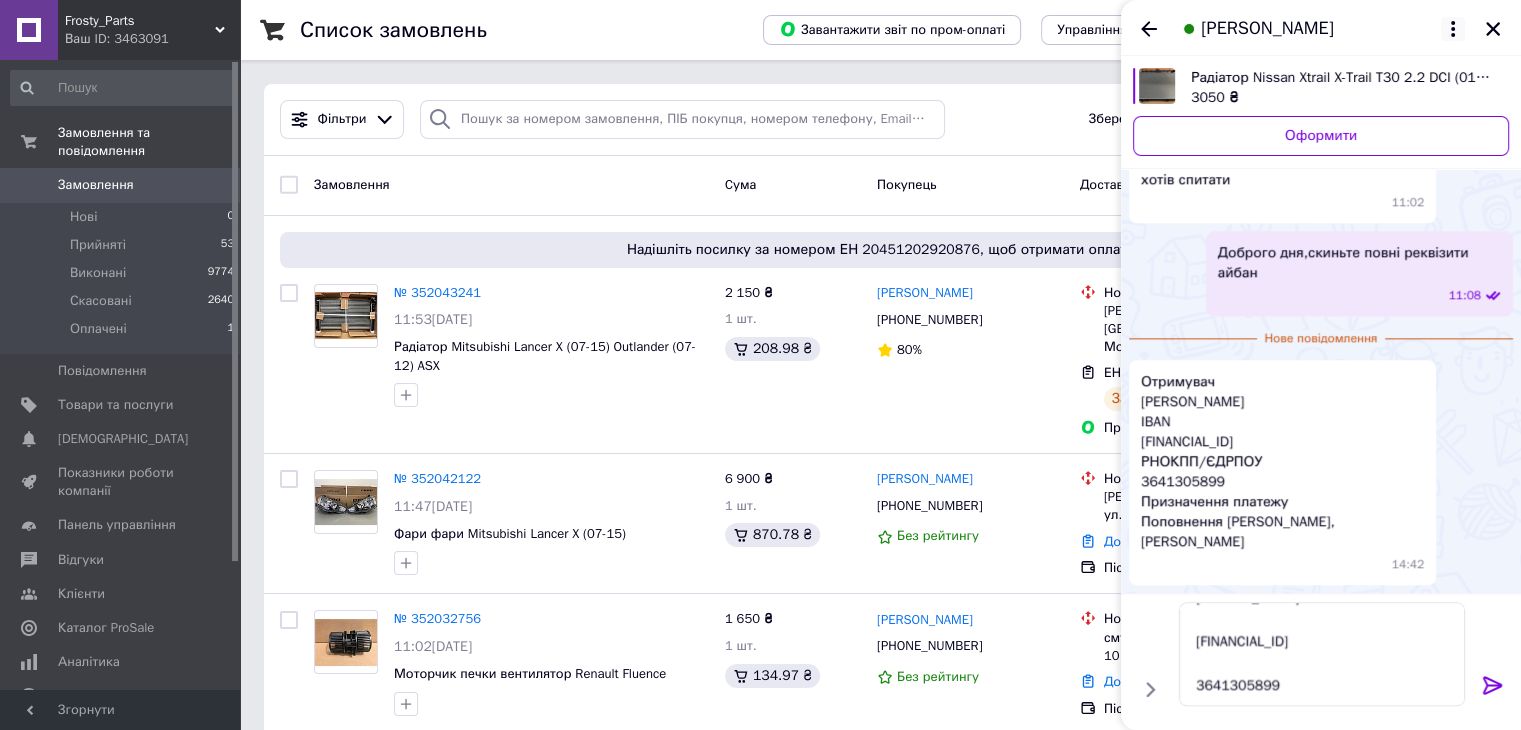 click 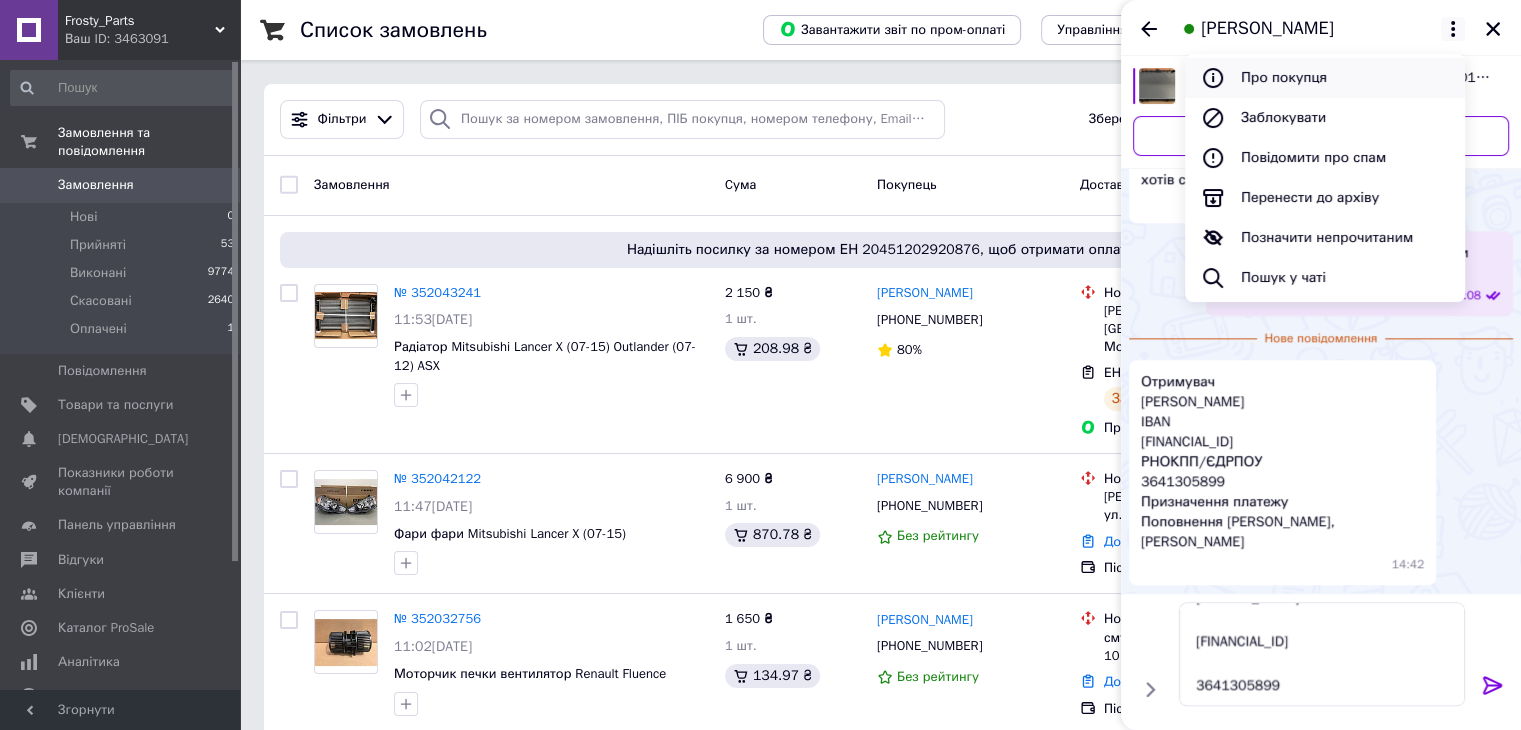 click on "Про покупця" at bounding box center [1325, 78] 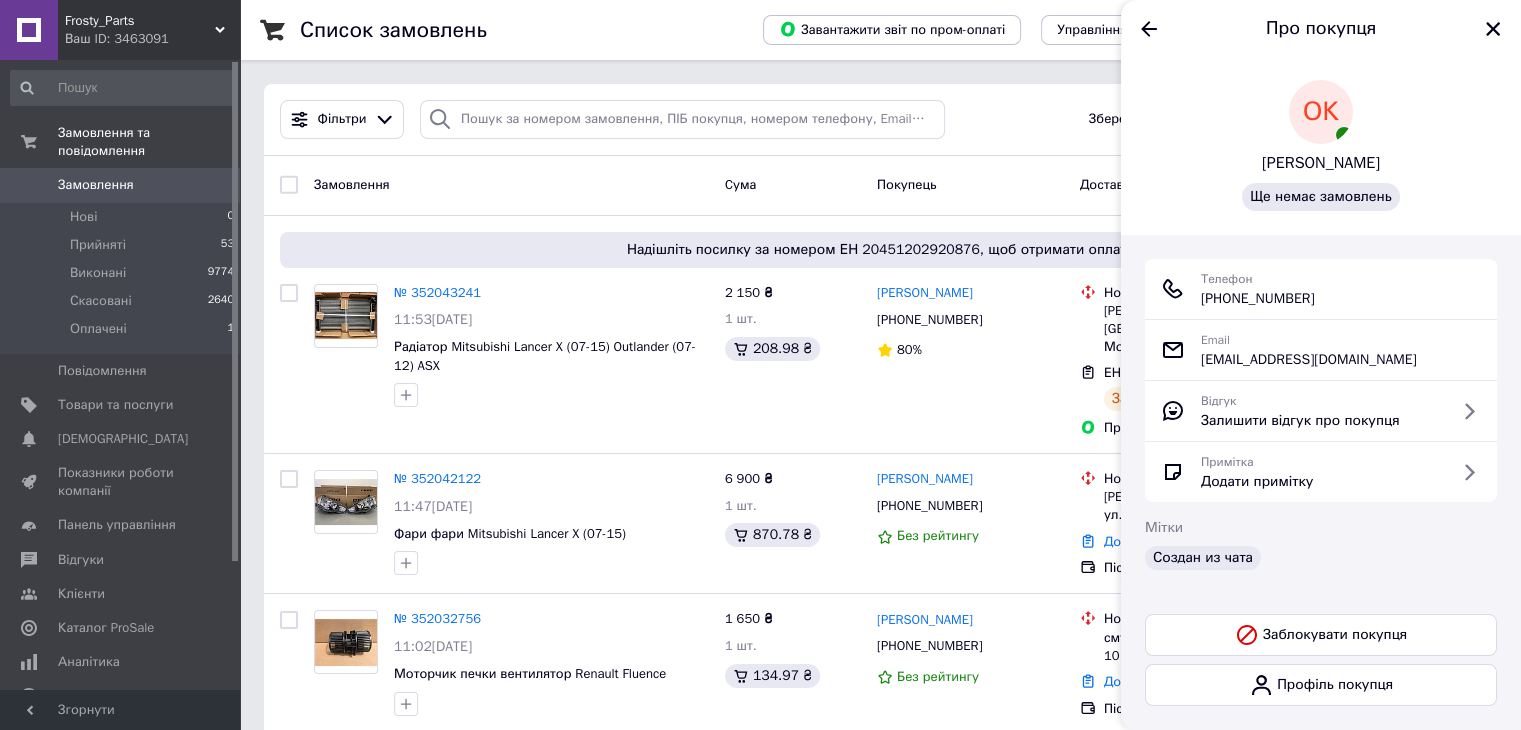 drag, startPoint x: 1320, startPoint y: 281, endPoint x: 1408, endPoint y: 319, distance: 95.85406 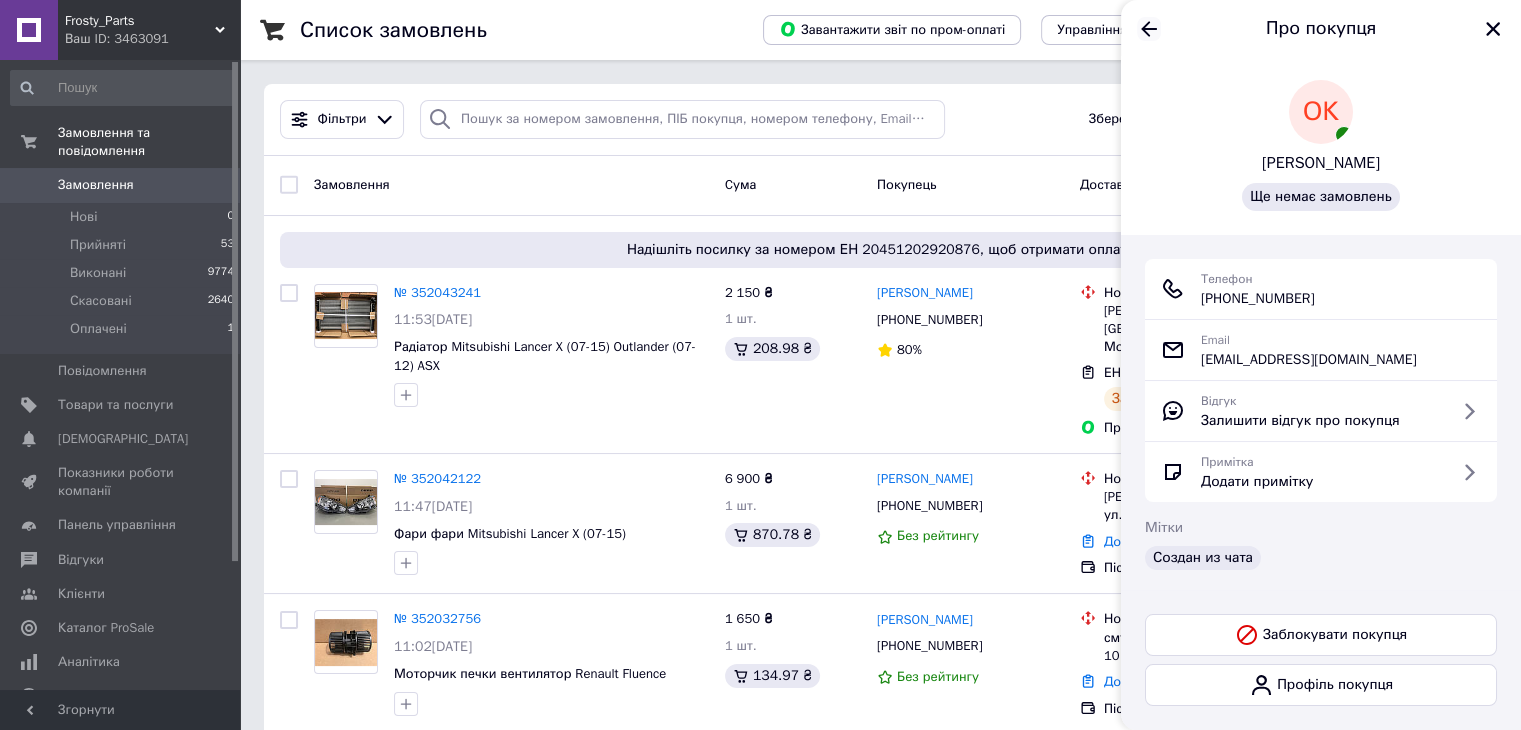 click 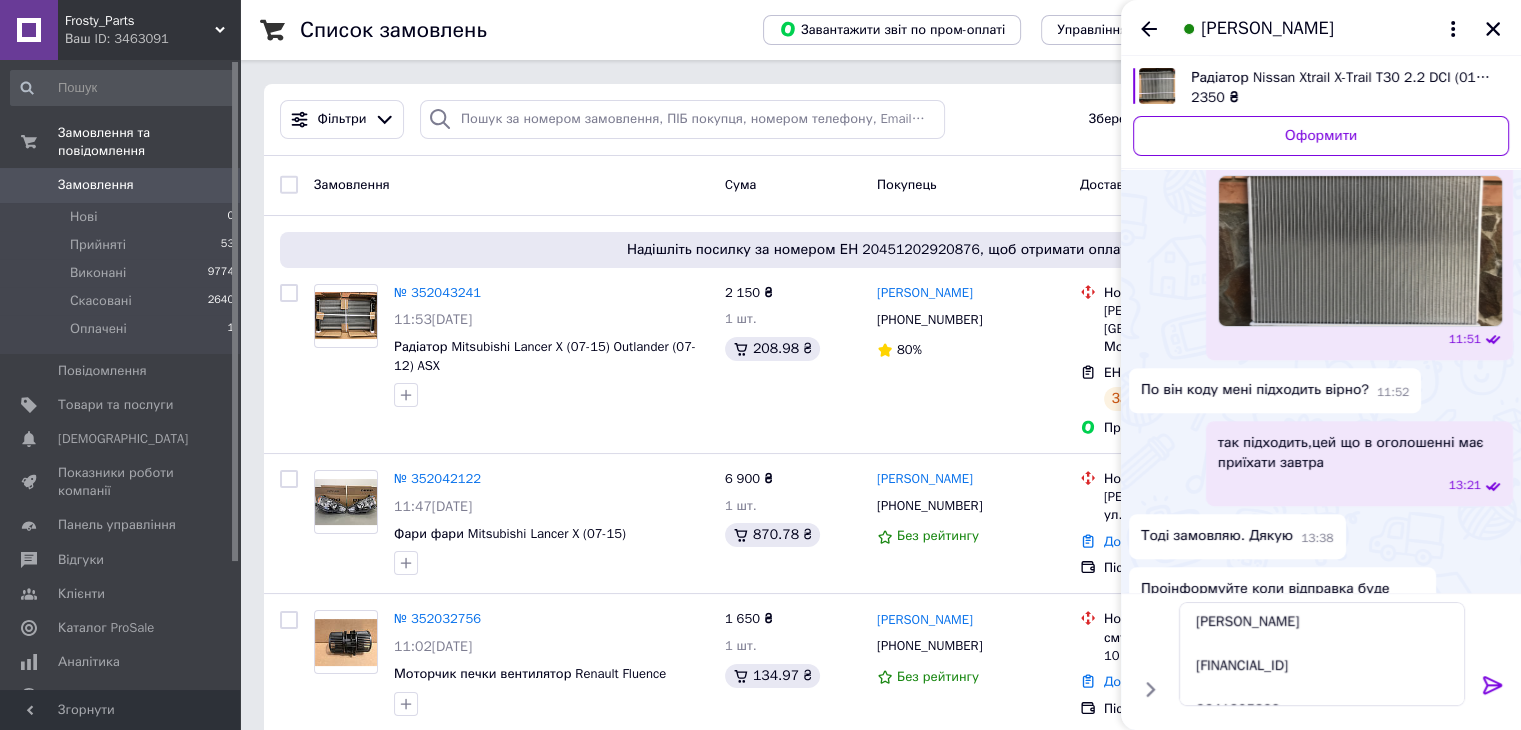 scroll, scrollTop: 848, scrollLeft: 0, axis: vertical 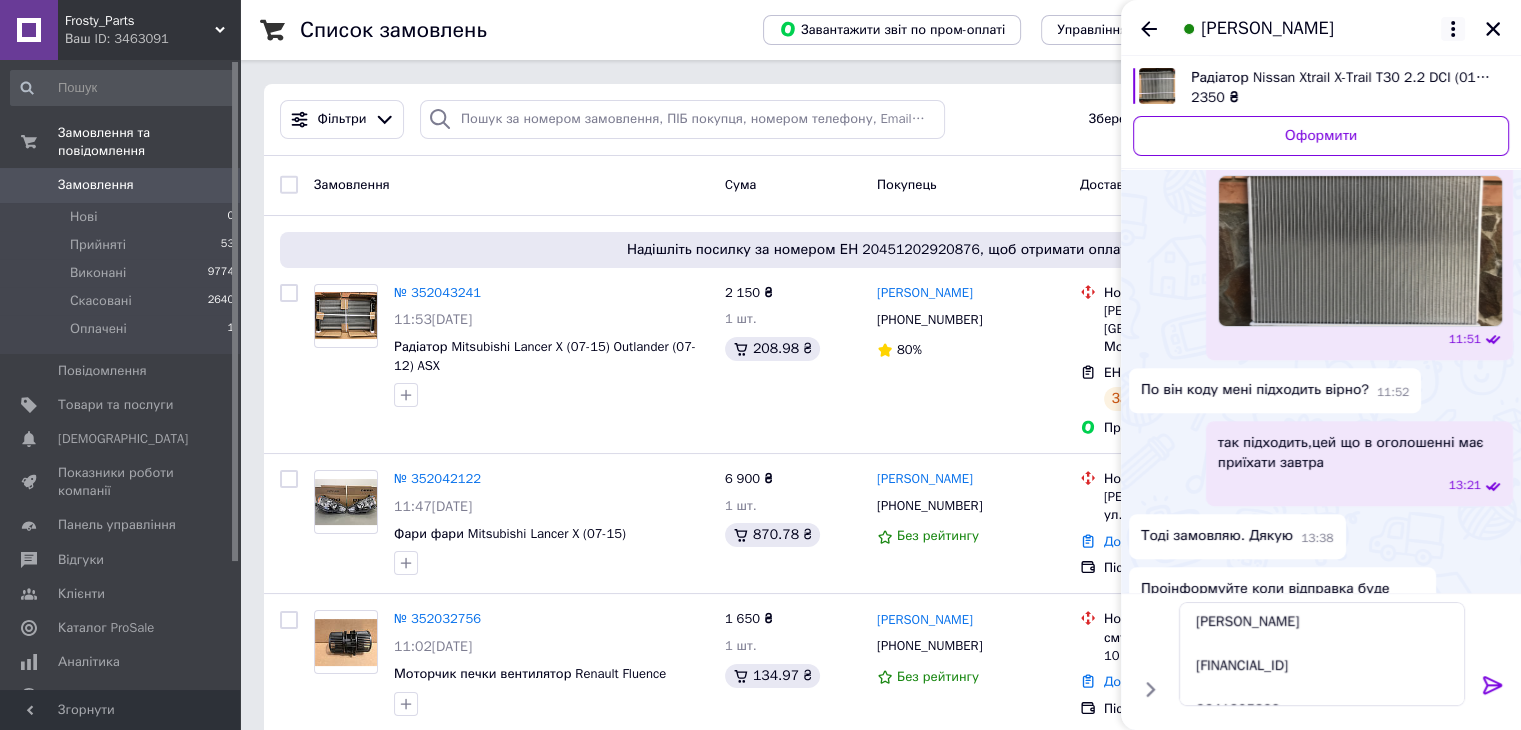 click 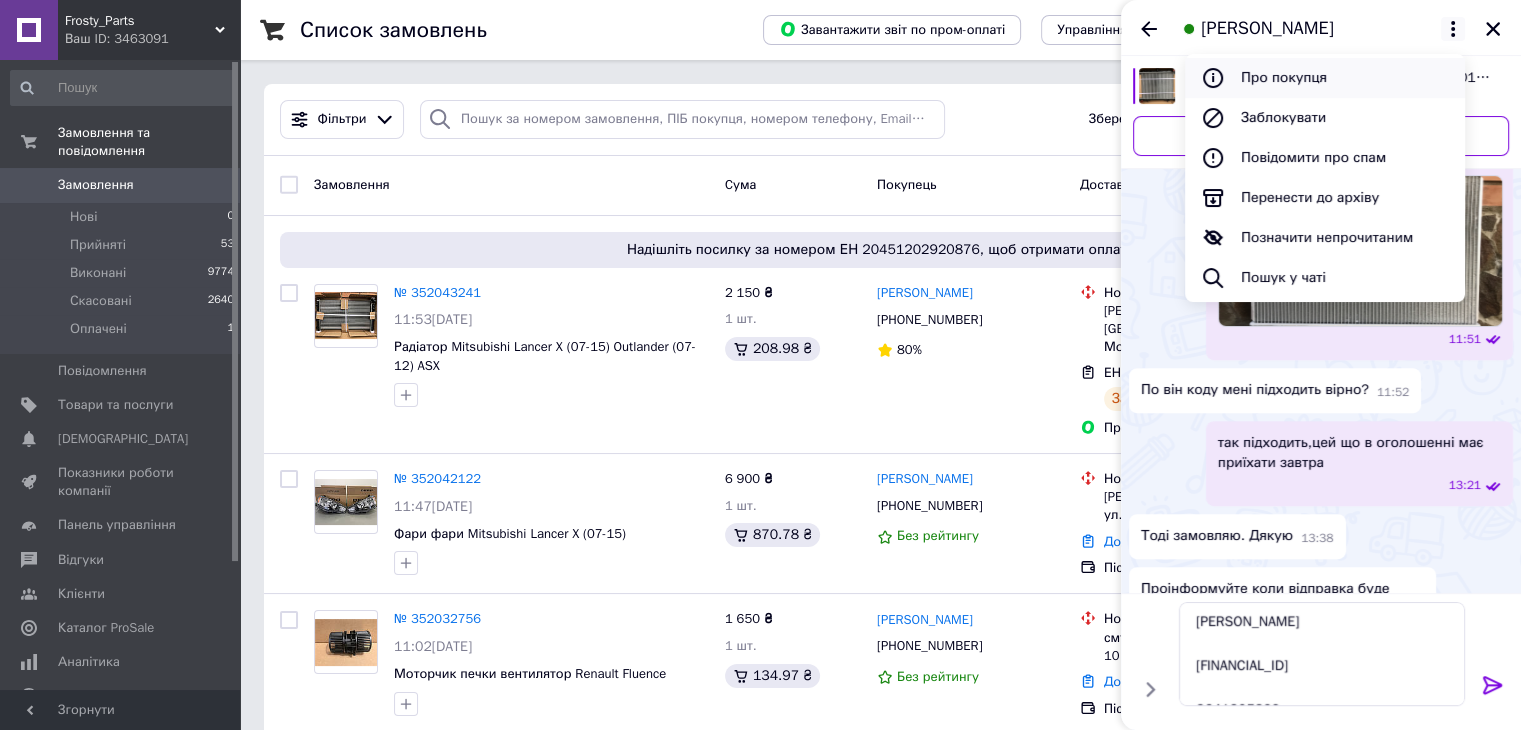 click on "Про покупця" at bounding box center [1325, 78] 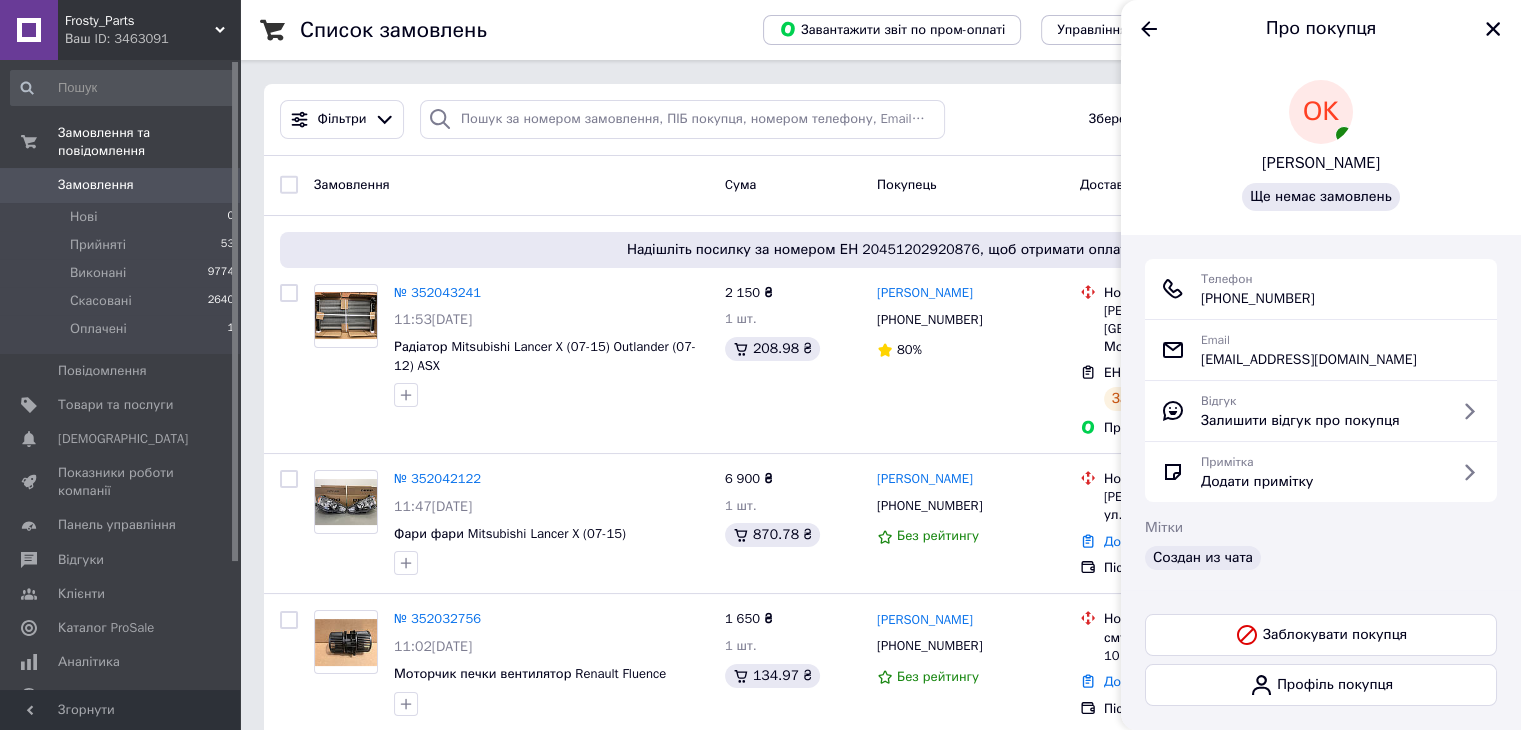 drag, startPoint x: 1340, startPoint y: 299, endPoint x: 1200, endPoint y: 299, distance: 140 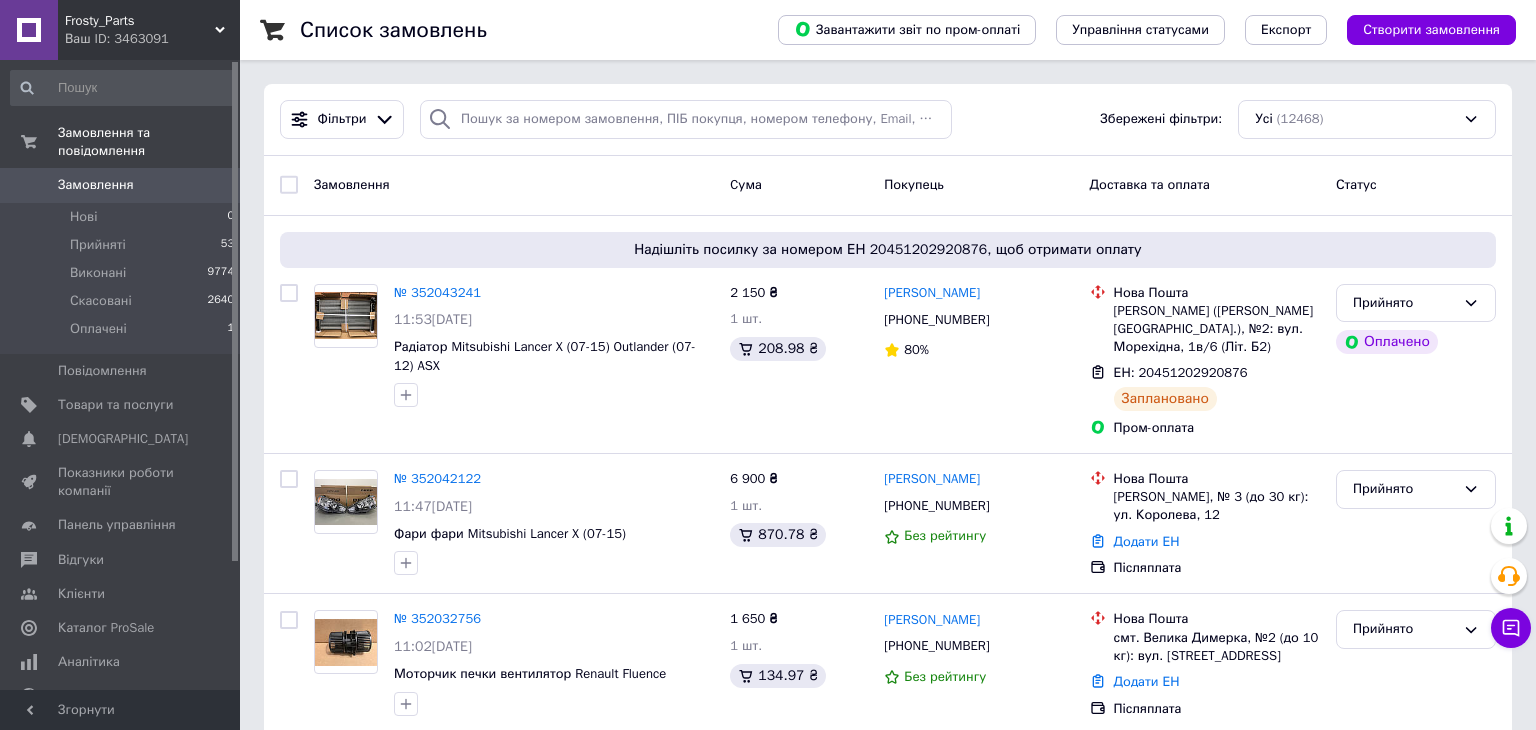 scroll, scrollTop: 0, scrollLeft: 0, axis: both 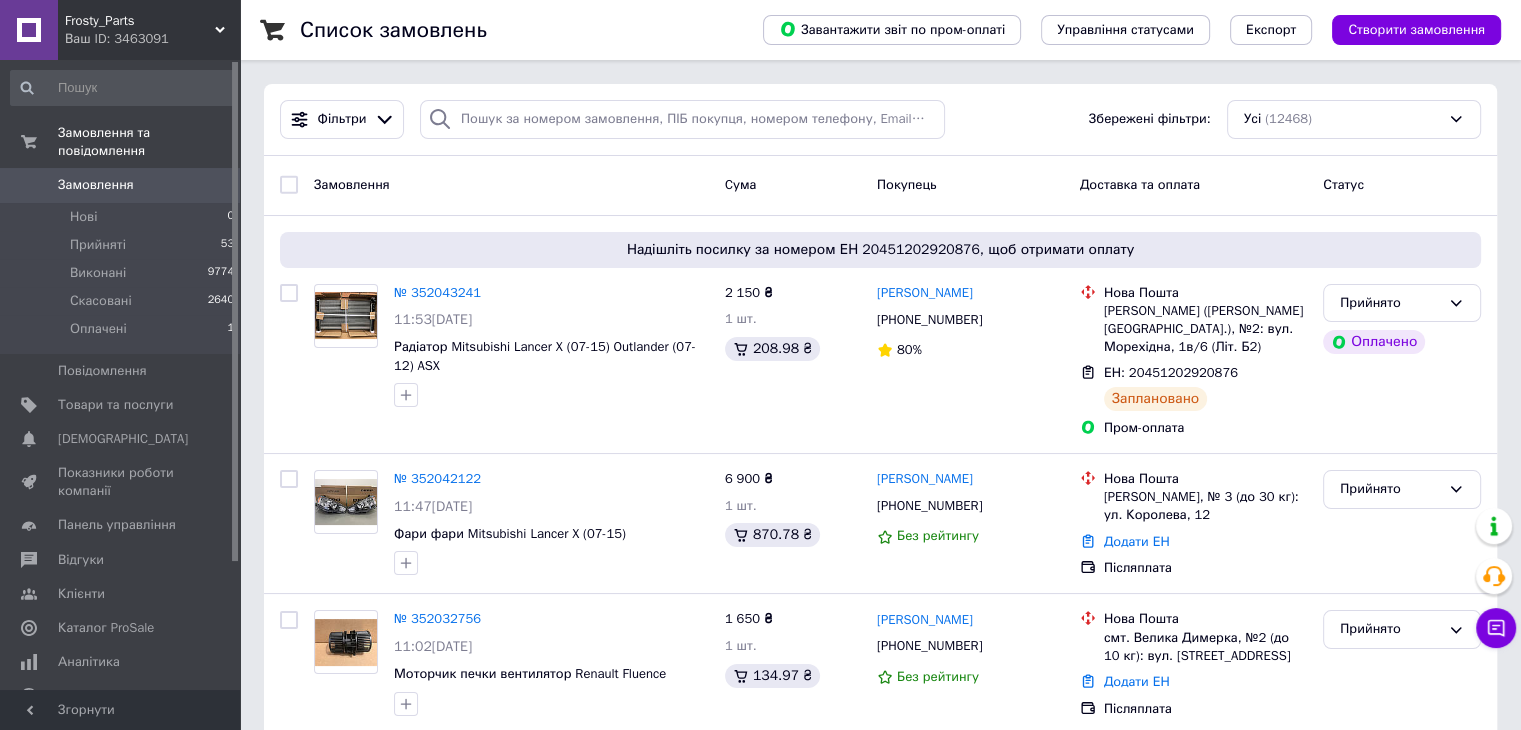 click on "Замовлення" at bounding box center [121, 185] 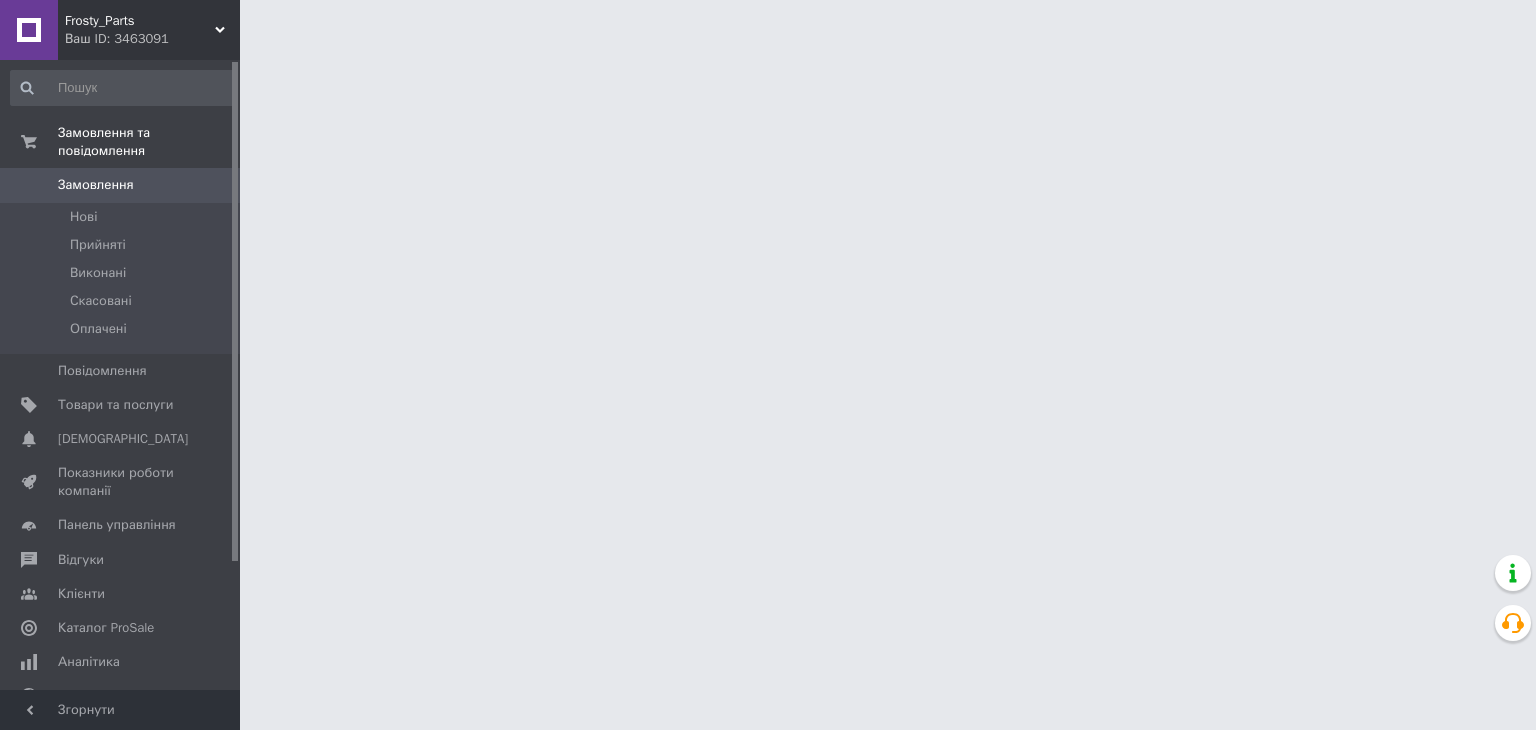 scroll, scrollTop: 0, scrollLeft: 0, axis: both 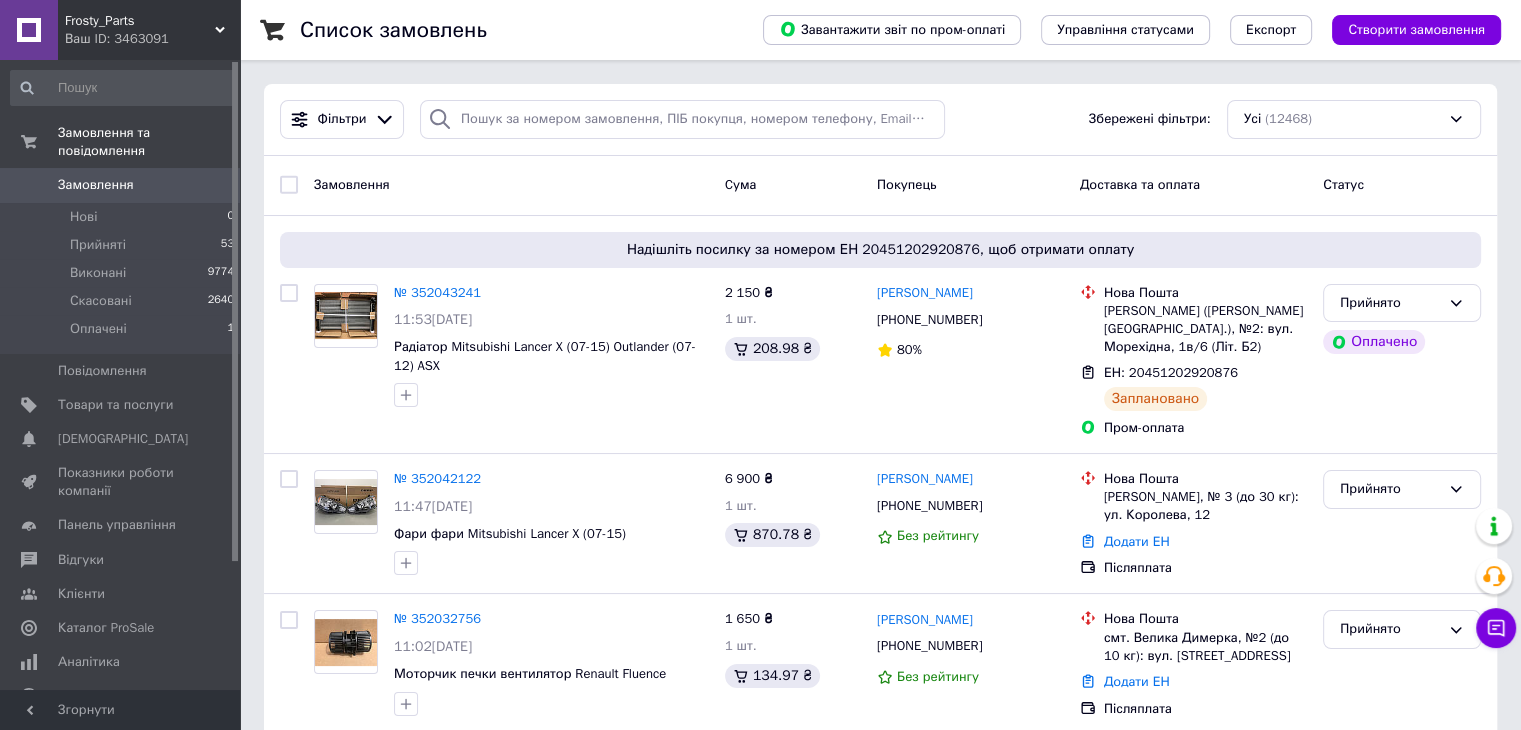click on "Замовлення 0" at bounding box center [123, 185] 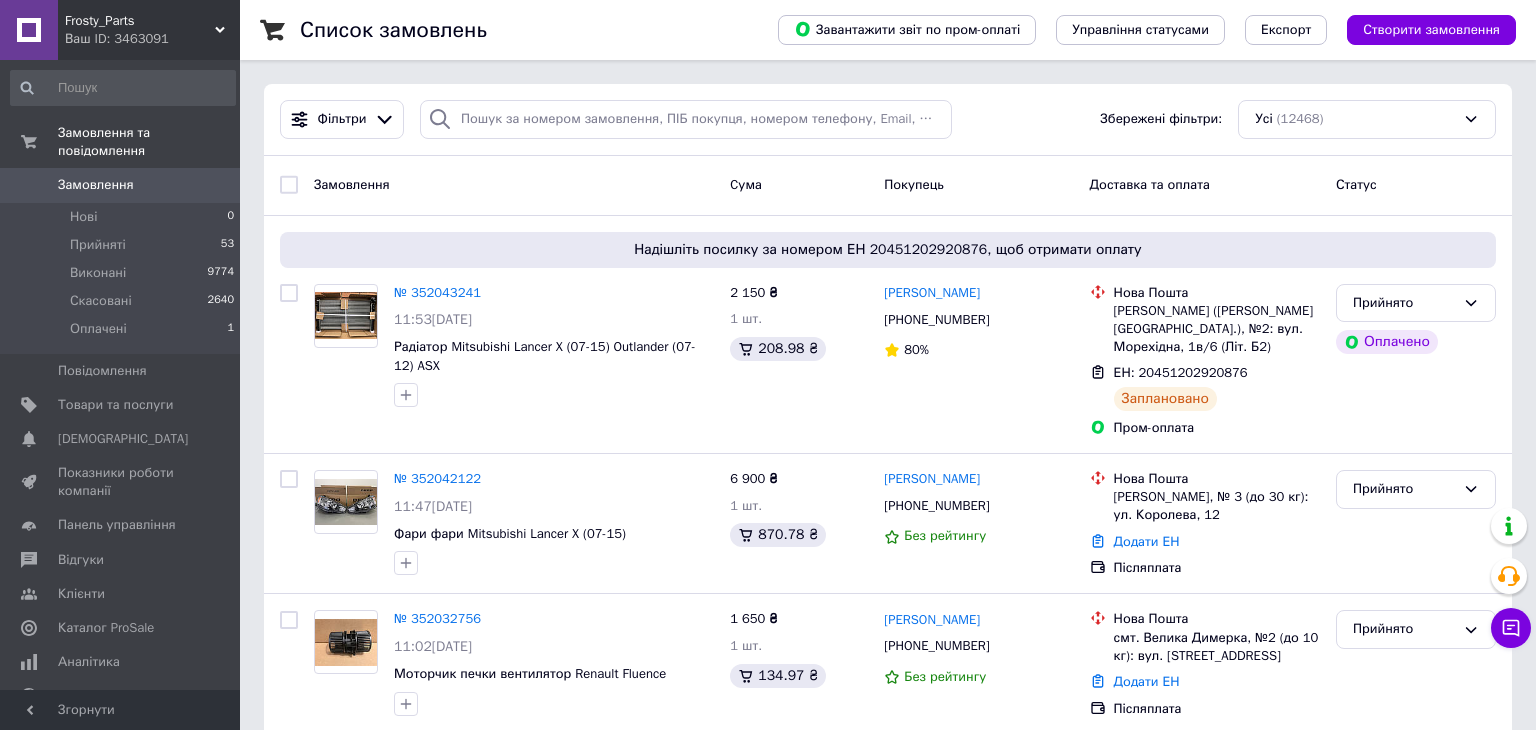 scroll, scrollTop: 0, scrollLeft: 0, axis: both 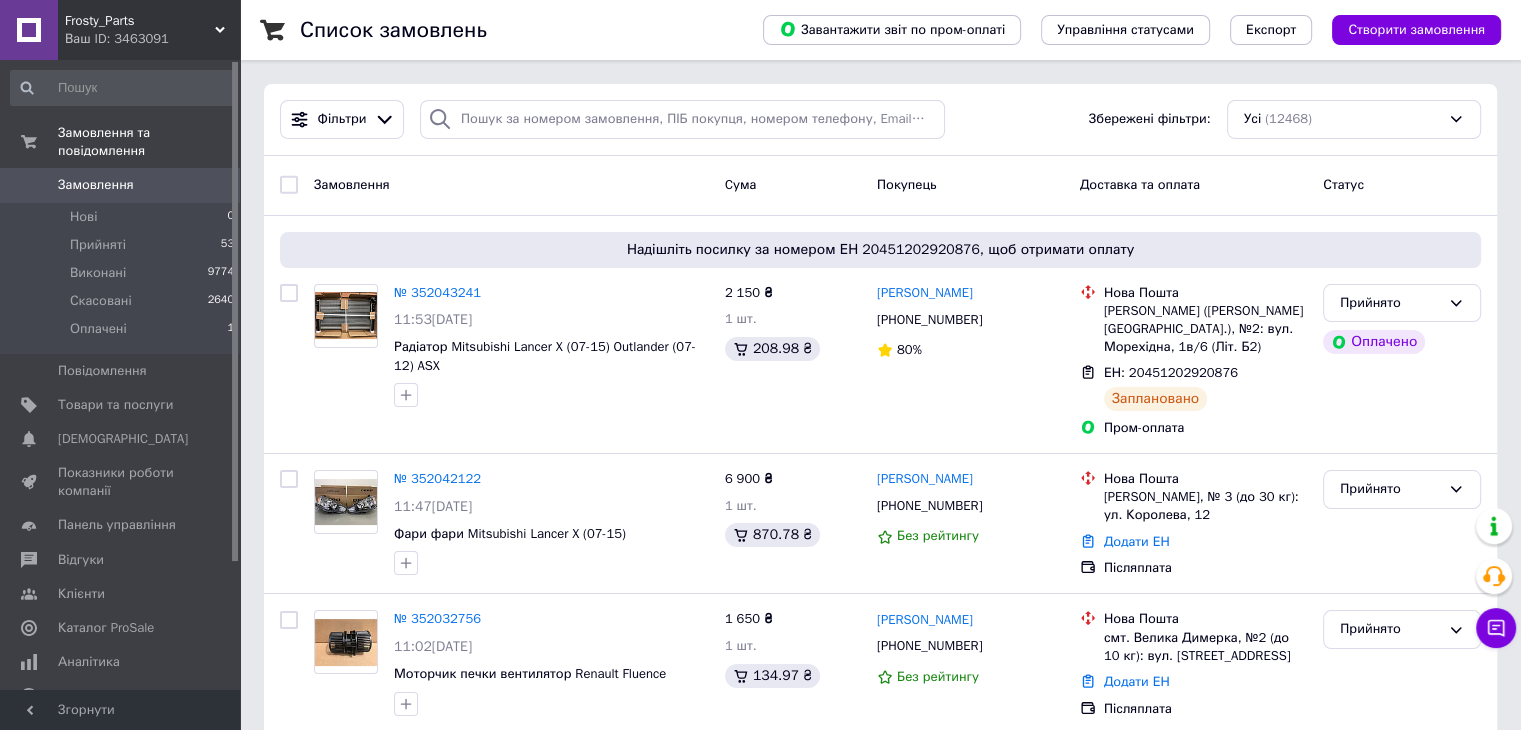 click on "Замовлення" at bounding box center [121, 185] 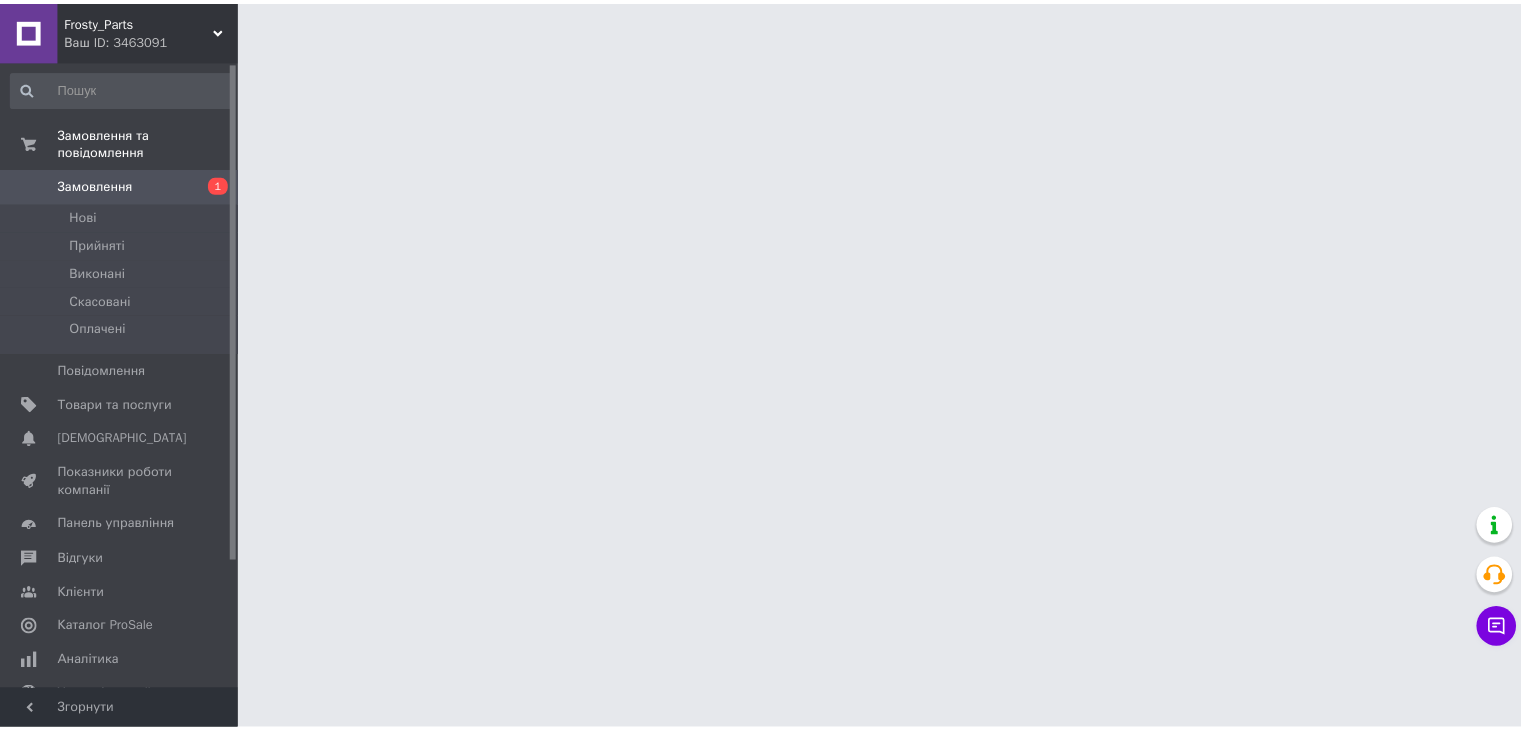 scroll, scrollTop: 0, scrollLeft: 0, axis: both 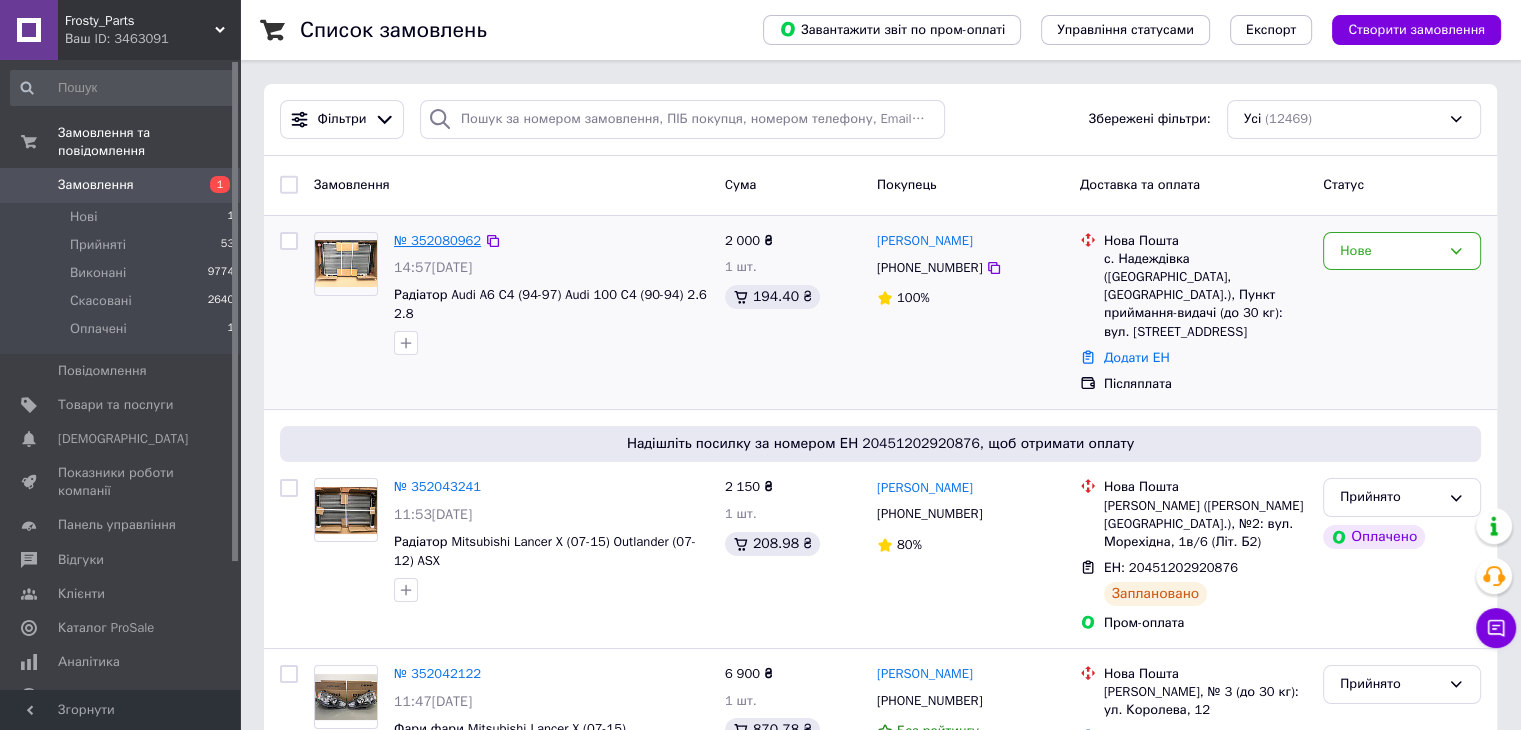 click on "№ 352080962" at bounding box center (437, 240) 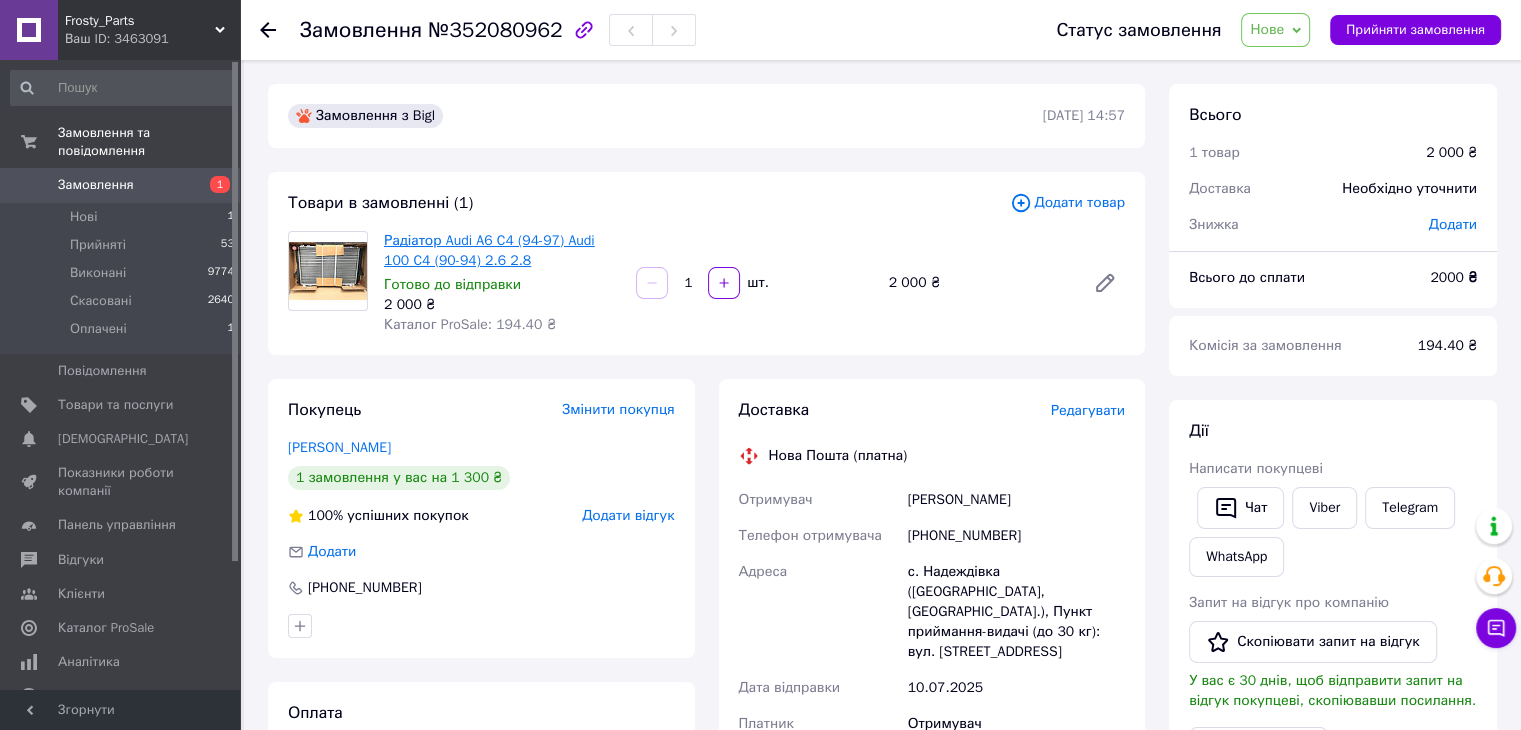 click on "Радіатор Audi A6 C4 (94-97) Audi 100 C4 (90-94) 2.6 2.8" at bounding box center [489, 250] 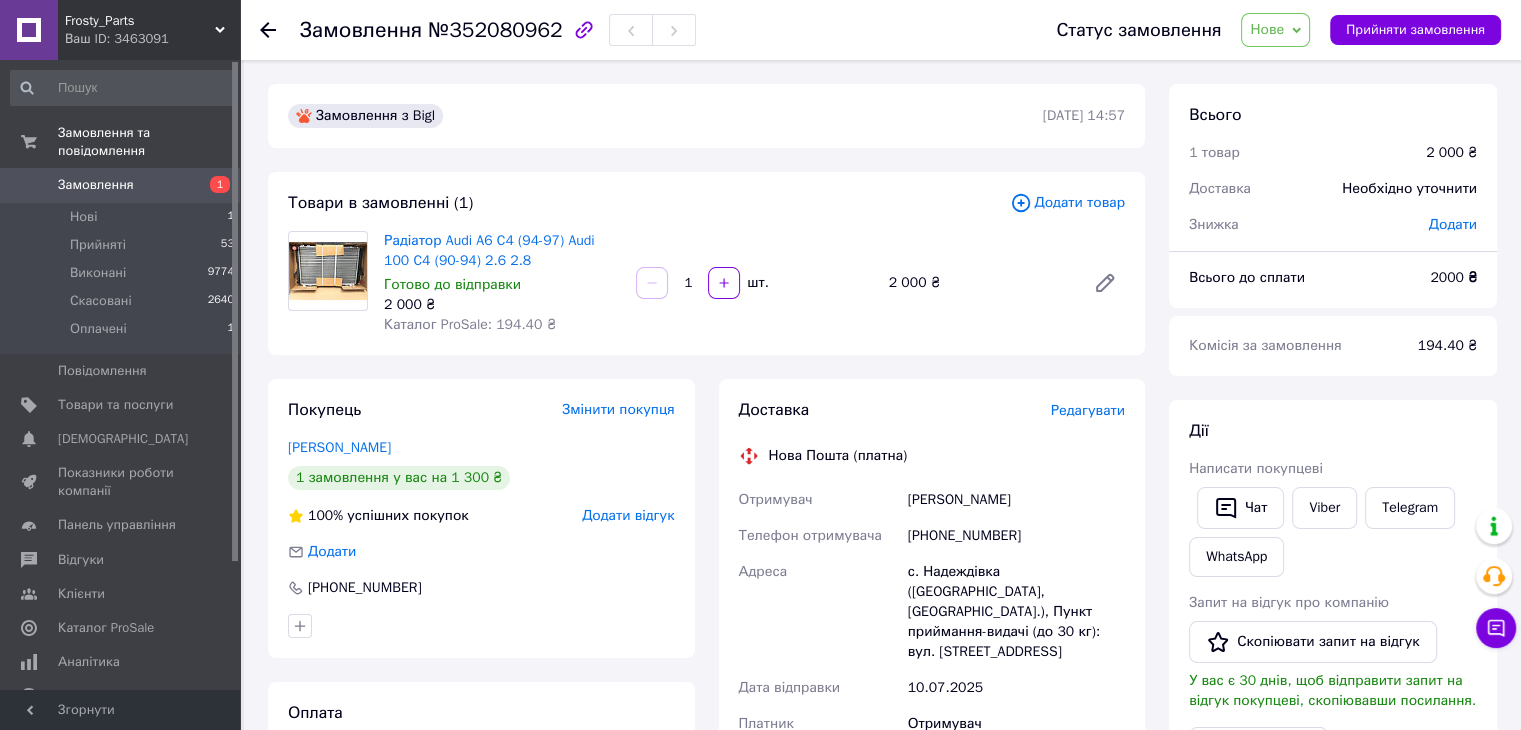 click on "Нове" at bounding box center [1267, 29] 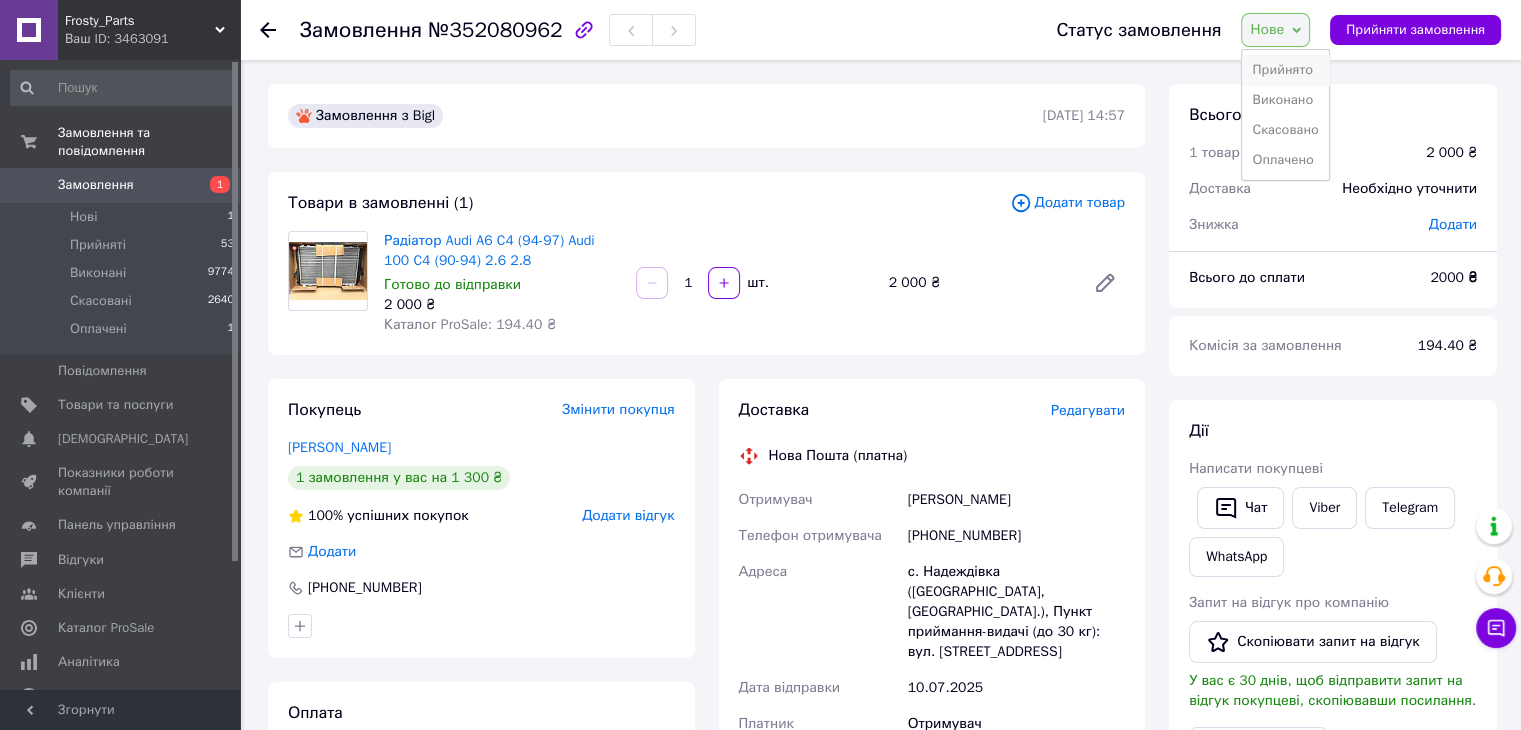 click on "Прийнято" at bounding box center (1285, 70) 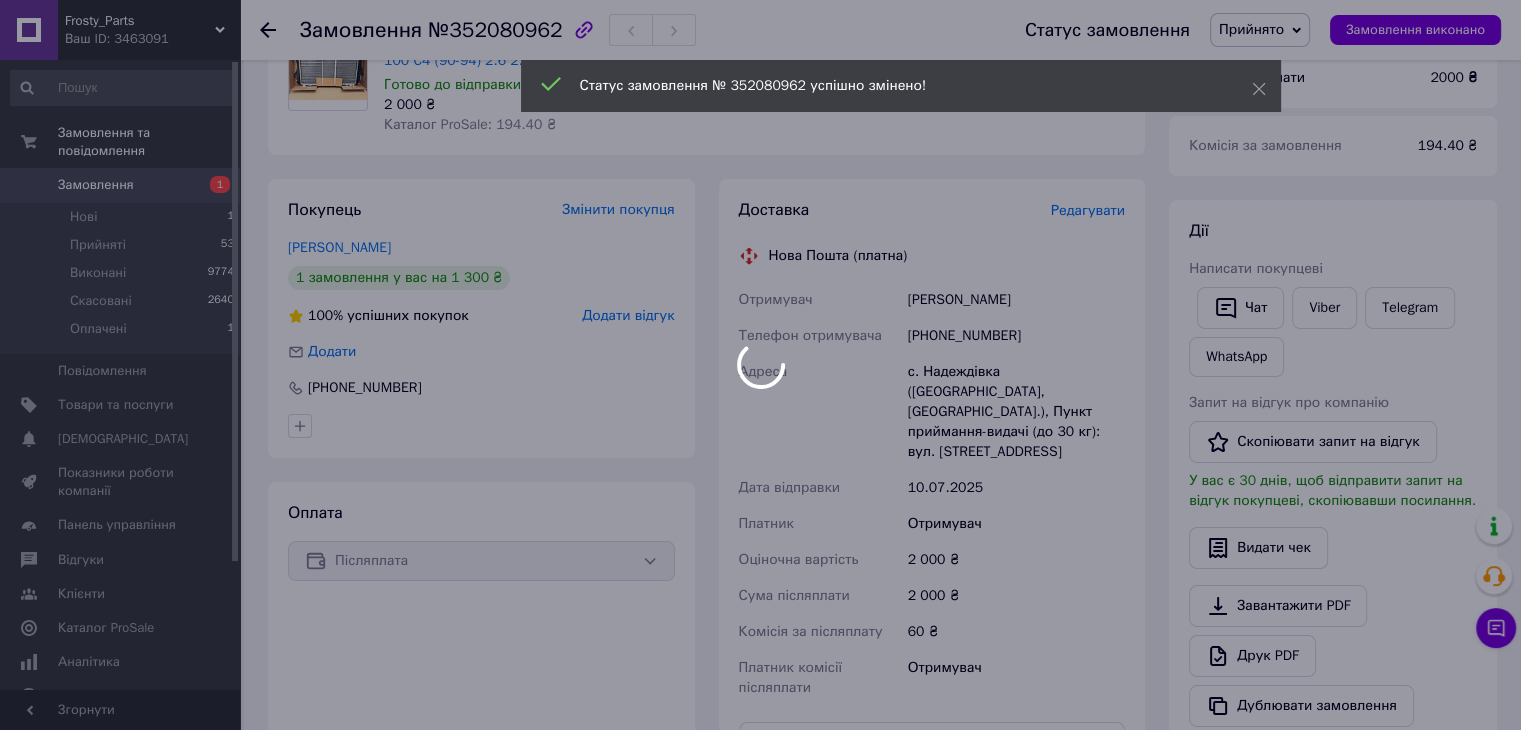 scroll, scrollTop: 300, scrollLeft: 0, axis: vertical 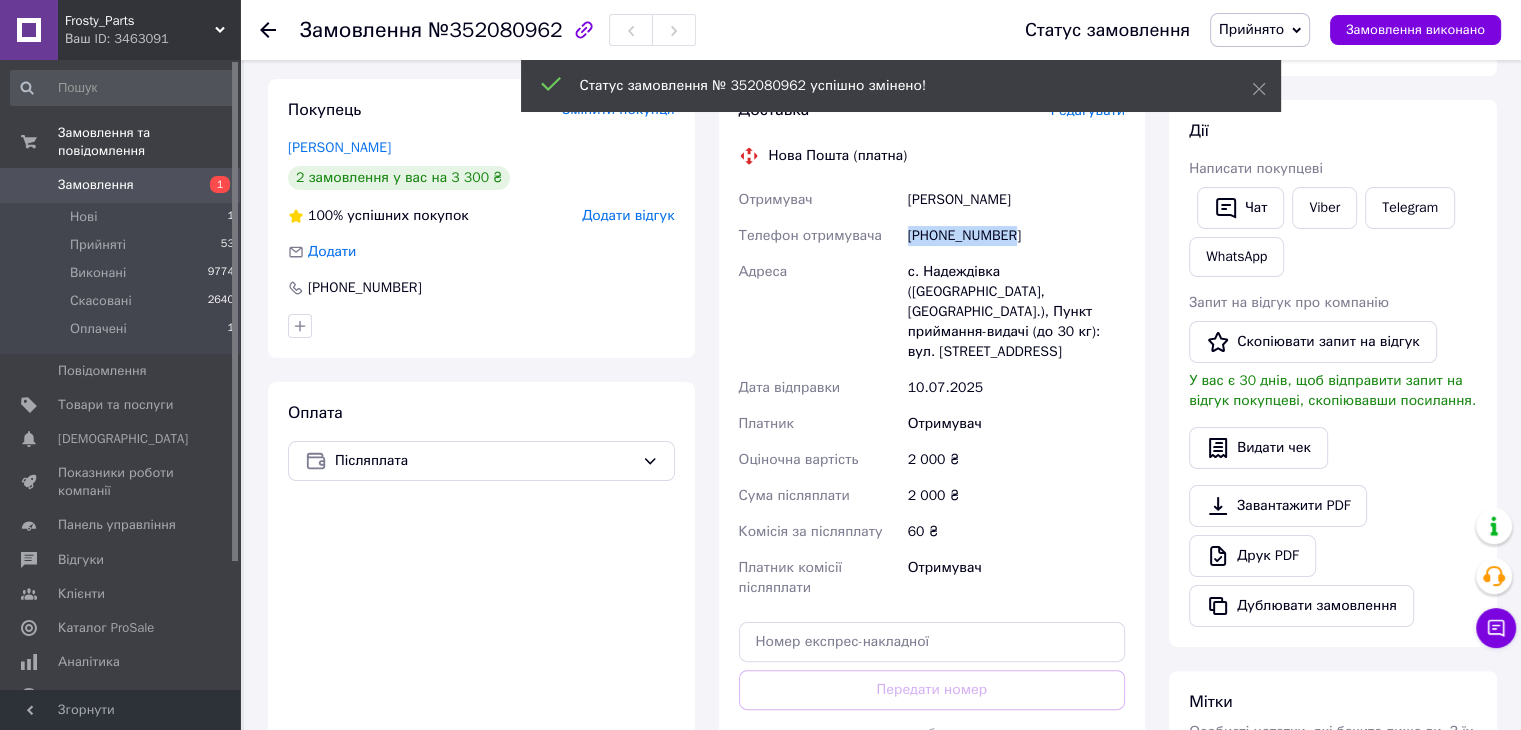 drag, startPoint x: 907, startPoint y: 238, endPoint x: 1014, endPoint y: 241, distance: 107.042046 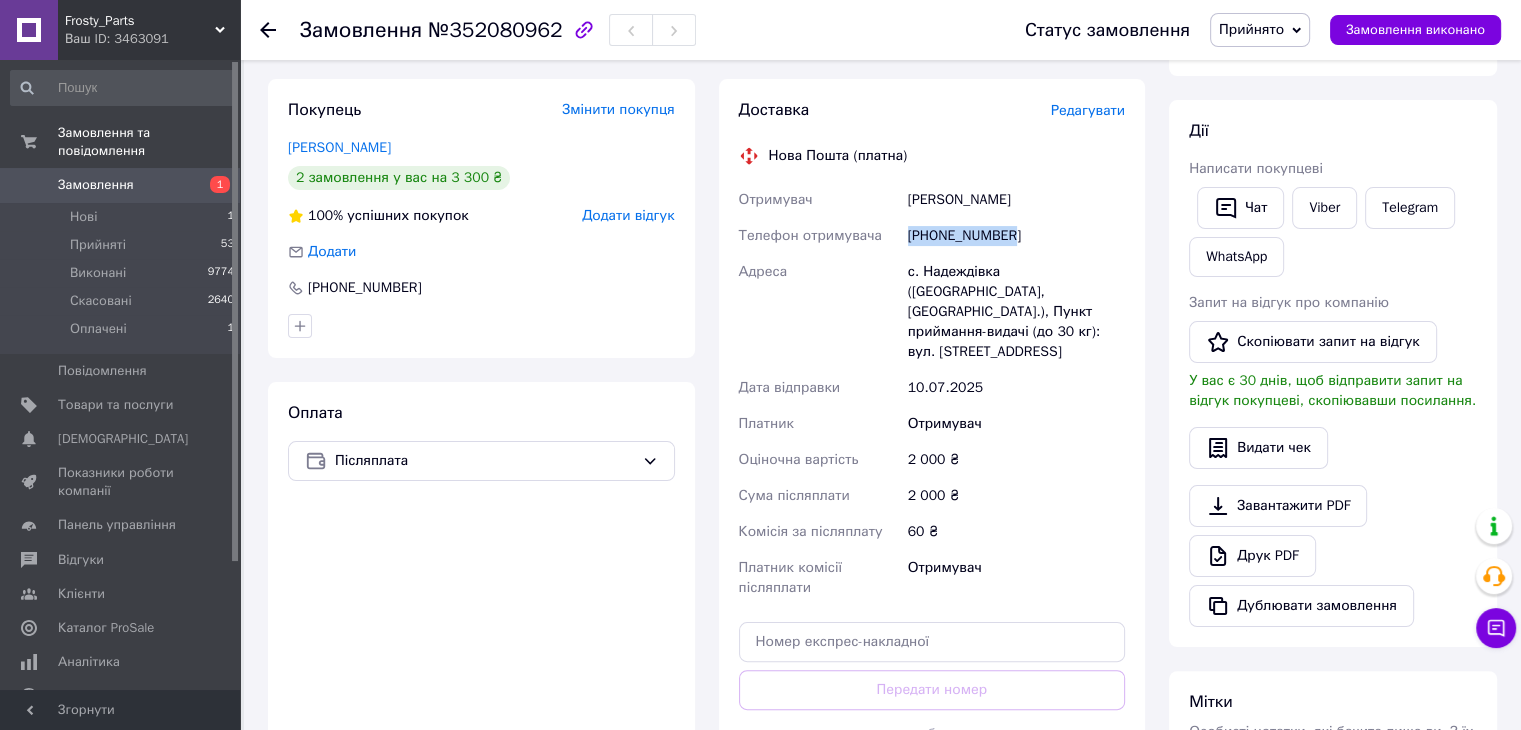 drag, startPoint x: 906, startPoint y: 201, endPoint x: 1031, endPoint y: 201, distance: 125 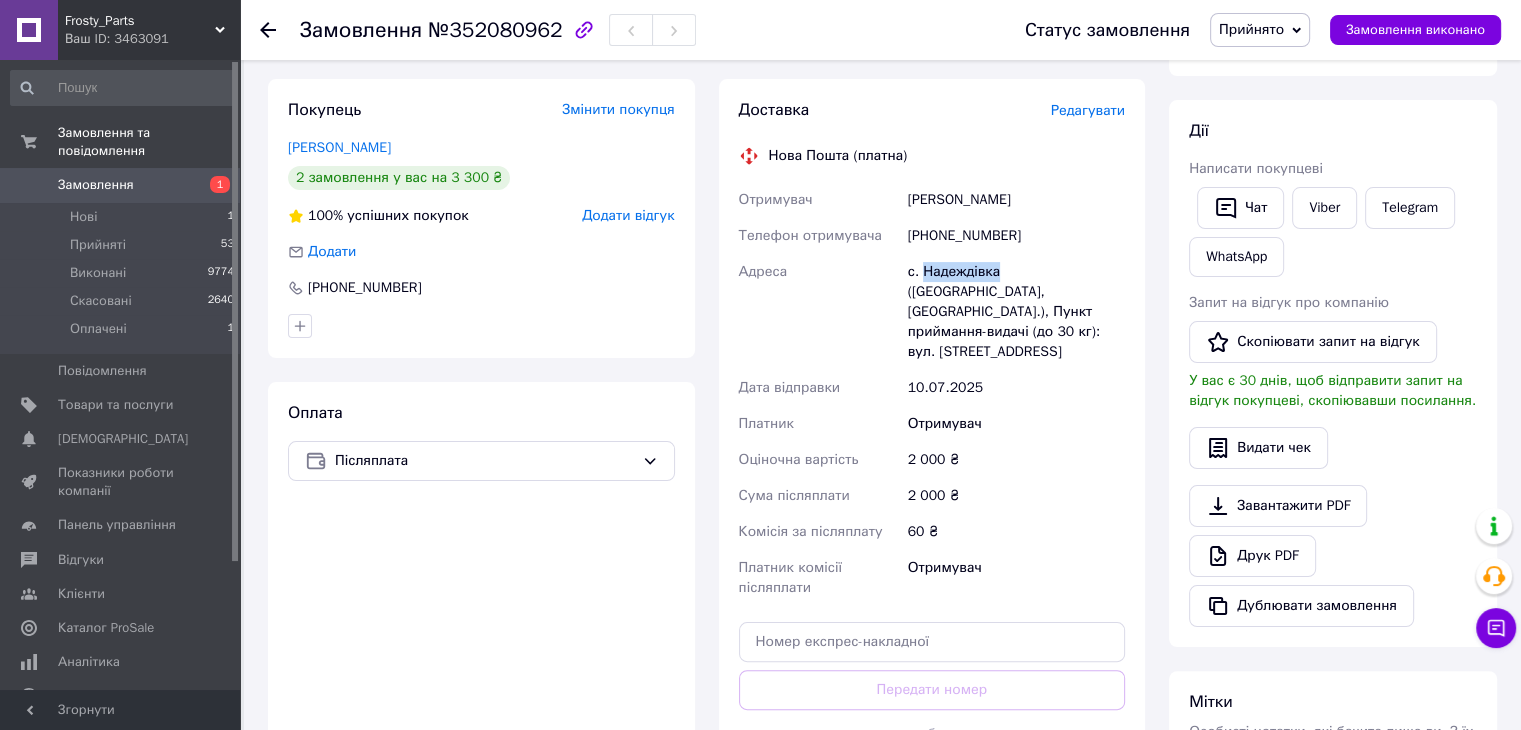 drag, startPoint x: 921, startPoint y: 276, endPoint x: 995, endPoint y: 268, distance: 74.431175 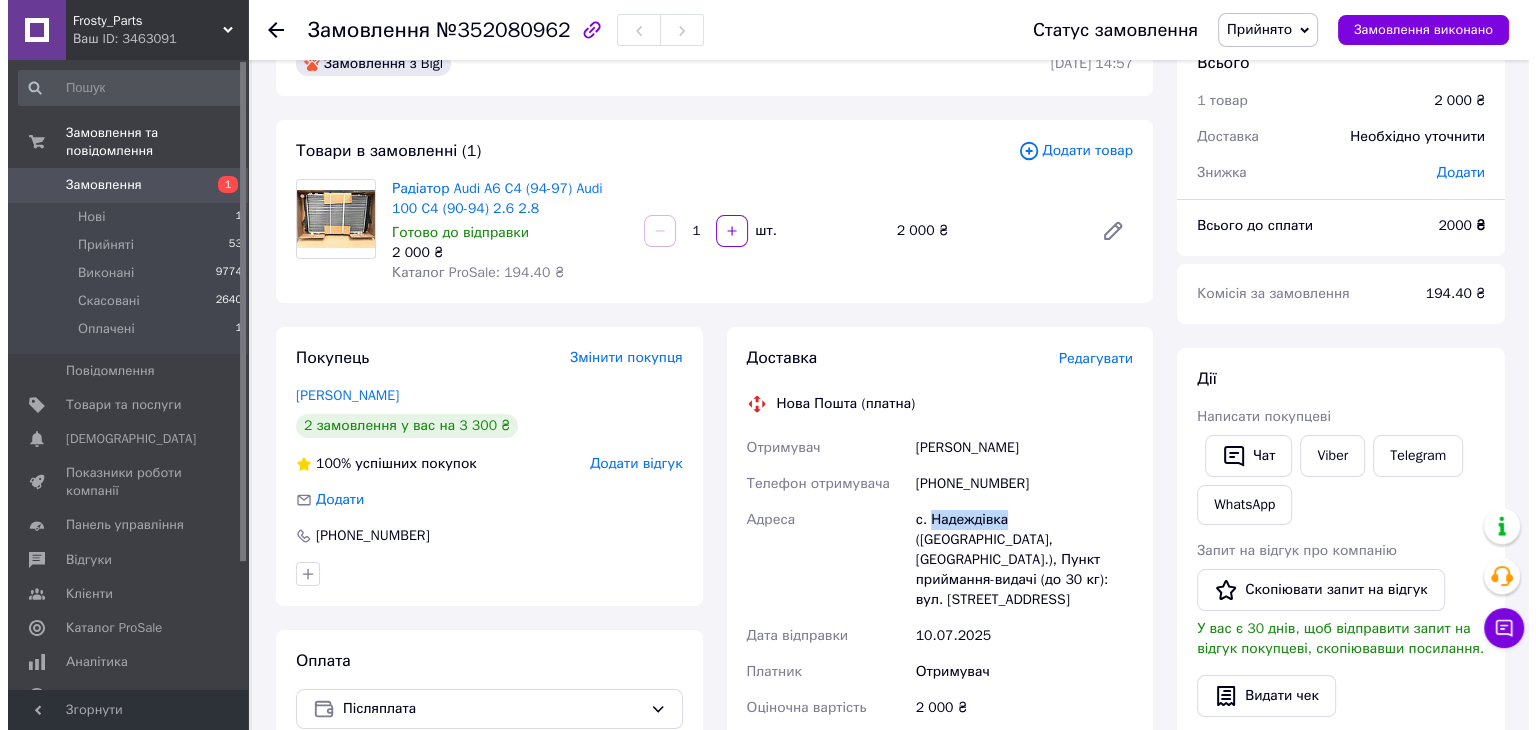 scroll, scrollTop: 0, scrollLeft: 0, axis: both 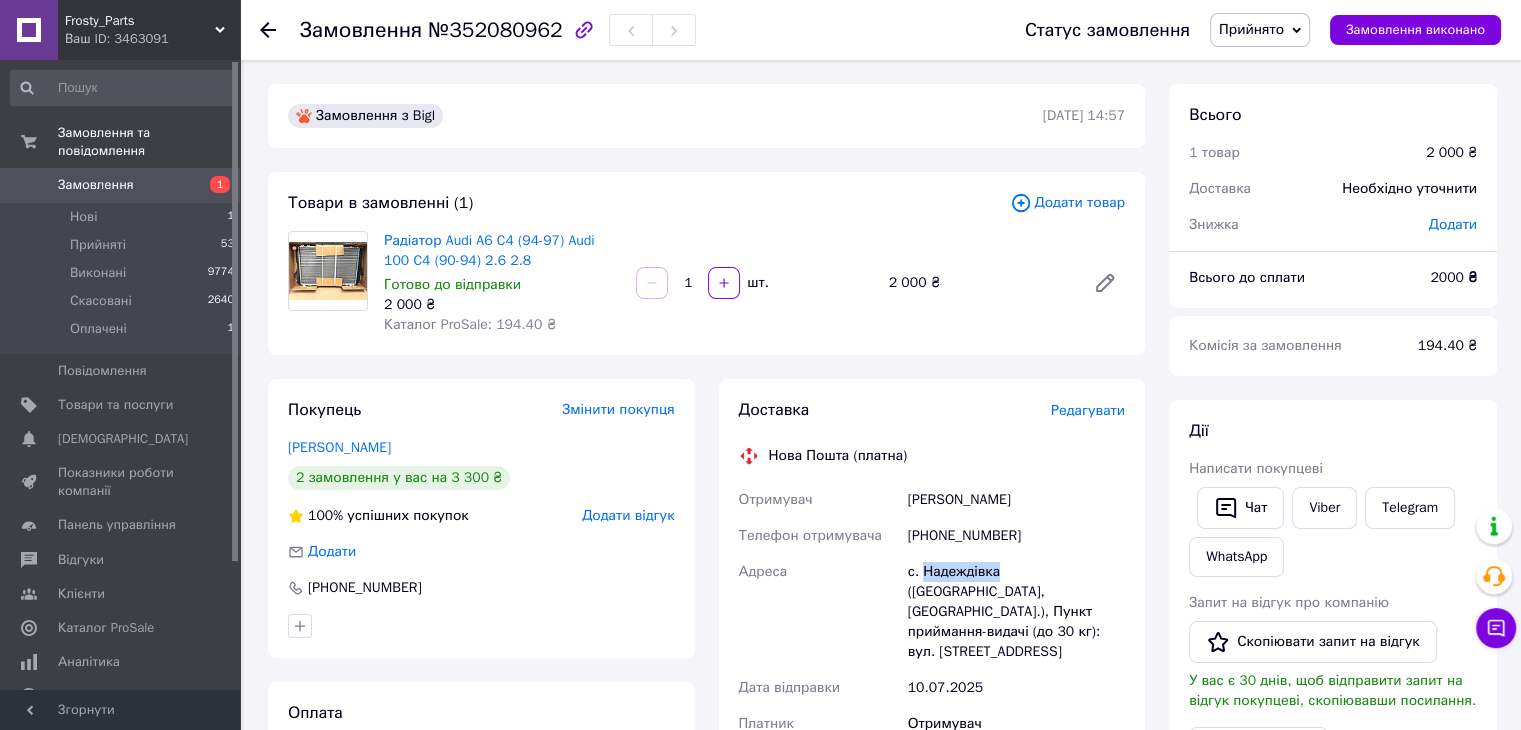 click on "Замовлення 1" at bounding box center (123, 185) 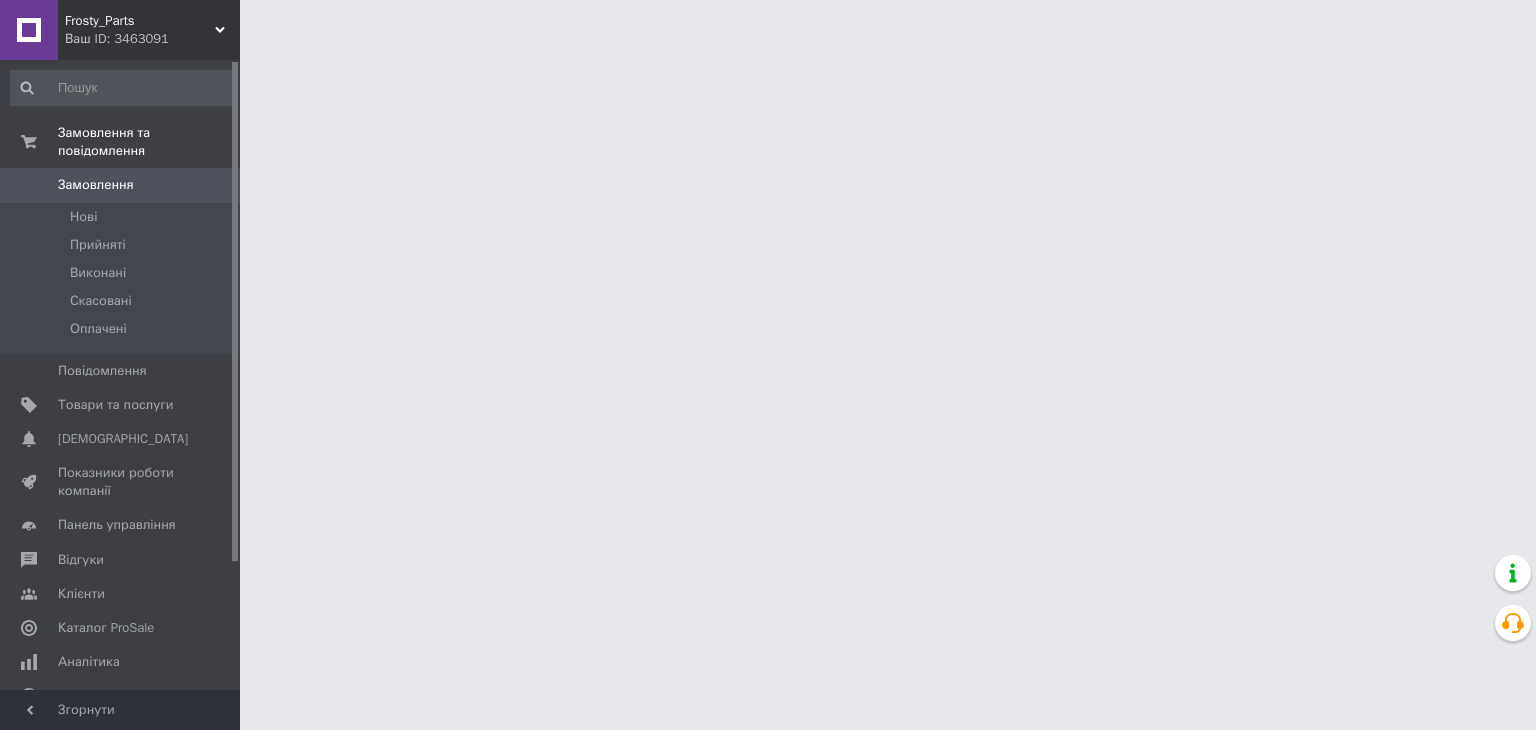 scroll, scrollTop: 0, scrollLeft: 0, axis: both 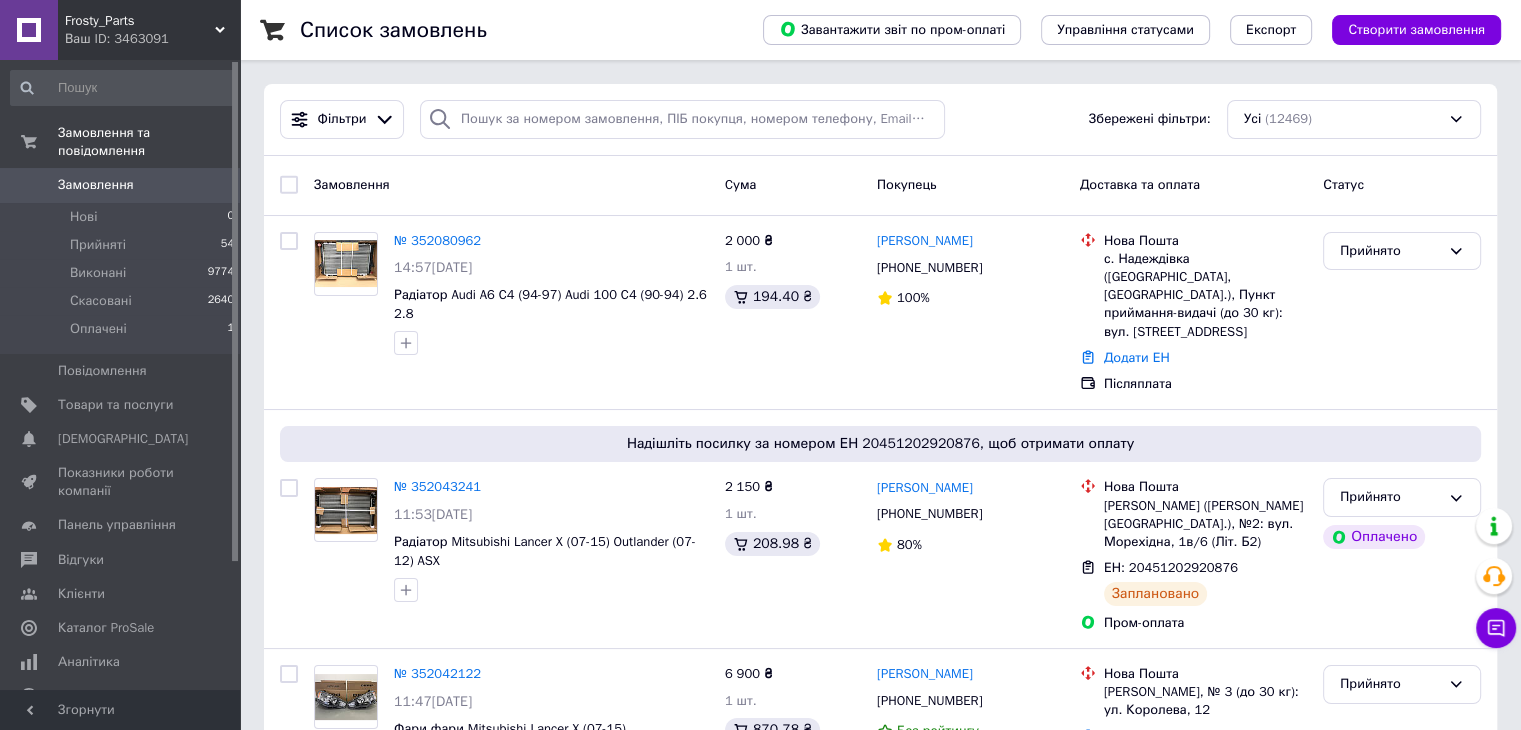 click on "Замовлення 0" at bounding box center (123, 185) 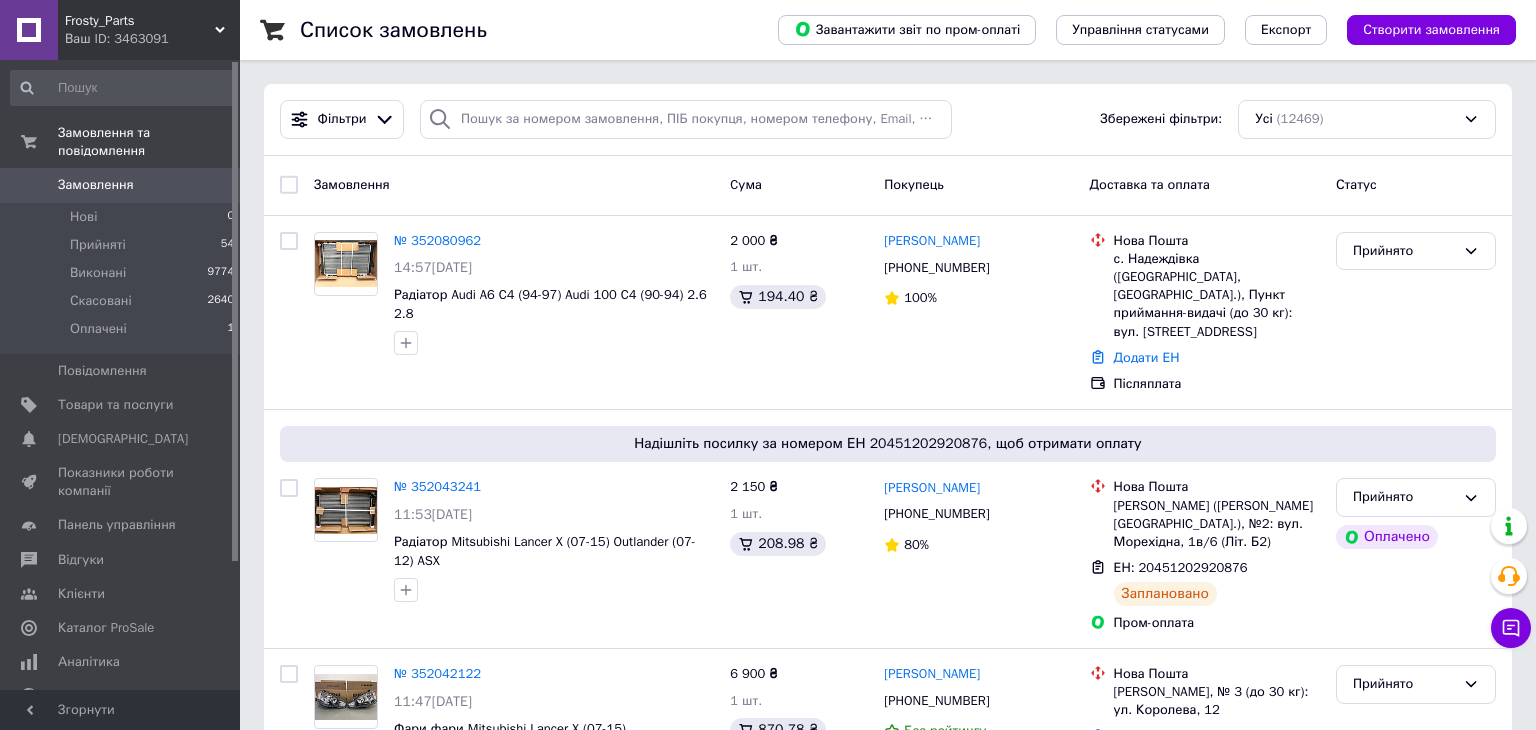 scroll, scrollTop: 0, scrollLeft: 0, axis: both 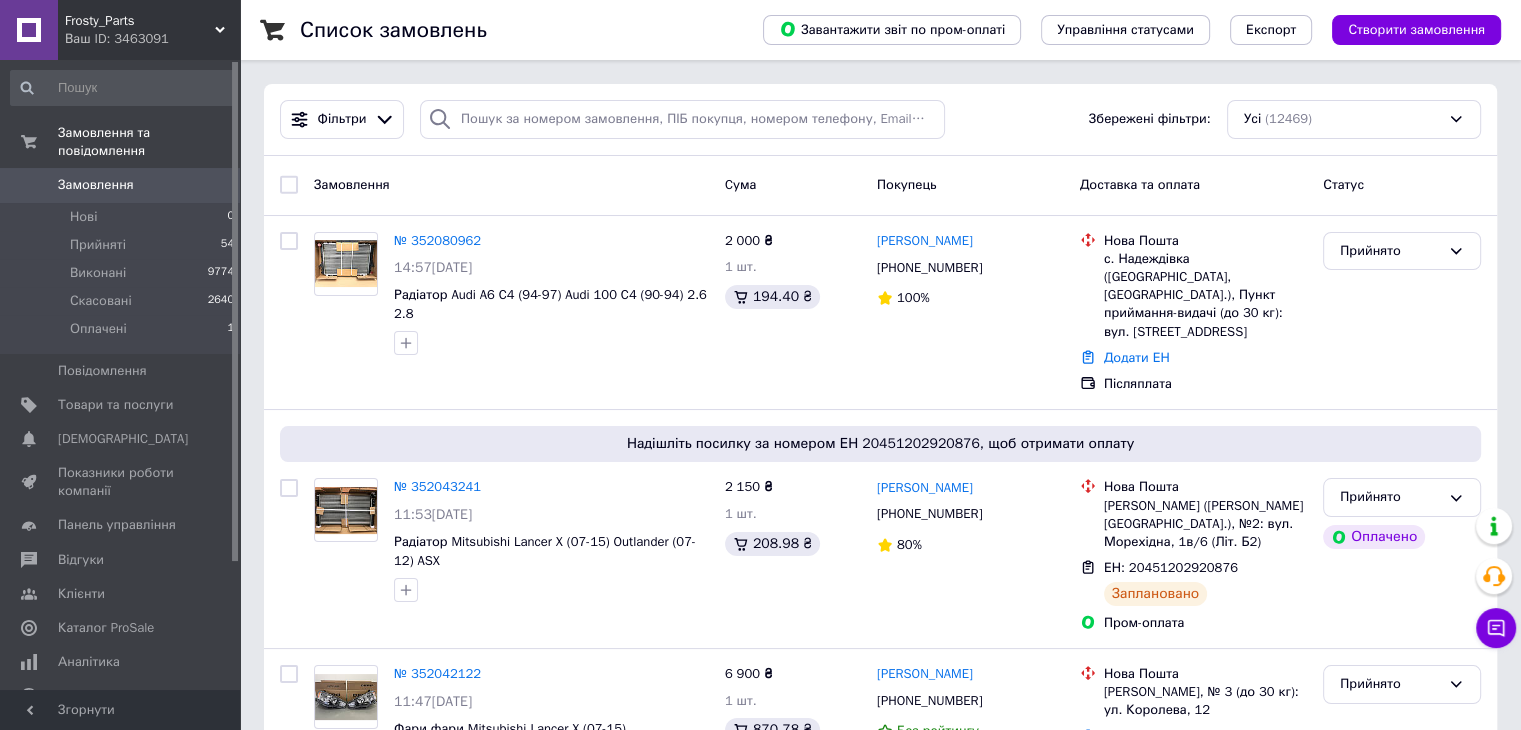 click on "Замовлення 0" at bounding box center (123, 185) 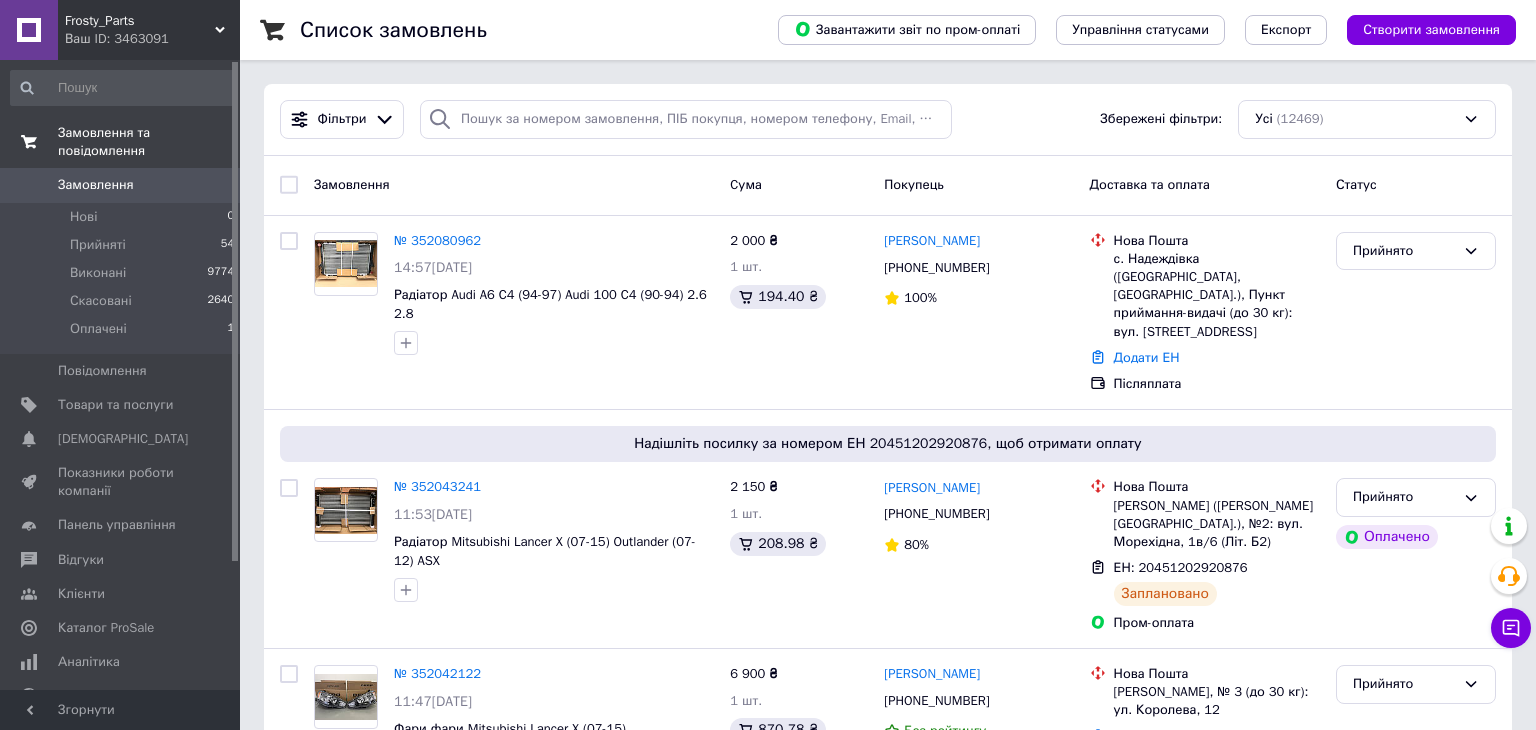 scroll, scrollTop: 0, scrollLeft: 0, axis: both 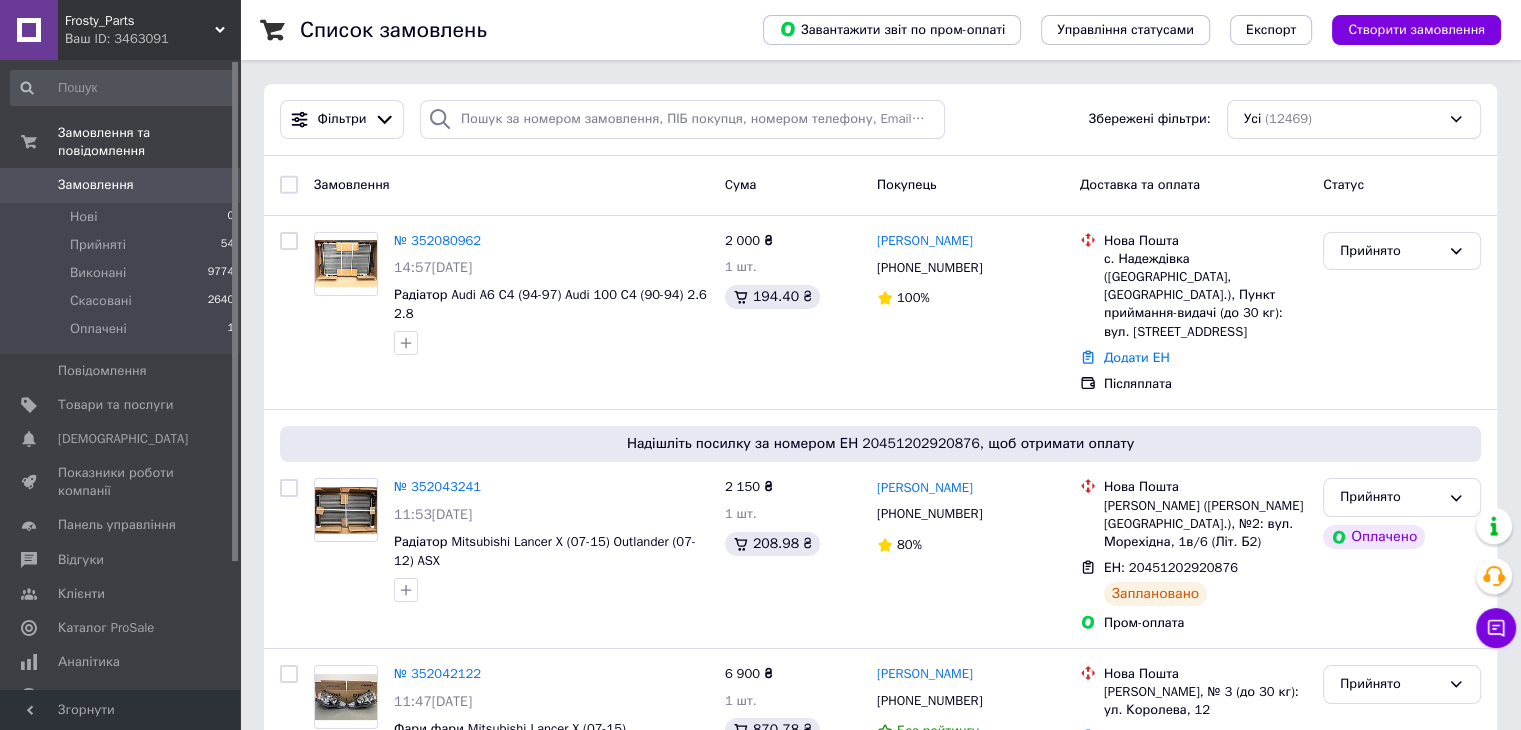 click on "Замовлення 0" at bounding box center (123, 185) 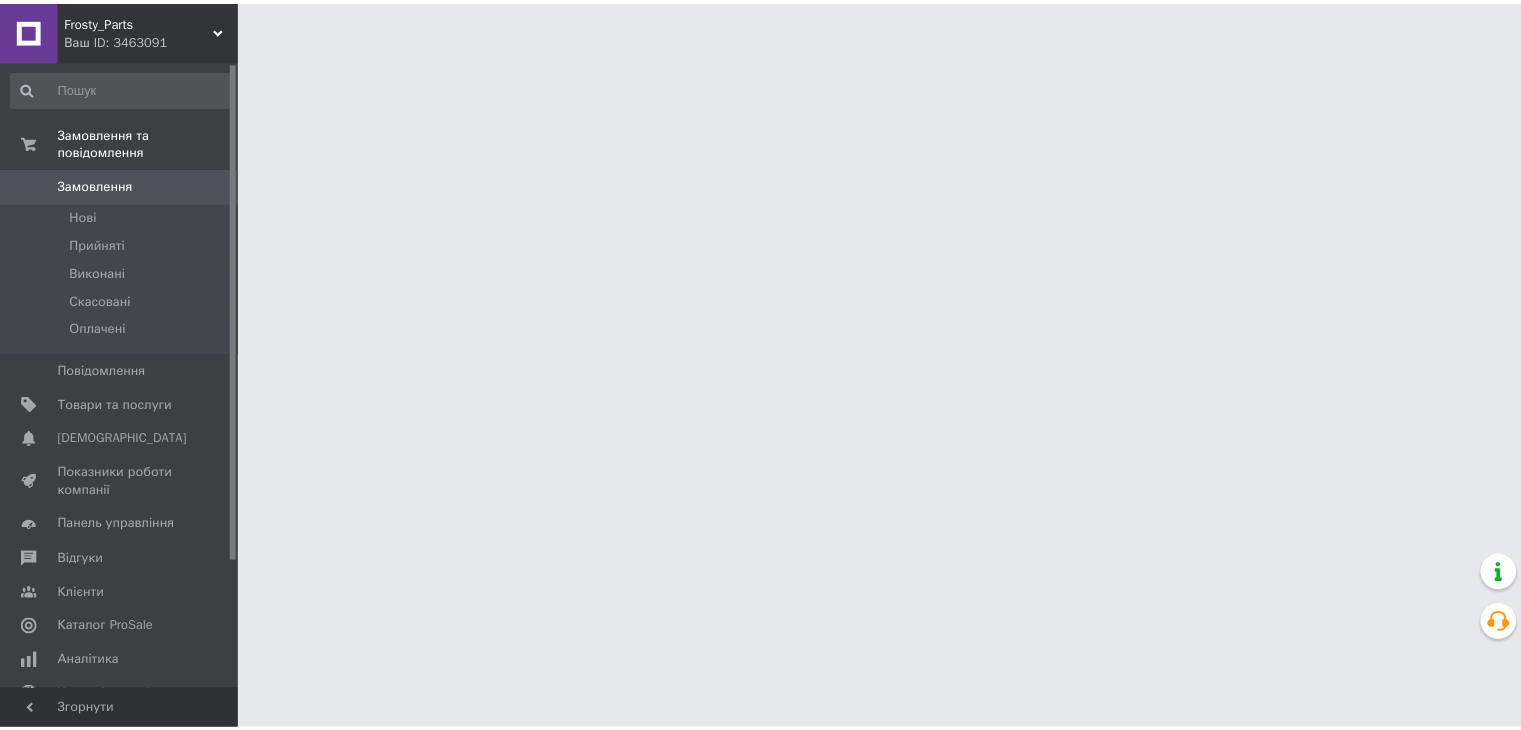 scroll, scrollTop: 0, scrollLeft: 0, axis: both 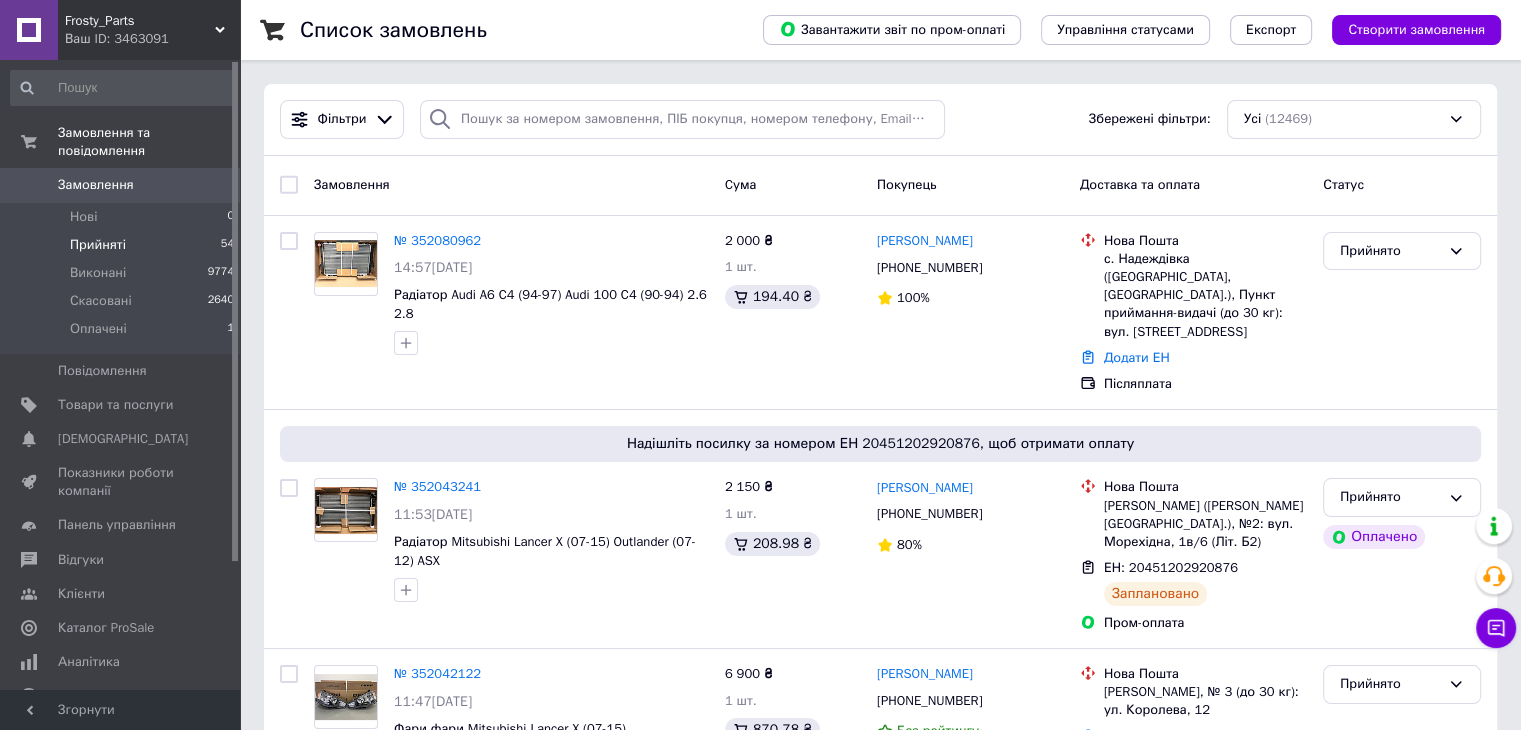 click on "Прийняті 54" at bounding box center [123, 245] 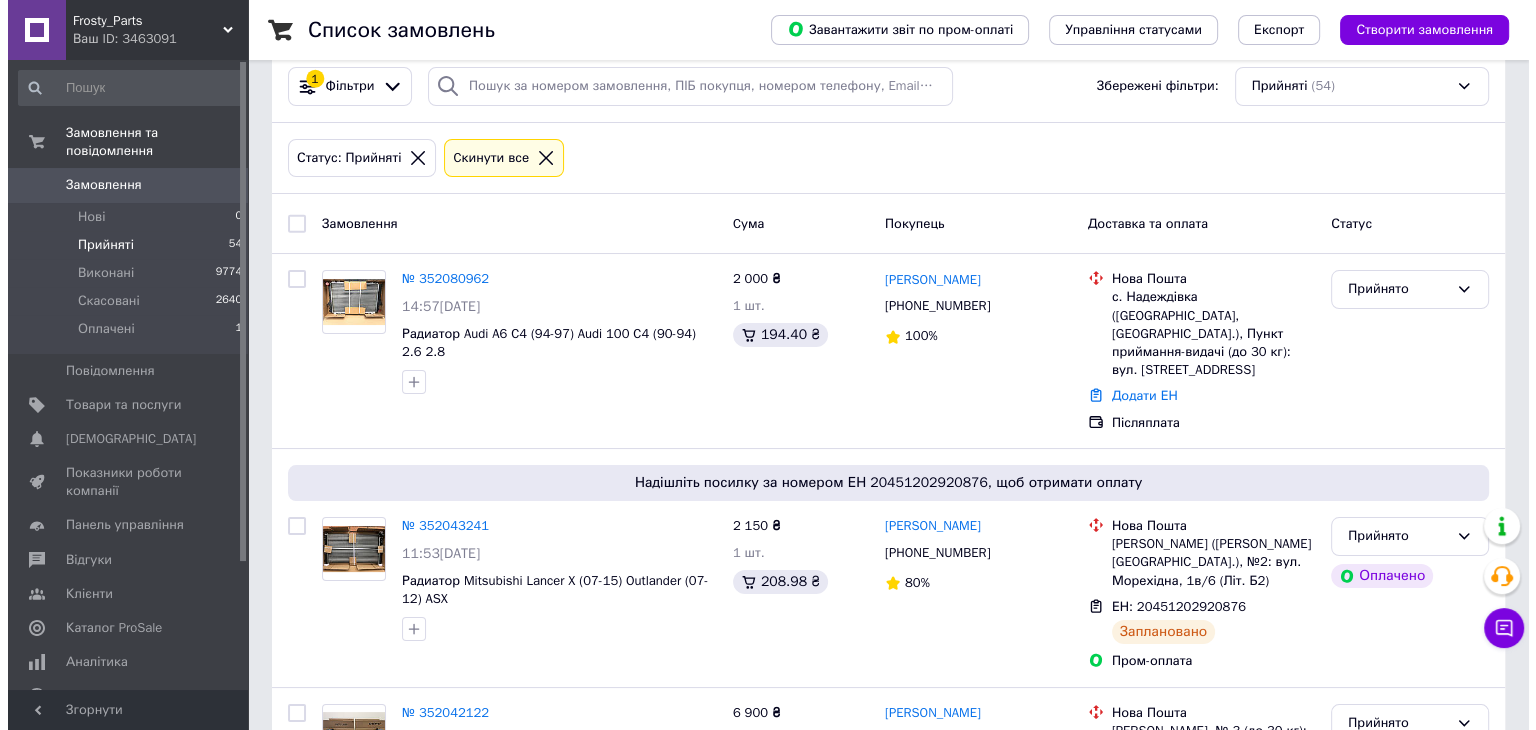 scroll, scrollTop: 0, scrollLeft: 0, axis: both 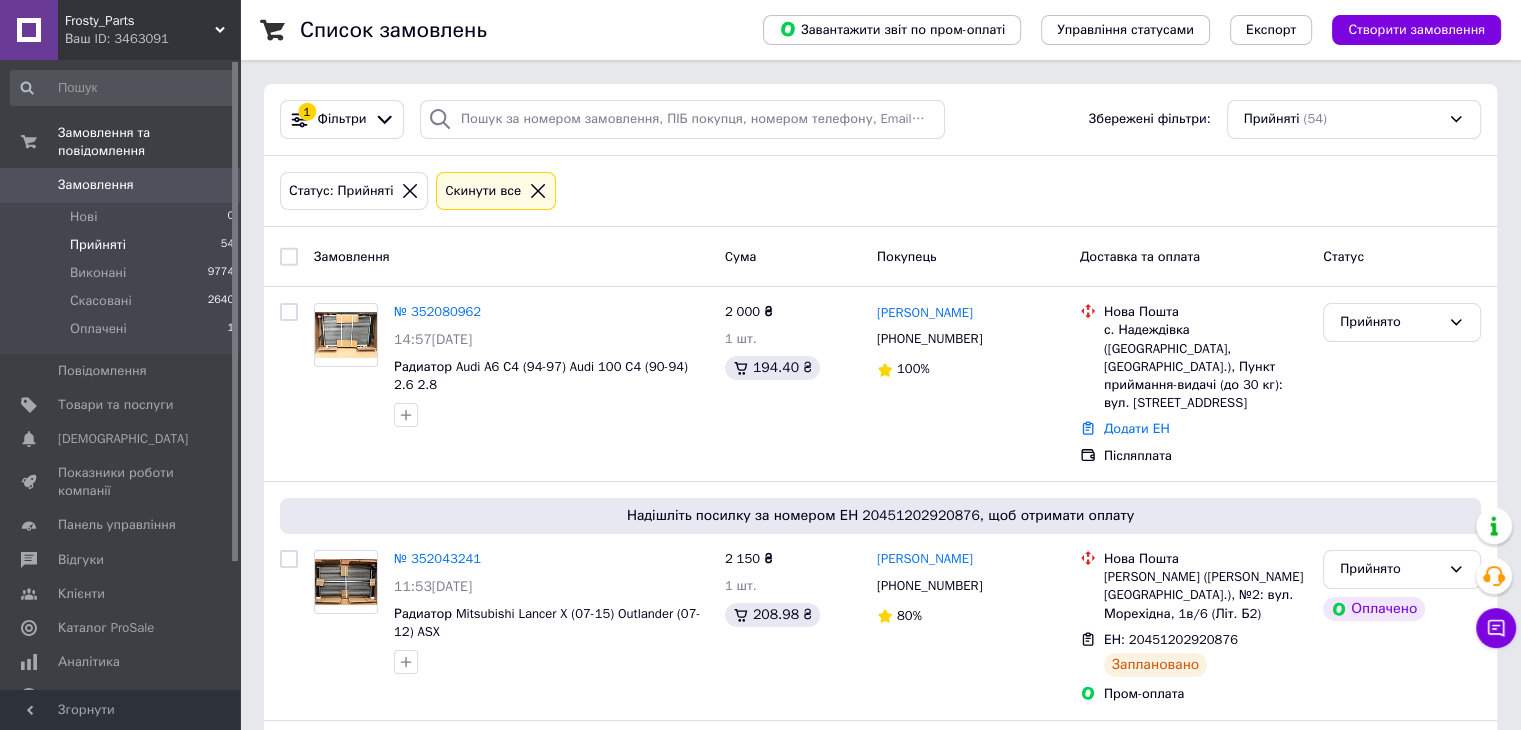 drag, startPoint x: 217, startPoint y: 171, endPoint x: 134, endPoint y: 41, distance: 154.23683 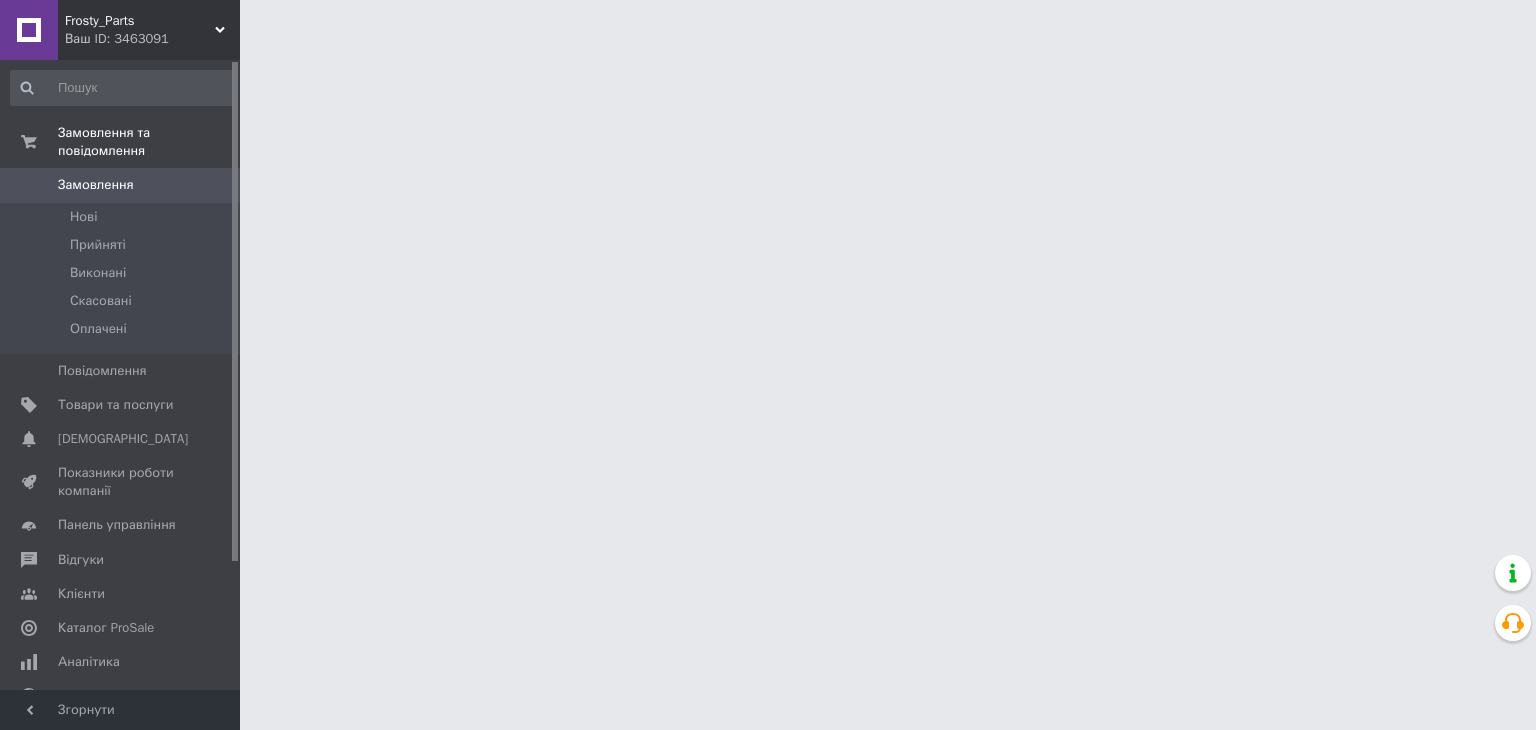 scroll, scrollTop: 0, scrollLeft: 0, axis: both 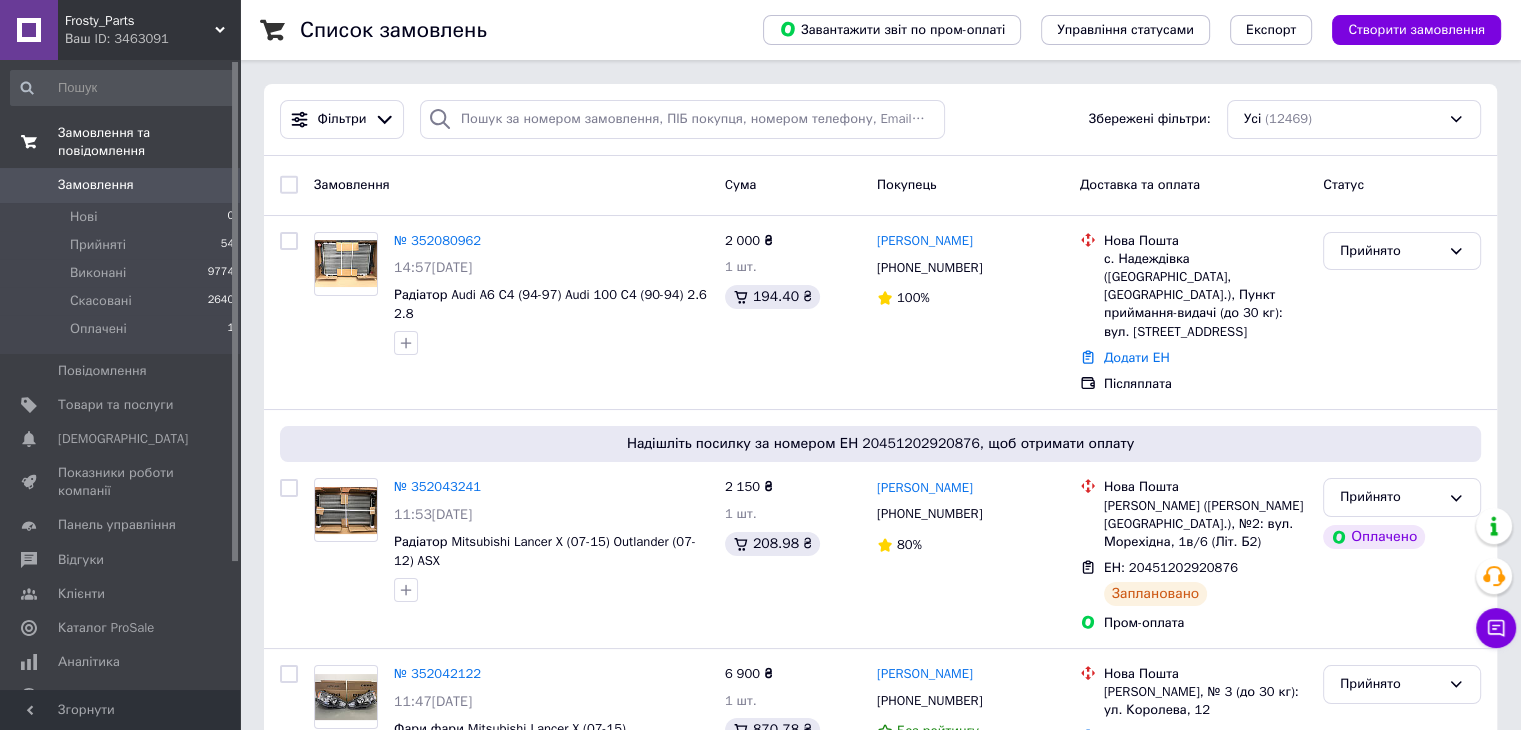 click on "Замовлення та повідомлення" at bounding box center [123, 142] 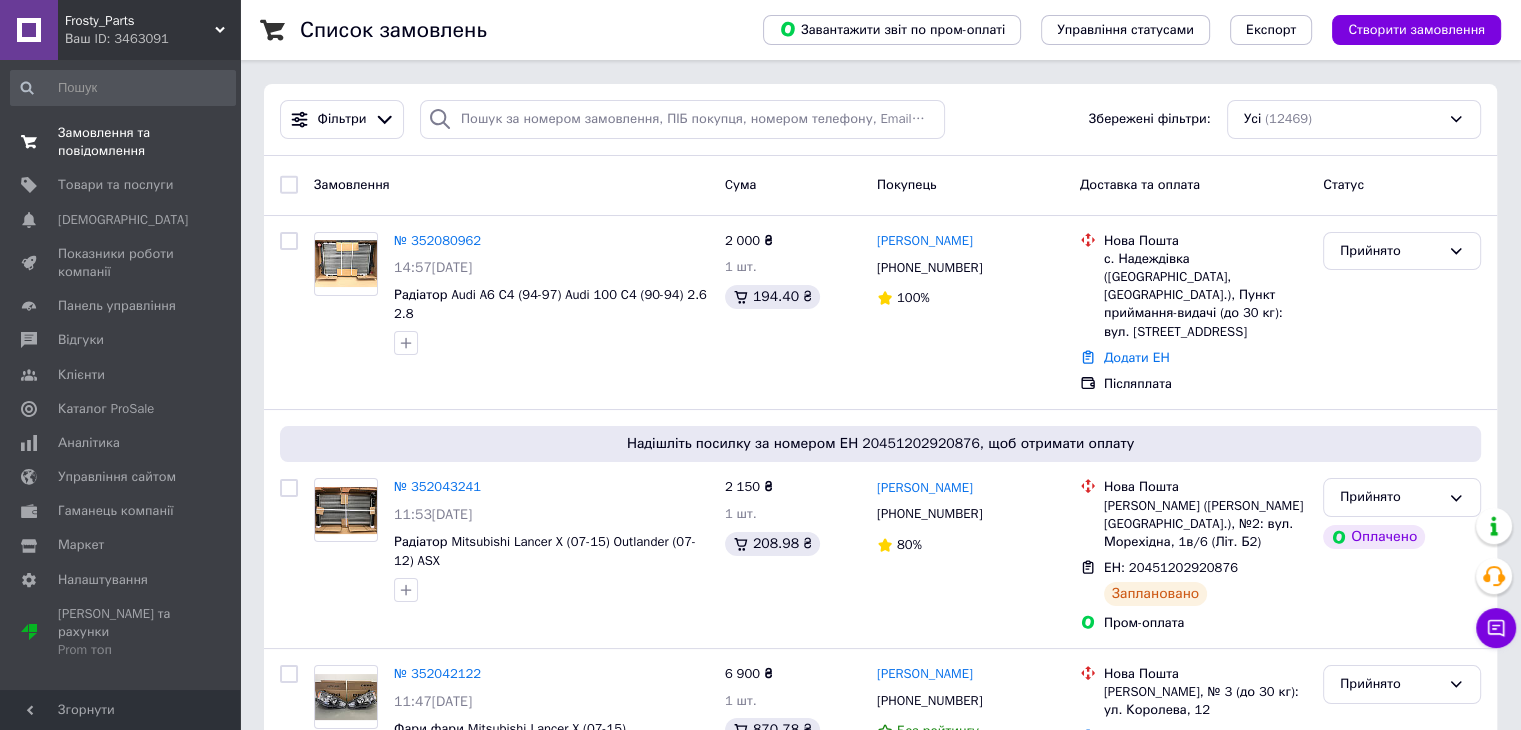 click on "Замовлення та повідомлення" at bounding box center [121, 142] 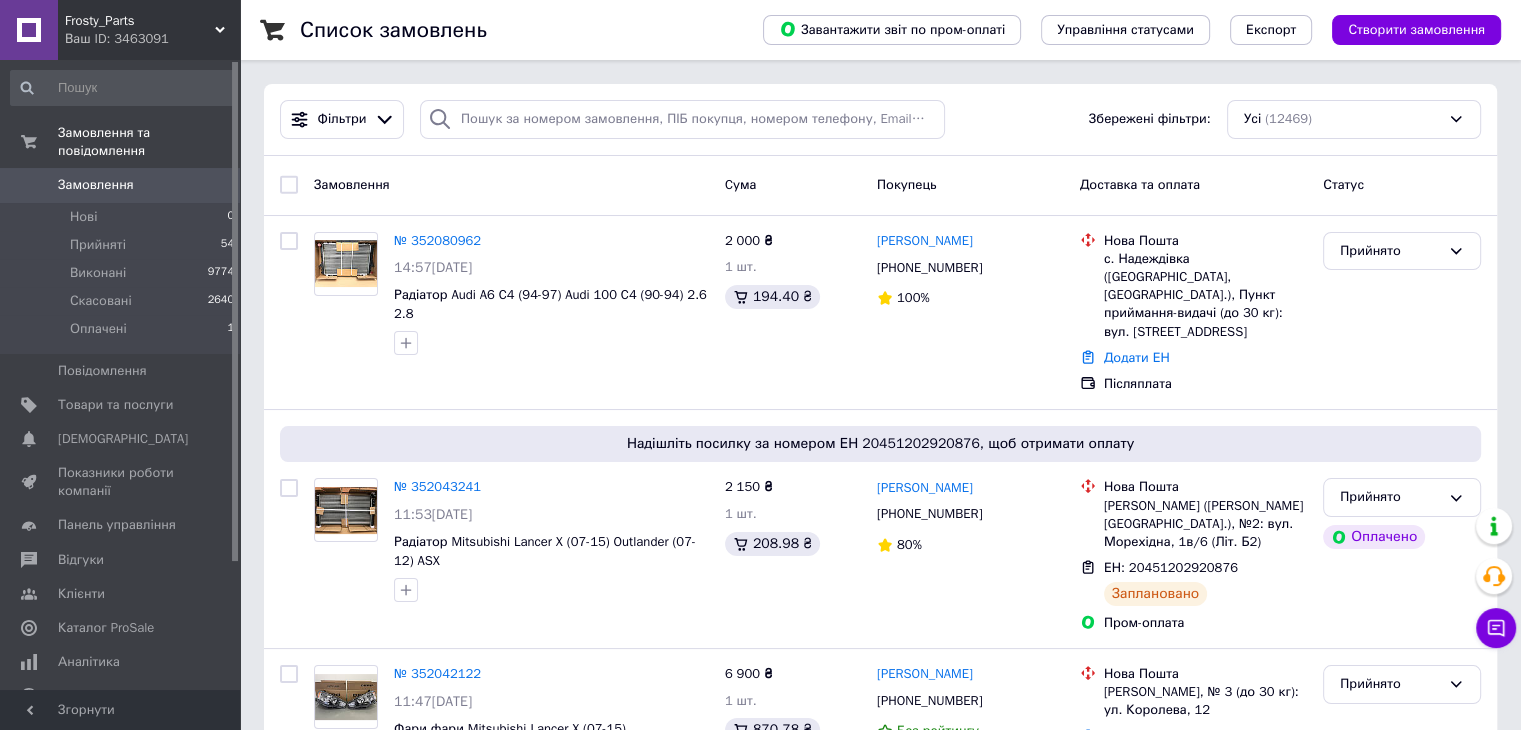 click on "Замовлення" at bounding box center (96, 185) 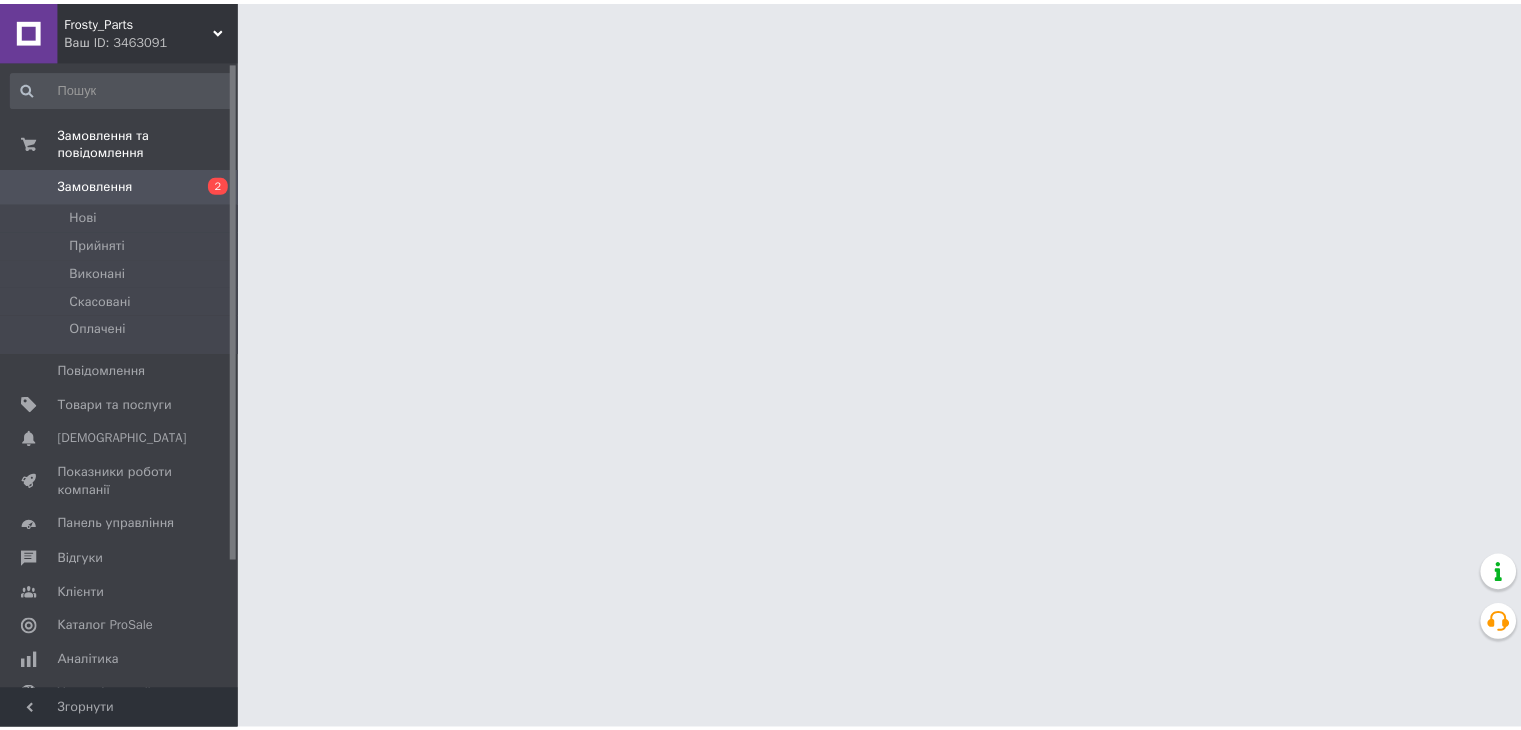 scroll, scrollTop: 0, scrollLeft: 0, axis: both 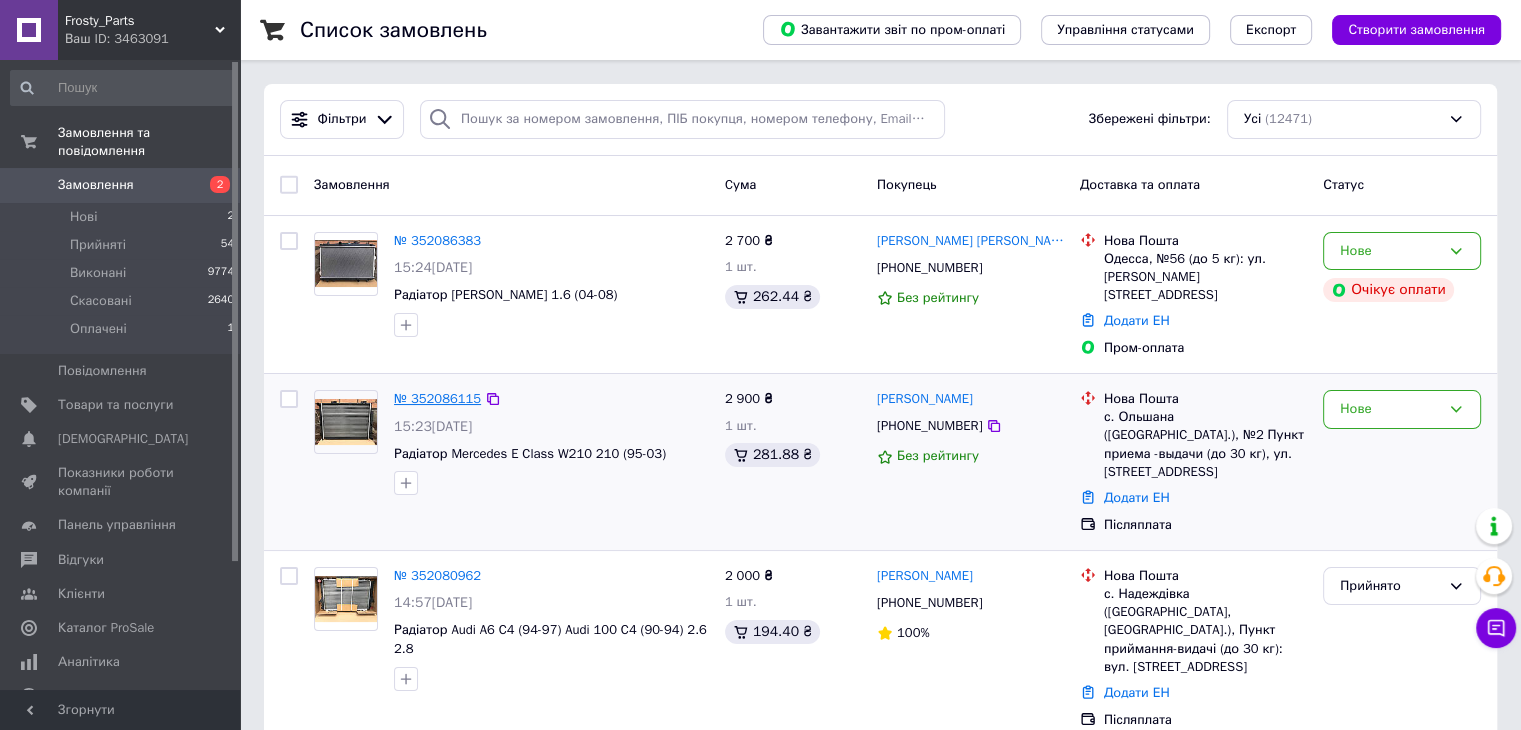 click on "№ 352086115" at bounding box center [437, 398] 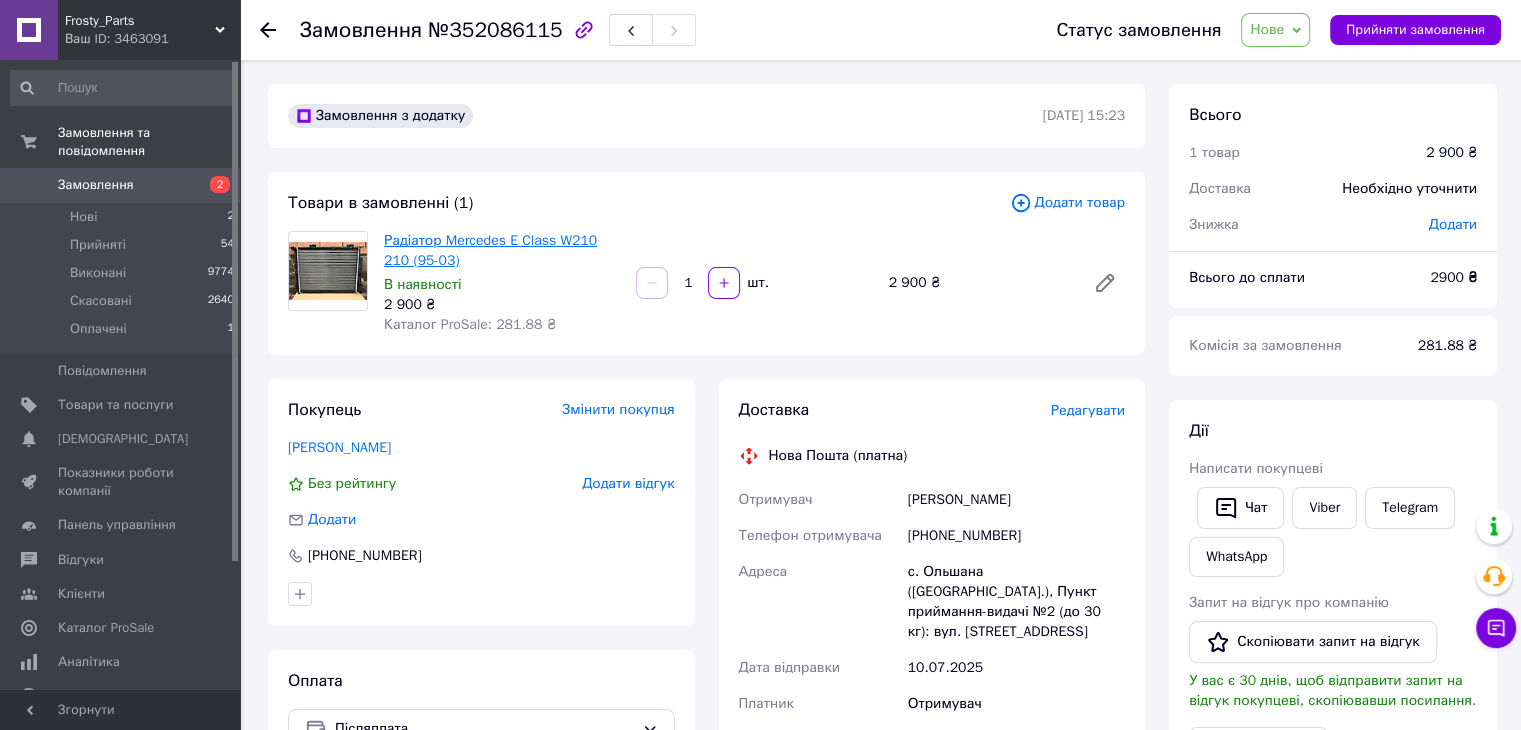 click on "Радіатор Mercedes E Class W210 210 (95-03)" at bounding box center [490, 250] 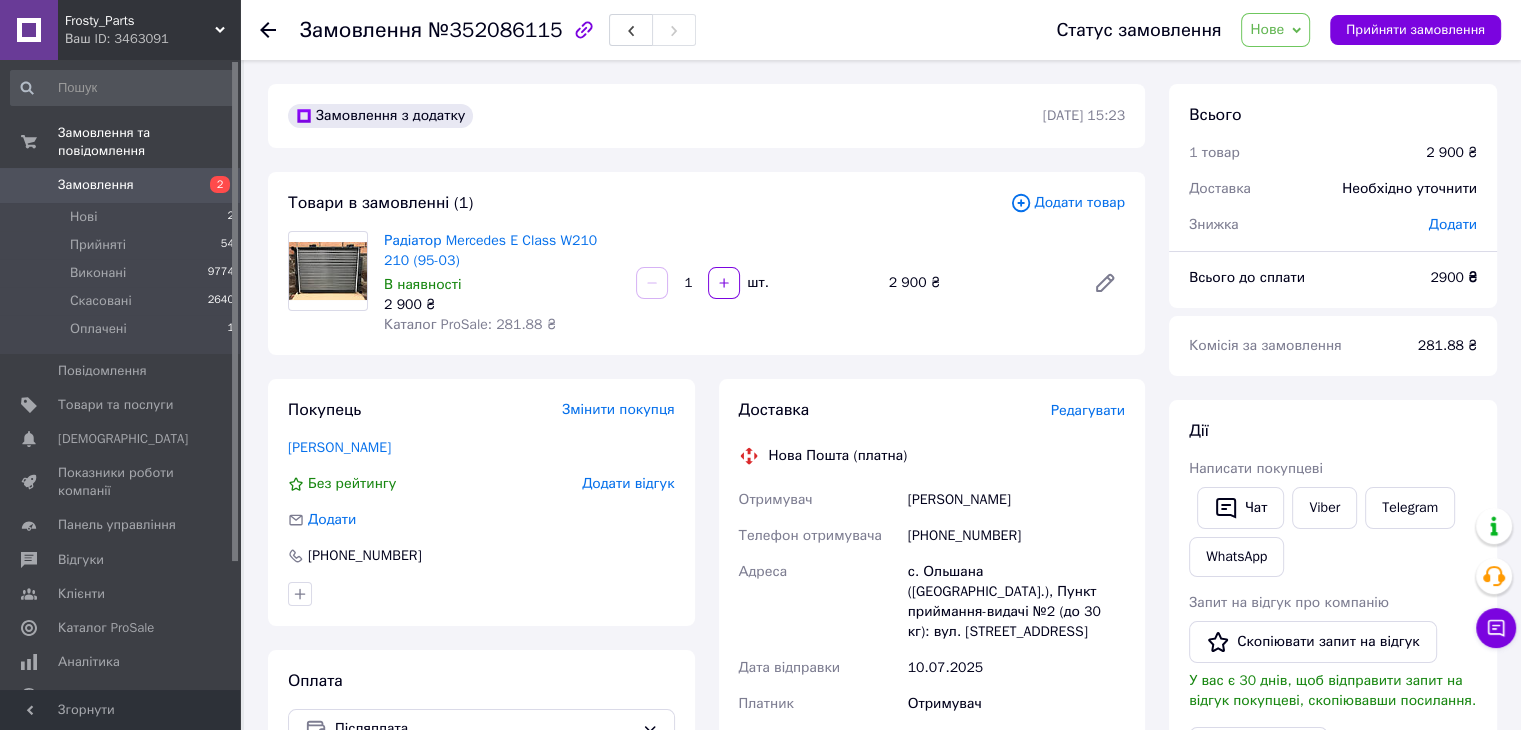 click on "[PHONE_NUMBER]" at bounding box center (1016, 536) 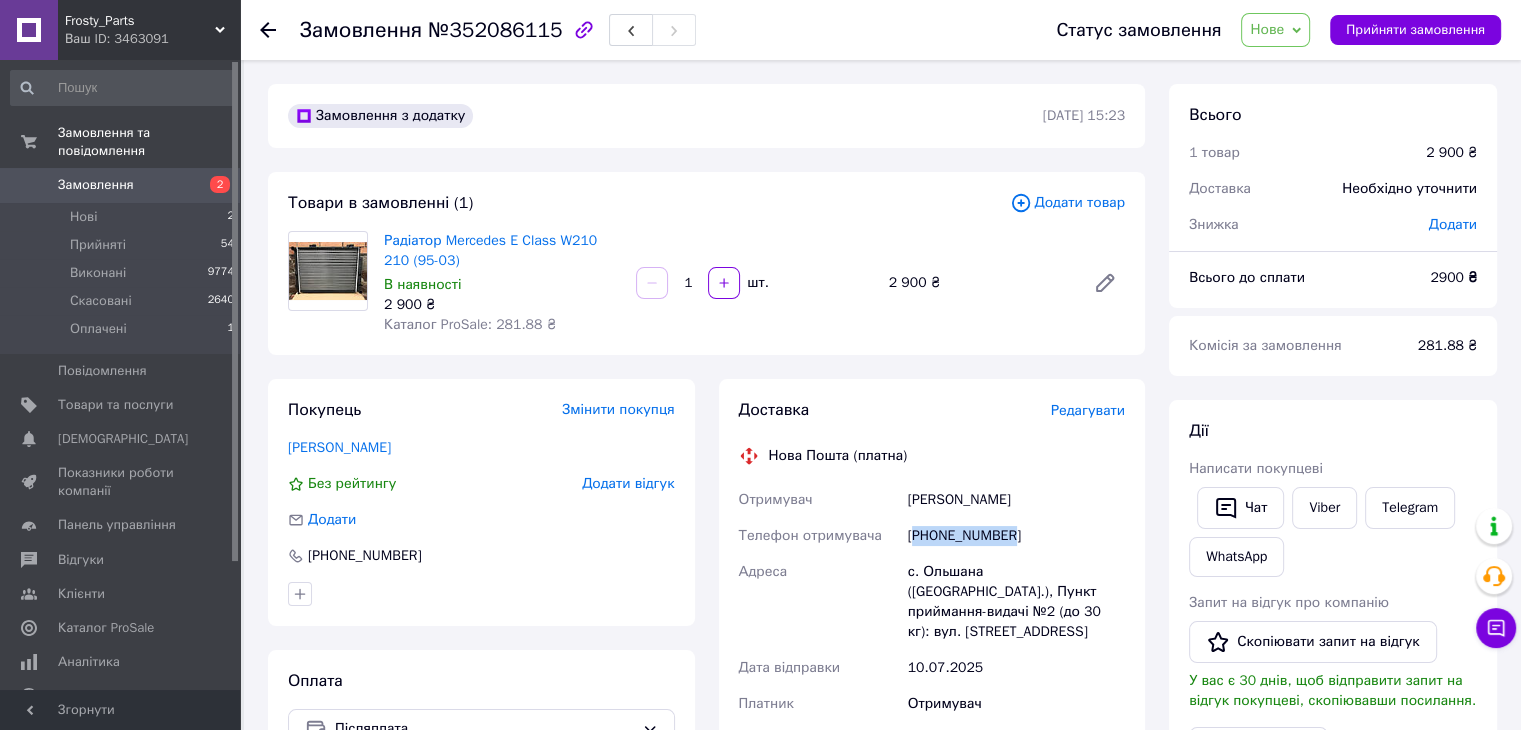 click on "[PHONE_NUMBER]" at bounding box center (1016, 536) 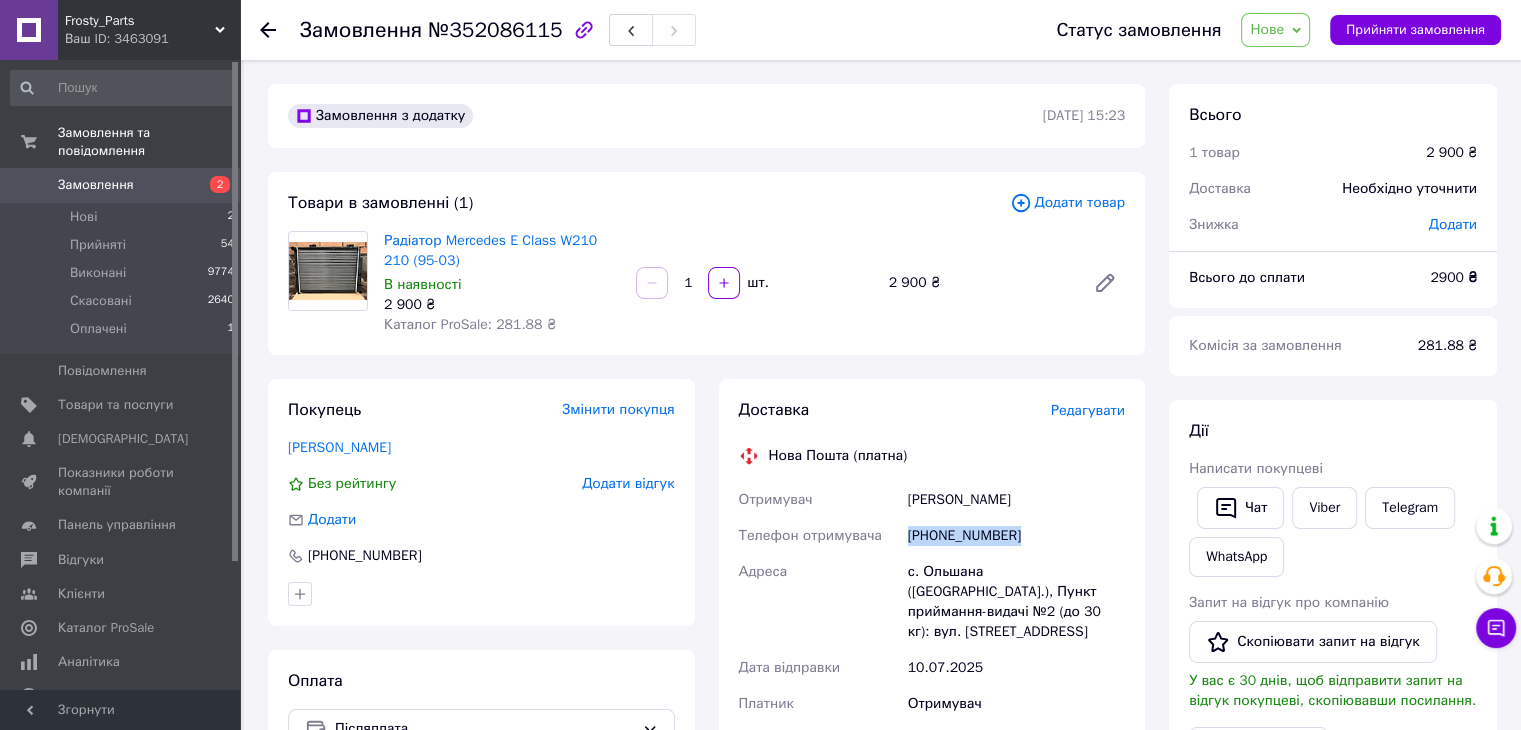click on "[PHONE_NUMBER]" at bounding box center (1016, 536) 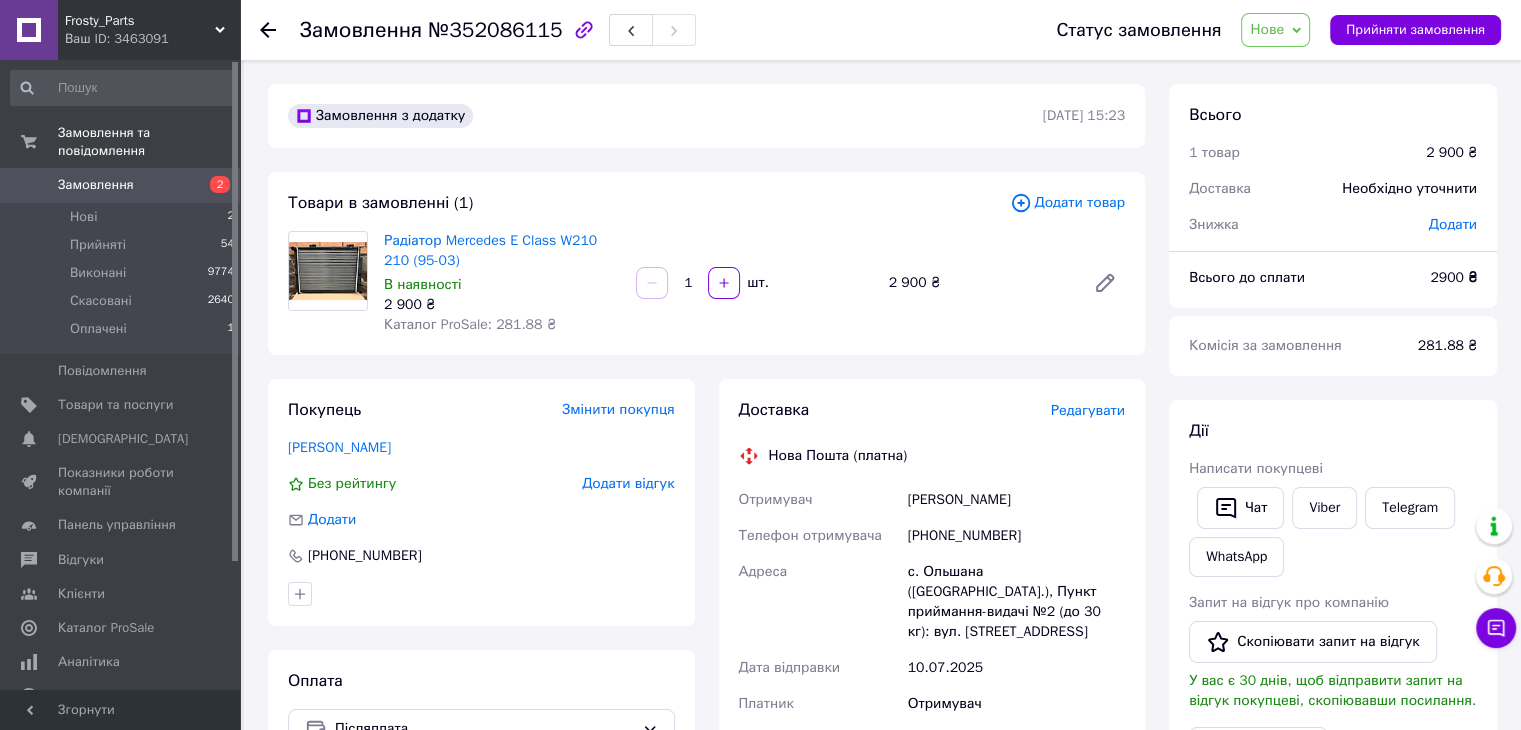 click 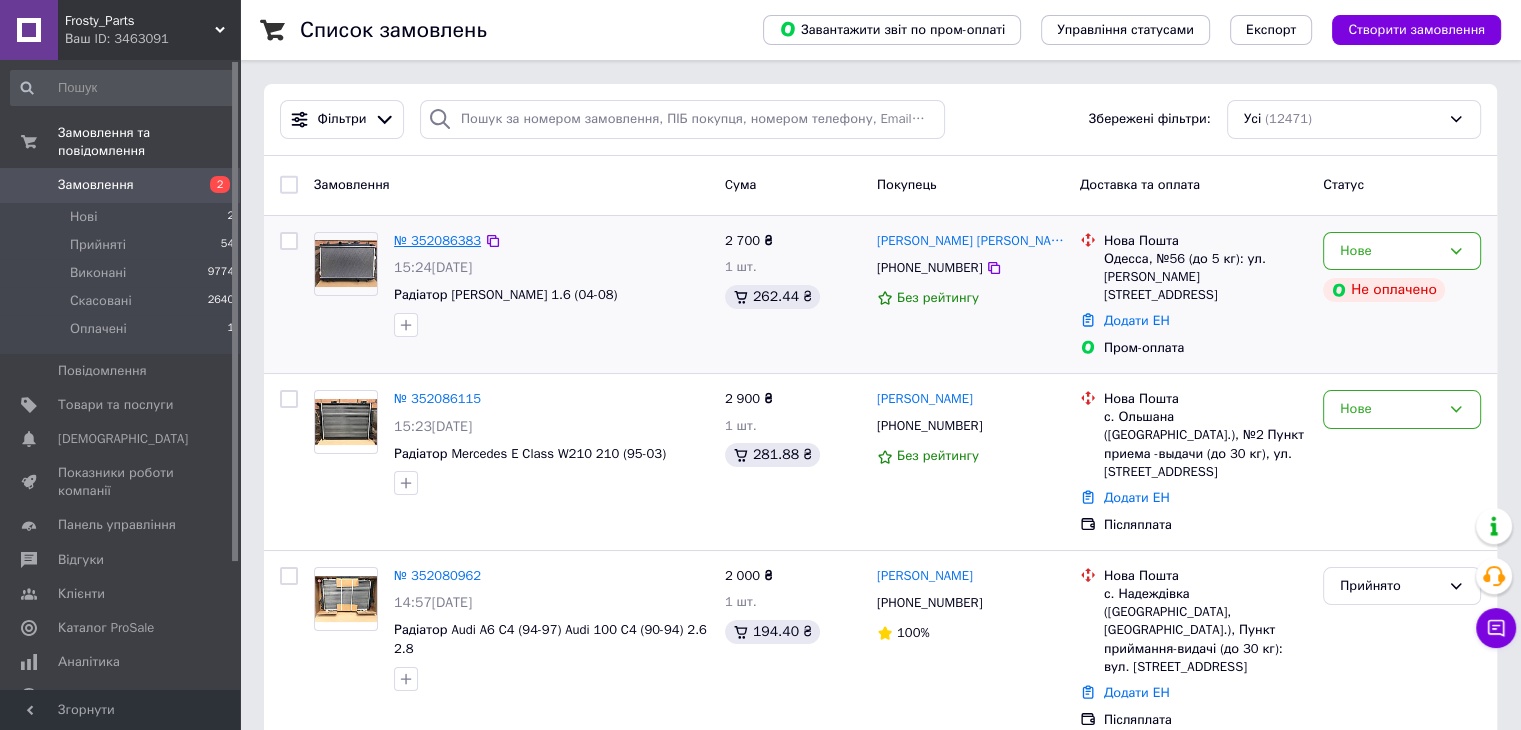 click on "№ 352086383" at bounding box center [437, 240] 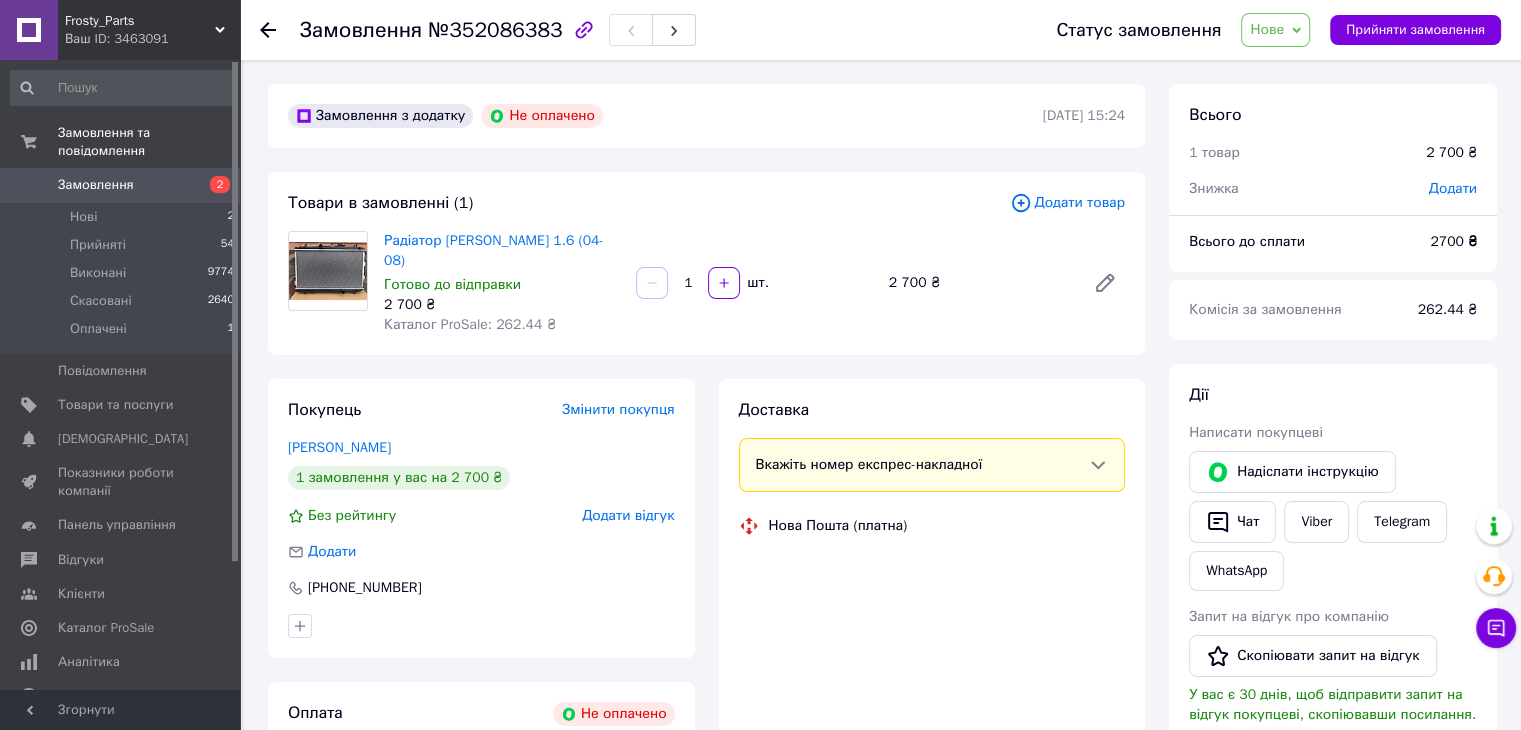 click on "Радіатор [PERSON_NAME] 1.6 (04-08)" at bounding box center (502, 251) 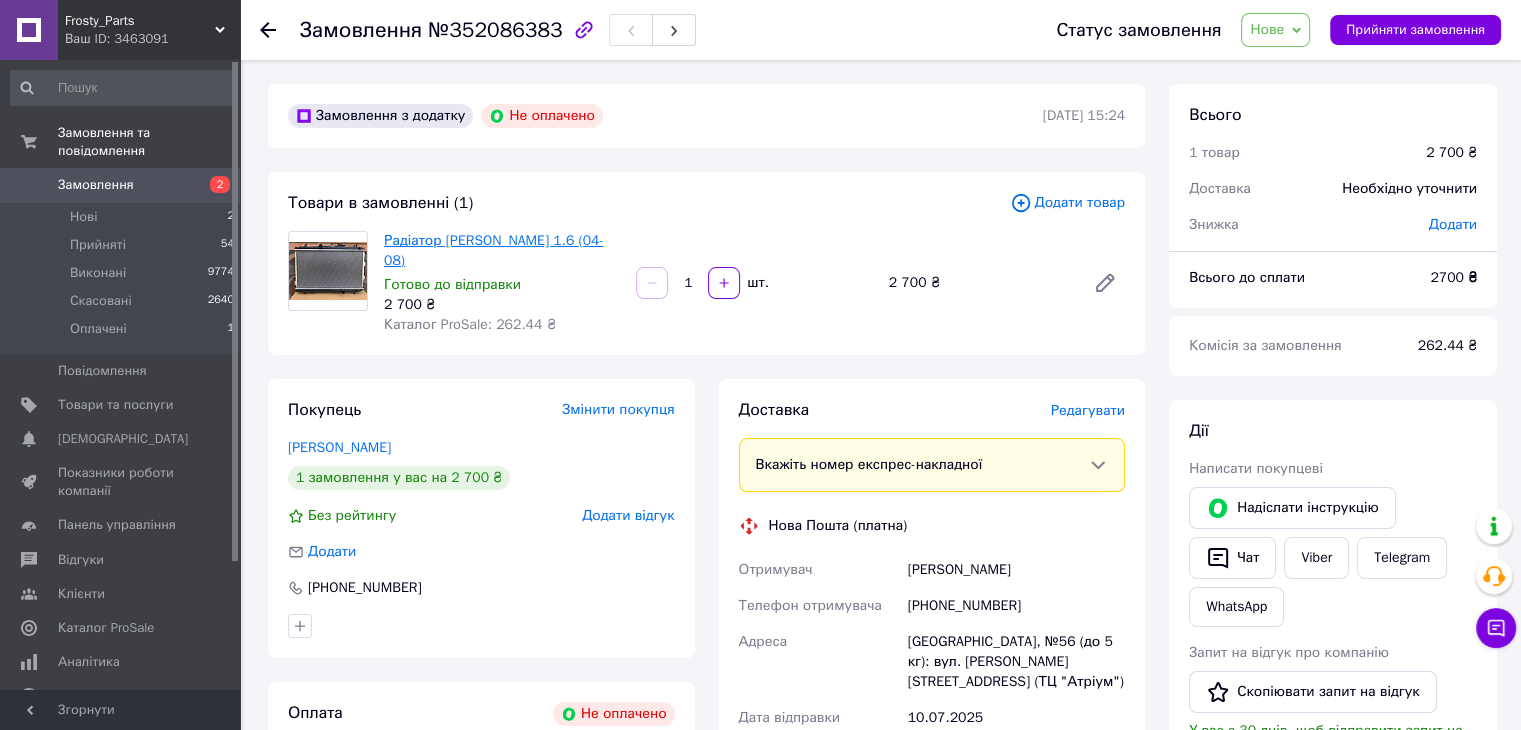 click on "Радіатор [PERSON_NAME] 1.6 (04-08)" at bounding box center (494, 250) 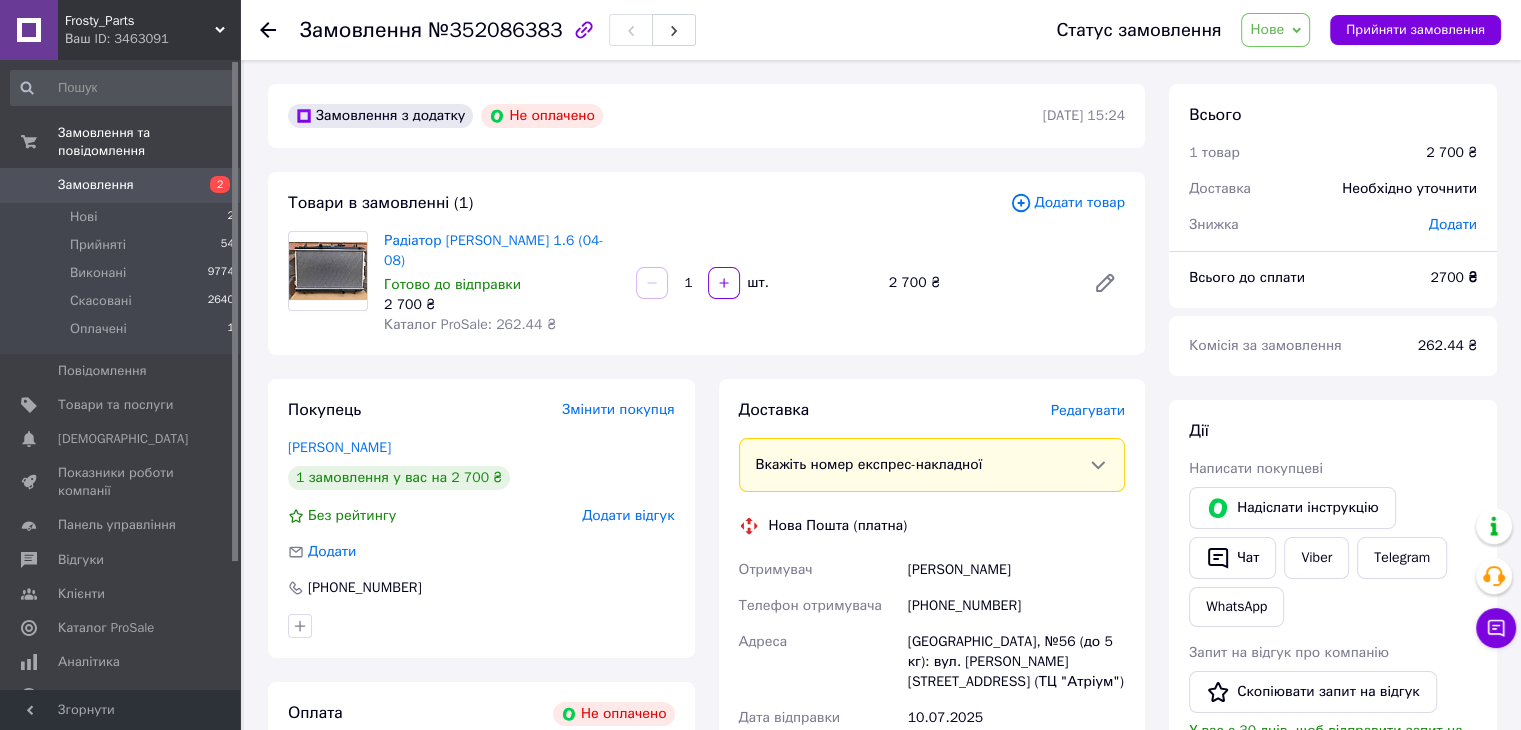 click on "[PHONE_NUMBER]" at bounding box center [1016, 606] 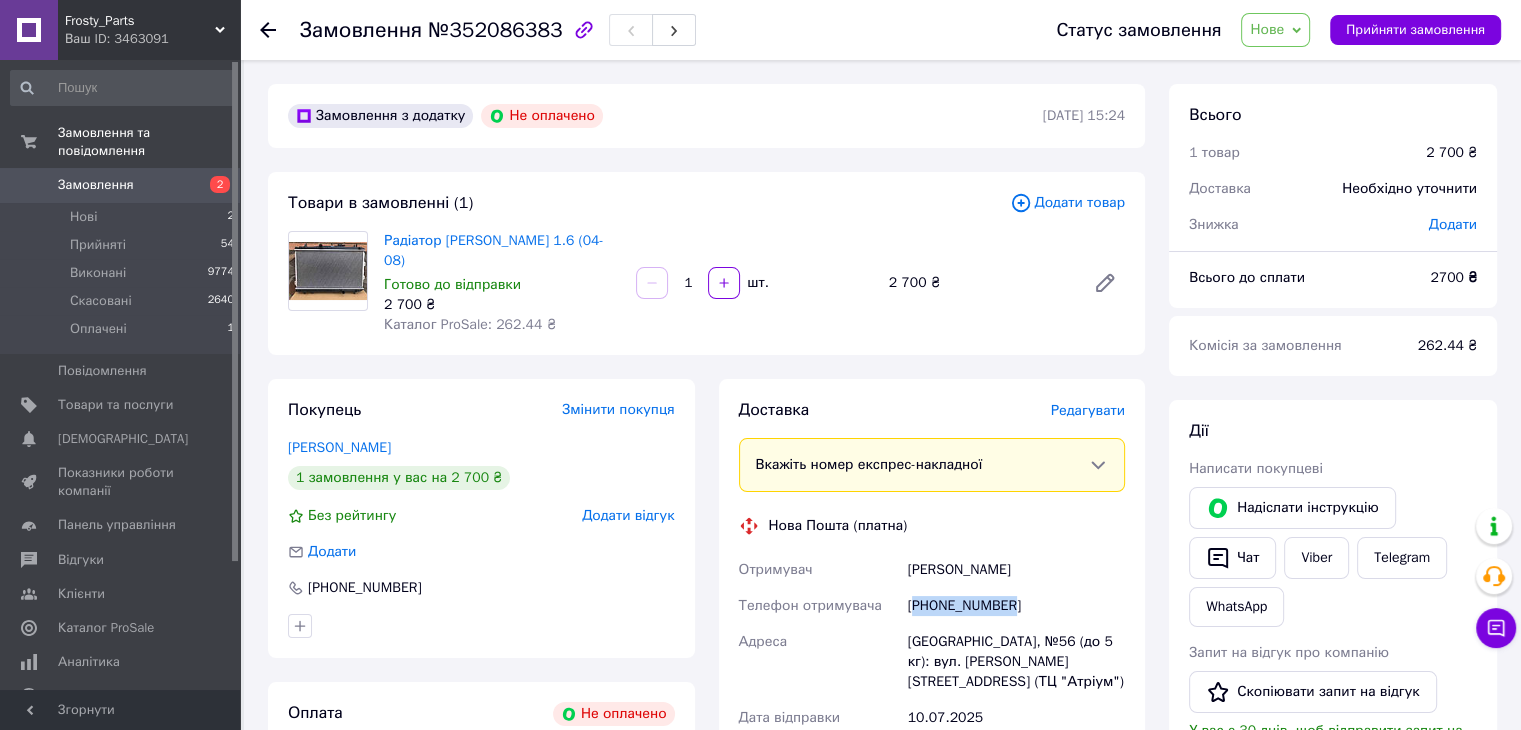 click on "[PHONE_NUMBER]" at bounding box center (1016, 606) 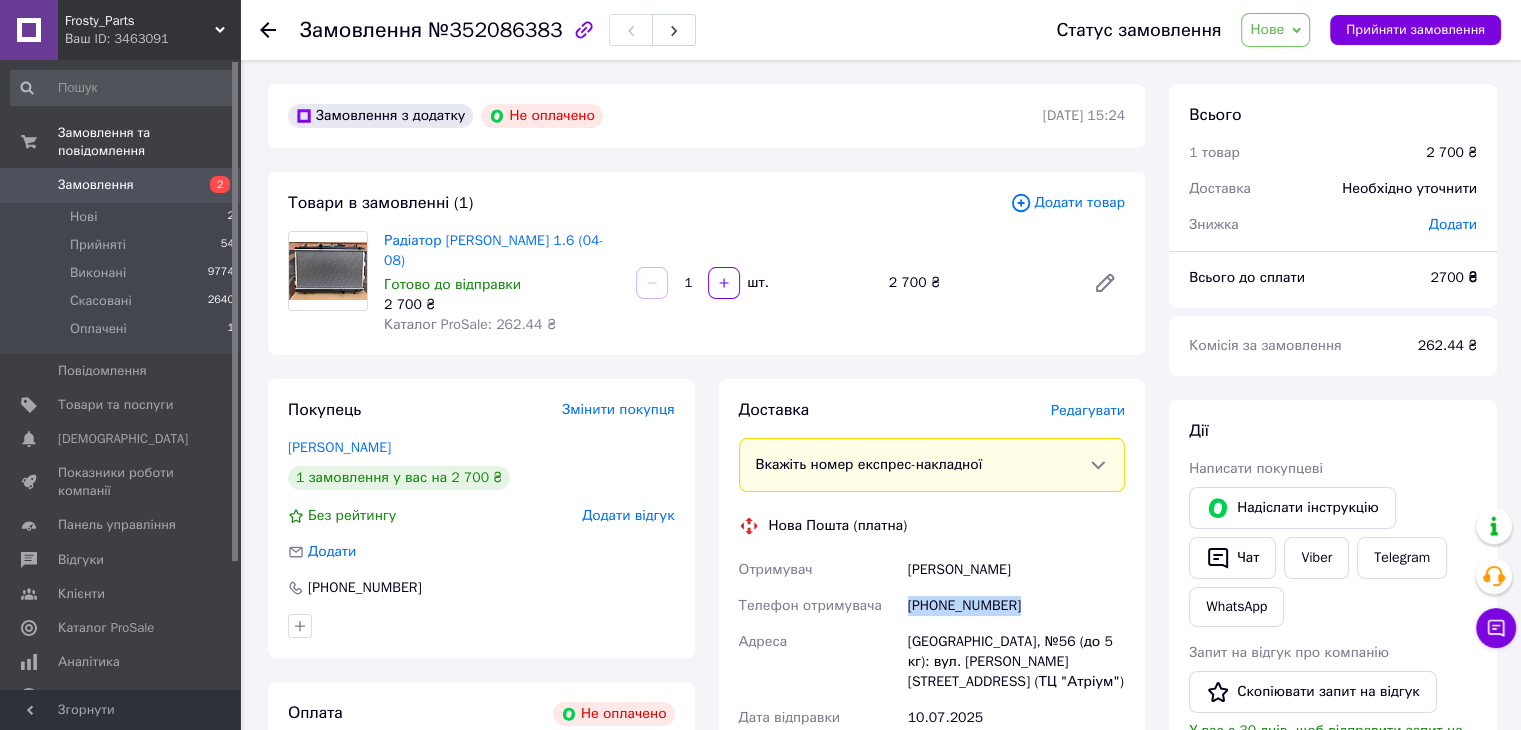 click on "[PHONE_NUMBER]" at bounding box center [1016, 606] 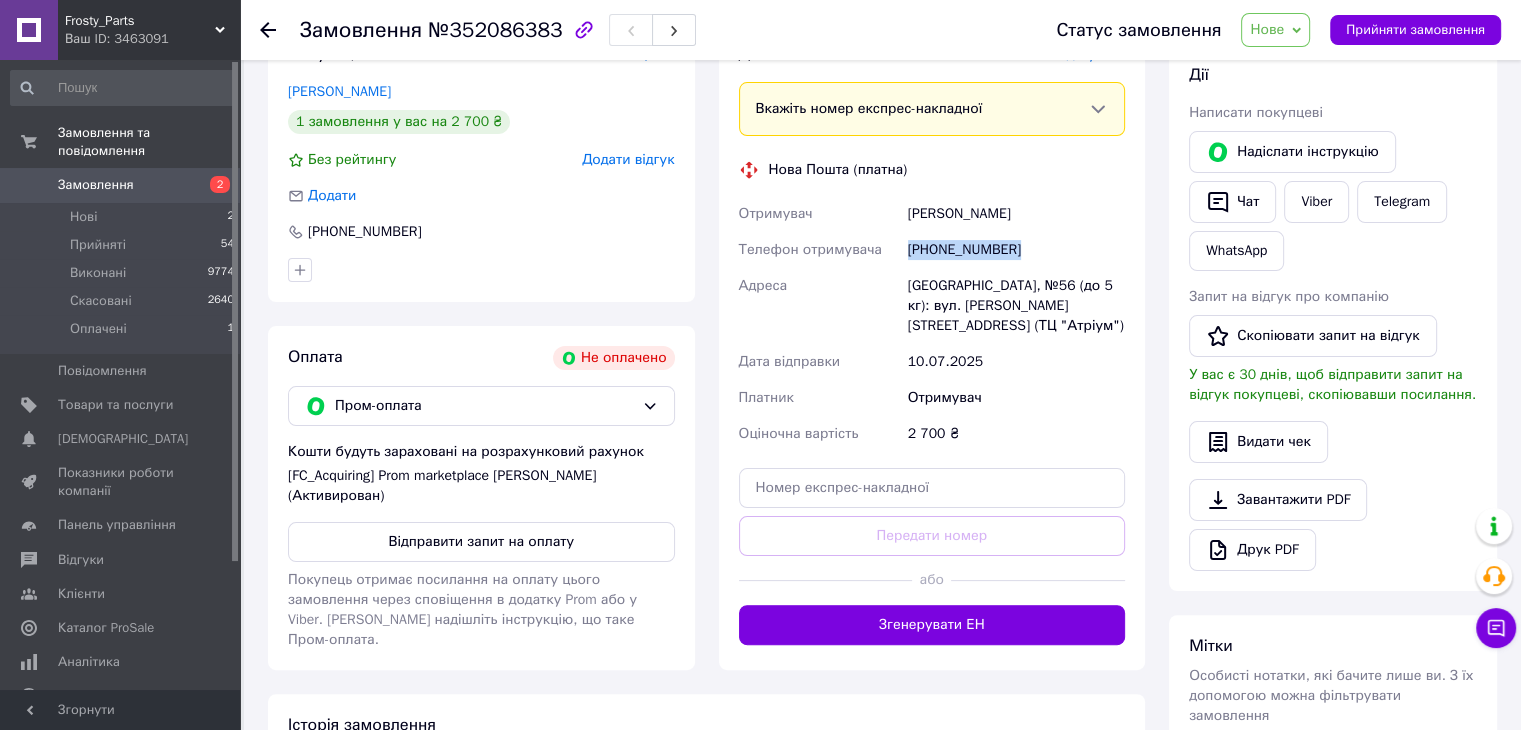 scroll, scrollTop: 0, scrollLeft: 0, axis: both 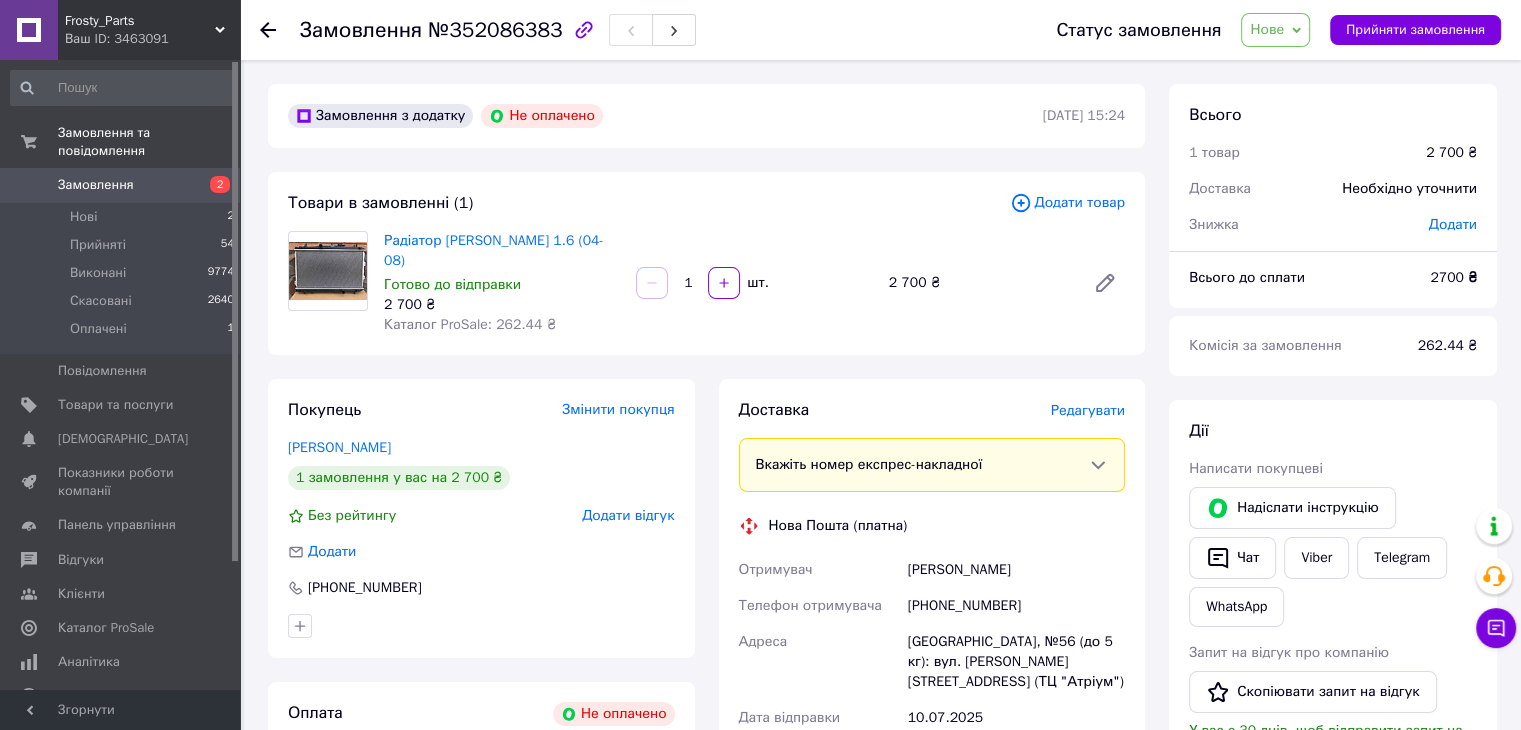 click 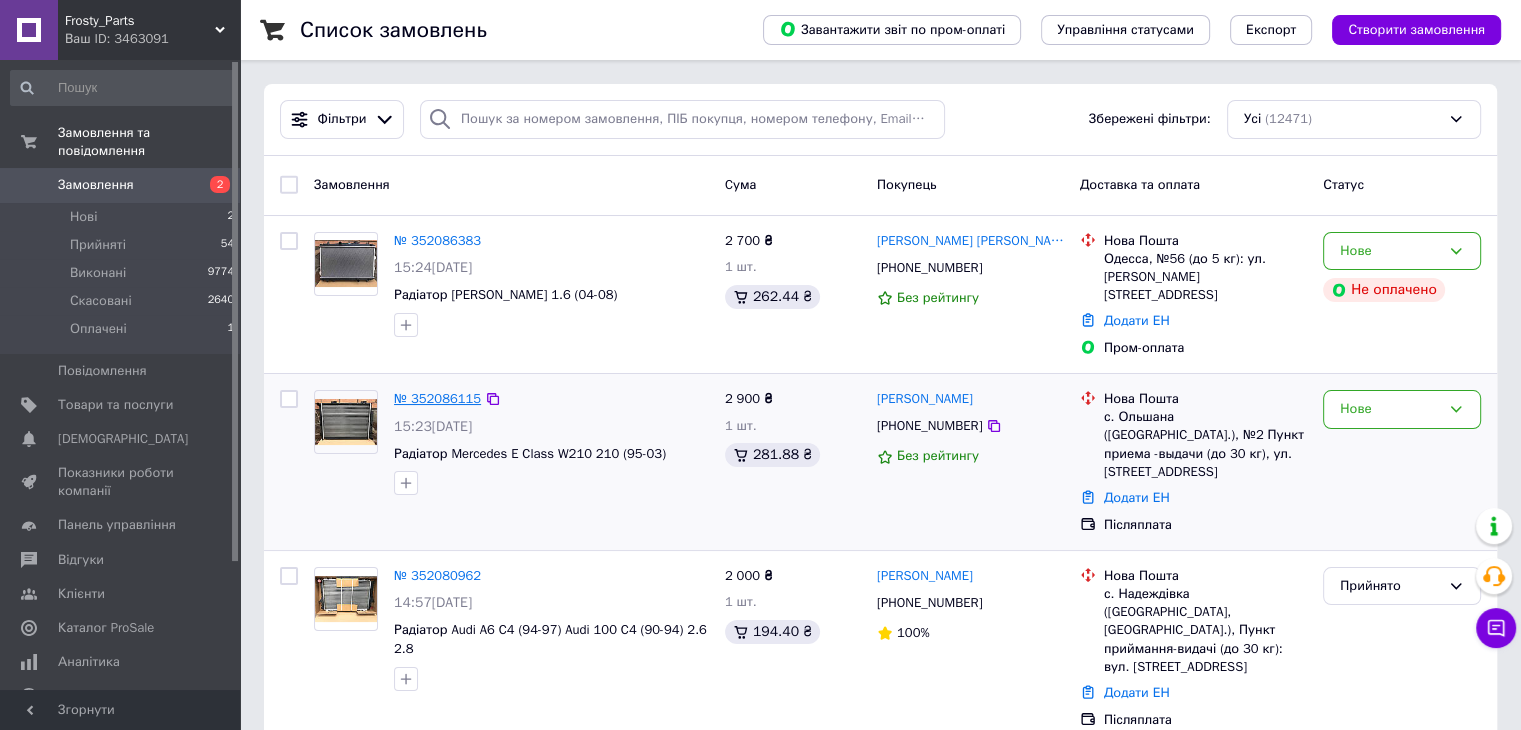 click on "№ 352086115" at bounding box center [437, 398] 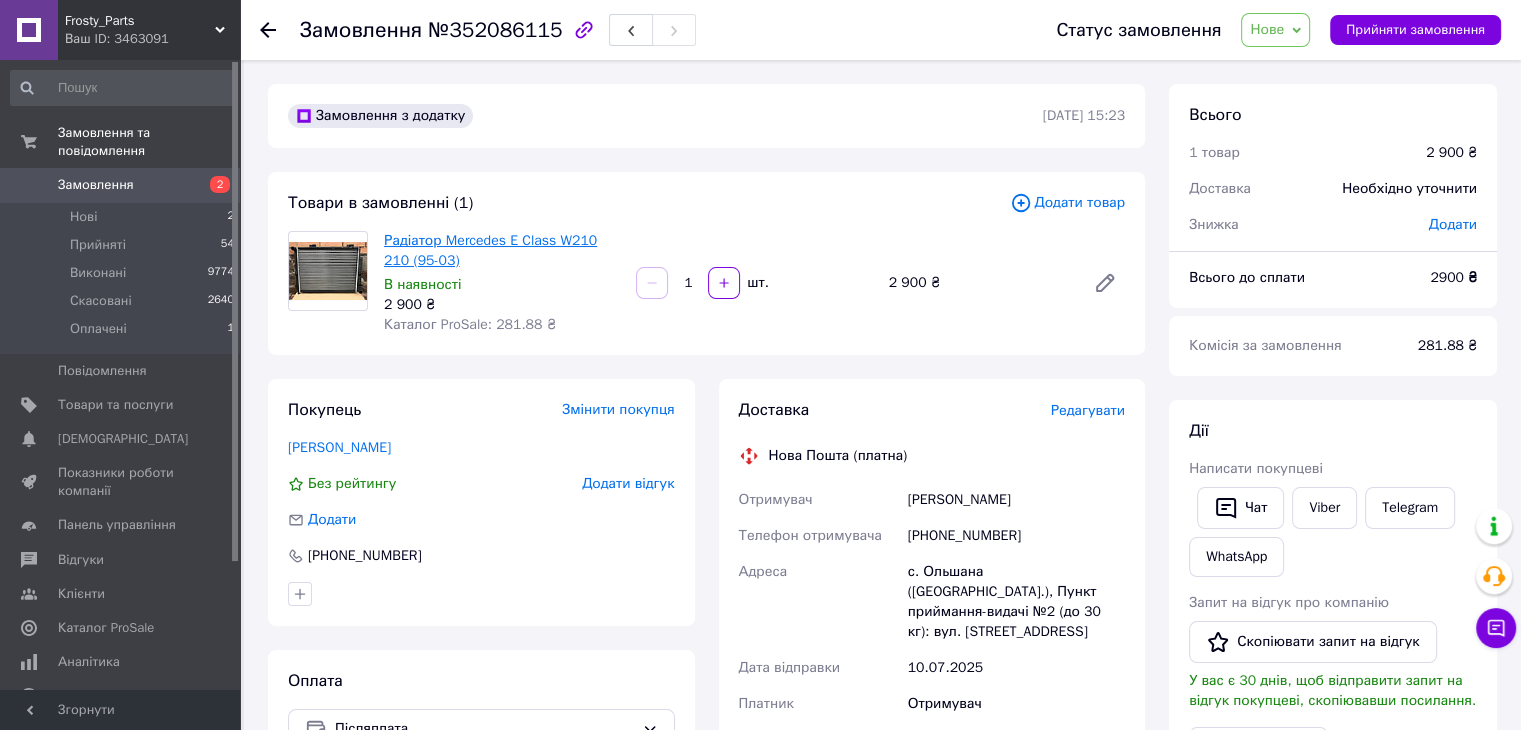 click on "Радіатор Mercedes E Class W210 210 (95-03)" at bounding box center (490, 250) 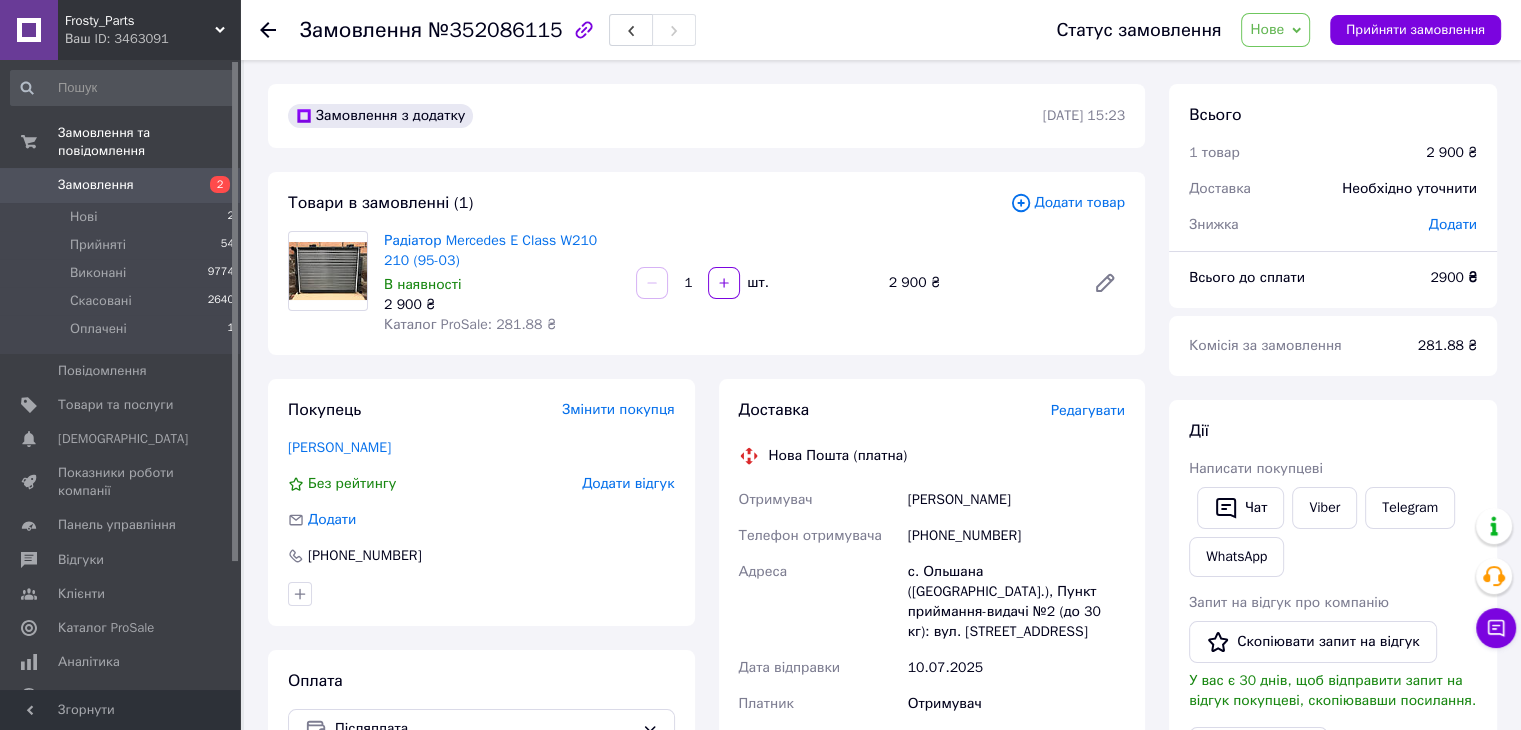 click on "Нове" at bounding box center [1275, 30] 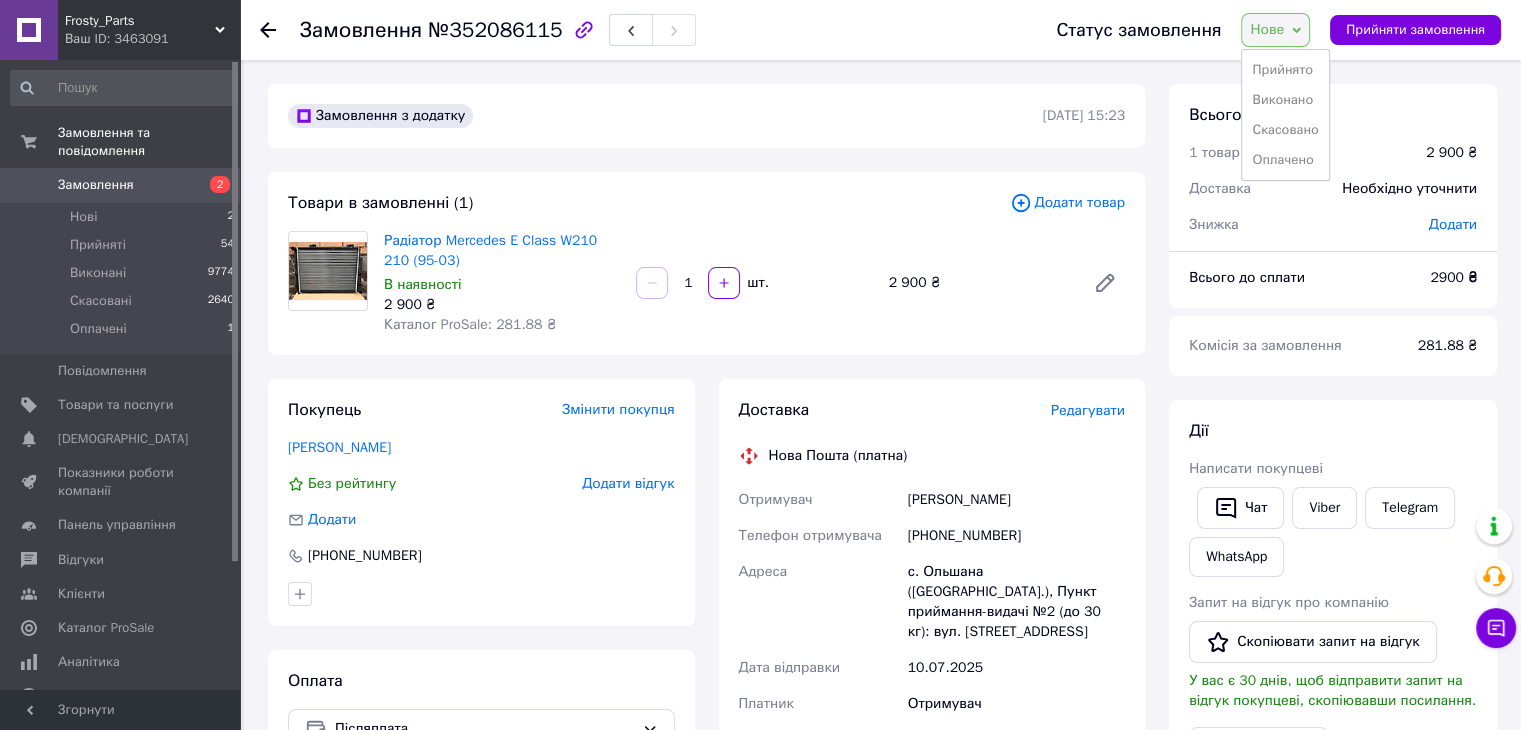drag, startPoint x: 1282, startPoint y: 64, endPoint x: 1272, endPoint y: 97, distance: 34.48188 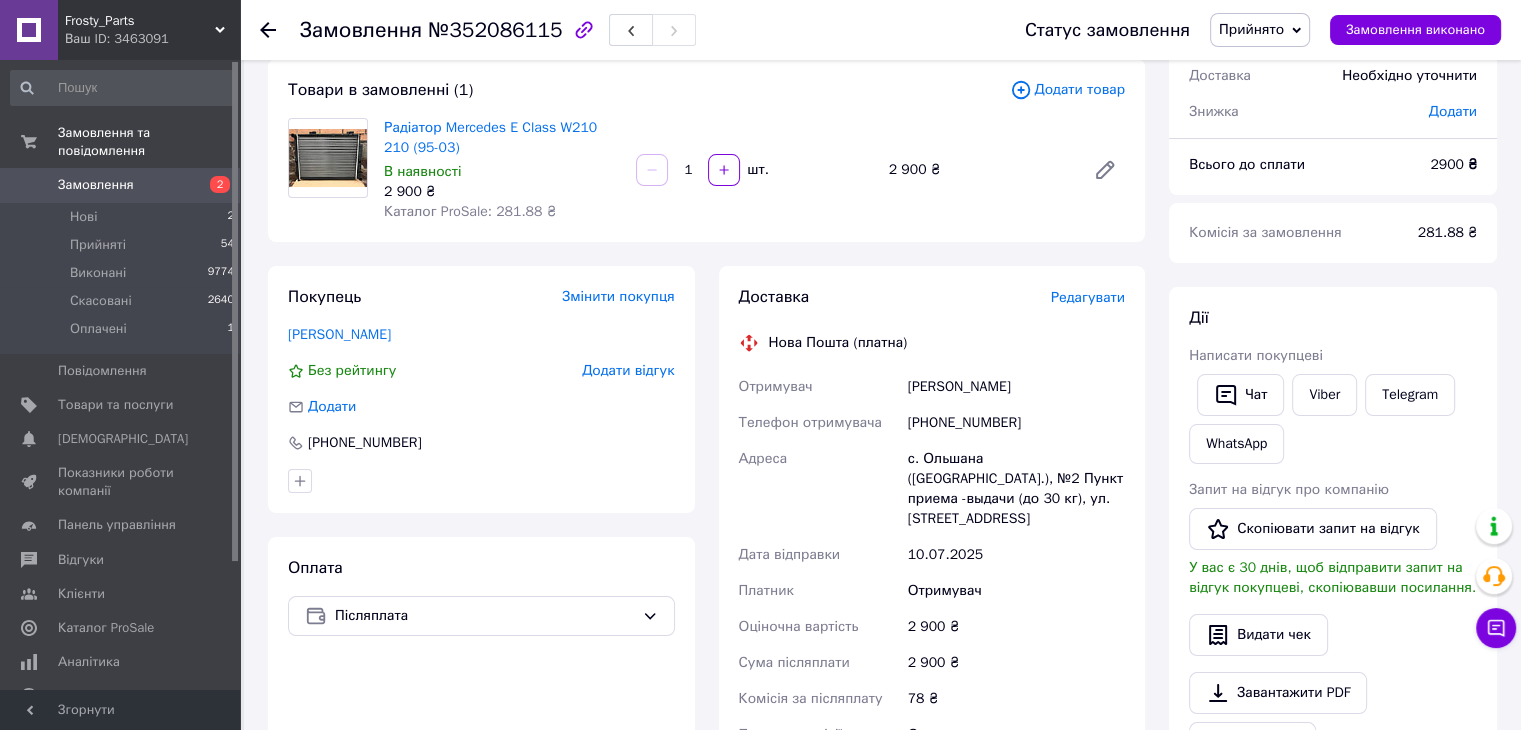 scroll, scrollTop: 200, scrollLeft: 0, axis: vertical 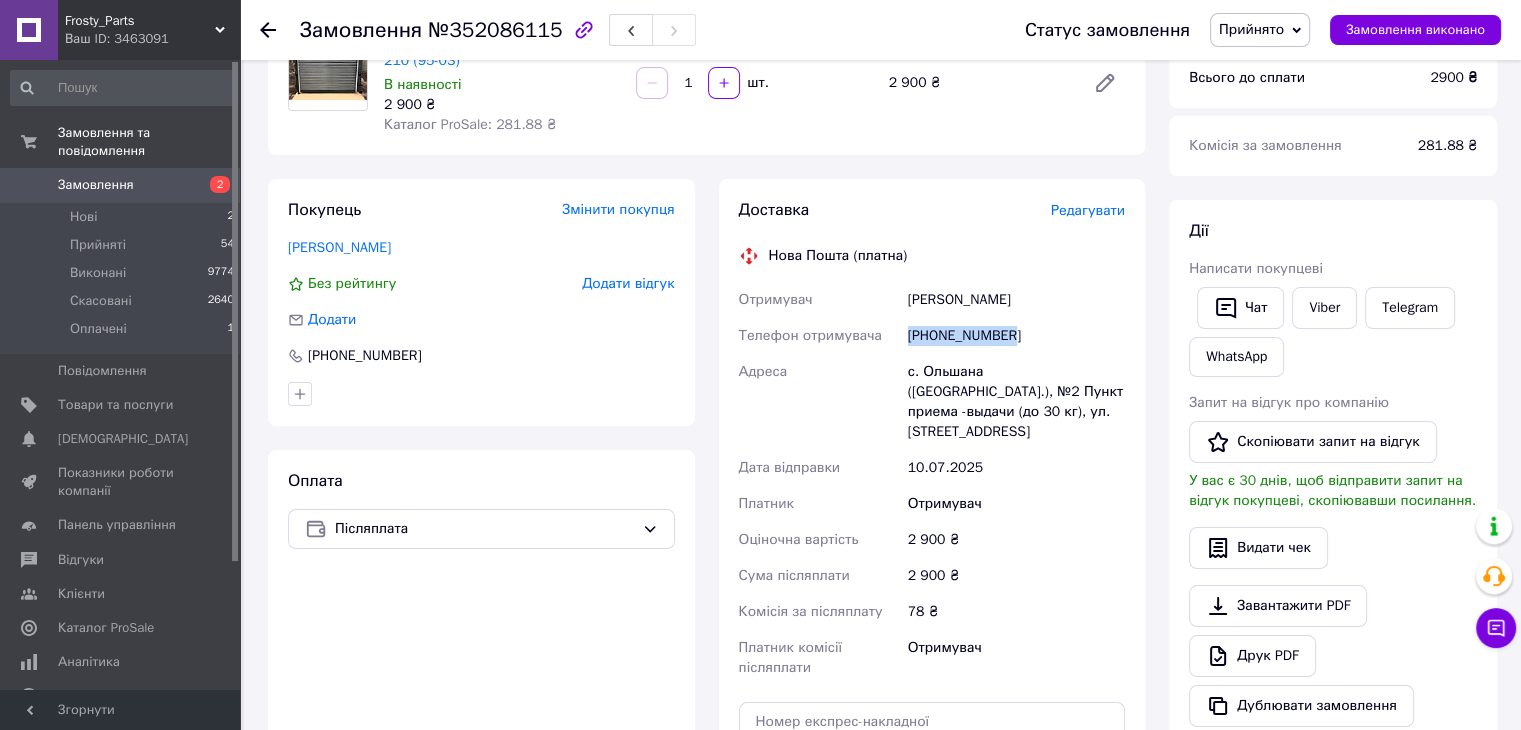 drag, startPoint x: 906, startPoint y: 334, endPoint x: 1040, endPoint y: 330, distance: 134.0597 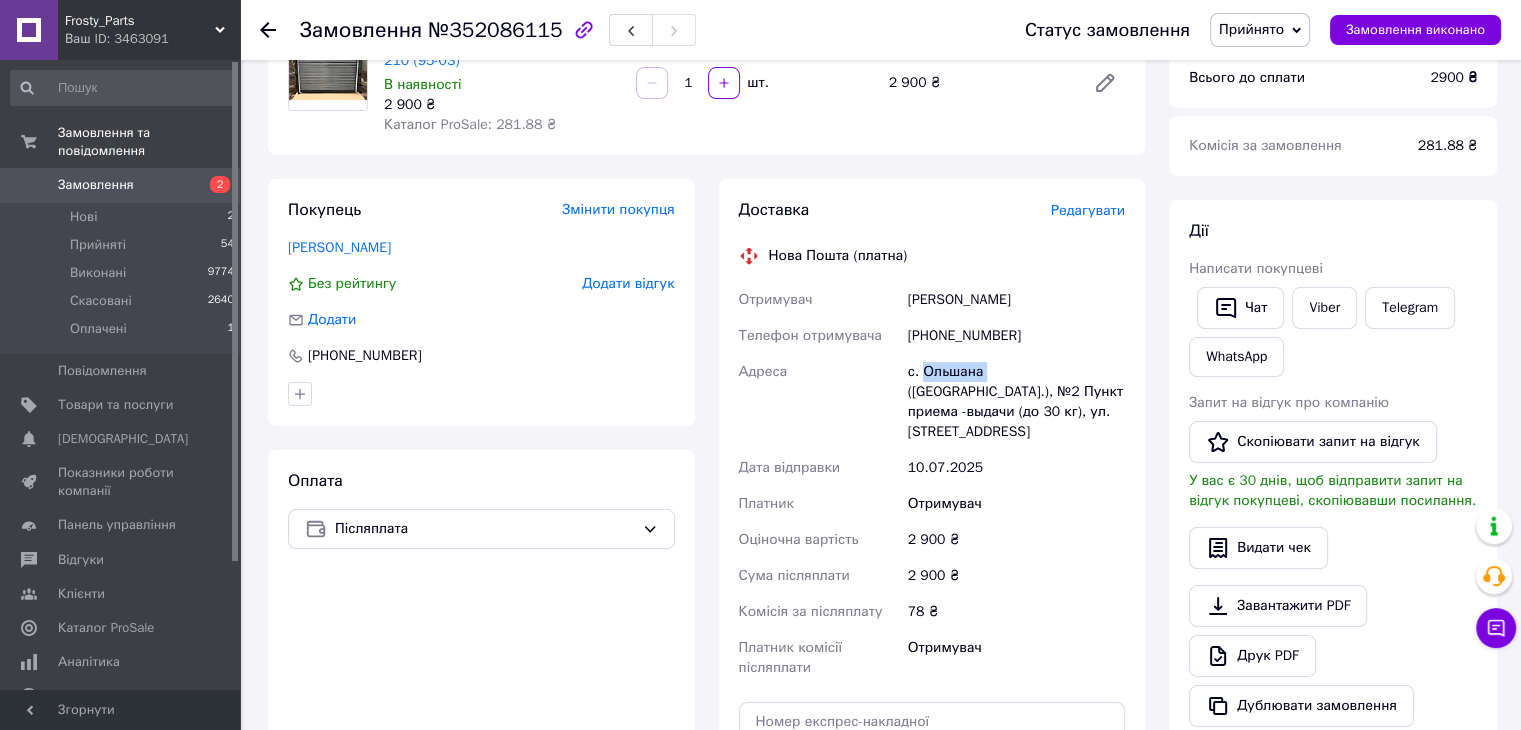 drag, startPoint x: 920, startPoint y: 373, endPoint x: 982, endPoint y: 372, distance: 62.008064 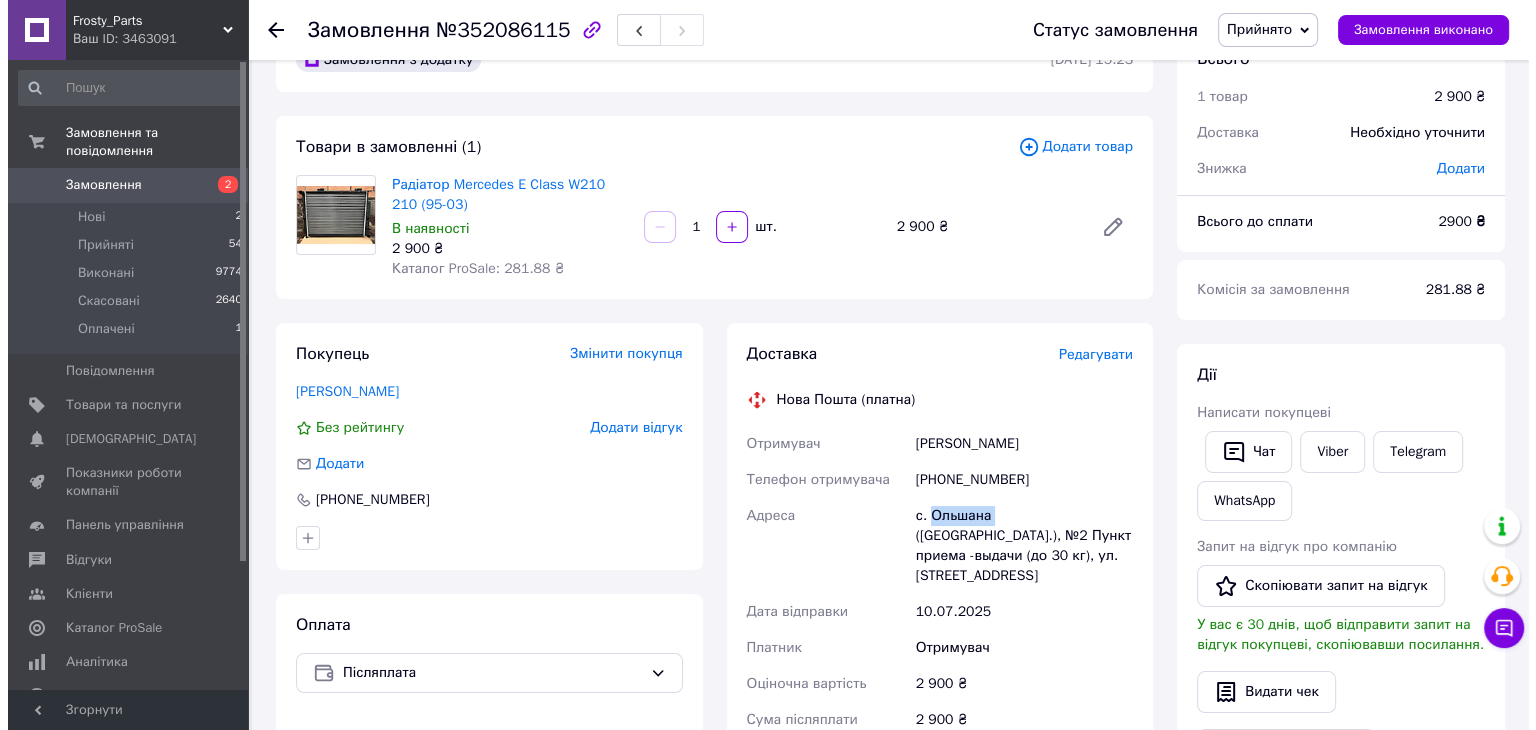 scroll, scrollTop: 0, scrollLeft: 0, axis: both 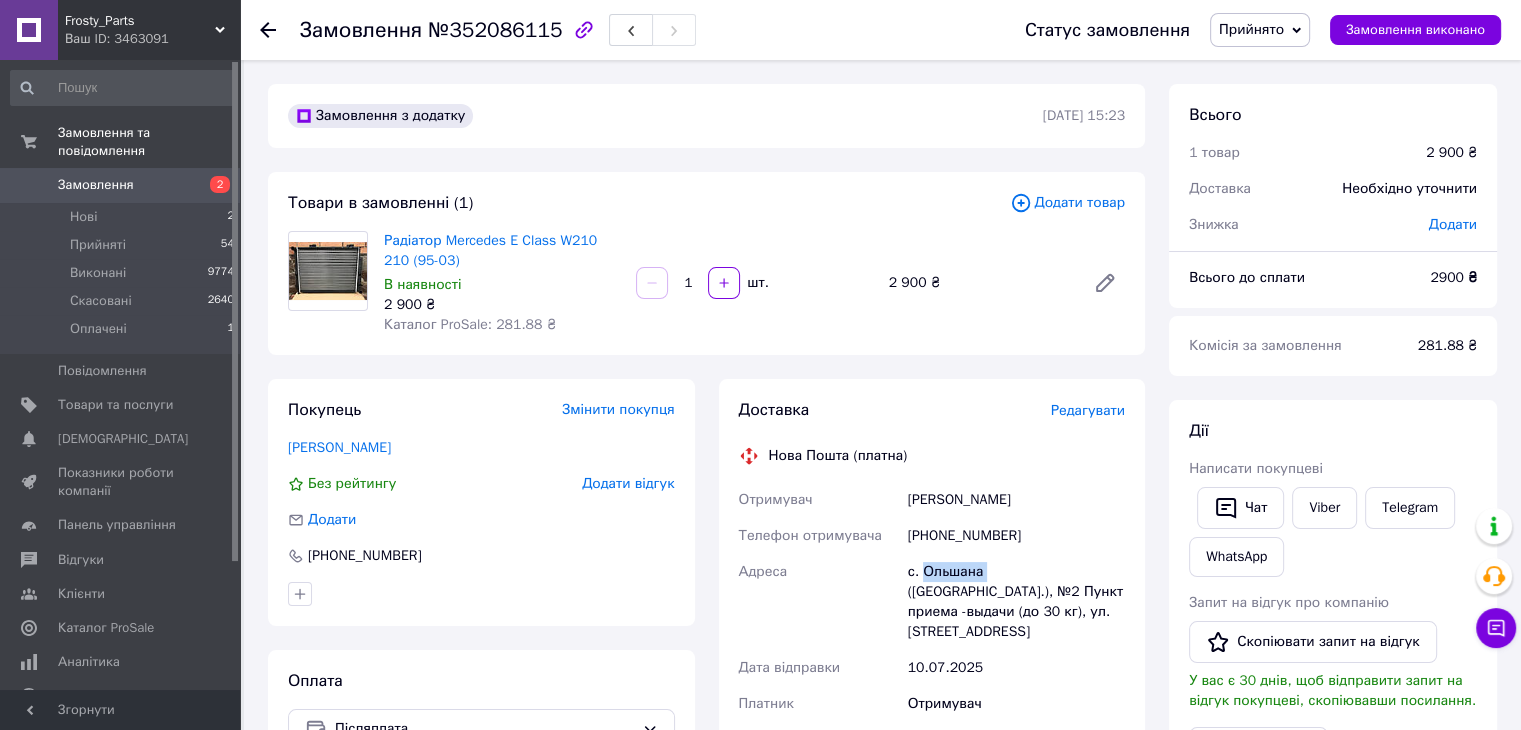 click on "2" at bounding box center (212, 185) 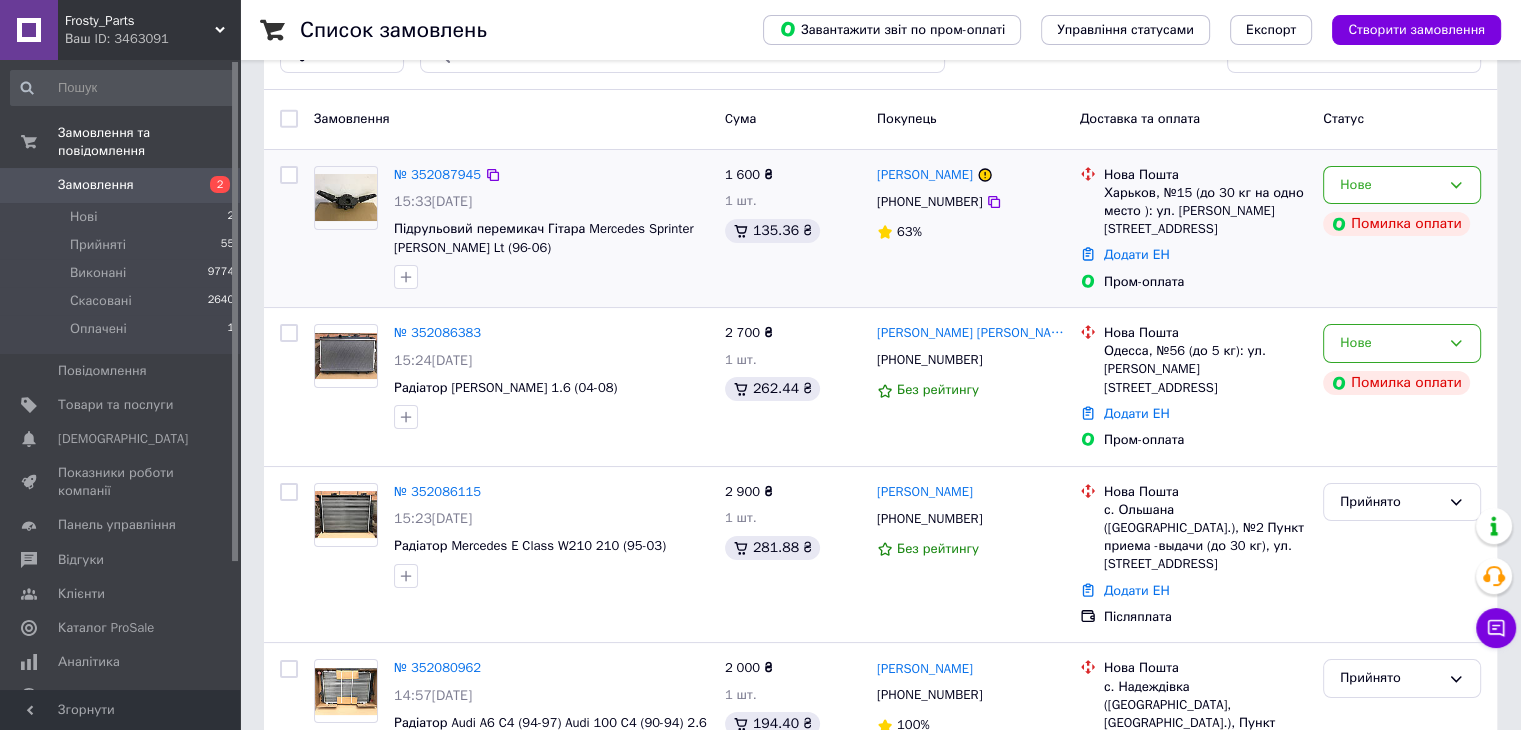 scroll, scrollTop: 100, scrollLeft: 0, axis: vertical 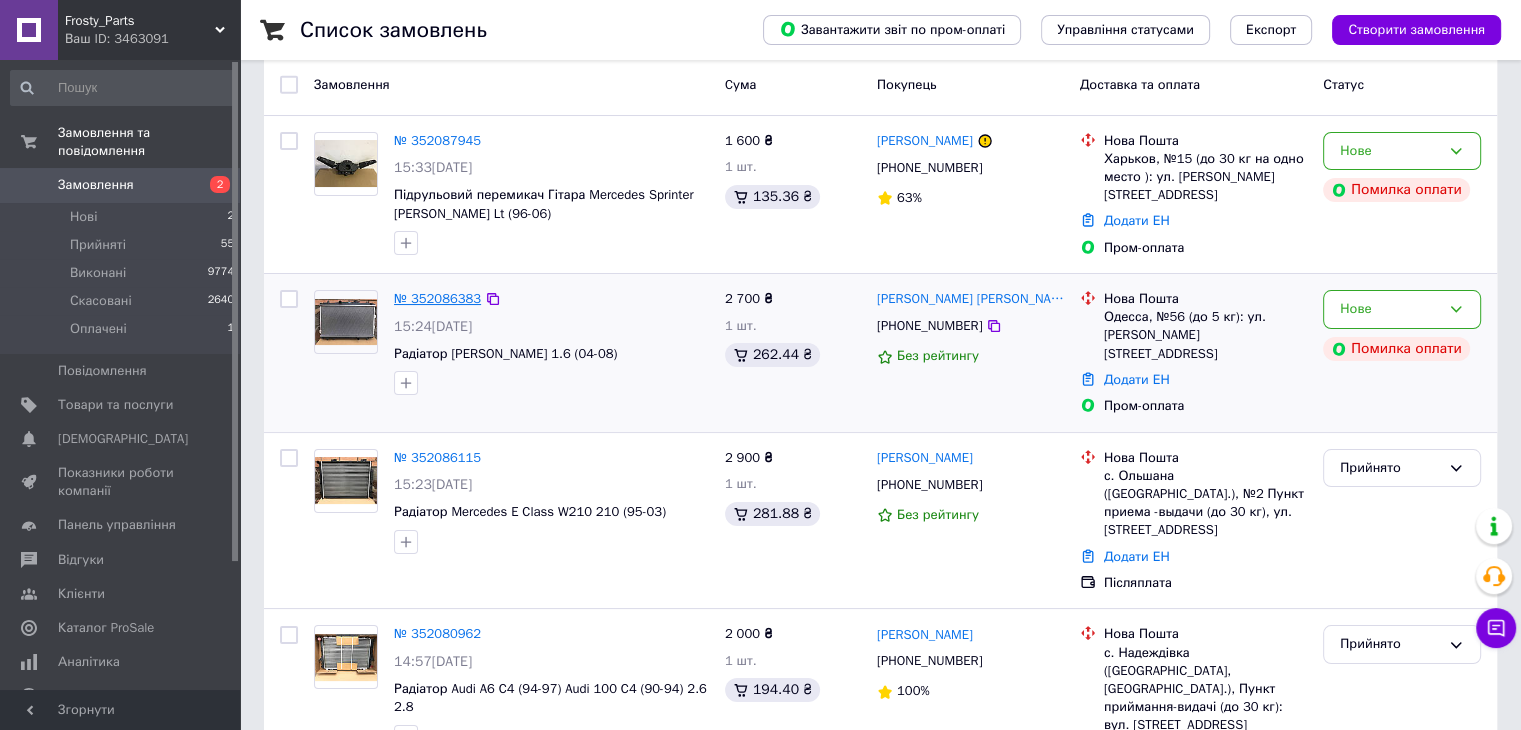 click on "№ 352086383" at bounding box center (437, 298) 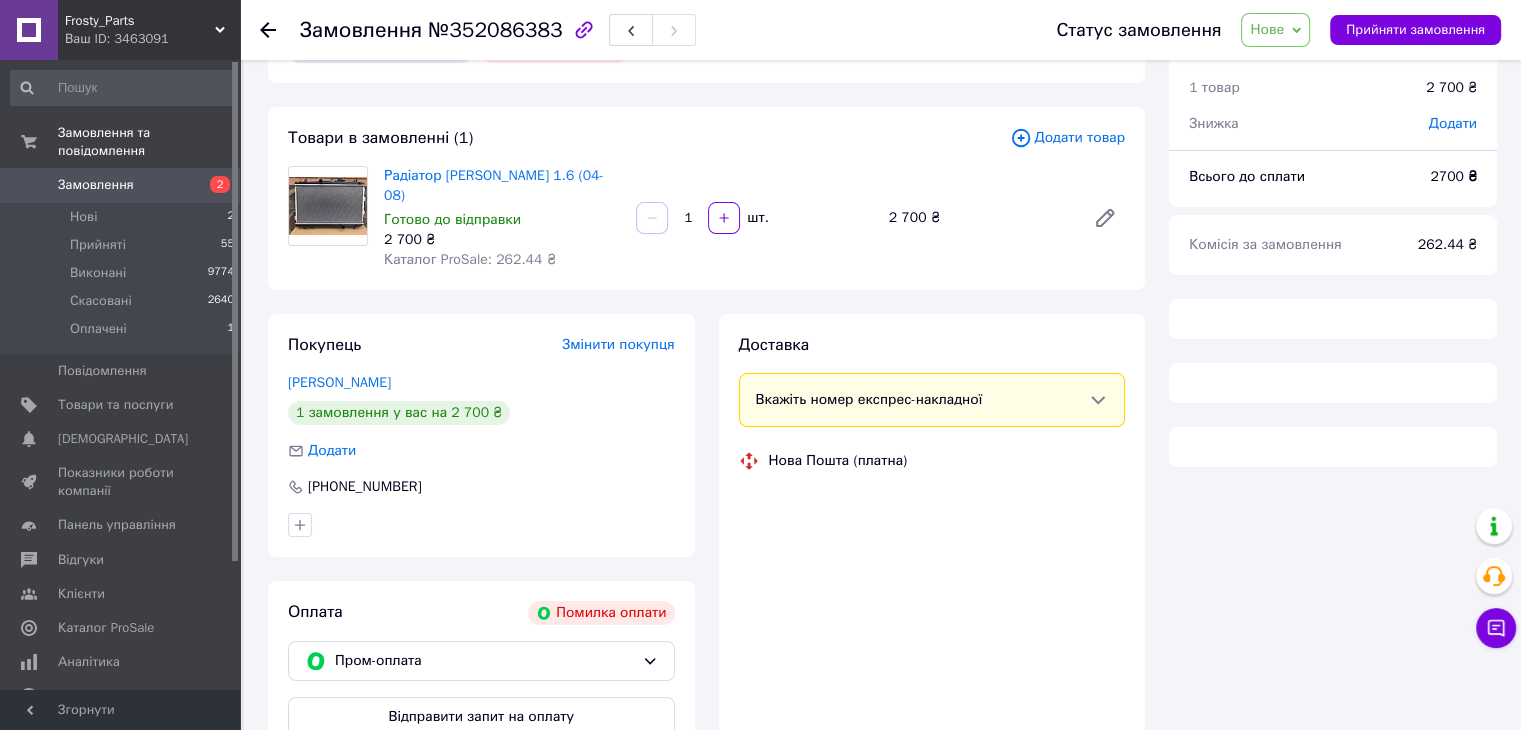 scroll, scrollTop: 200, scrollLeft: 0, axis: vertical 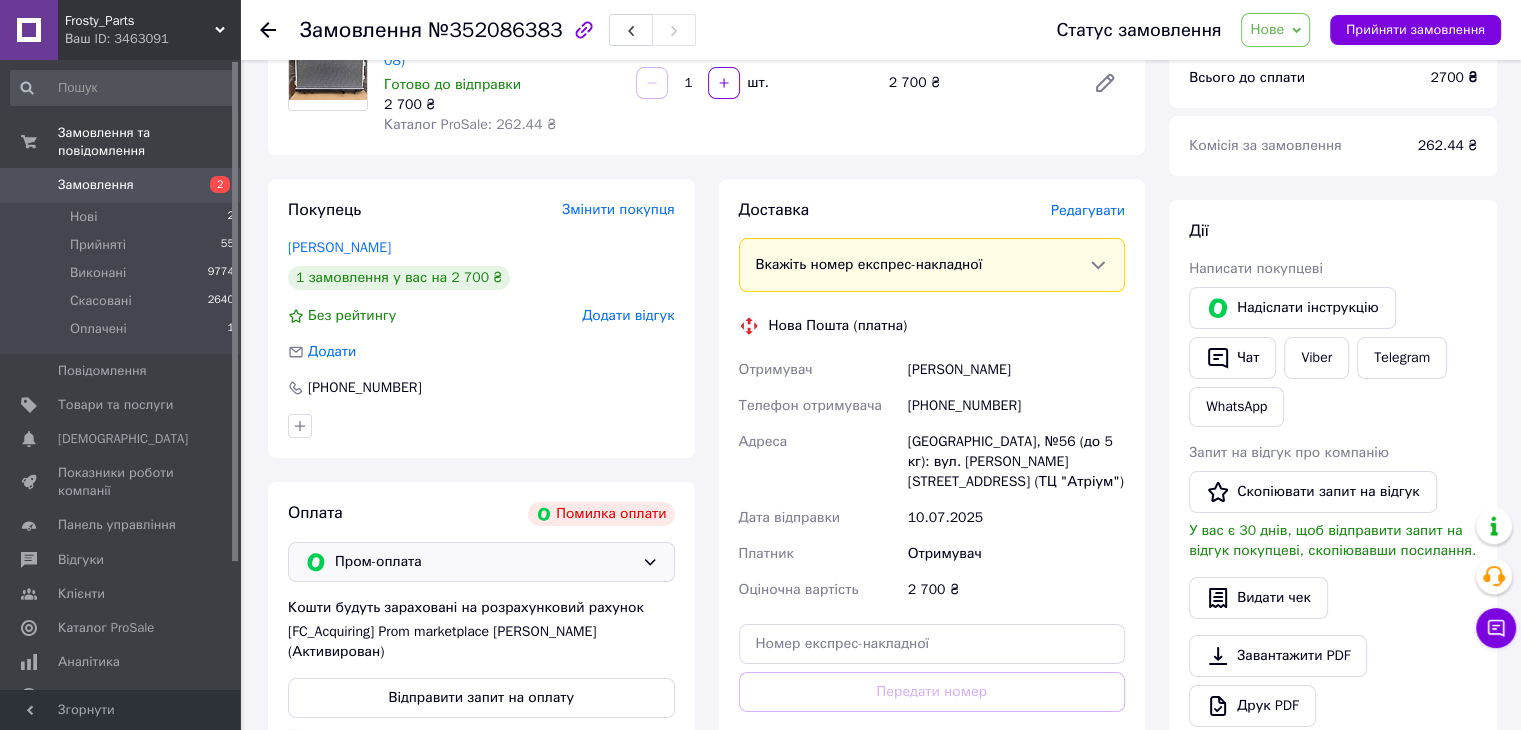 click on "Пром-оплата" at bounding box center (484, 562) 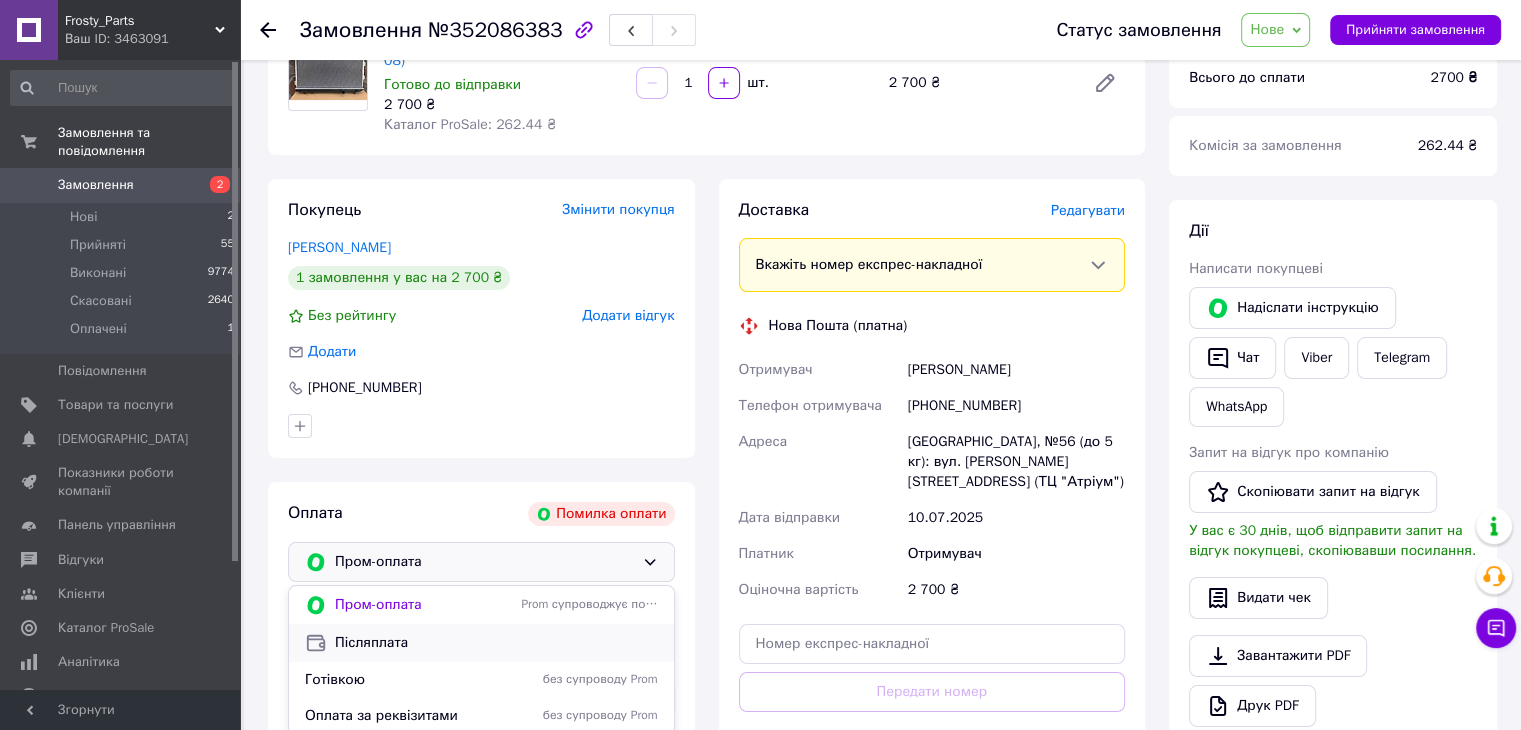 click on "Післяплата" at bounding box center [496, 643] 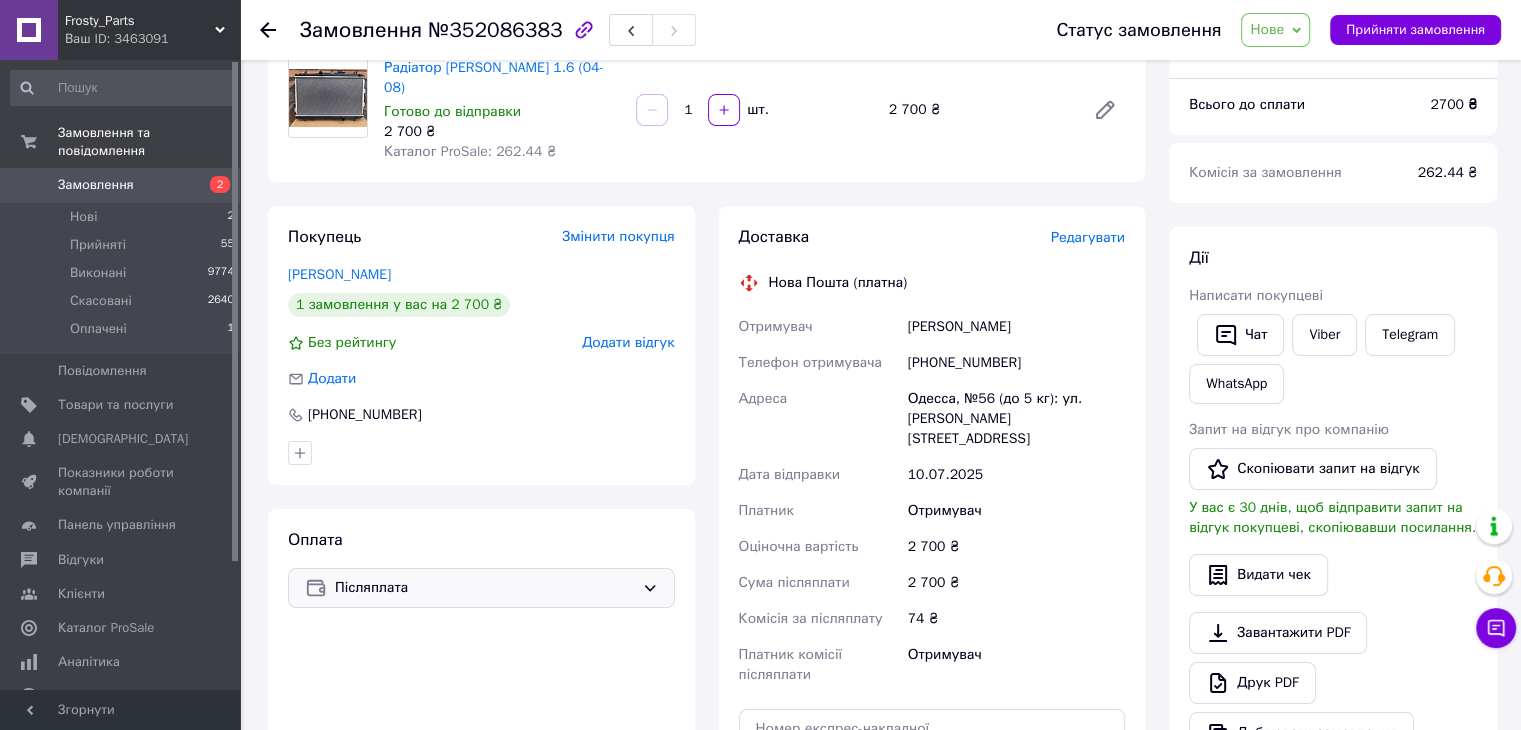 scroll, scrollTop: 0, scrollLeft: 0, axis: both 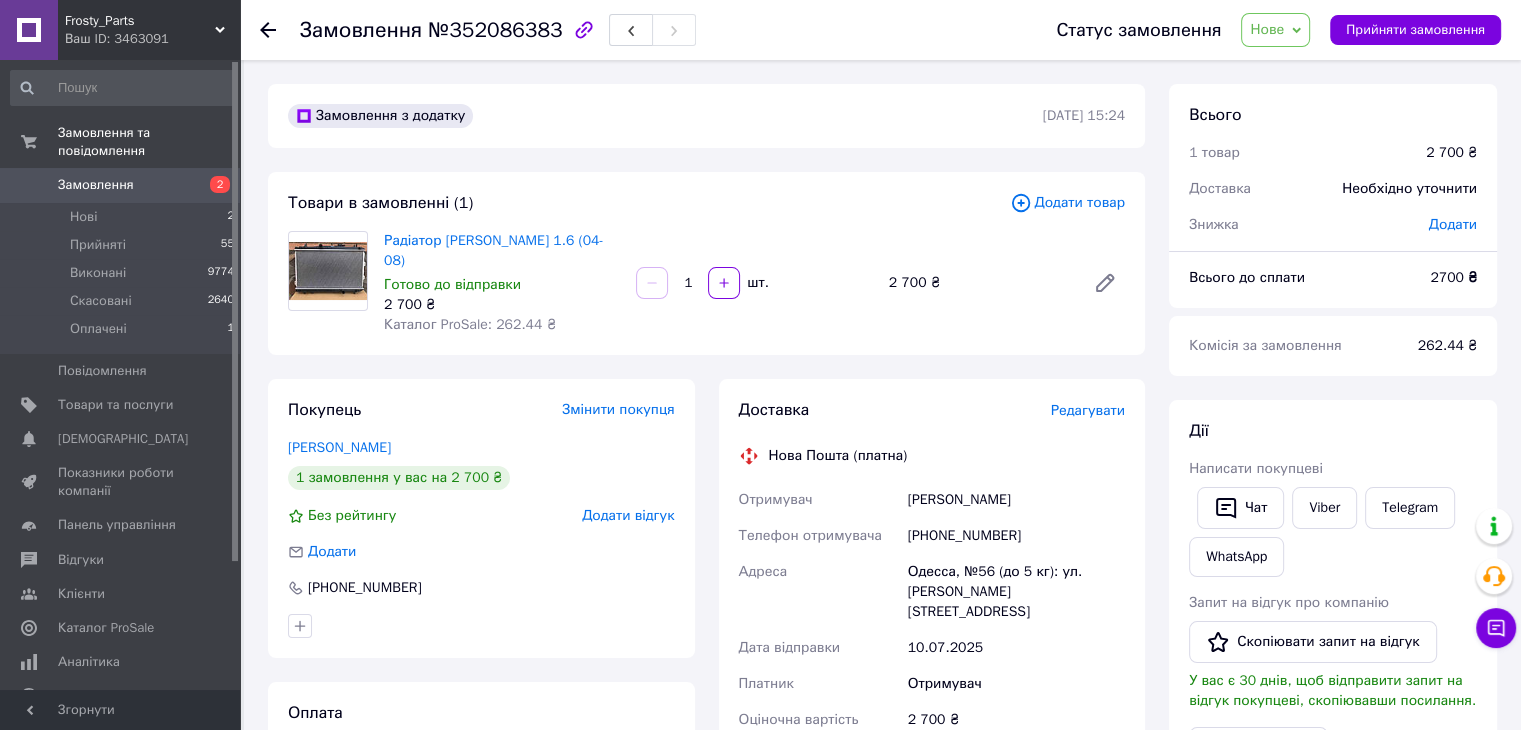 click on "Нове" at bounding box center (1267, 29) 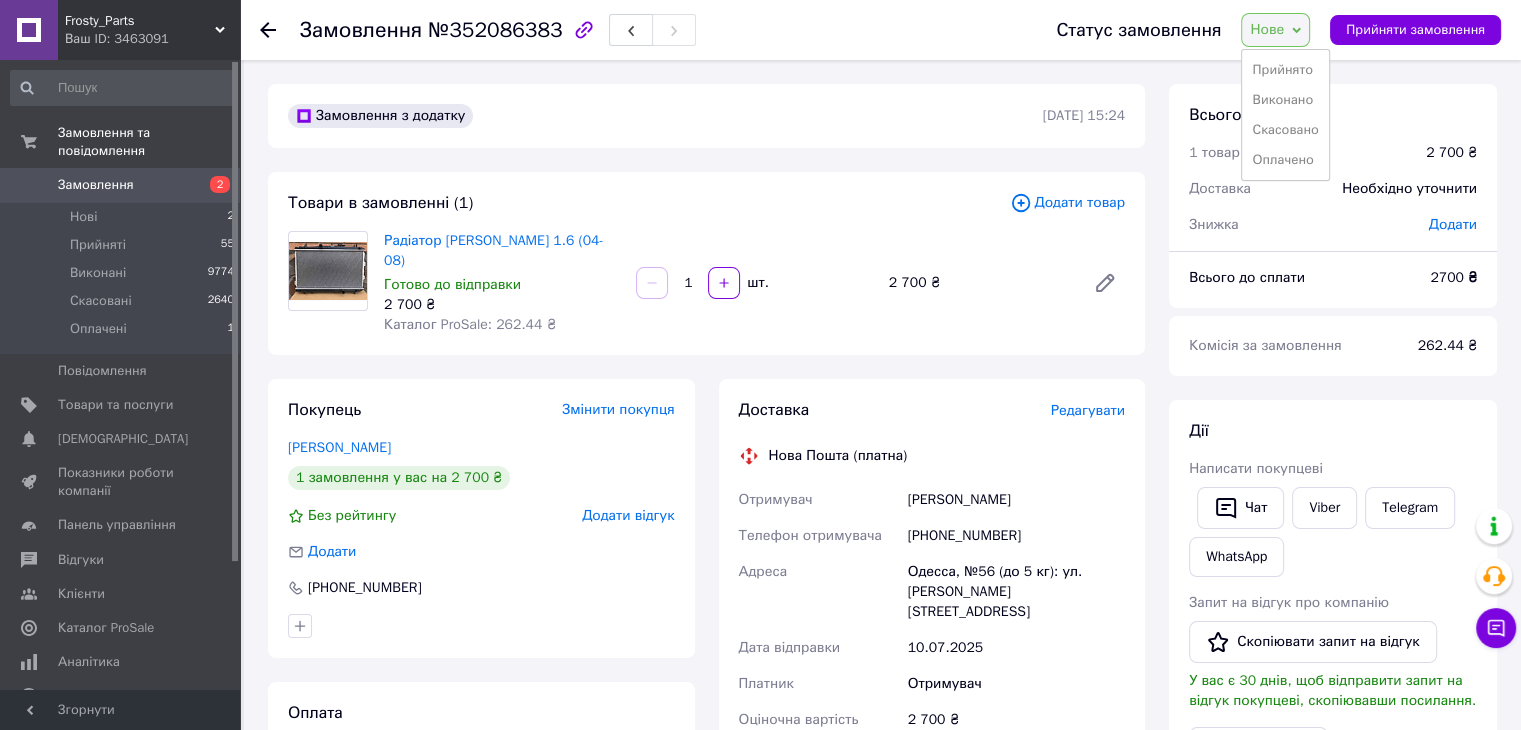 click on "Прийнято" at bounding box center (1285, 70) 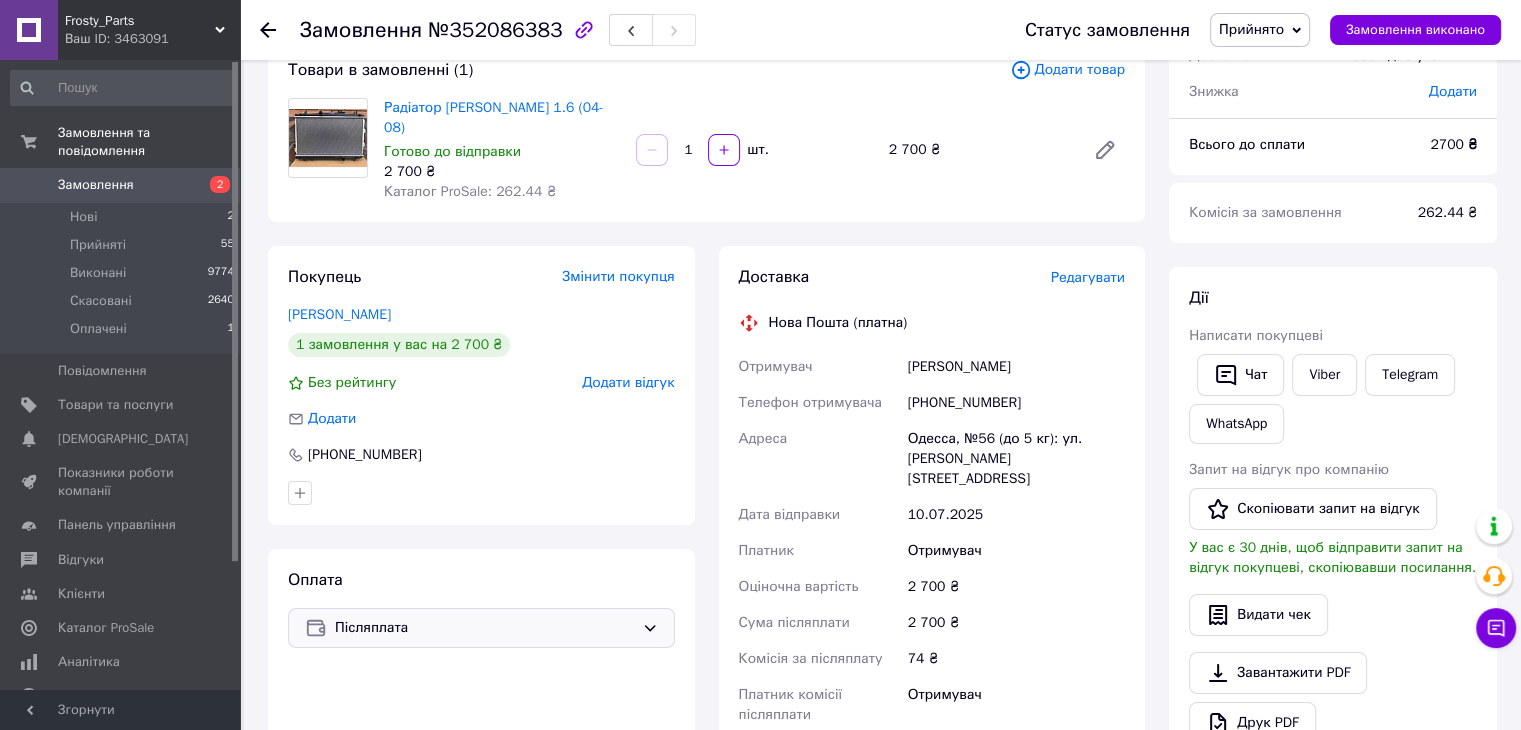 scroll, scrollTop: 100, scrollLeft: 0, axis: vertical 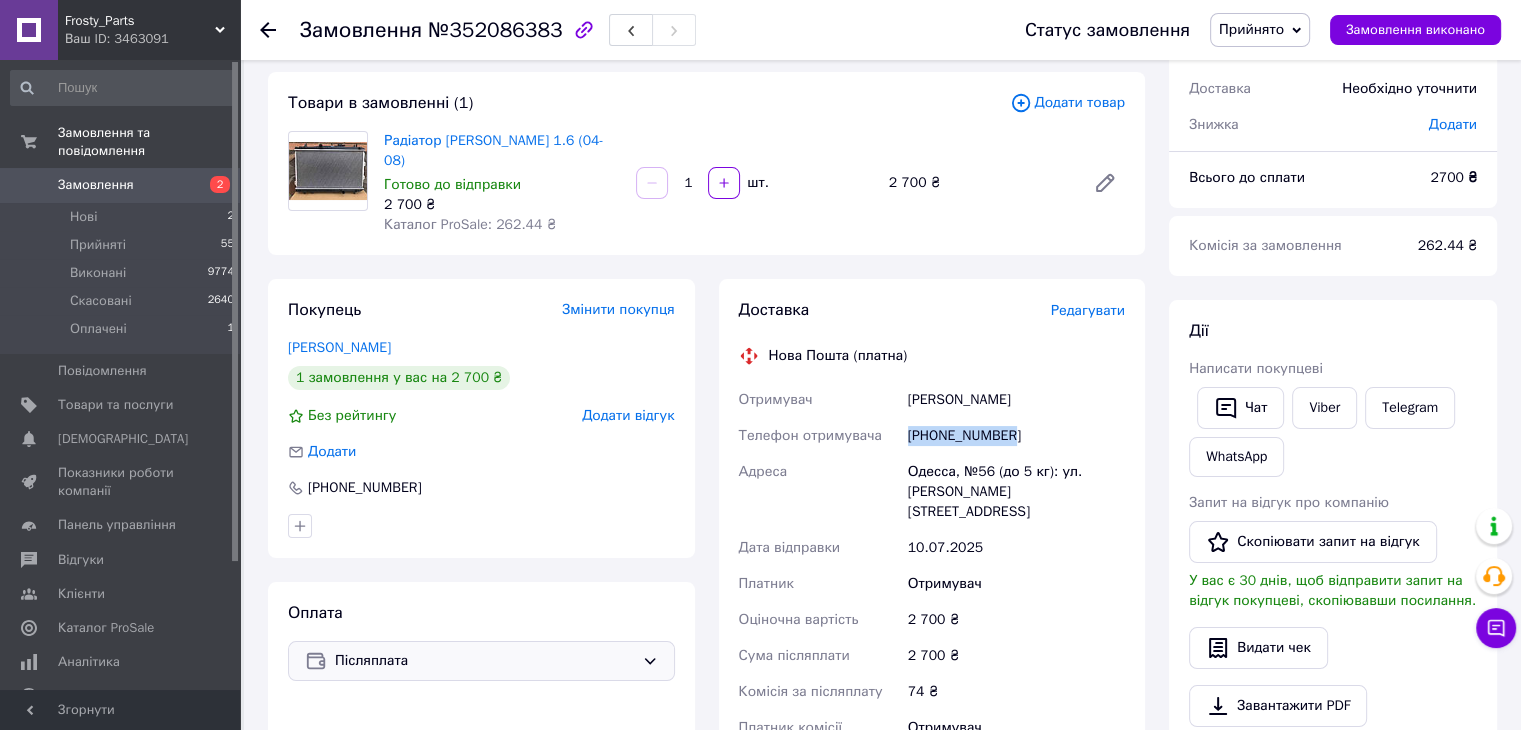 drag, startPoint x: 907, startPoint y: 416, endPoint x: 1011, endPoint y: 418, distance: 104.019226 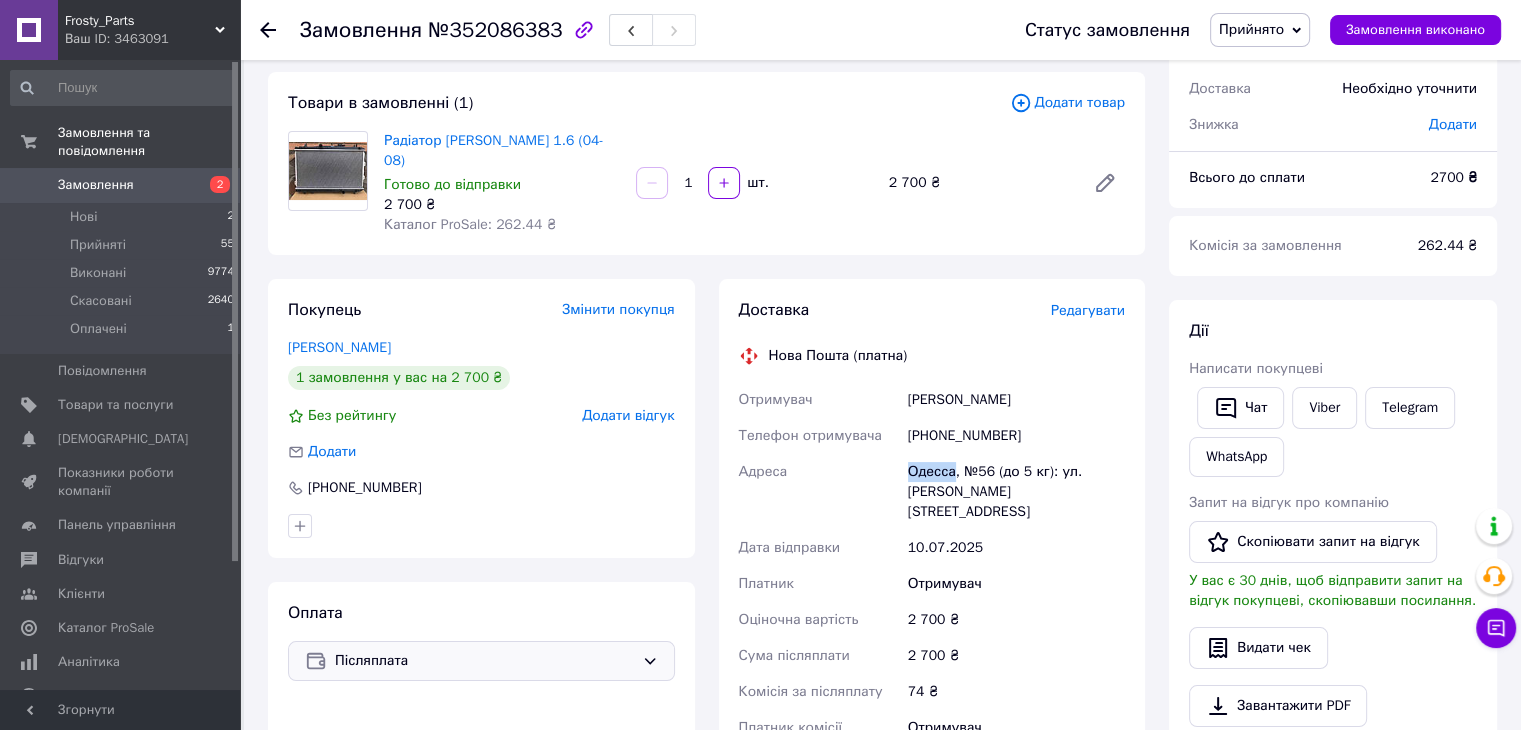 drag, startPoint x: 905, startPoint y: 453, endPoint x: 954, endPoint y: 443, distance: 50.01 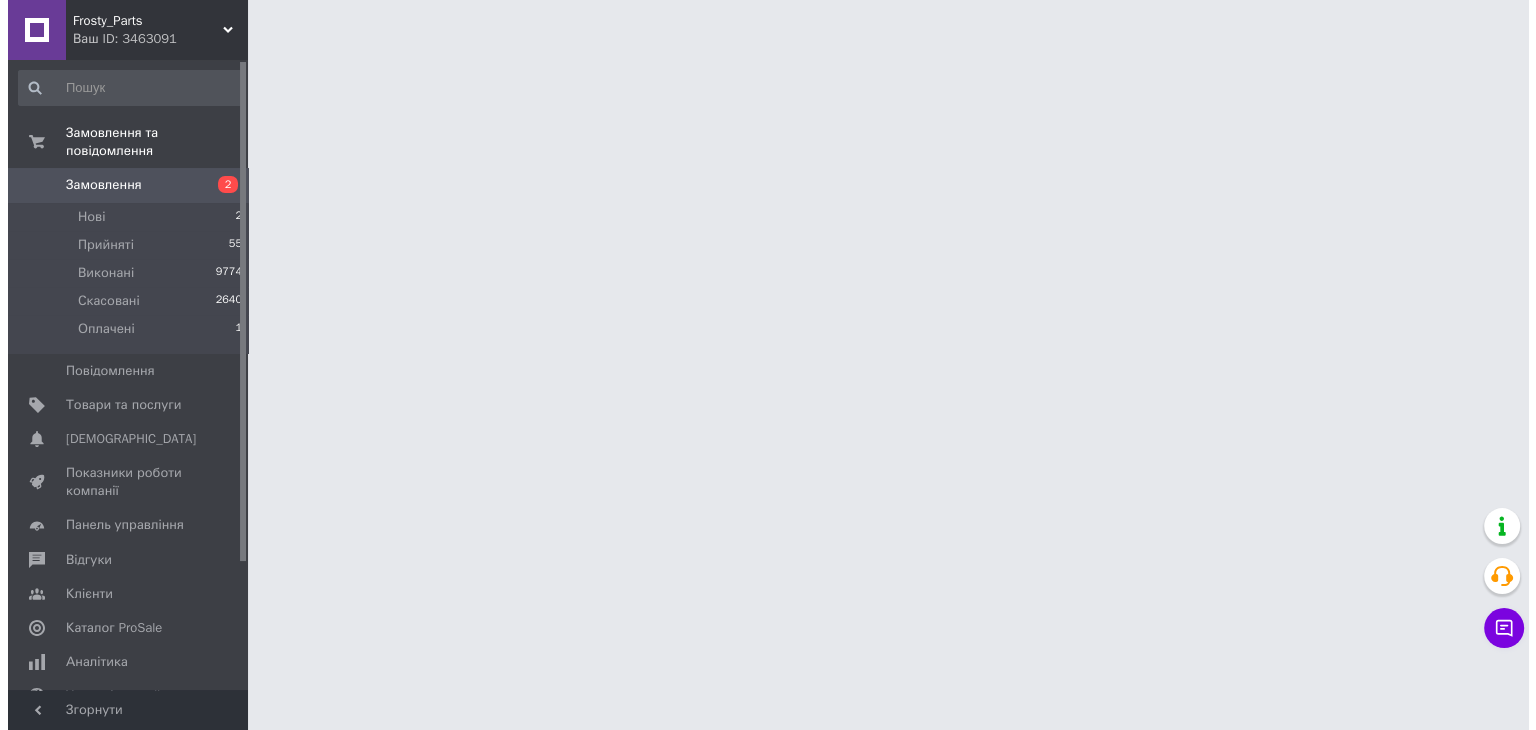 scroll, scrollTop: 0, scrollLeft: 0, axis: both 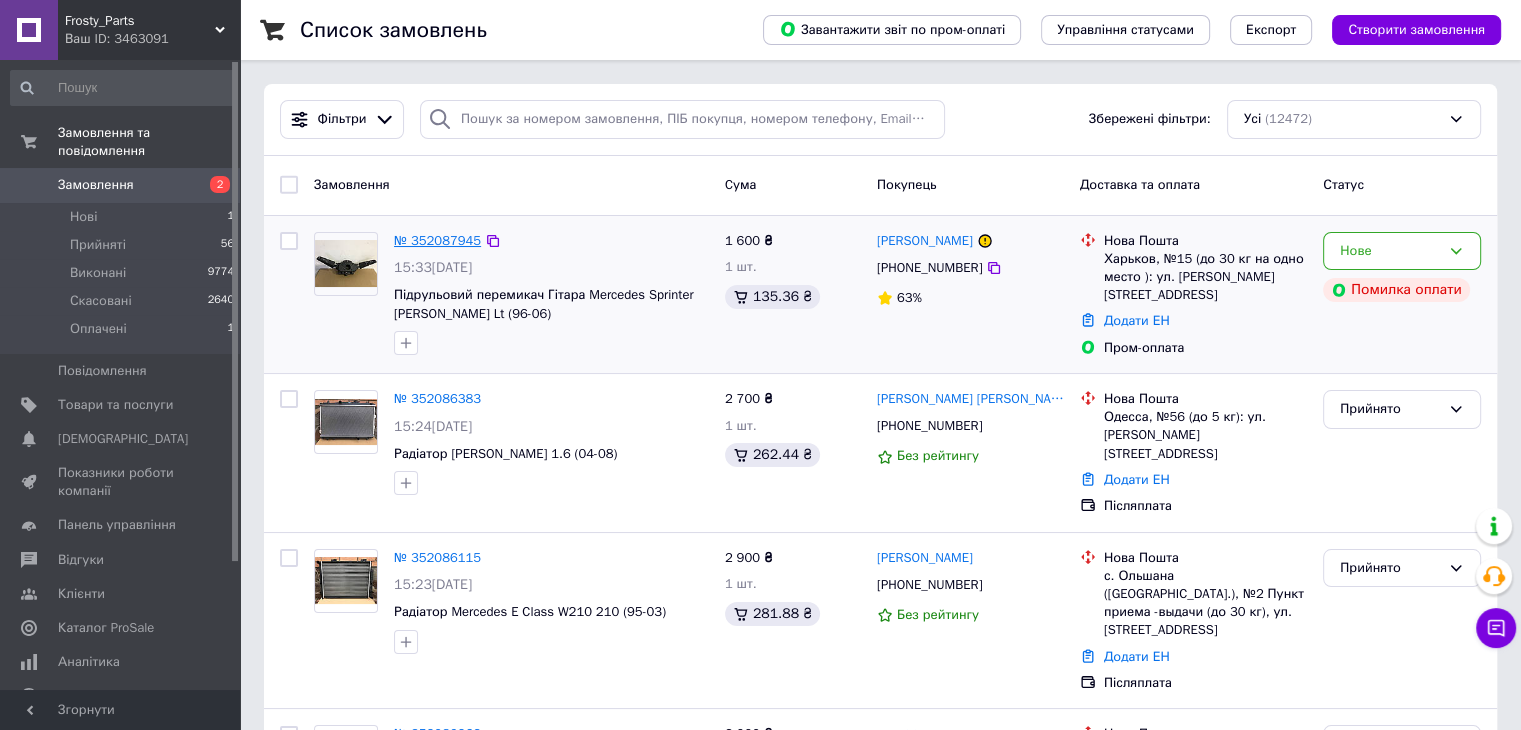 click on "№ 352087945" at bounding box center (437, 240) 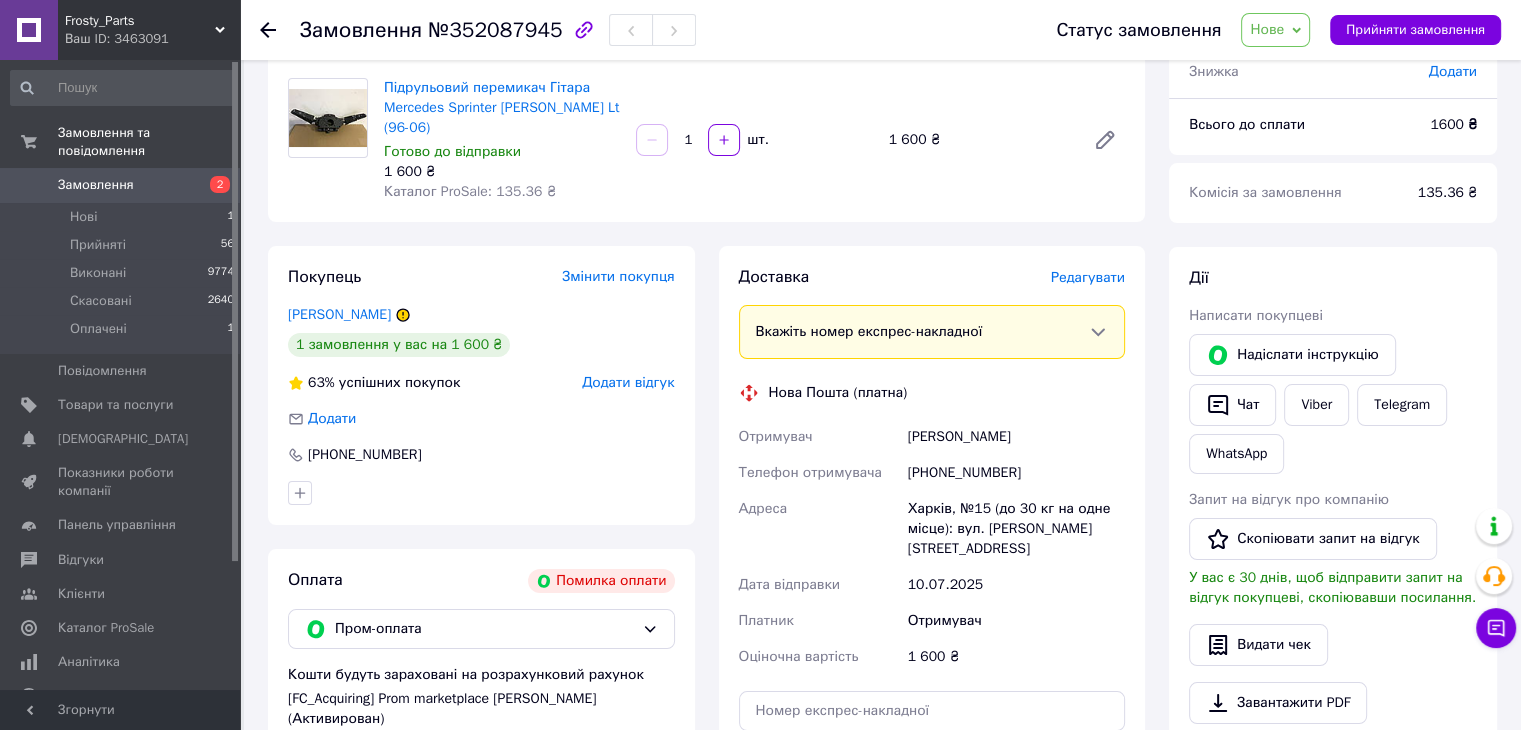 scroll, scrollTop: 300, scrollLeft: 0, axis: vertical 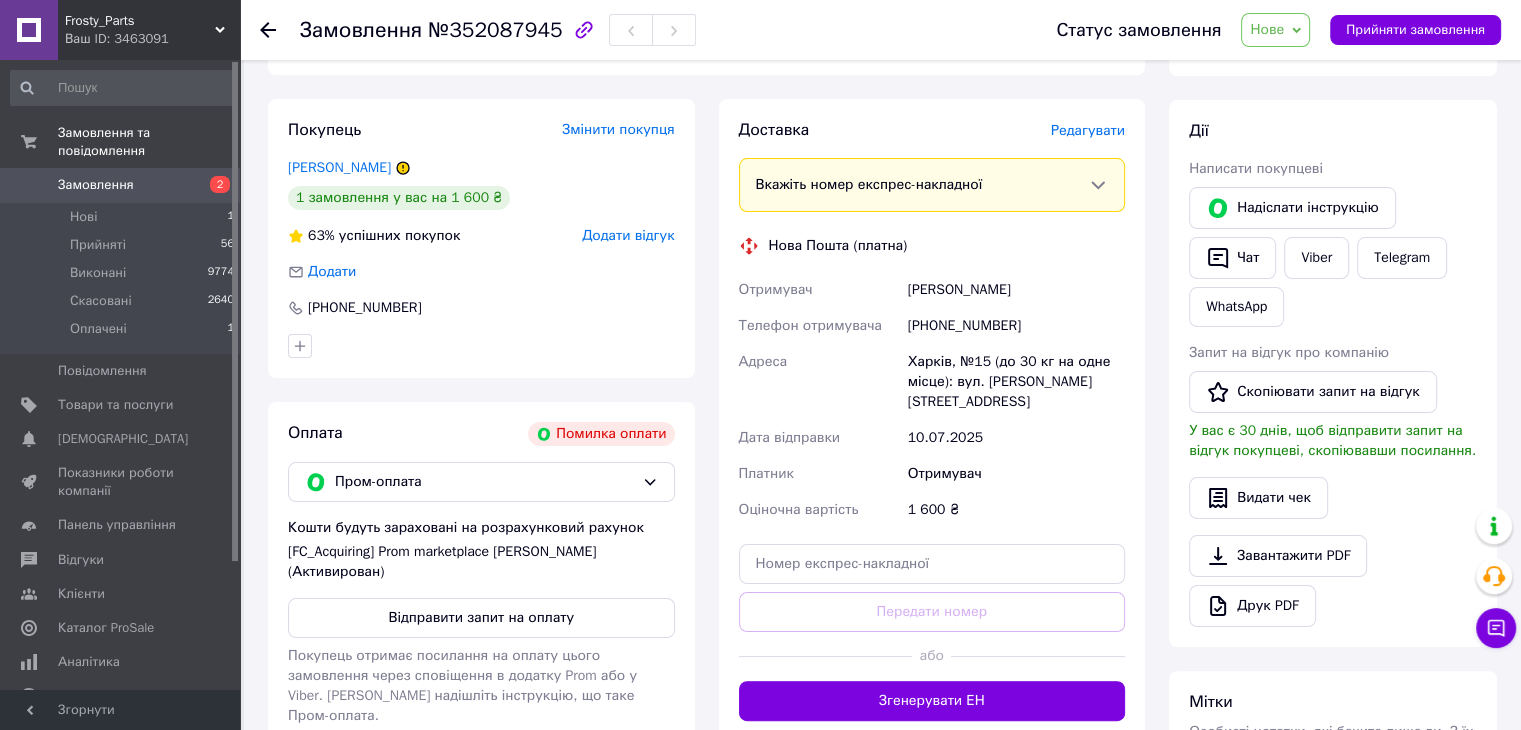 click on "[PHONE_NUMBER]" at bounding box center (1016, 326) 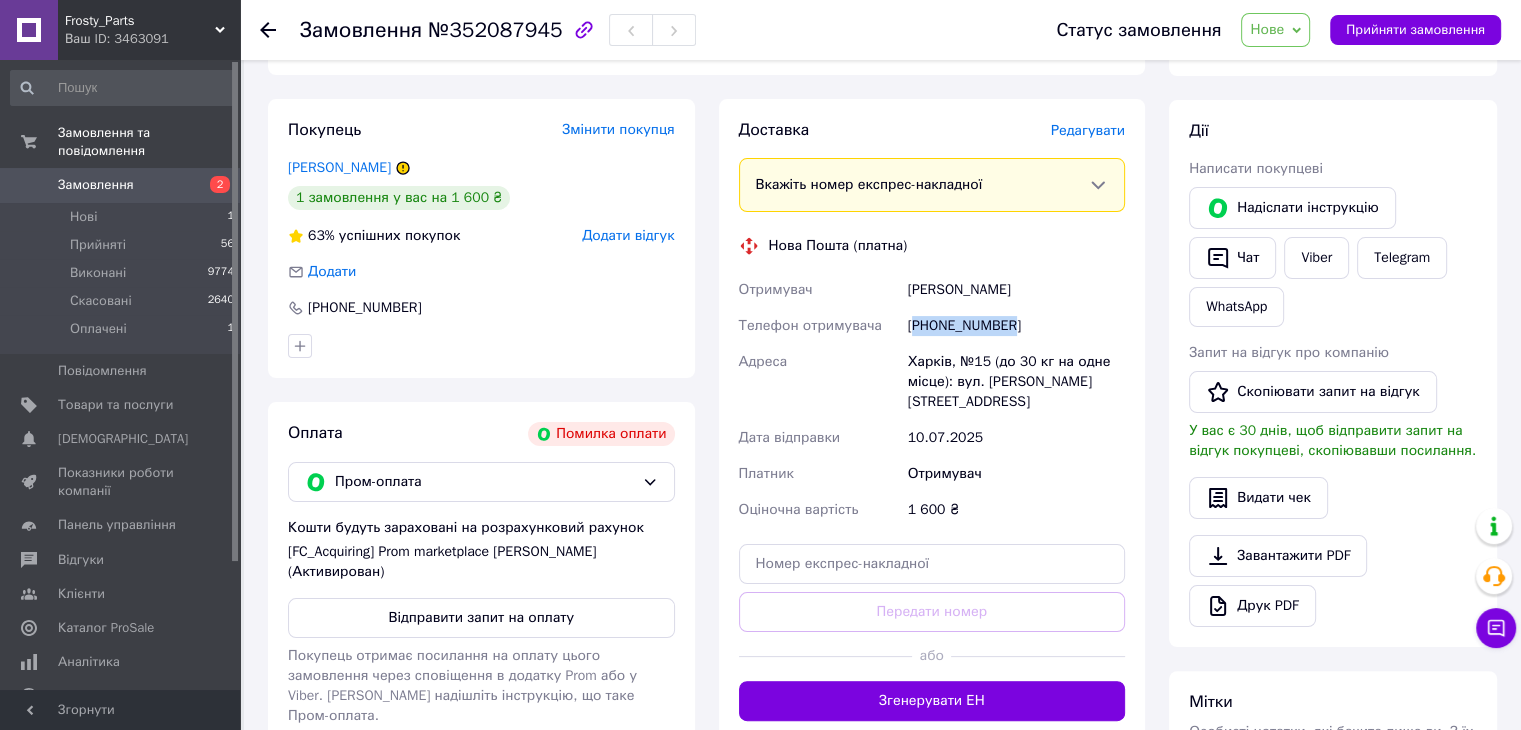 click on "[PHONE_NUMBER]" at bounding box center [1016, 326] 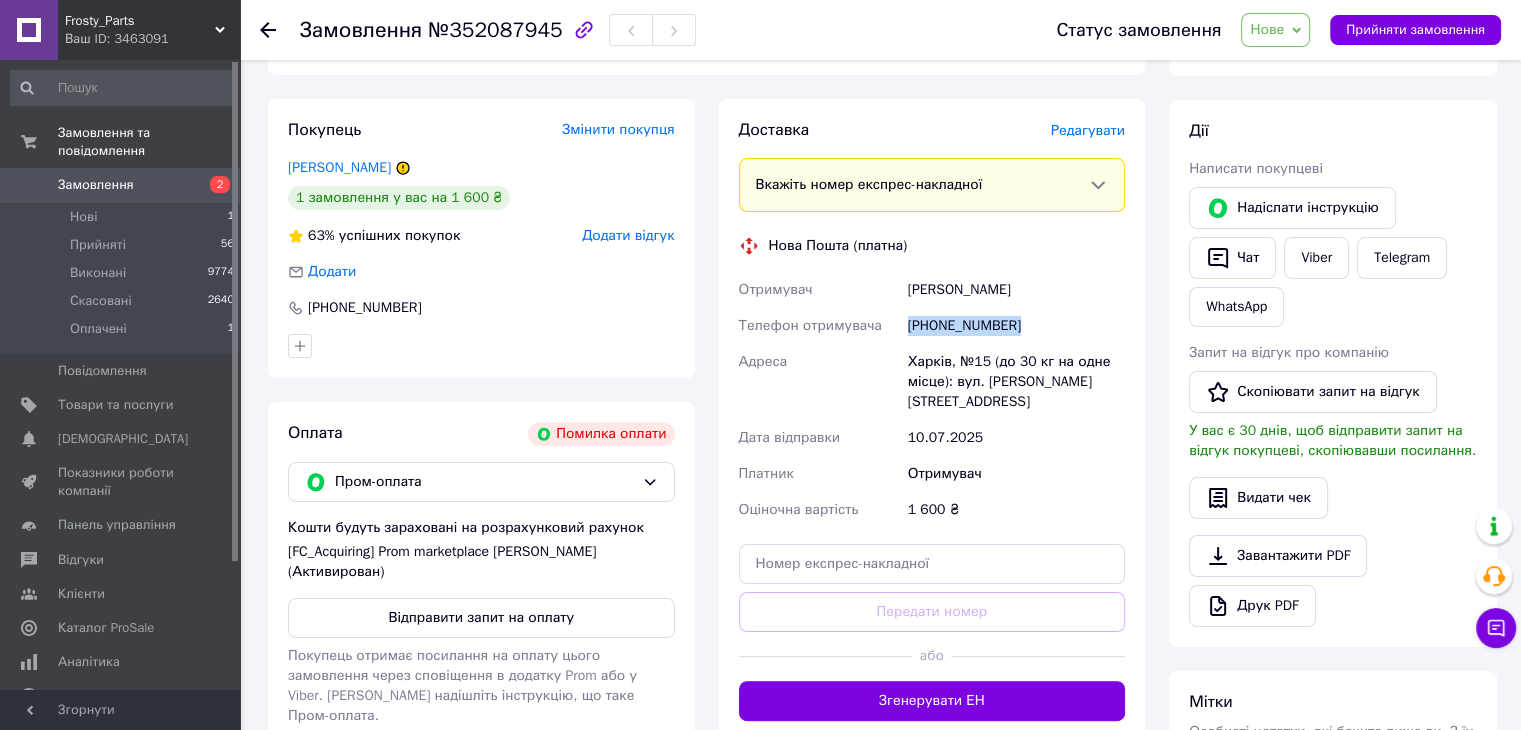 click on "[PHONE_NUMBER]" at bounding box center [1016, 326] 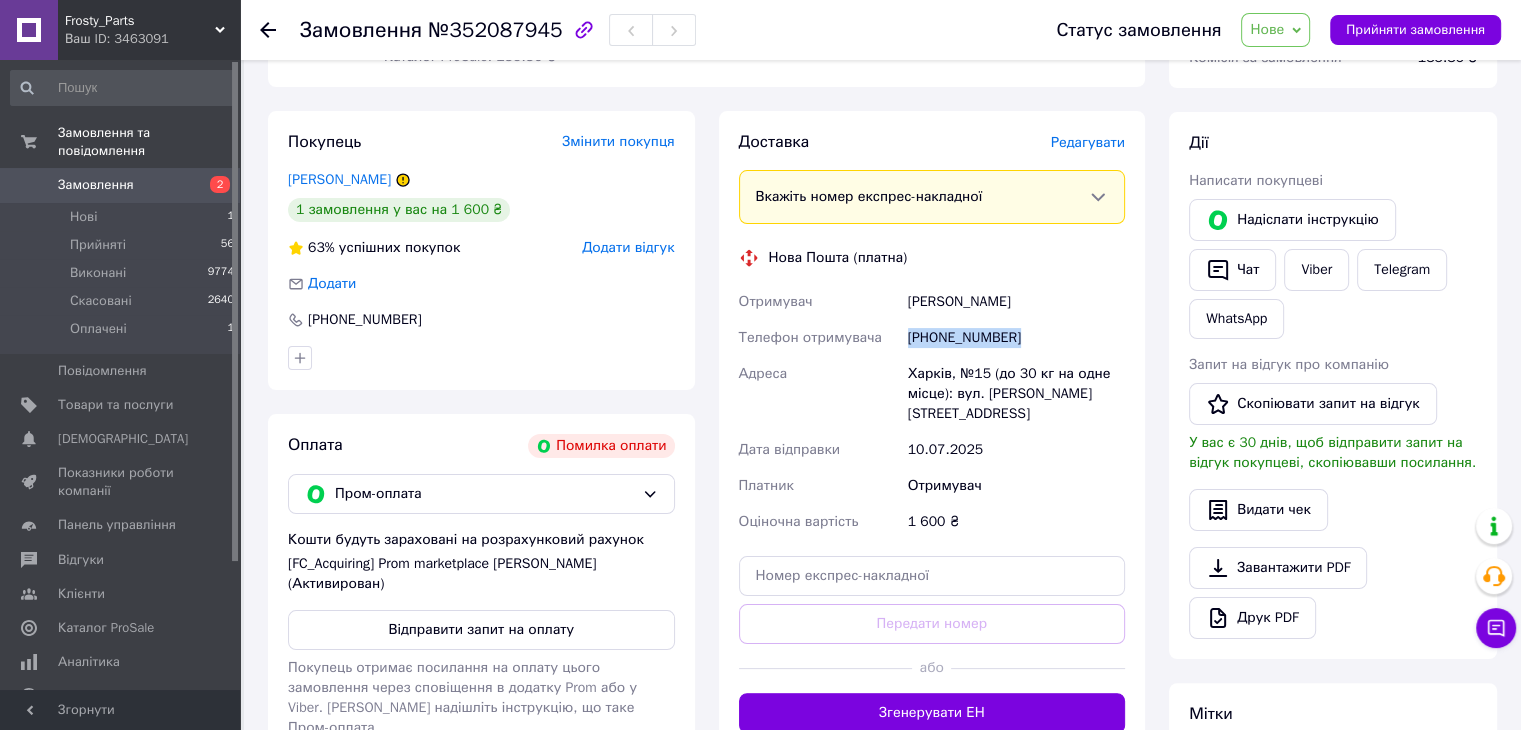 scroll, scrollTop: 300, scrollLeft: 0, axis: vertical 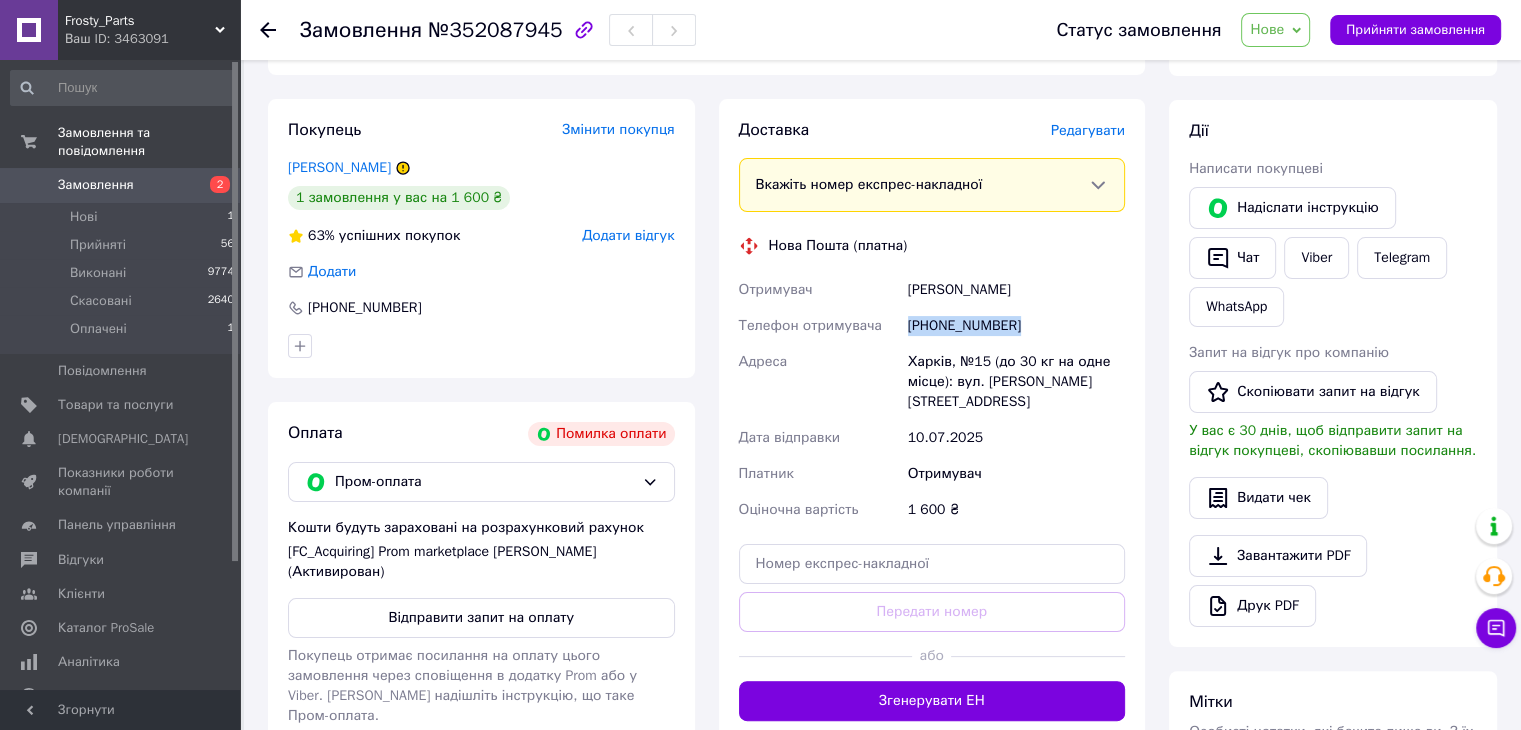 copy on "[PHONE_NUMBER]" 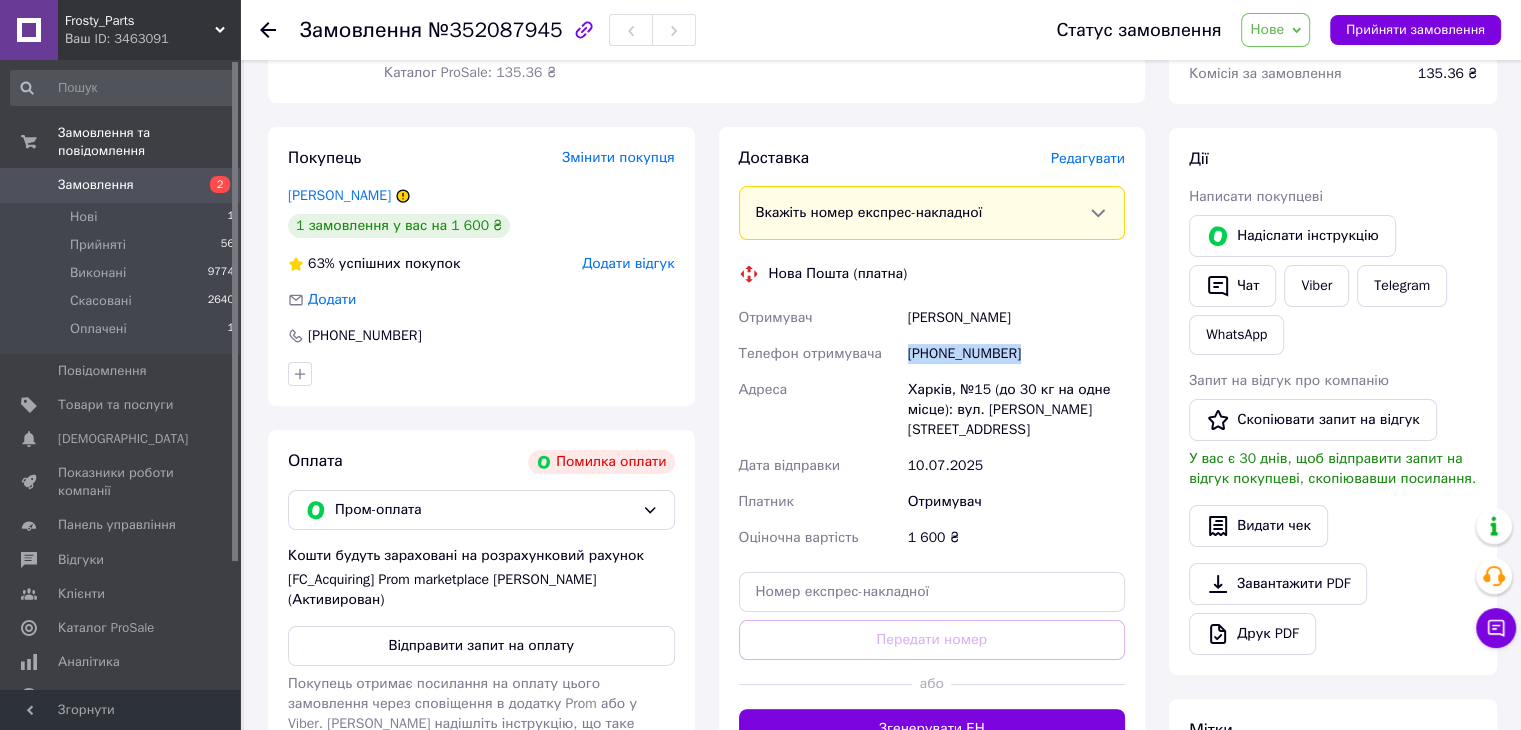scroll, scrollTop: 0, scrollLeft: 0, axis: both 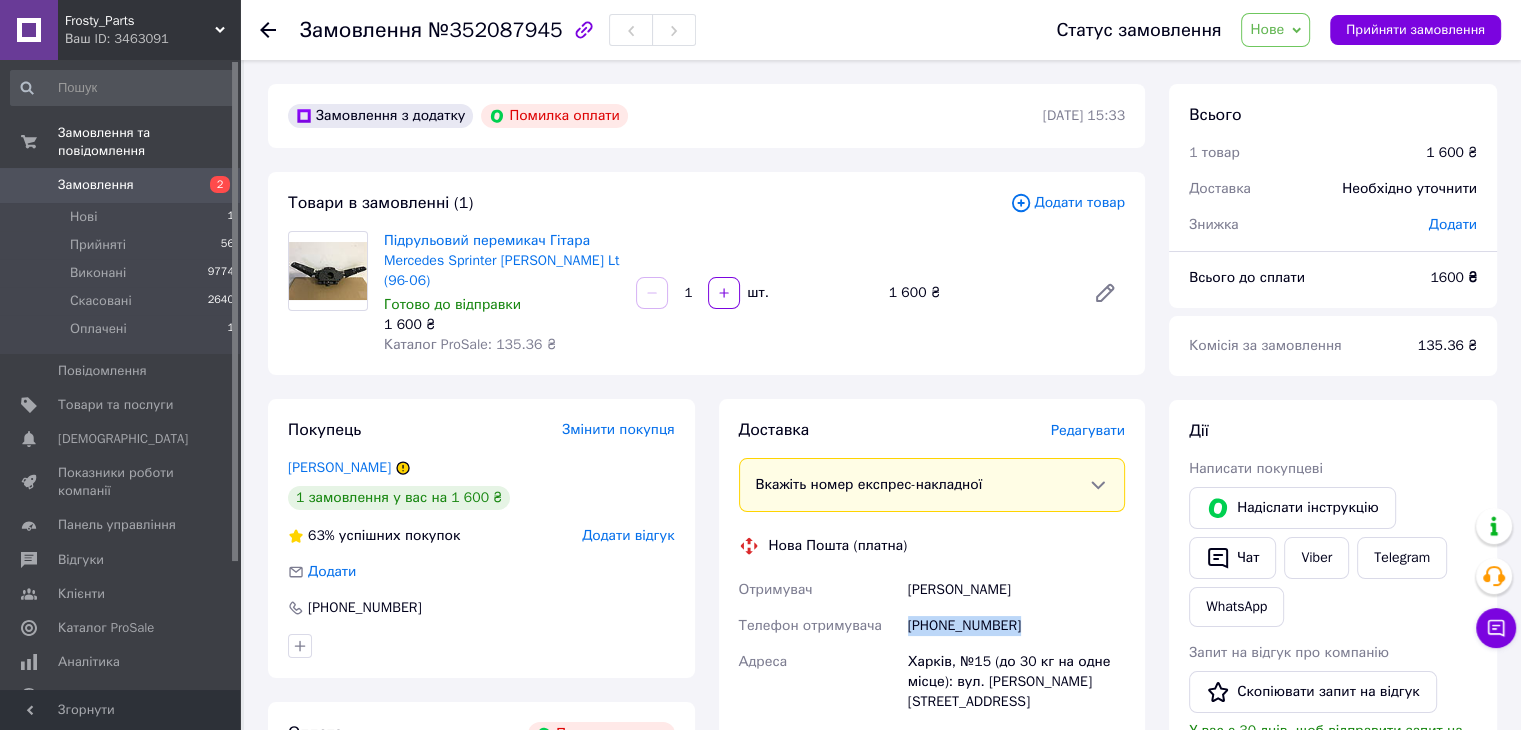 drag, startPoint x: 469, startPoint y: 282, endPoint x: 372, endPoint y: 247, distance: 103.121284 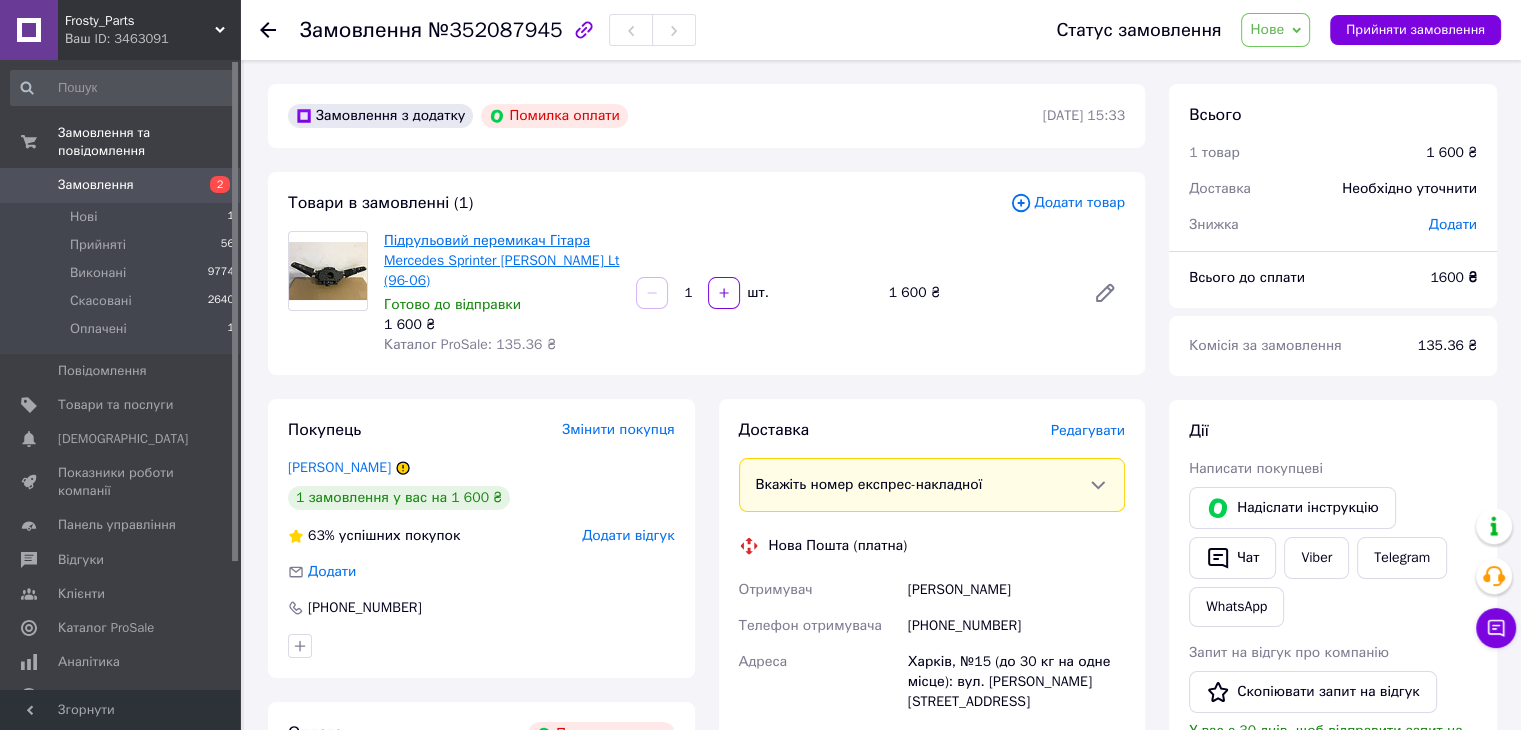 drag, startPoint x: 436, startPoint y: 288, endPoint x: 388, endPoint y: 242, distance: 66.48308 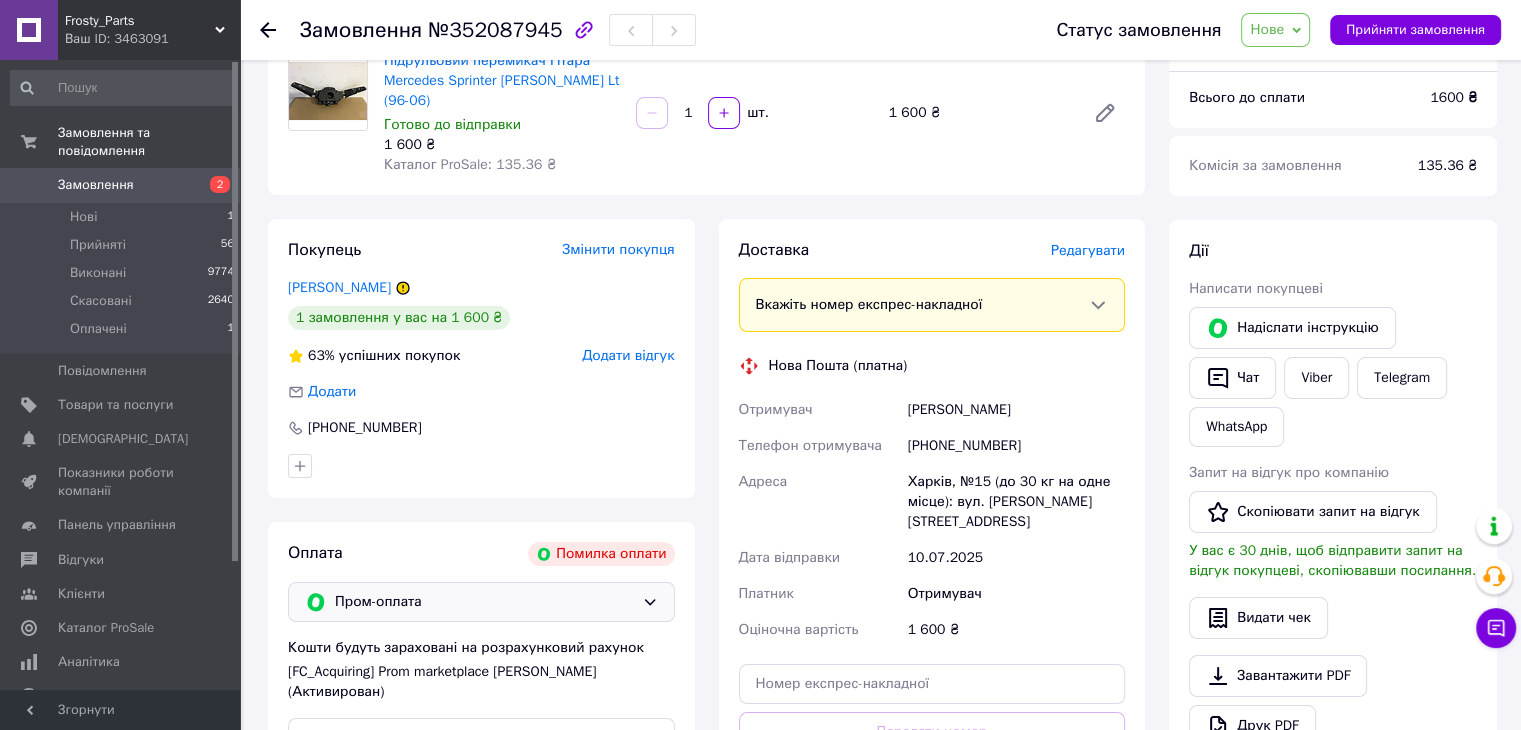 scroll, scrollTop: 300, scrollLeft: 0, axis: vertical 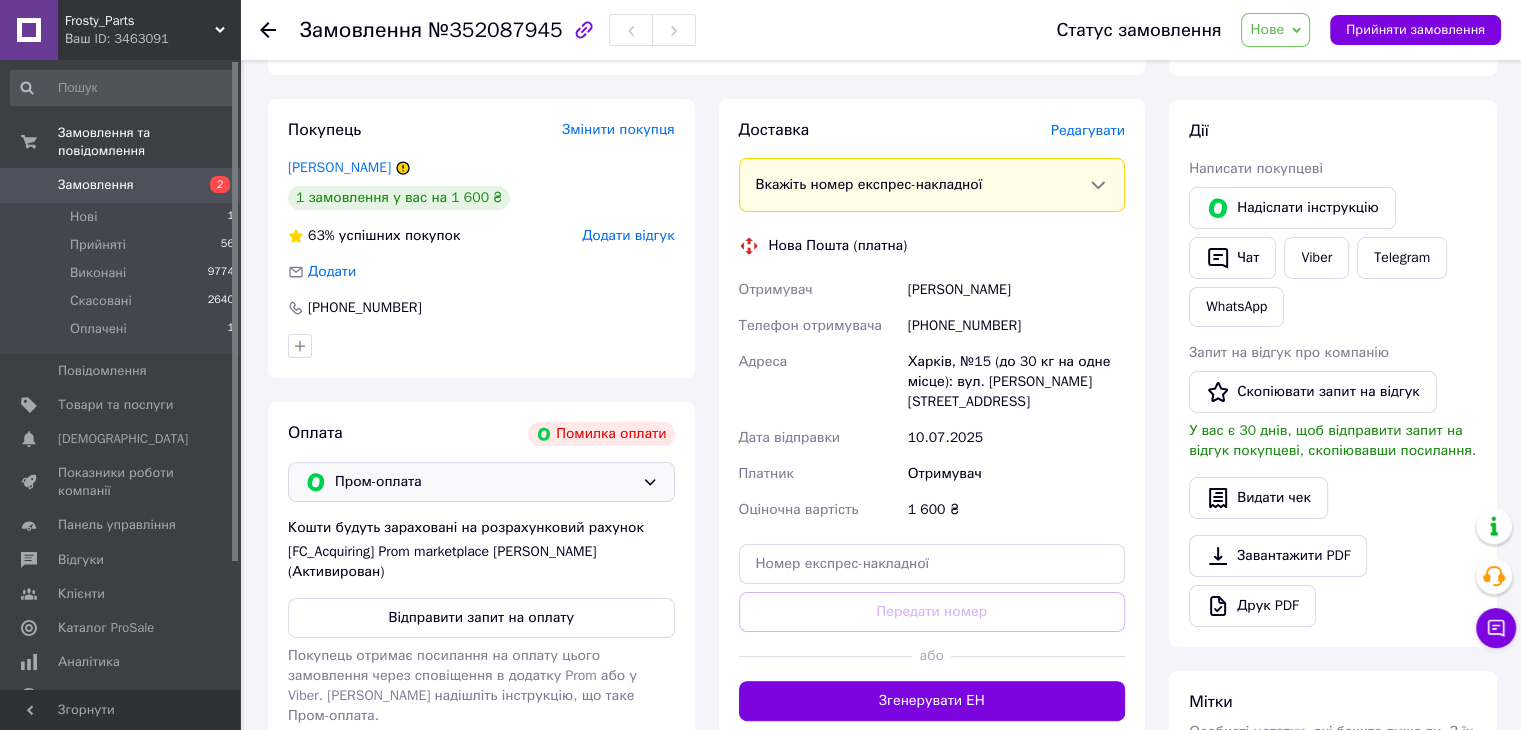click on "Пром-оплата" at bounding box center (481, 482) 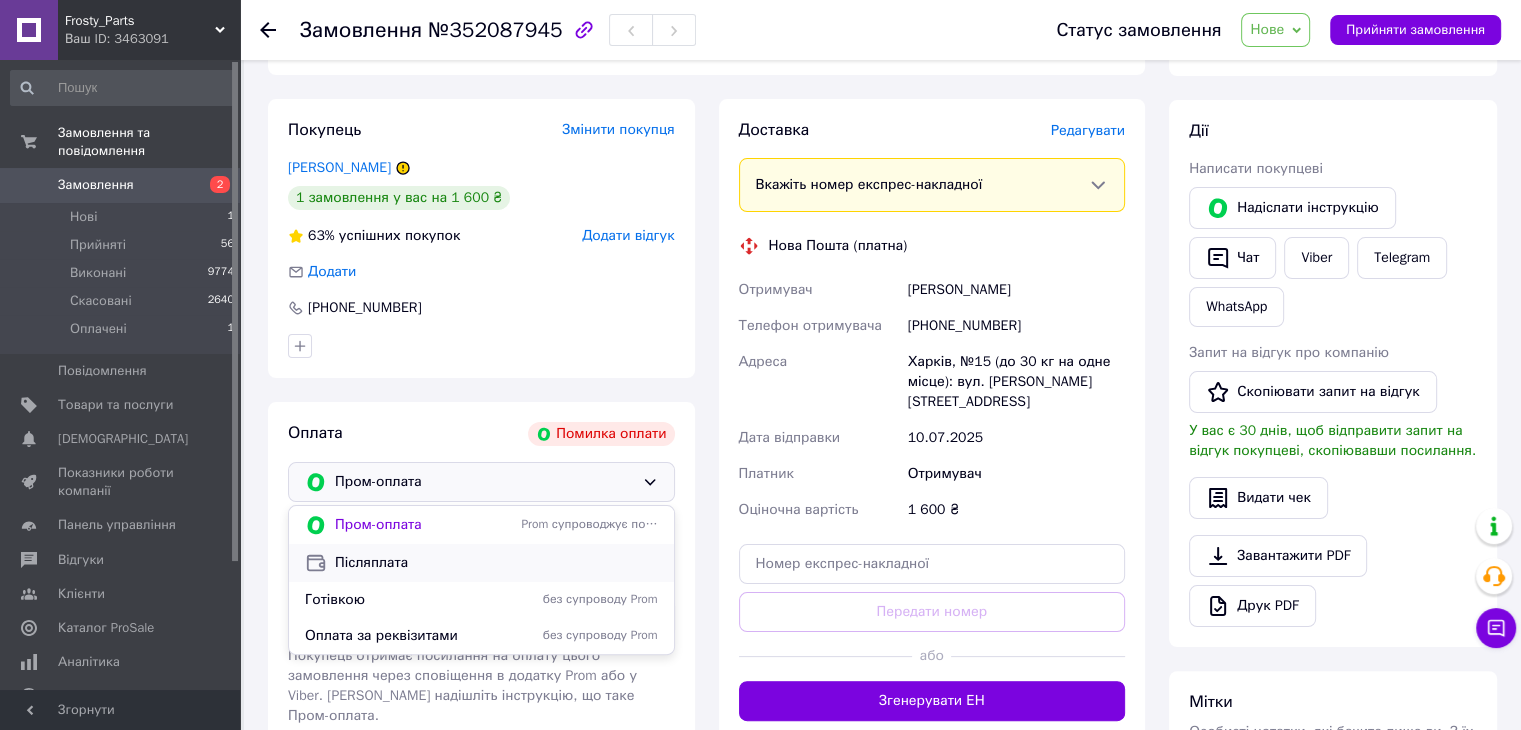click on "Післяплата" at bounding box center [496, 563] 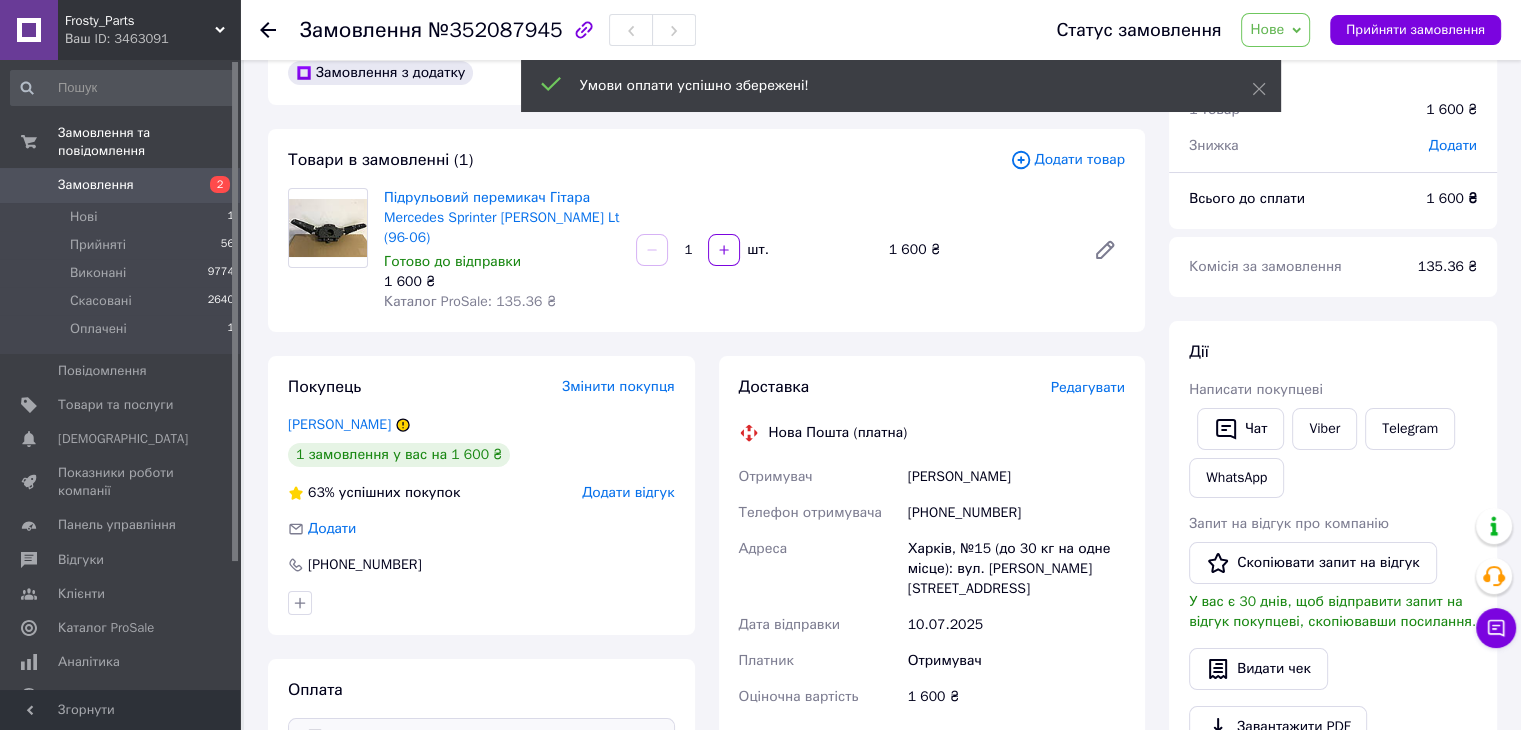 scroll, scrollTop: 0, scrollLeft: 0, axis: both 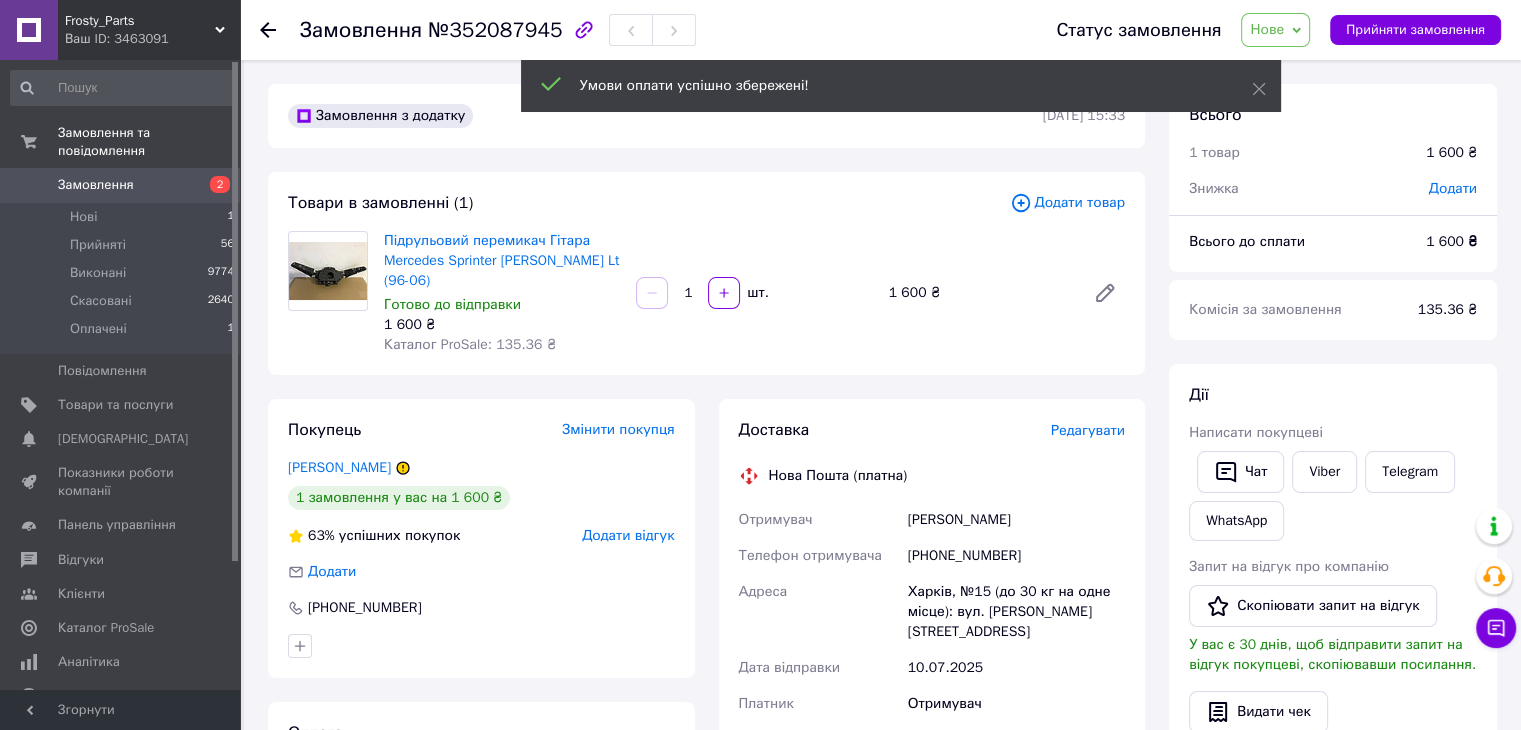 click on "Нове" at bounding box center [1267, 29] 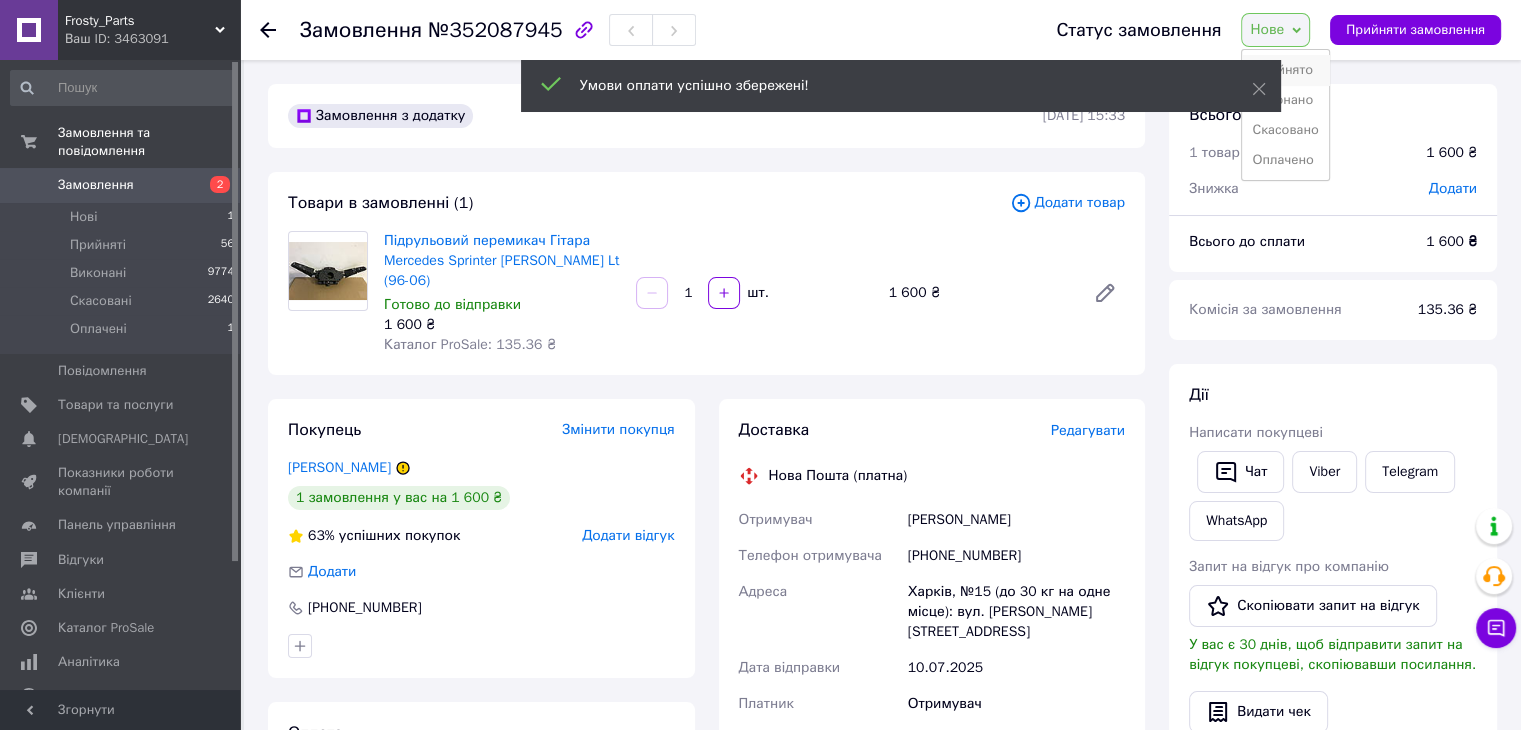 click on "Прийнято" at bounding box center [1285, 70] 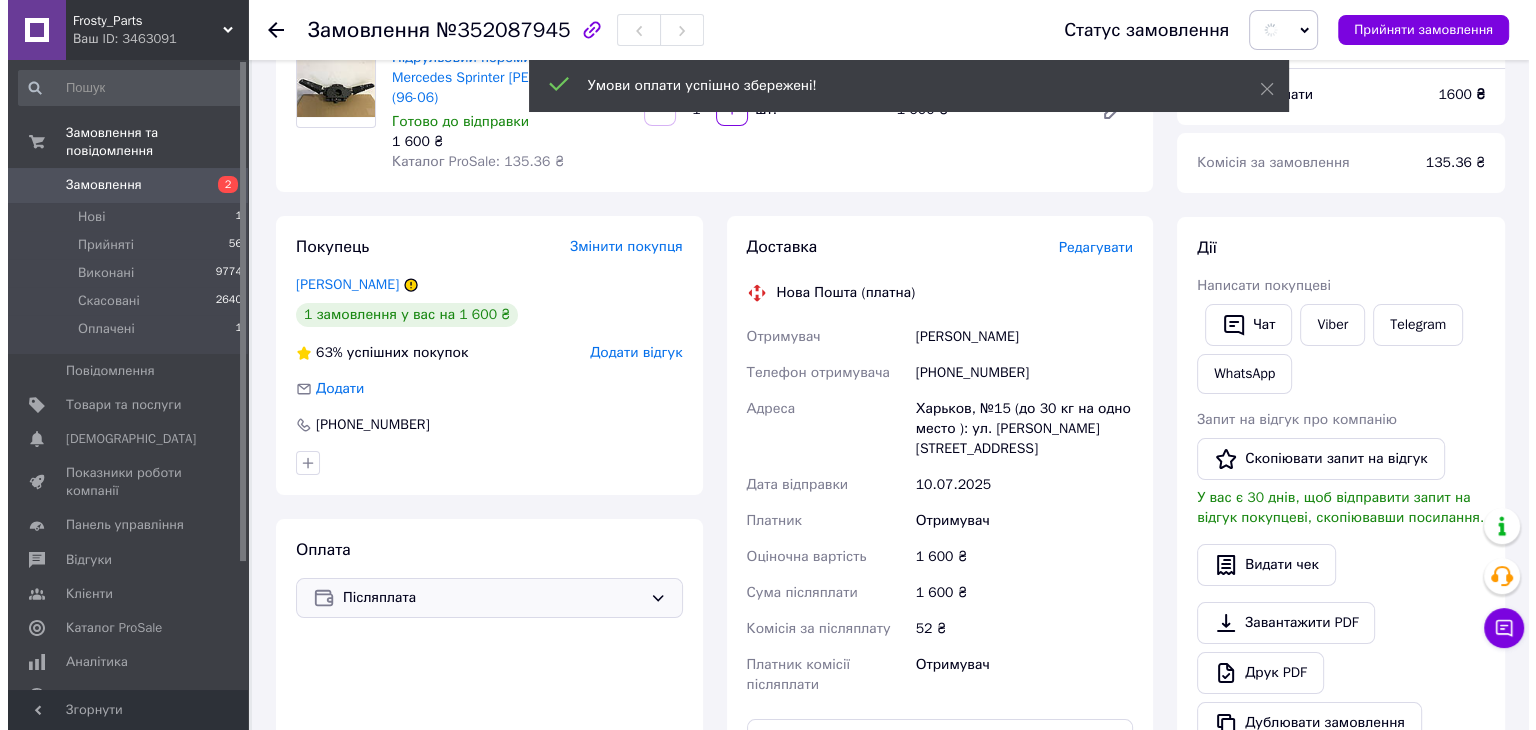 scroll, scrollTop: 300, scrollLeft: 0, axis: vertical 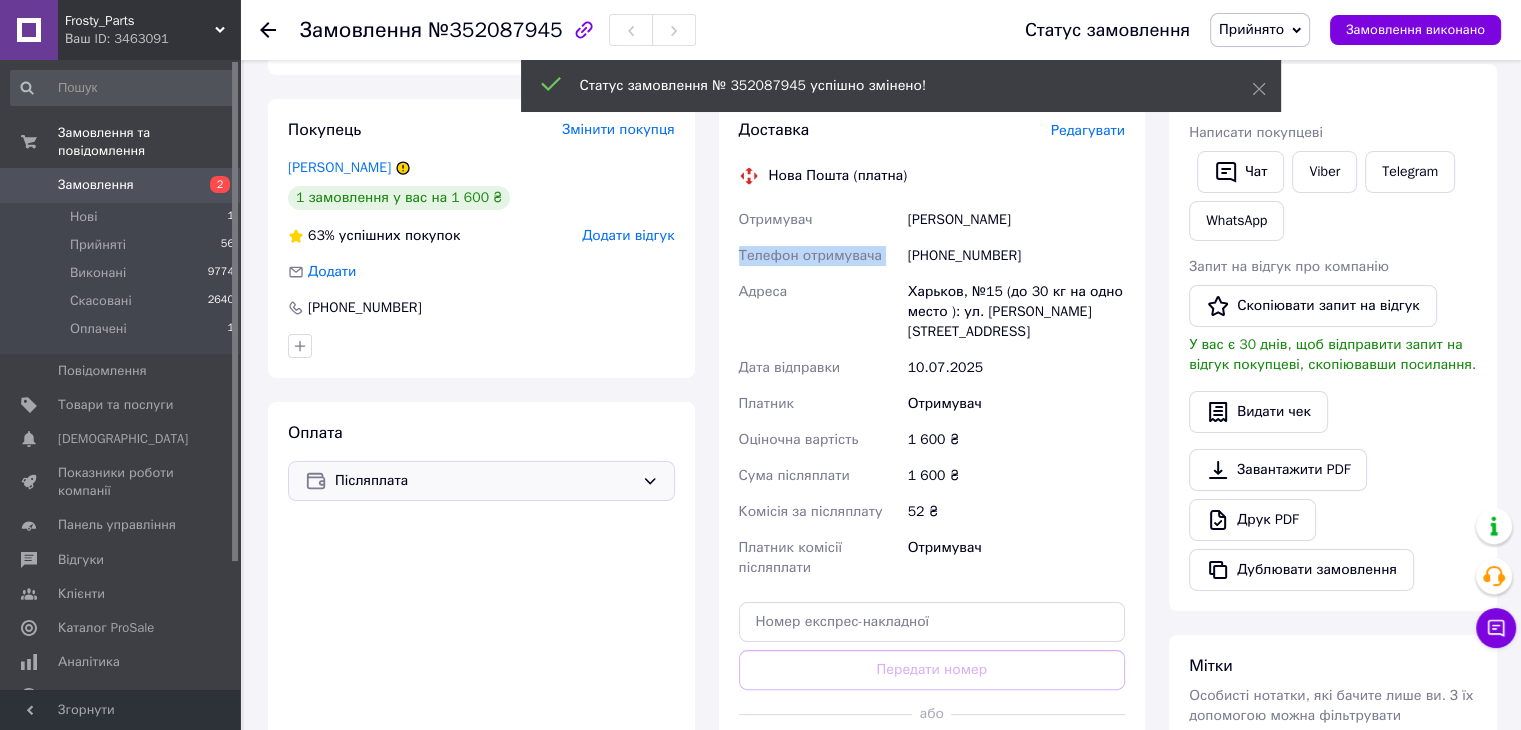 drag, startPoint x: 908, startPoint y: 260, endPoint x: 1009, endPoint y: 229, distance: 105.65037 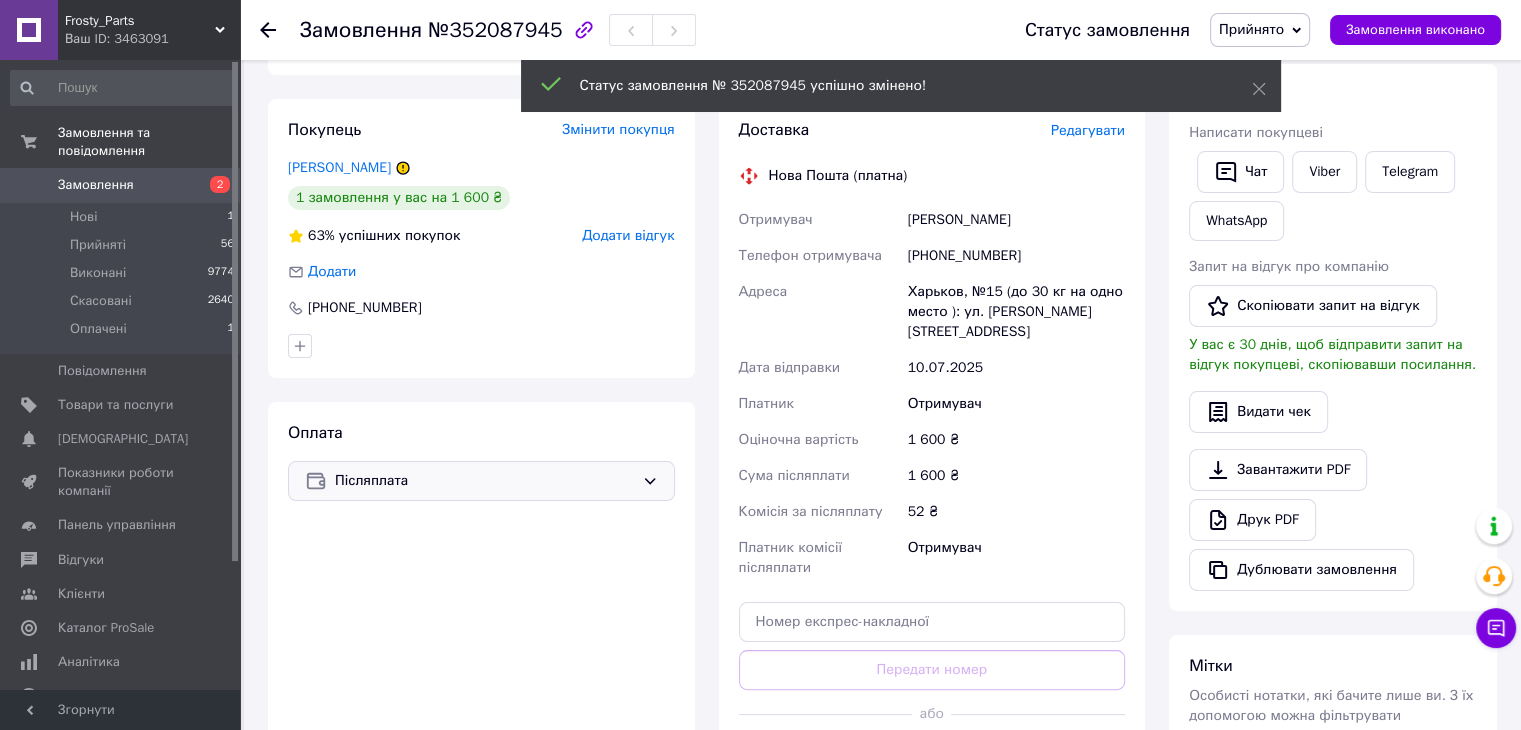 click on "Редагувати" at bounding box center (1088, 130) 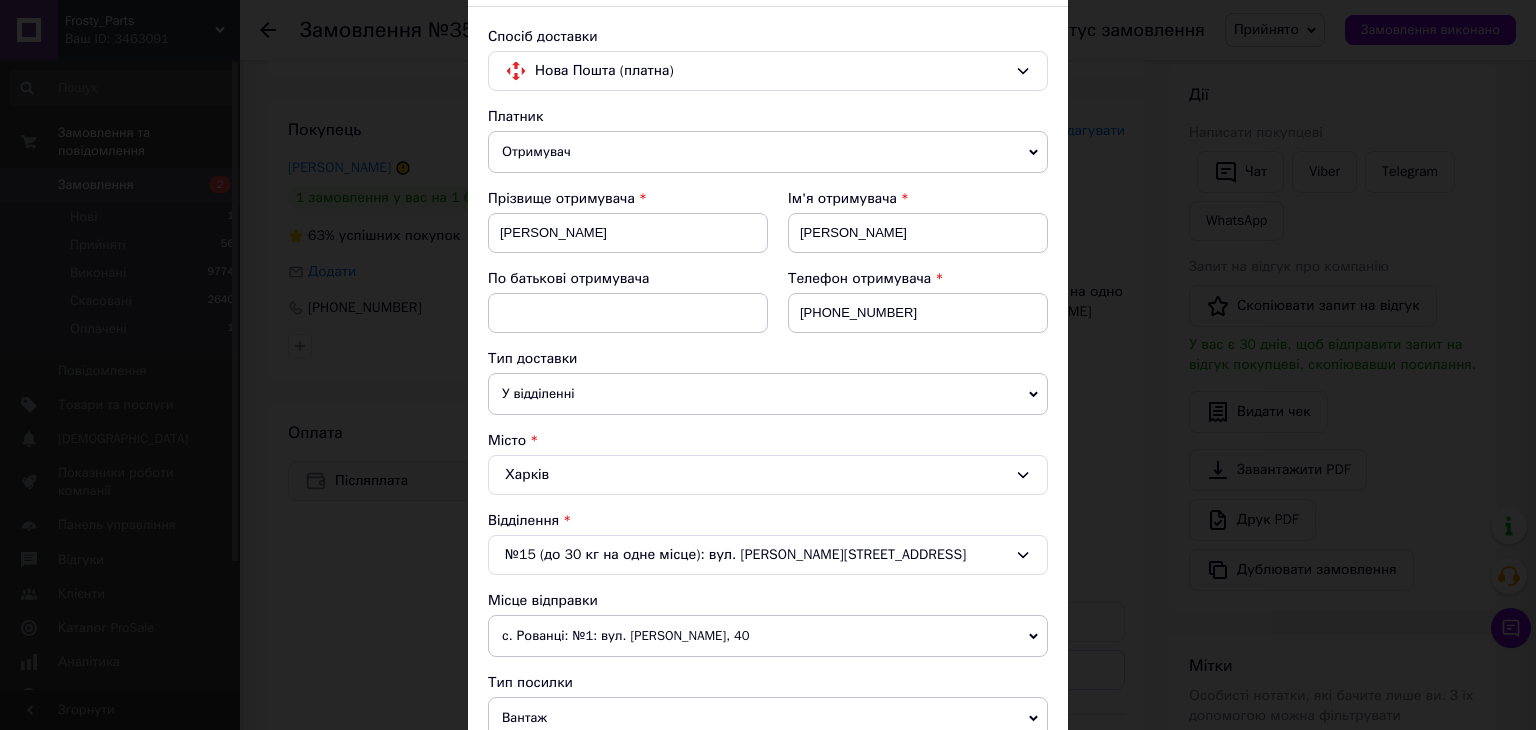 scroll, scrollTop: 300, scrollLeft: 0, axis: vertical 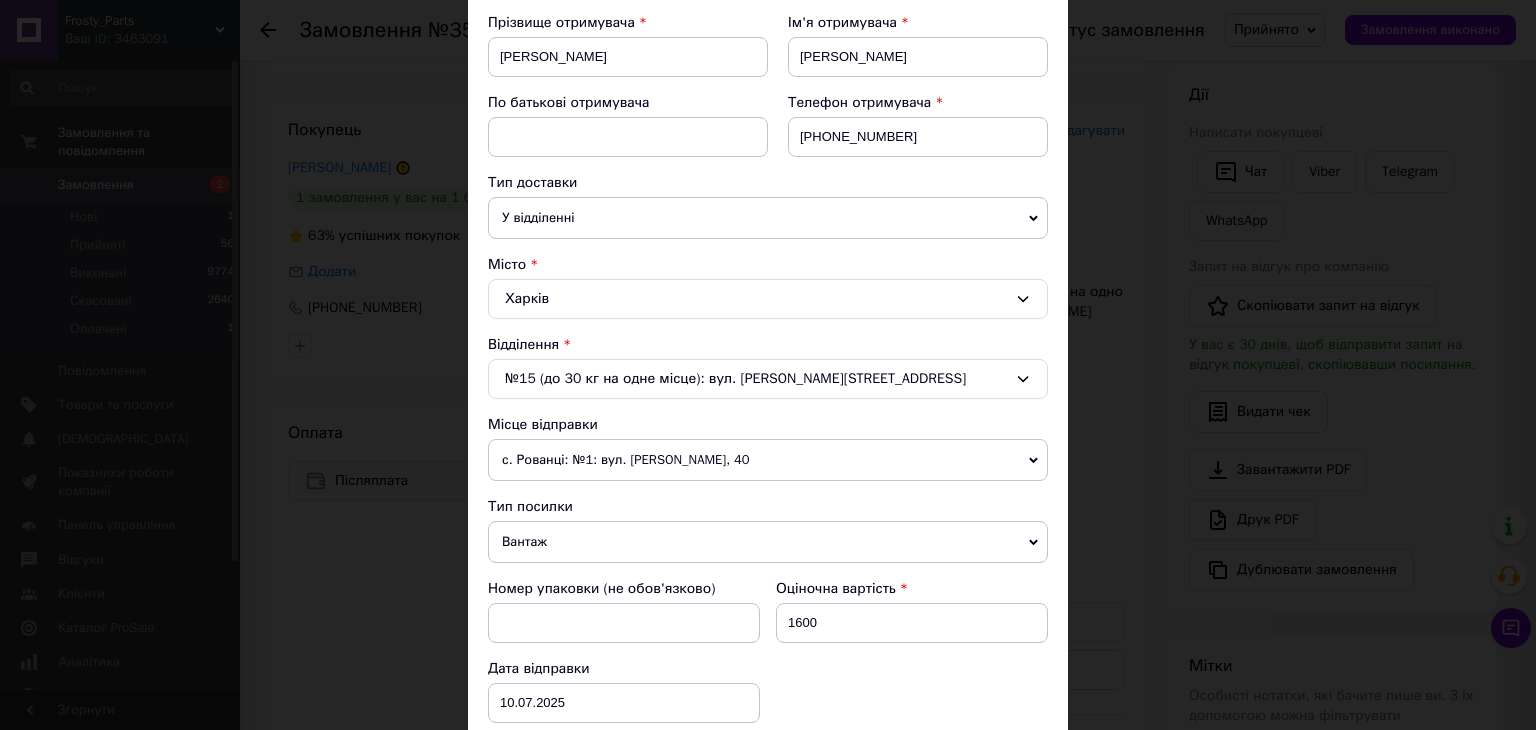 click on "Харків" at bounding box center [768, 299] 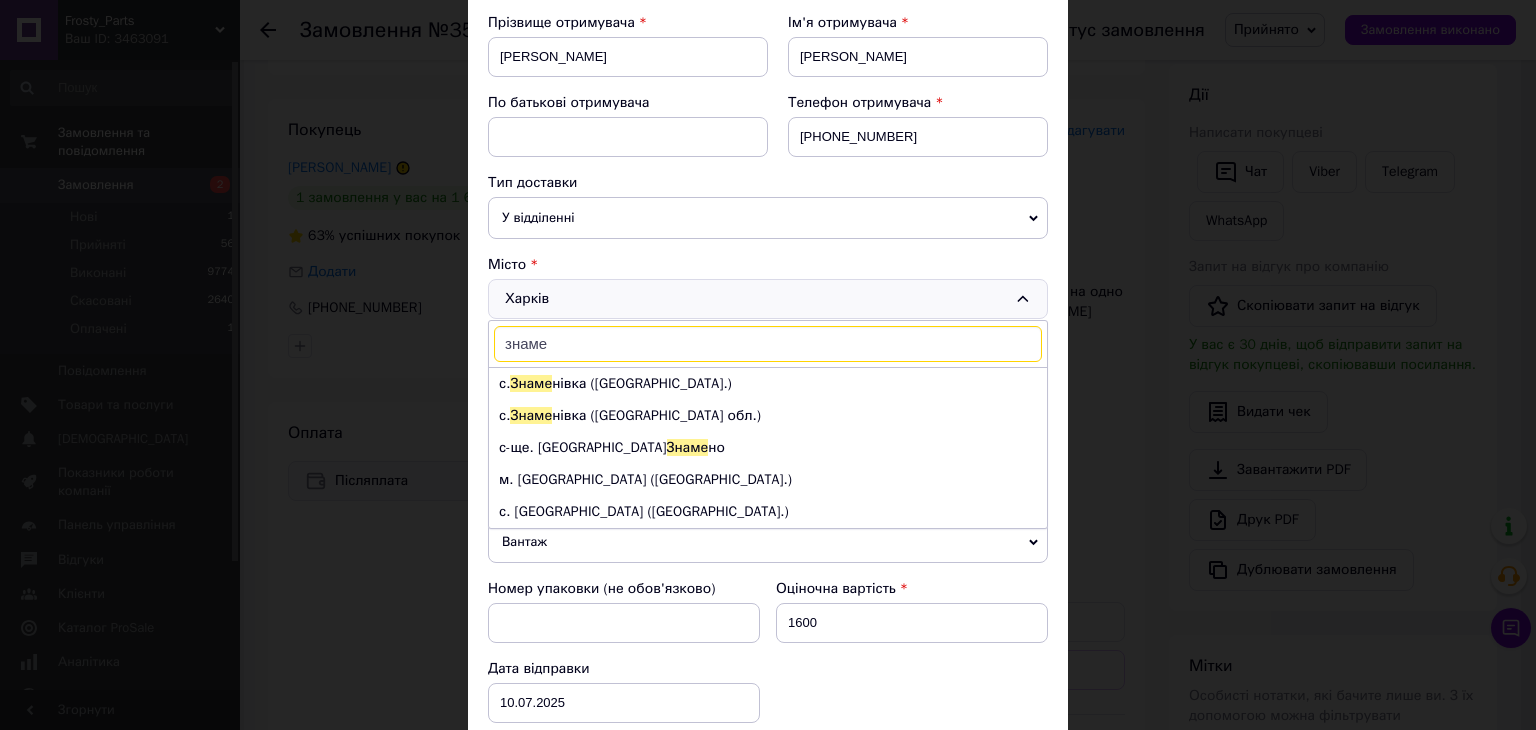 type on "знаме" 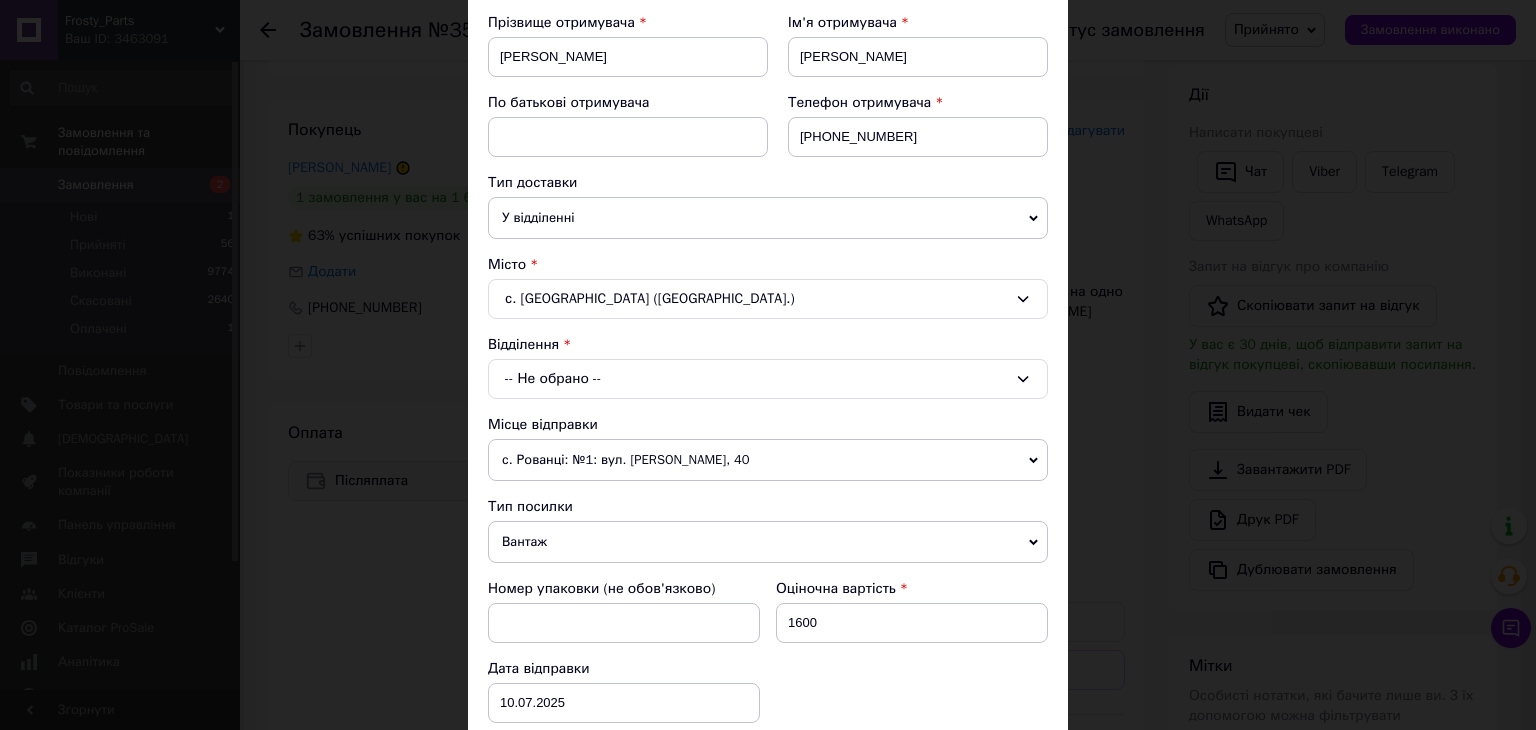 click on "с. Знаменівка (Дніпропетровська обл.)" at bounding box center (768, 299) 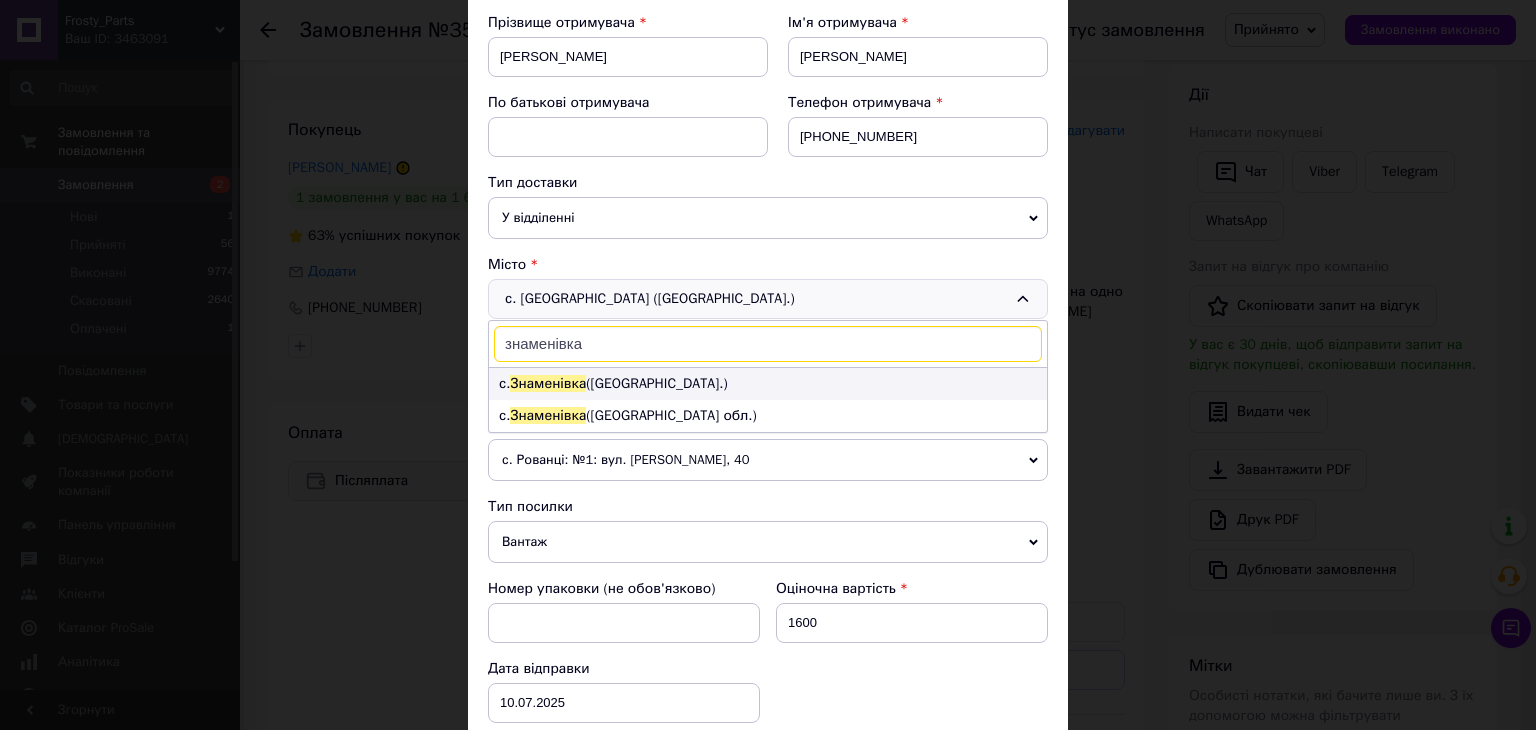 type on "знаменівка" 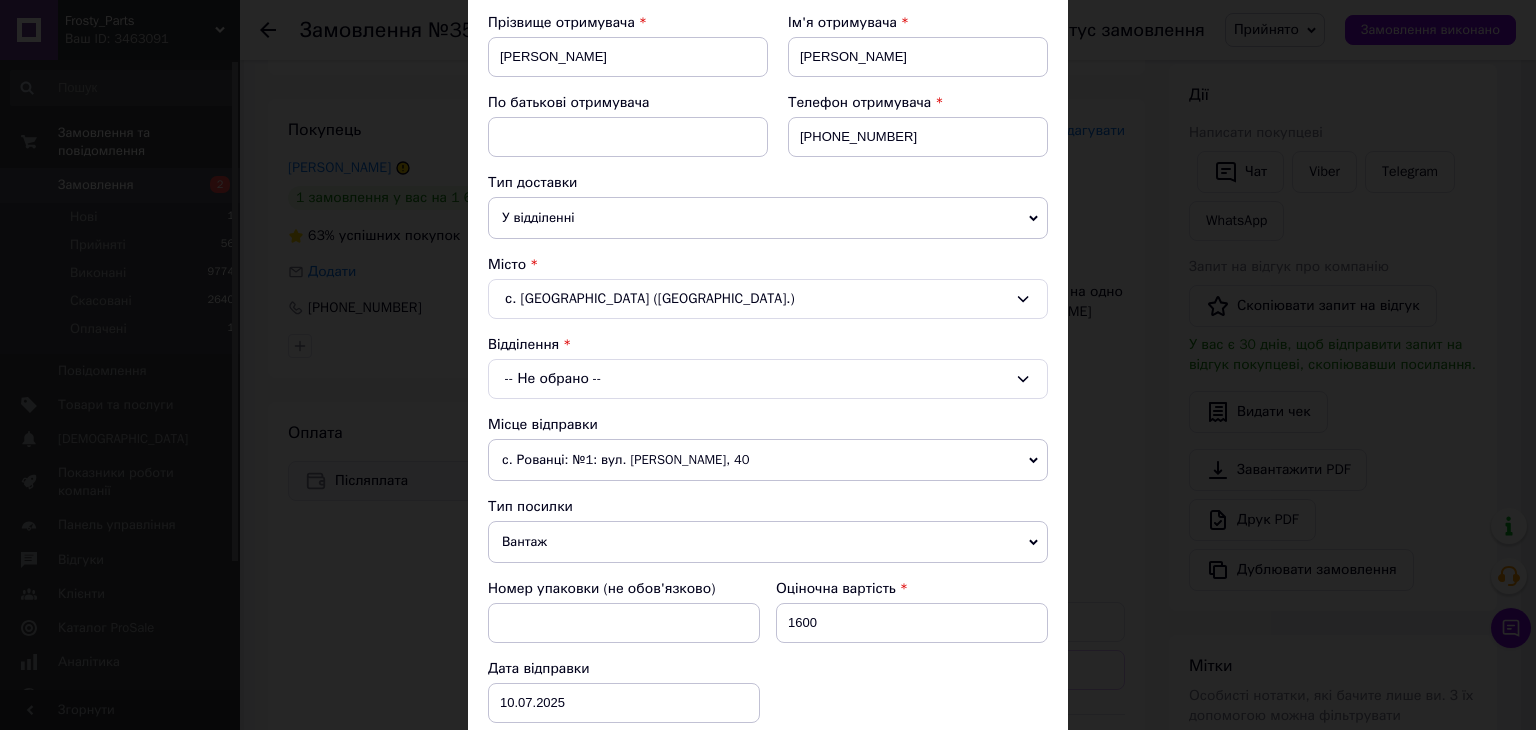 click on "-- Не обрано --" at bounding box center (768, 379) 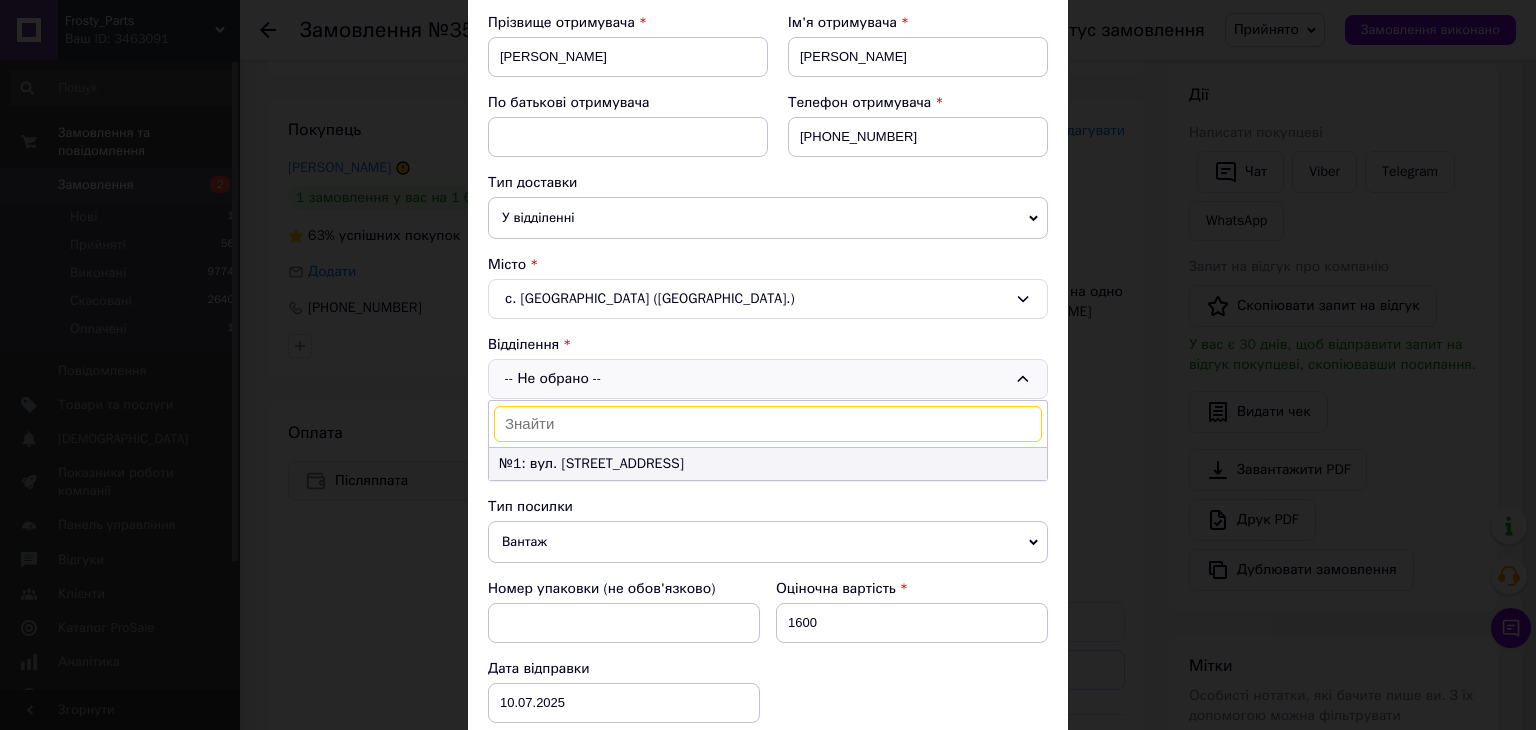 click on "№1: вул. Центральна,187" at bounding box center (768, 464) 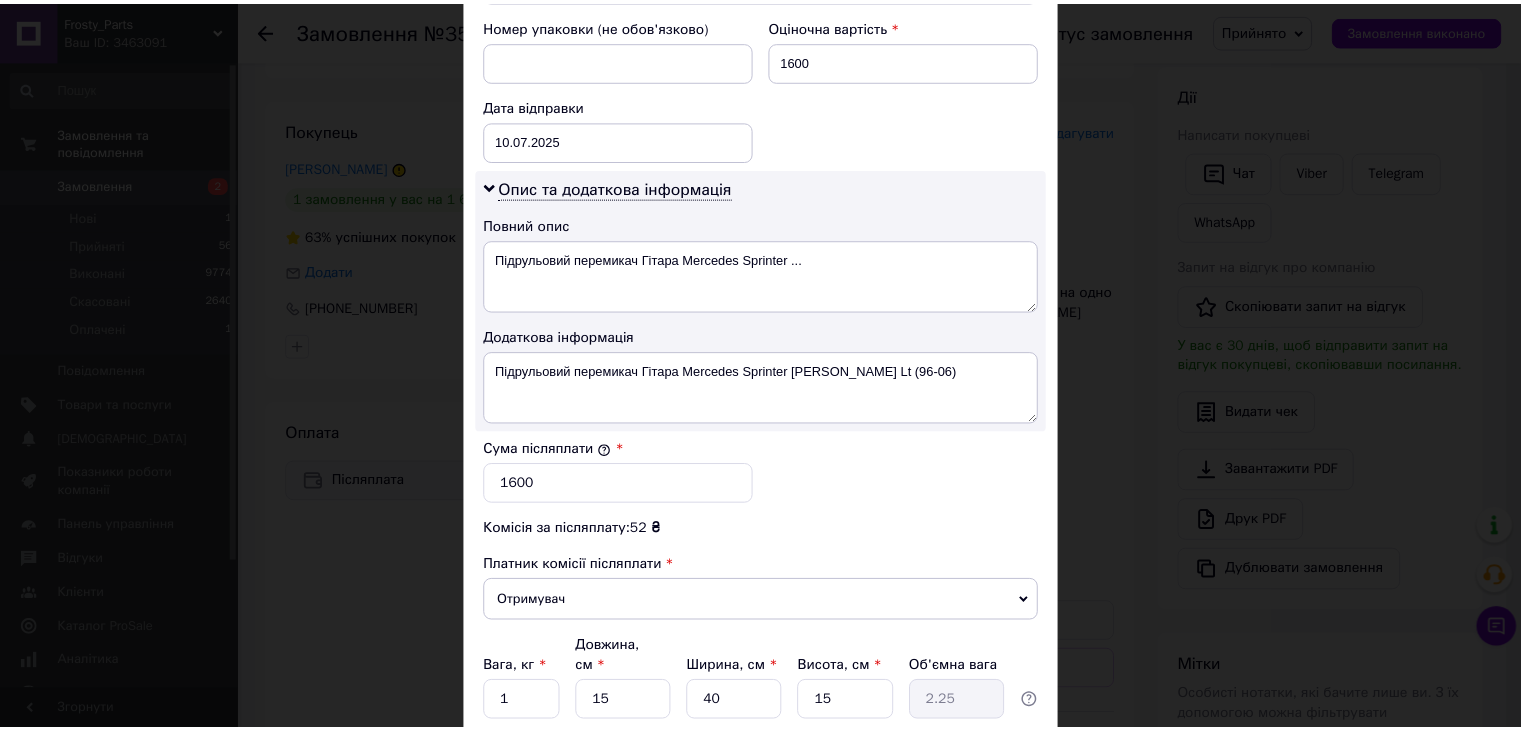 scroll, scrollTop: 1013, scrollLeft: 0, axis: vertical 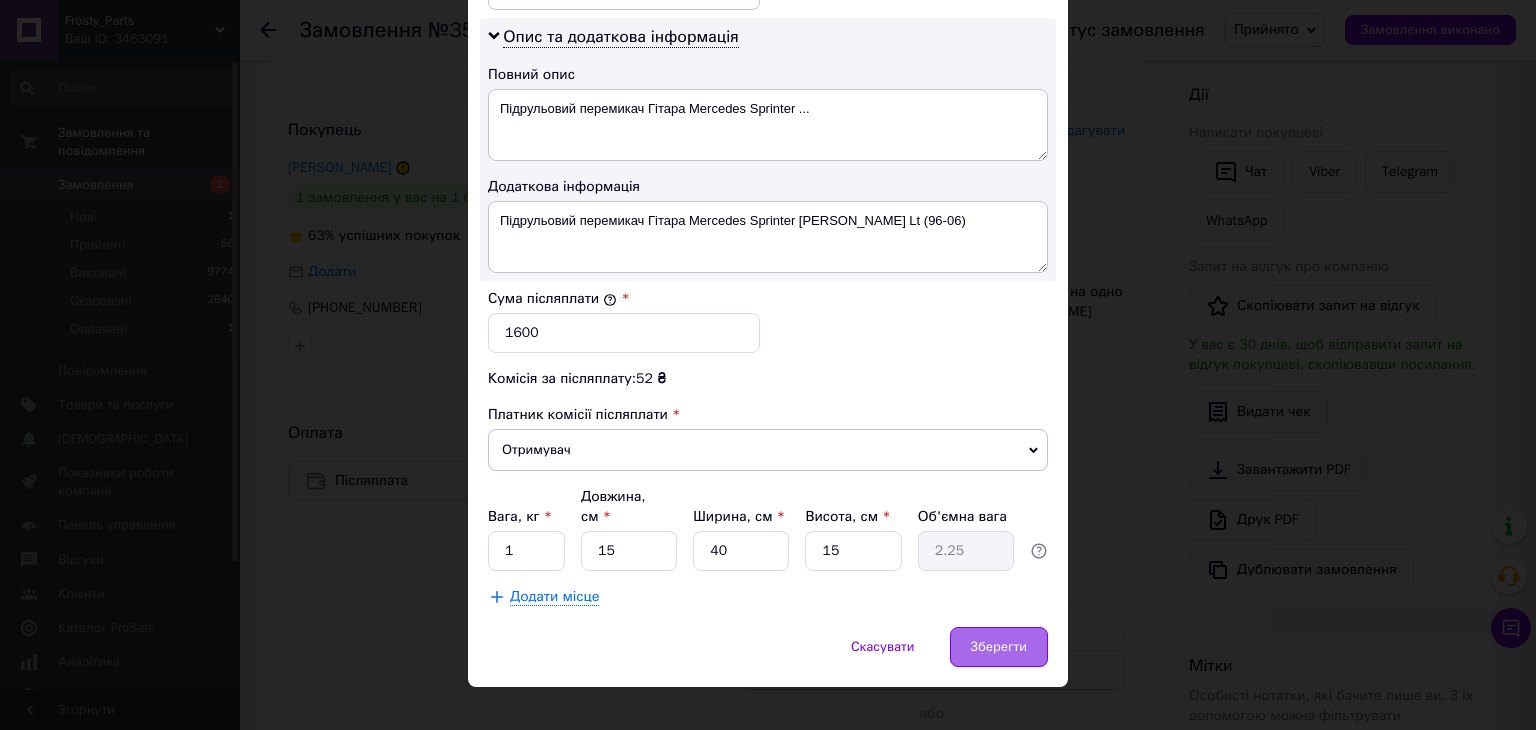 click on "Зберегти" at bounding box center (999, 647) 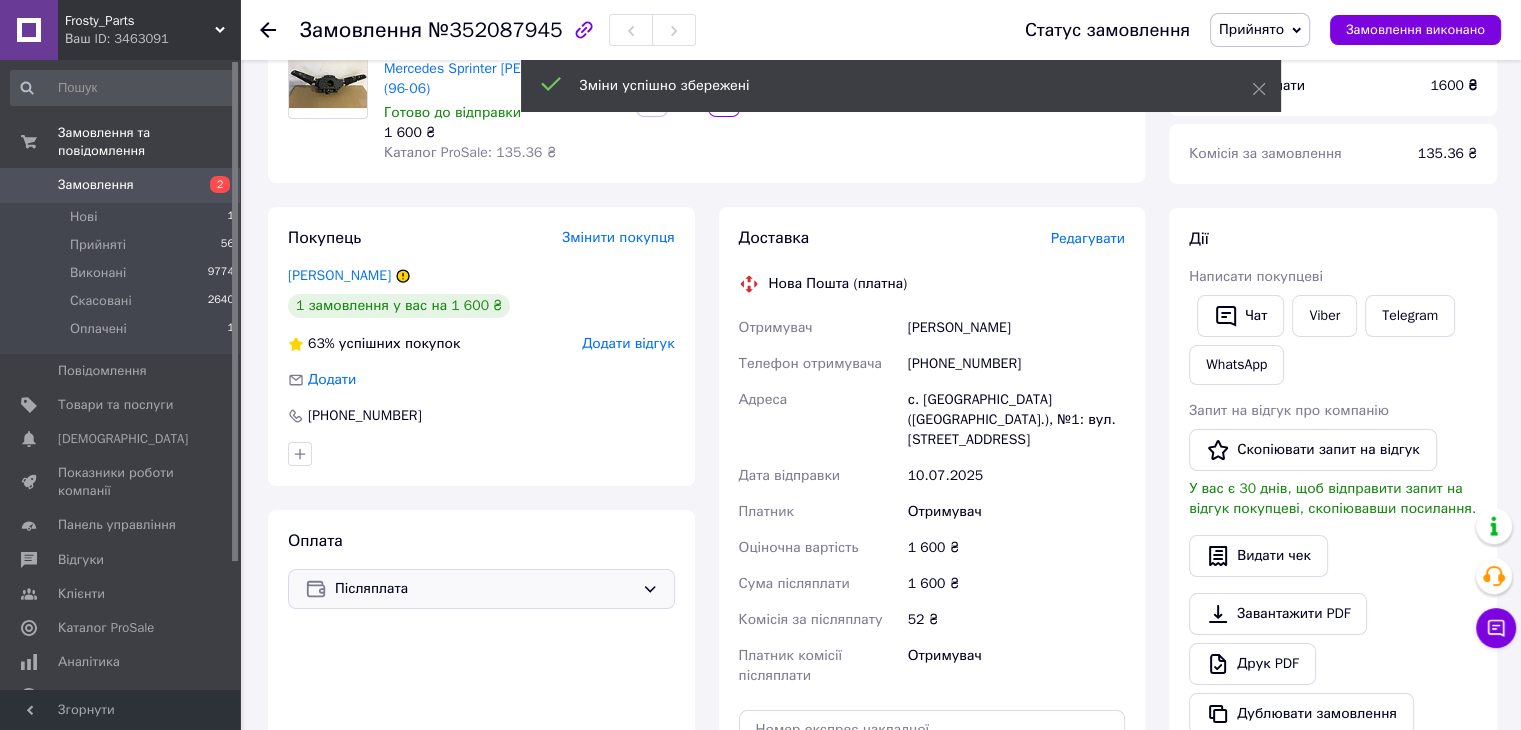 scroll, scrollTop: 100, scrollLeft: 0, axis: vertical 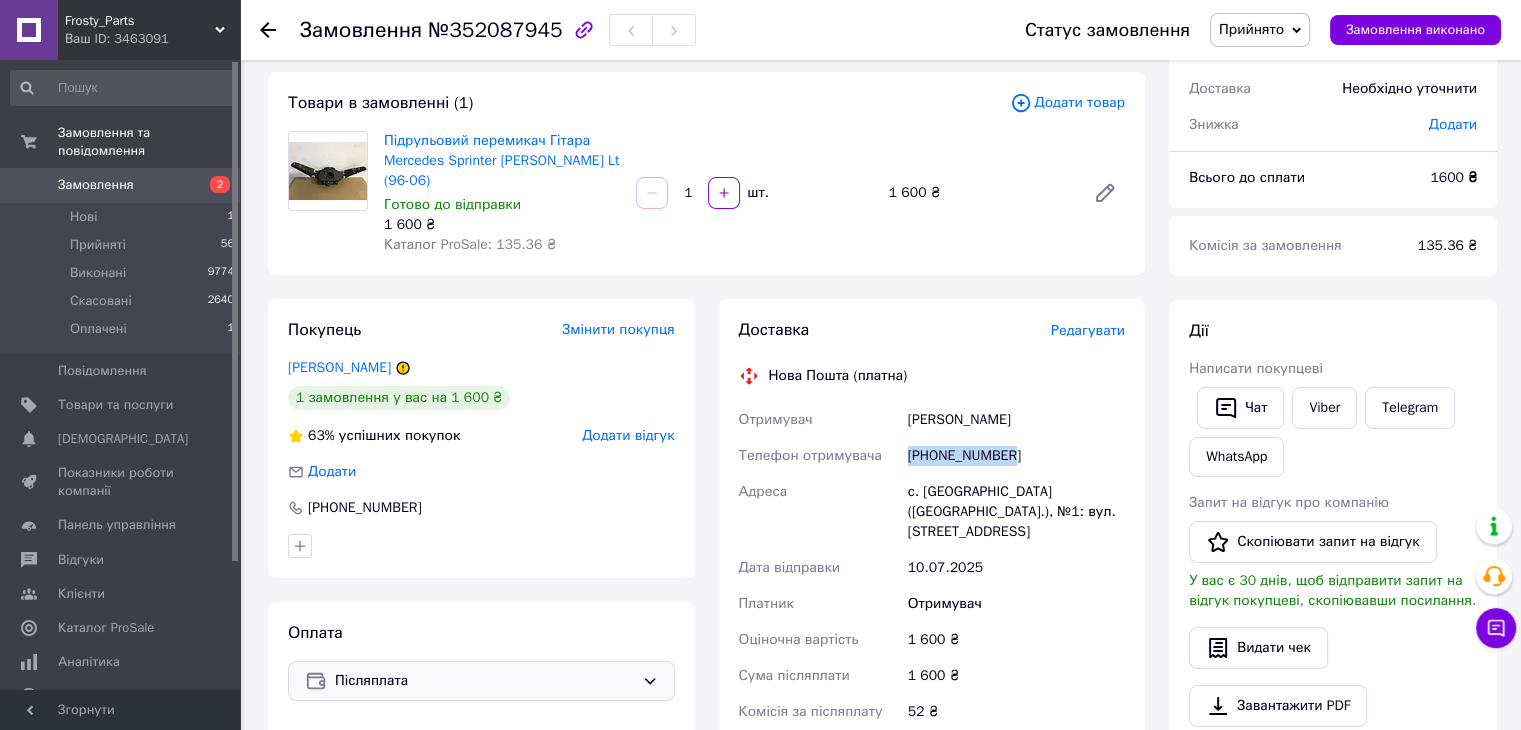 drag, startPoint x: 902, startPoint y: 456, endPoint x: 1010, endPoint y: 444, distance: 108.66462 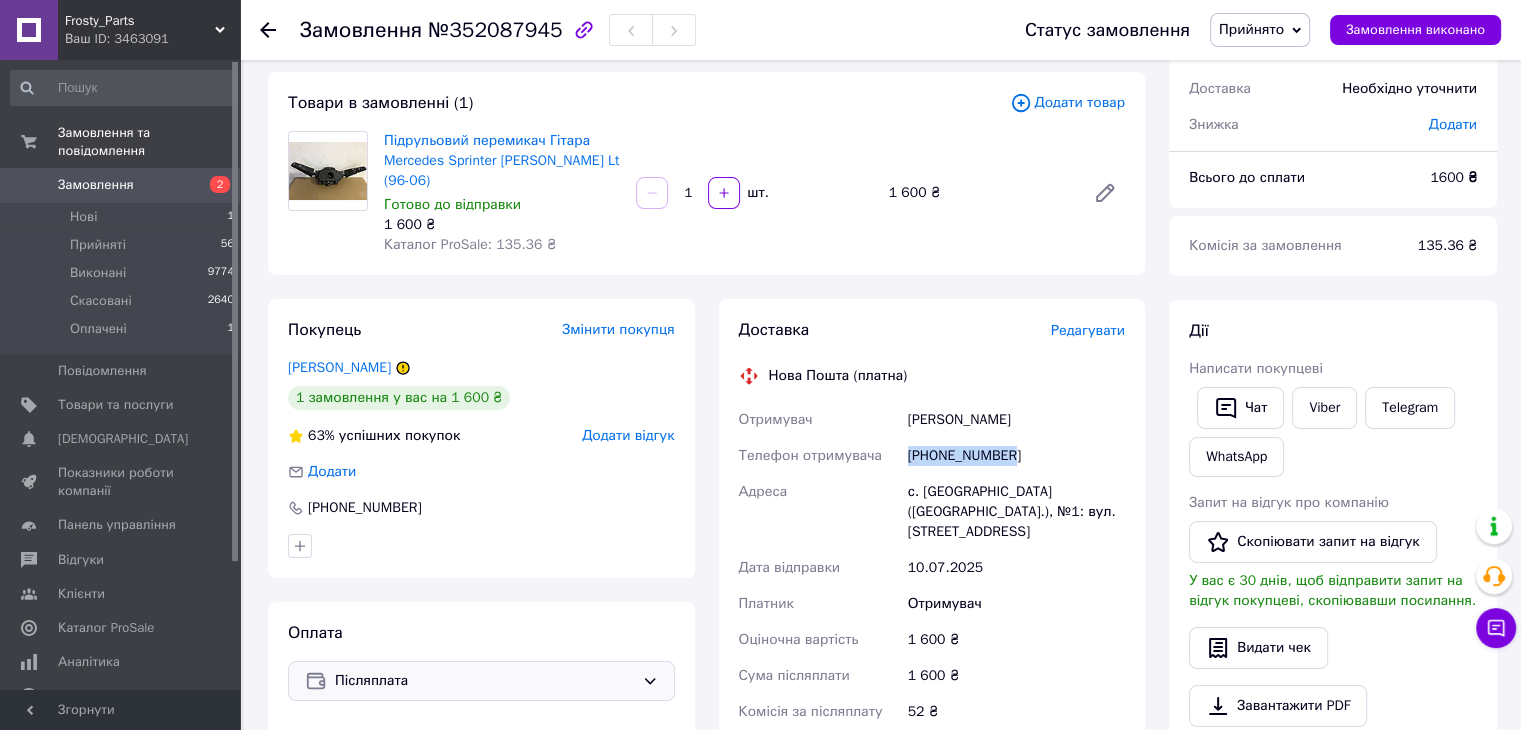 drag, startPoint x: 909, startPoint y: 424, endPoint x: 1014, endPoint y: 417, distance: 105.23308 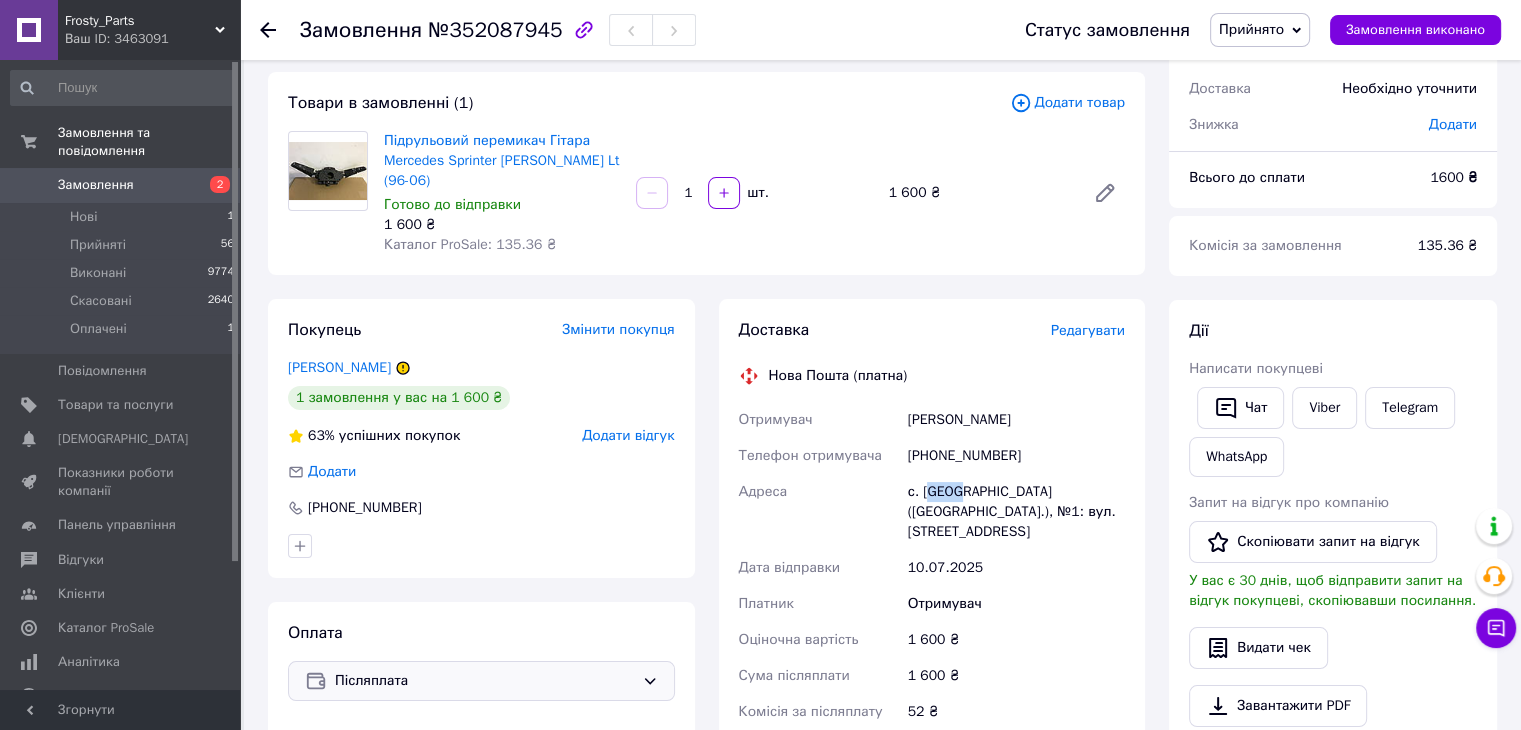 drag, startPoint x: 924, startPoint y: 489, endPoint x: 960, endPoint y: 483, distance: 36.496574 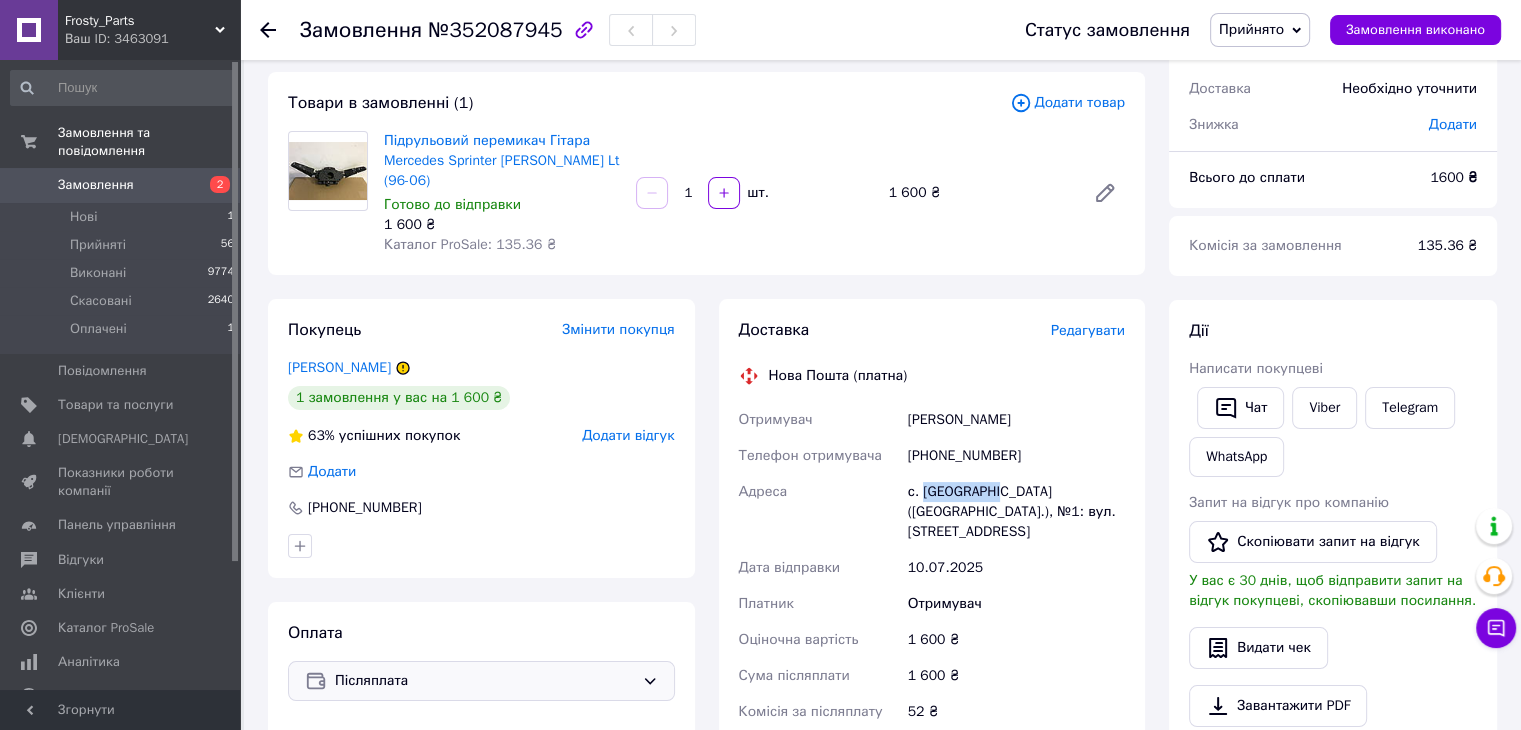 drag, startPoint x: 924, startPoint y: 490, endPoint x: 992, endPoint y: 487, distance: 68.06615 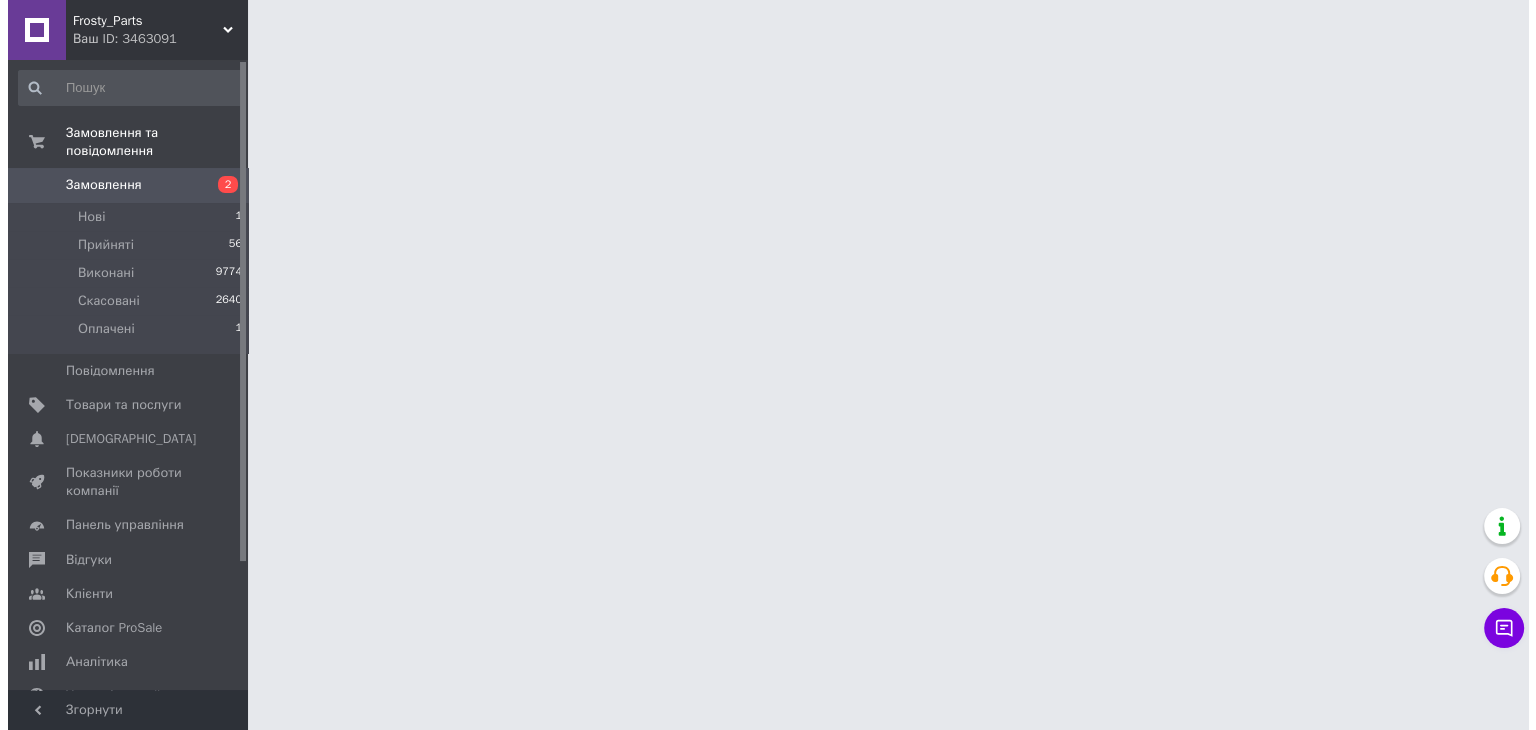 scroll, scrollTop: 0, scrollLeft: 0, axis: both 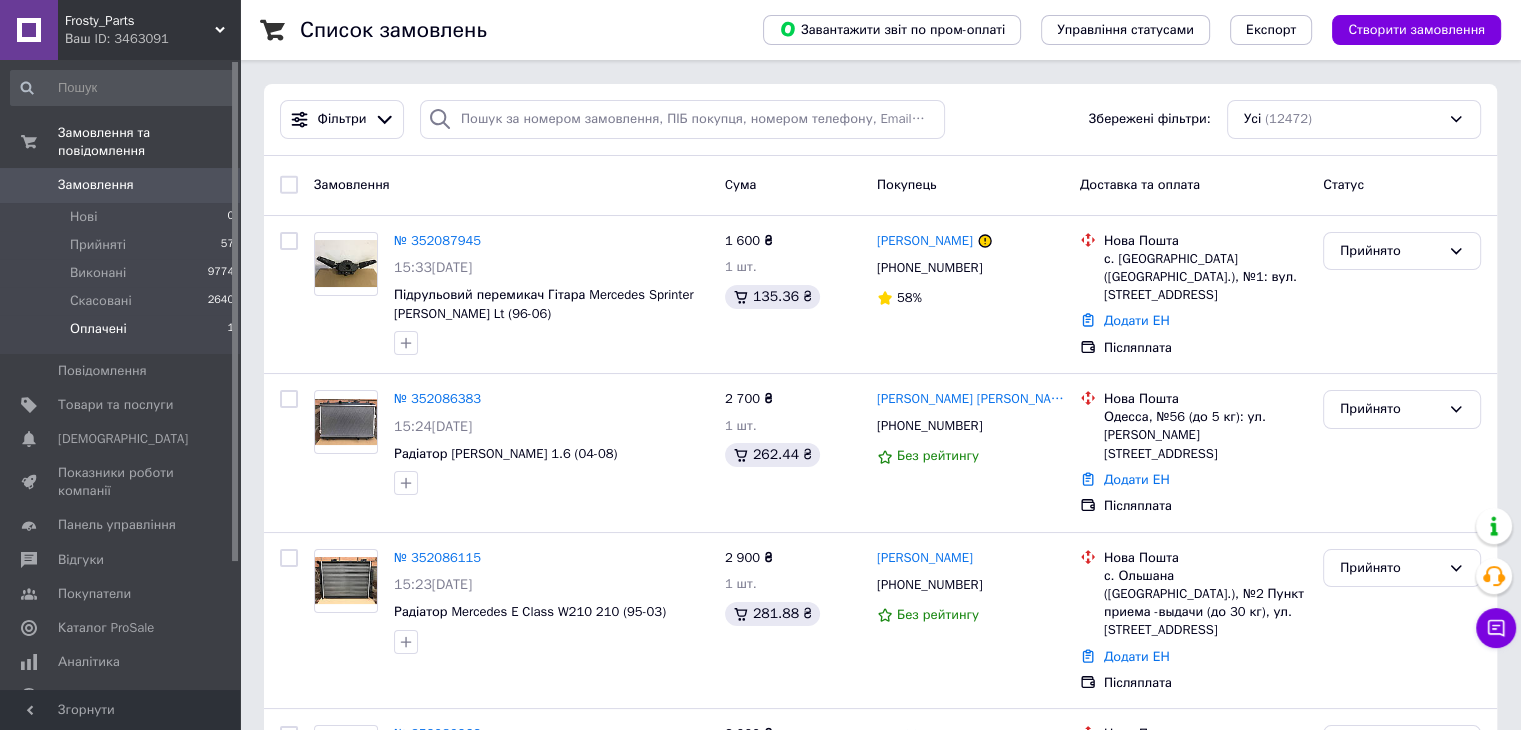 click on "Оплачені 1" at bounding box center (123, 334) 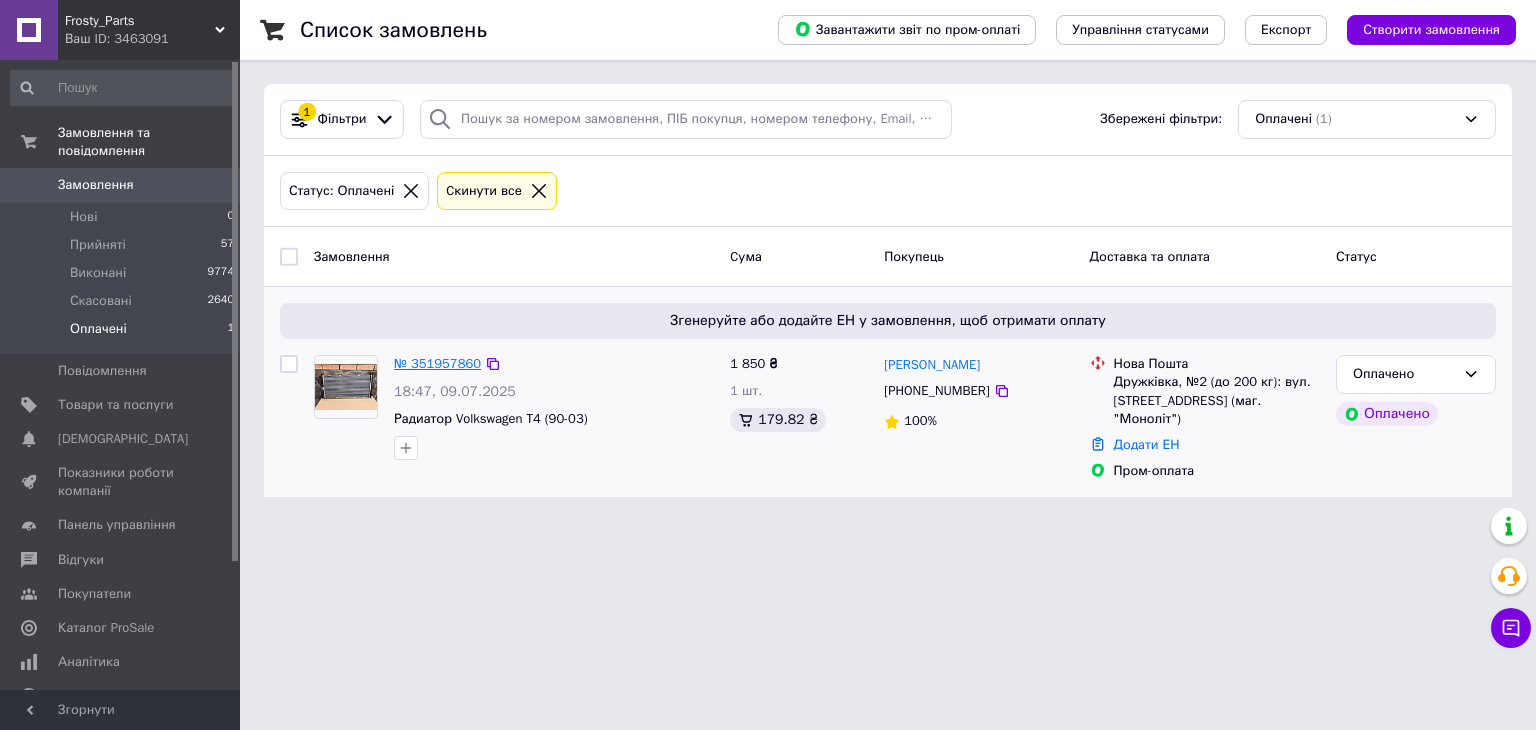 click on "№ 351957860" at bounding box center (437, 363) 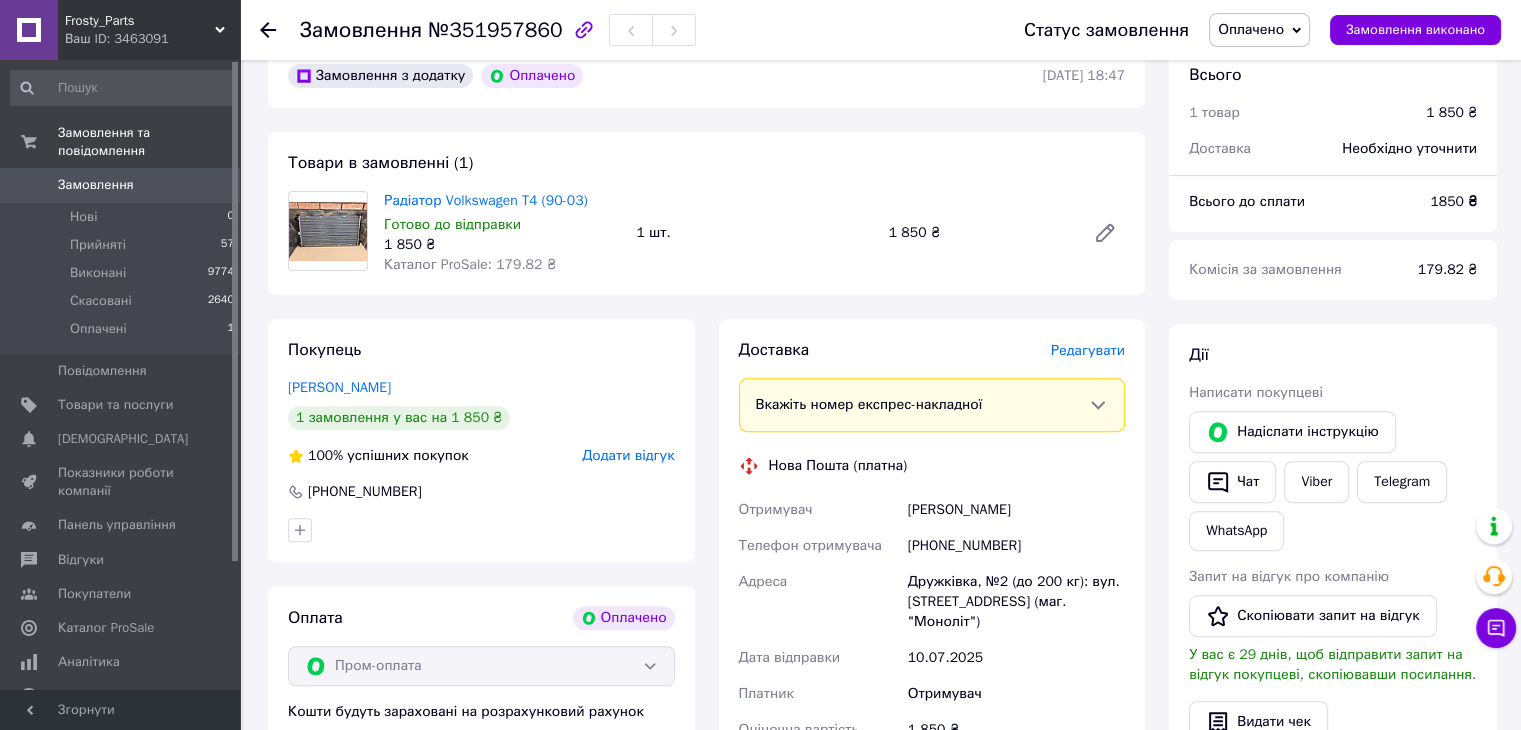 scroll, scrollTop: 600, scrollLeft: 0, axis: vertical 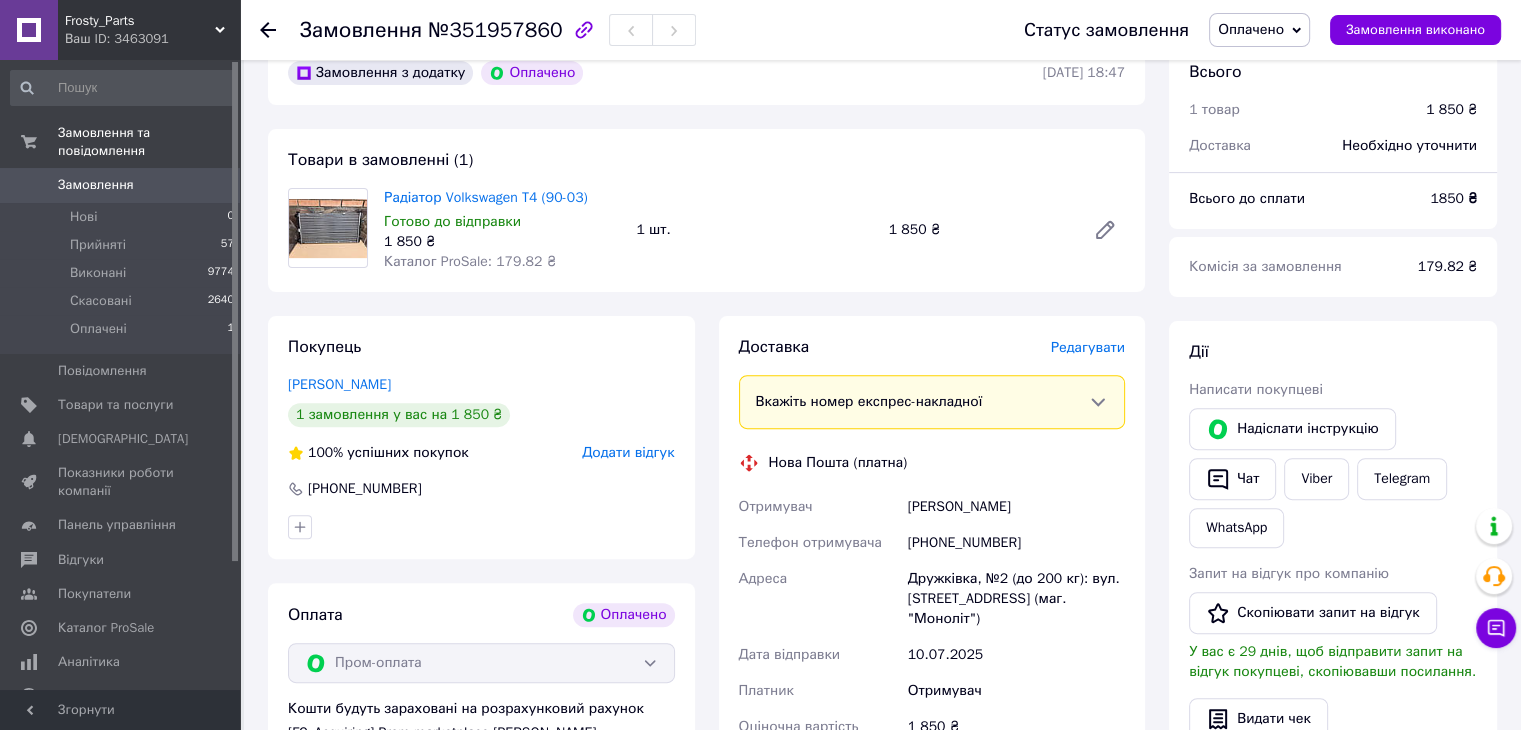 click on "Оплачено" at bounding box center (1251, 29) 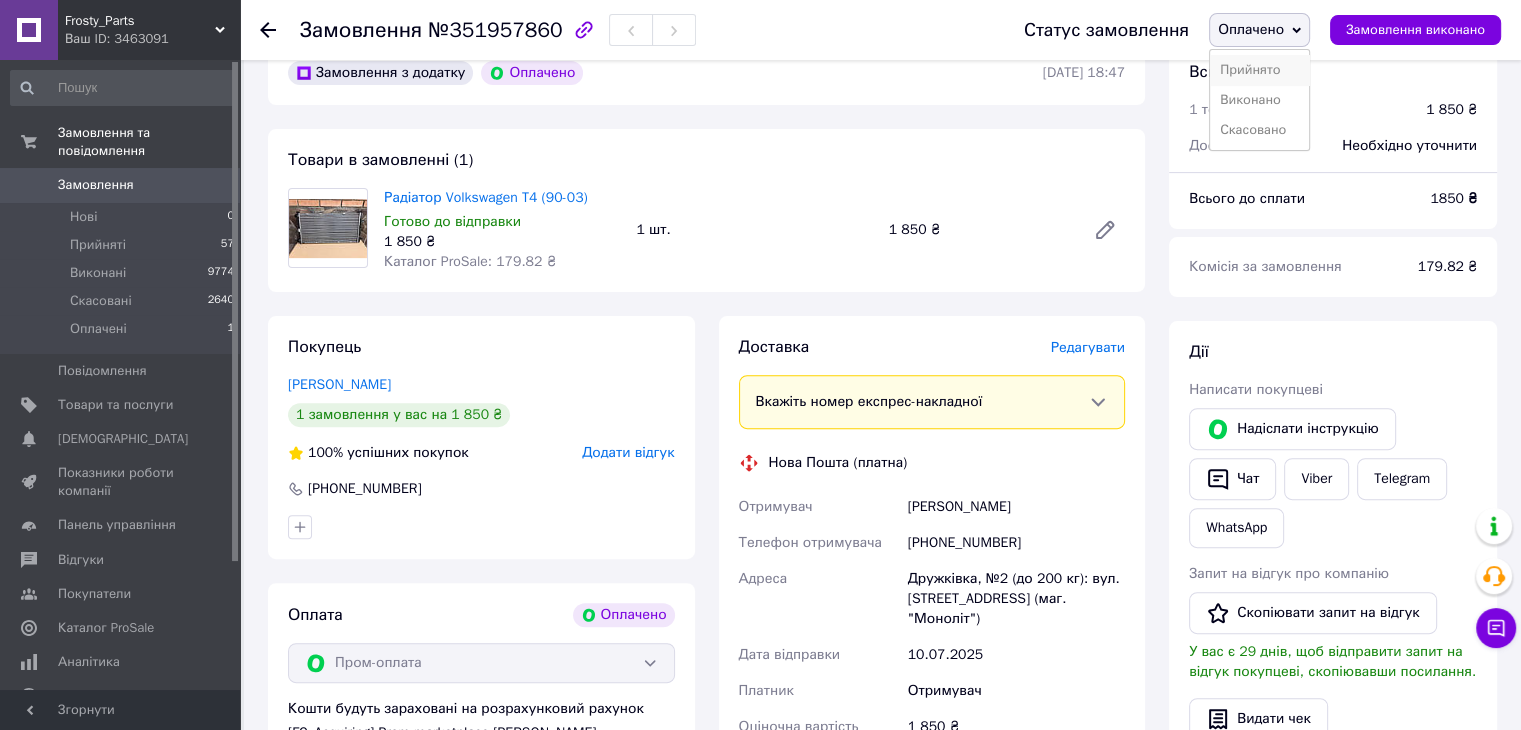 click on "Прийнято" at bounding box center (1259, 70) 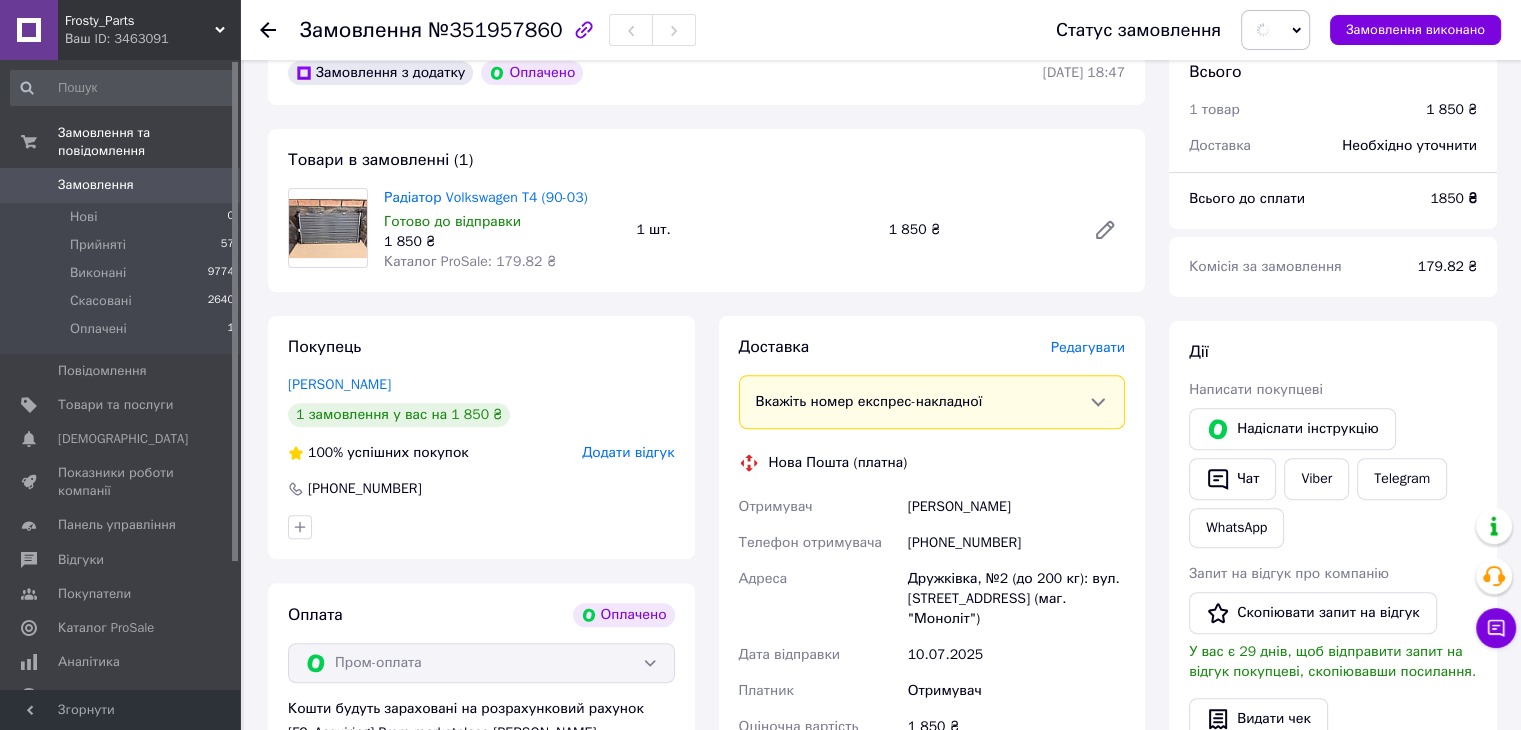 scroll, scrollTop: 900, scrollLeft: 0, axis: vertical 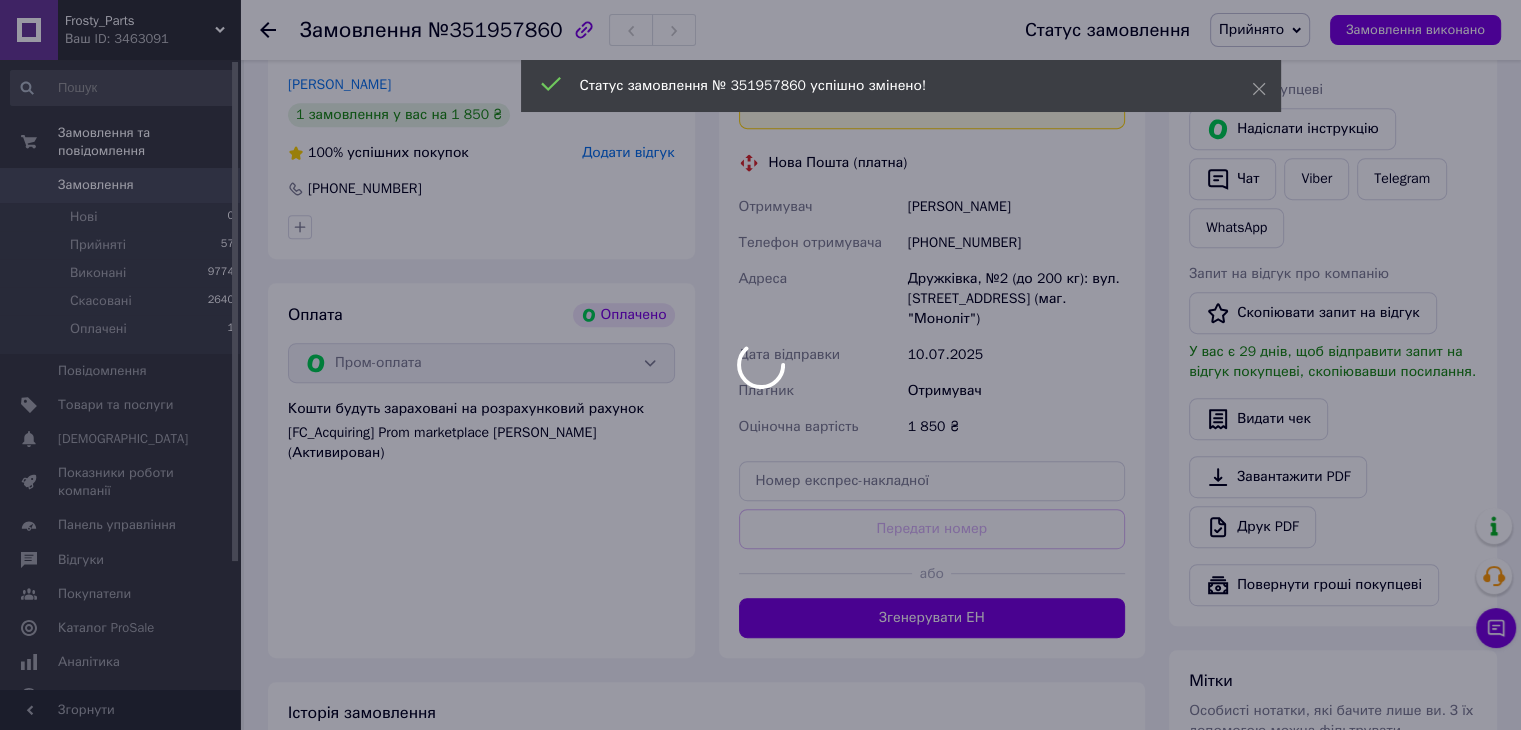 click at bounding box center (760, 365) 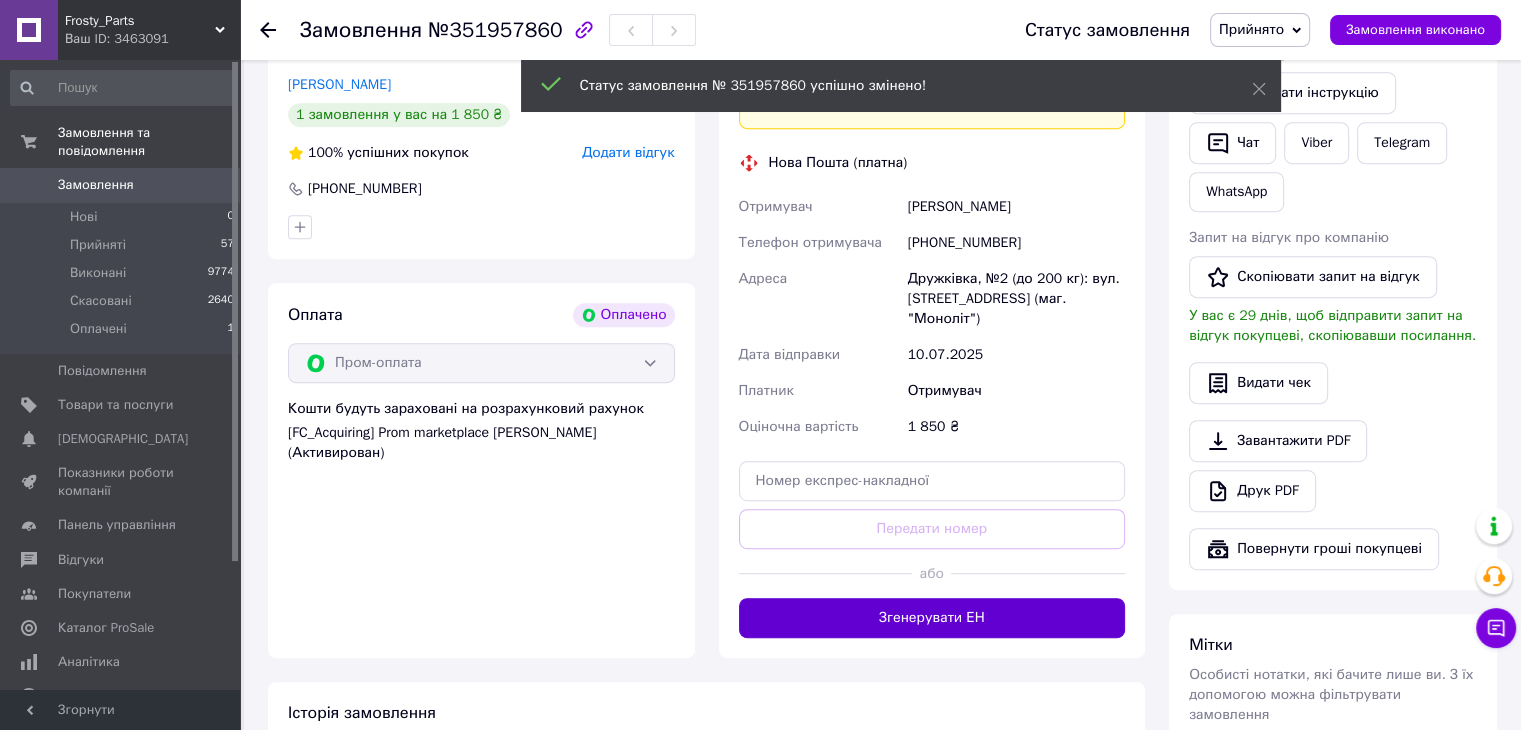 click on "Згенерувати ЕН" at bounding box center [932, 618] 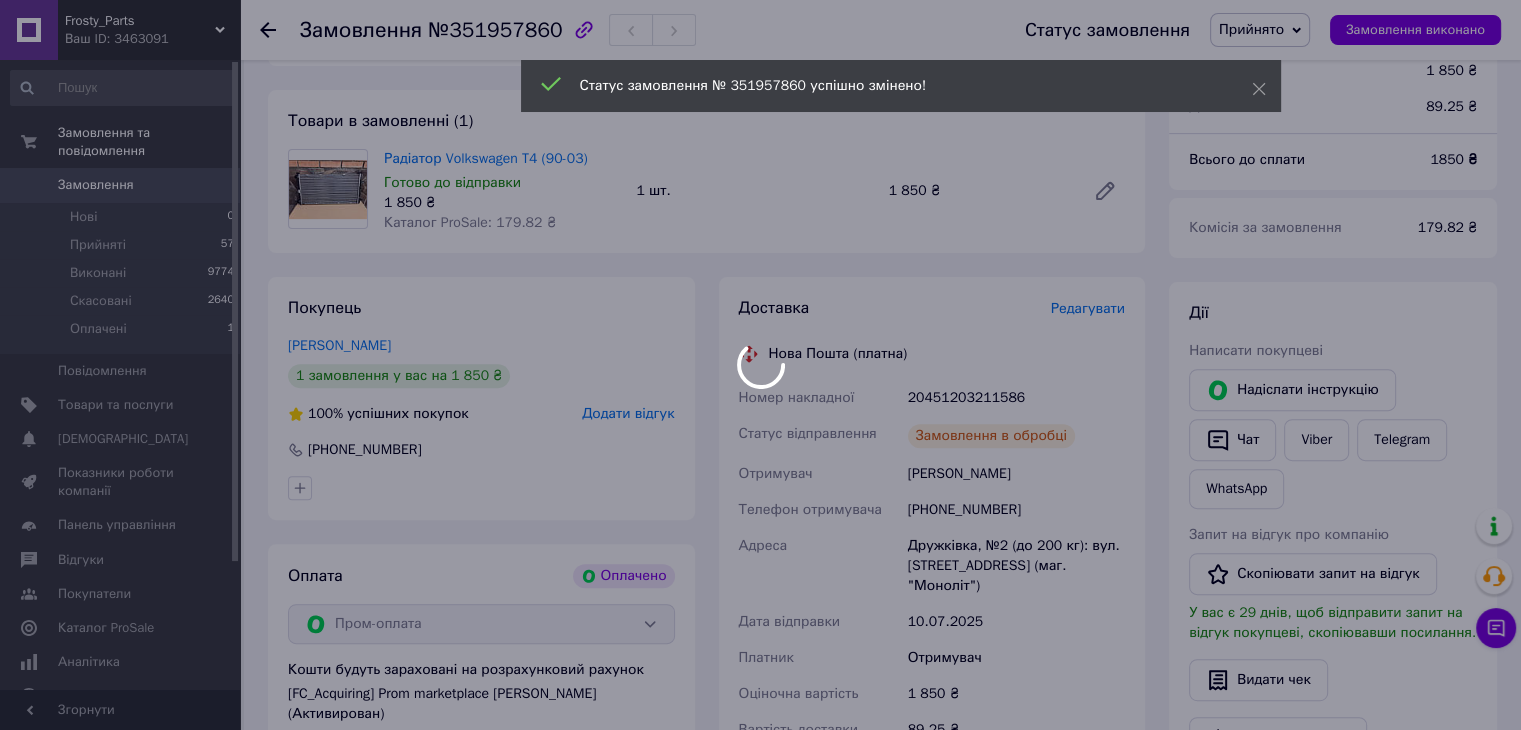 scroll, scrollTop: 600, scrollLeft: 0, axis: vertical 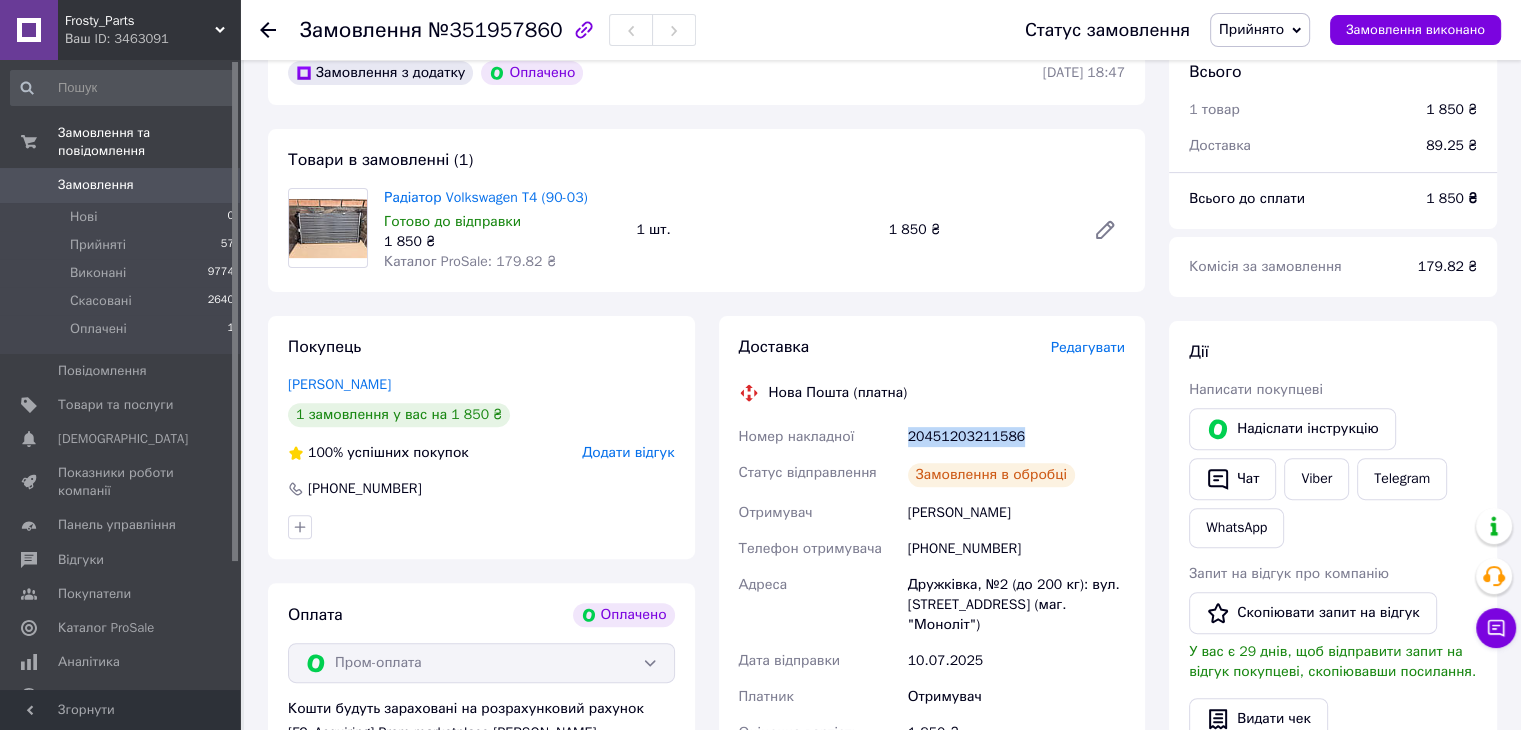 drag, startPoint x: 909, startPoint y: 435, endPoint x: 1022, endPoint y: 437, distance: 113.0177 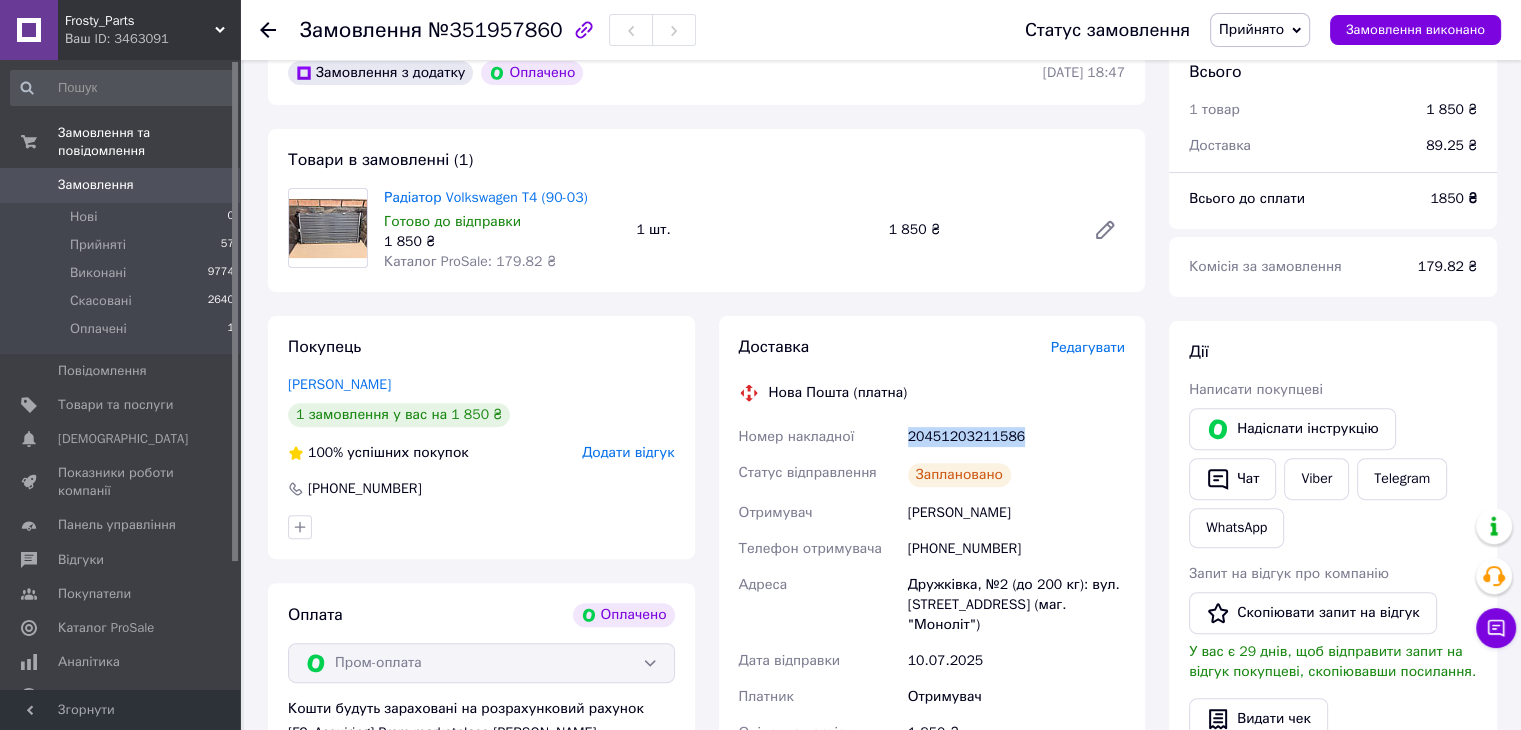 click on "Замовлення" at bounding box center [121, 185] 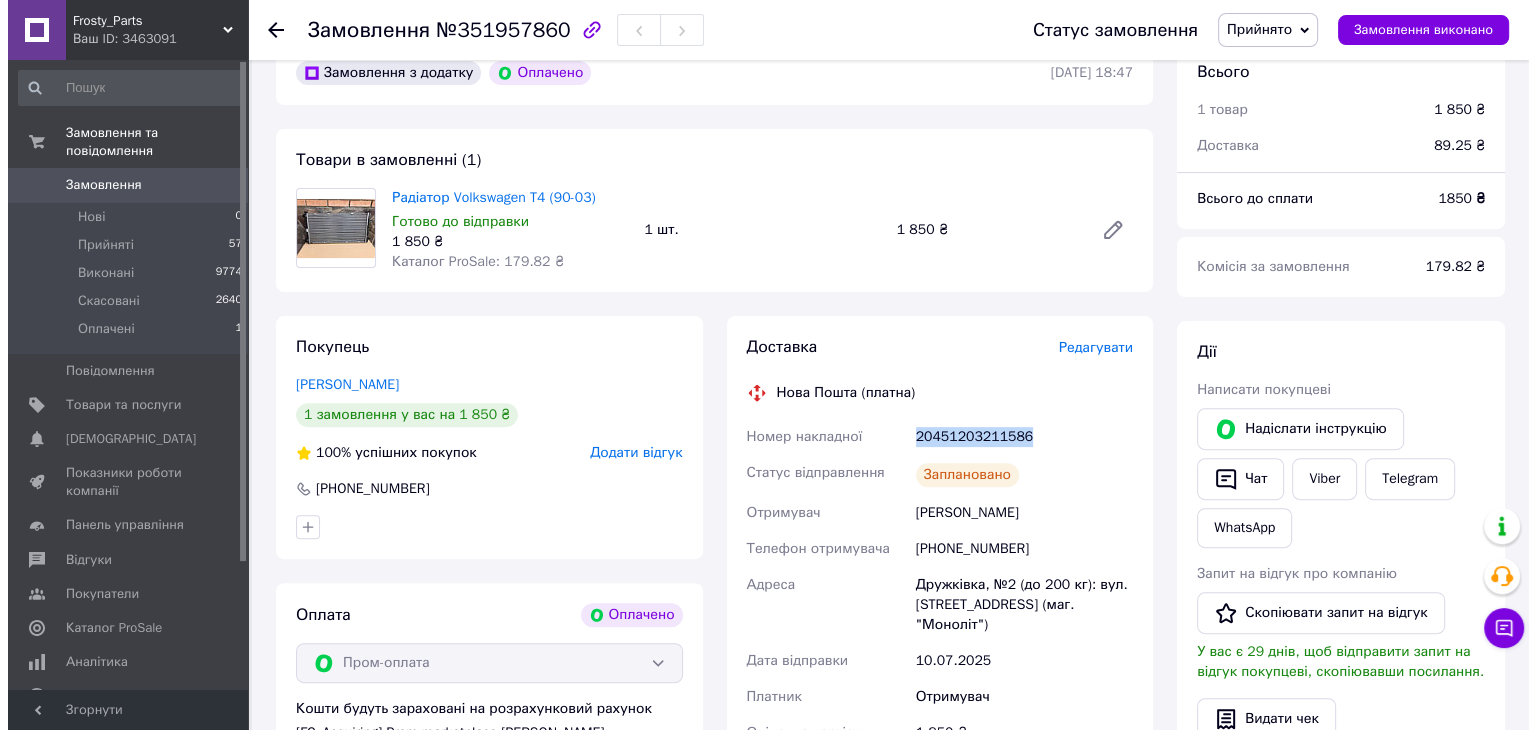 scroll, scrollTop: 0, scrollLeft: 0, axis: both 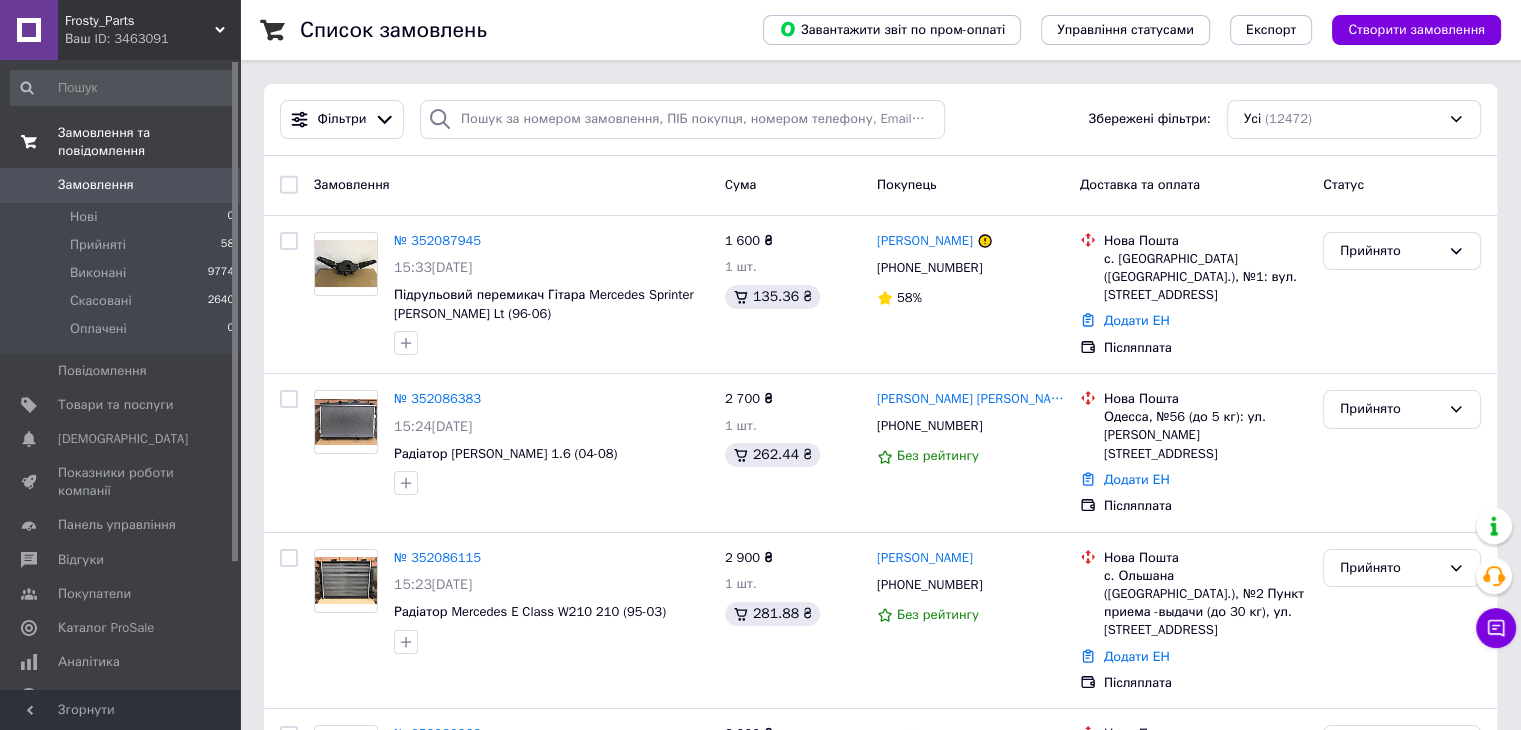 click on "0" at bounding box center [212, 185] 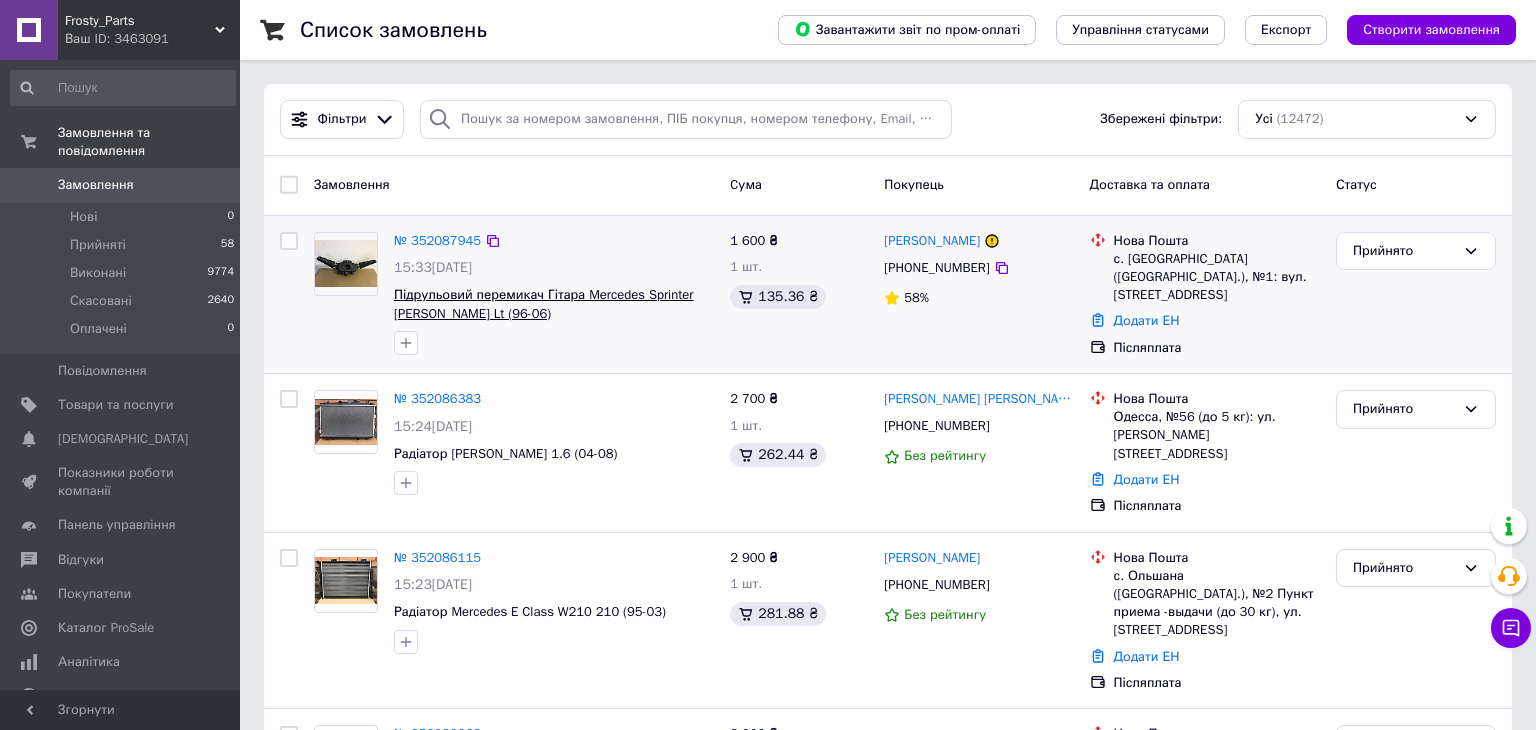 scroll, scrollTop: 0, scrollLeft: 0, axis: both 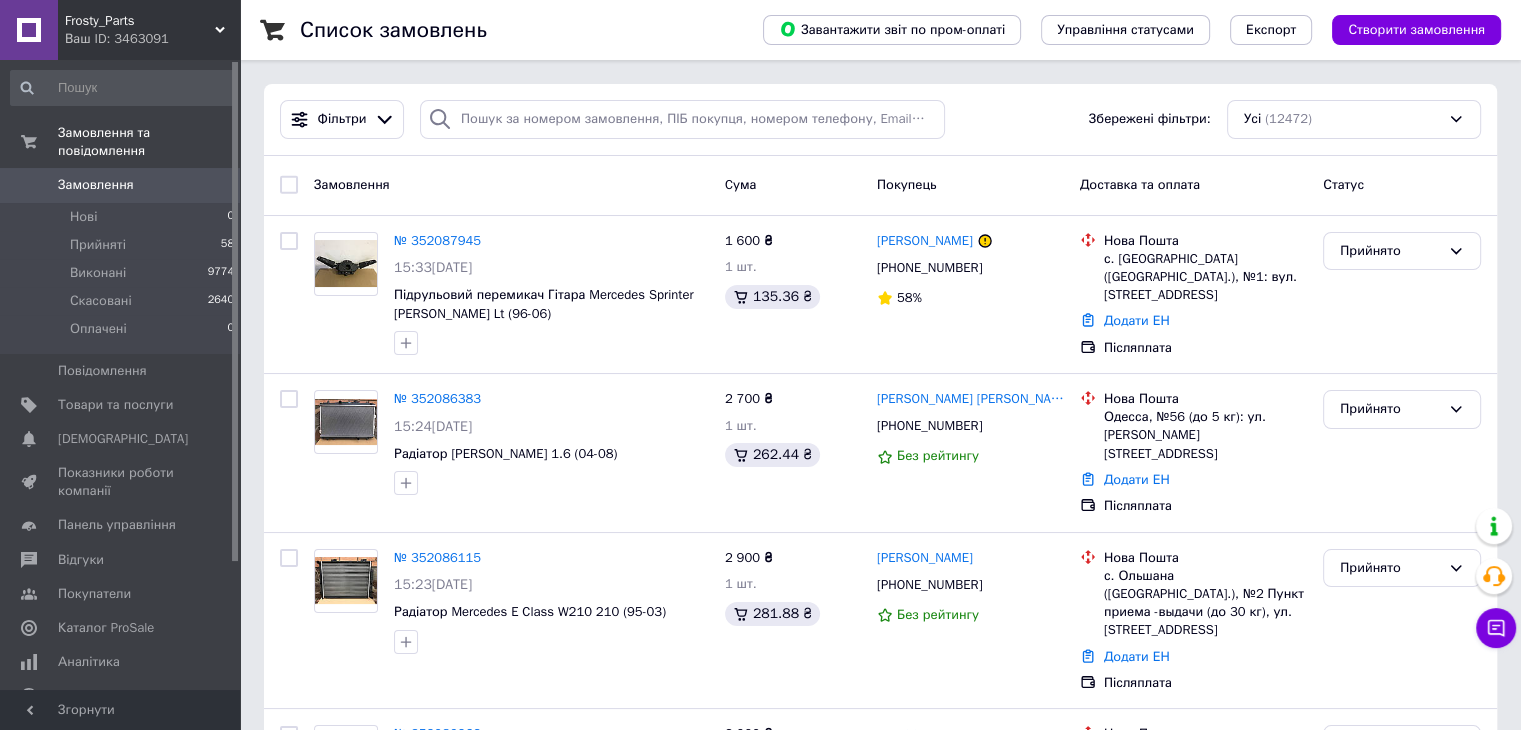 click on "0" at bounding box center (212, 185) 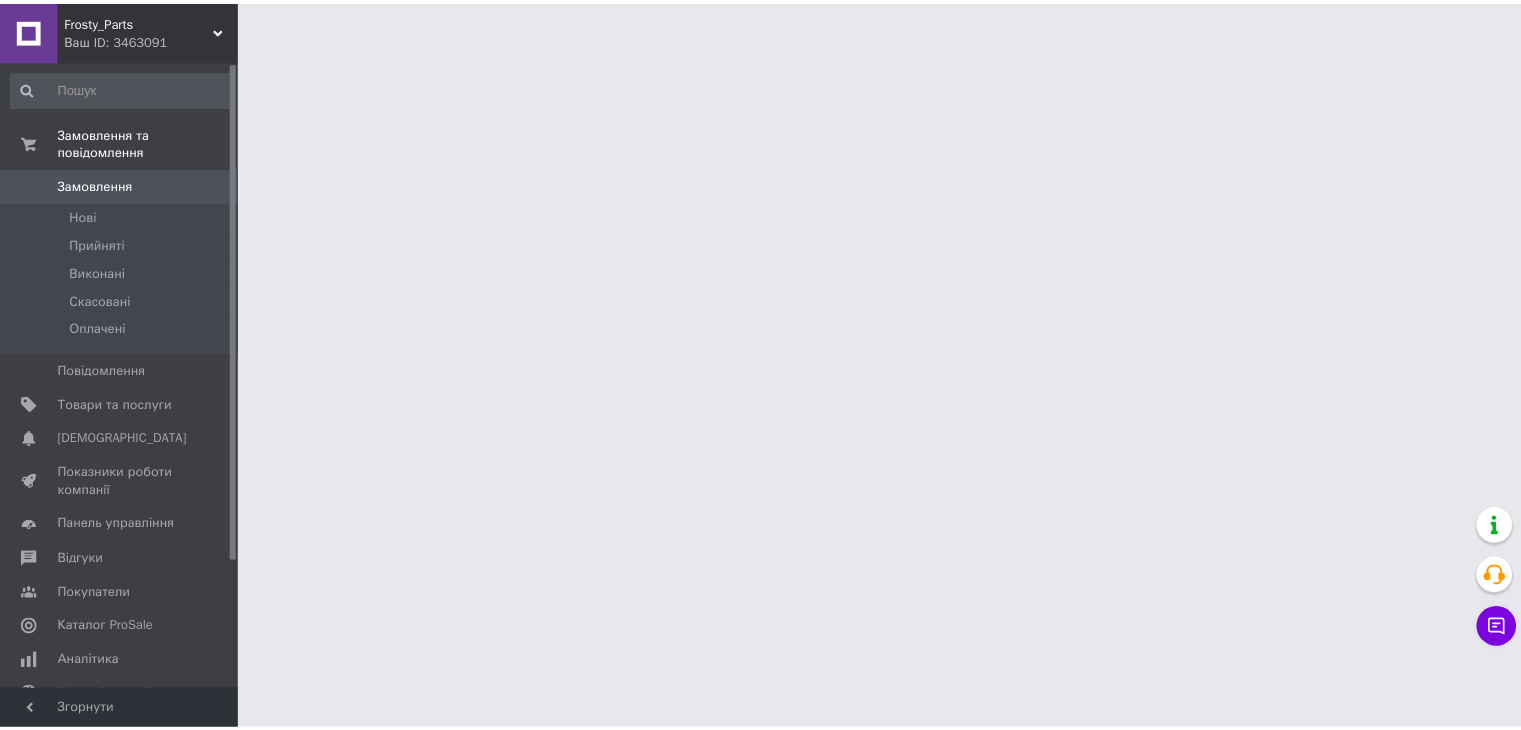 scroll, scrollTop: 0, scrollLeft: 0, axis: both 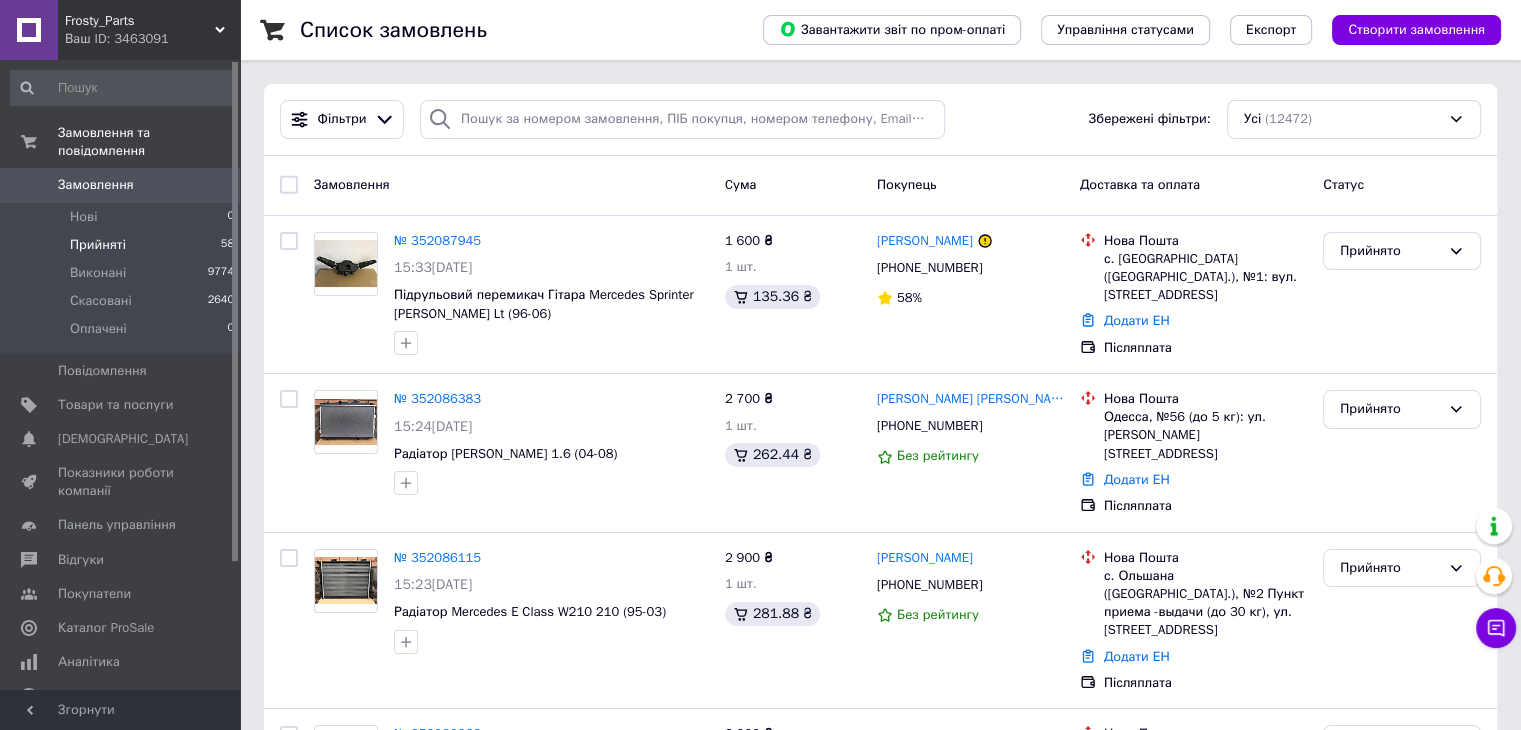 click on "Прийняті 58" at bounding box center [123, 245] 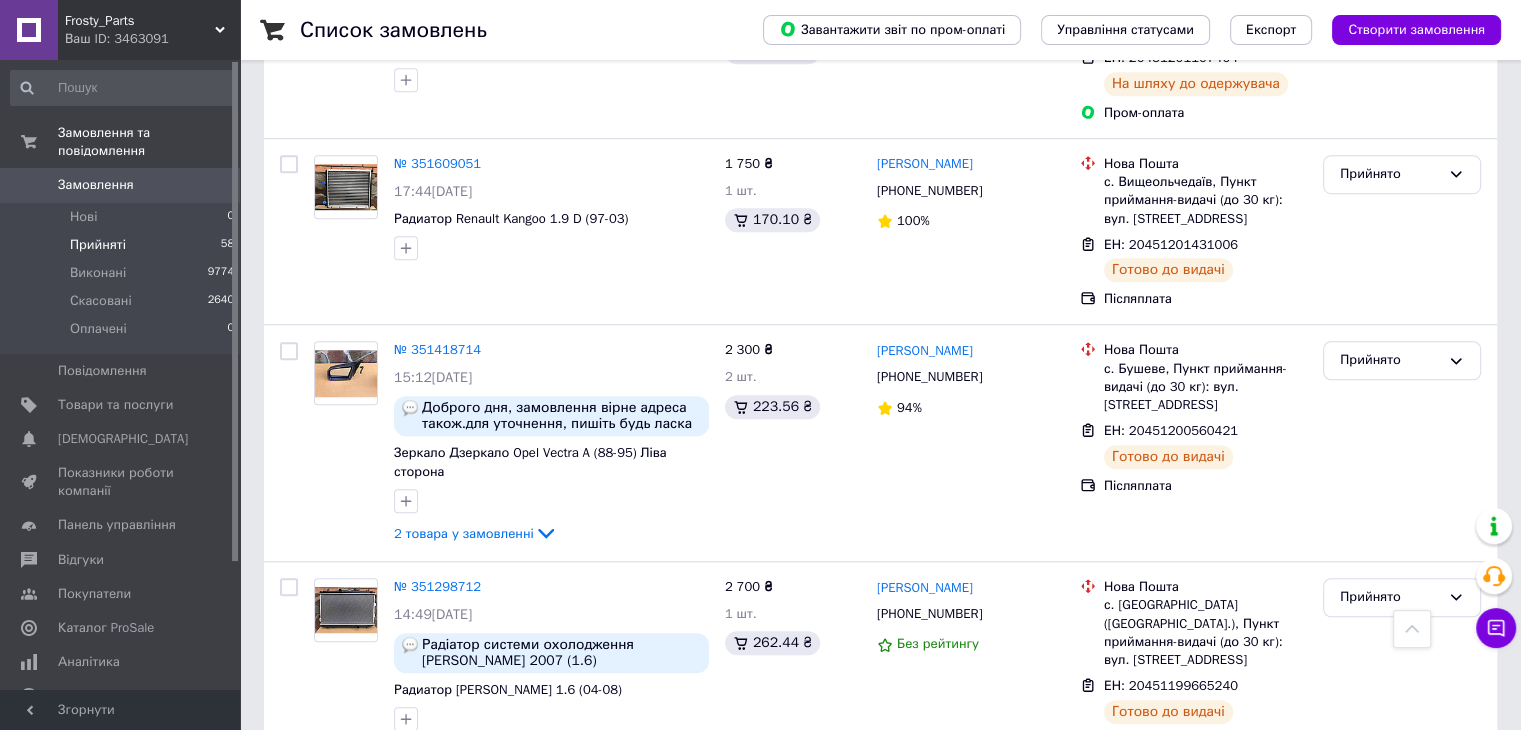 scroll, scrollTop: 9070, scrollLeft: 0, axis: vertical 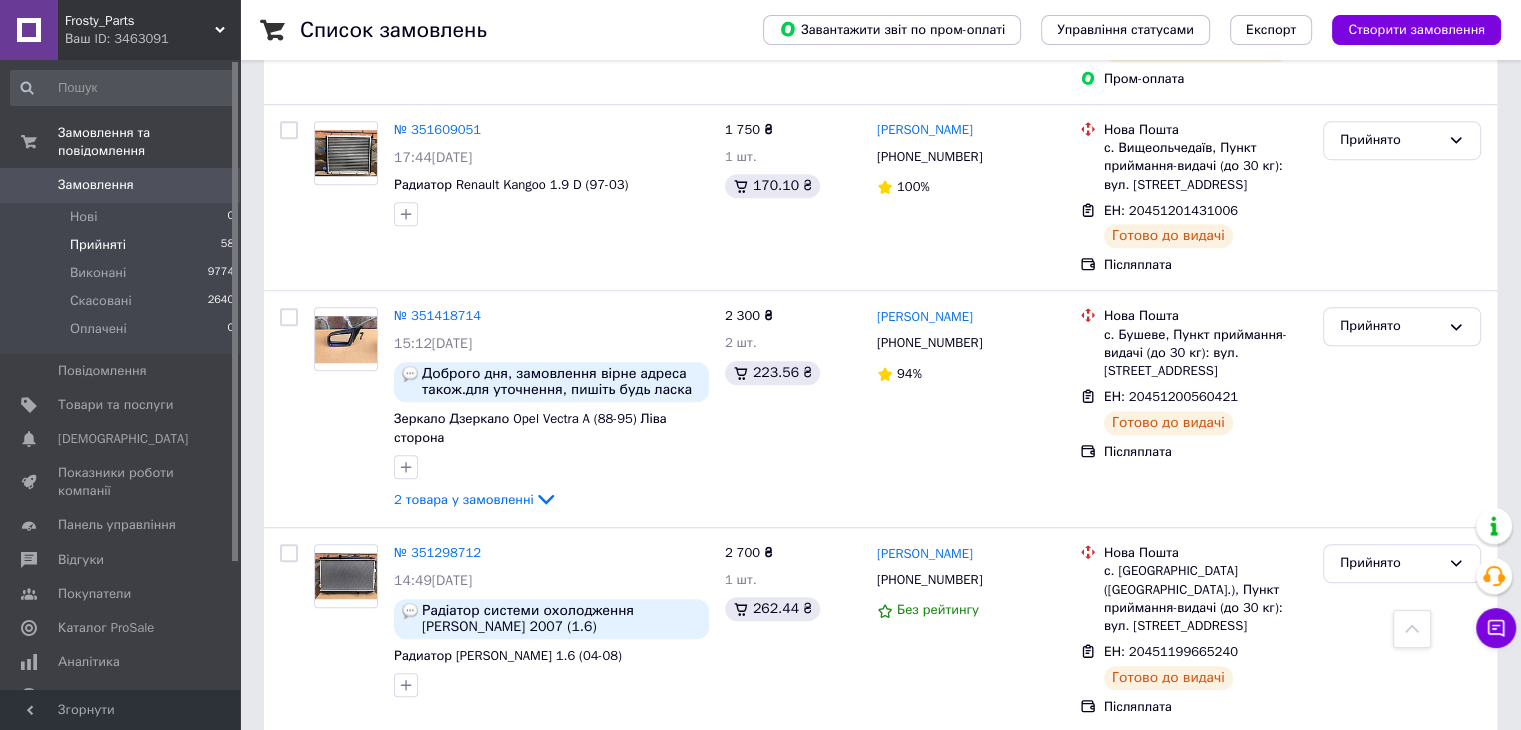 click on "Прийнято" at bounding box center [1390, 954] 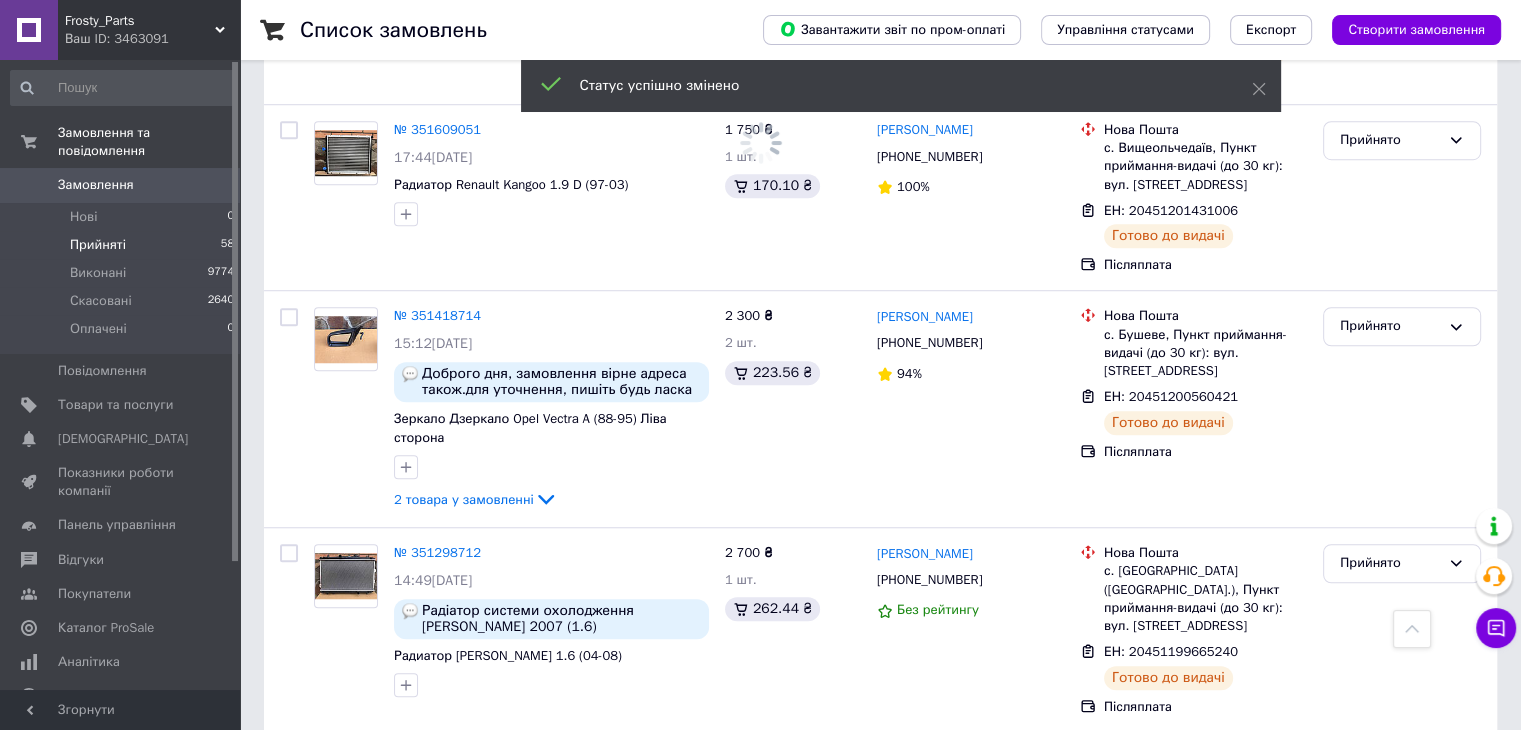 click on "Віталій Ваврищук" at bounding box center [925, 945] 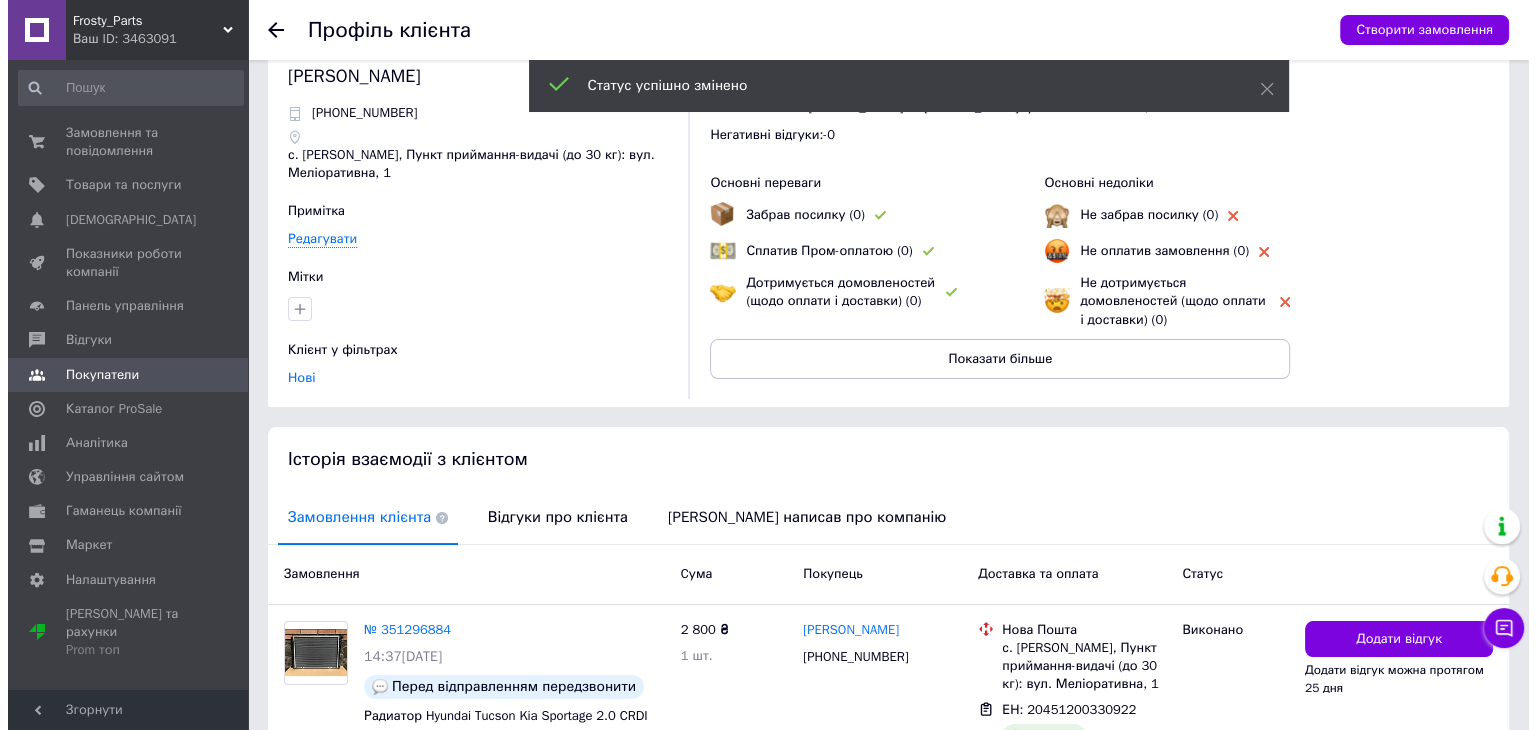 scroll, scrollTop: 178, scrollLeft: 0, axis: vertical 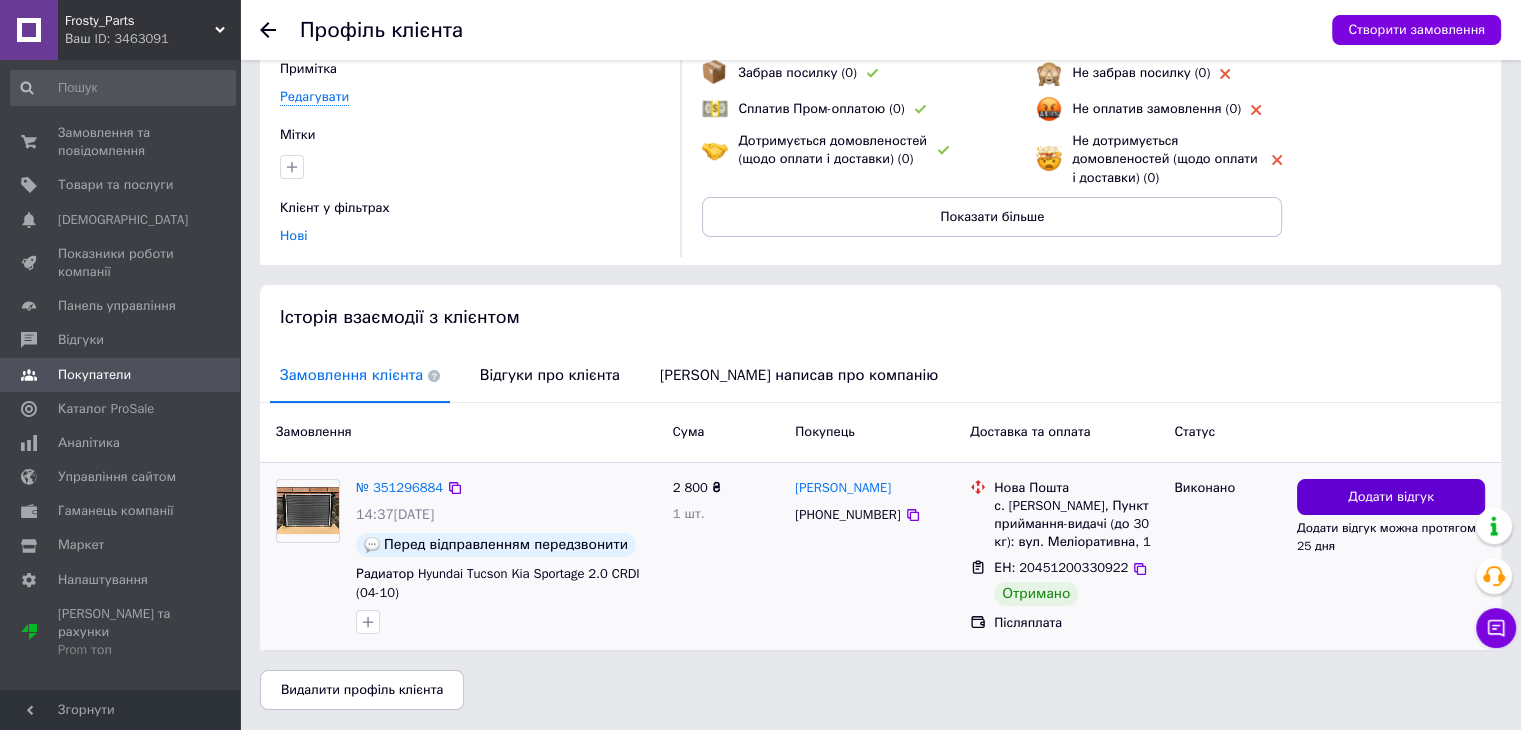 click on "Додати відгук" at bounding box center (1391, 497) 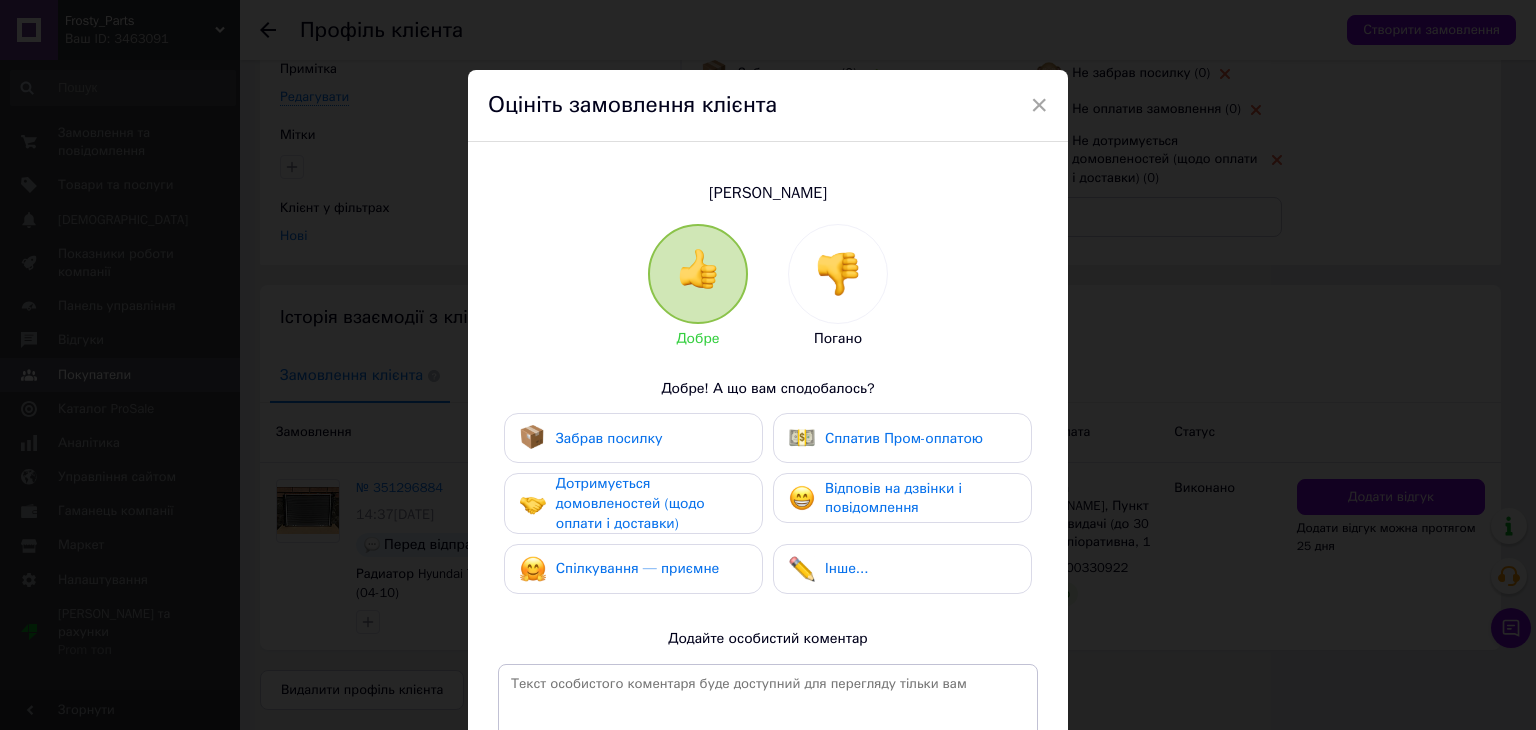 click on "Забрав посилку" at bounding box center [609, 438] 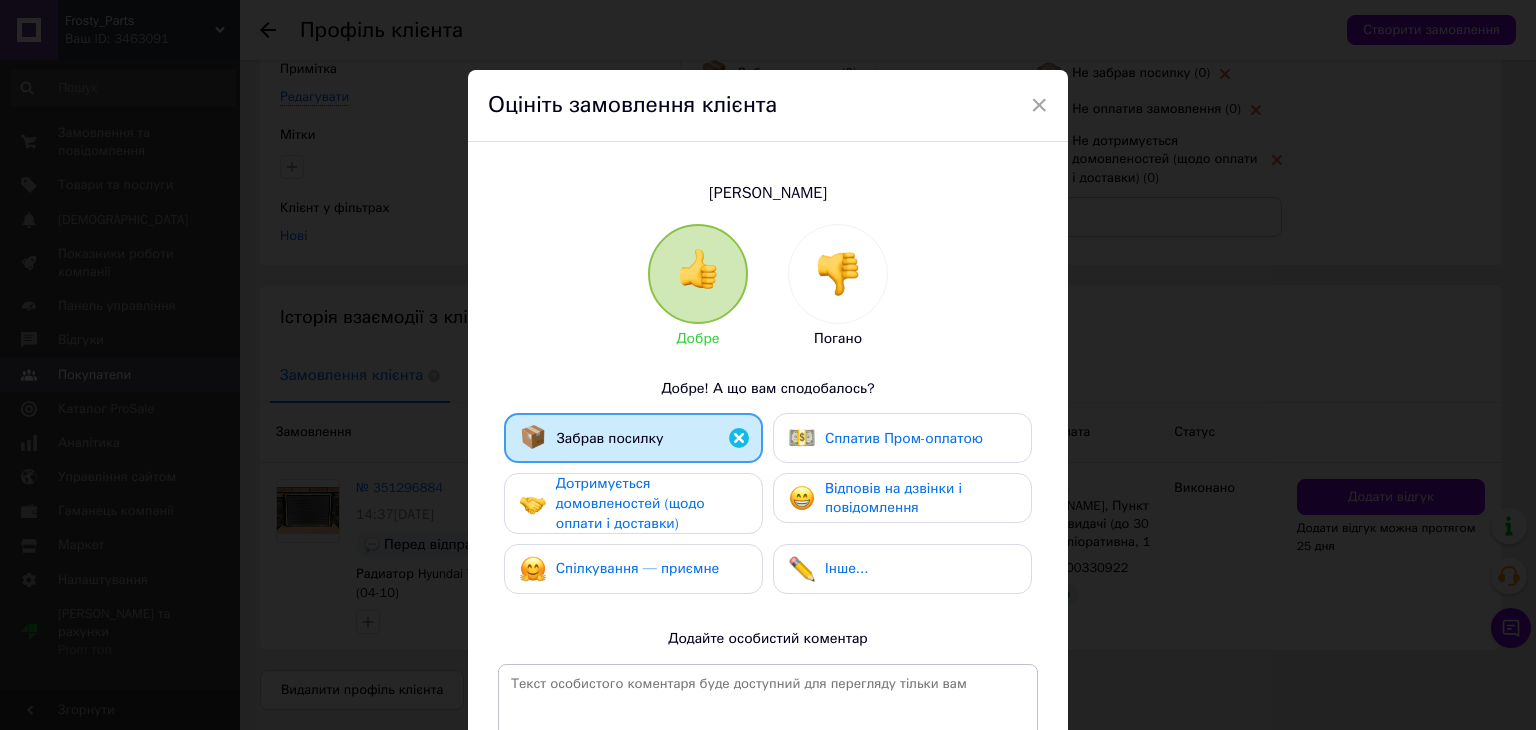 click on "Дотримується домовленостей (щодо оплати і доставки)" at bounding box center [630, 503] 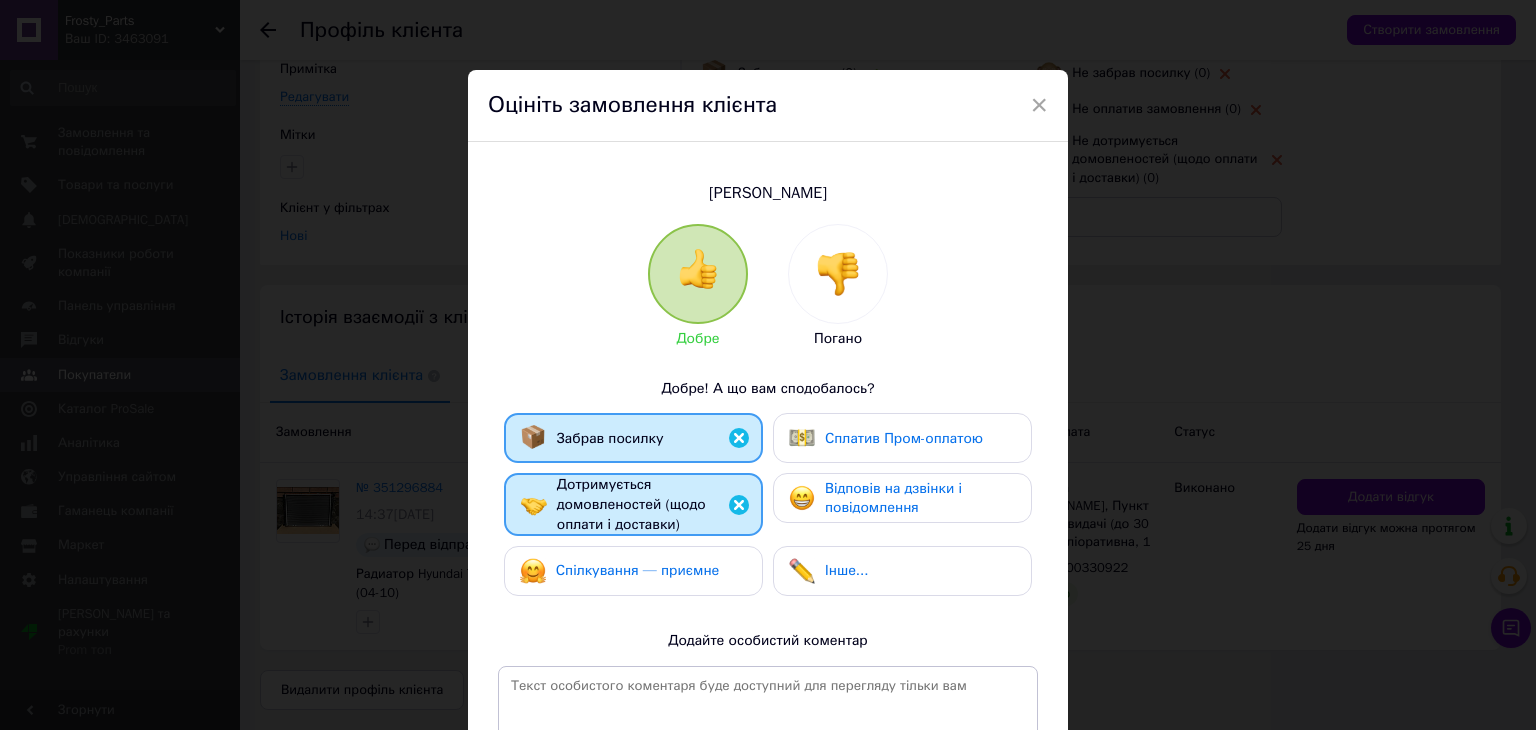 click on "Спілкування — приємне" at bounding box center [638, 570] 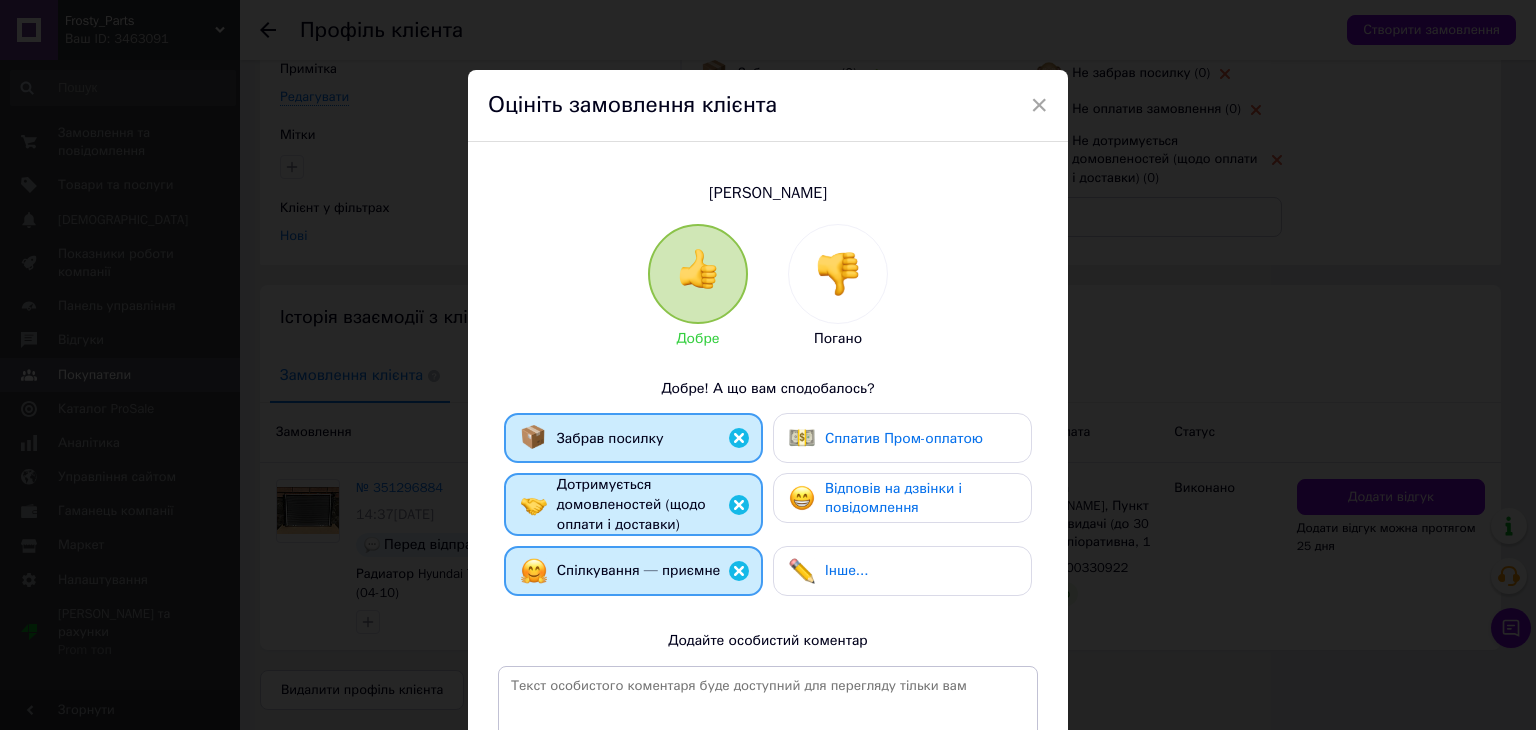 click on "Відповів на дзвінки і повідомлення" at bounding box center [893, 498] 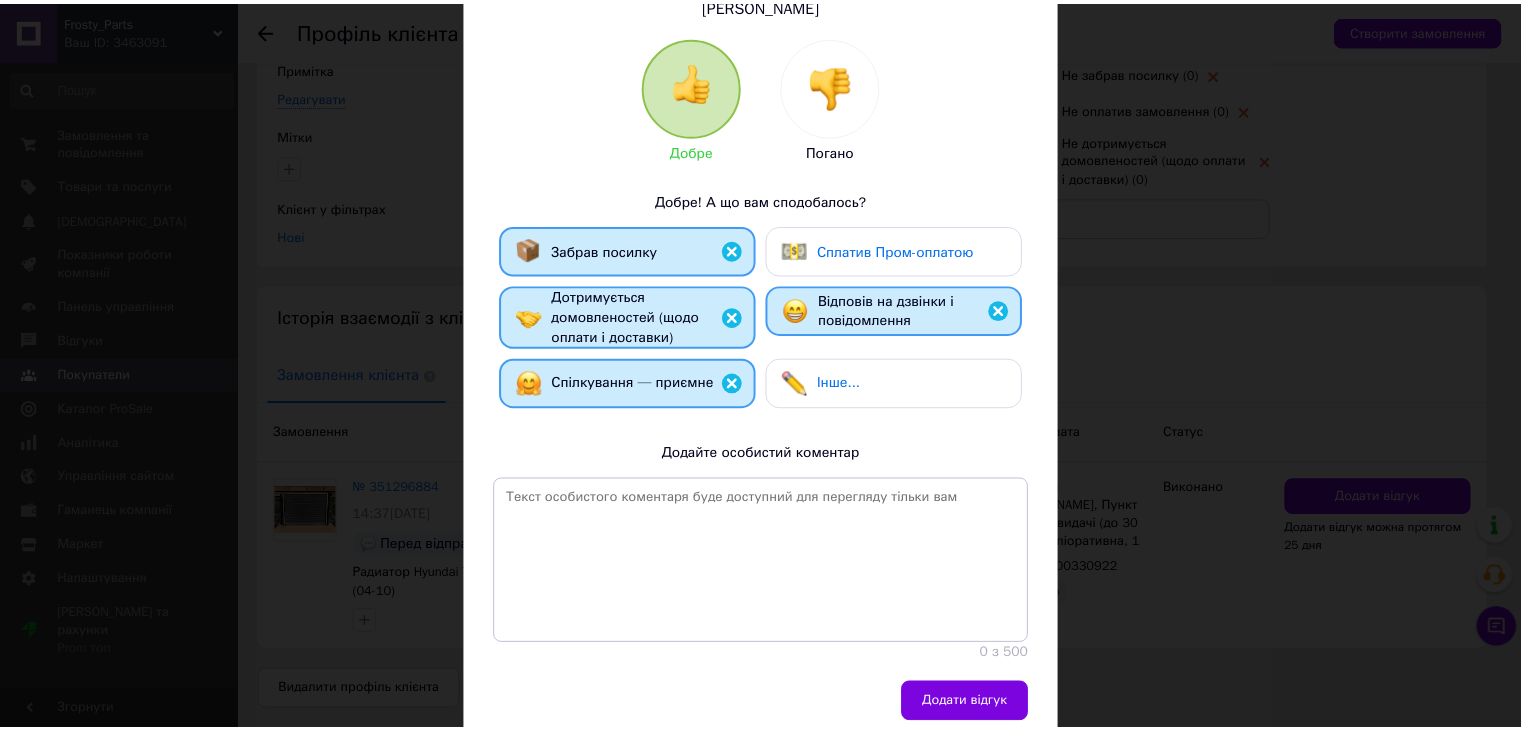 scroll, scrollTop: 267, scrollLeft: 0, axis: vertical 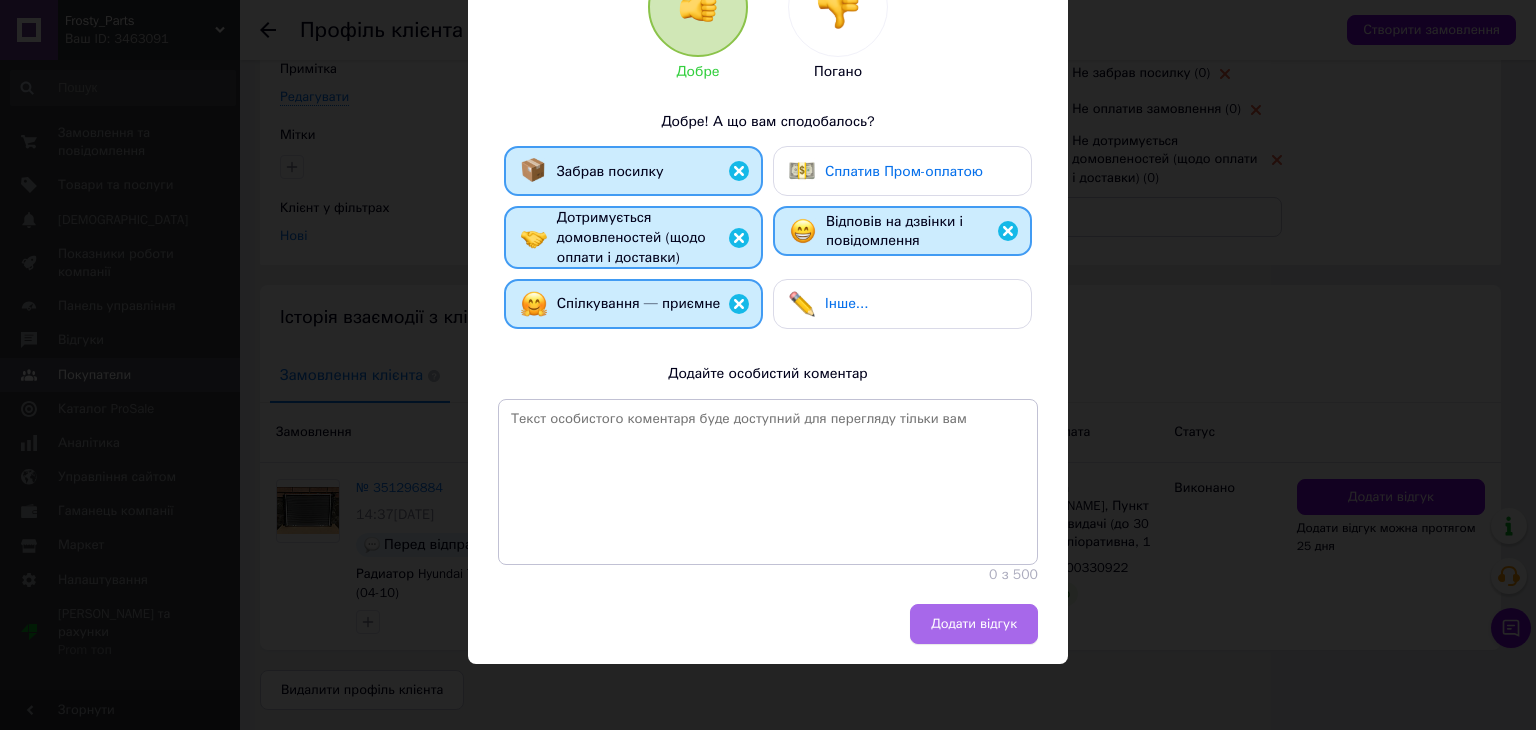 click on "Додати відгук" at bounding box center (974, 624) 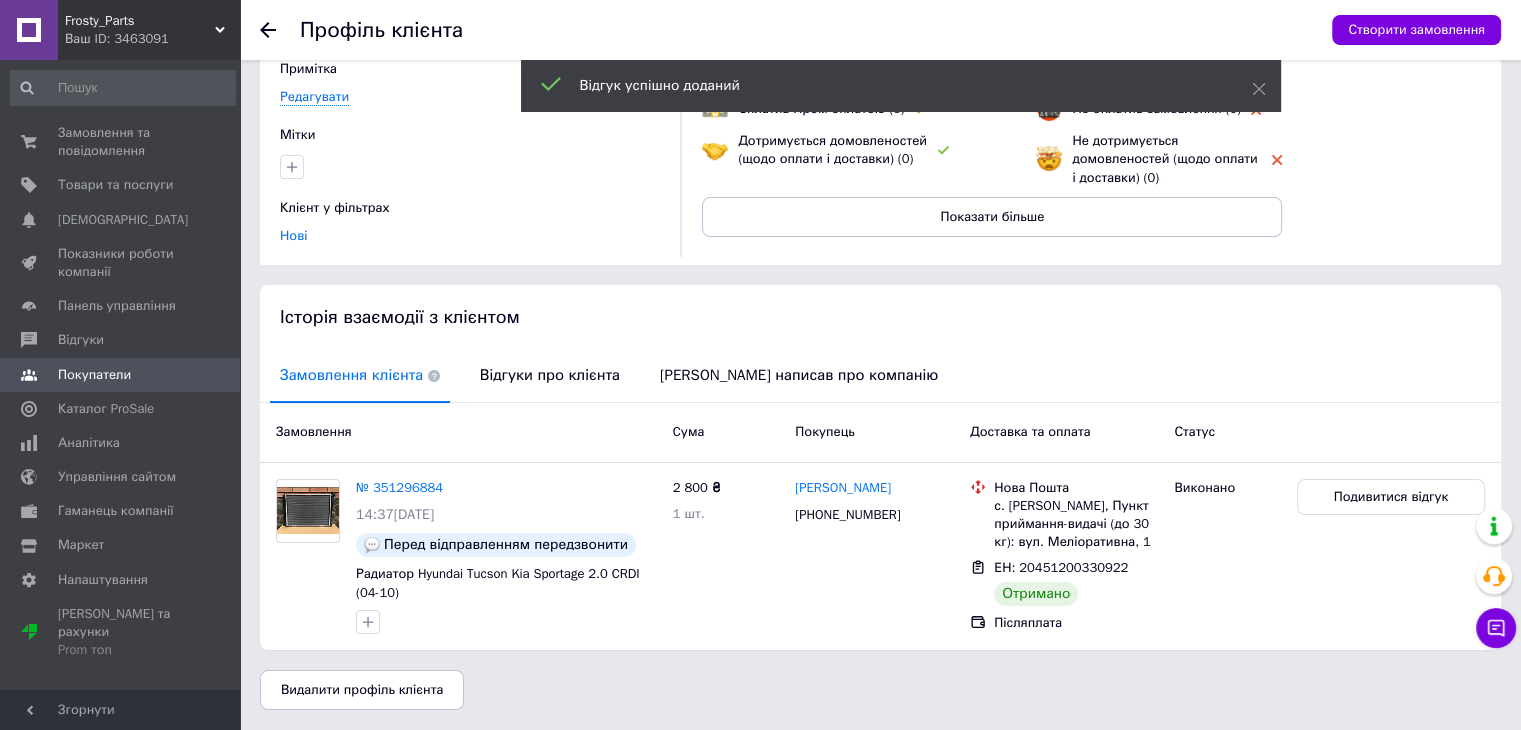 click 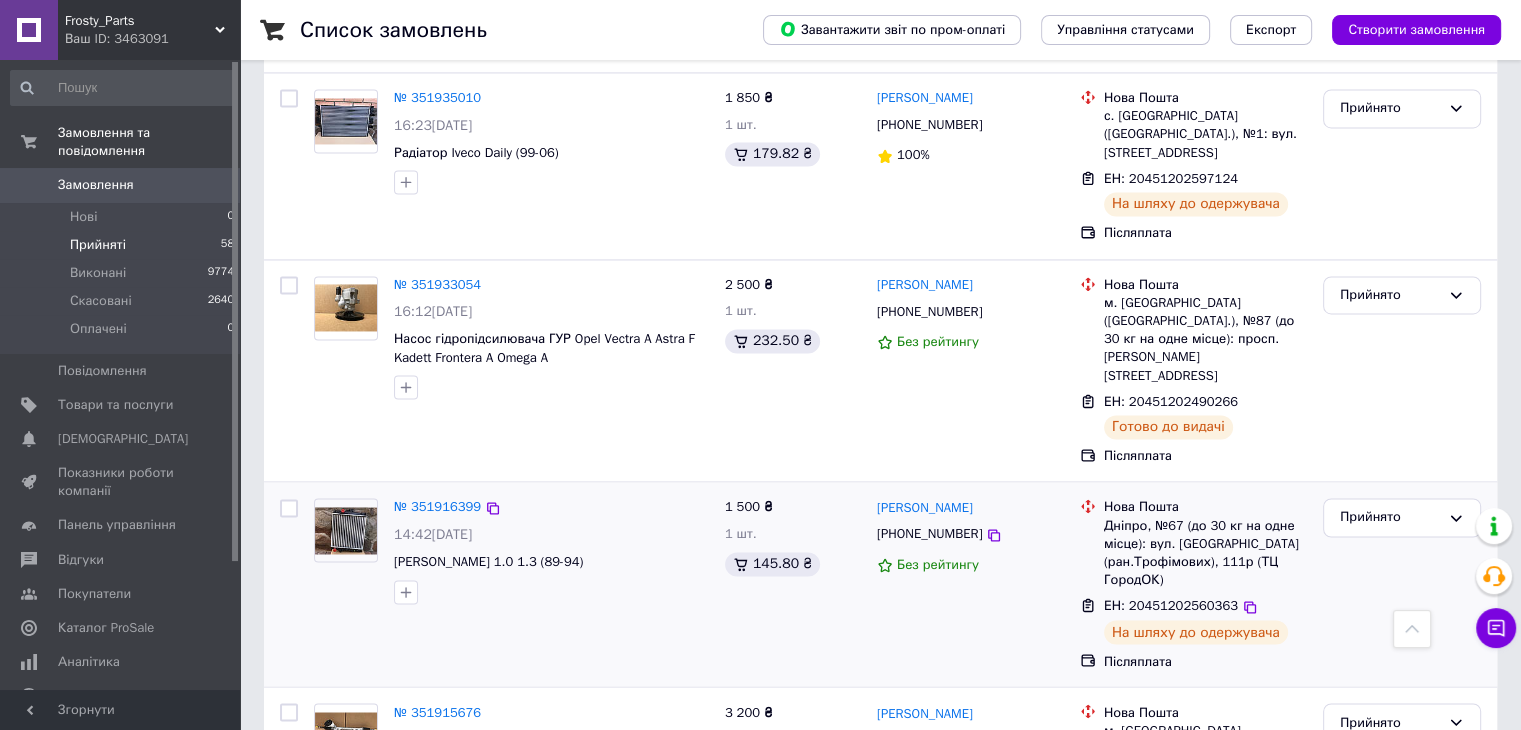 scroll, scrollTop: 3233, scrollLeft: 0, axis: vertical 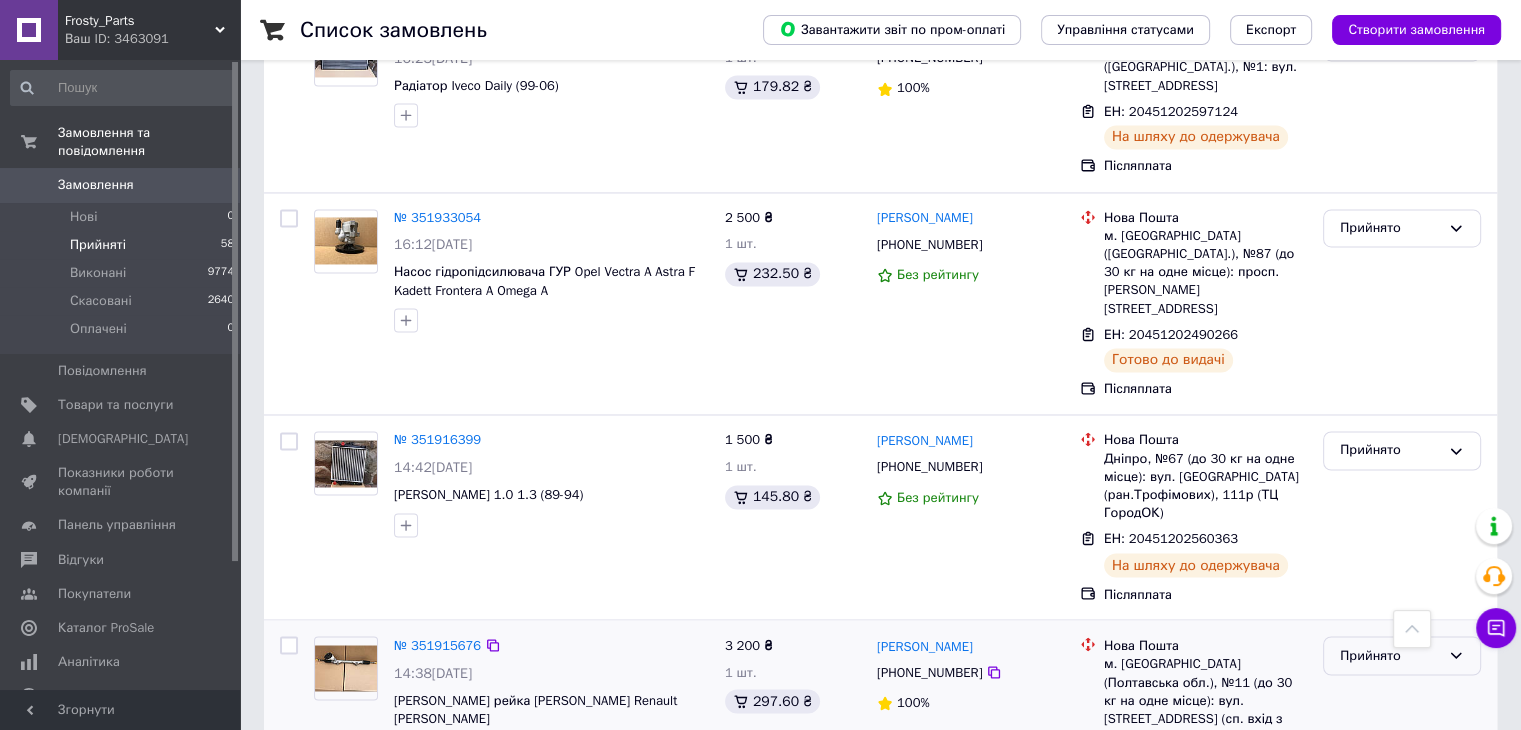 click on "Прийнято" at bounding box center (1402, 655) 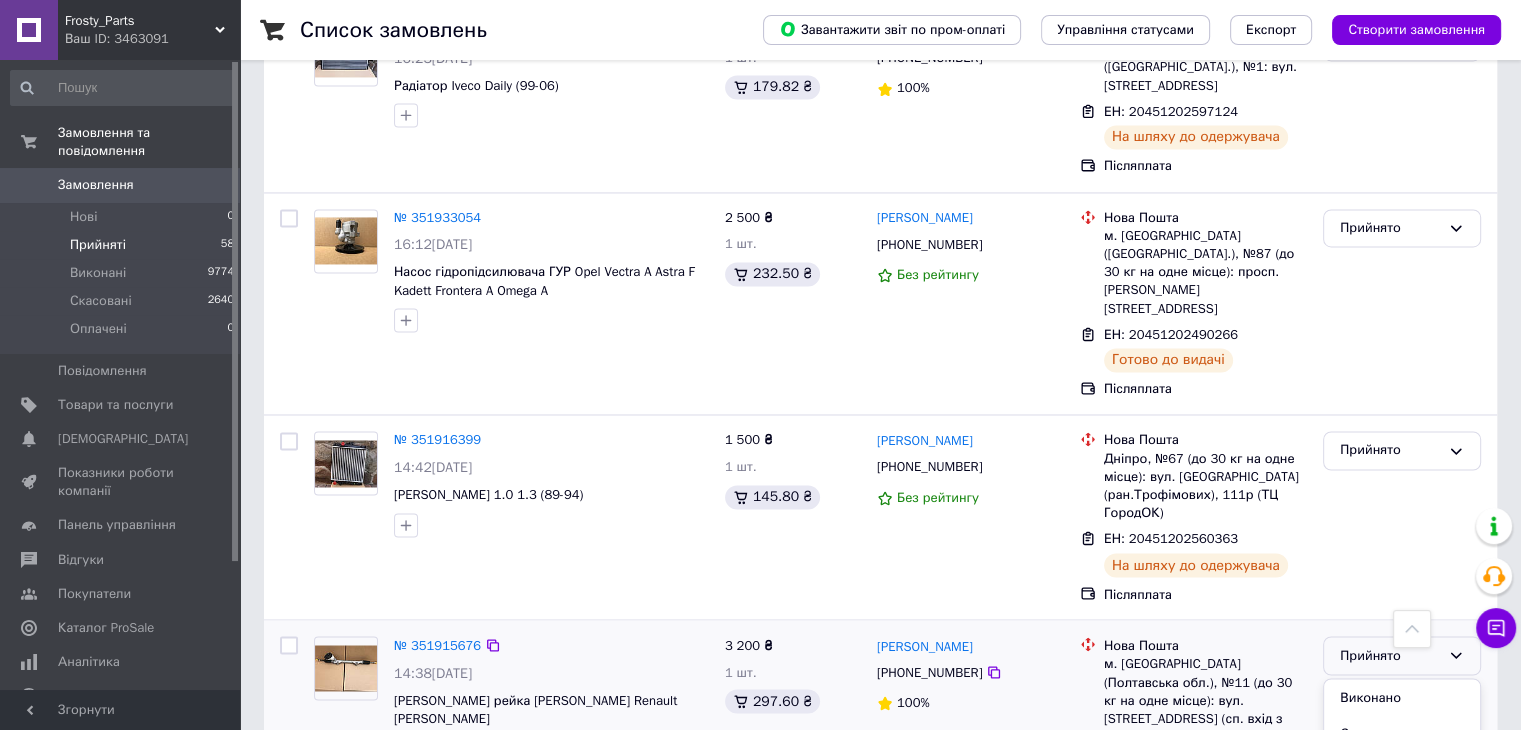 click on "Виконано" at bounding box center [1402, 697] 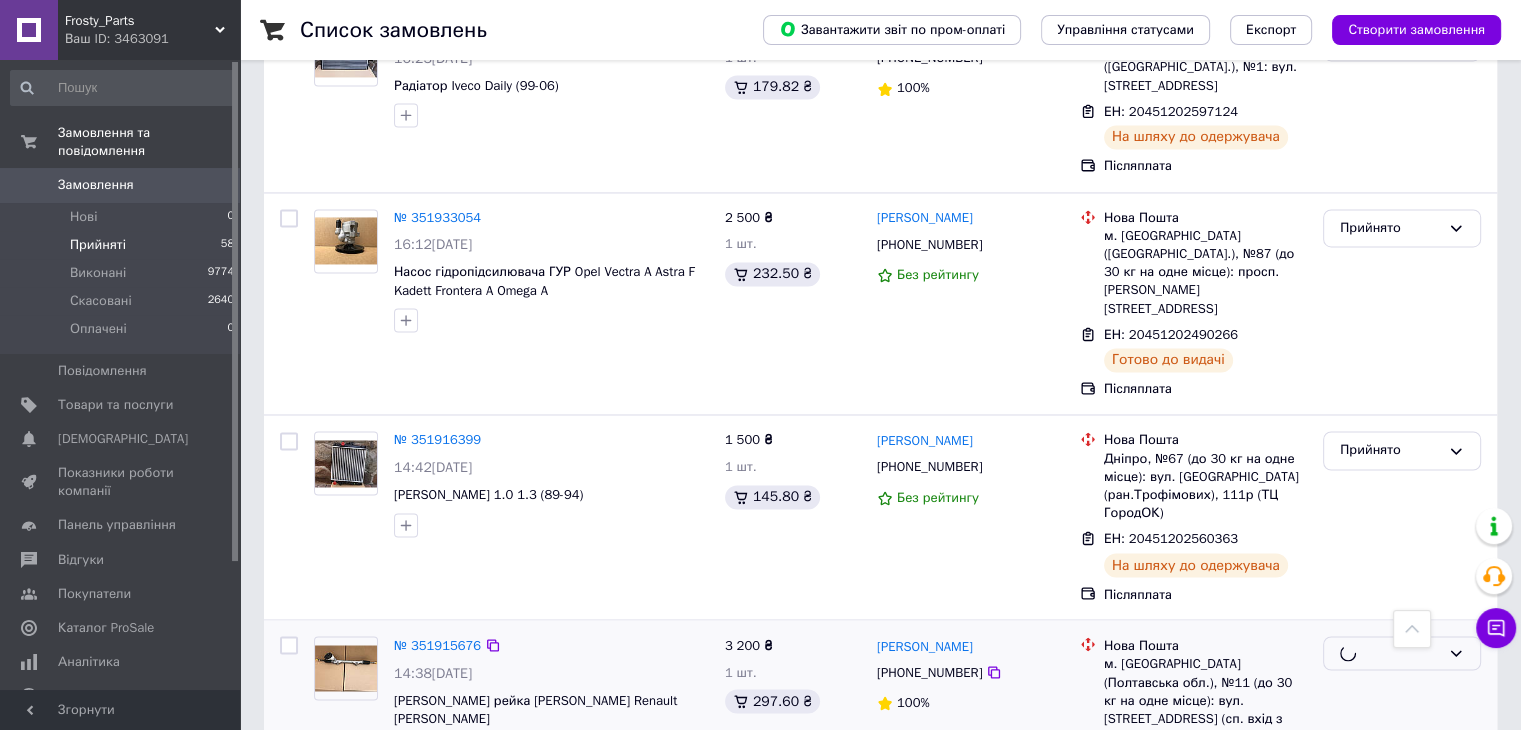 click on "[PERSON_NAME]" at bounding box center [925, 646] 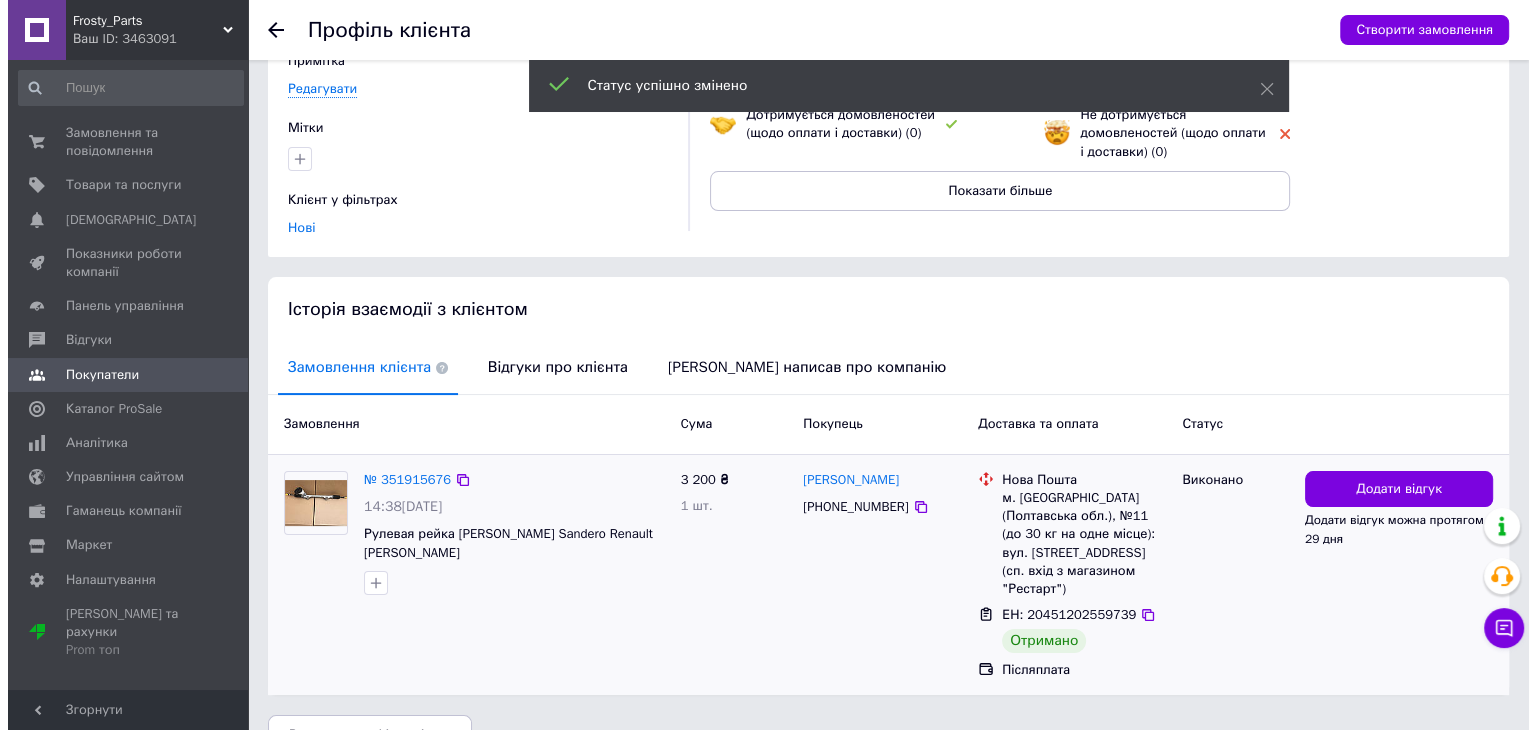 scroll, scrollTop: 212, scrollLeft: 0, axis: vertical 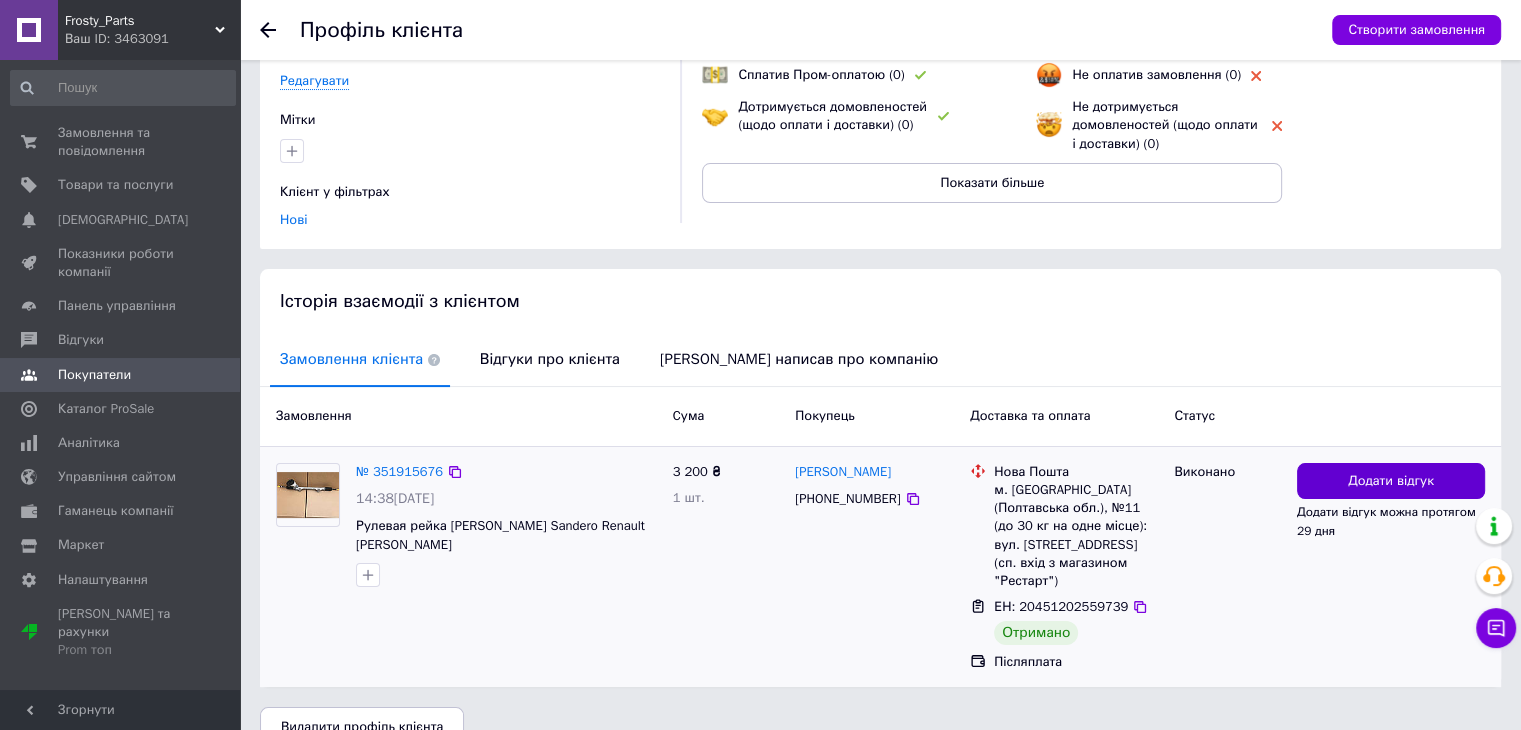 click on "Додати відгук" at bounding box center (1391, 481) 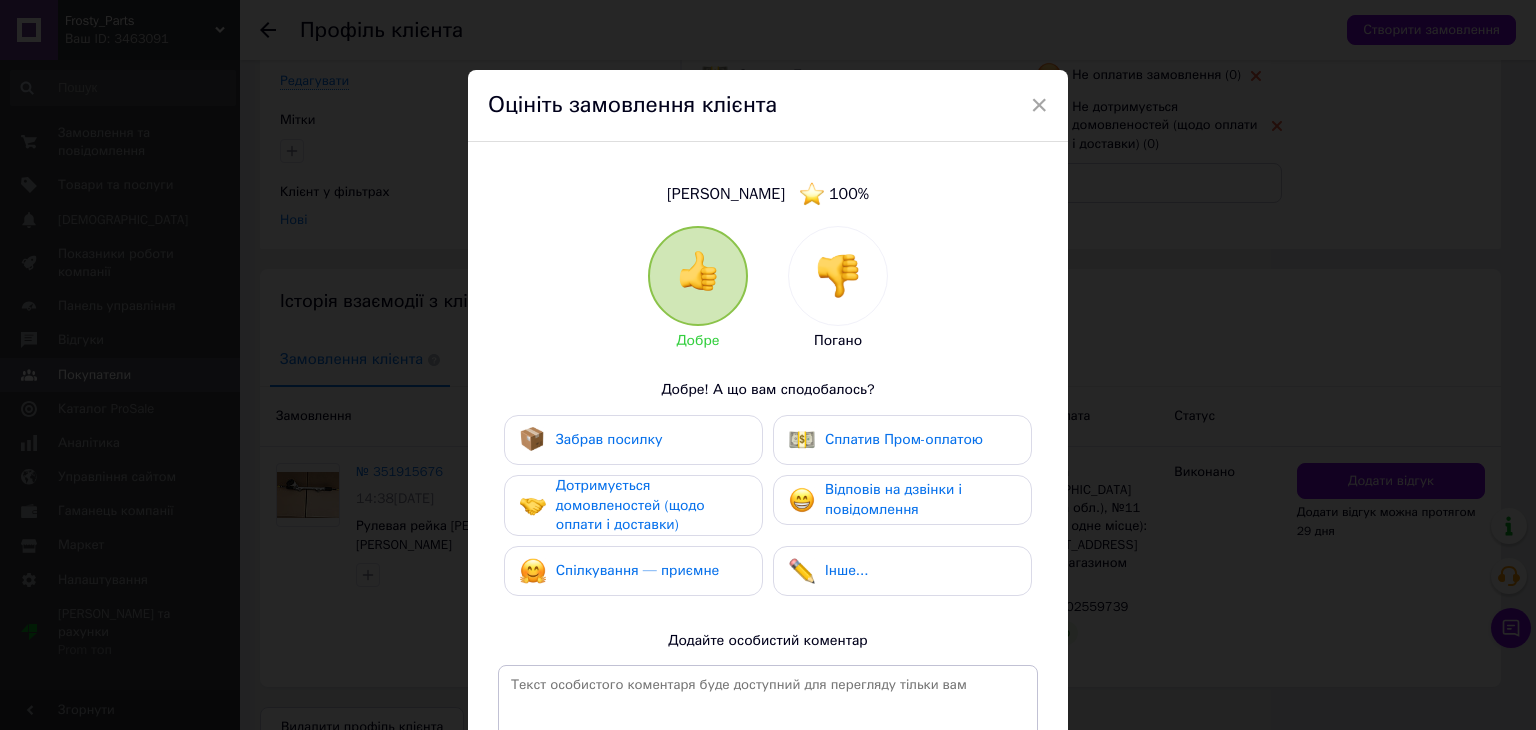 click on "Забрав посилку" at bounding box center (633, 440) 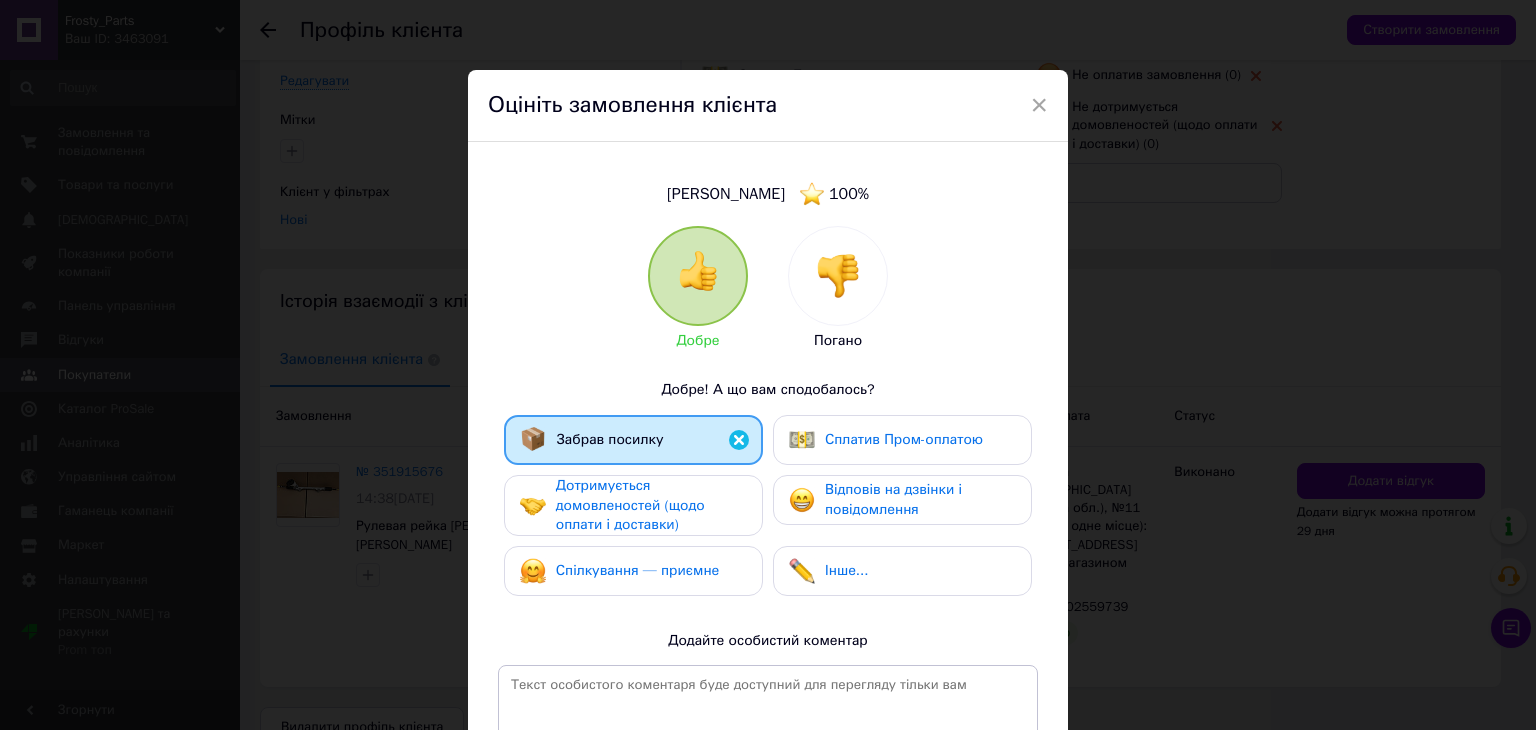 click on "Дотримується домовленостей (щодо оплати і доставки)" at bounding box center (651, 505) 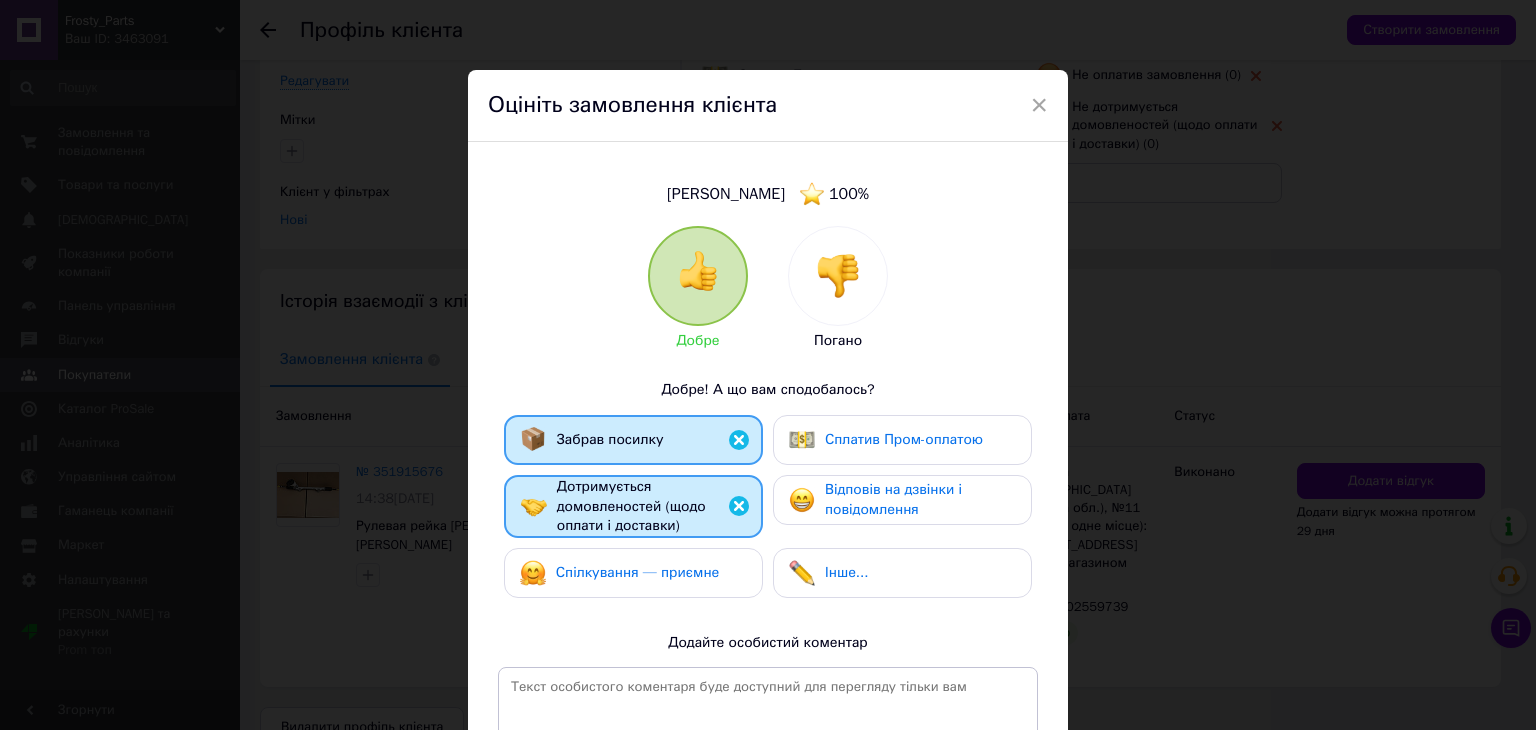 click on "Спілкування — приємне" at bounding box center (633, 573) 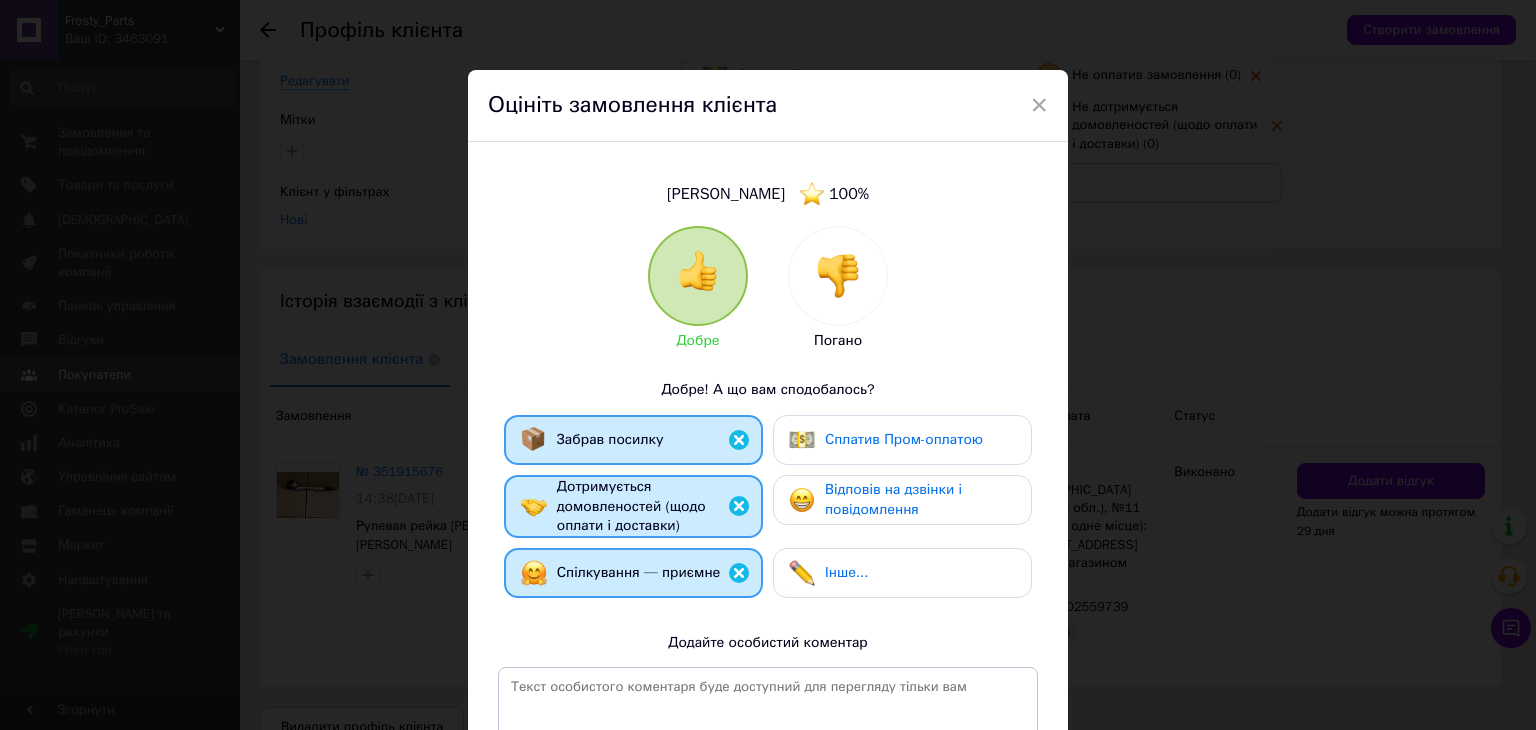 click on "Відповів на дзвінки і повідомлення" at bounding box center (893, 499) 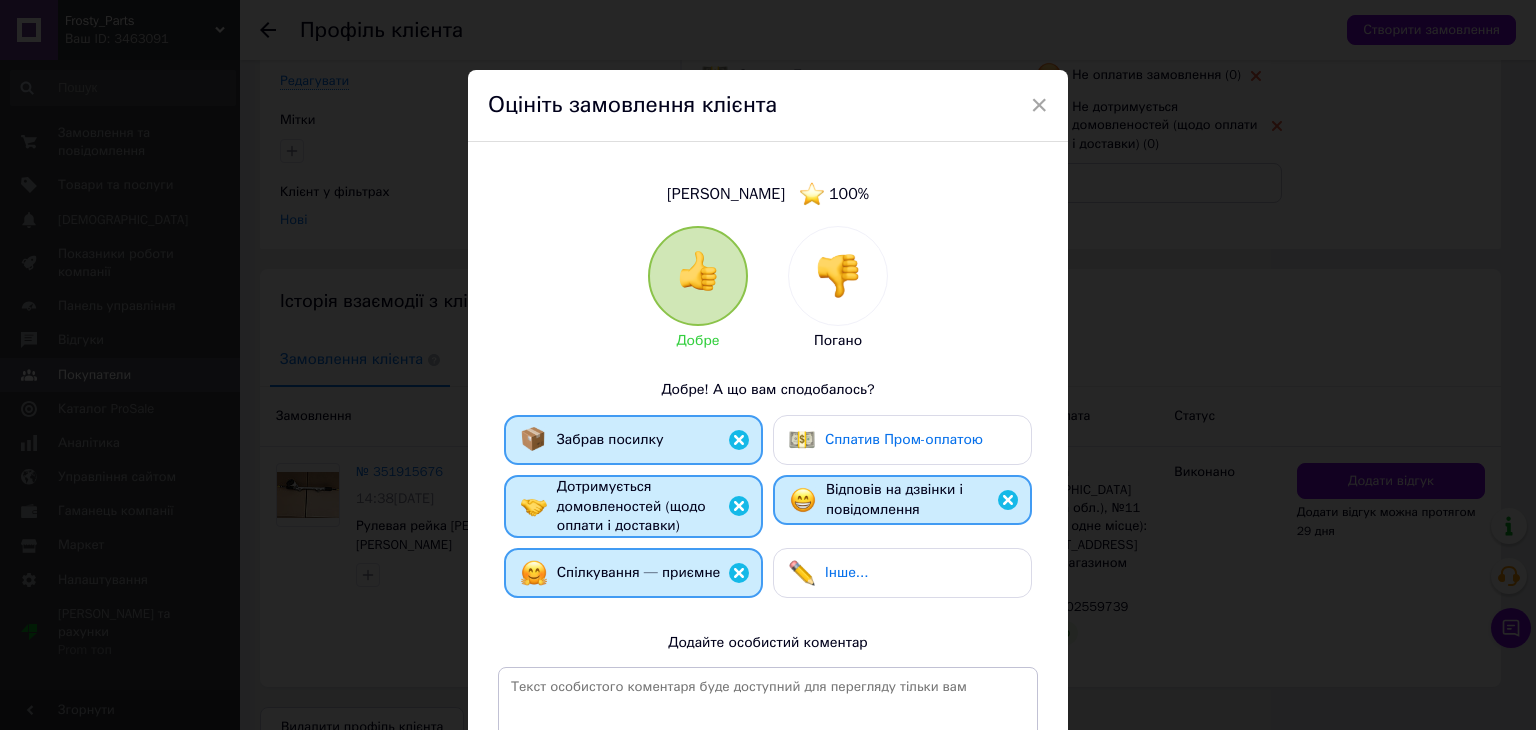 scroll, scrollTop: 268, scrollLeft: 0, axis: vertical 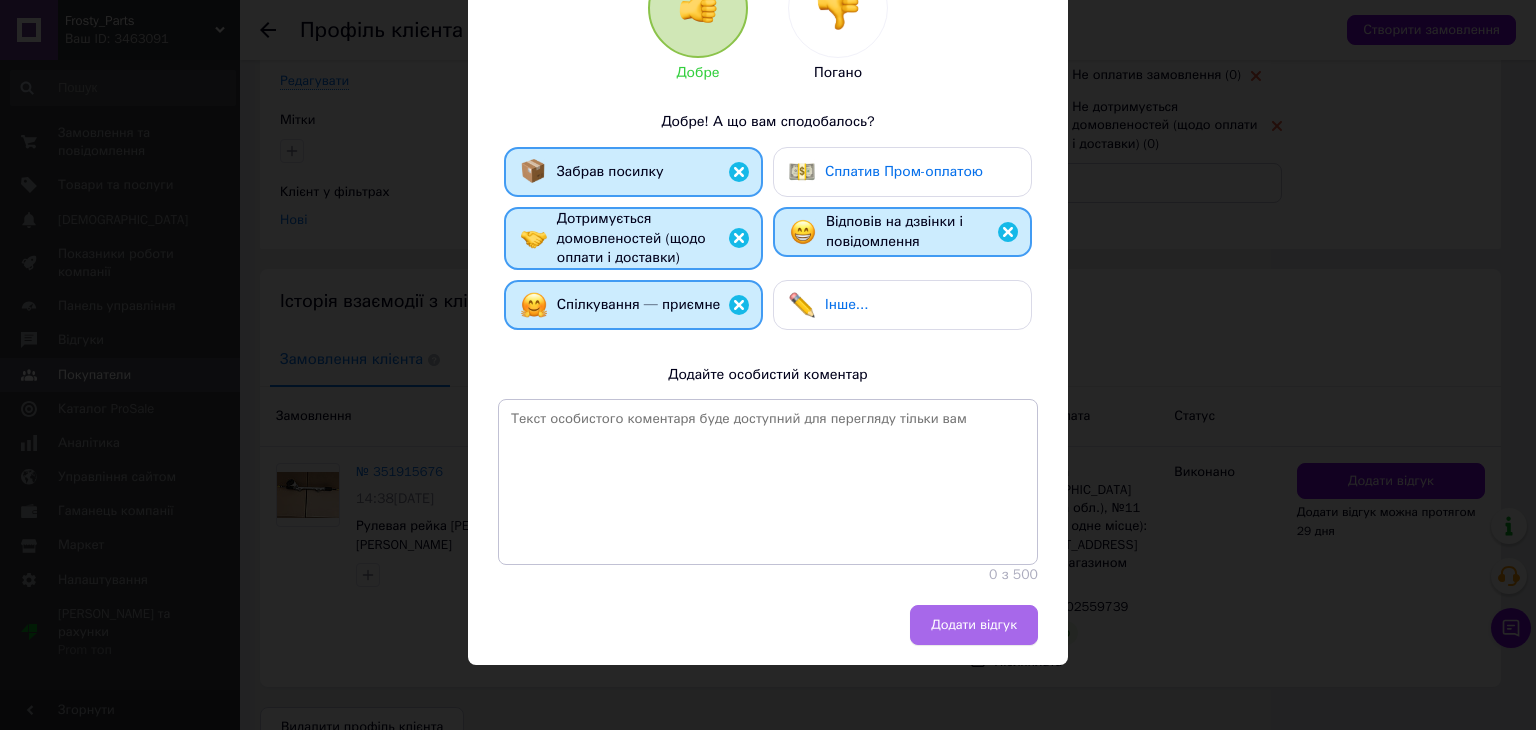 click on "Додати відгук" at bounding box center (974, 625) 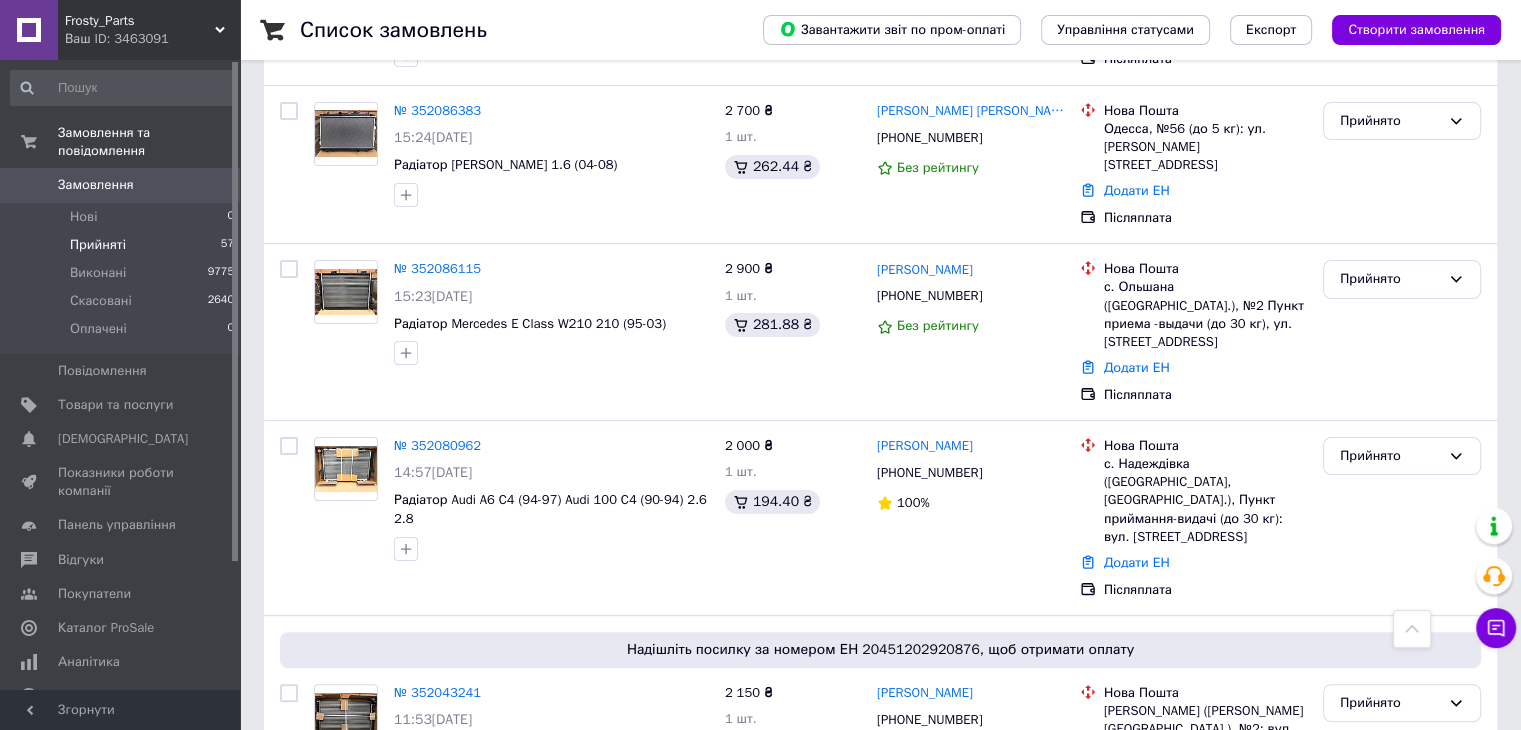 scroll, scrollTop: 0, scrollLeft: 0, axis: both 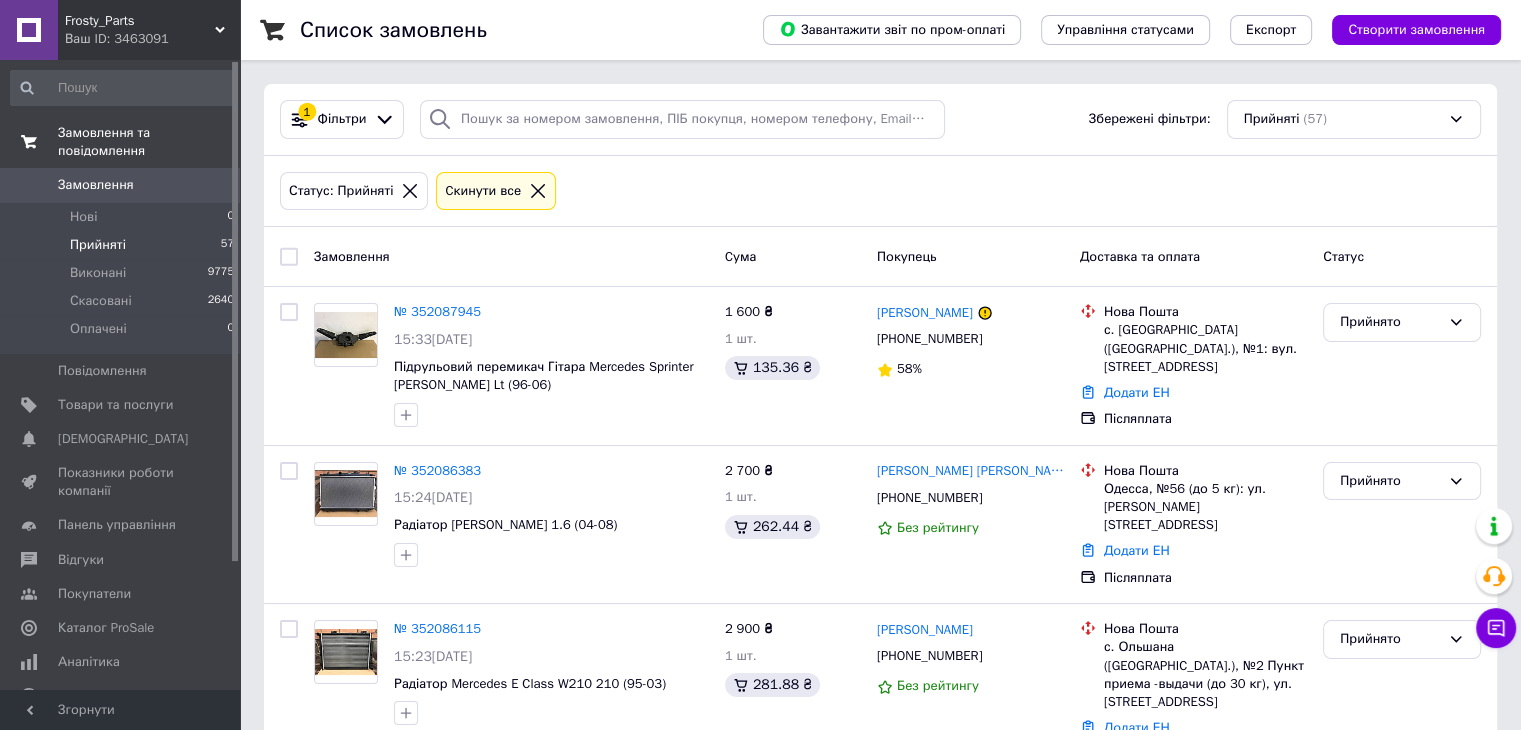 click on "Замовлення та повідомлення" at bounding box center [123, 142] 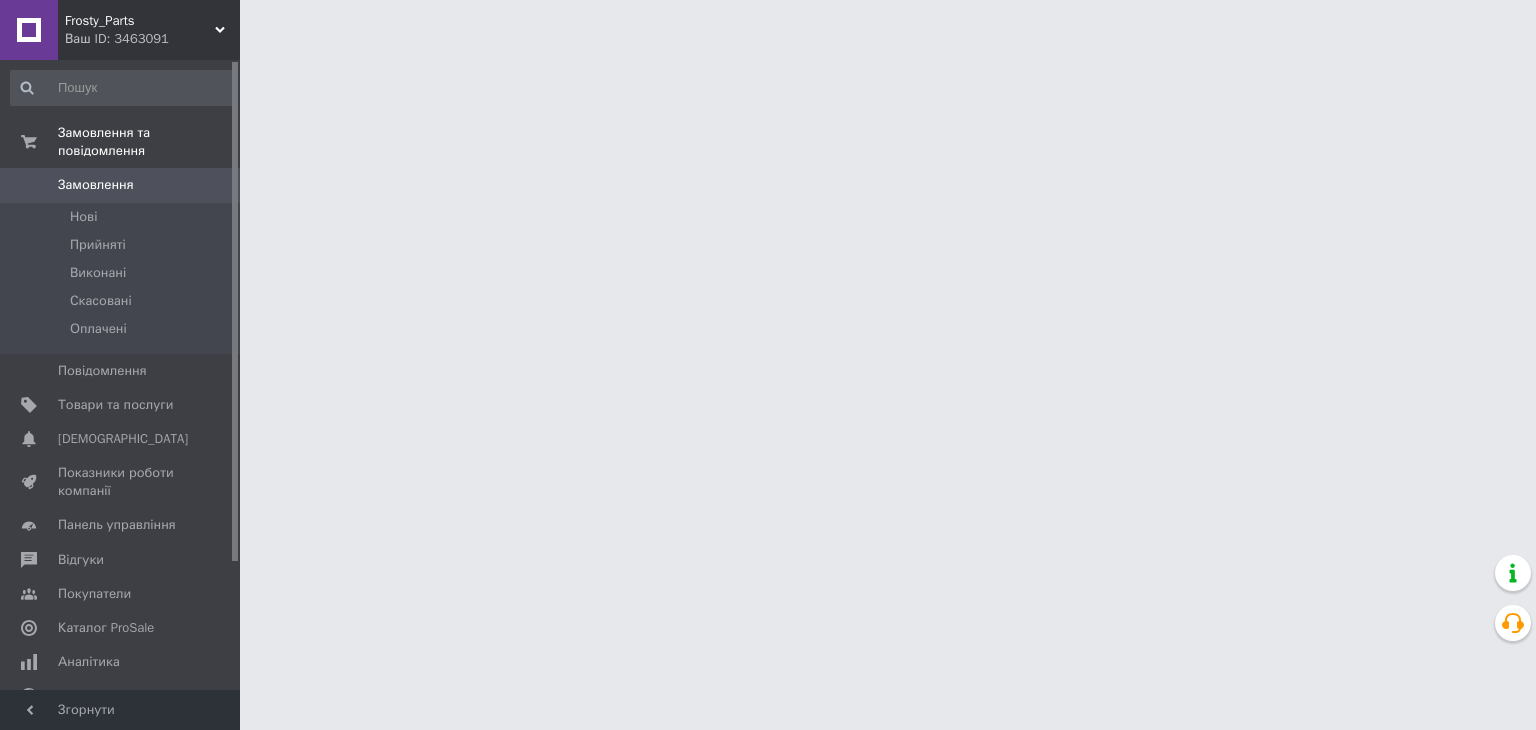 scroll, scrollTop: 0, scrollLeft: 0, axis: both 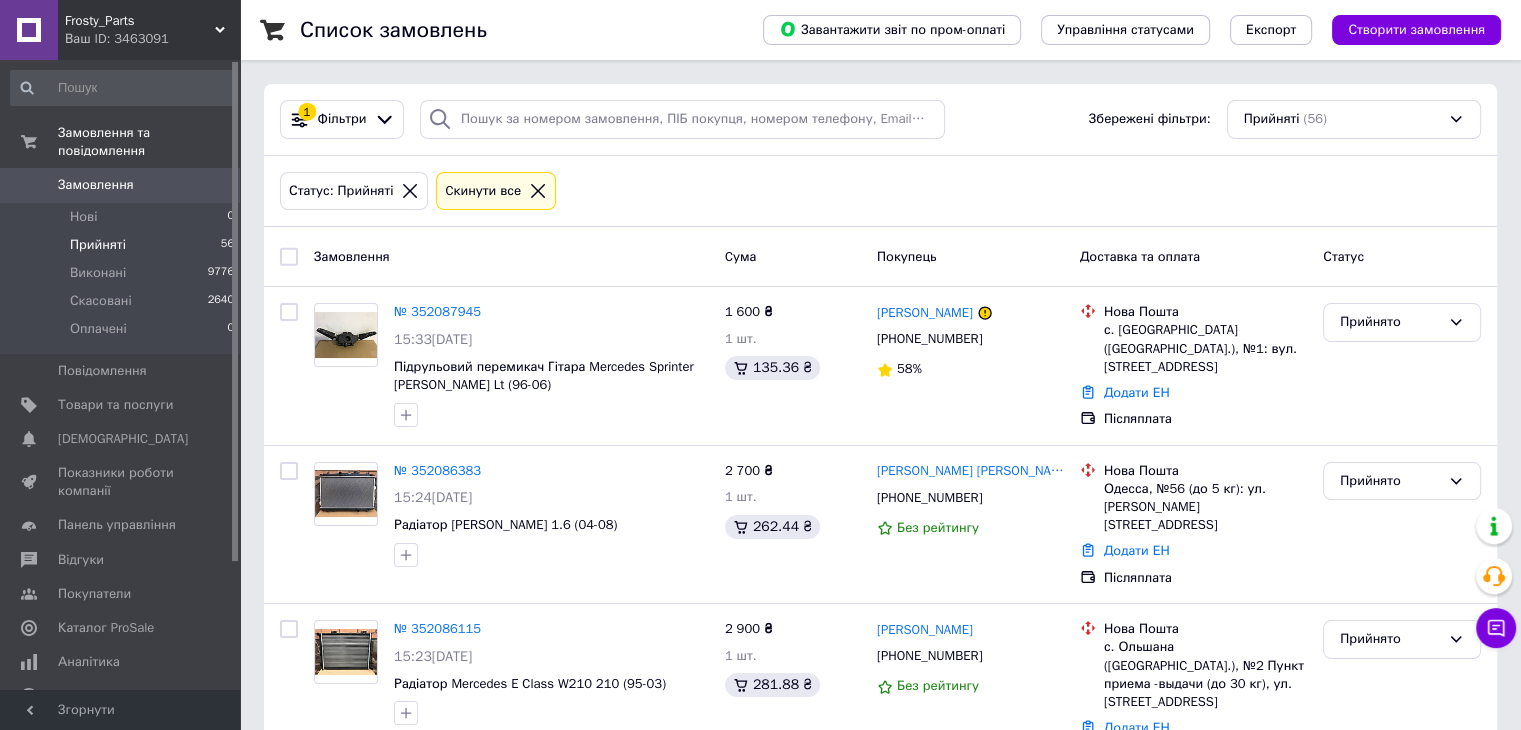 click on "Замовлення" at bounding box center [121, 185] 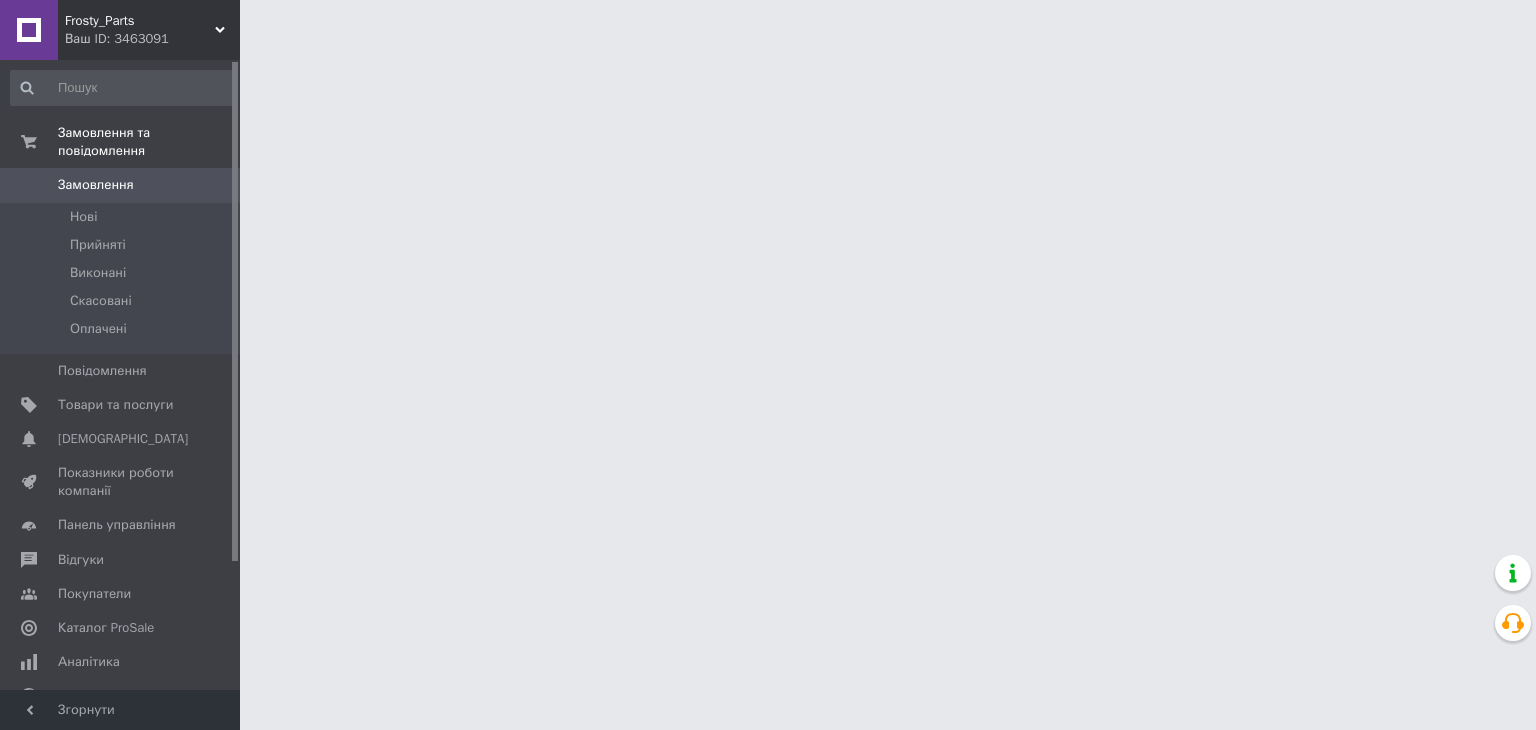 scroll, scrollTop: 0, scrollLeft: 0, axis: both 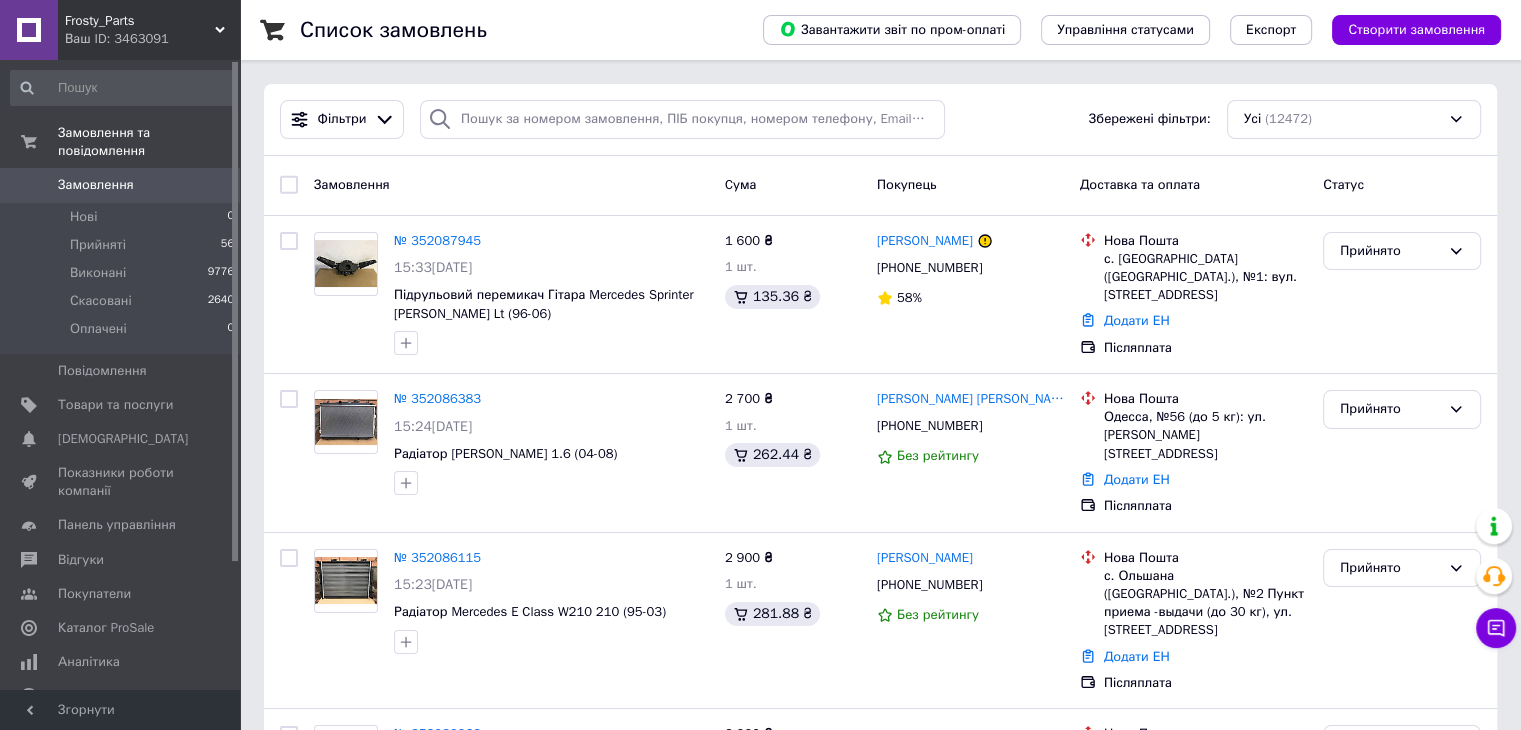 click on "Замовлення" at bounding box center (96, 185) 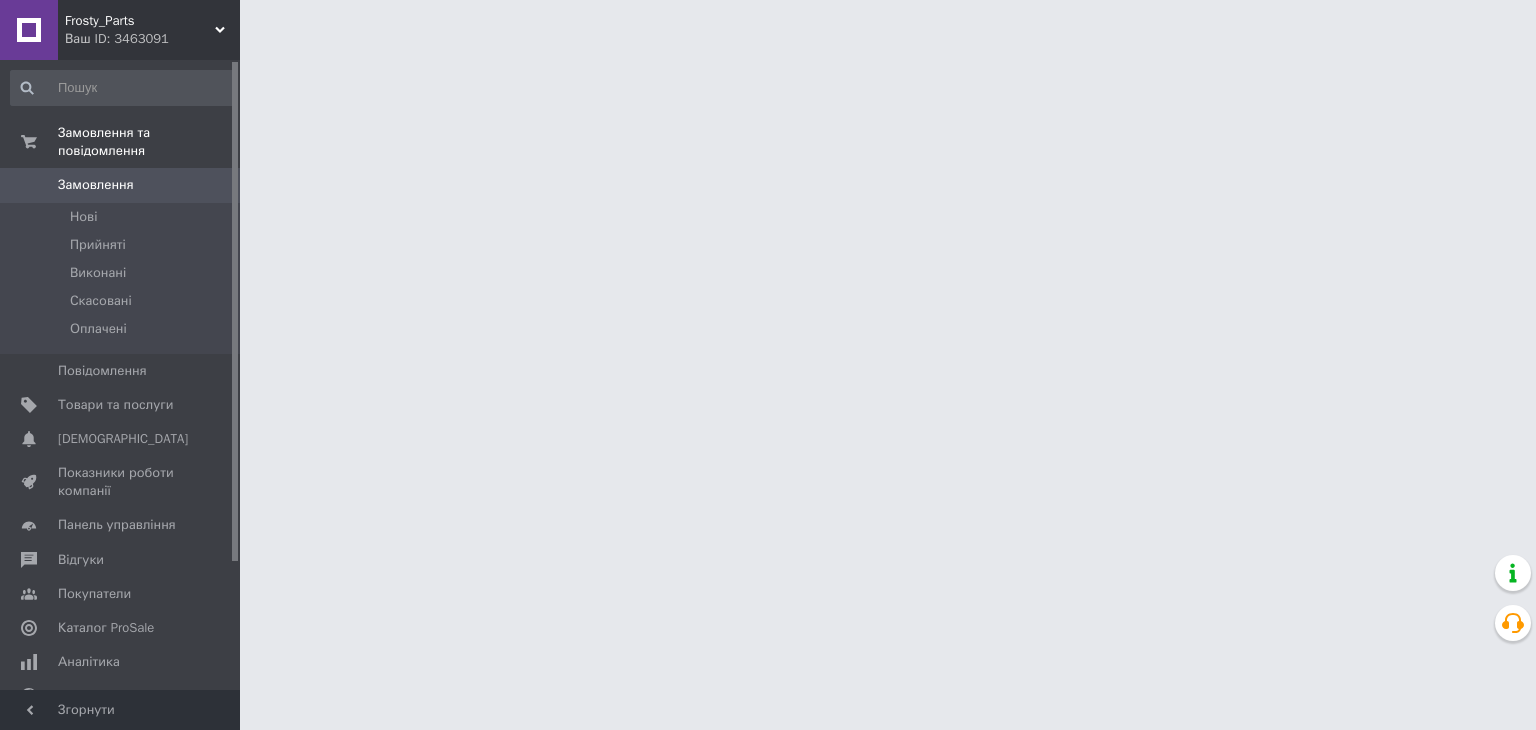 scroll, scrollTop: 0, scrollLeft: 0, axis: both 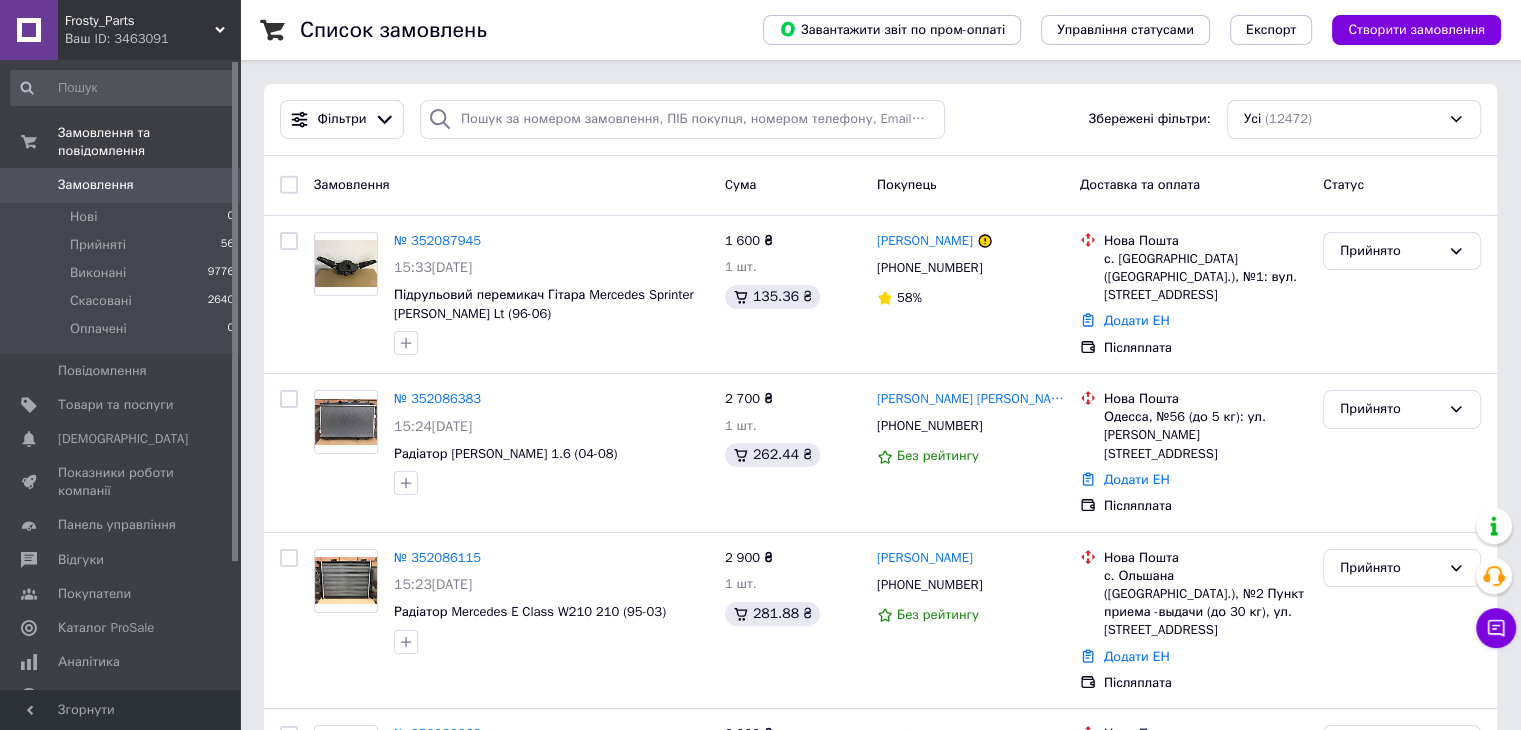 click on "Замовлення" at bounding box center [96, 185] 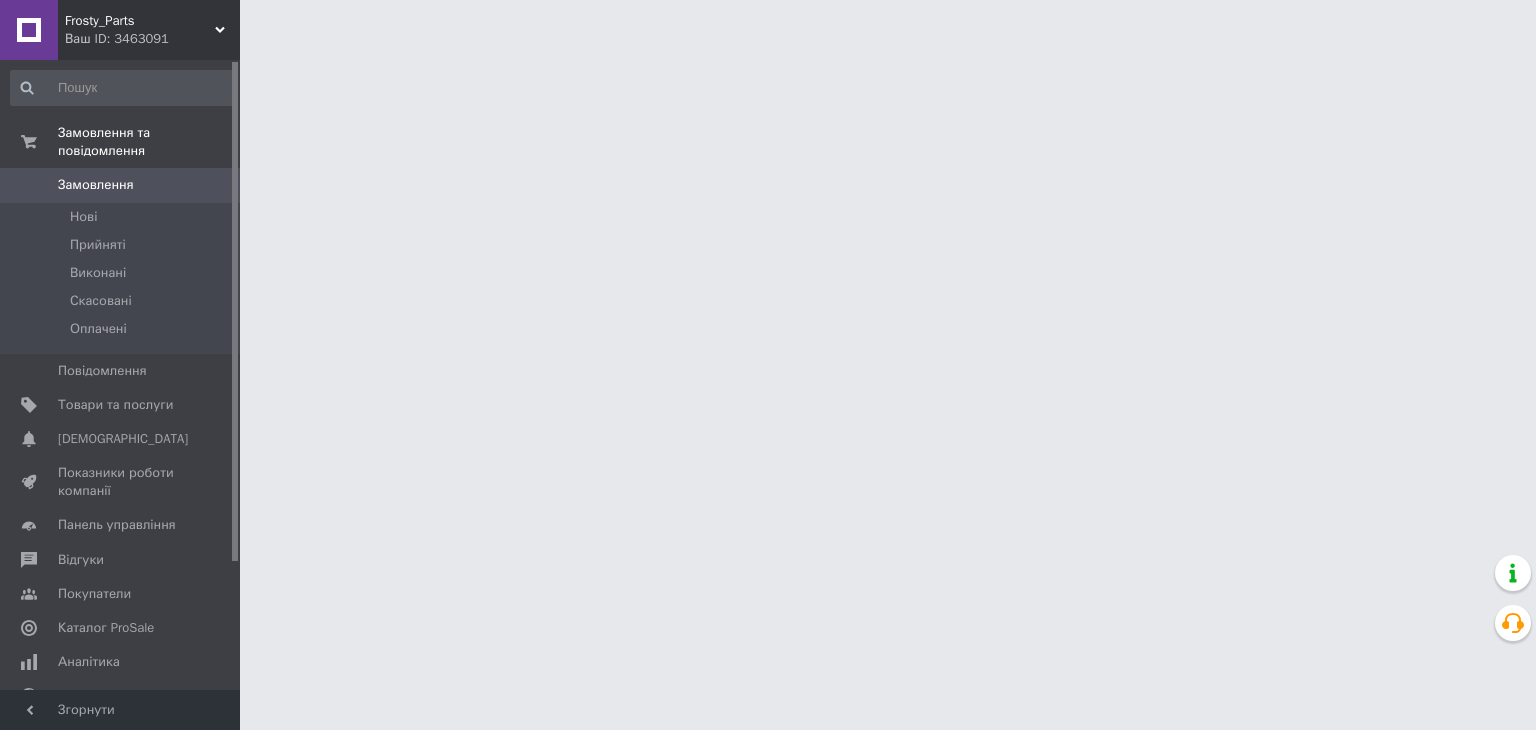 scroll, scrollTop: 0, scrollLeft: 0, axis: both 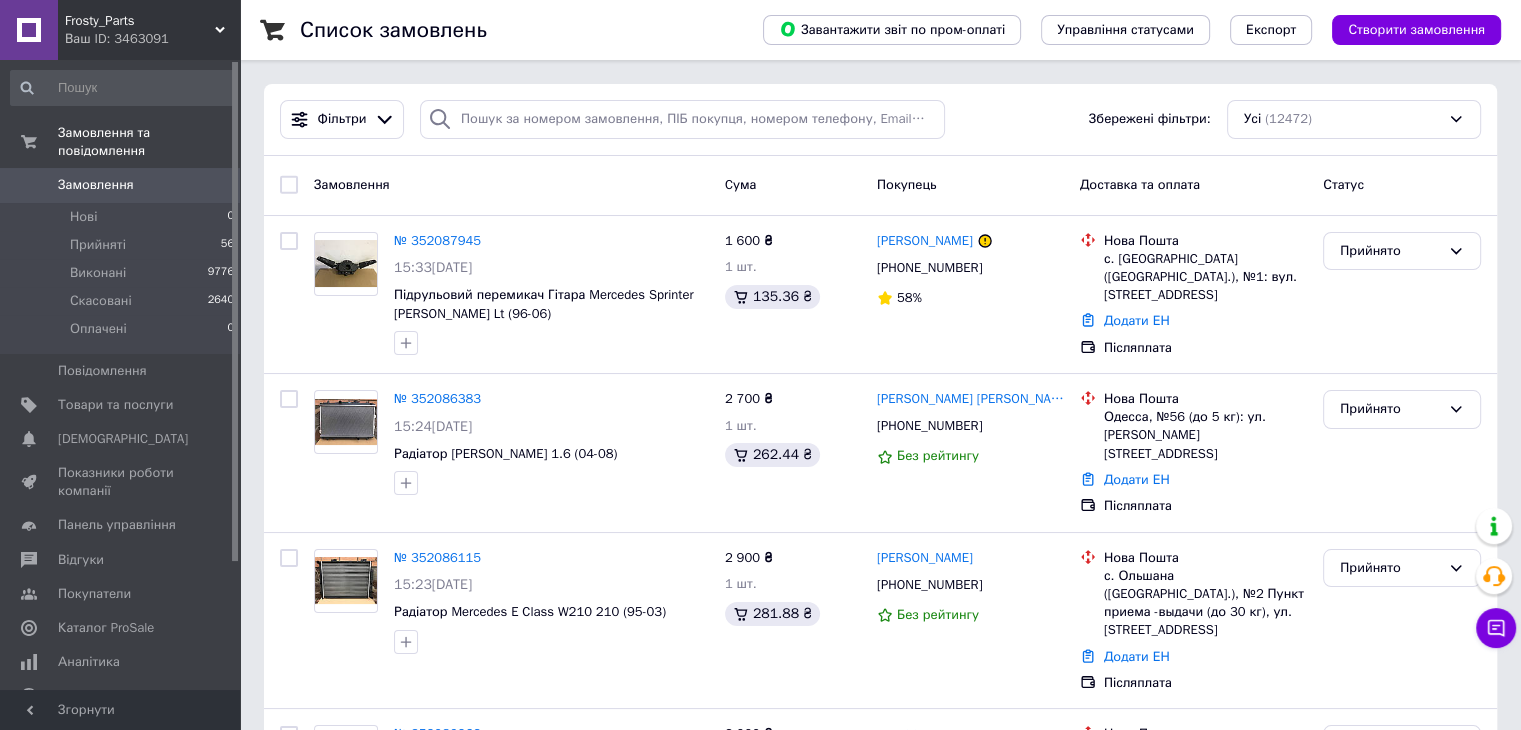 click on "Замовлення" at bounding box center (121, 185) 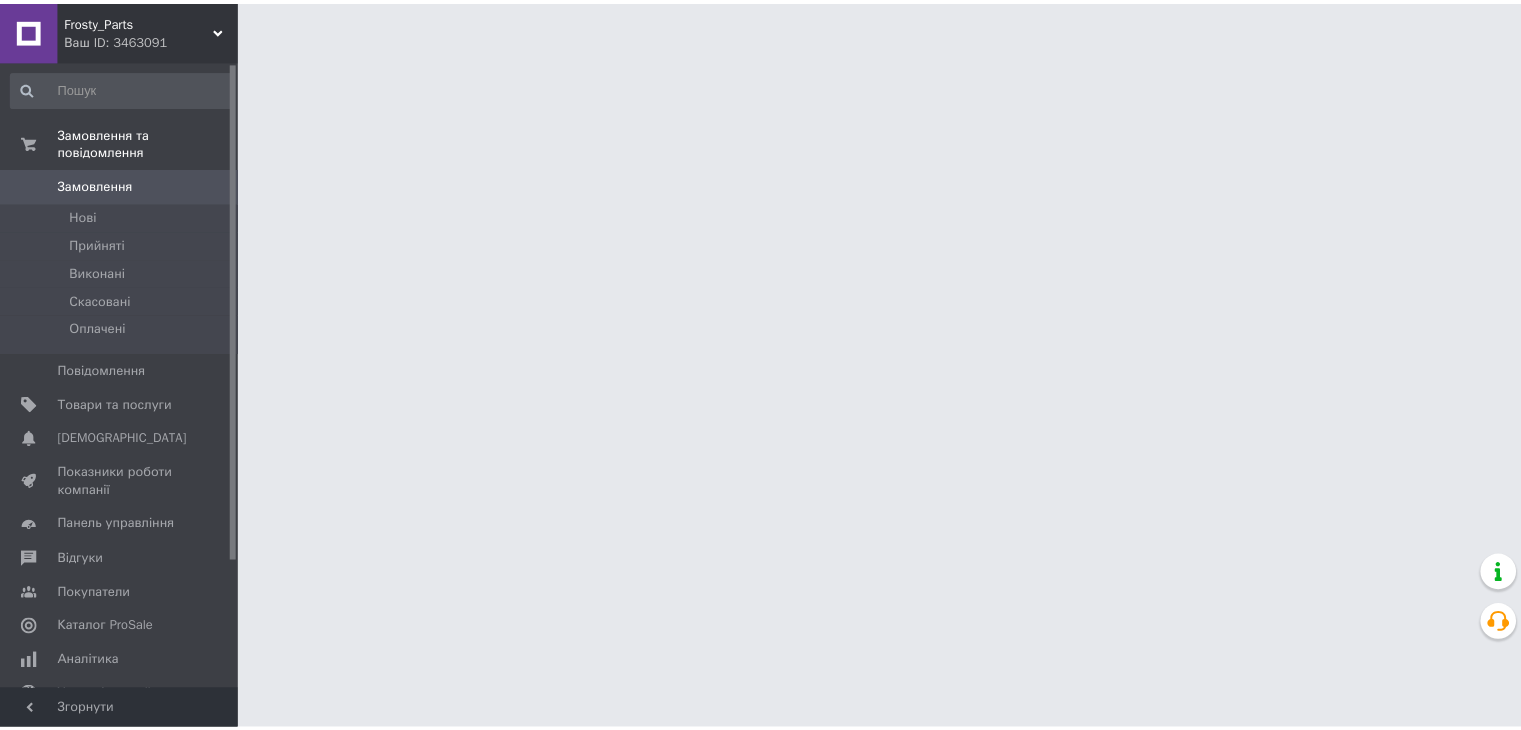 scroll, scrollTop: 0, scrollLeft: 0, axis: both 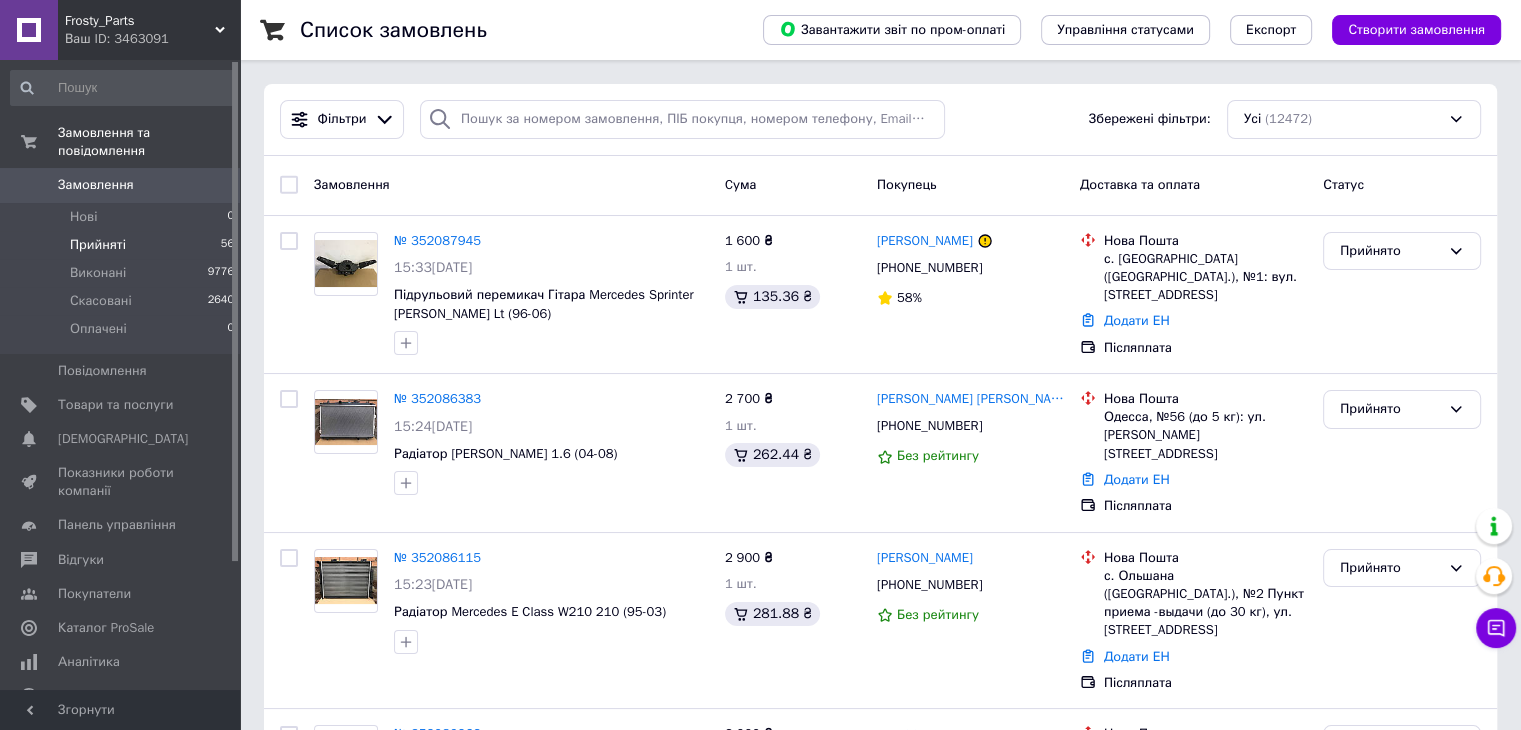 click on "Прийняті 56" at bounding box center (123, 245) 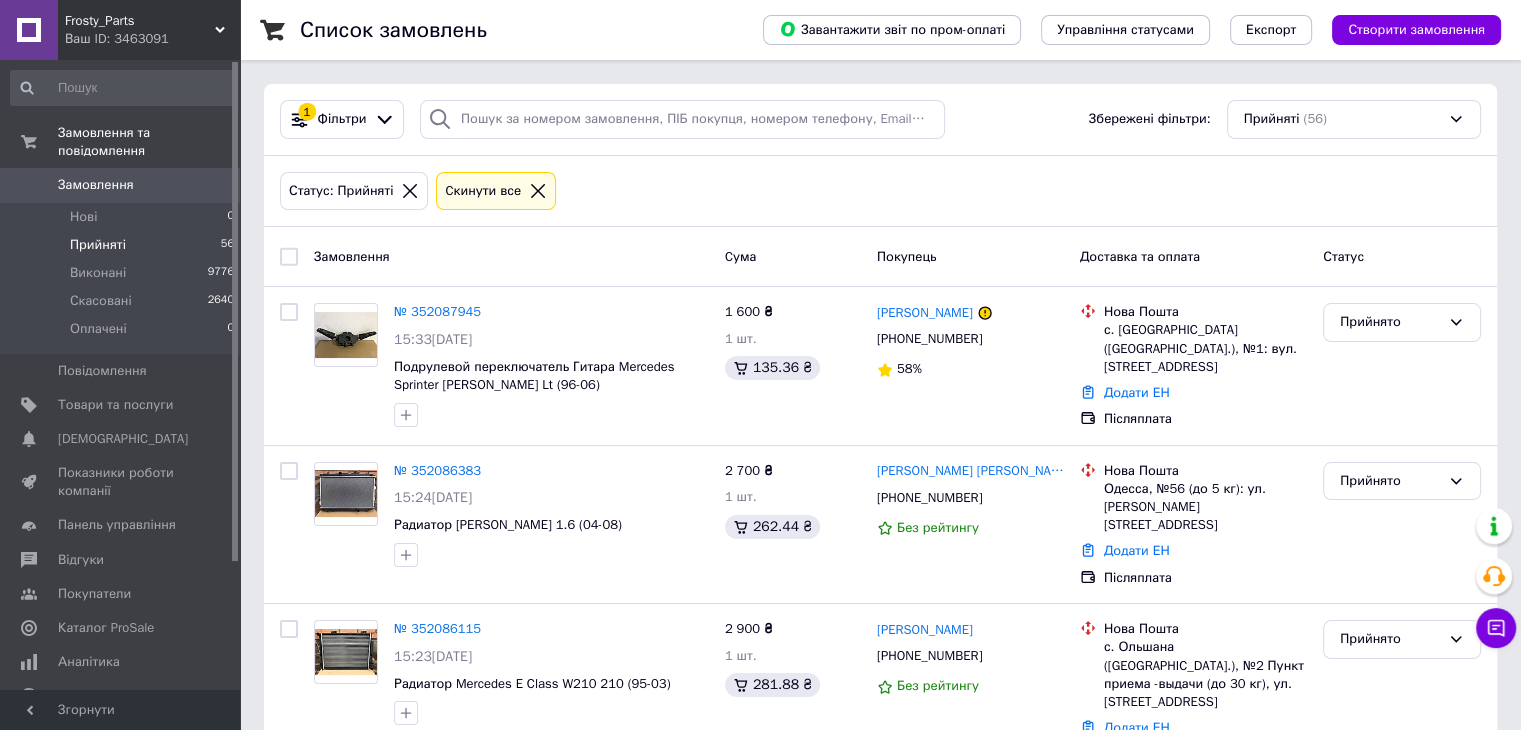 click on "Прийняті 56" at bounding box center (123, 245) 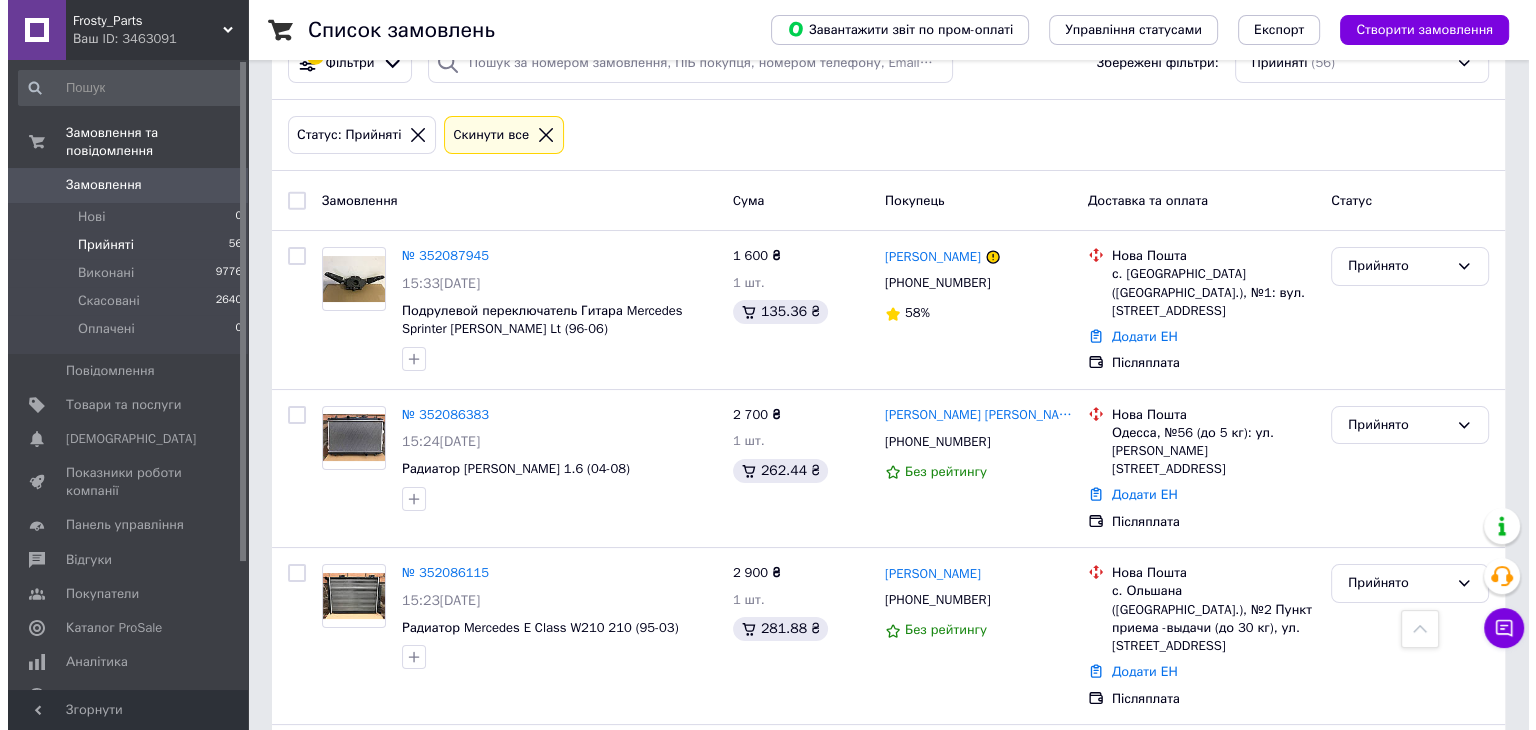 scroll, scrollTop: 0, scrollLeft: 0, axis: both 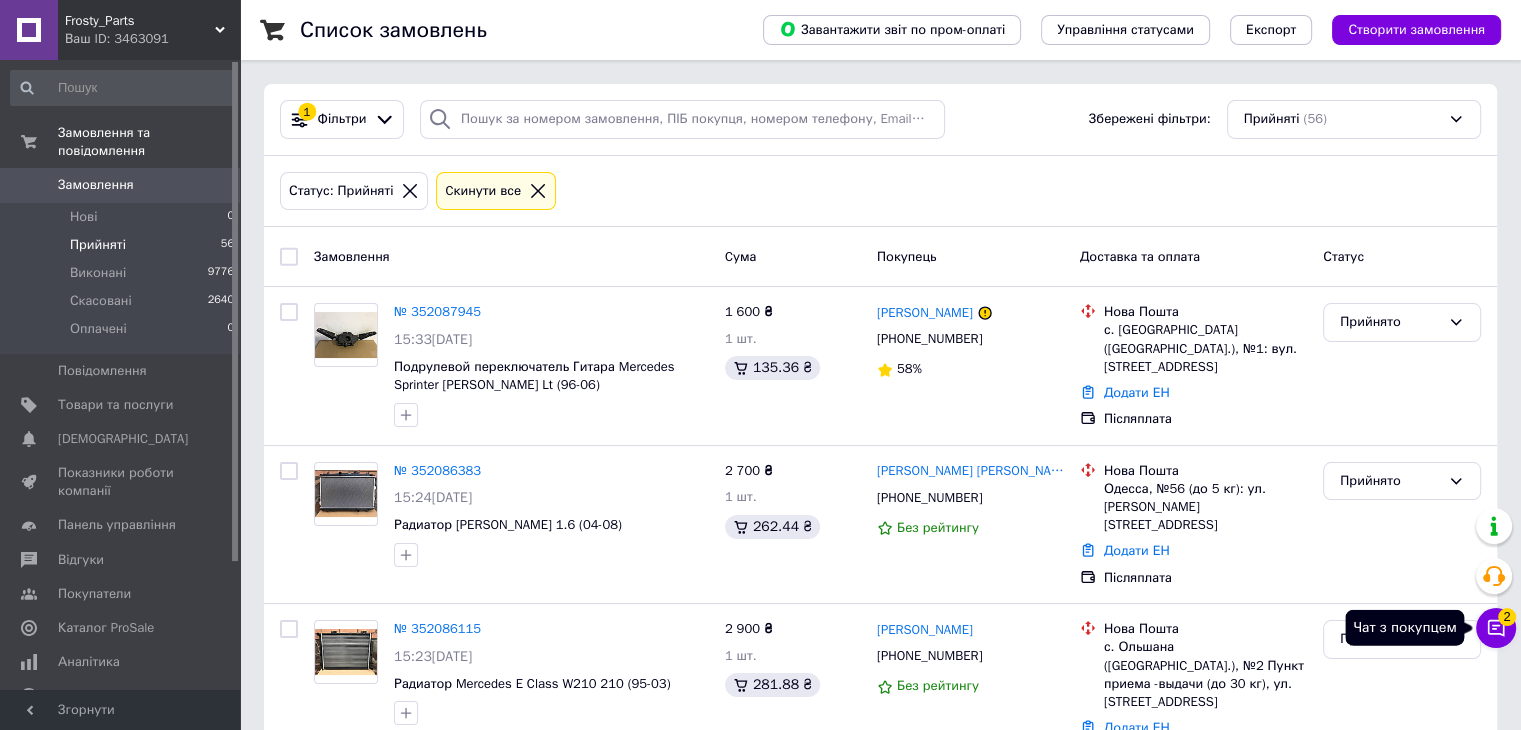 click on "Чат з покупцем 2" at bounding box center [1496, 628] 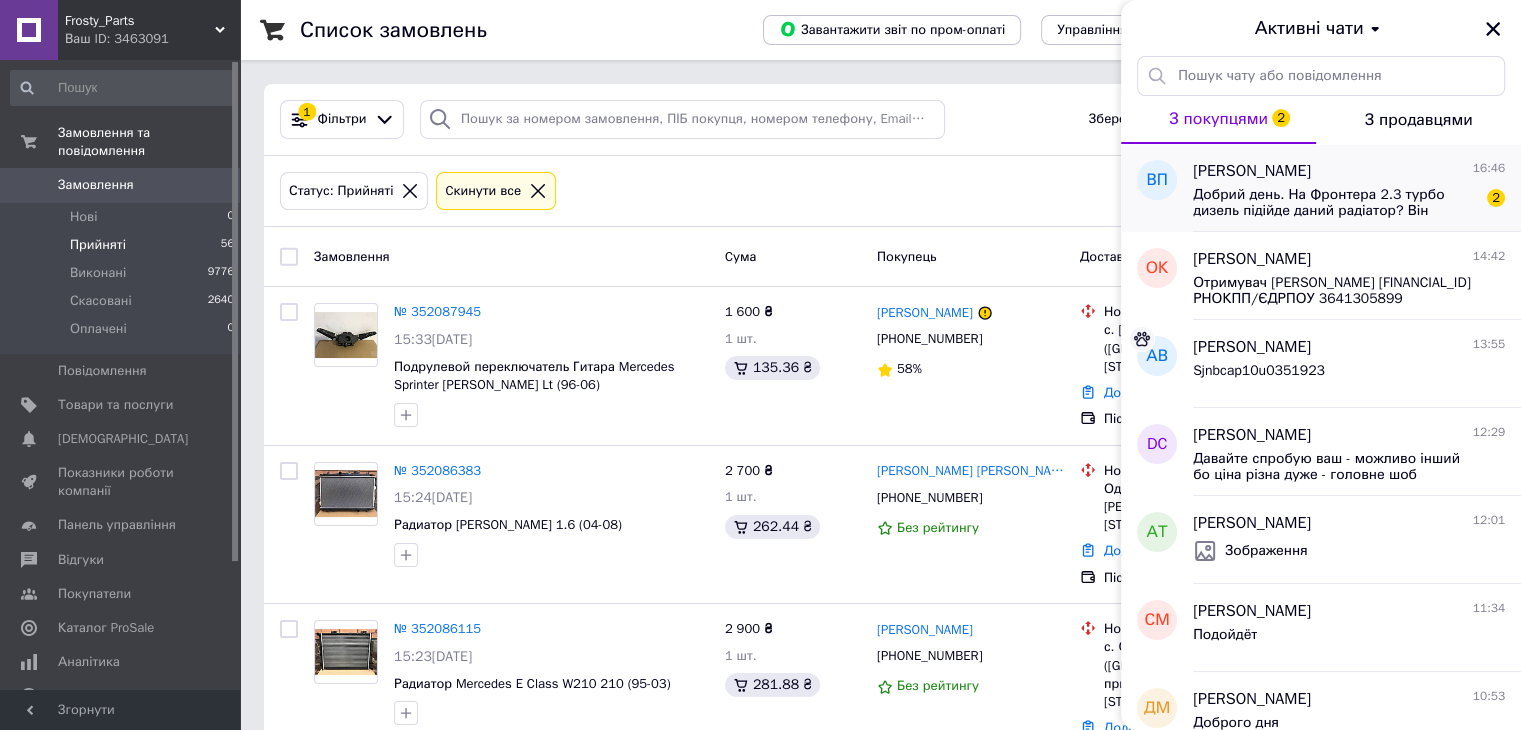 click on "Добрий день. На Фронтера 2.3 турбо дизель підійде даний радіатор? Він алюмінієвий?" at bounding box center (1335, 203) 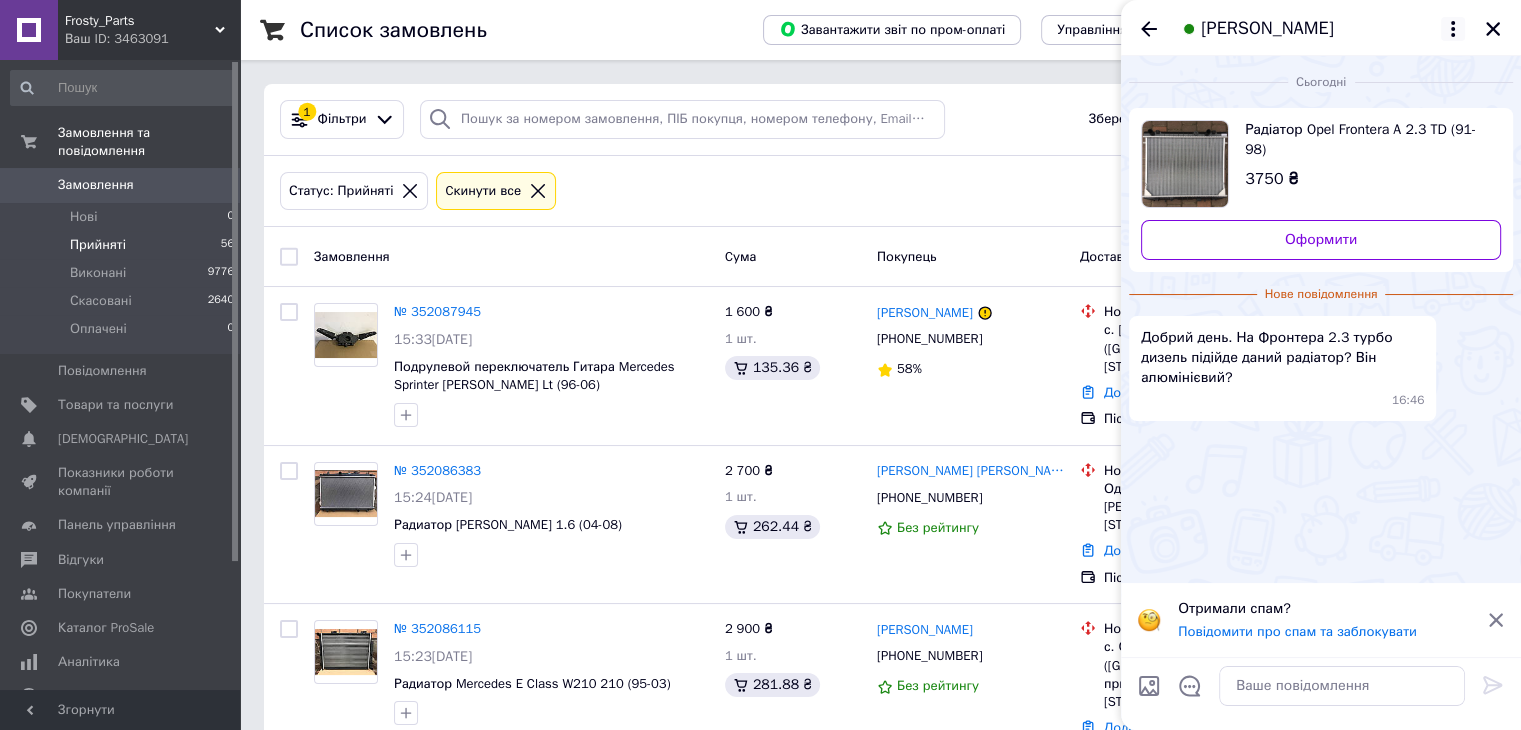 click 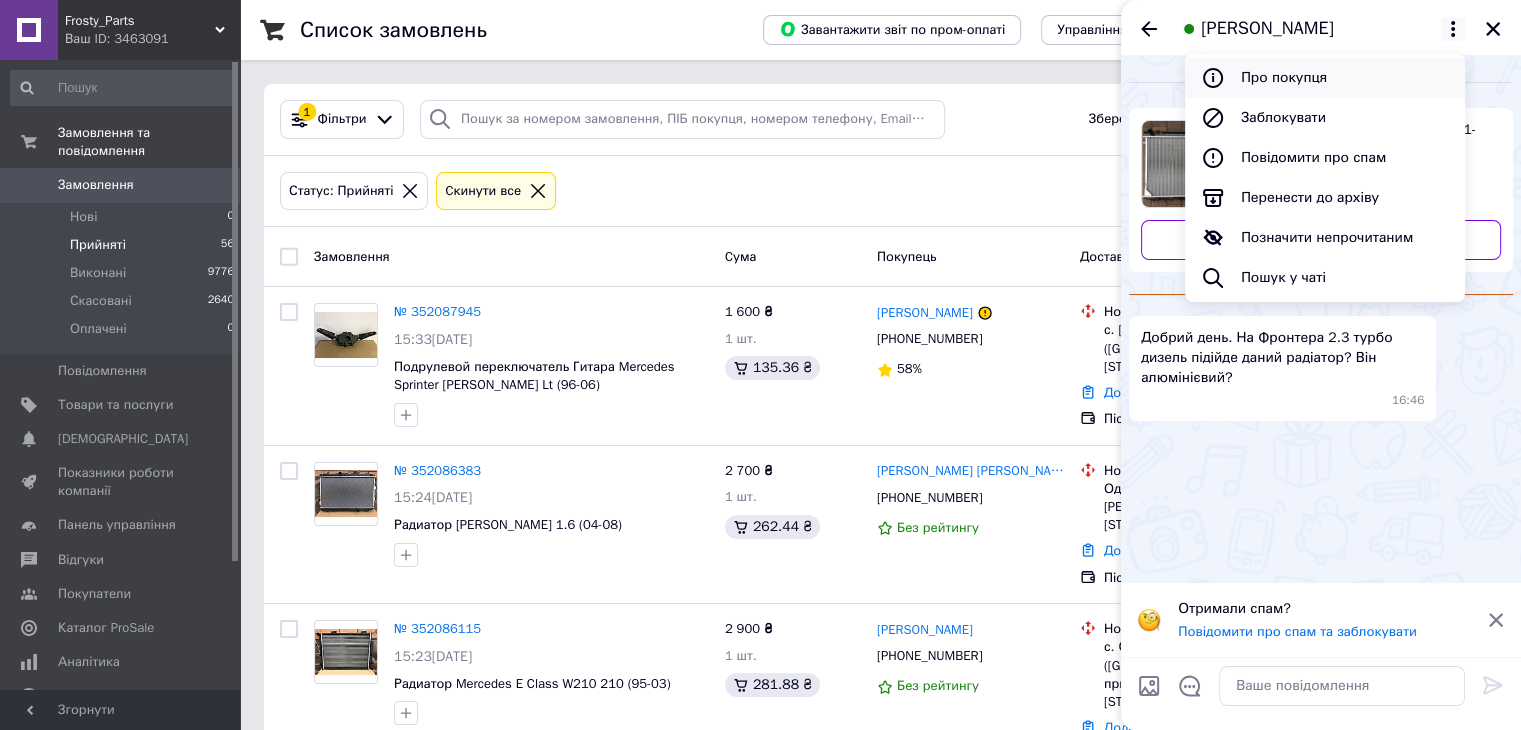 click on "Про покупця" at bounding box center [1325, 78] 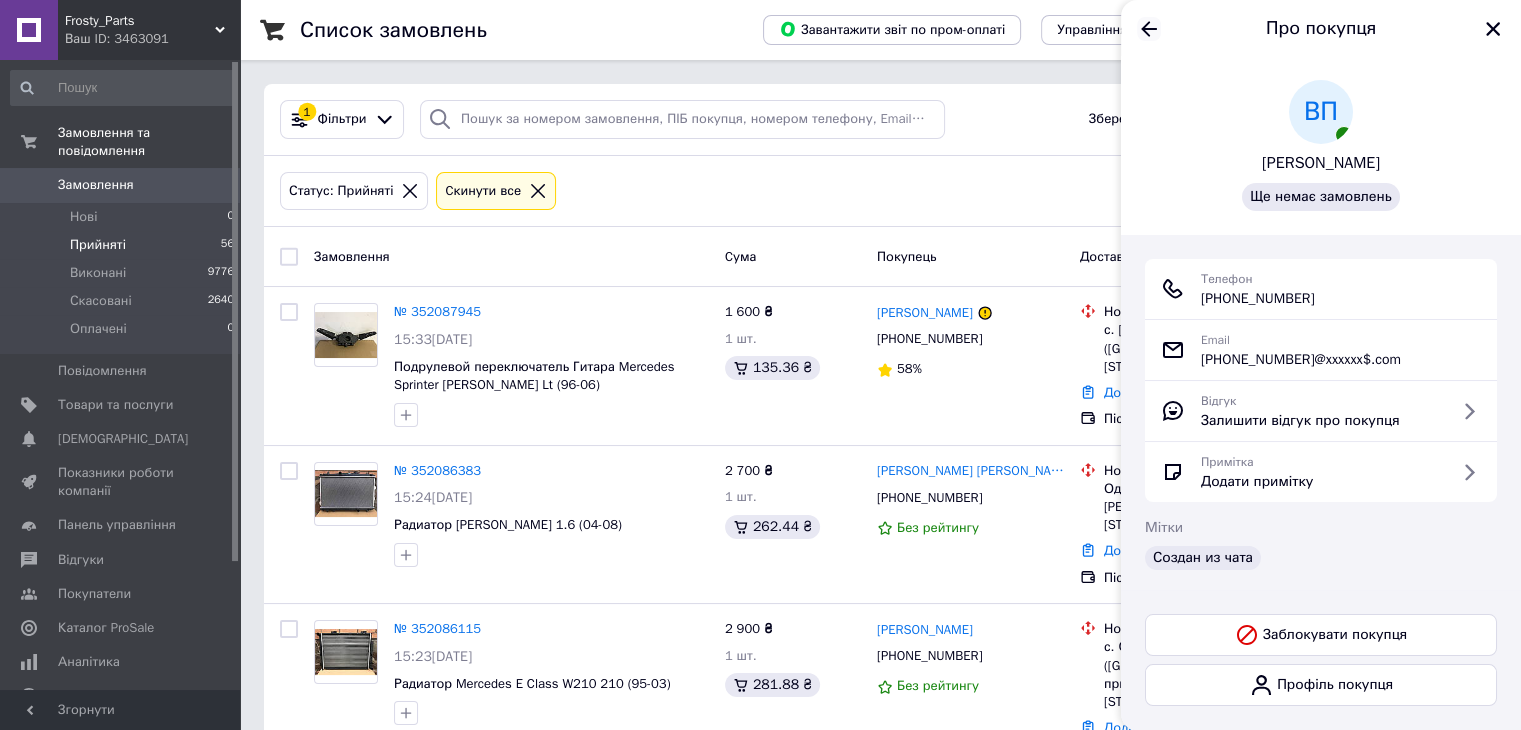click on "Про покупця" at bounding box center (1321, 28) 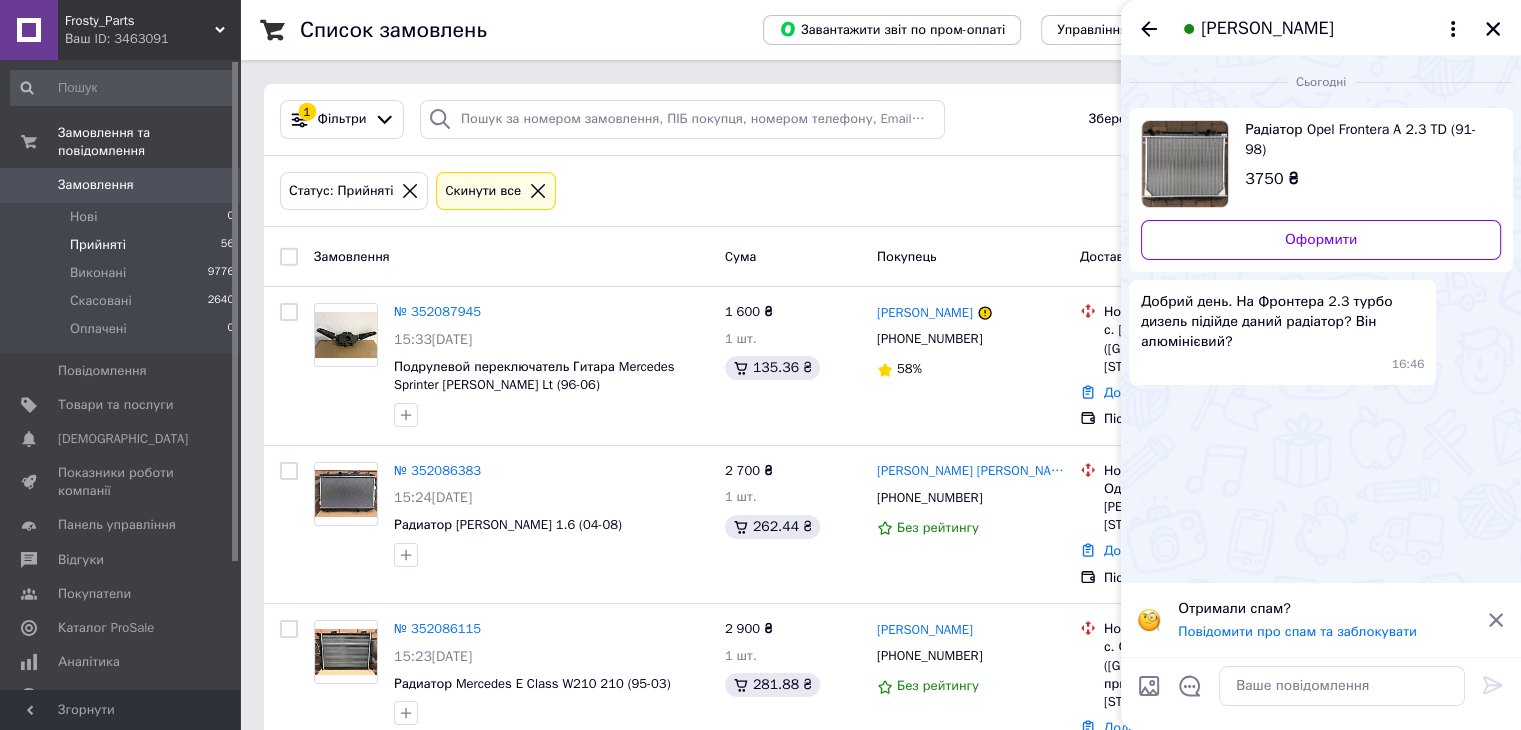 click on "Радіатор Opel Frontera A 2.3 TD (91-98)" at bounding box center [1365, 140] 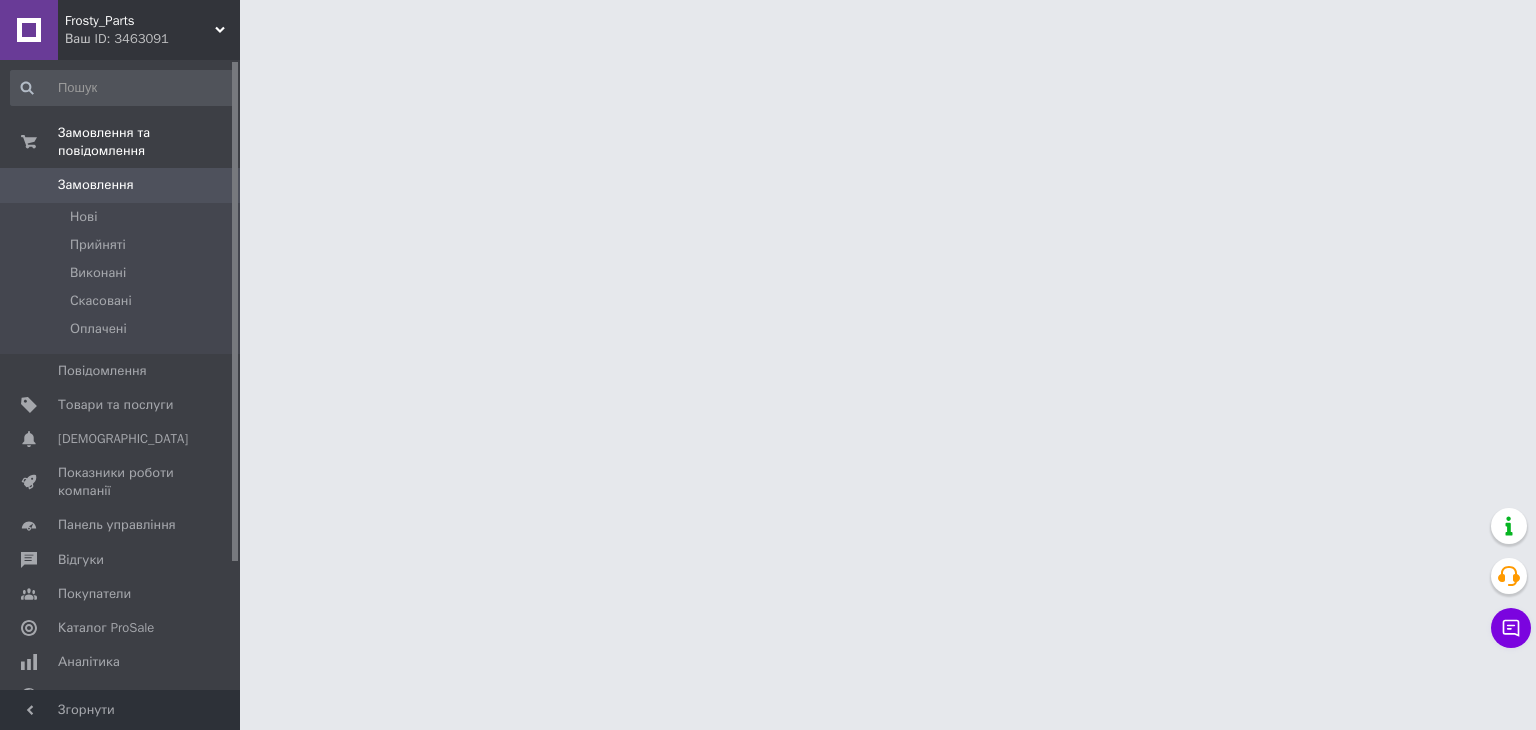scroll, scrollTop: 0, scrollLeft: 0, axis: both 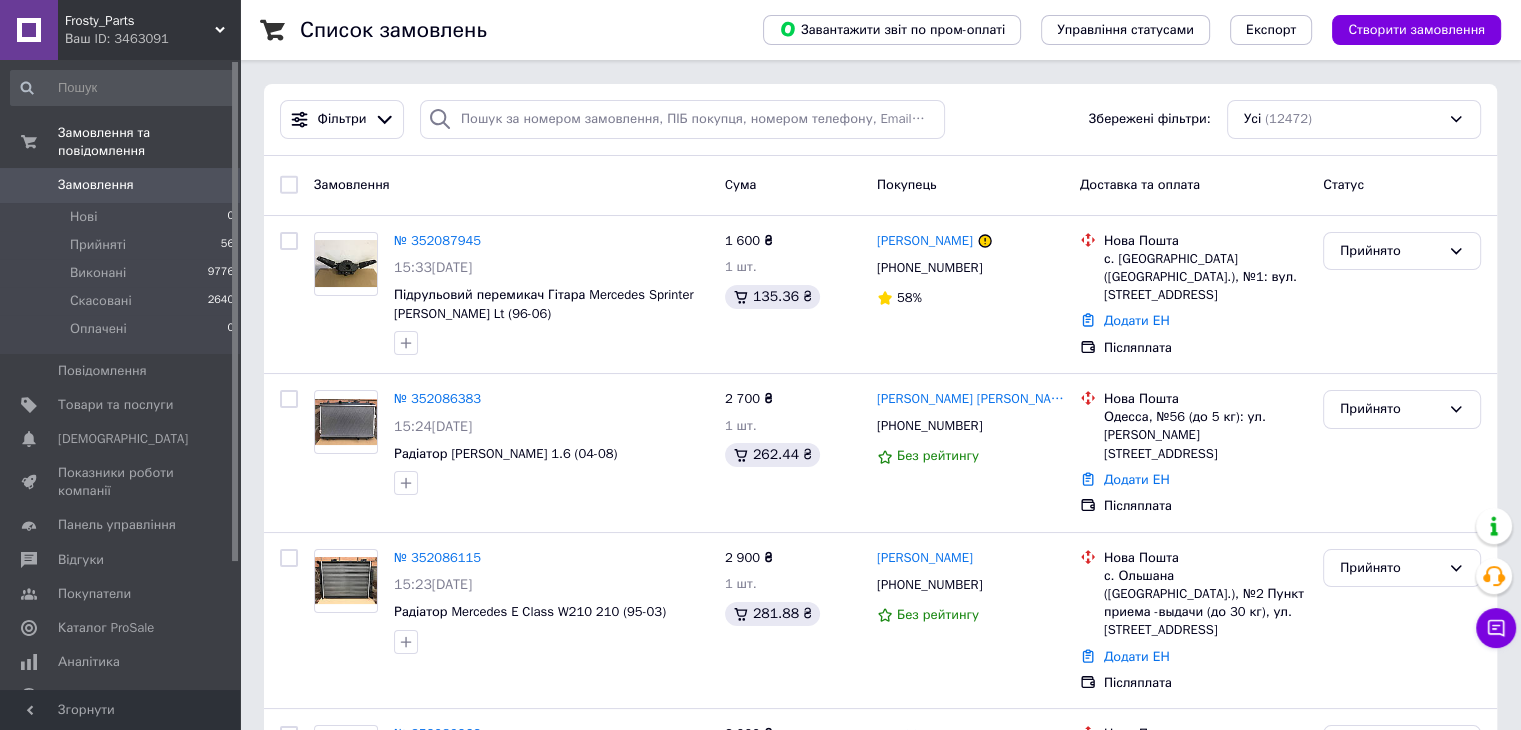 click on "Замовлення 0" at bounding box center [123, 185] 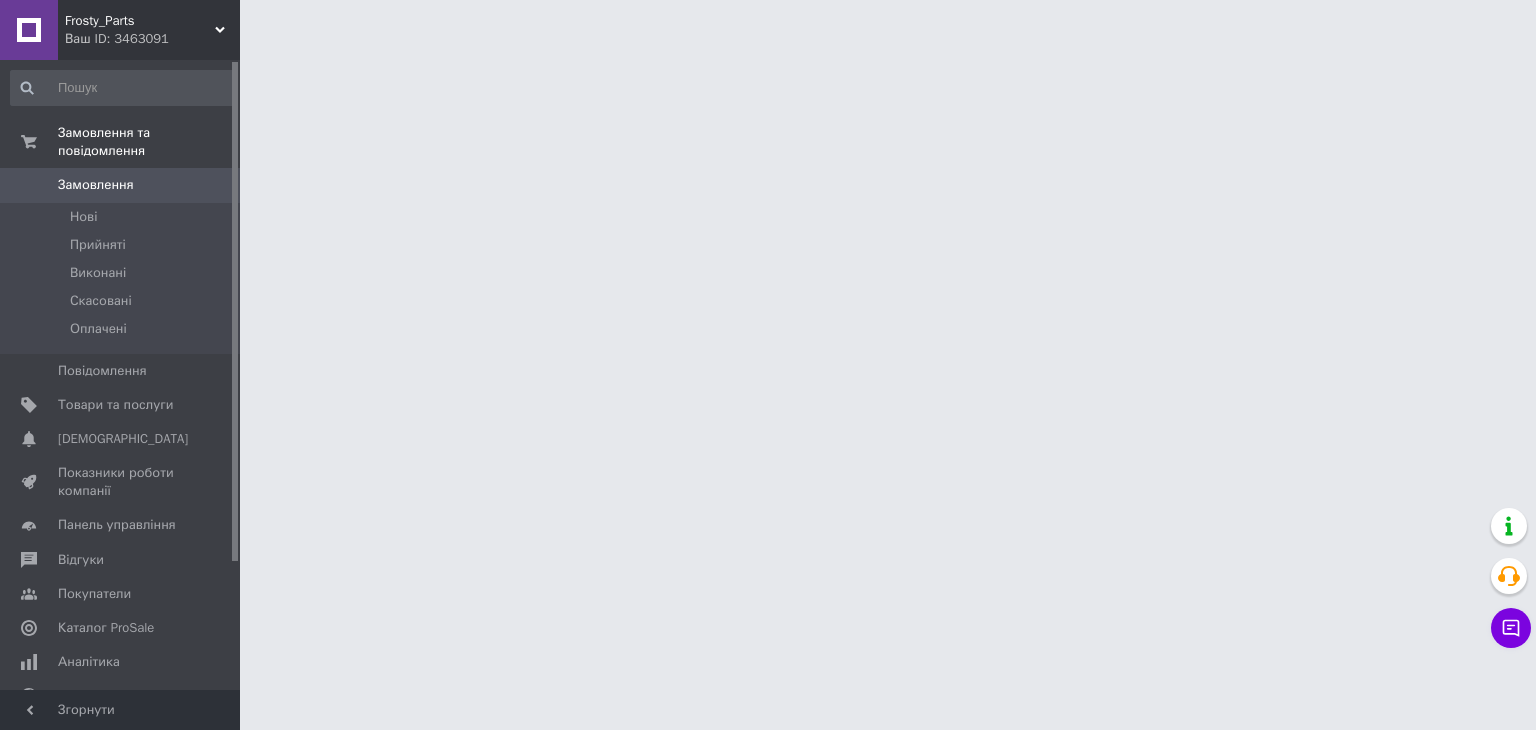 scroll, scrollTop: 0, scrollLeft: 0, axis: both 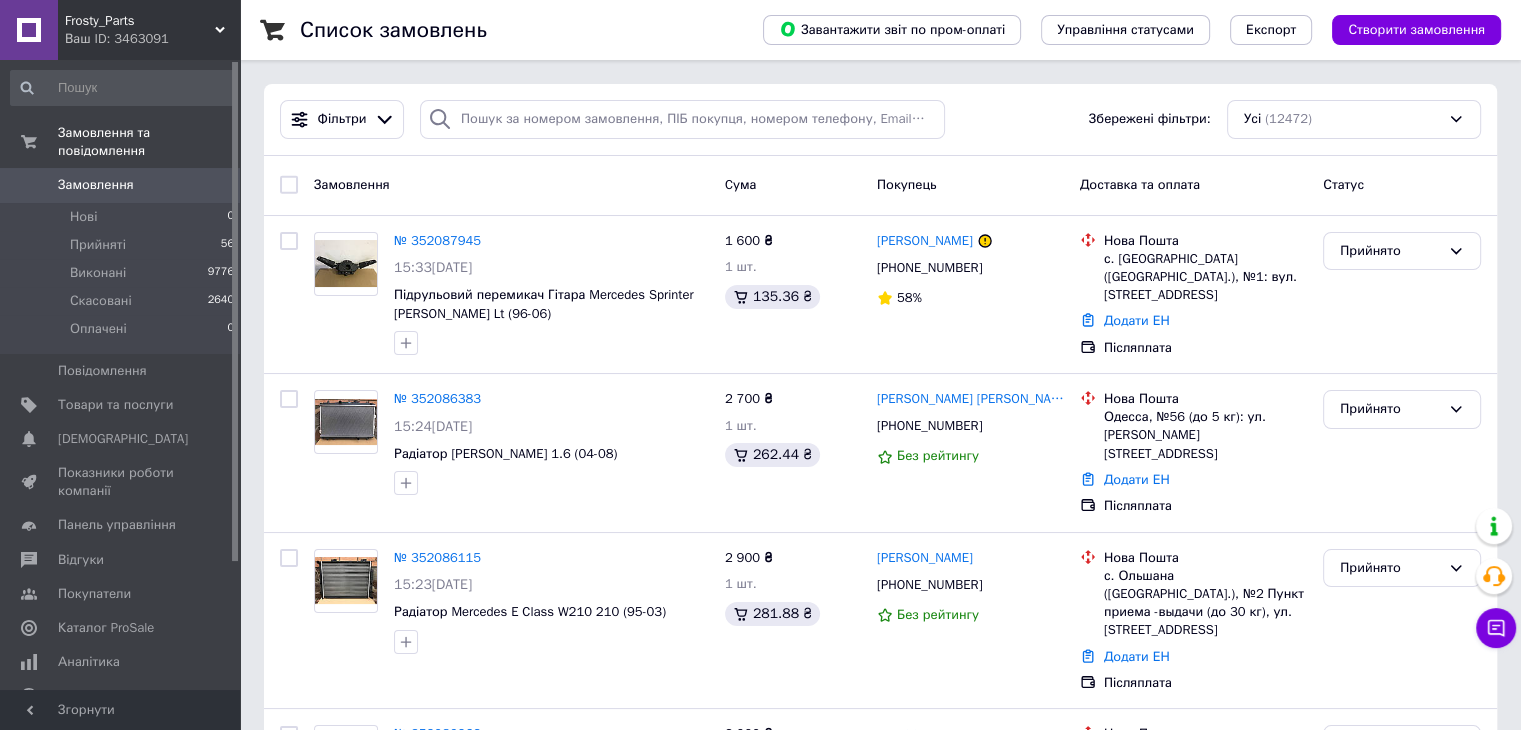 click on "Замовлення" at bounding box center (96, 185) 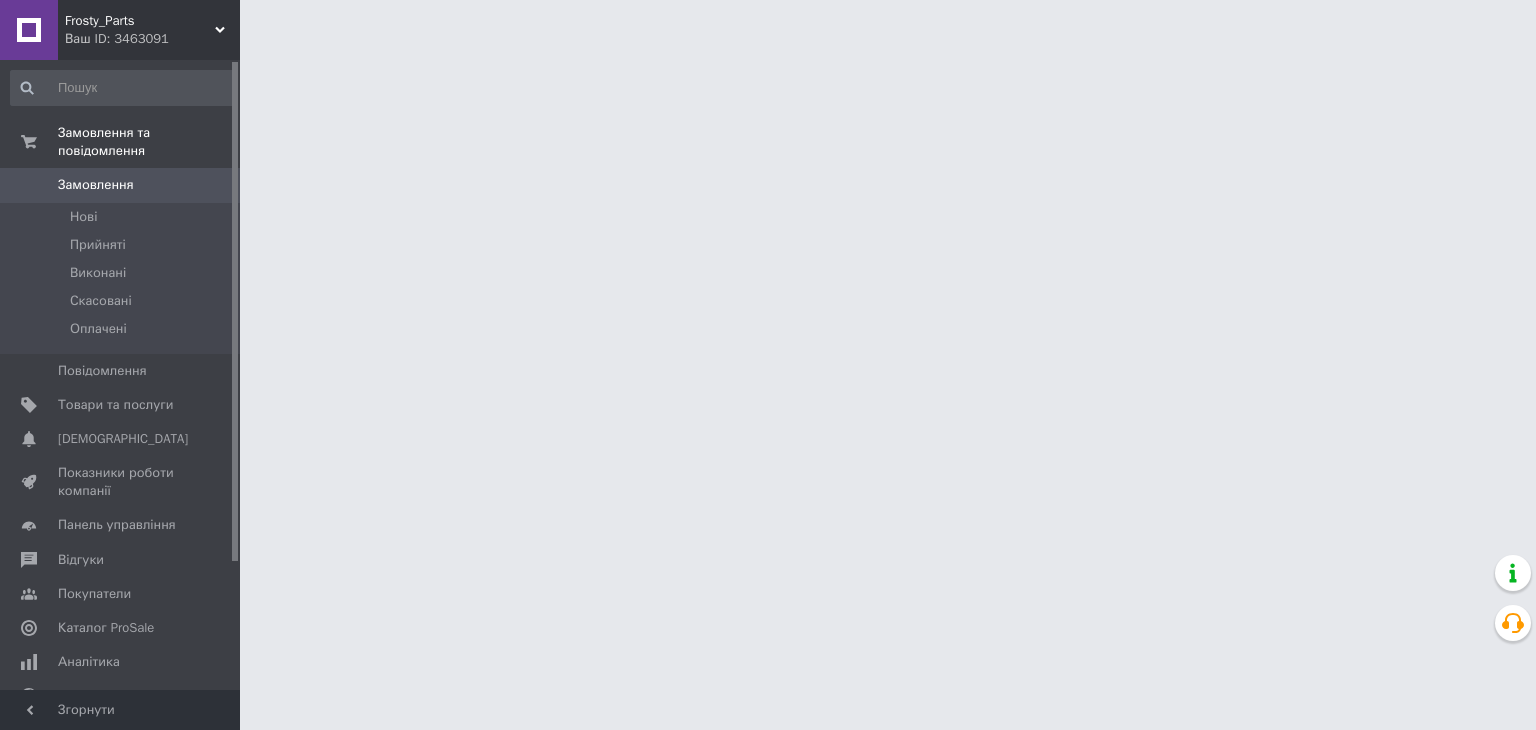 scroll, scrollTop: 0, scrollLeft: 0, axis: both 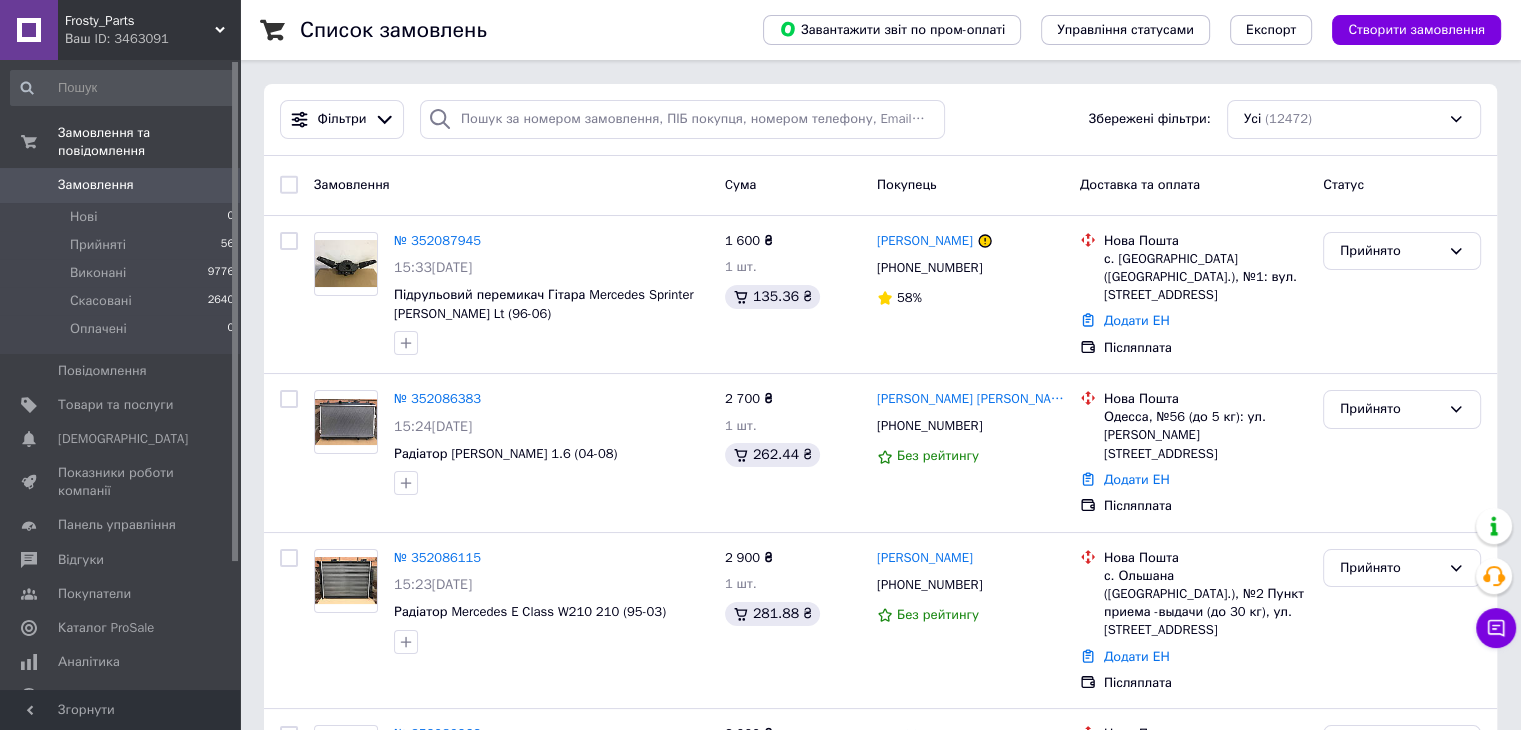 click on "Замовлення" at bounding box center [96, 185] 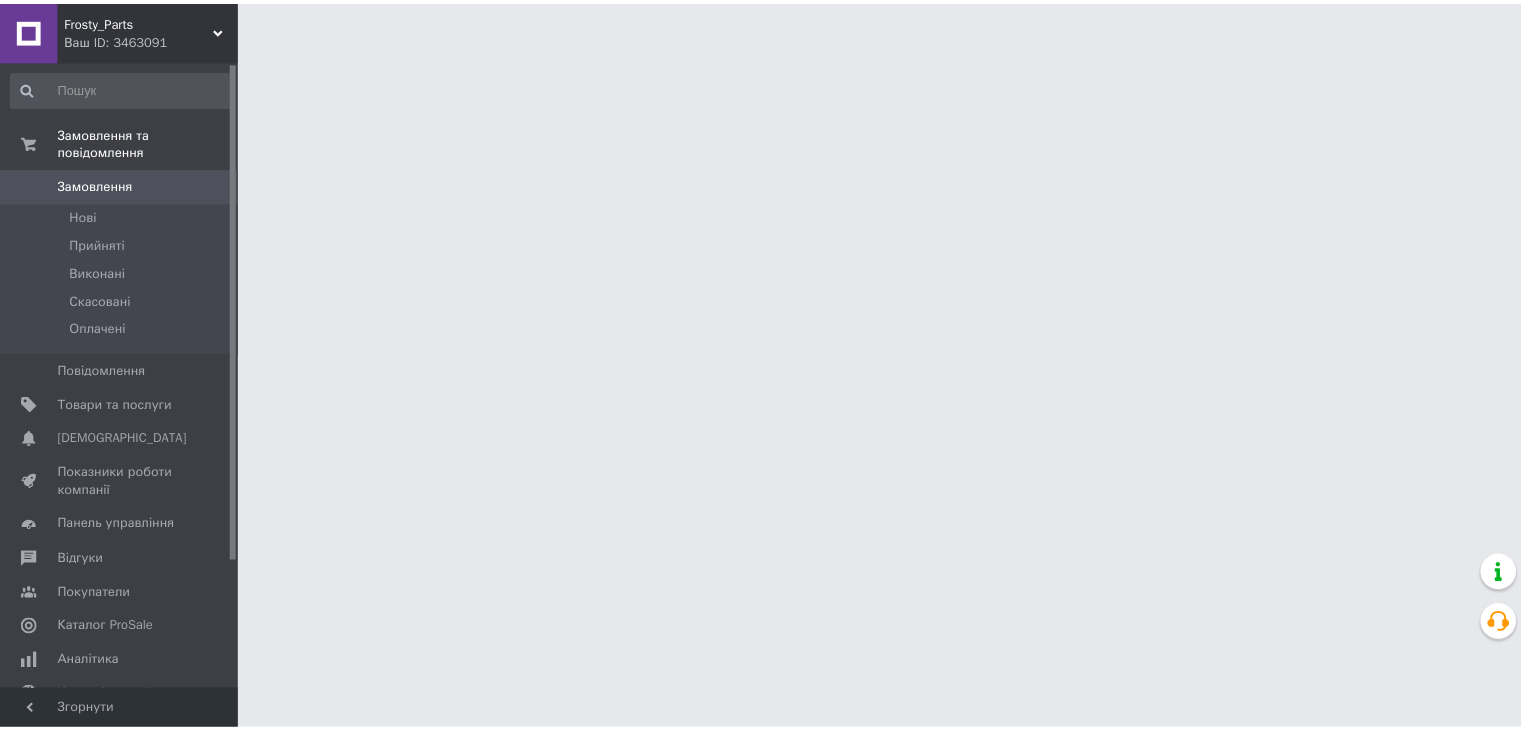 scroll, scrollTop: 0, scrollLeft: 0, axis: both 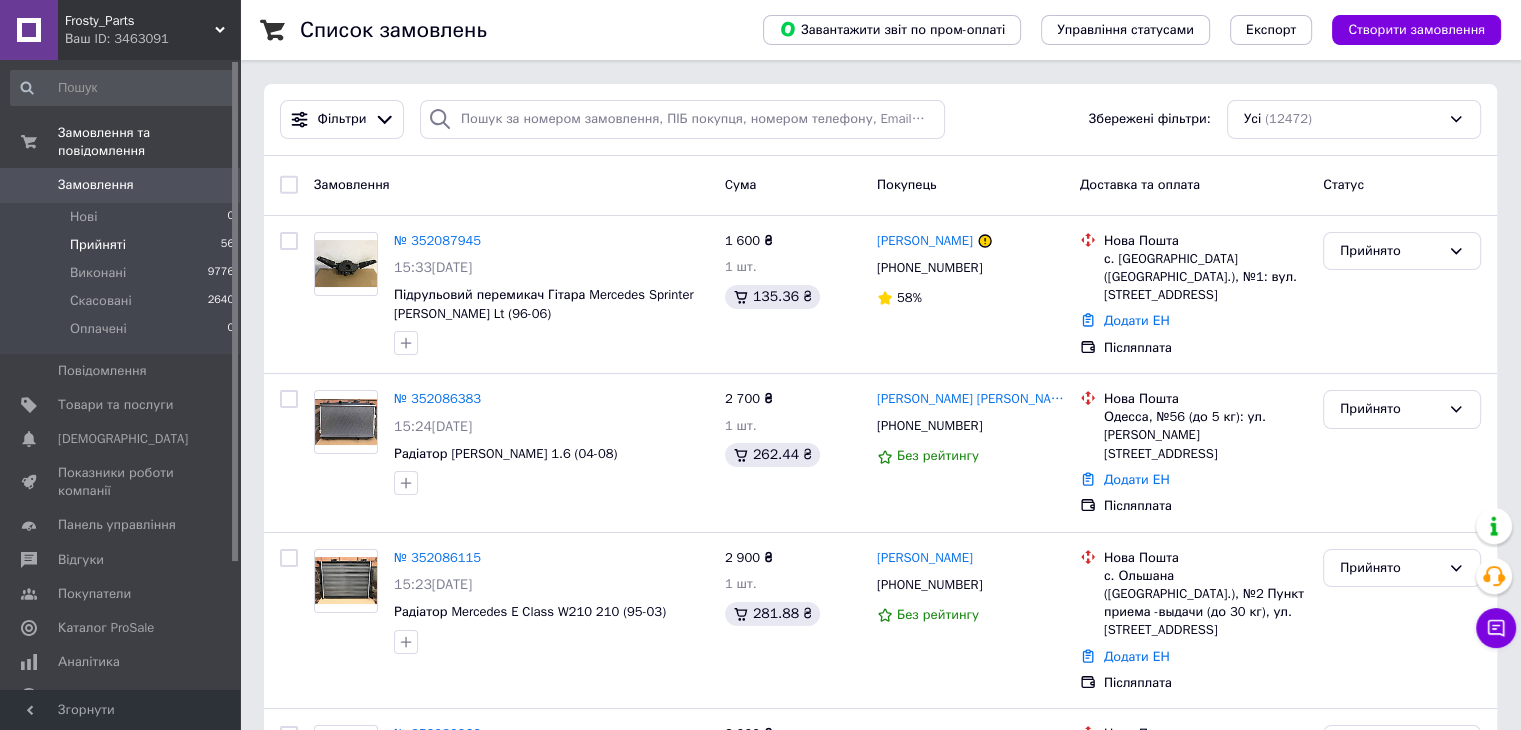 click on "Прийняті" at bounding box center [98, 245] 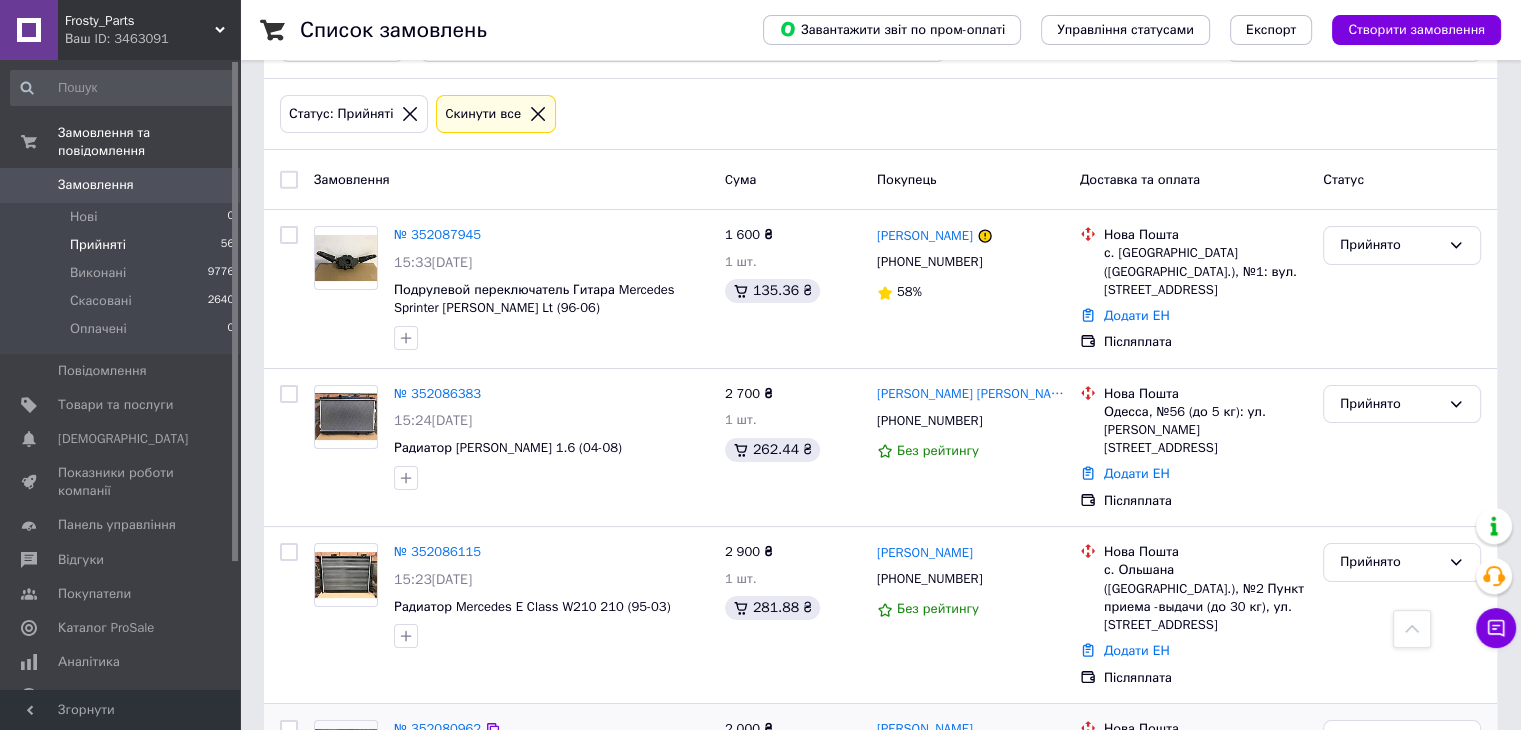 scroll, scrollTop: 29, scrollLeft: 0, axis: vertical 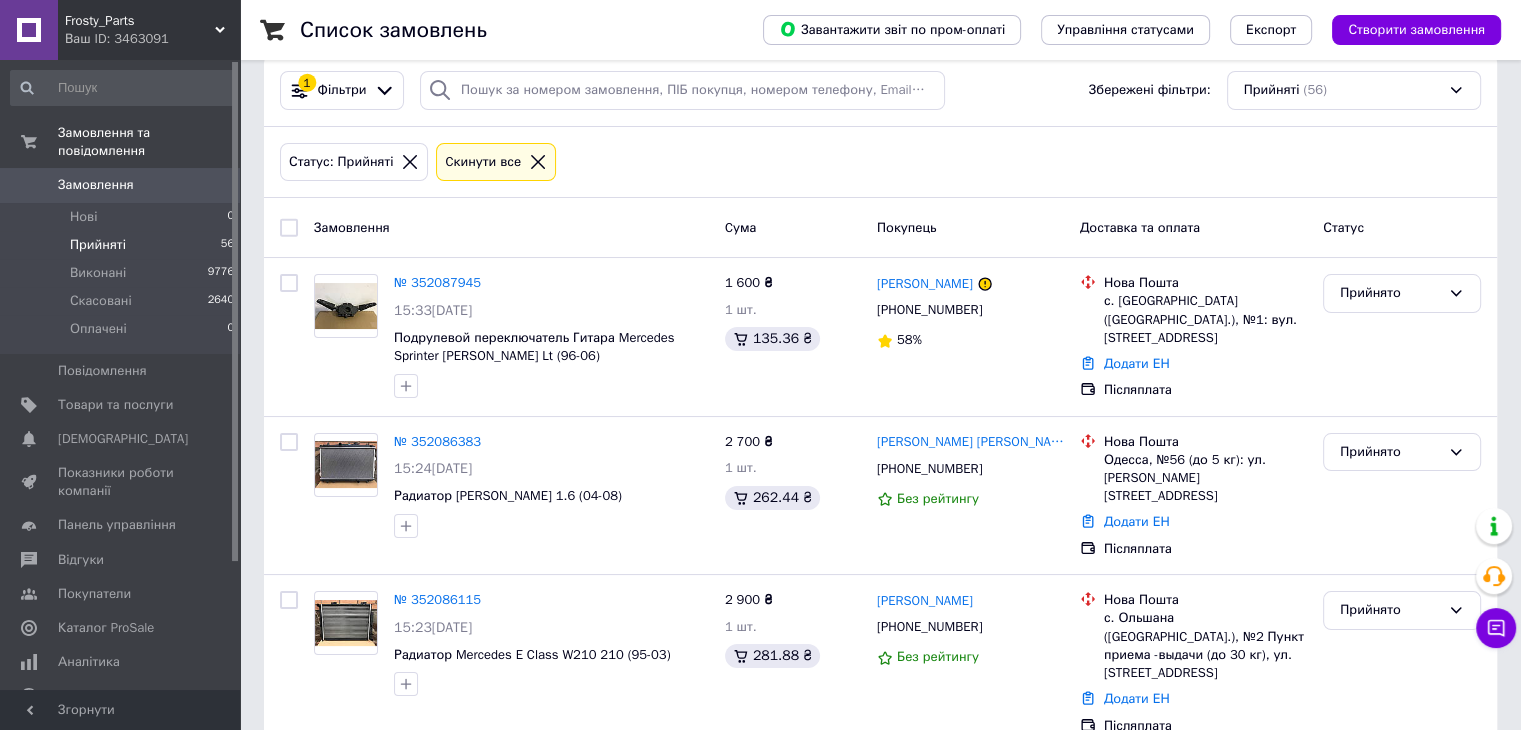 click on "Замовлення" at bounding box center [121, 185] 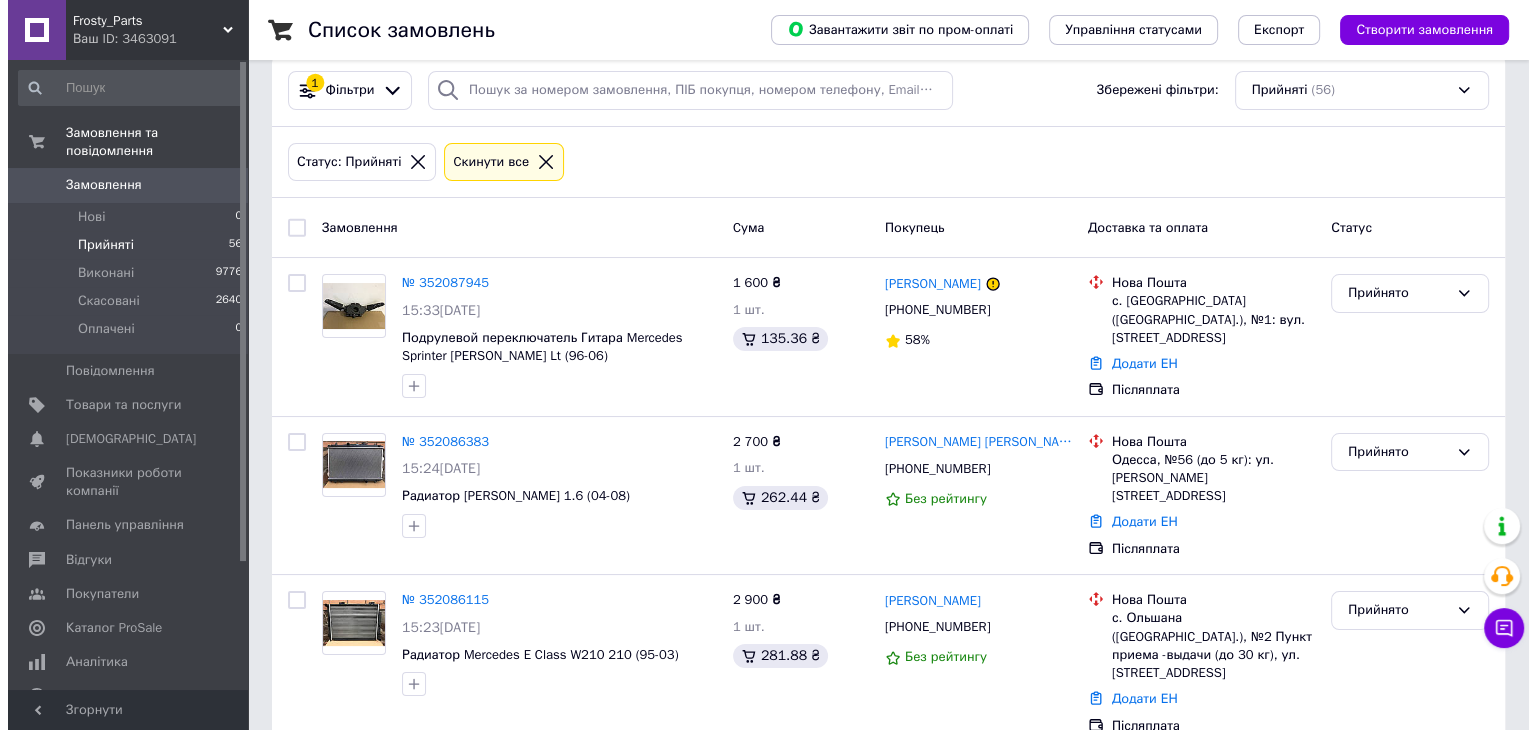 scroll, scrollTop: 0, scrollLeft: 0, axis: both 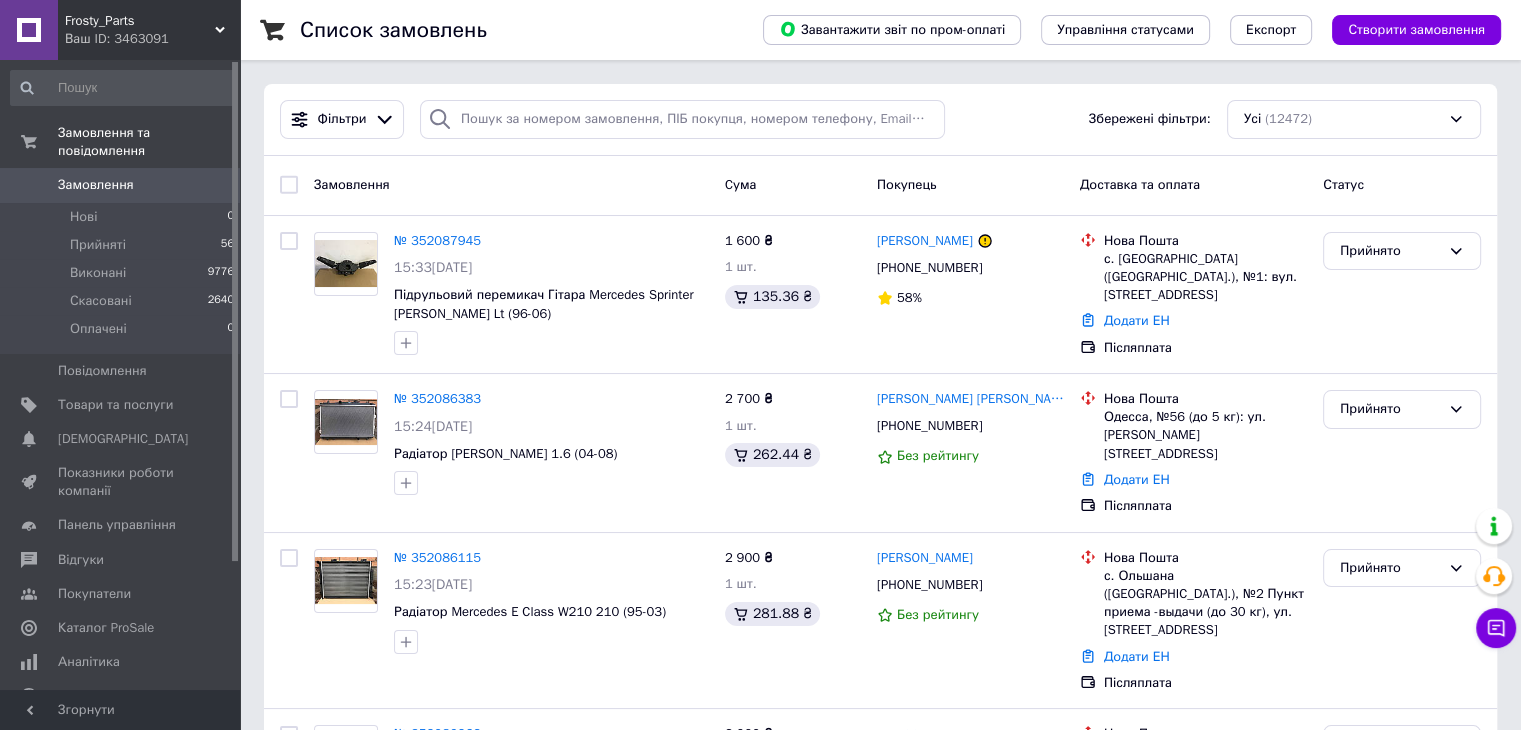 click on "Замовлення" at bounding box center [121, 185] 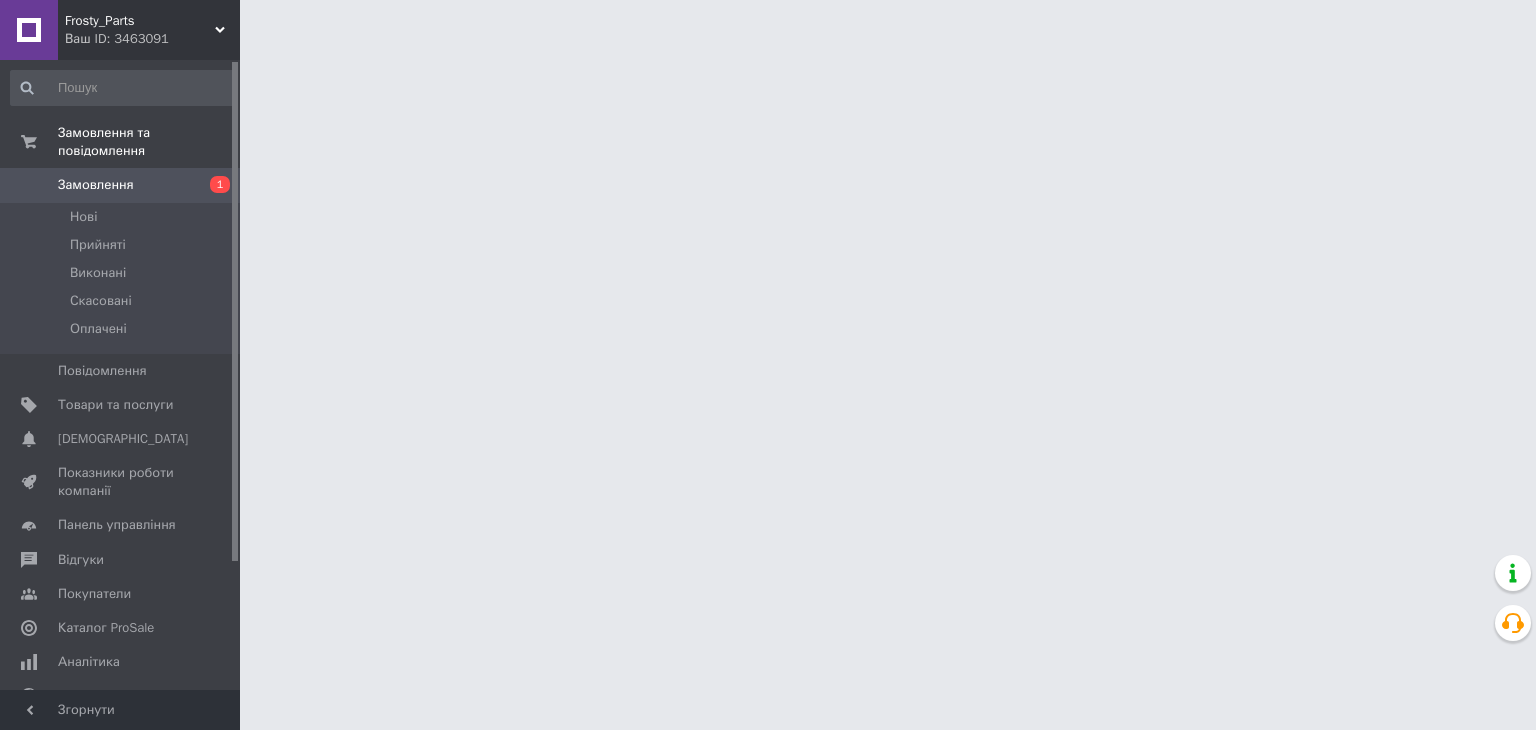 scroll, scrollTop: 0, scrollLeft: 0, axis: both 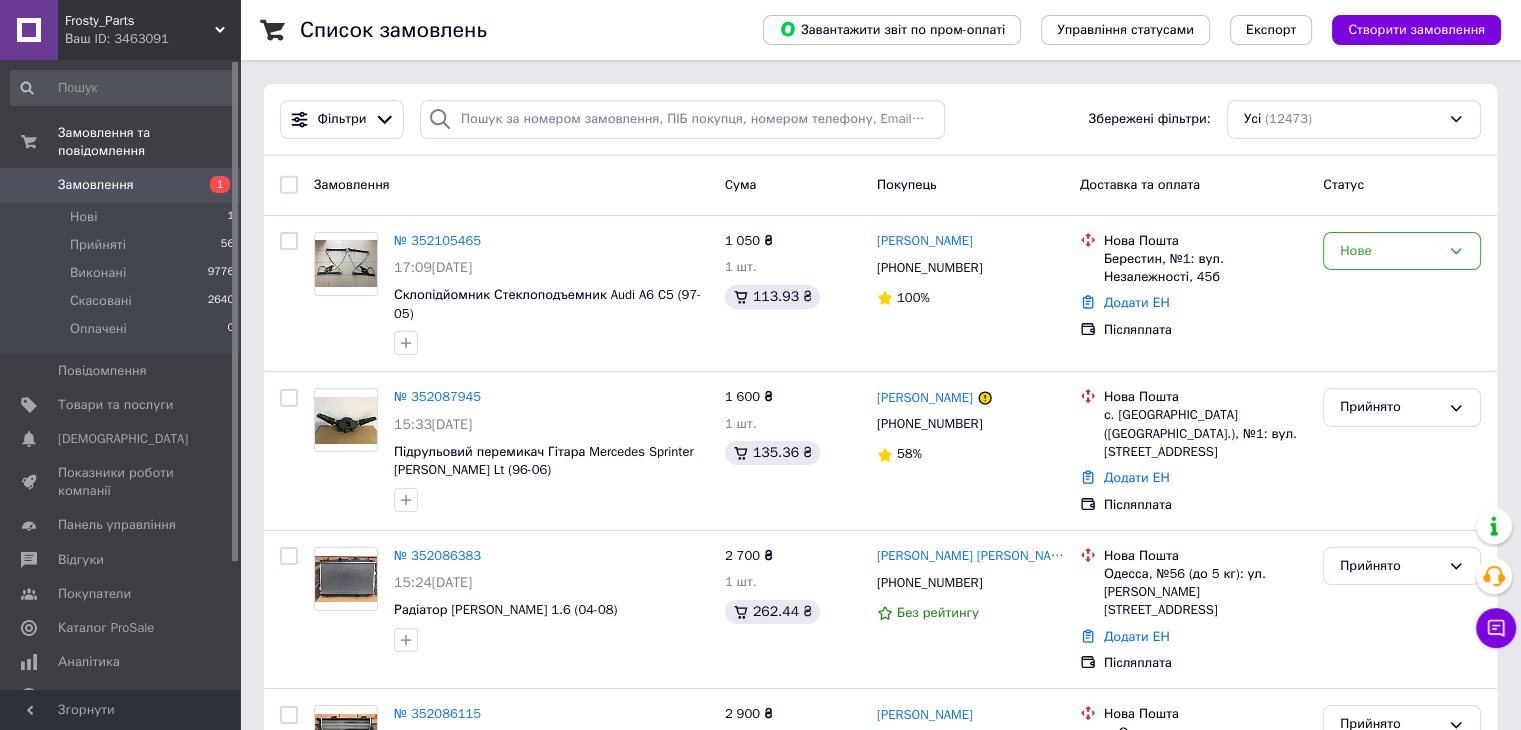 click on "№ 352105465" at bounding box center (437, 240) 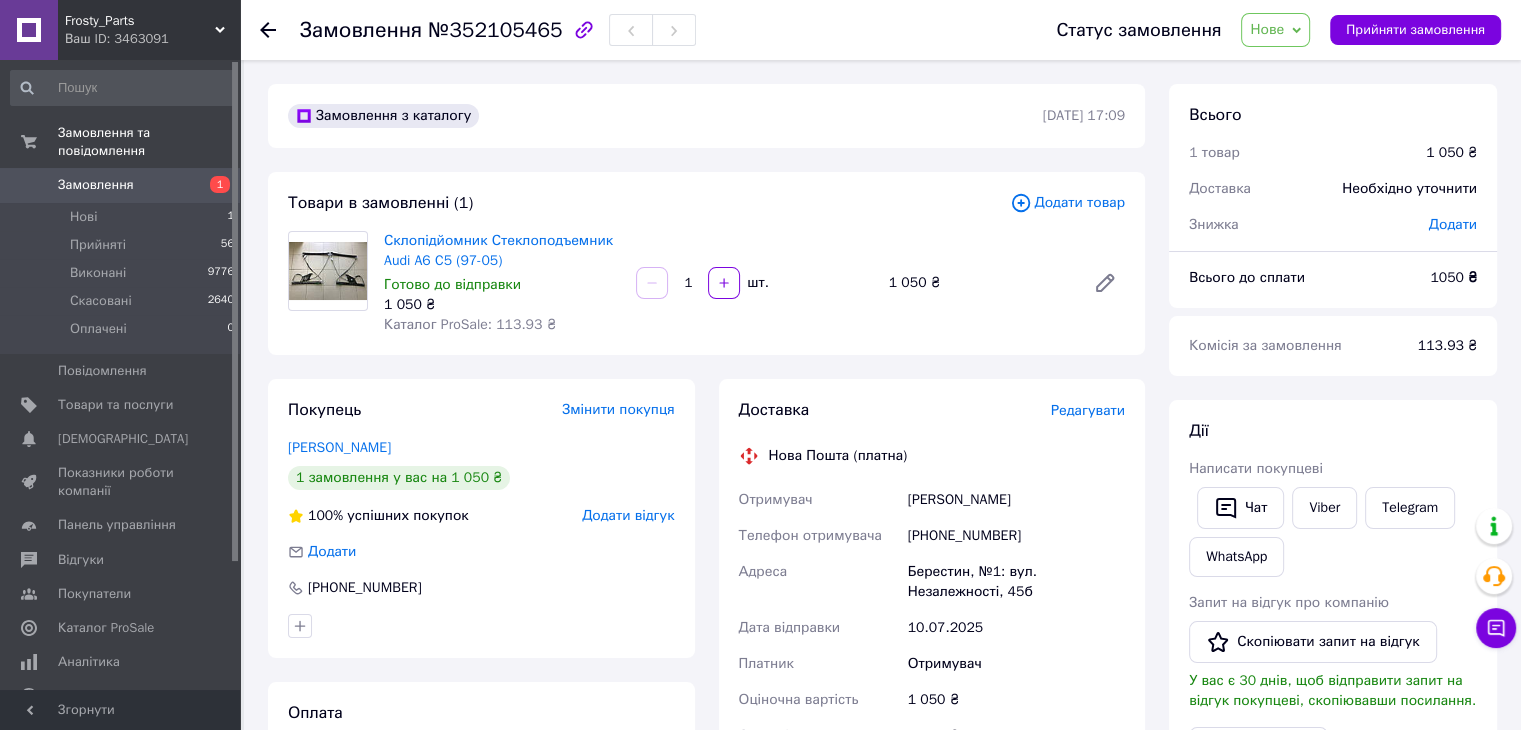 click on "Нове" at bounding box center (1267, 29) 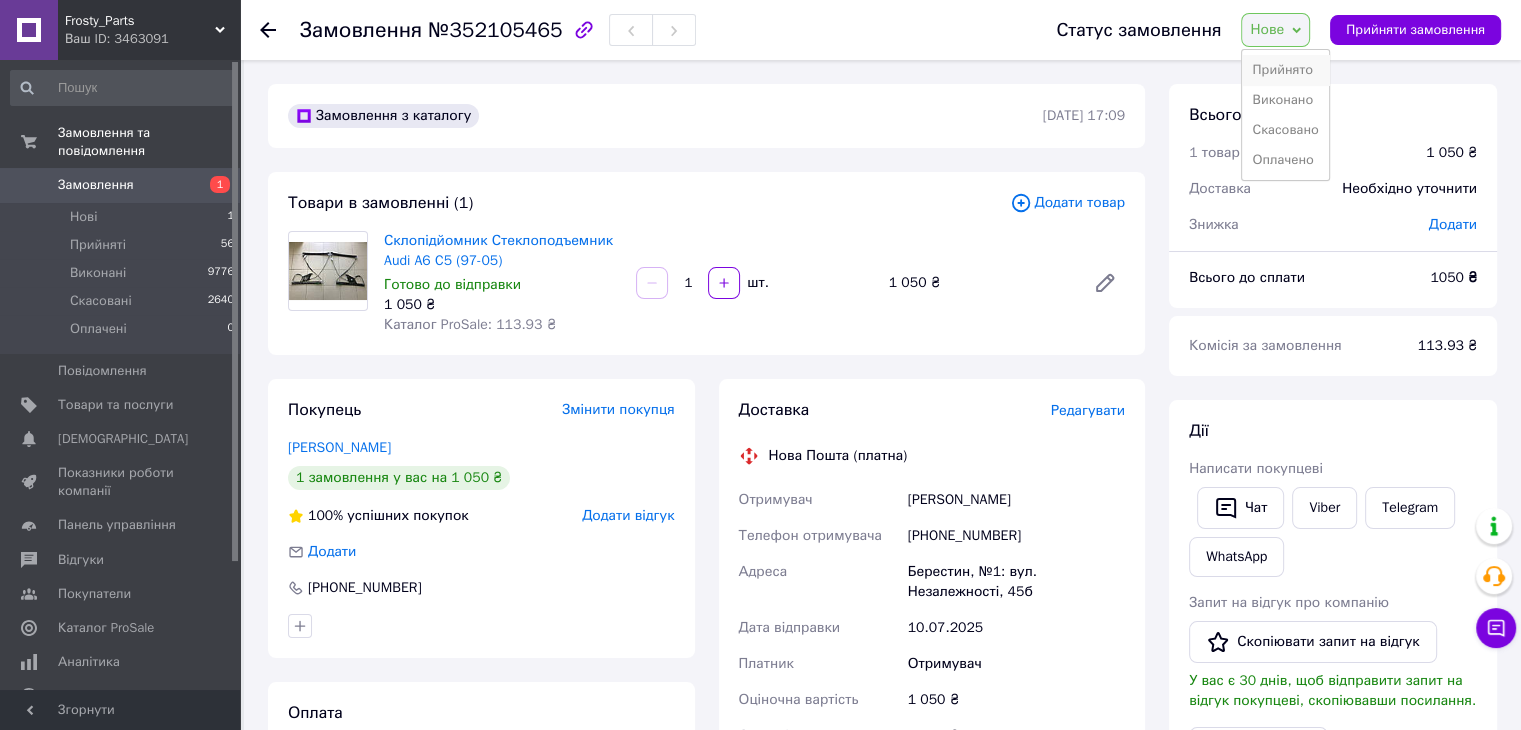 click on "Прийнято" at bounding box center (1285, 70) 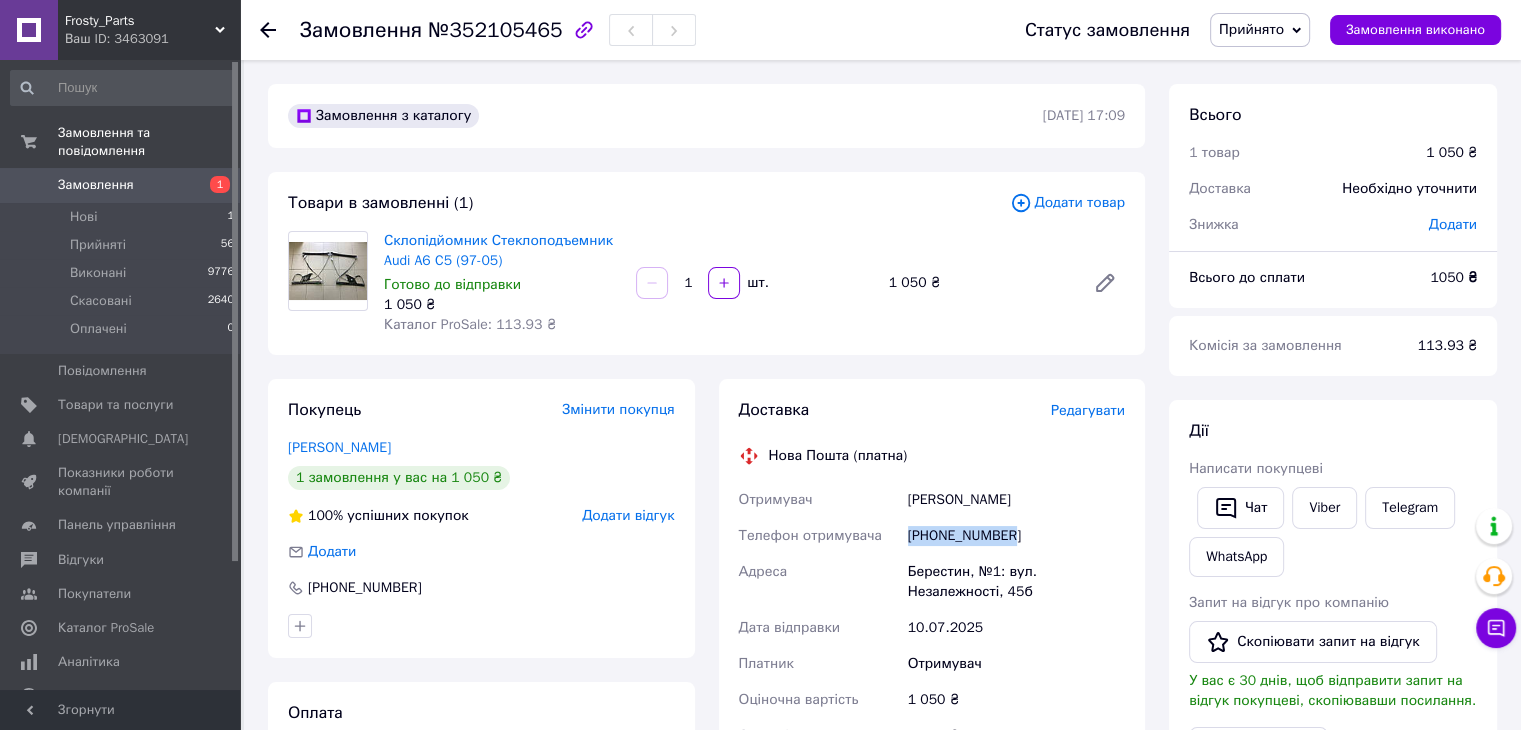 drag, startPoint x: 901, startPoint y: 539, endPoint x: 1014, endPoint y: 523, distance: 114.12712 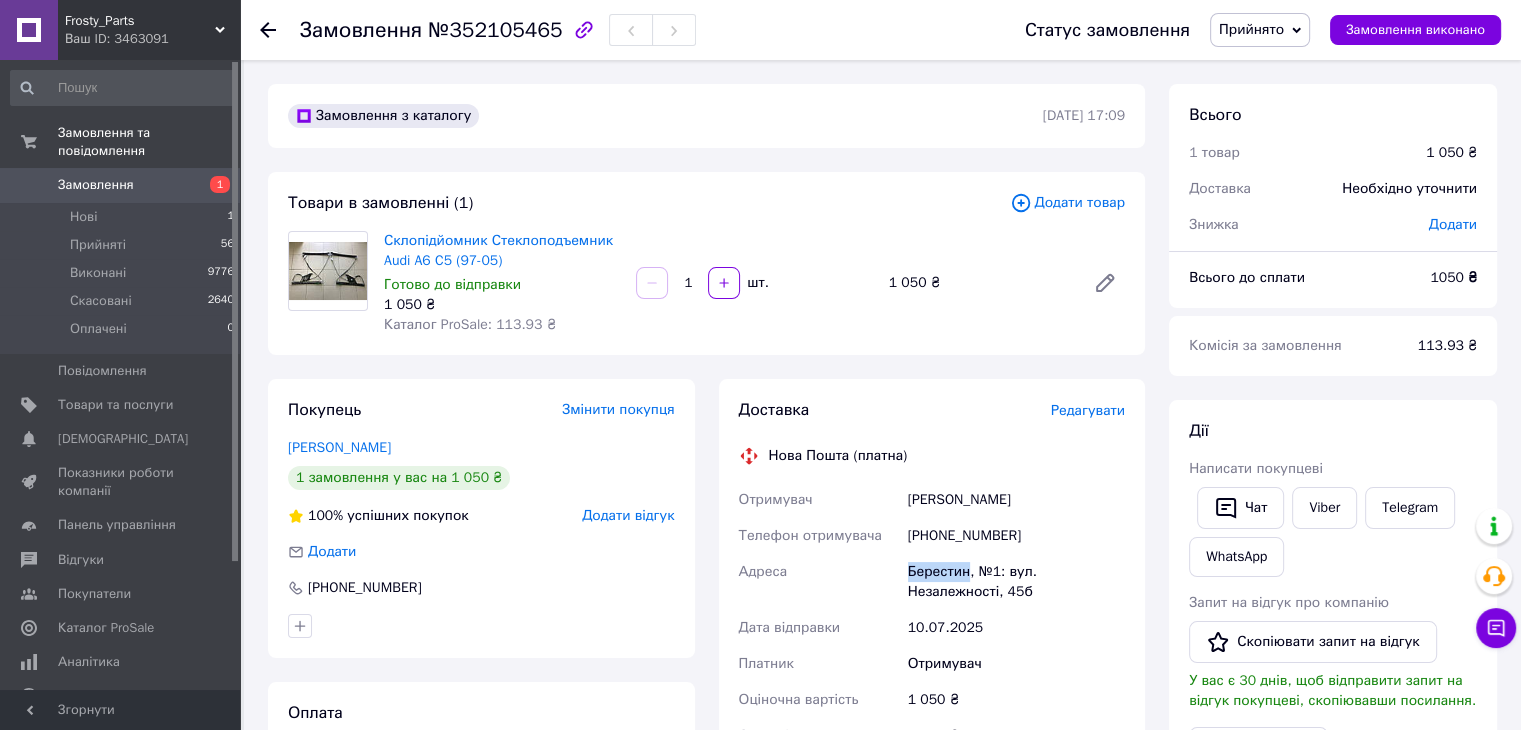 drag, startPoint x: 911, startPoint y: 562, endPoint x: 964, endPoint y: 560, distance: 53.037724 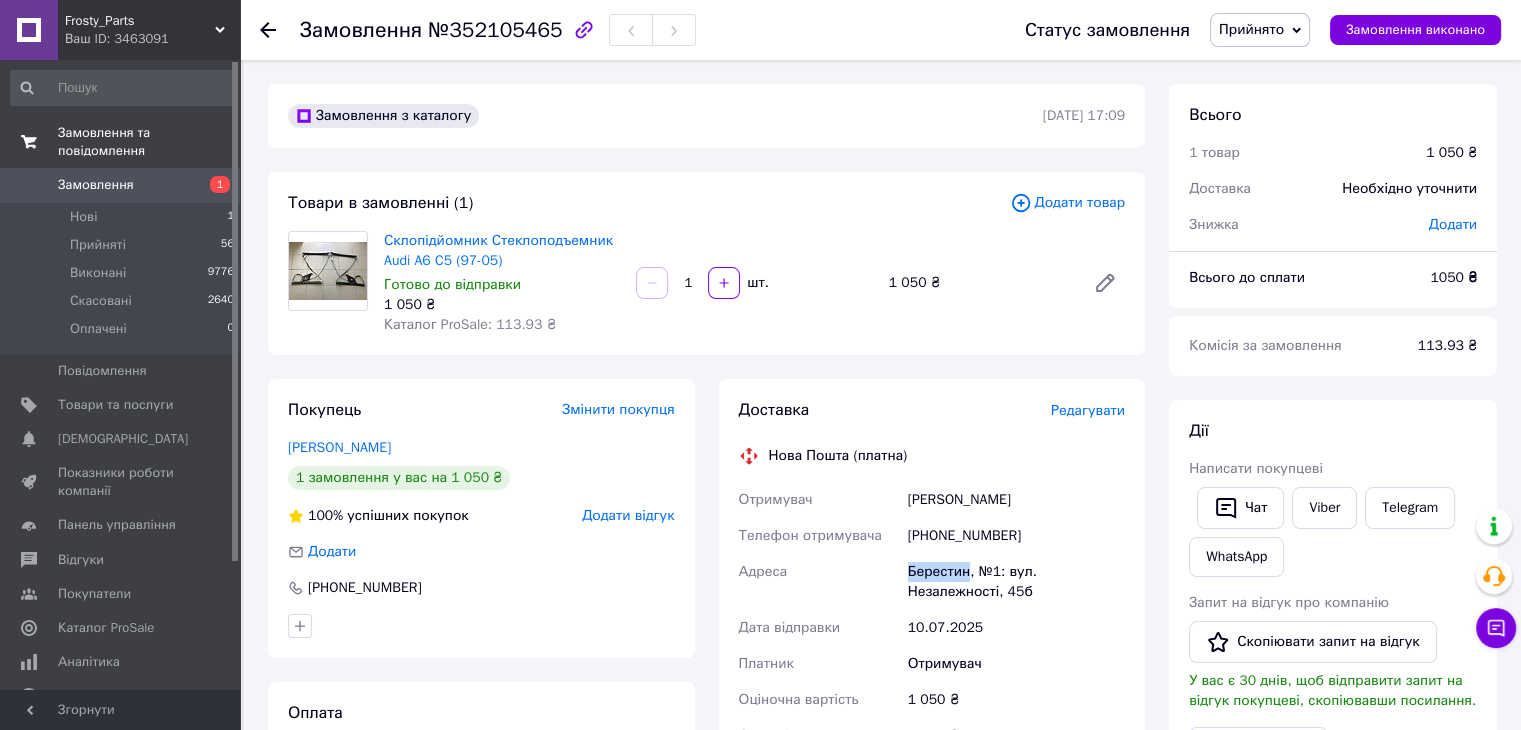 drag, startPoint x: 112, startPoint y: 167, endPoint x: 112, endPoint y: 142, distance: 25 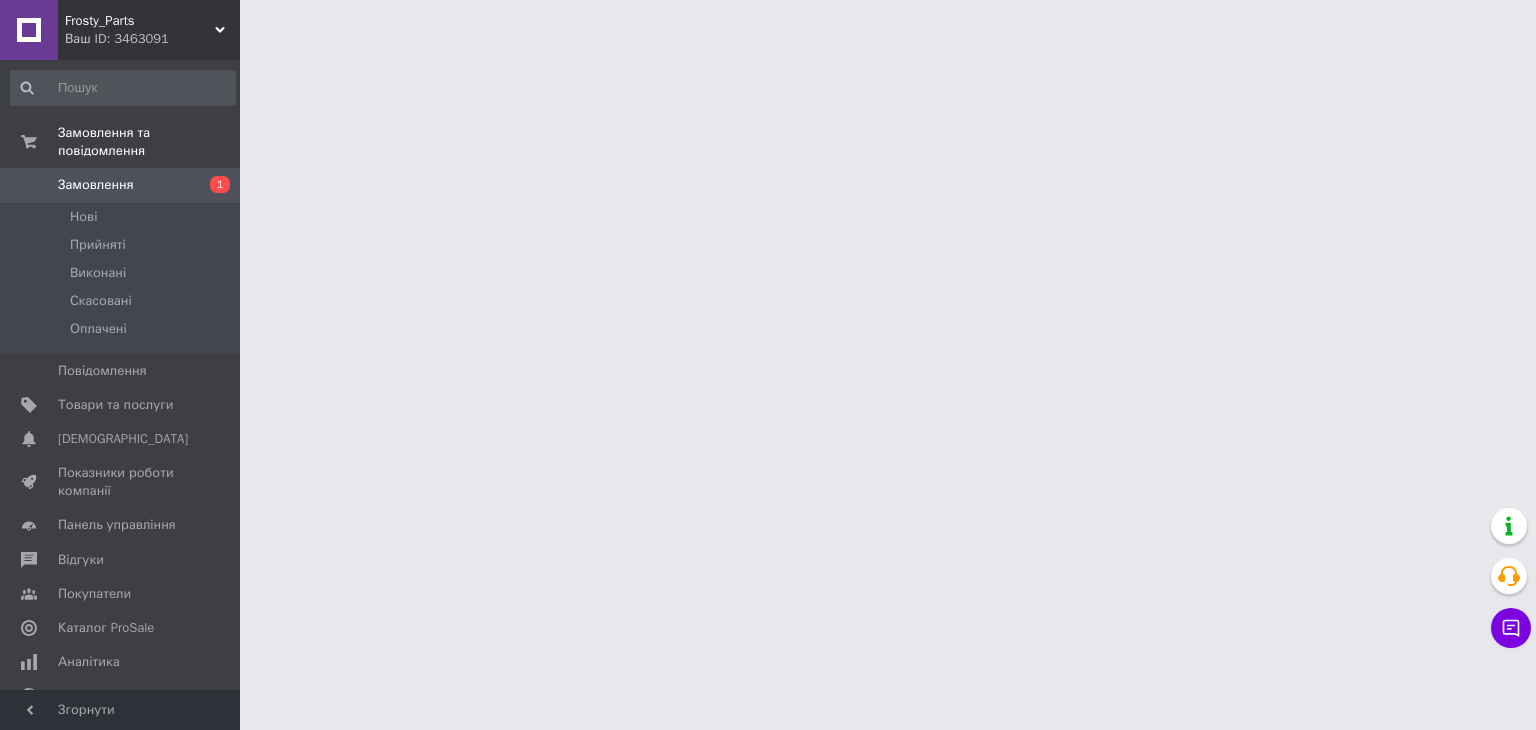 scroll, scrollTop: 0, scrollLeft: 0, axis: both 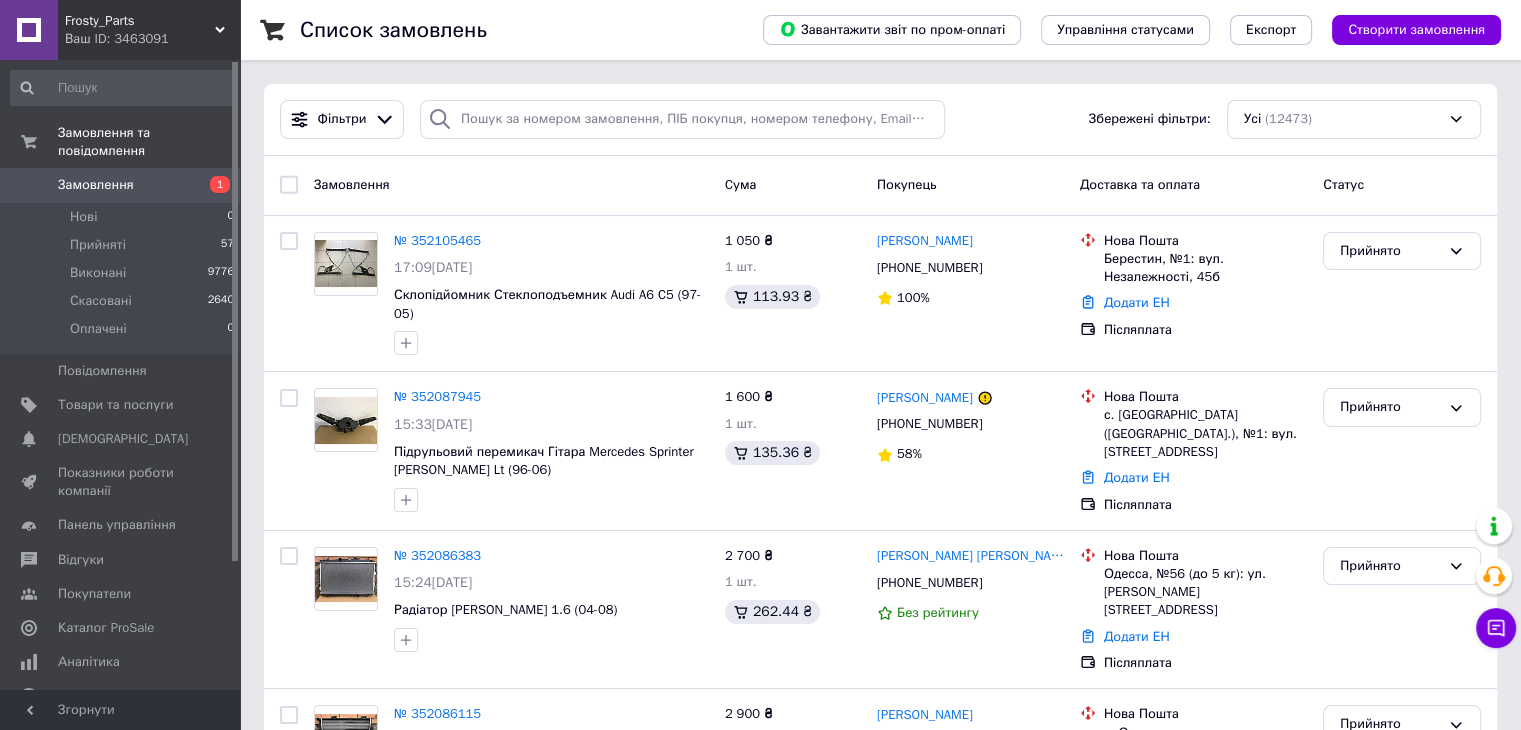 click on "Замовлення" at bounding box center [121, 185] 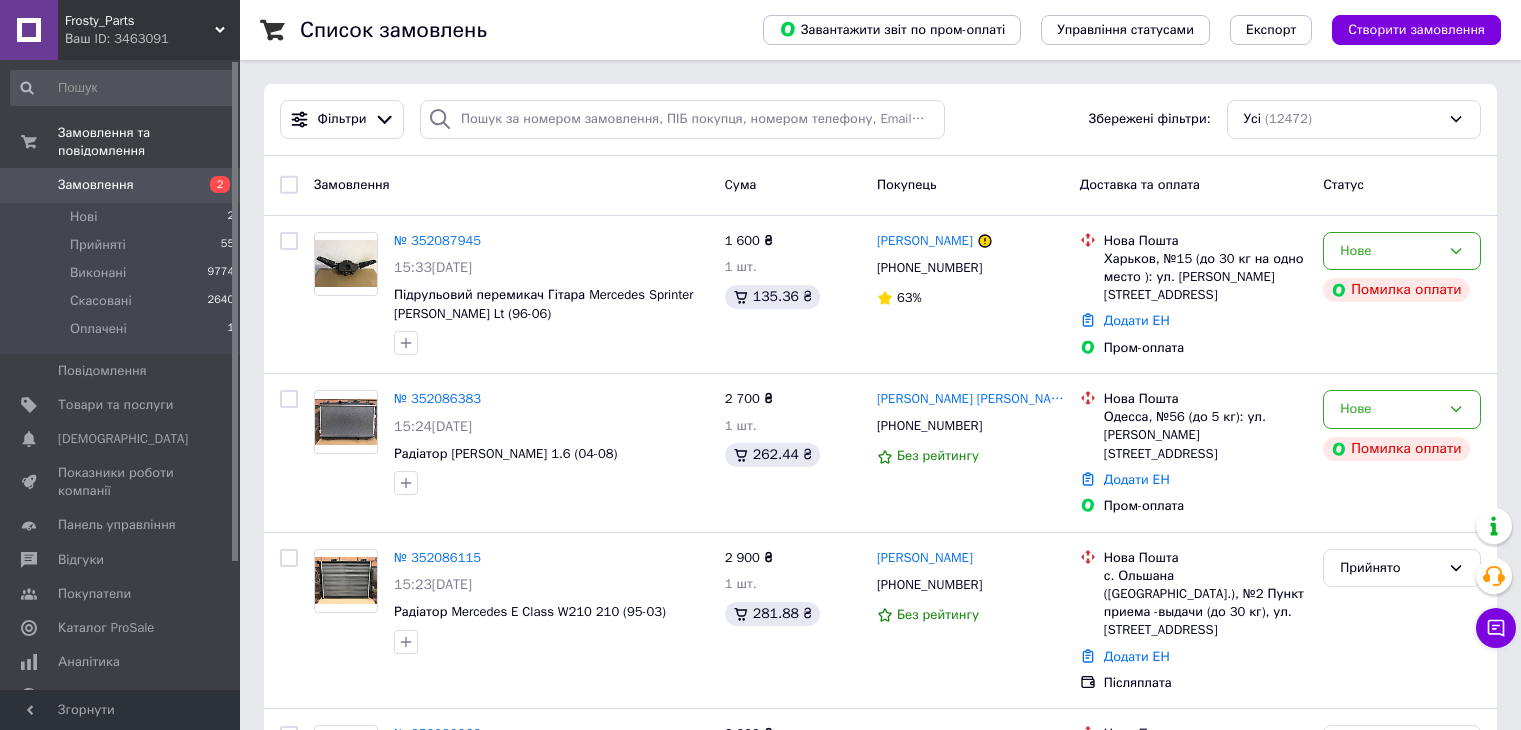 click on "Замовлення" at bounding box center (121, 185) 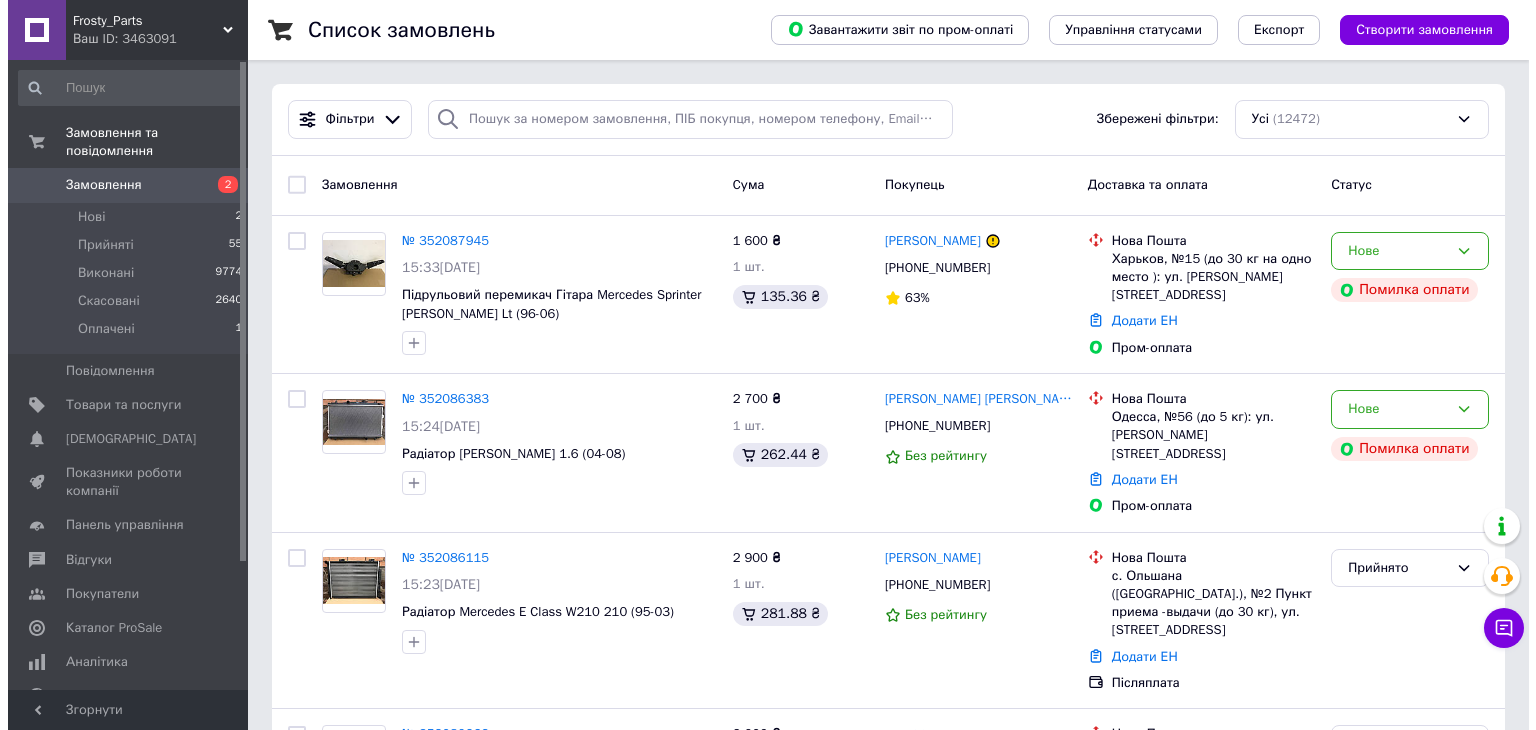 scroll, scrollTop: 0, scrollLeft: 0, axis: both 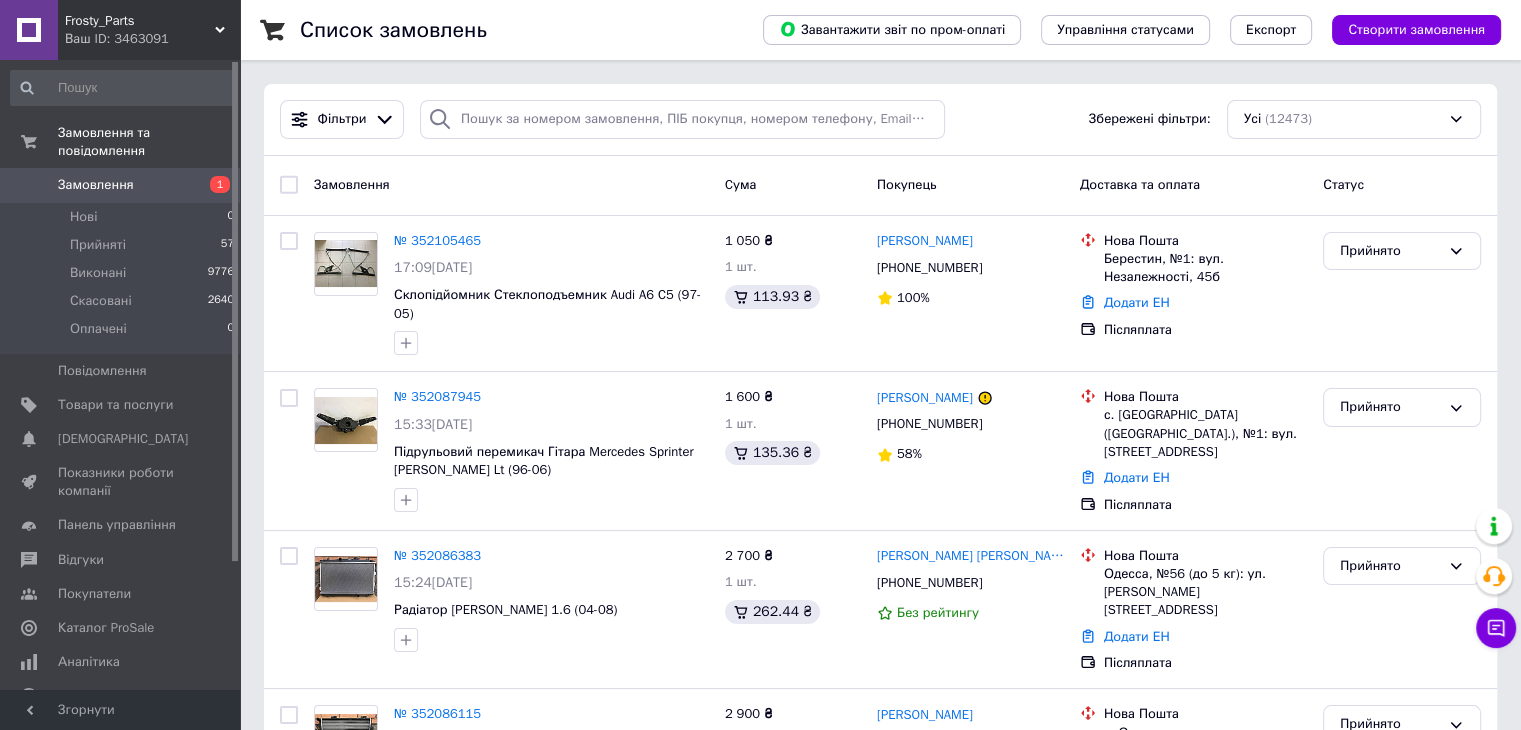 click on "Замовлення" at bounding box center (121, 185) 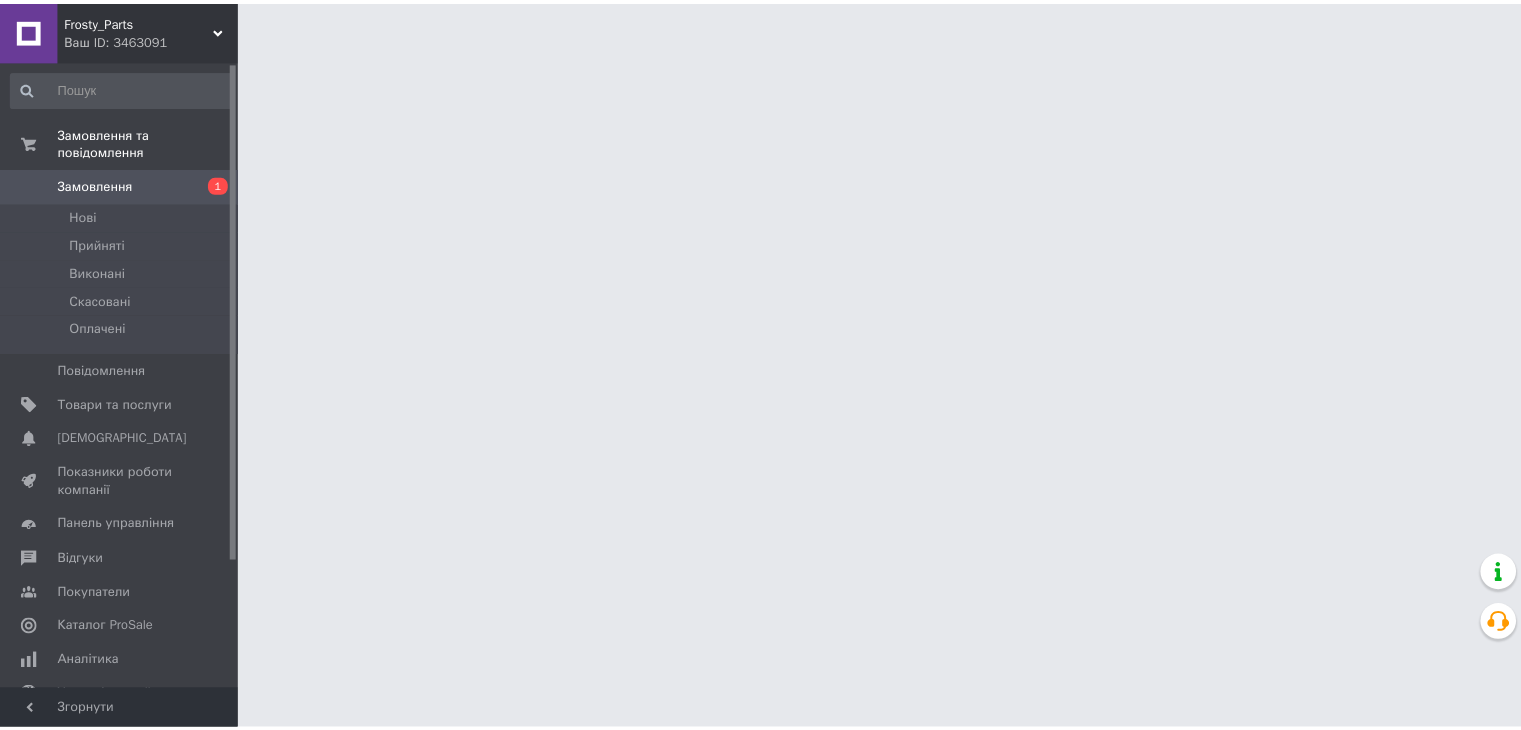 scroll, scrollTop: 0, scrollLeft: 0, axis: both 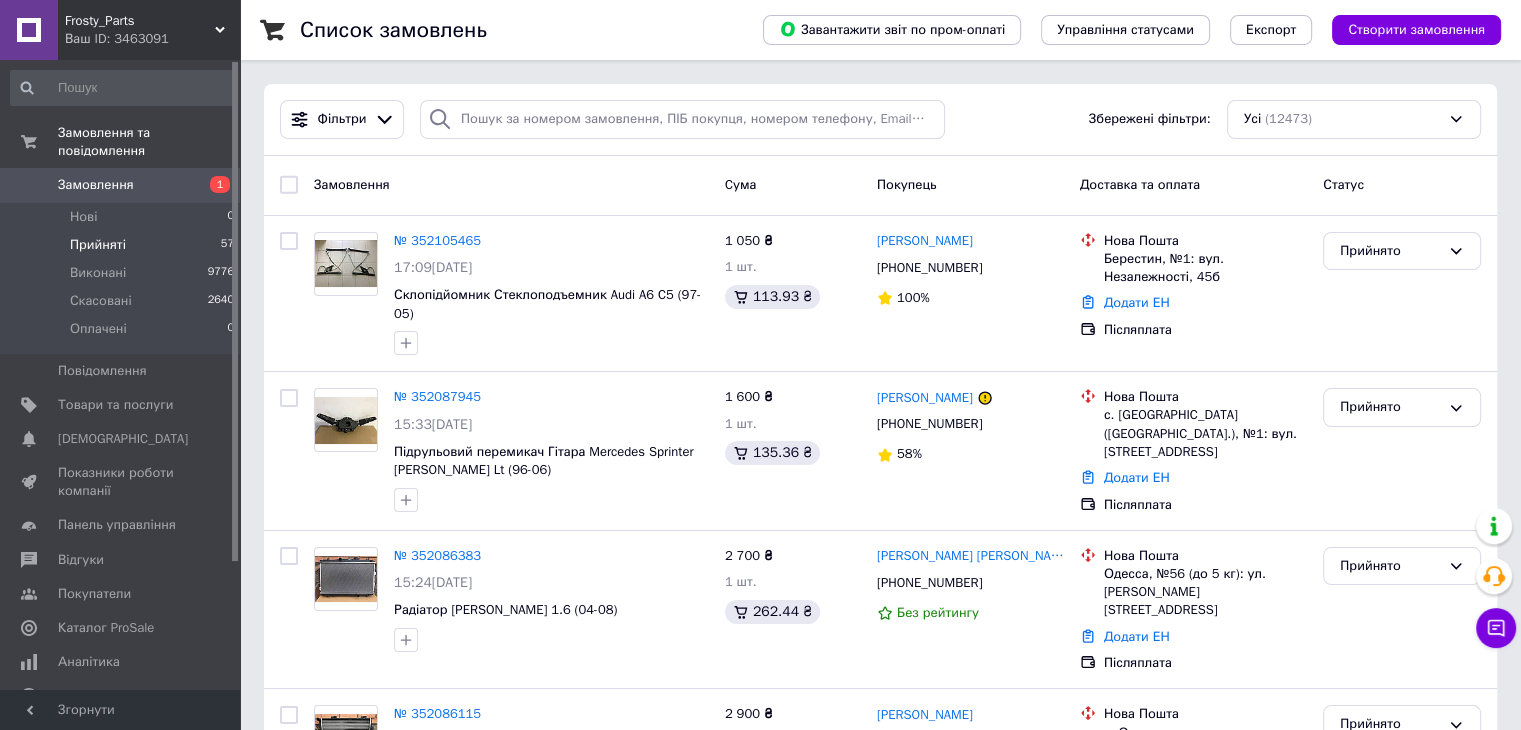 click on "Прийняті 57" at bounding box center (123, 245) 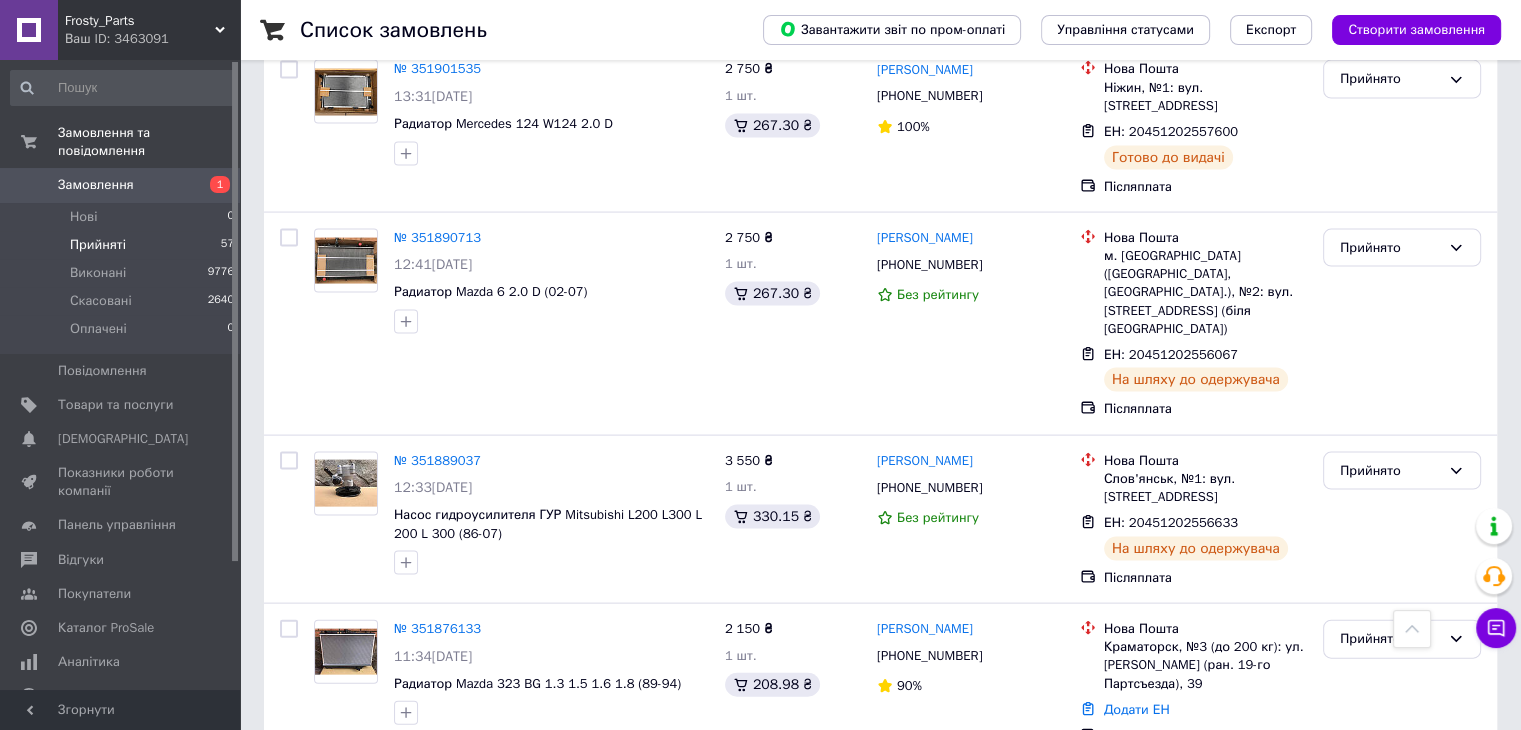 scroll, scrollTop: 4085, scrollLeft: 0, axis: vertical 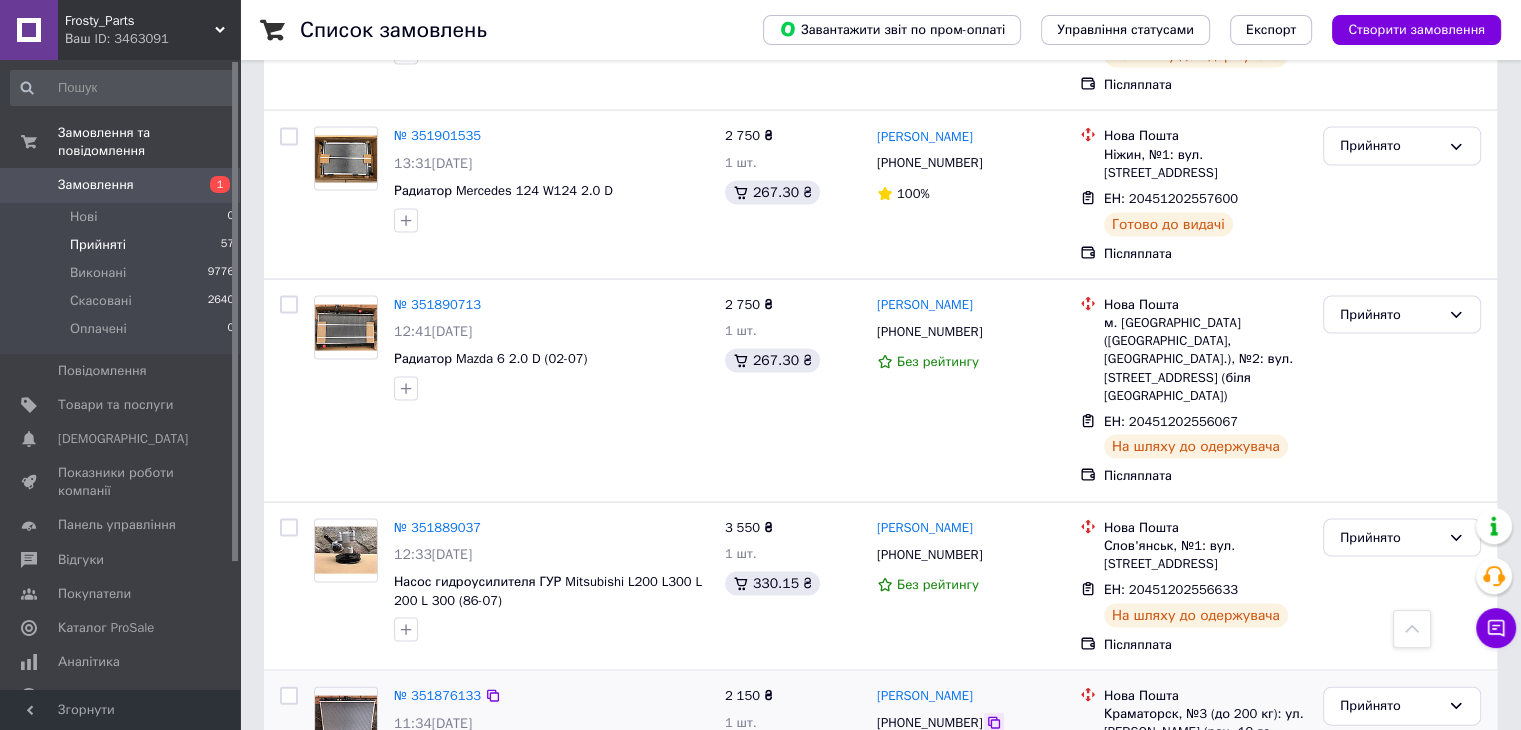 click 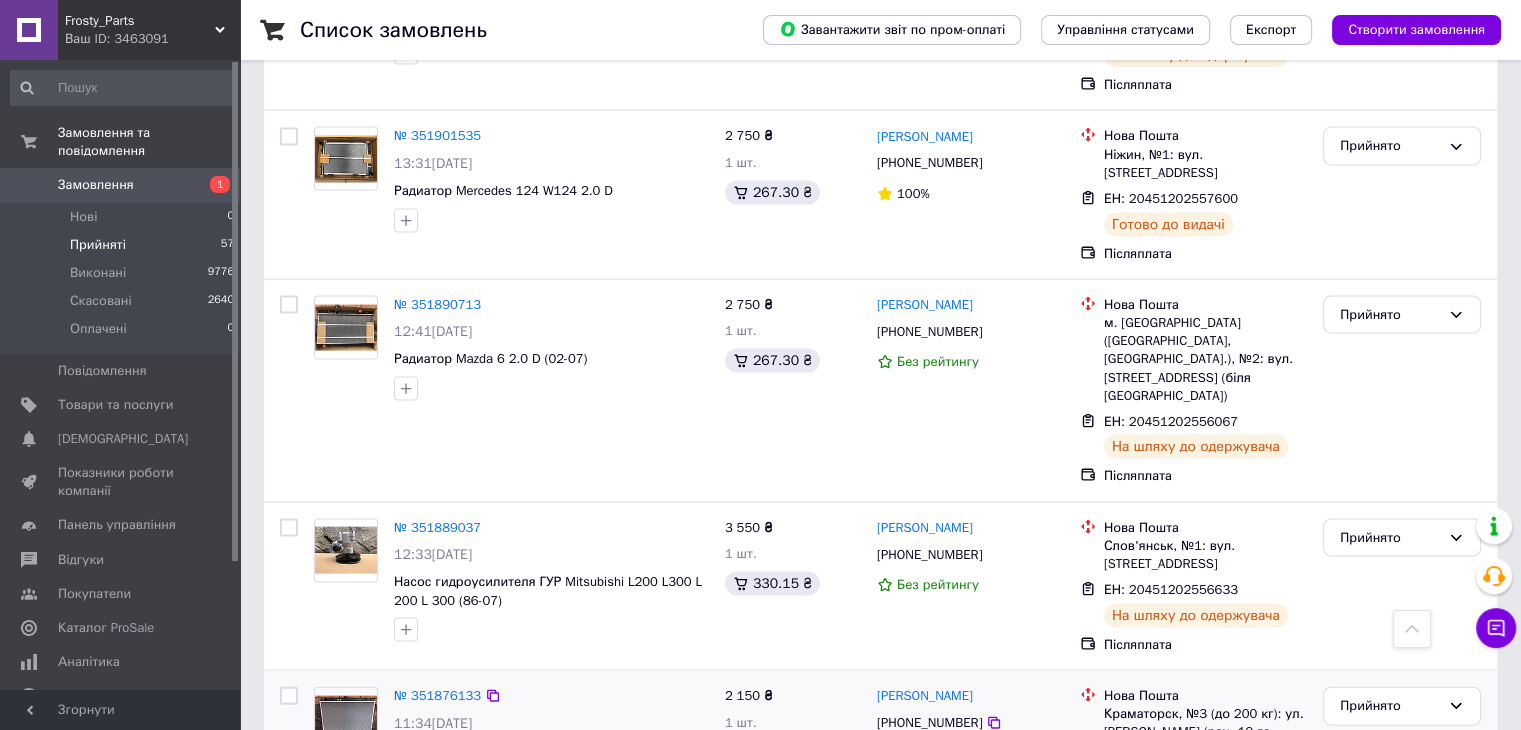 click on "Додати ЕН" at bounding box center (1137, 776) 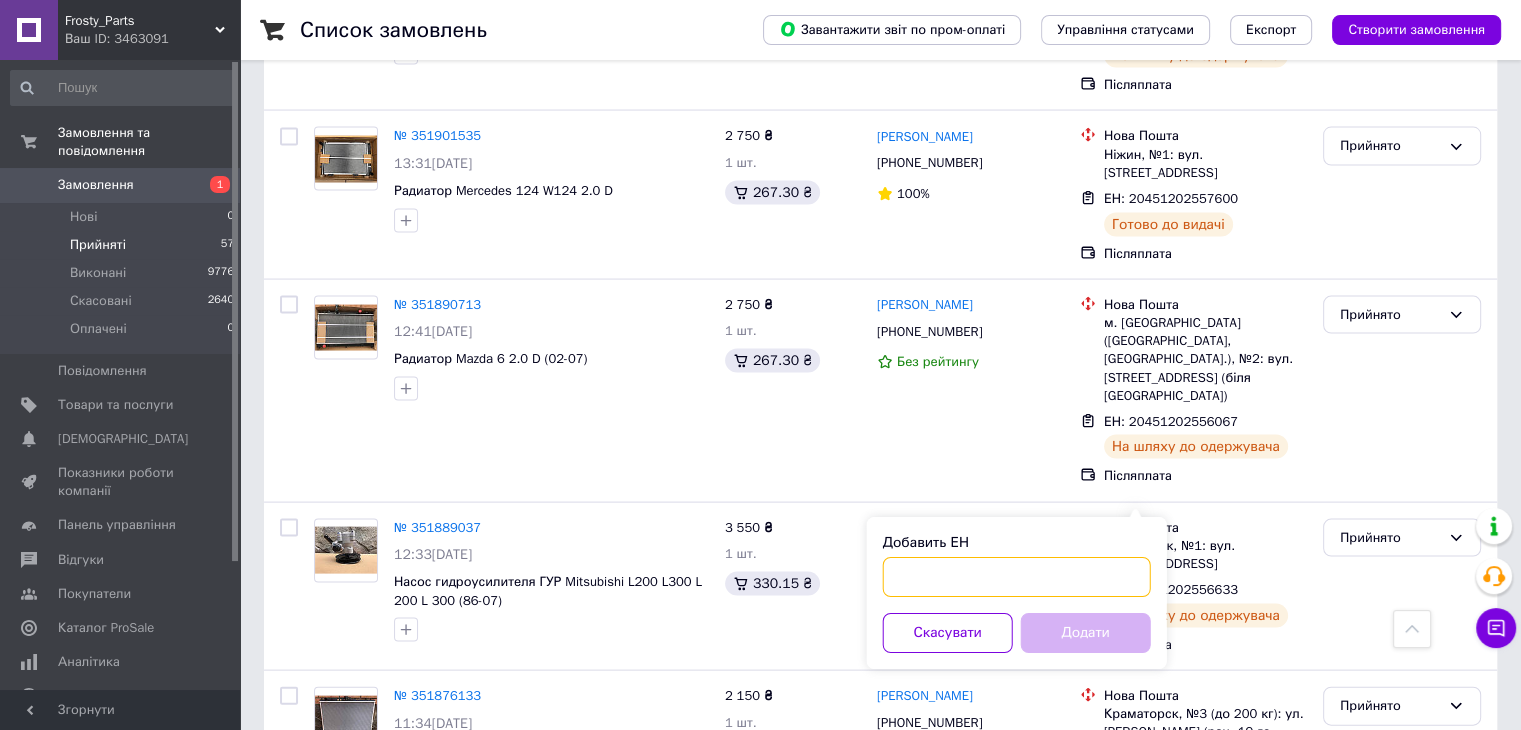 click on "Добавить ЕН" at bounding box center [1017, 577] 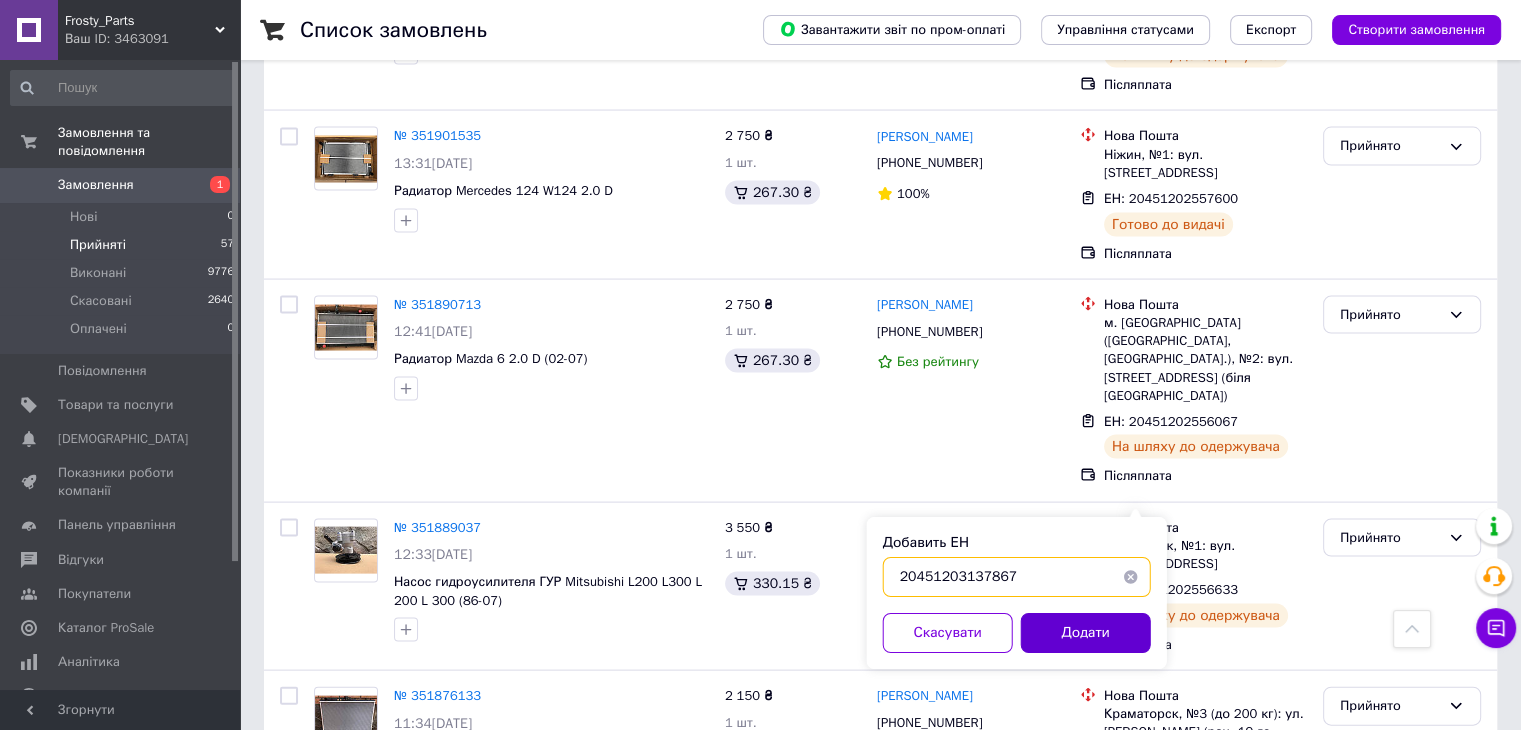 type on "20451203137867" 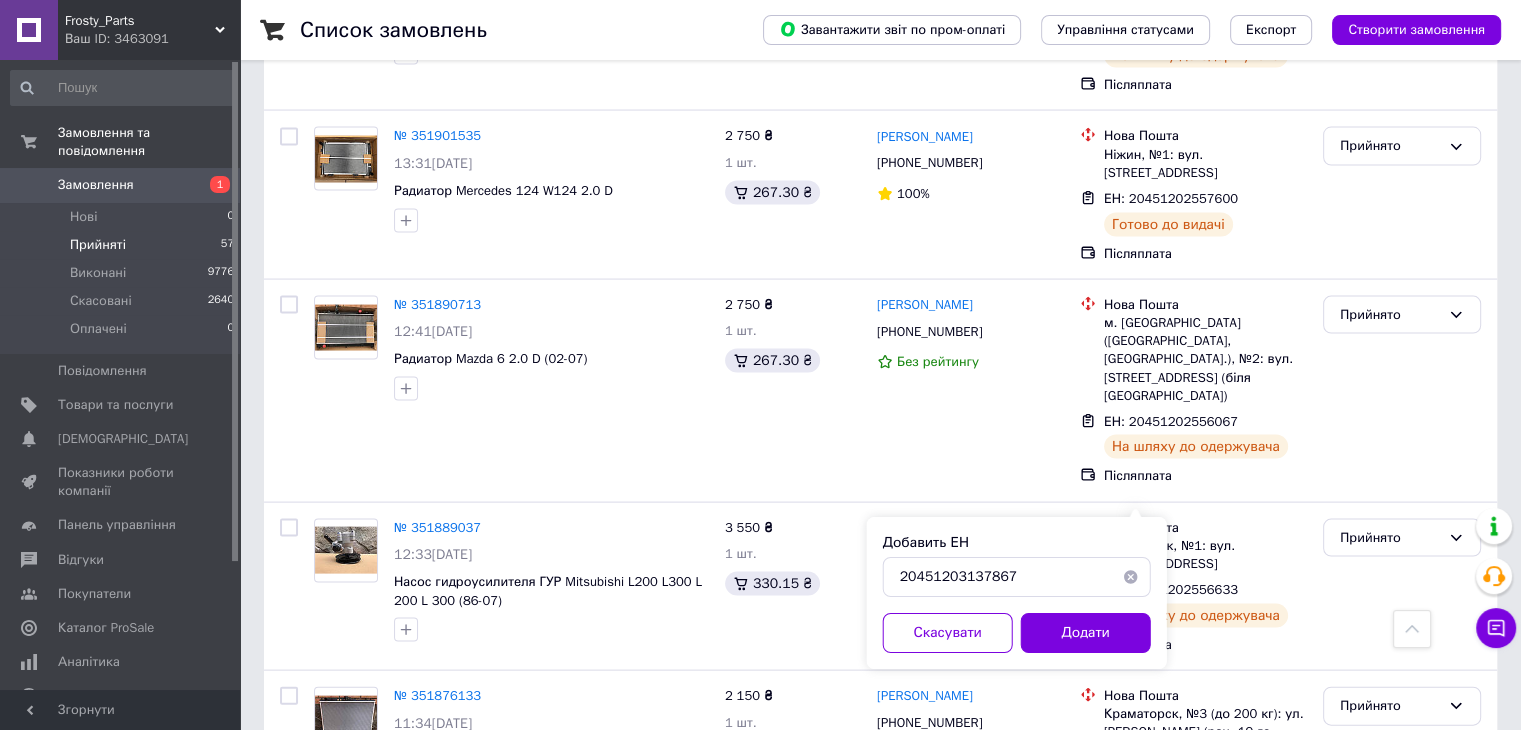 click on "Додати" at bounding box center [1086, 633] 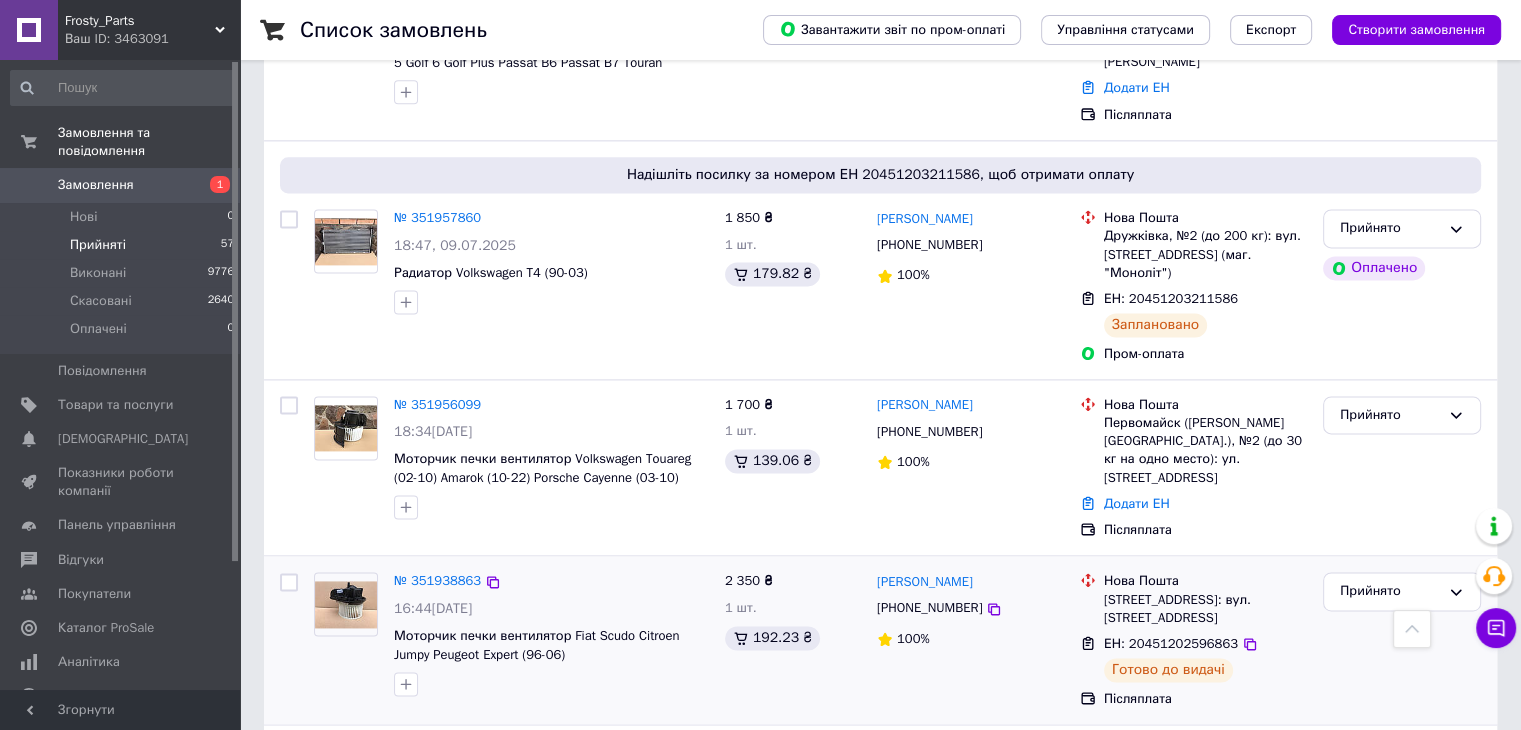 scroll, scrollTop: 2585, scrollLeft: 0, axis: vertical 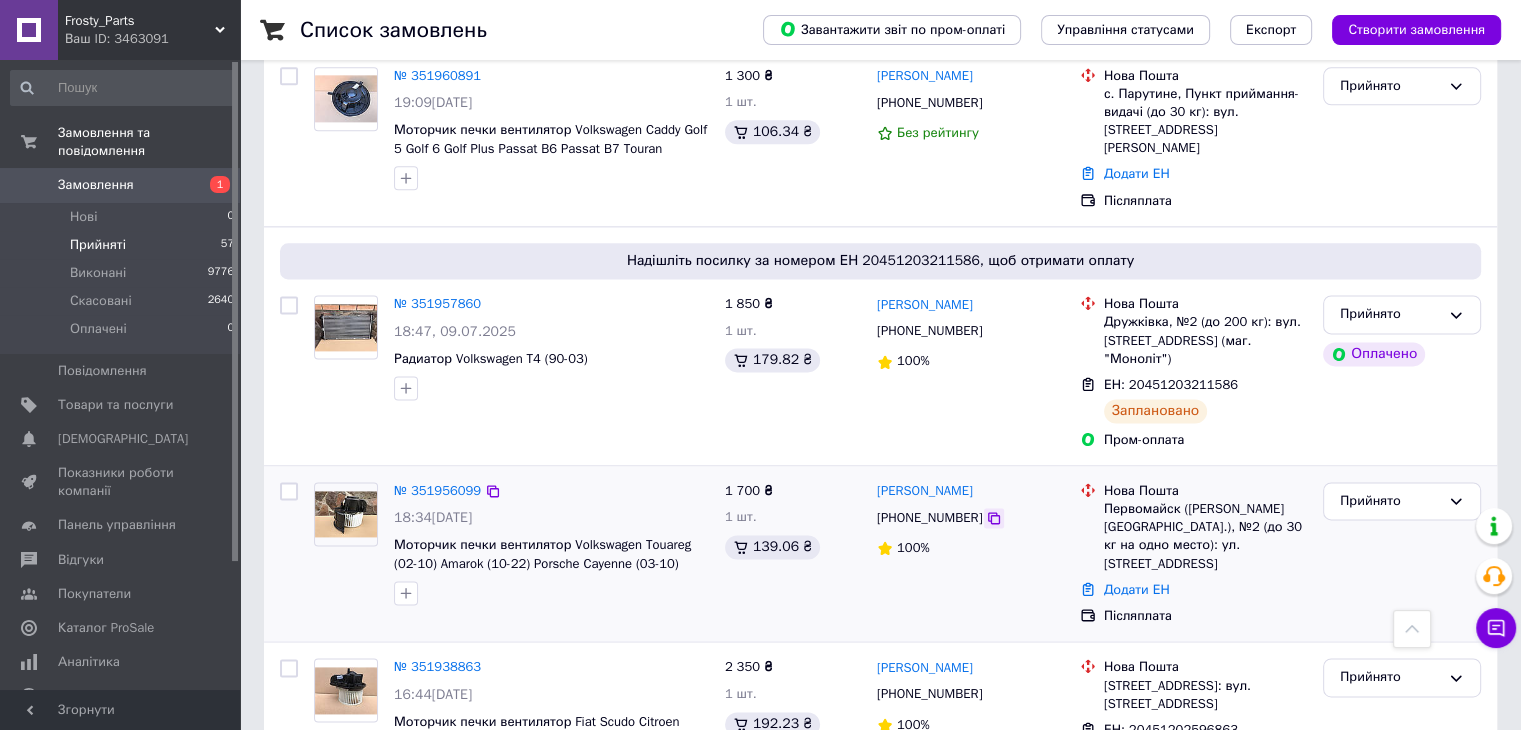 click 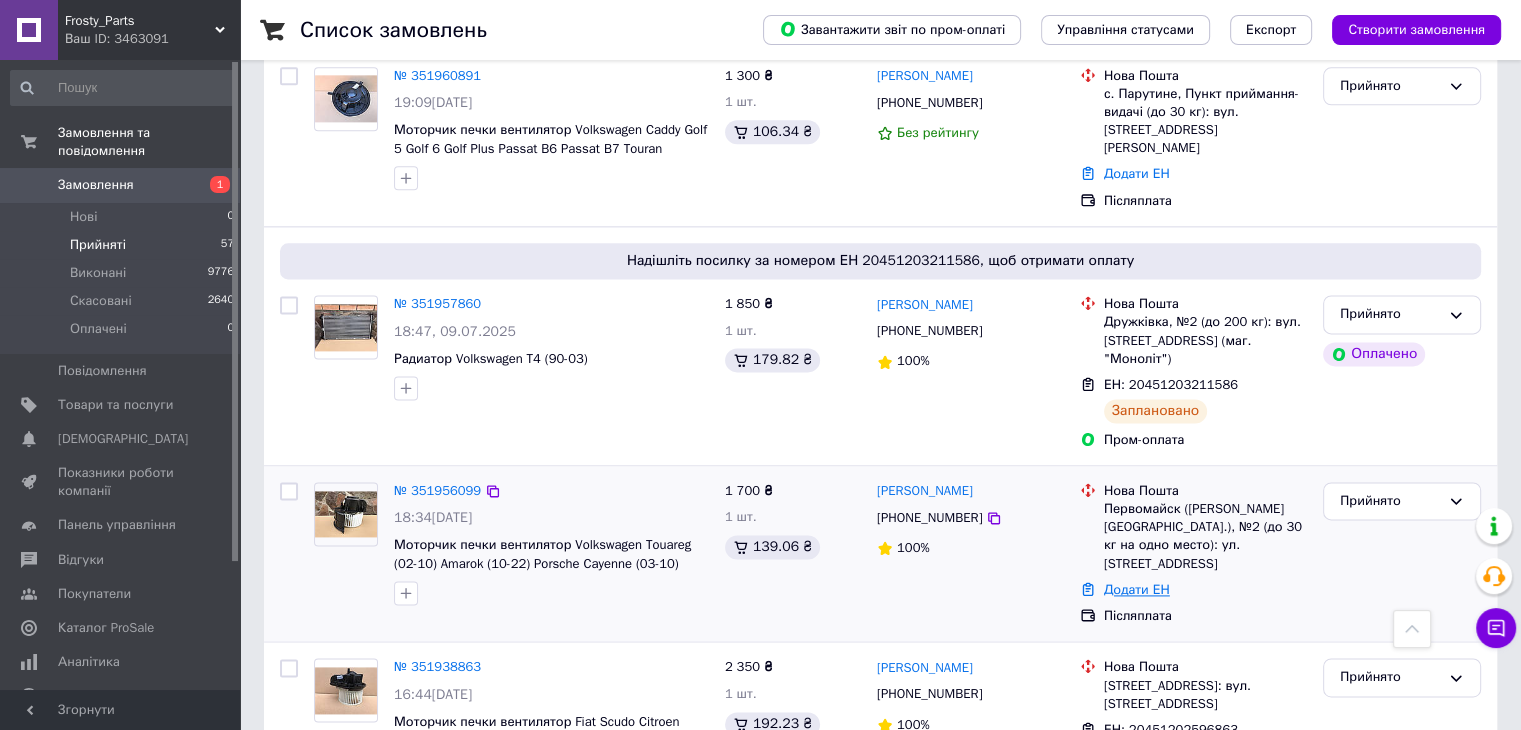 click on "Додати ЕН" at bounding box center (1137, 589) 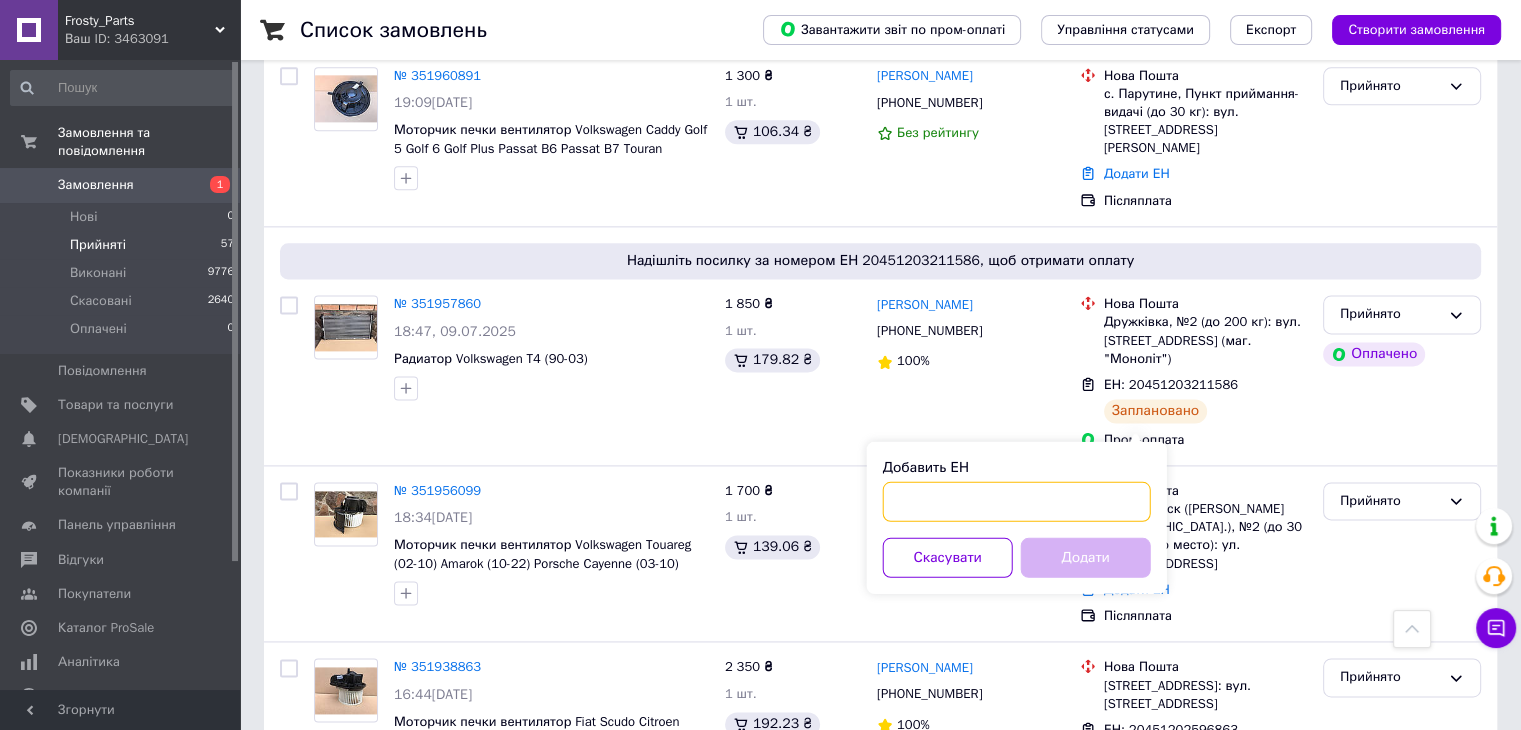 click on "Добавить ЕН" at bounding box center [1017, 501] 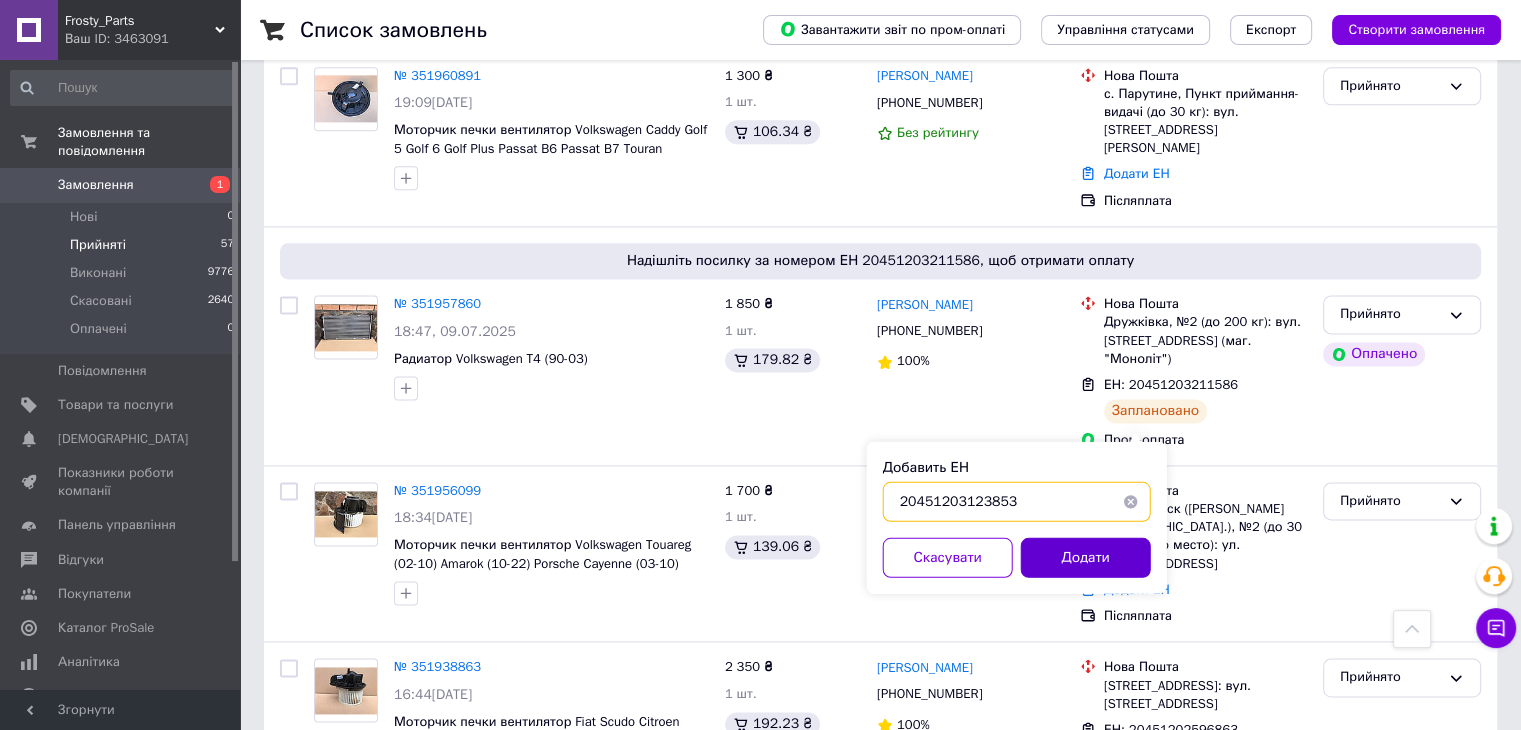 type on "20451203123853" 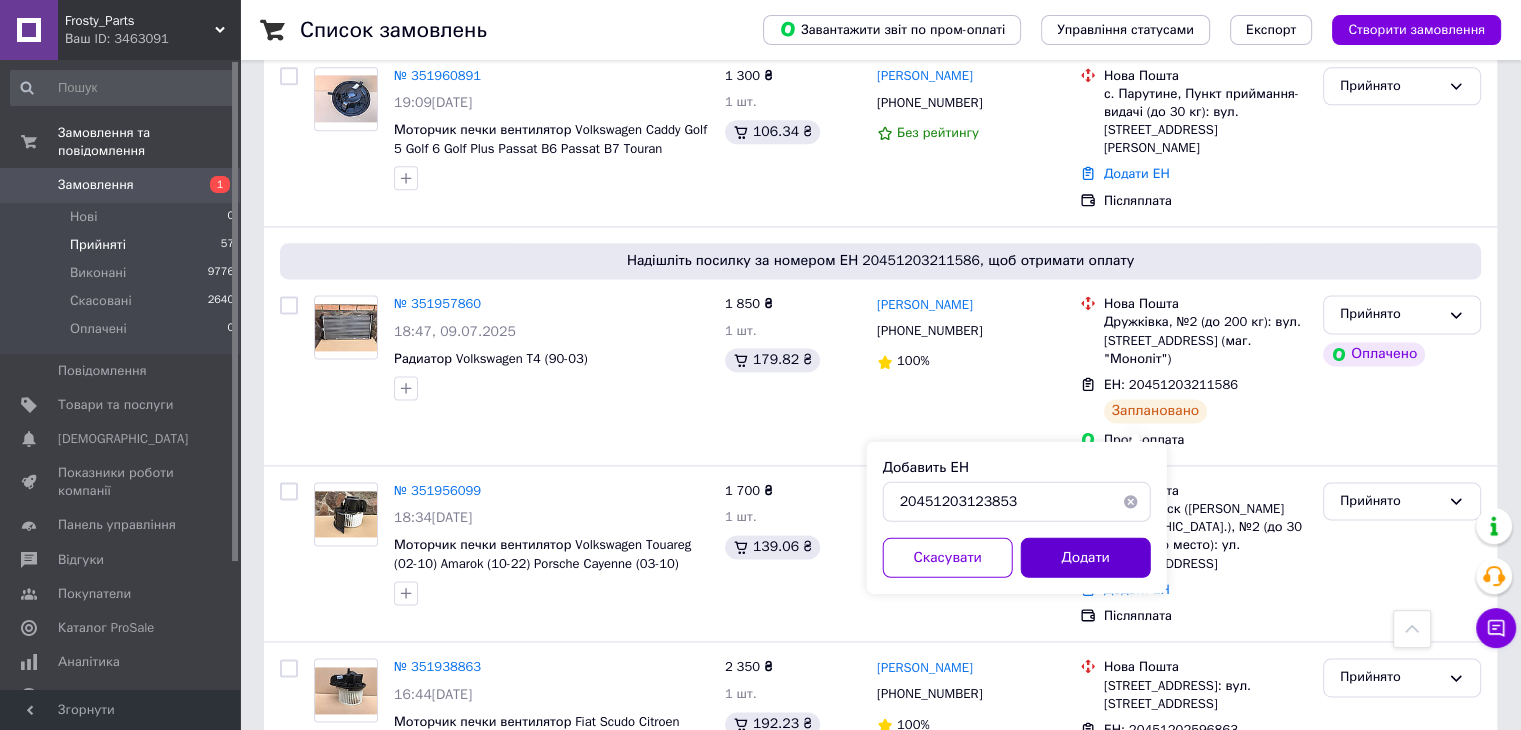 click on "Додати" at bounding box center (1086, 557) 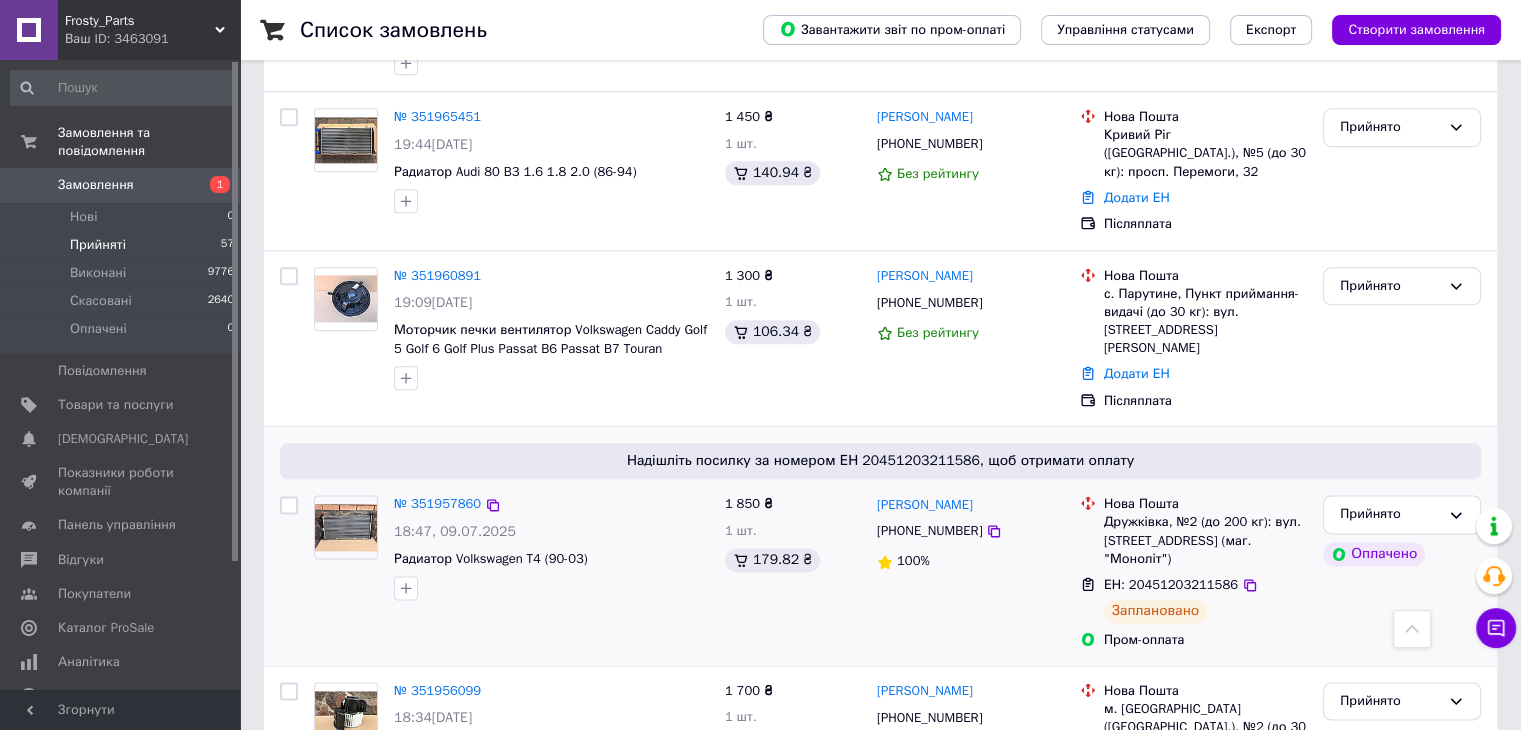 scroll, scrollTop: 2285, scrollLeft: 0, axis: vertical 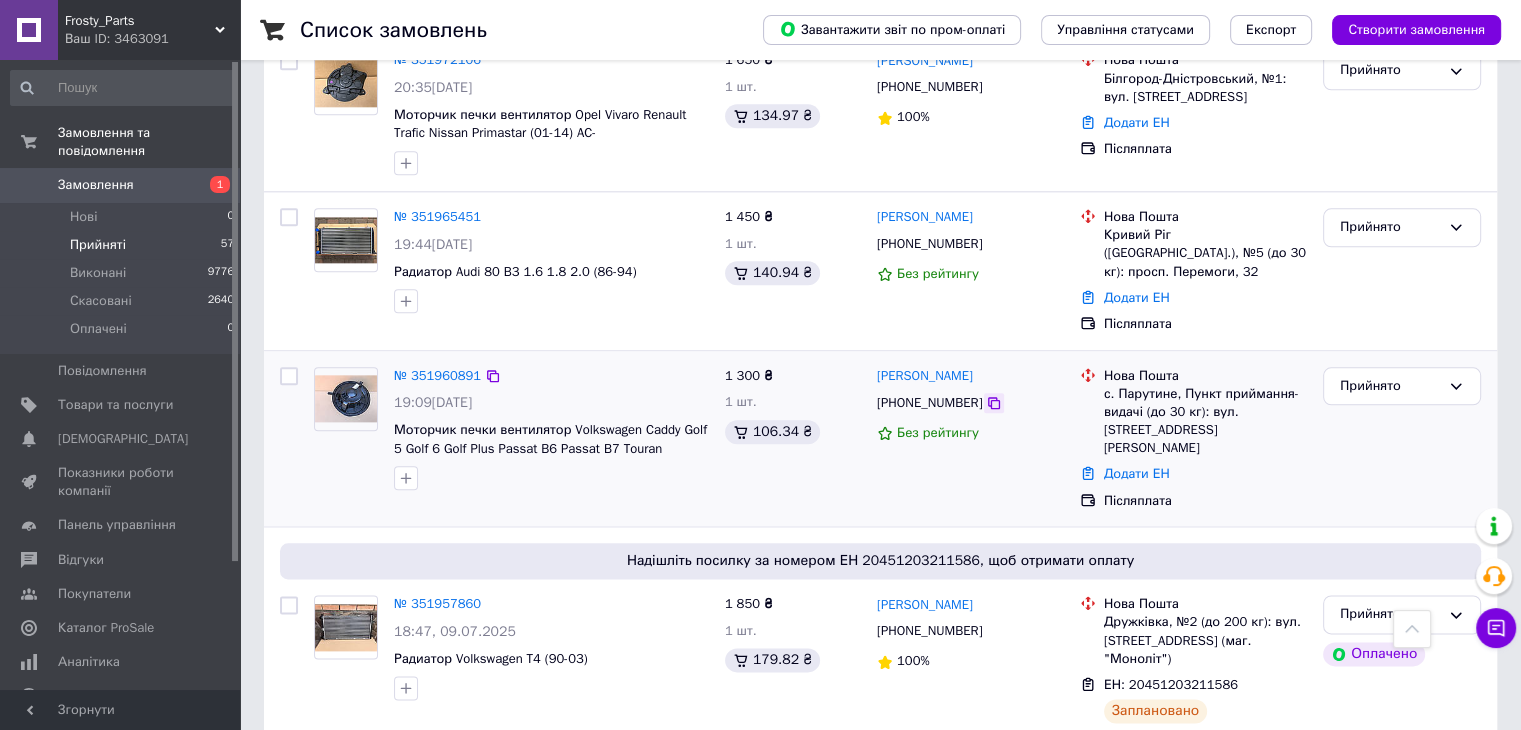 click 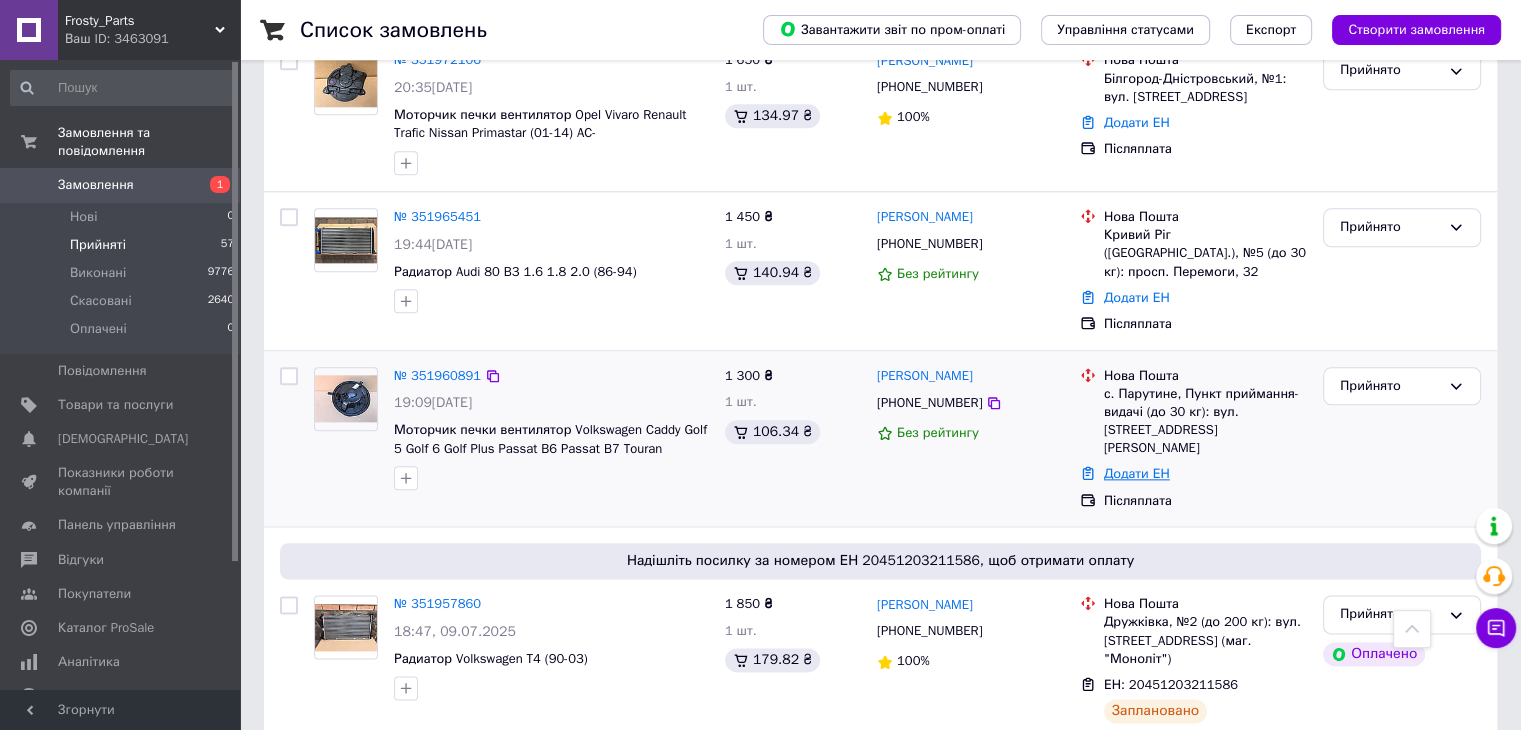click on "Додати ЕН" at bounding box center (1137, 473) 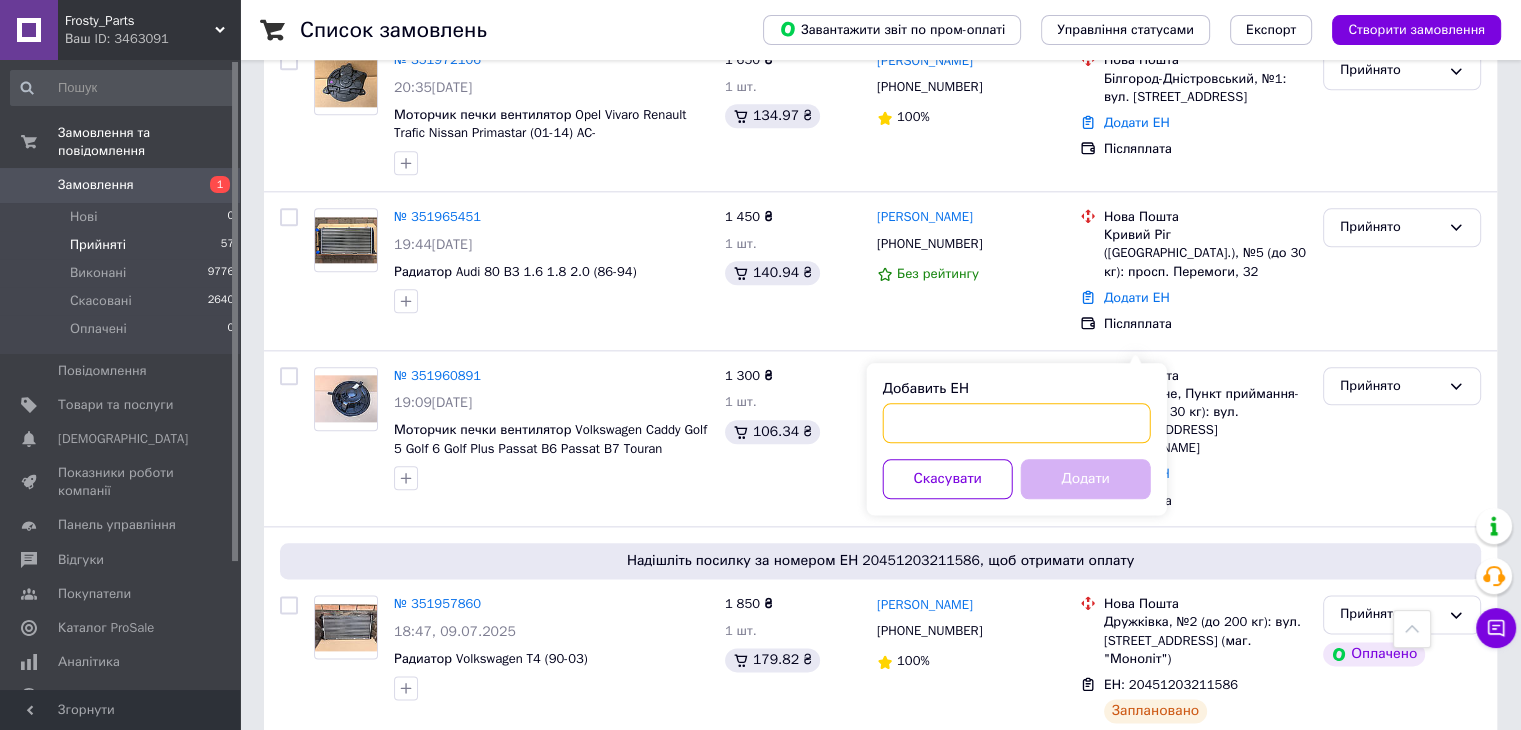 click on "Добавить ЕН" at bounding box center [1017, 423] 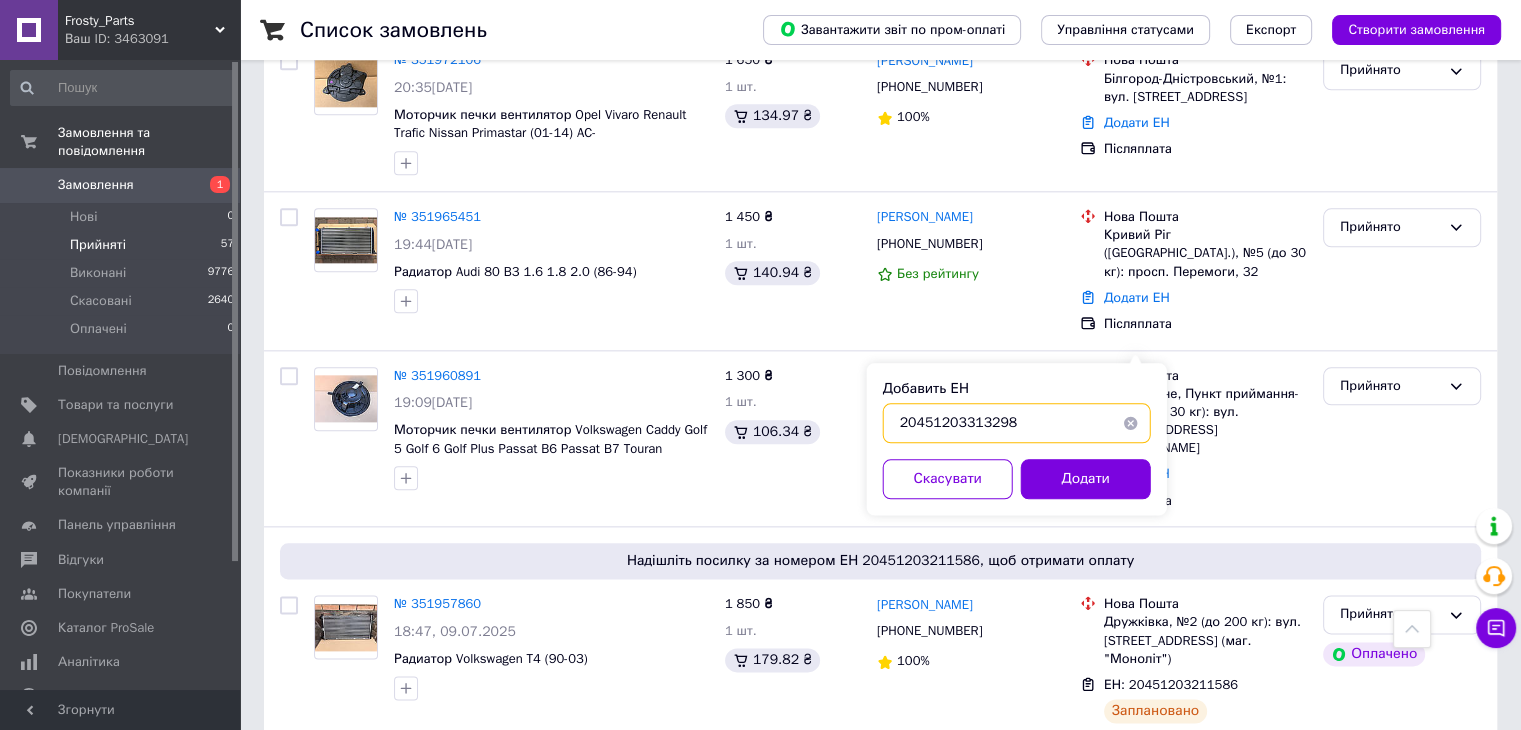 type on "20451203313298" 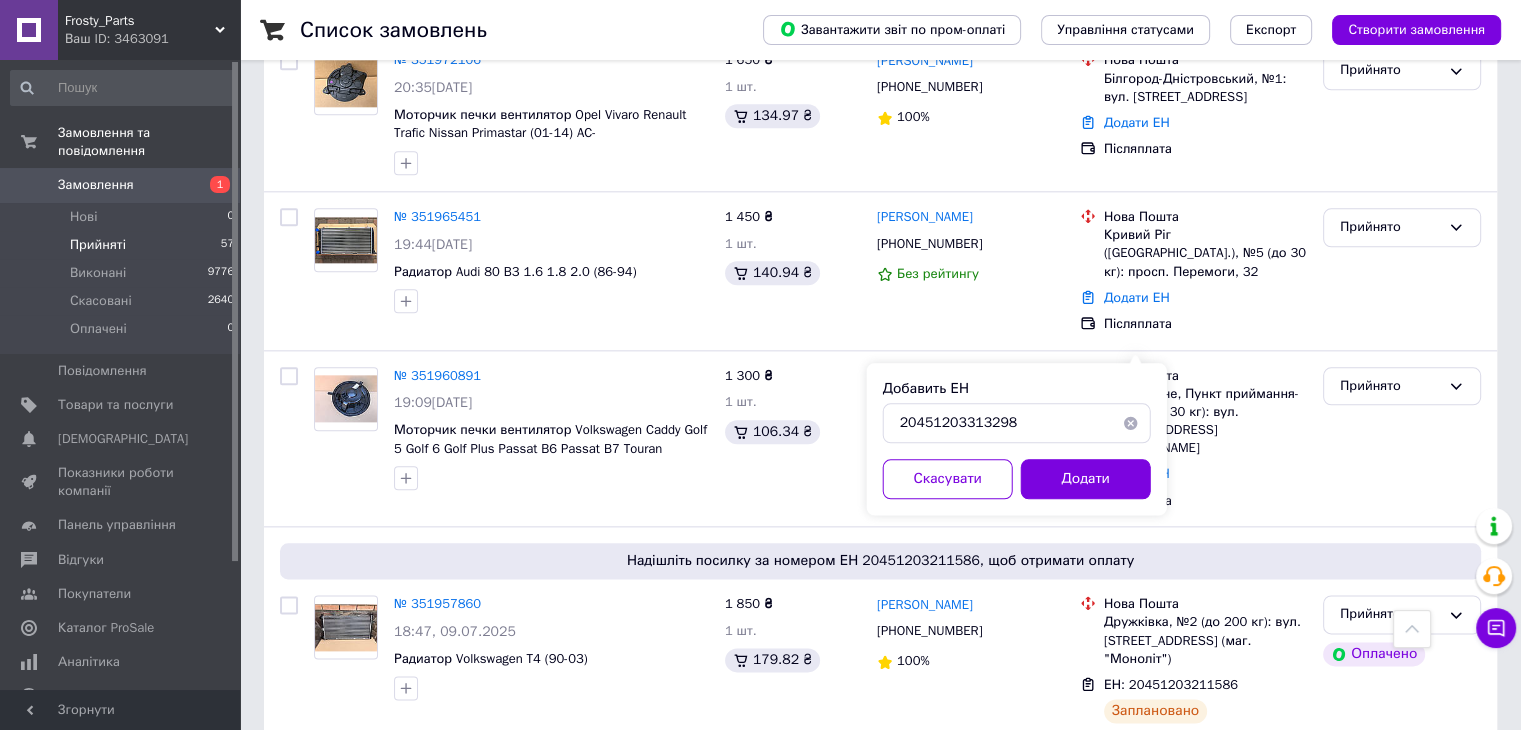 click on "Додати" at bounding box center (1086, 479) 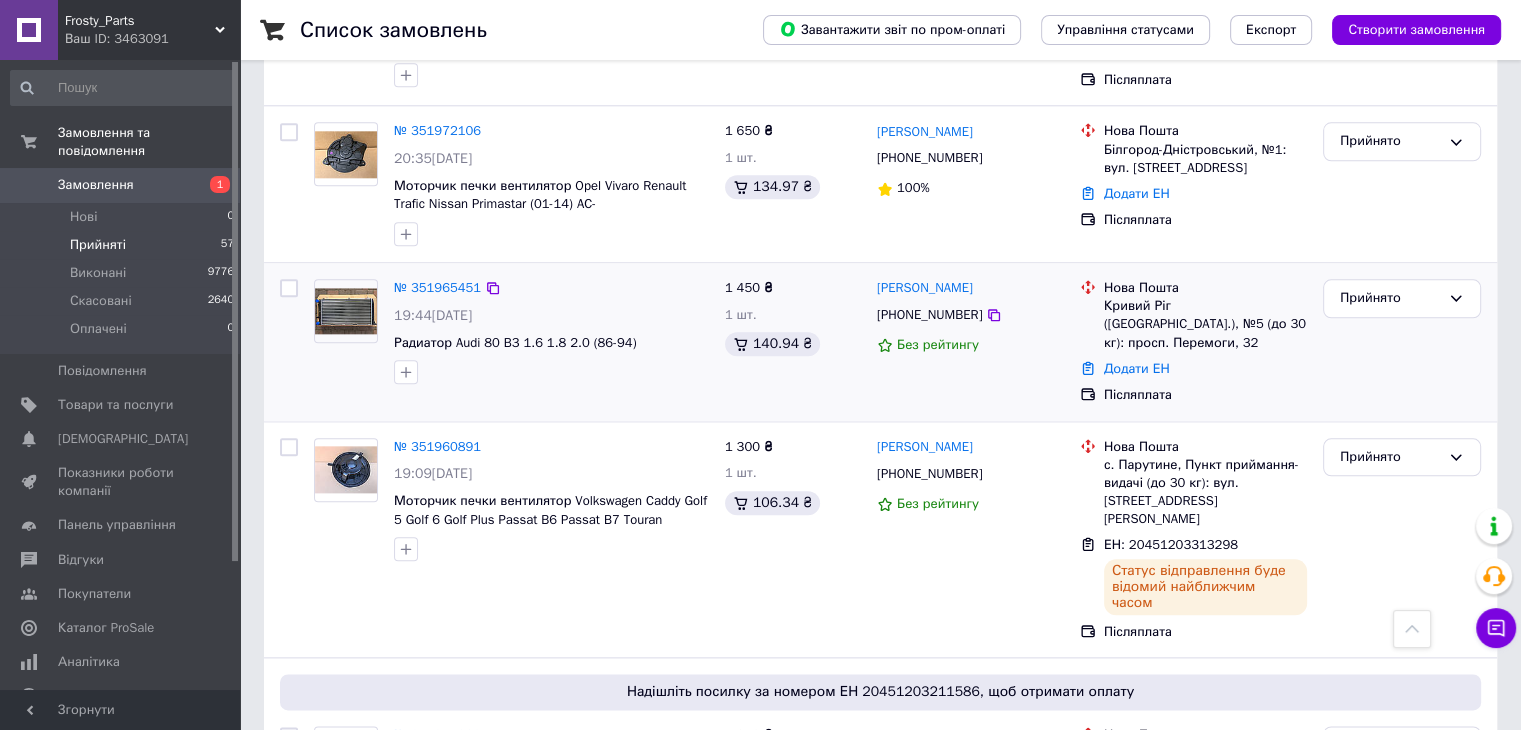 scroll, scrollTop: 2185, scrollLeft: 0, axis: vertical 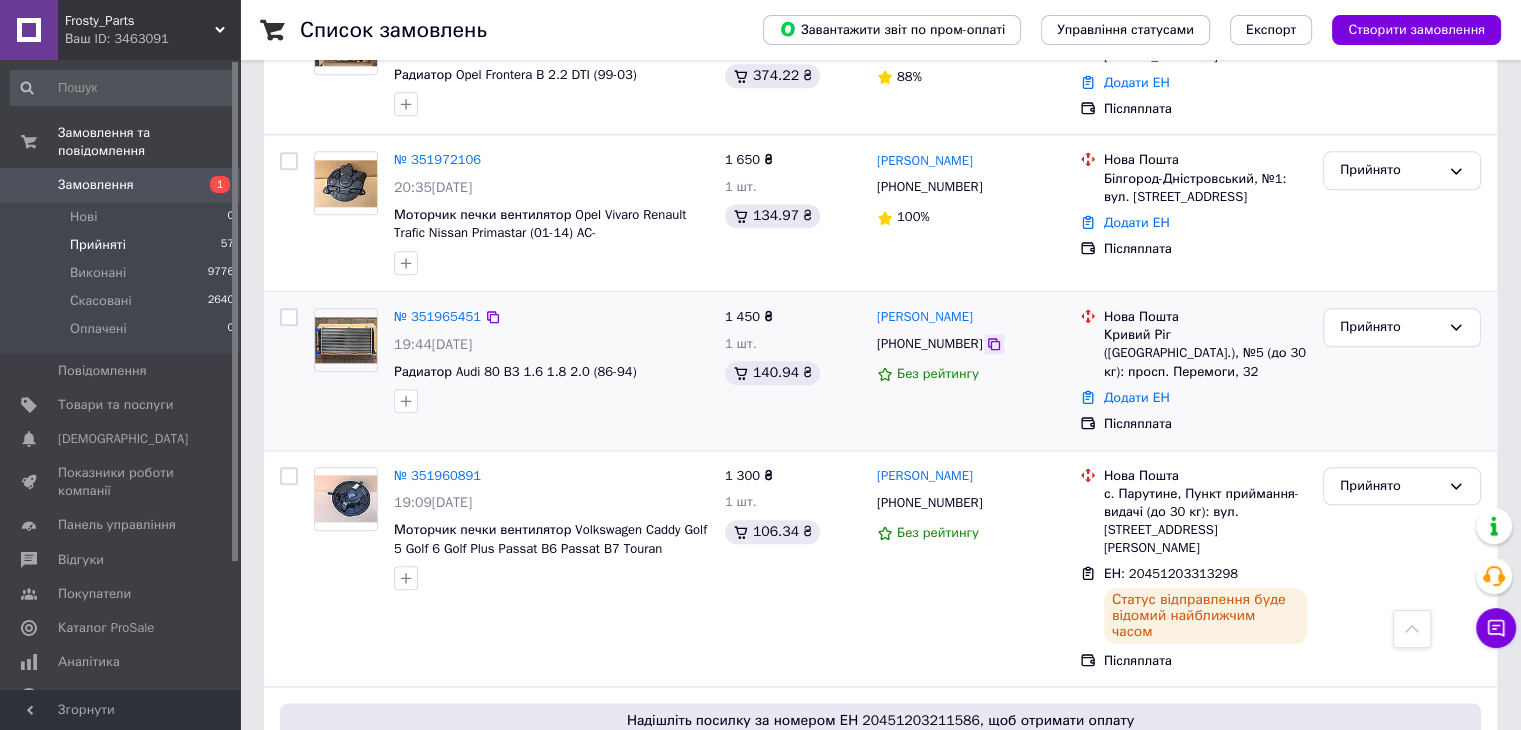 click 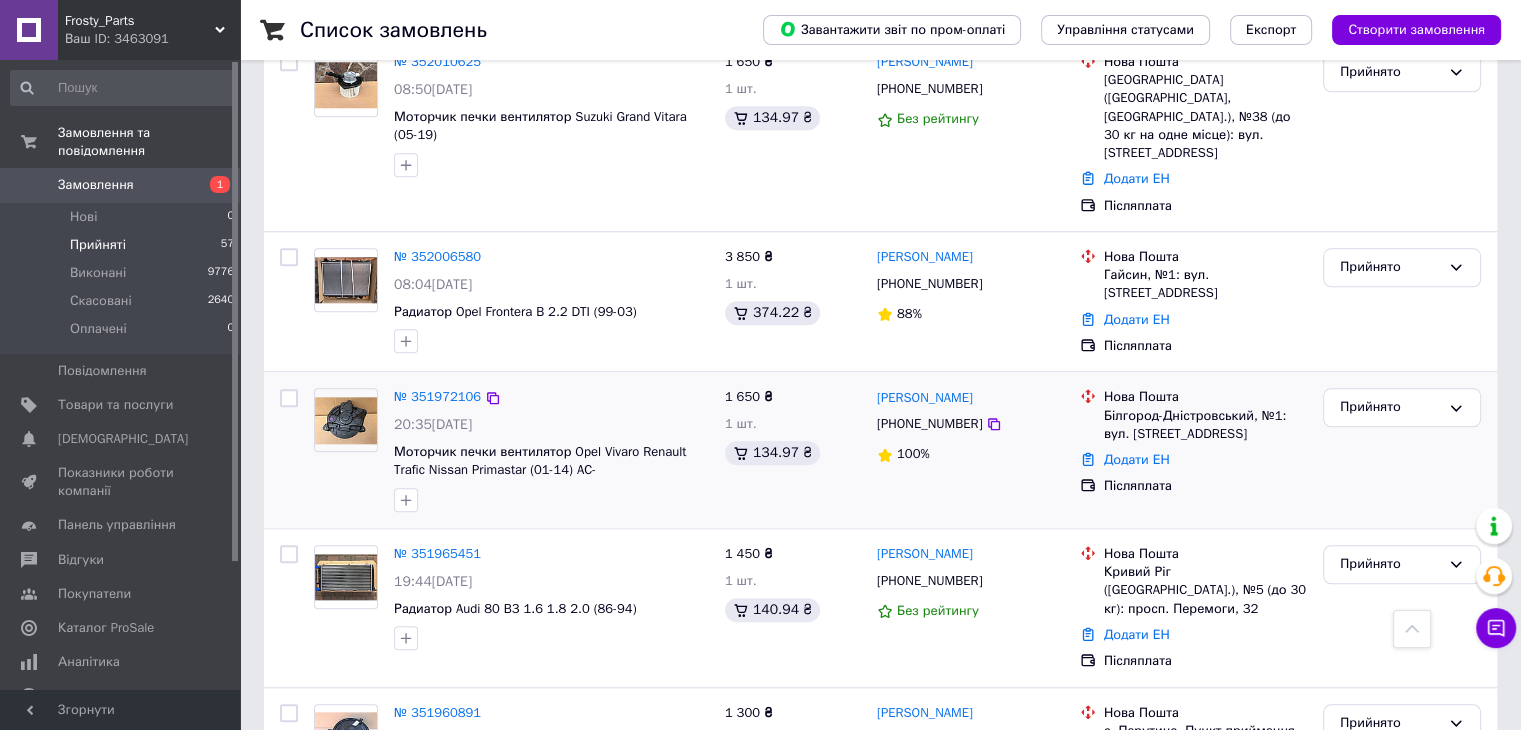 scroll, scrollTop: 1885, scrollLeft: 0, axis: vertical 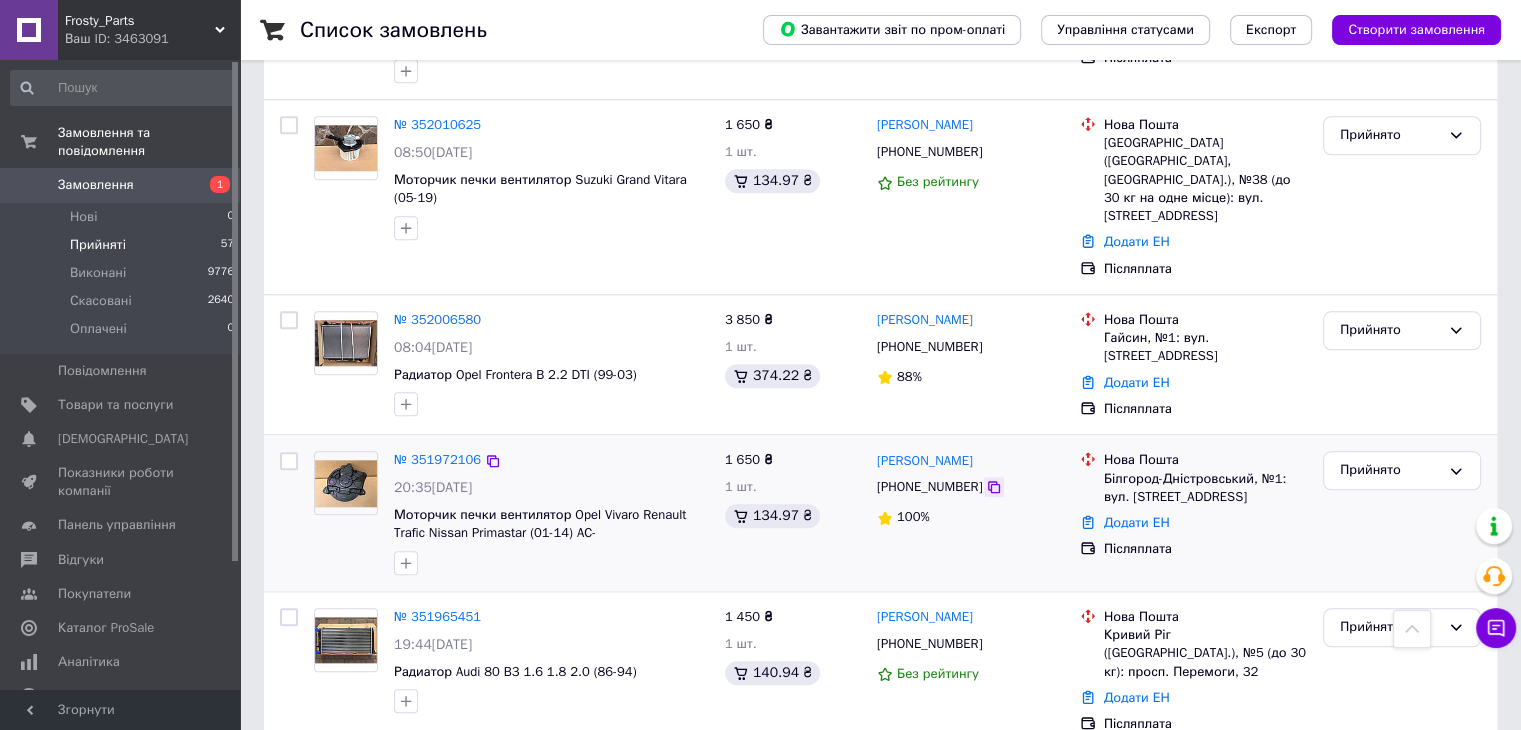 click 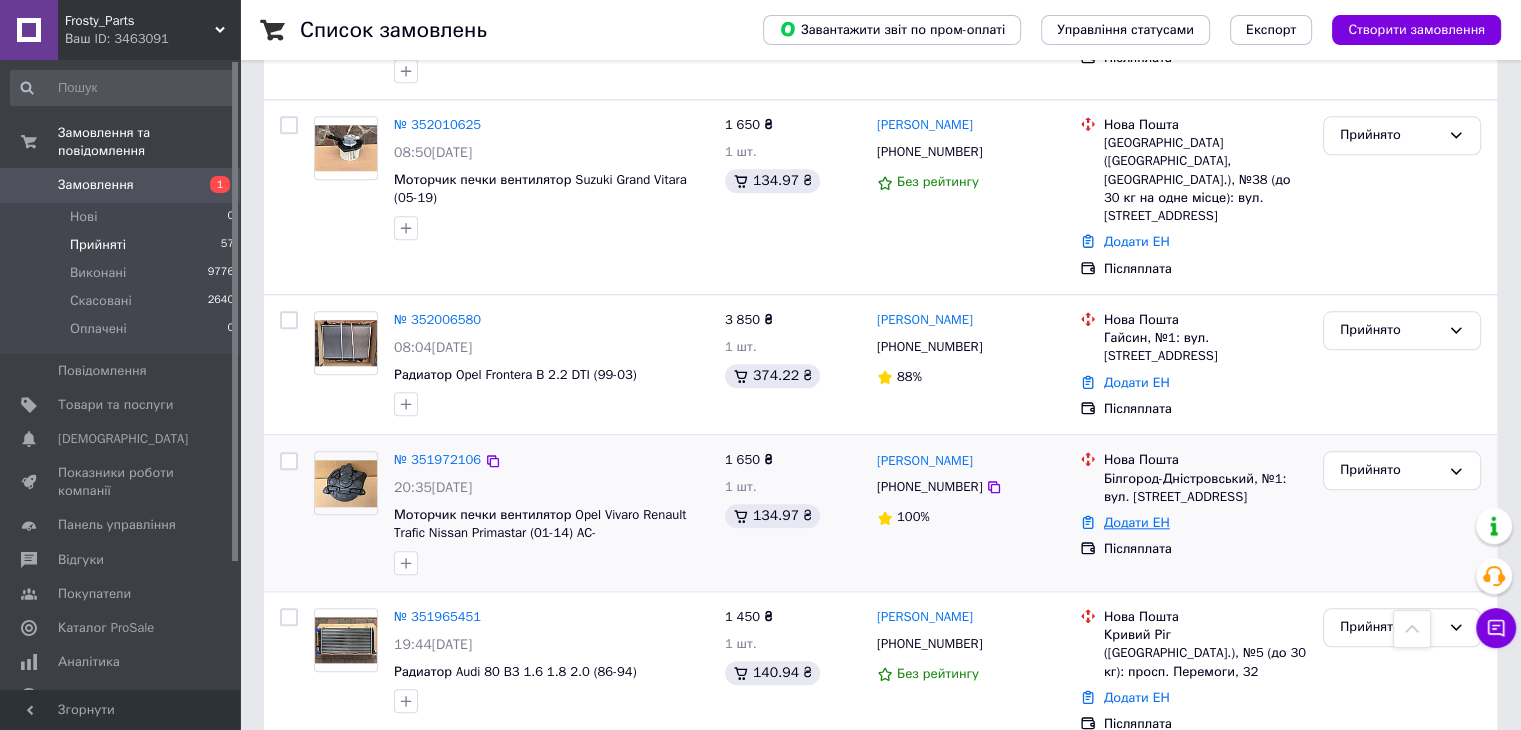 click on "Додати ЕН" at bounding box center (1137, 522) 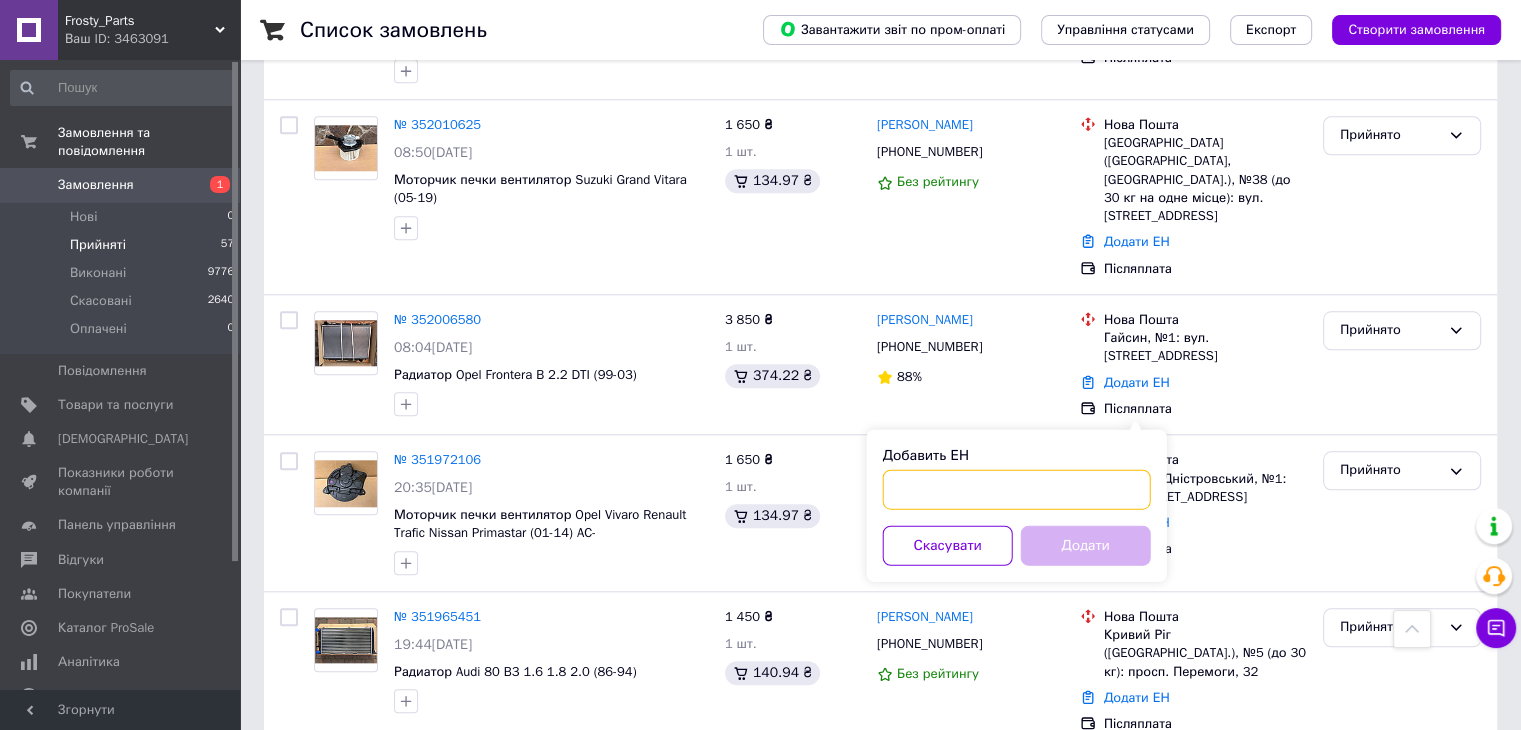 click on "Добавить ЕН" at bounding box center (1017, 489) 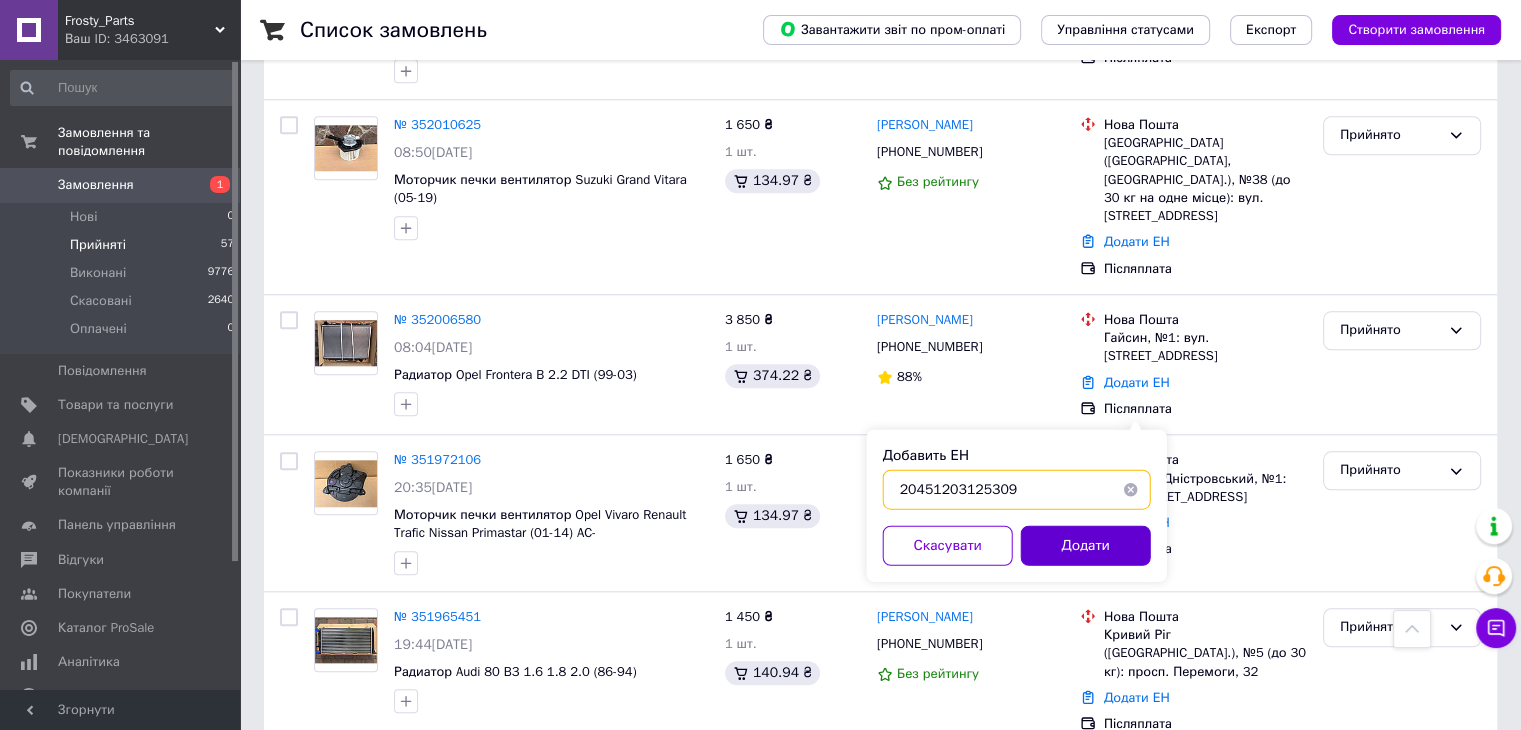type on "20451203125309" 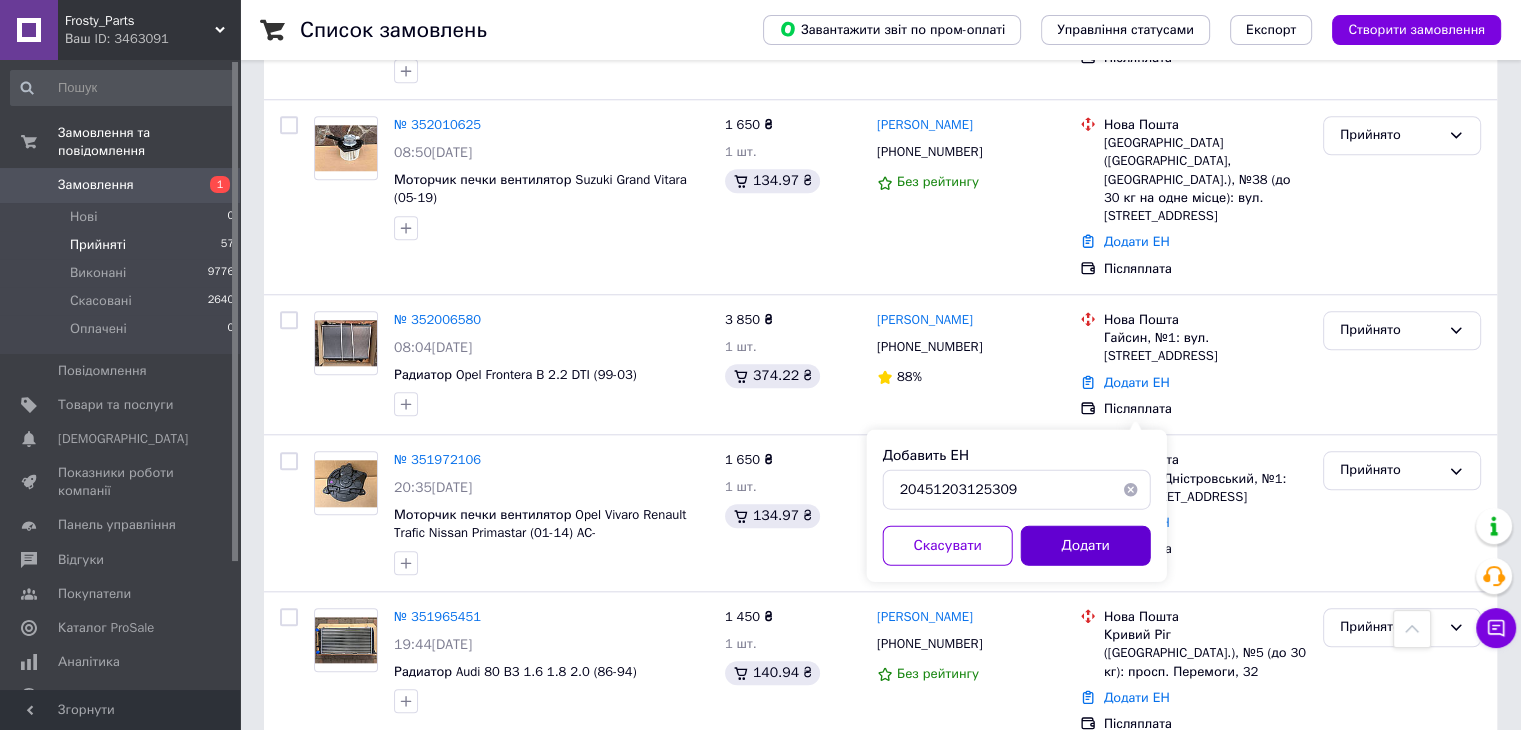 click on "Додати" at bounding box center (1086, 545) 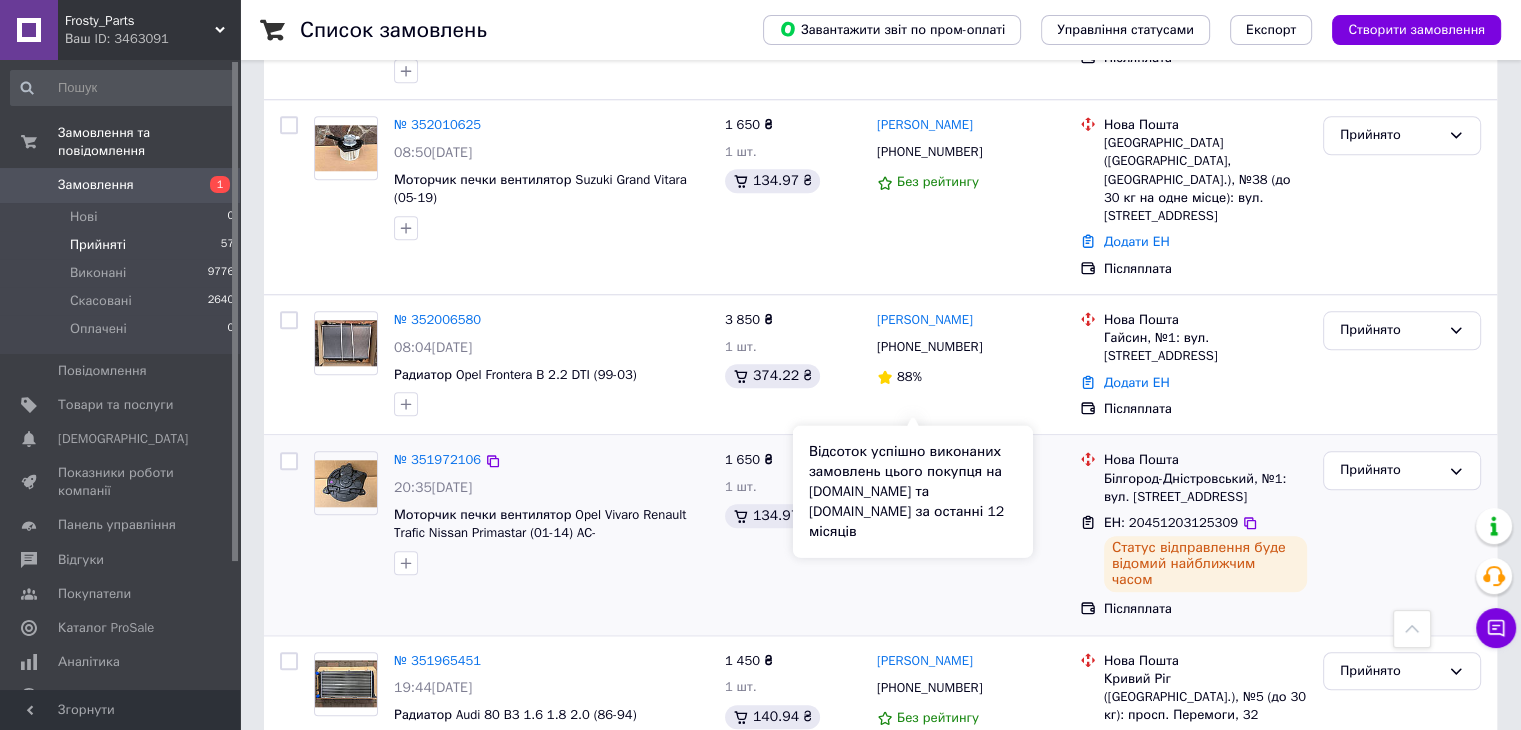 scroll, scrollTop: 1685, scrollLeft: 0, axis: vertical 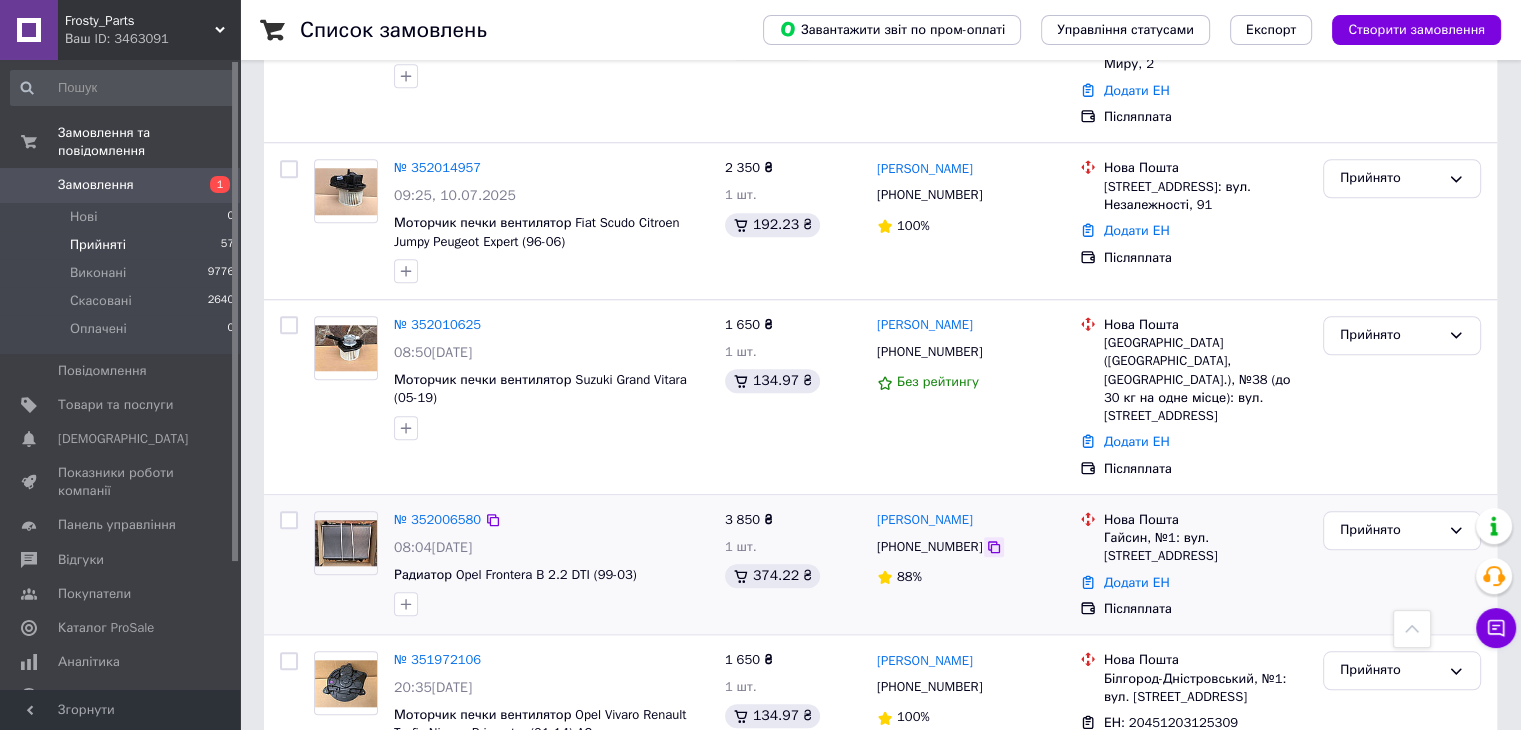 click 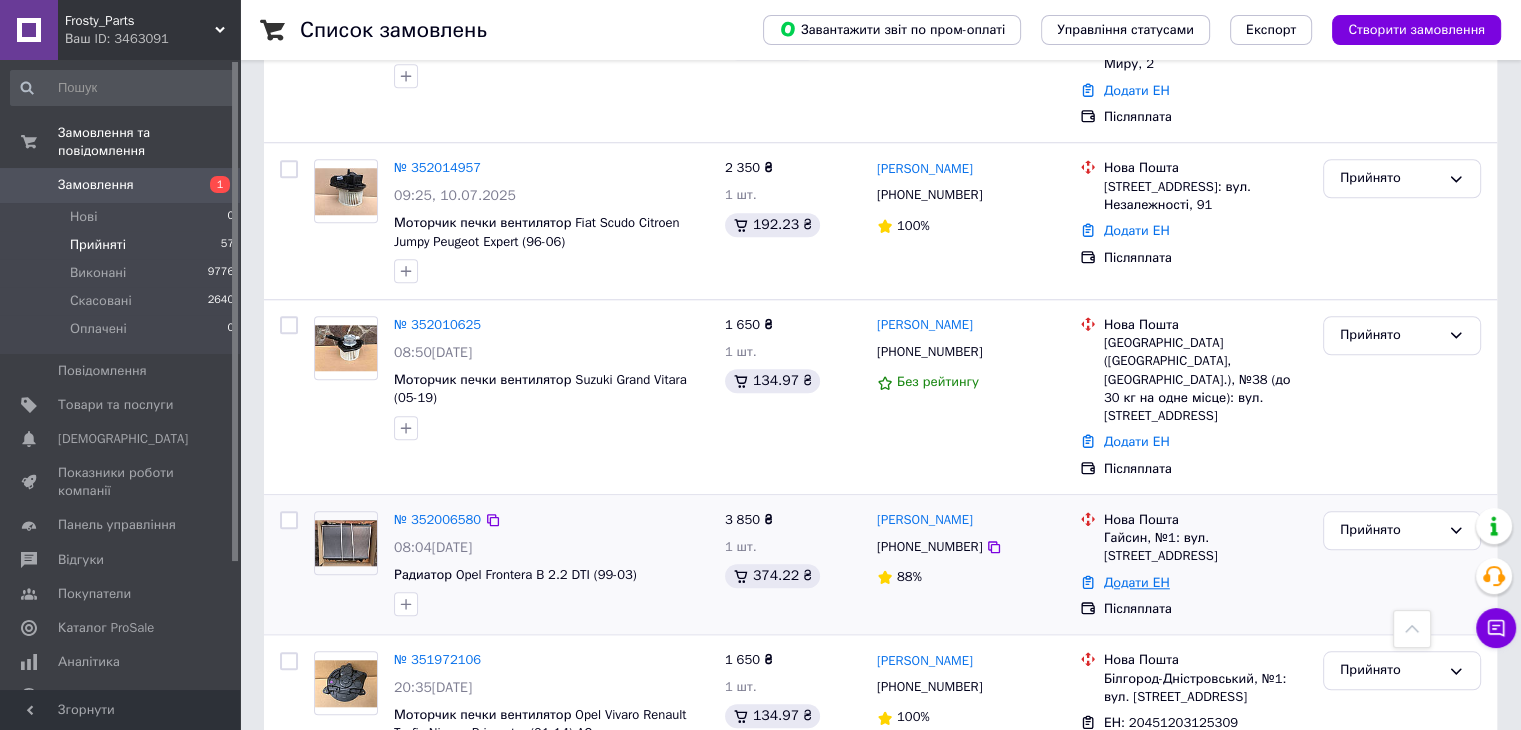 click on "Додати ЕН" at bounding box center (1137, 582) 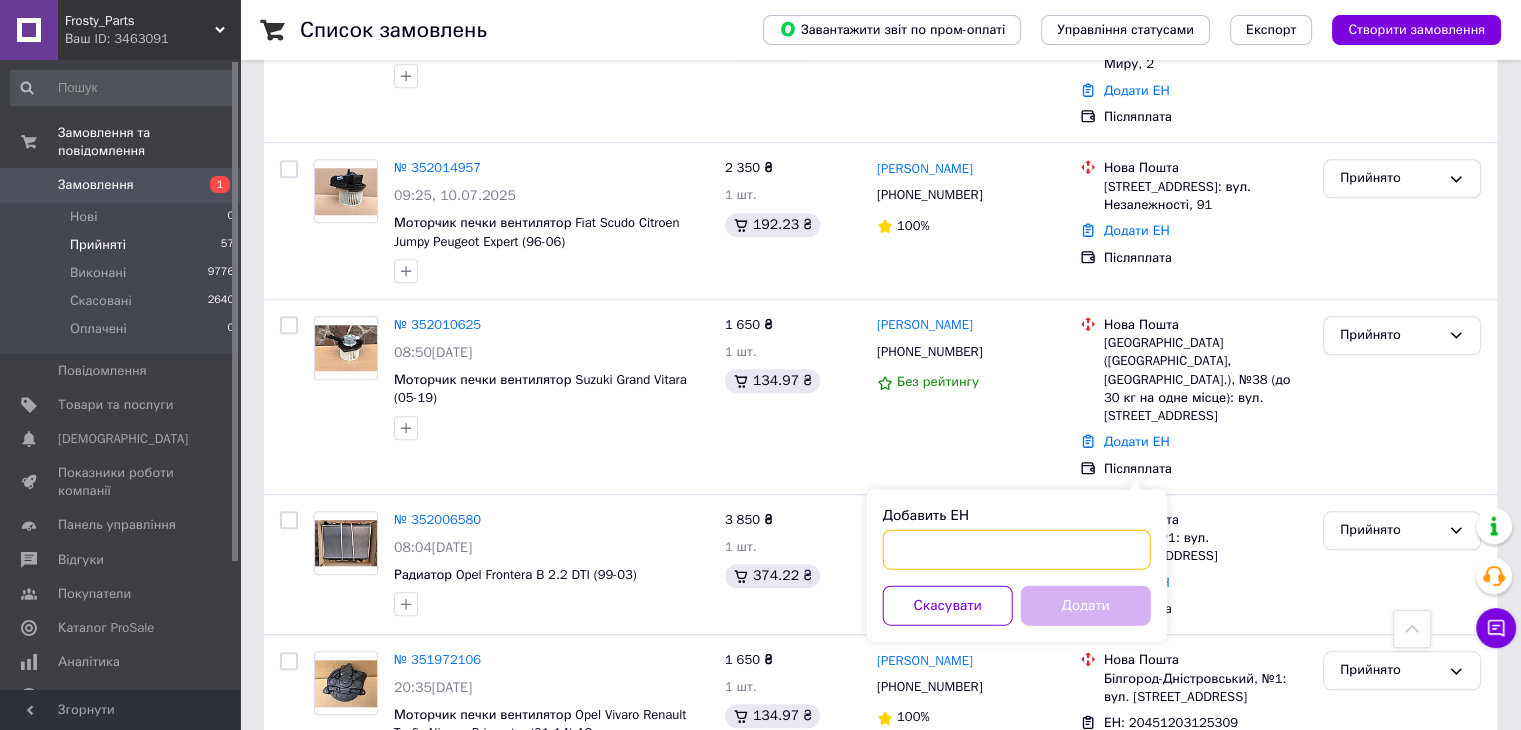 click on "Добавить ЕН" at bounding box center [1017, 549] 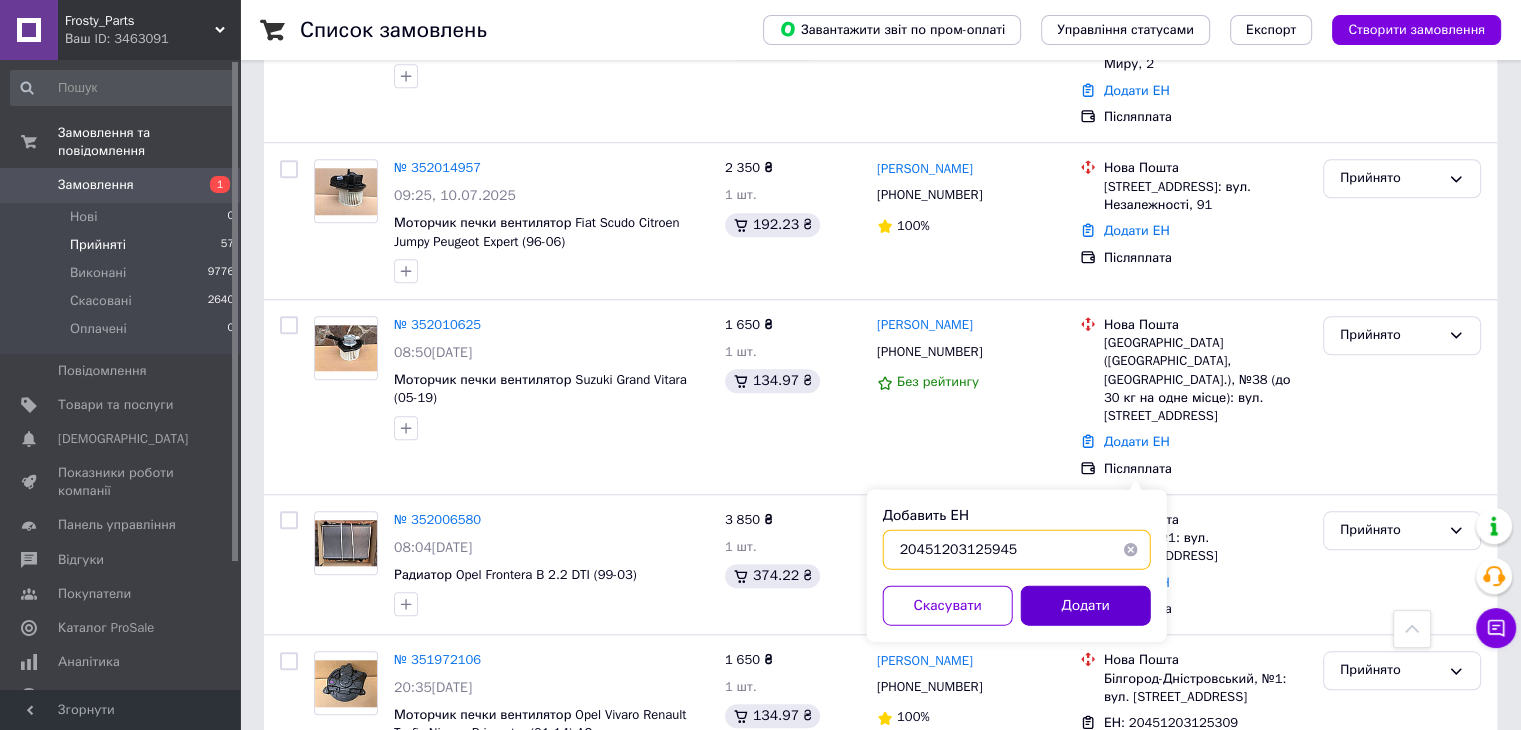 type on "20451203125945" 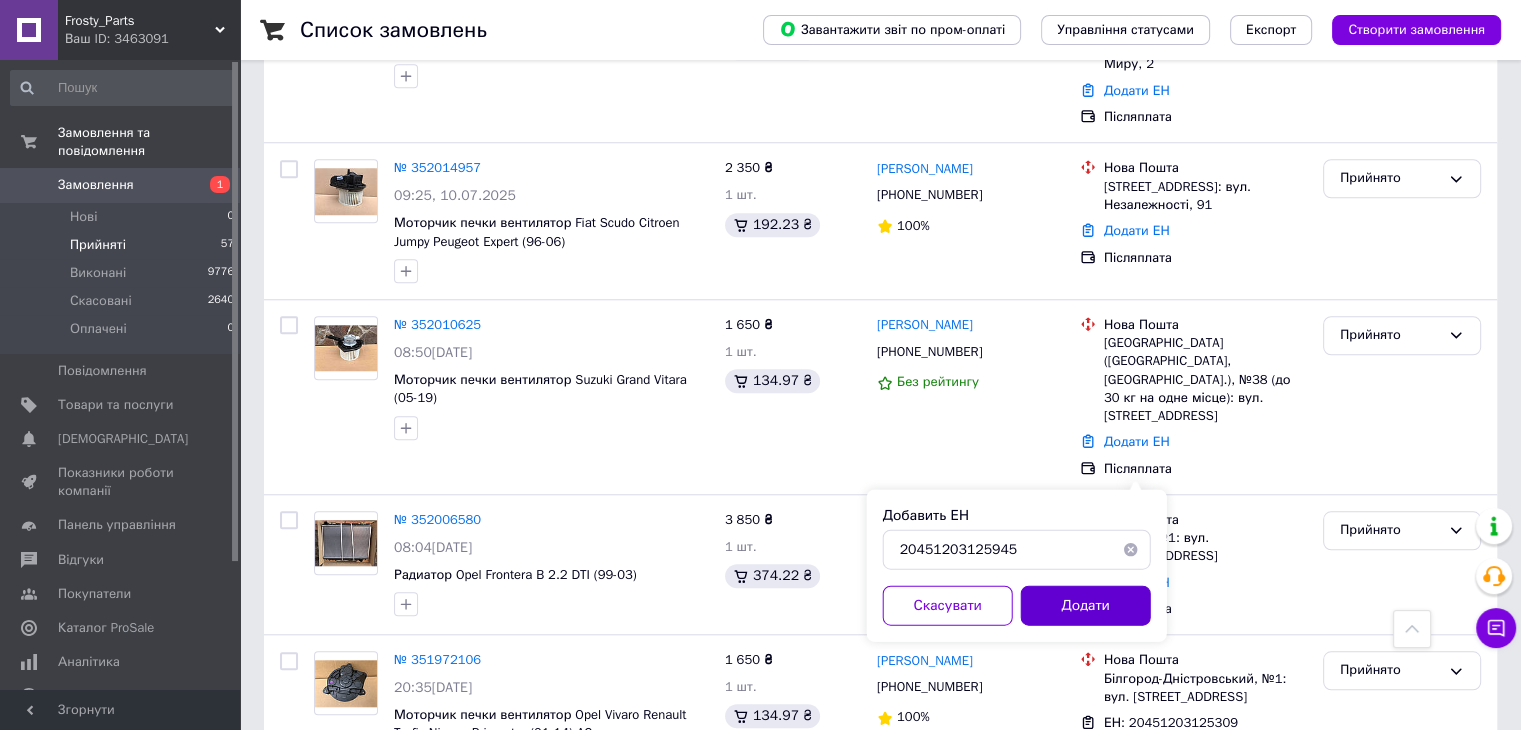 click on "Додати" at bounding box center (1086, 605) 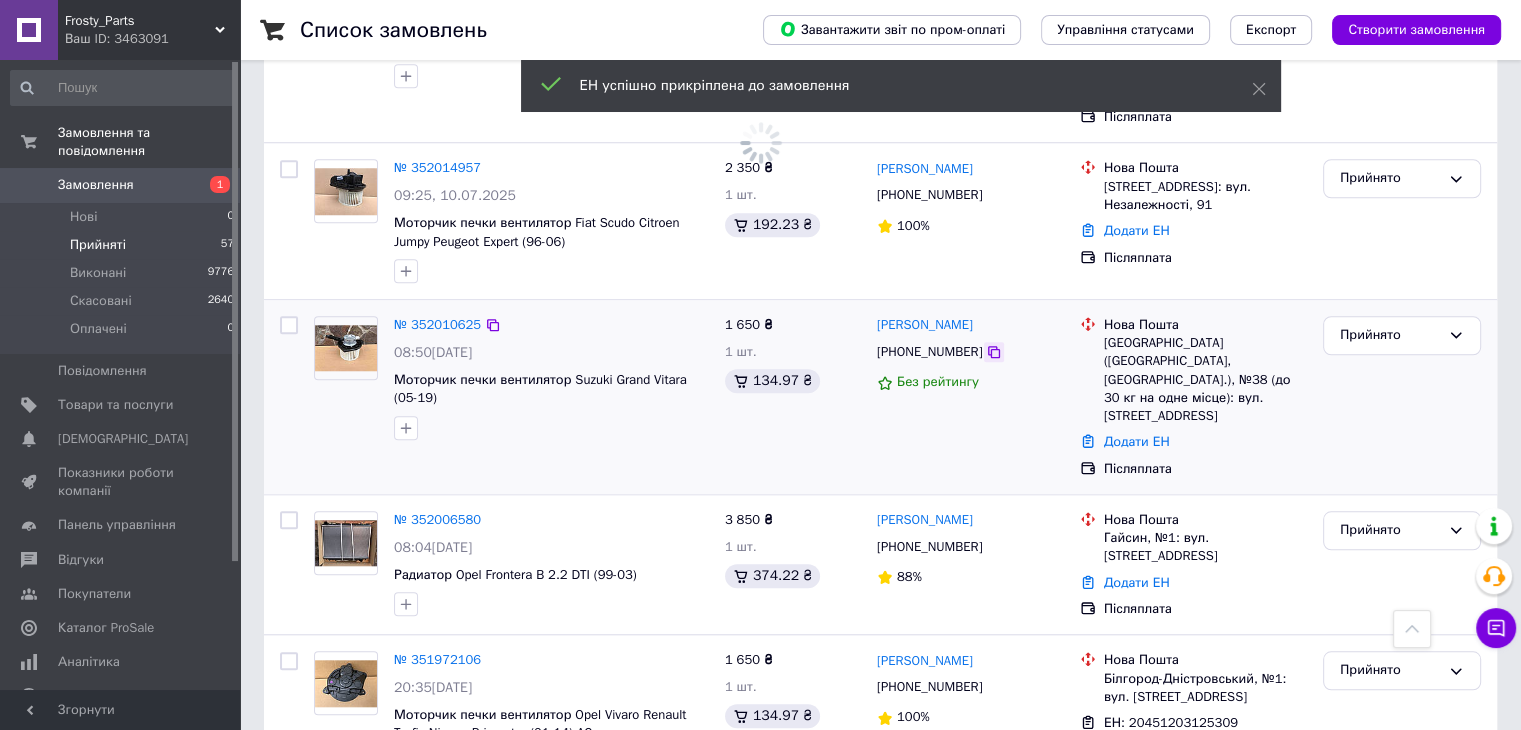click 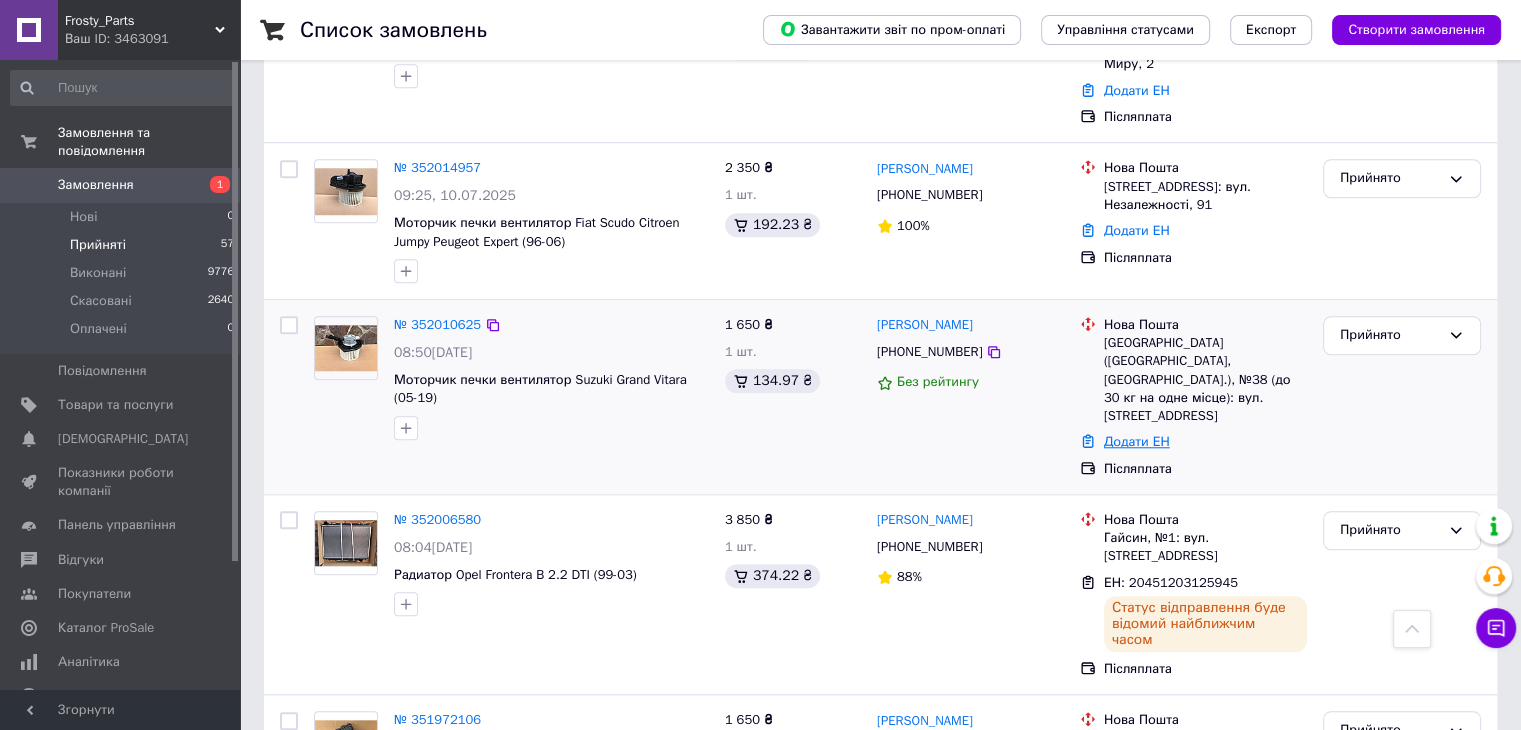 click on "Додати ЕН" at bounding box center [1137, 441] 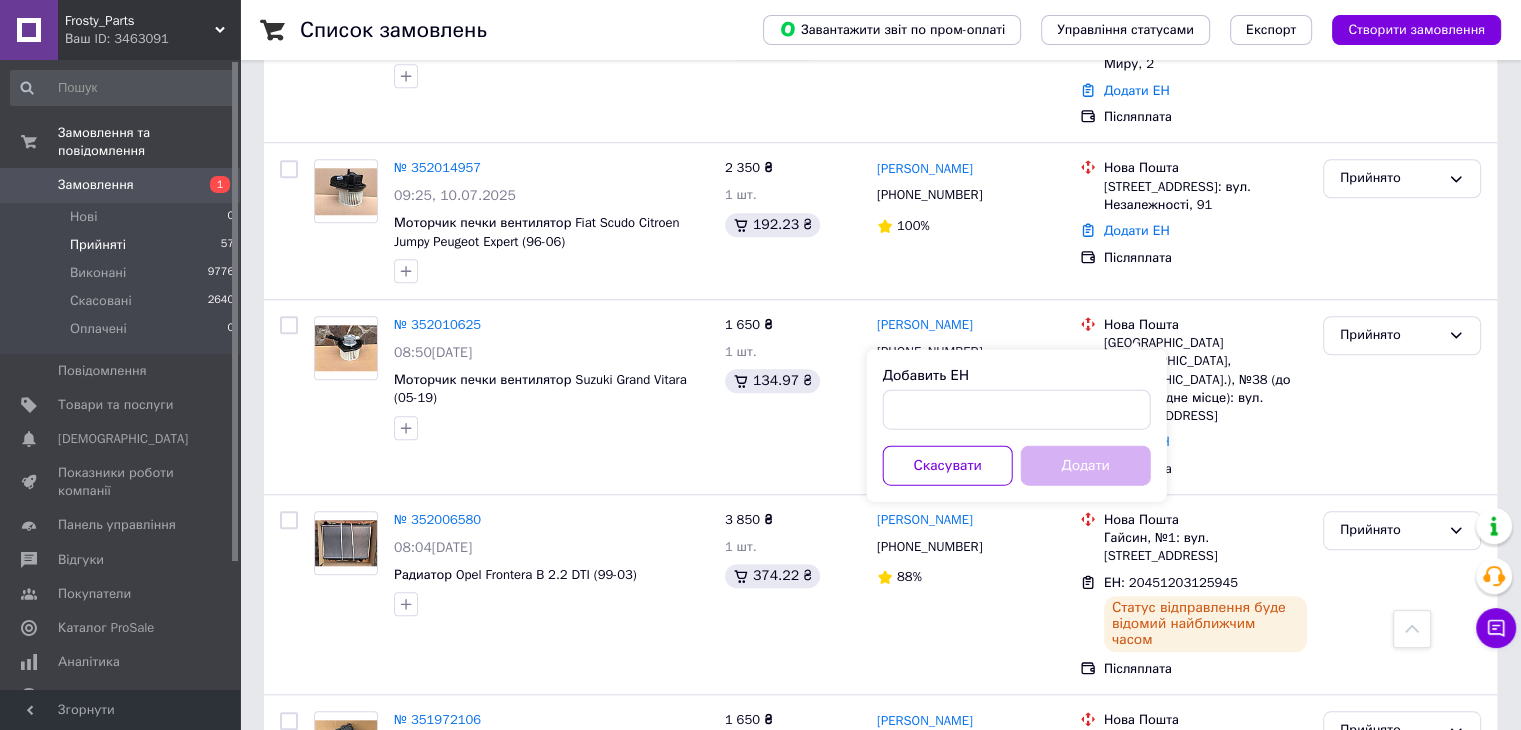 click on "Добавить ЕН Скасувати Додати" at bounding box center [1017, 425] 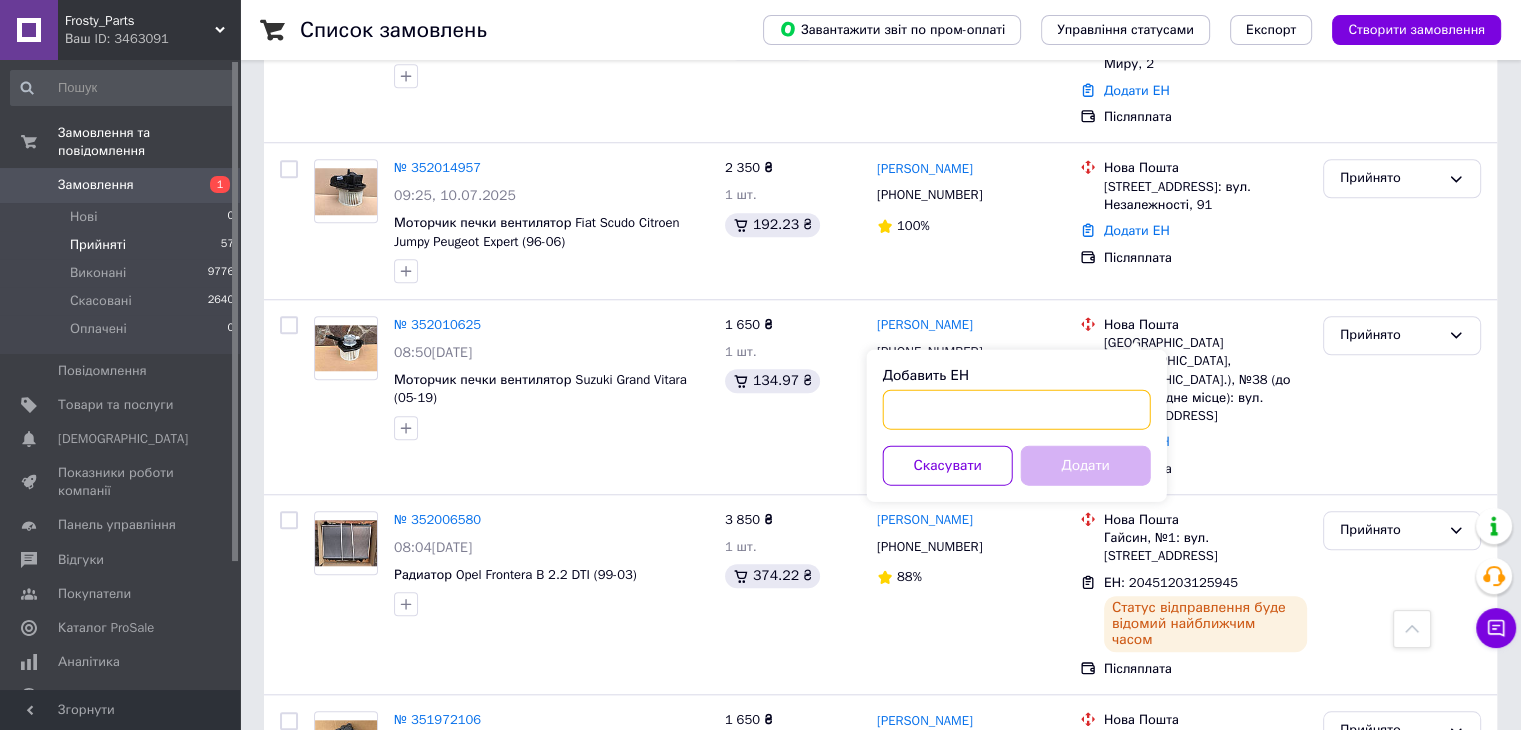 click on "Добавить ЕН" at bounding box center [1017, 409] 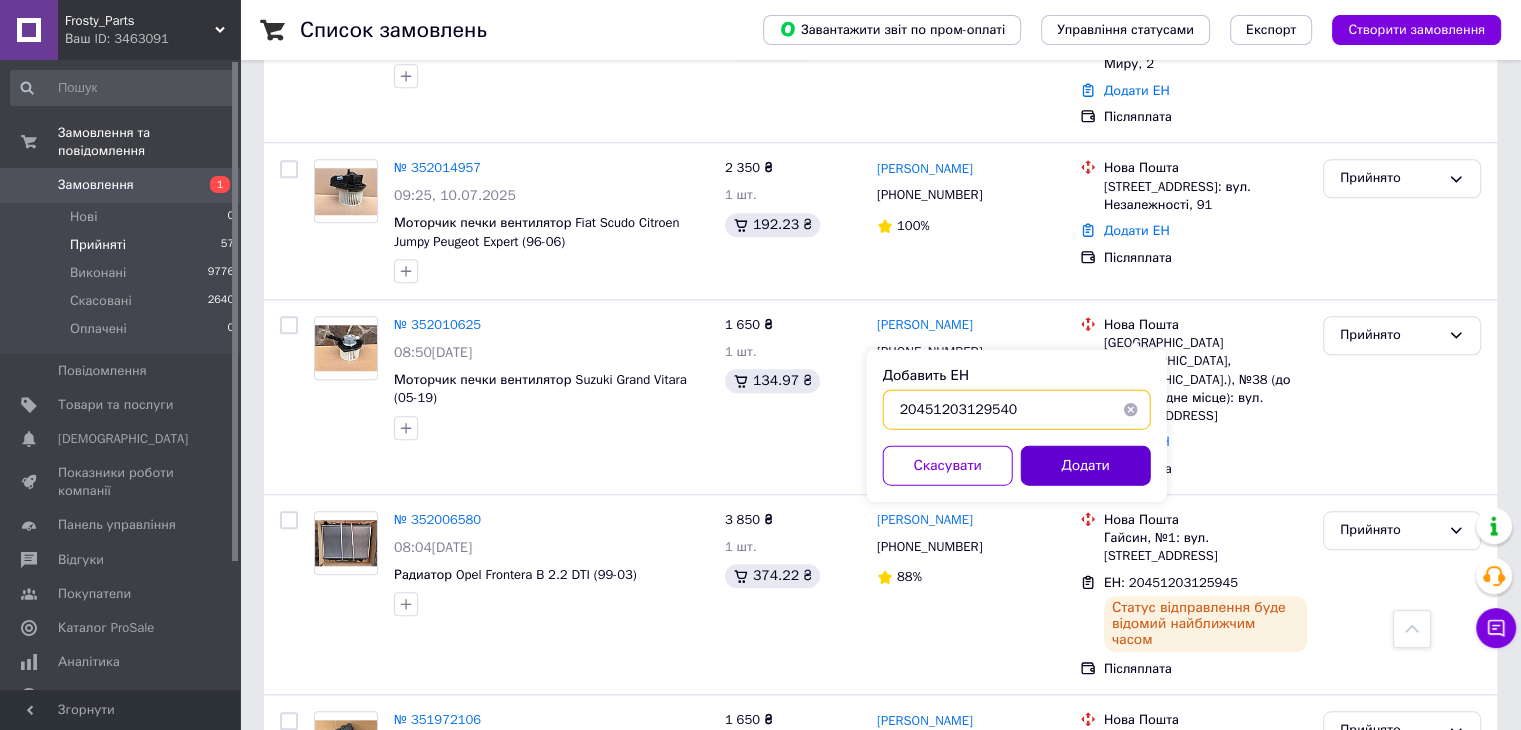 type on "20451203129540" 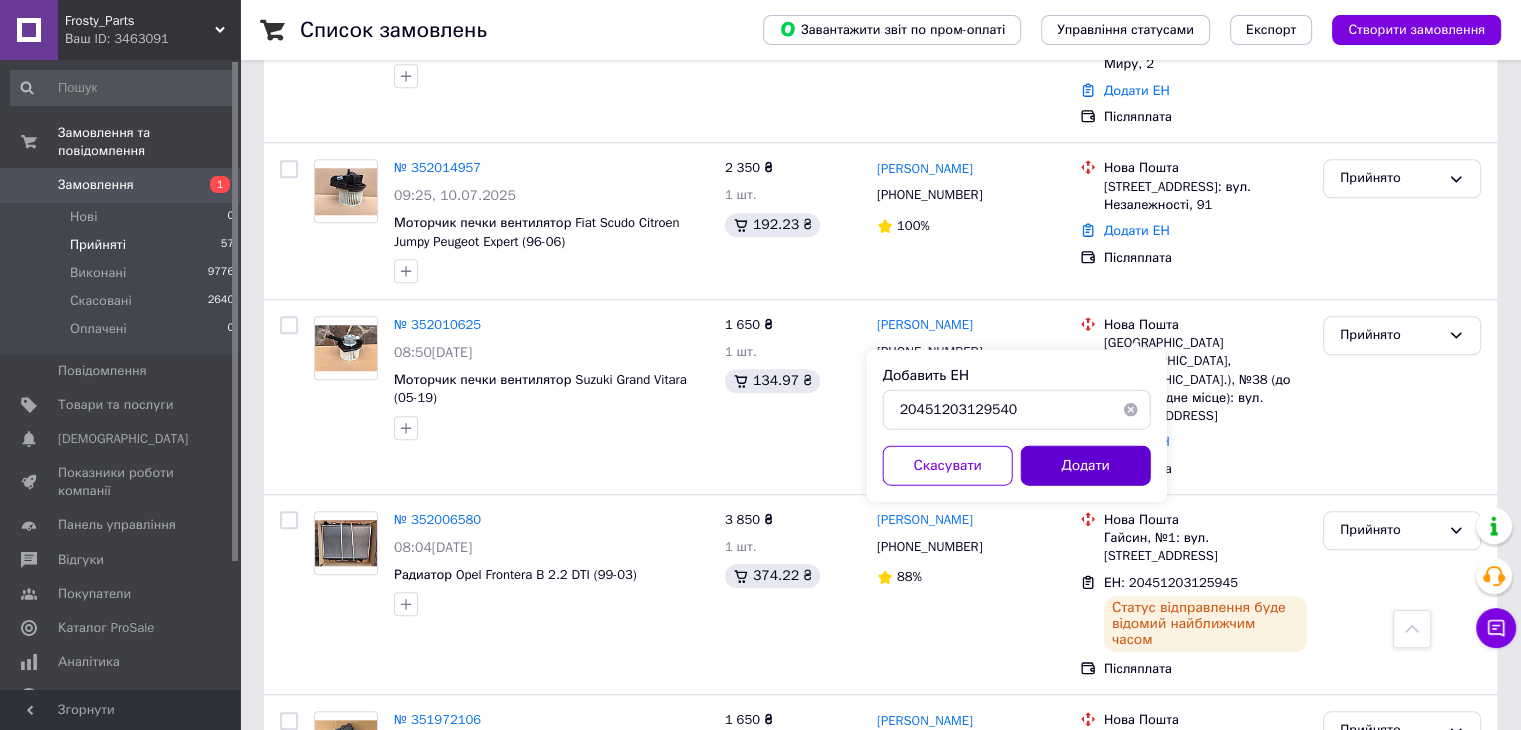 click on "Додати" at bounding box center (1086, 465) 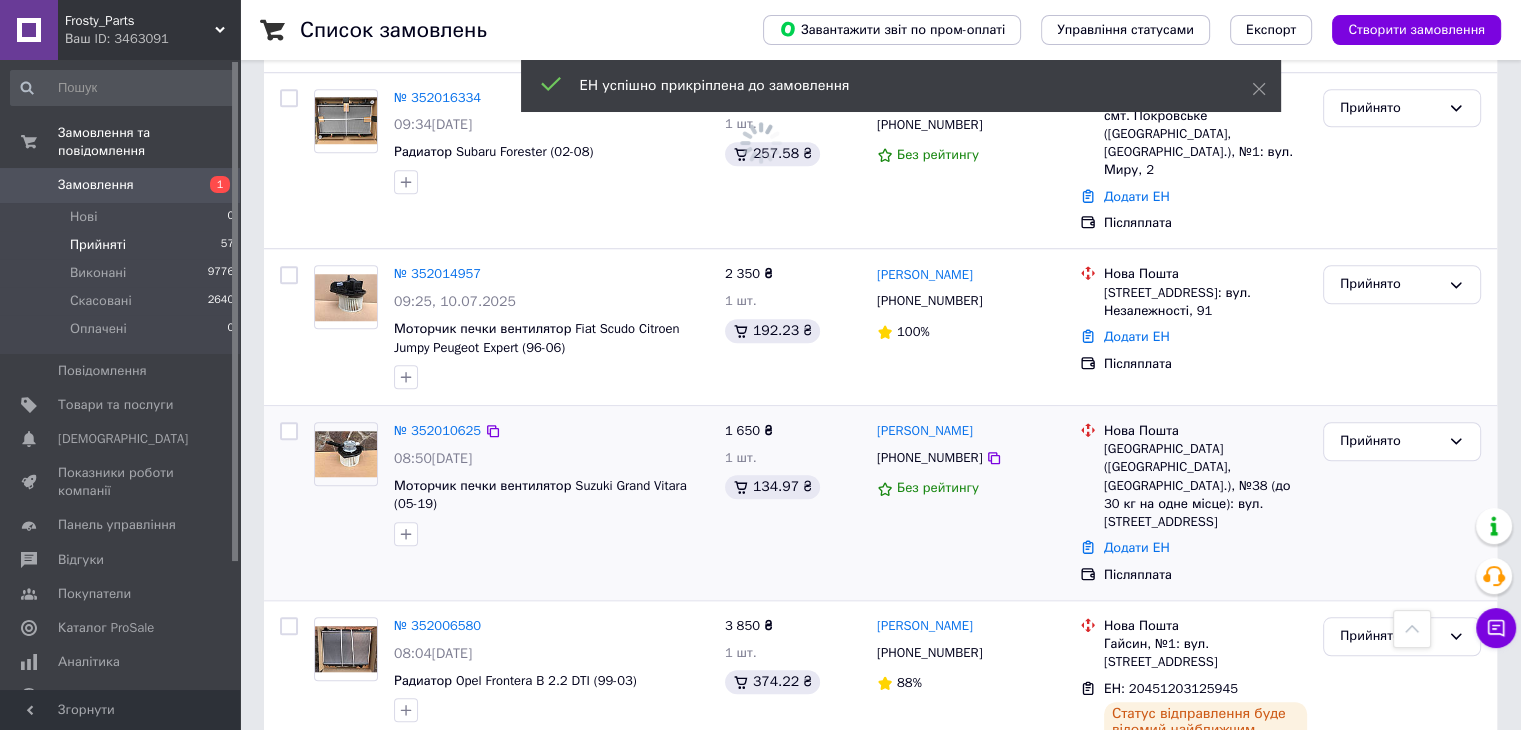 scroll, scrollTop: 1485, scrollLeft: 0, axis: vertical 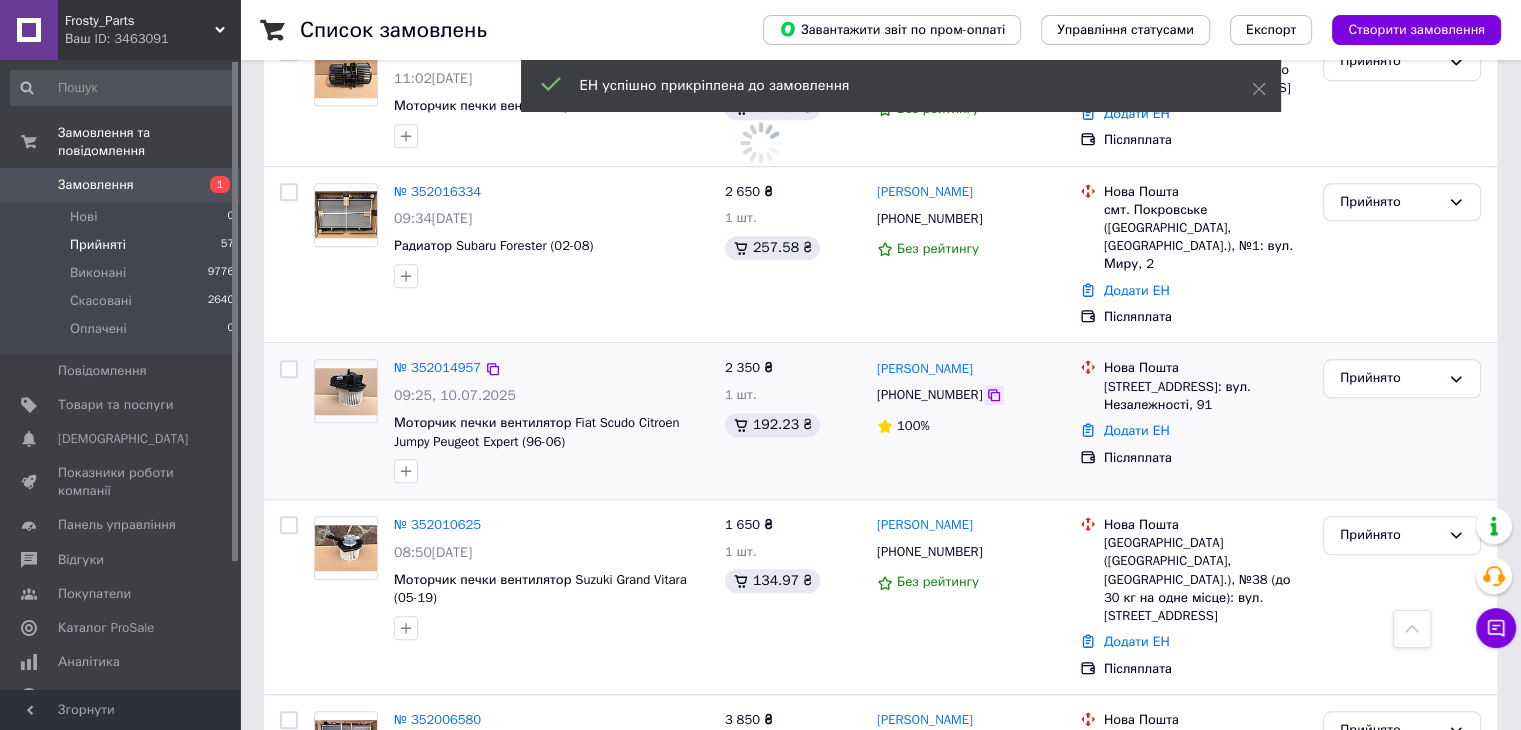 click 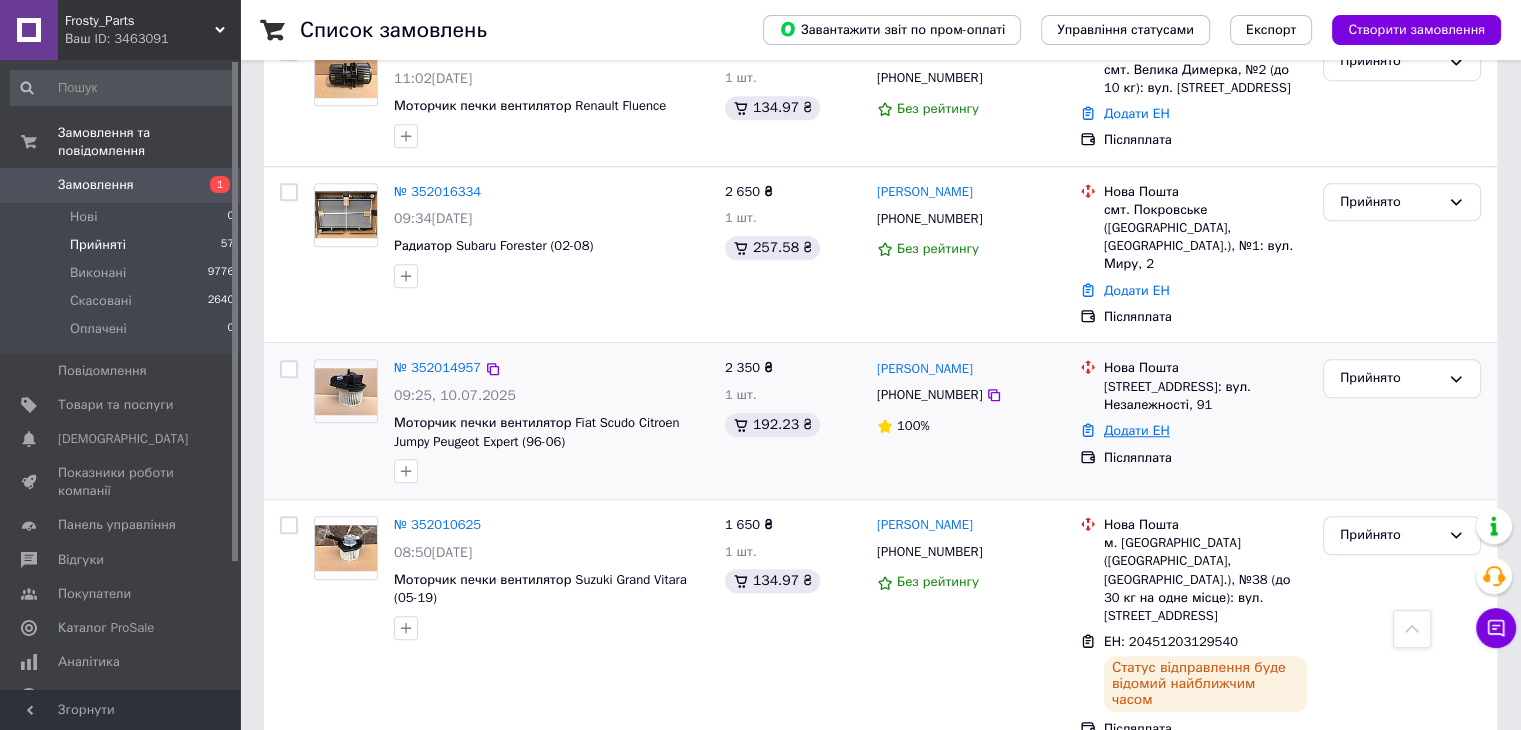 click on "Додати ЕН" at bounding box center (1137, 430) 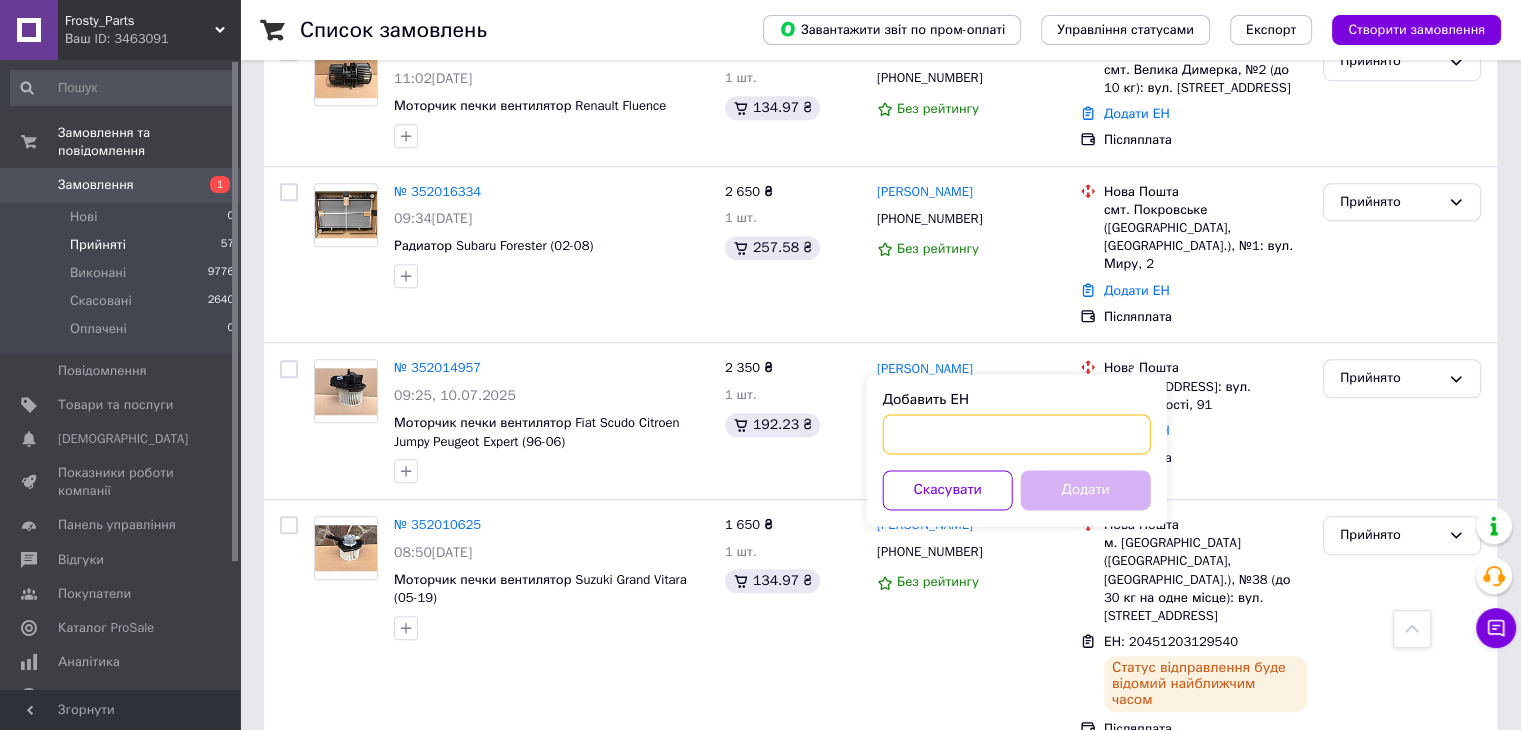 click on "Добавить ЕН" at bounding box center [1017, 434] 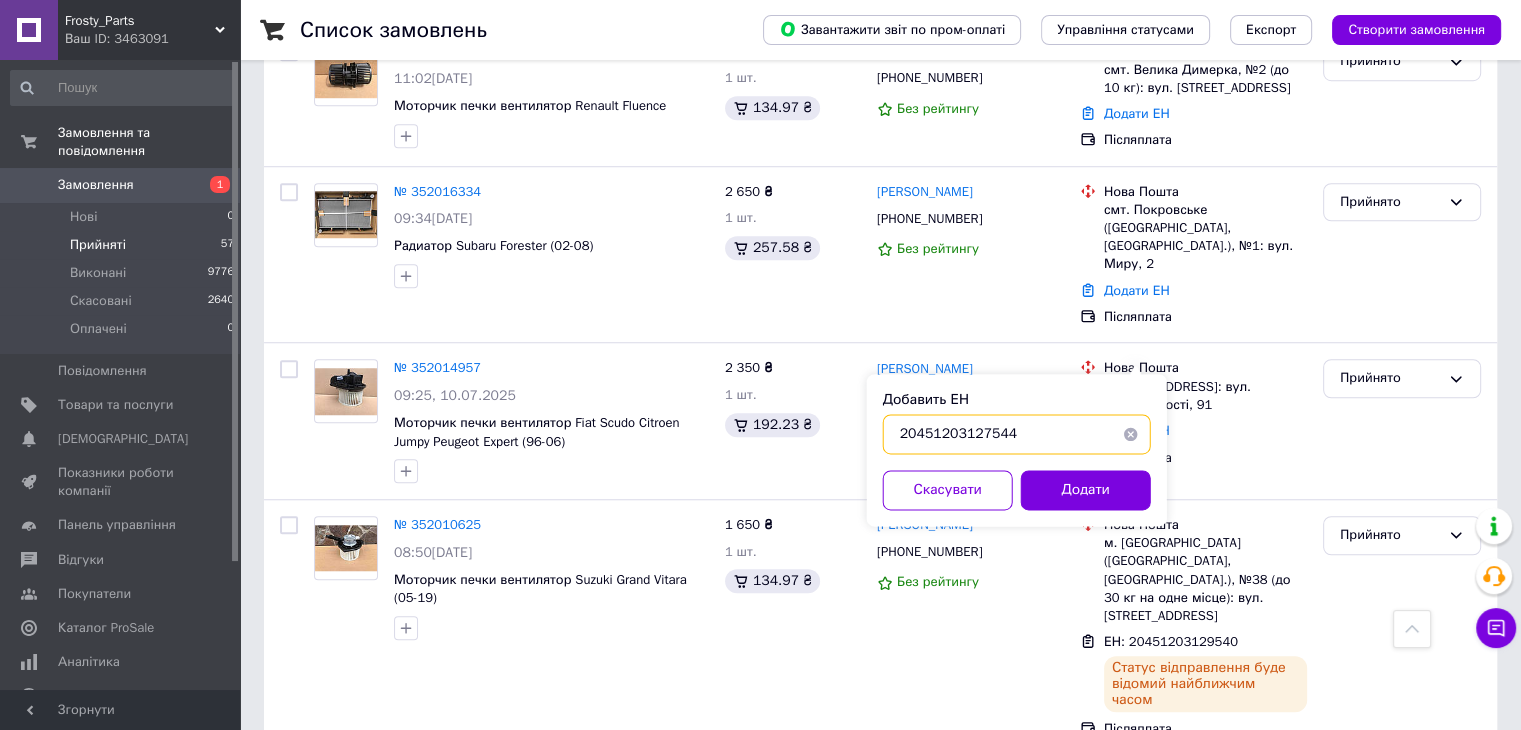type on "20451203127544" 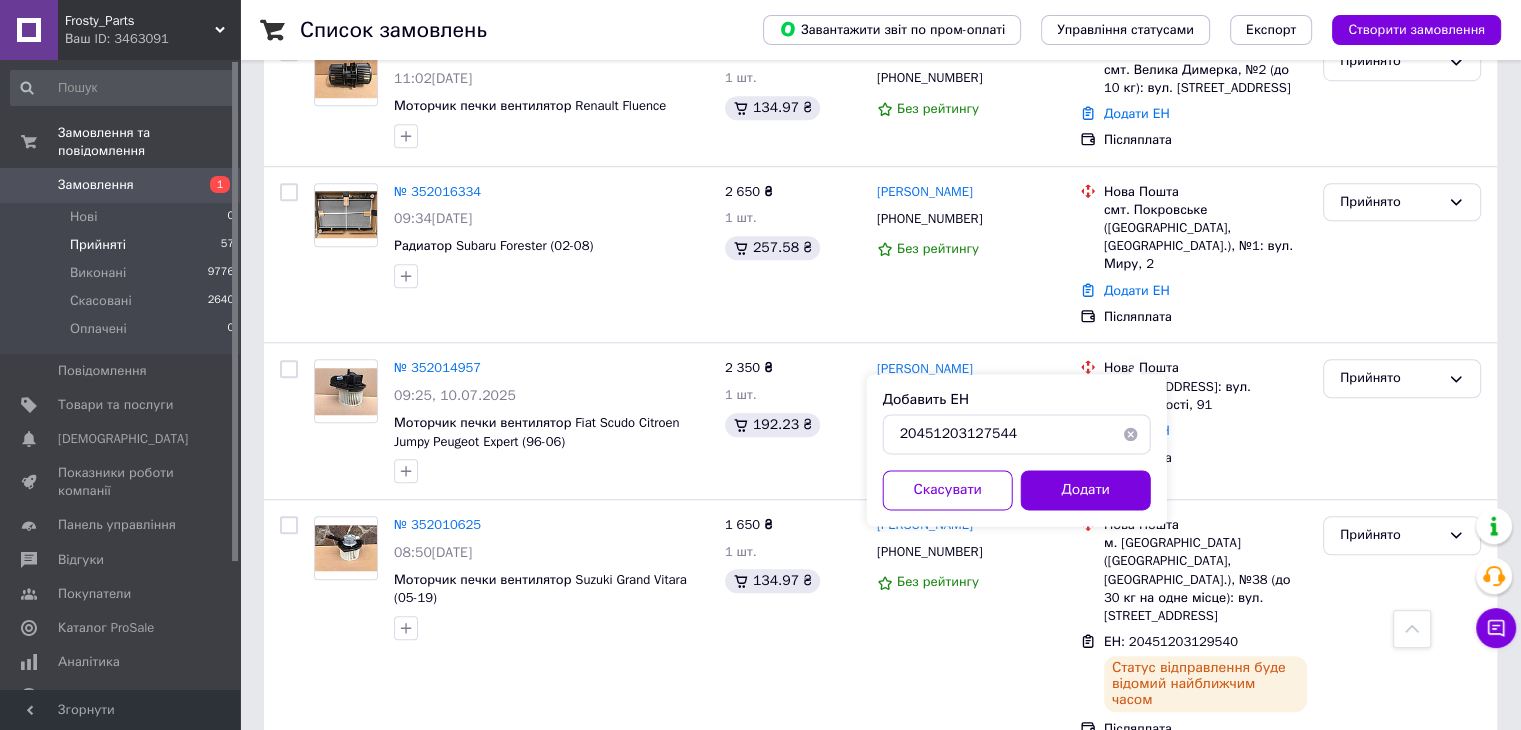 click on "Добавить ЕН 20451203127544 Скасувати Додати" at bounding box center [1017, 450] 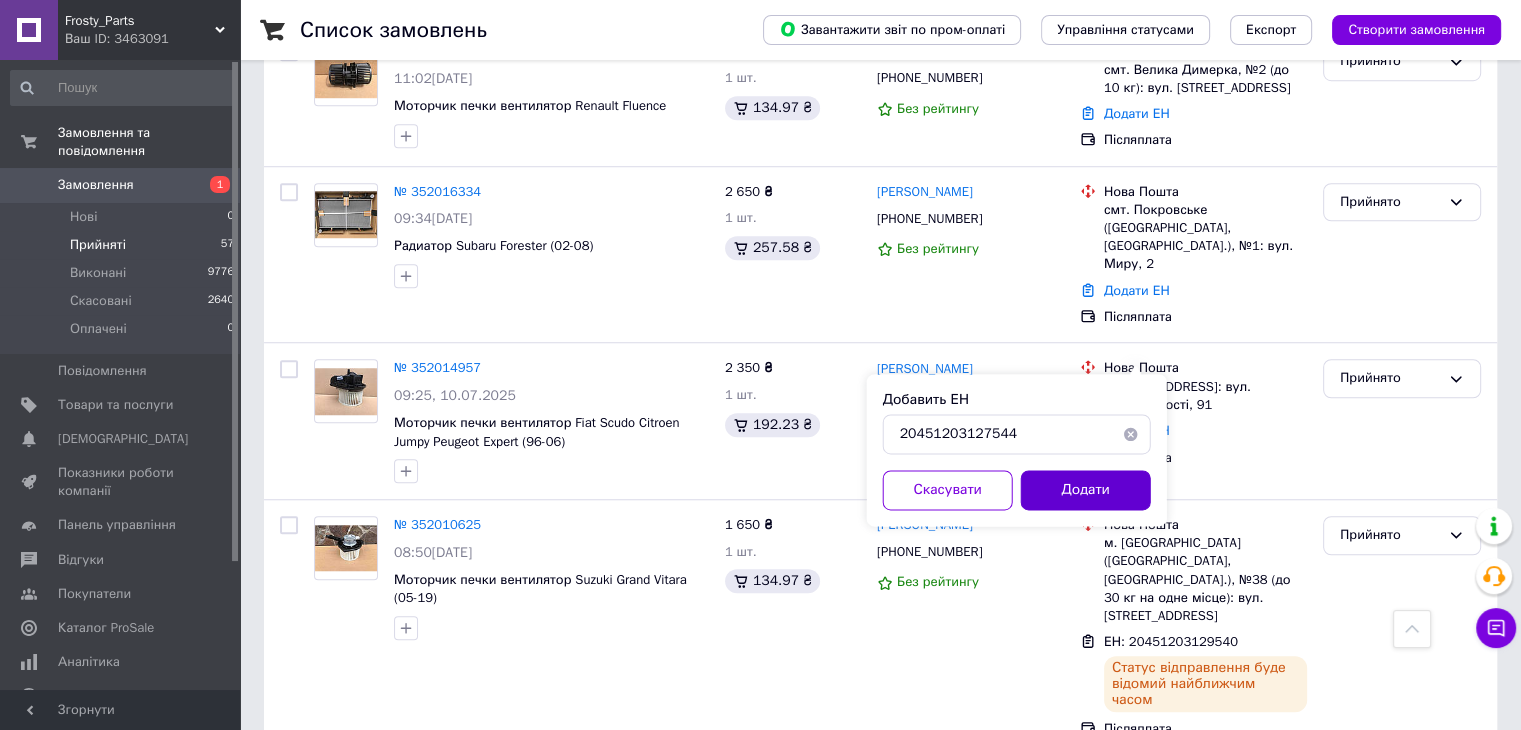 click on "Додати" at bounding box center [1086, 490] 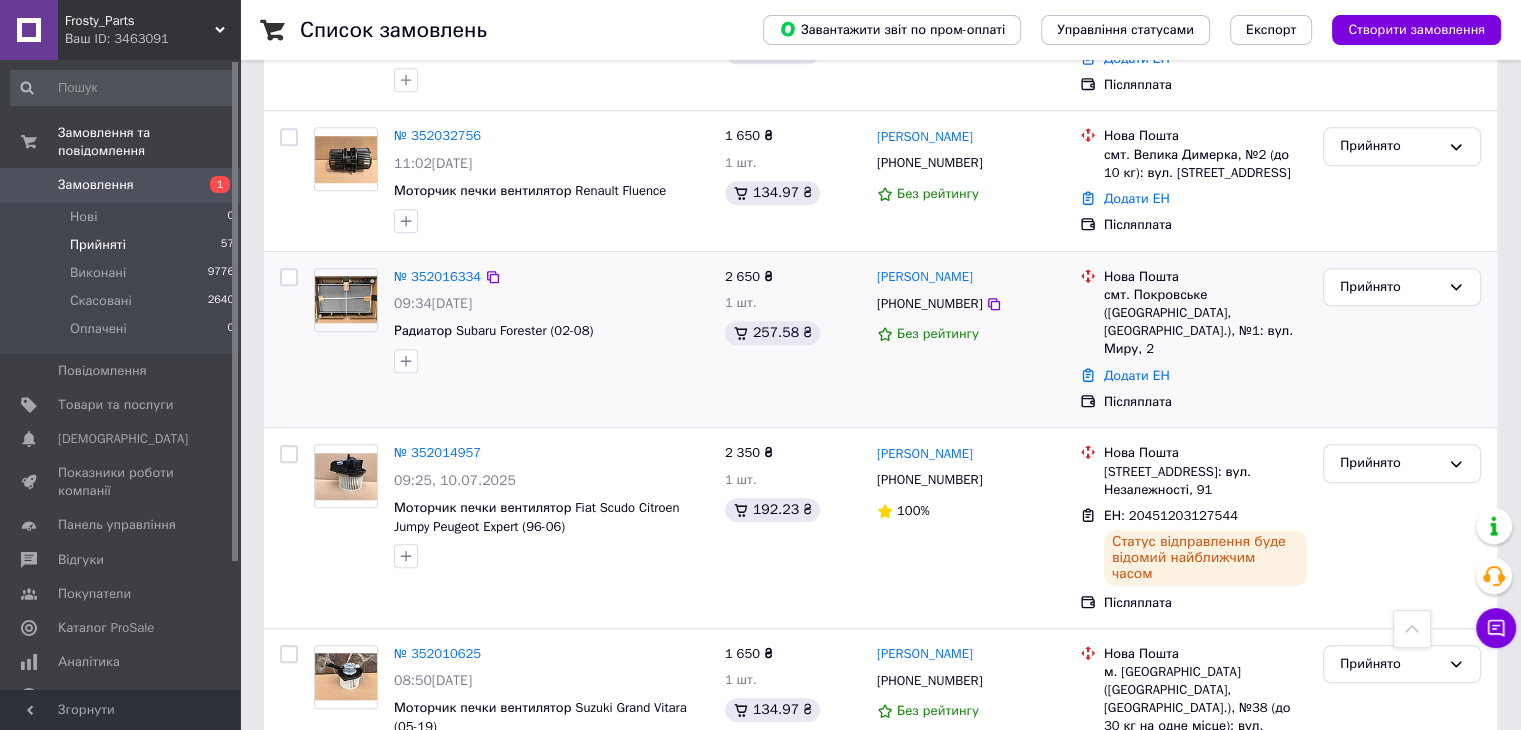 scroll, scrollTop: 1285, scrollLeft: 0, axis: vertical 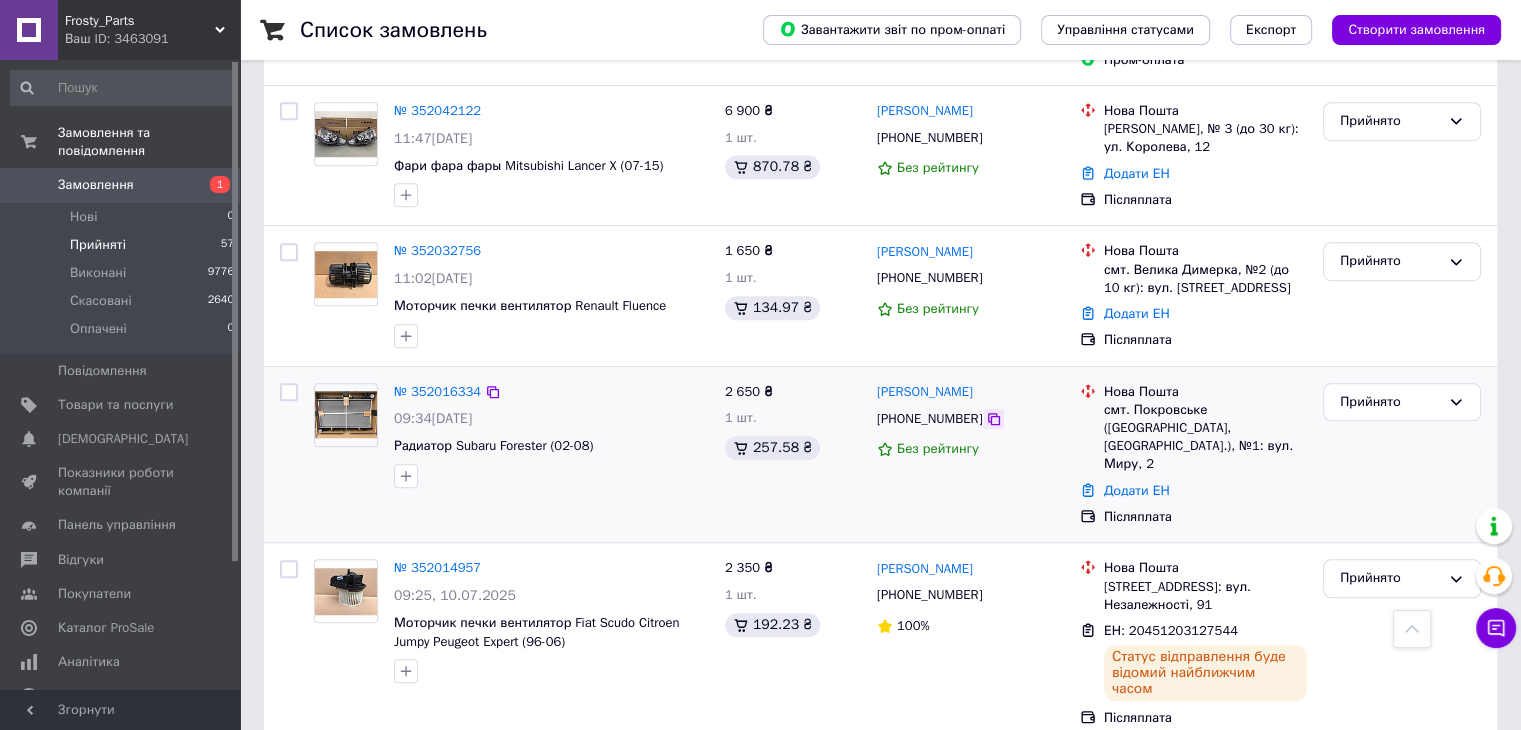 click 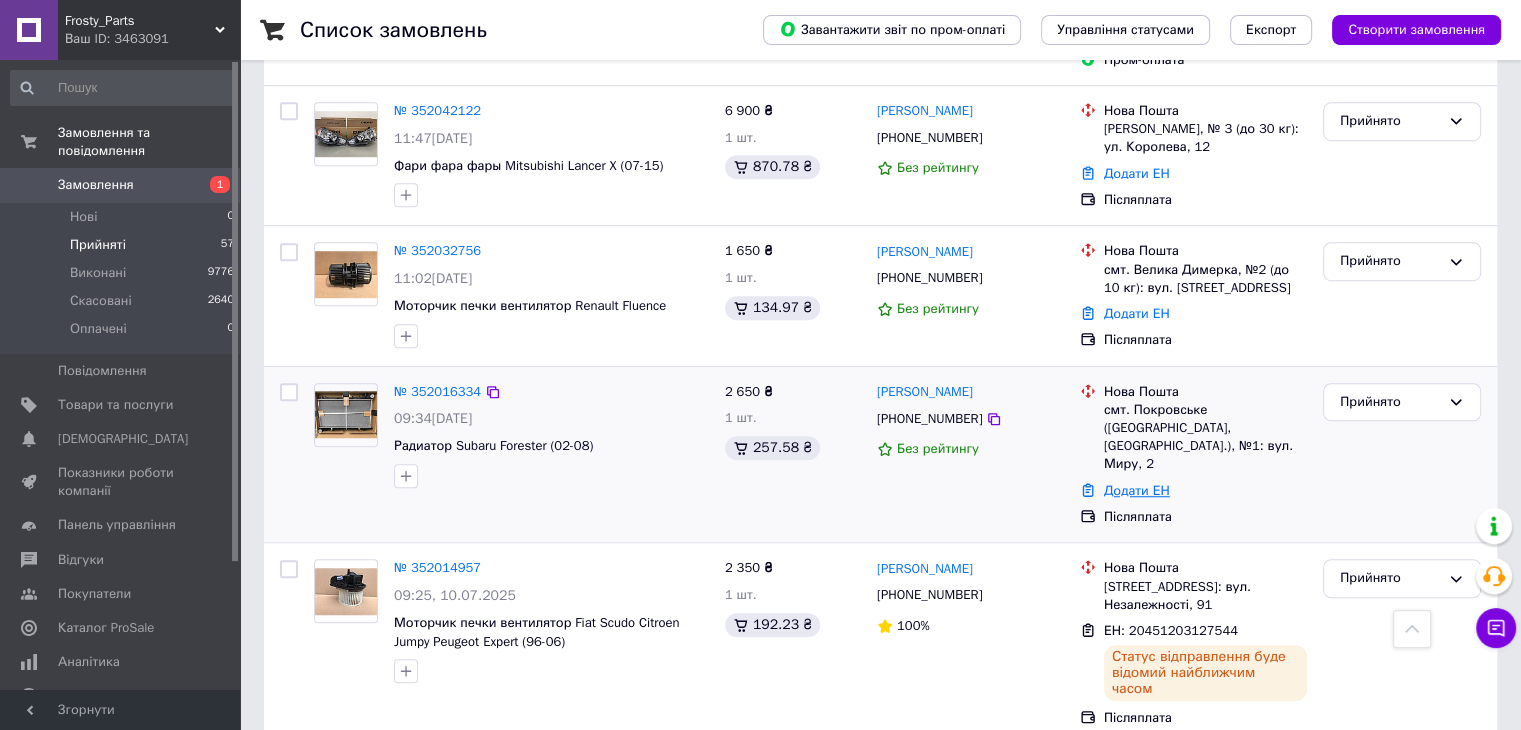 click on "Додати ЕН" at bounding box center (1137, 490) 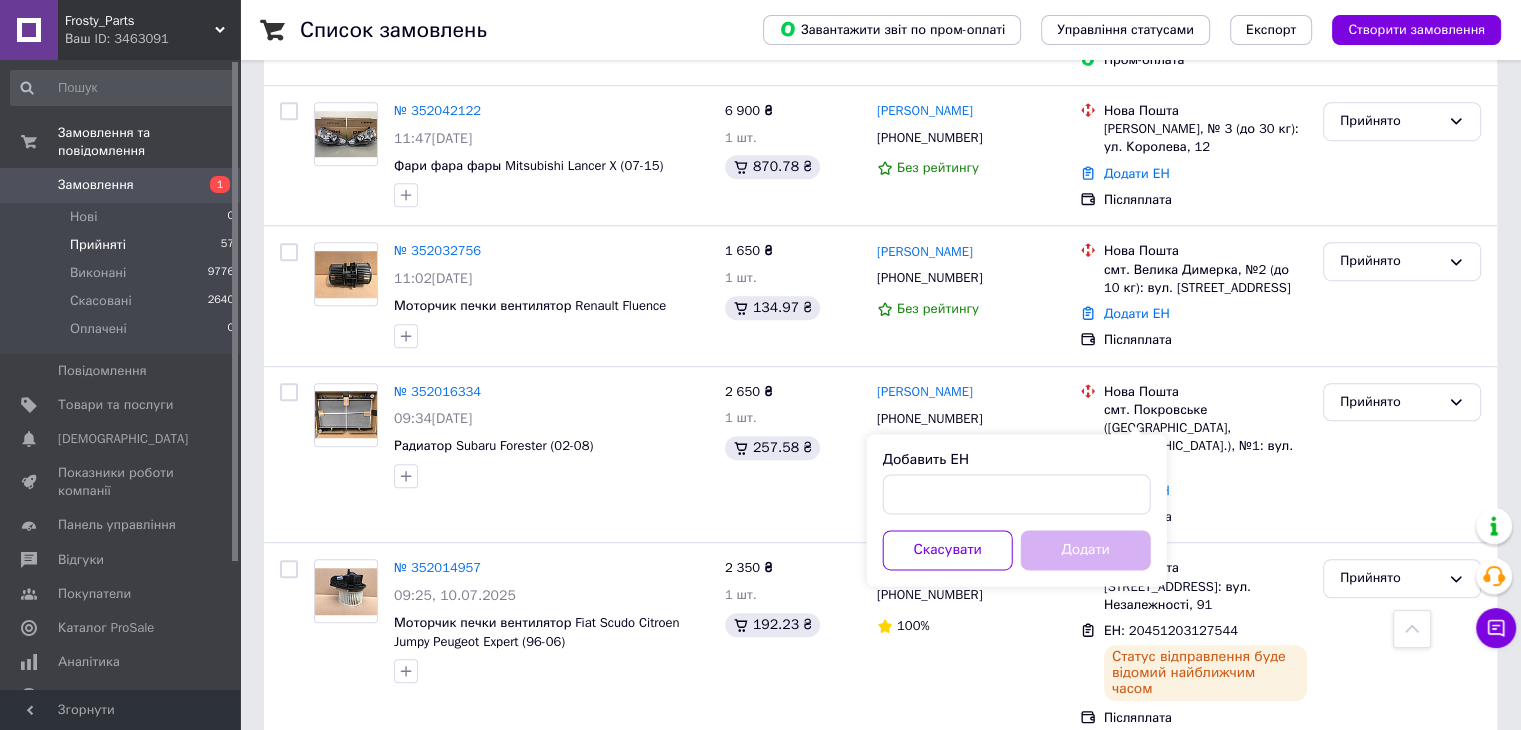click on "Добавить ЕН" at bounding box center [1017, 482] 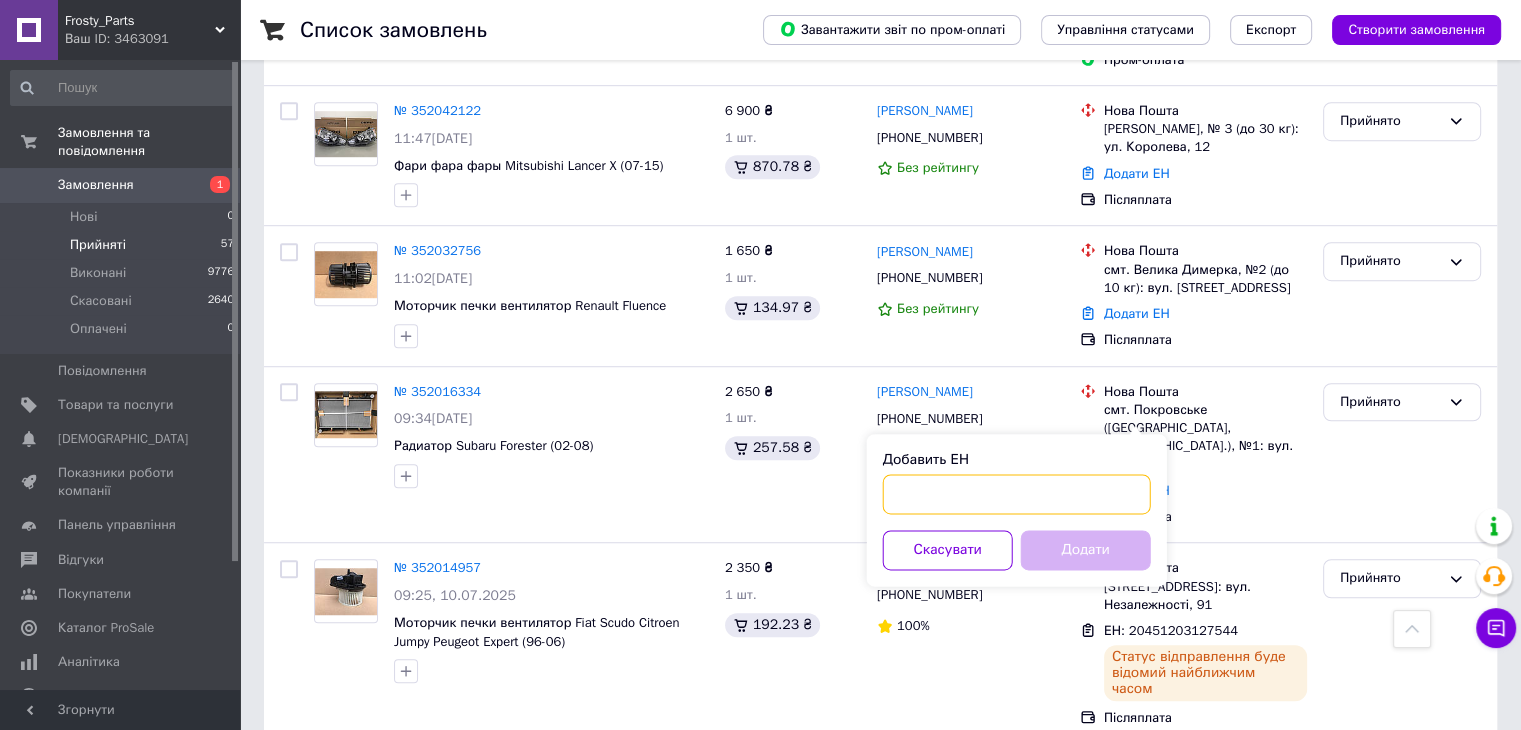 click on "Добавить ЕН" at bounding box center [1017, 494] 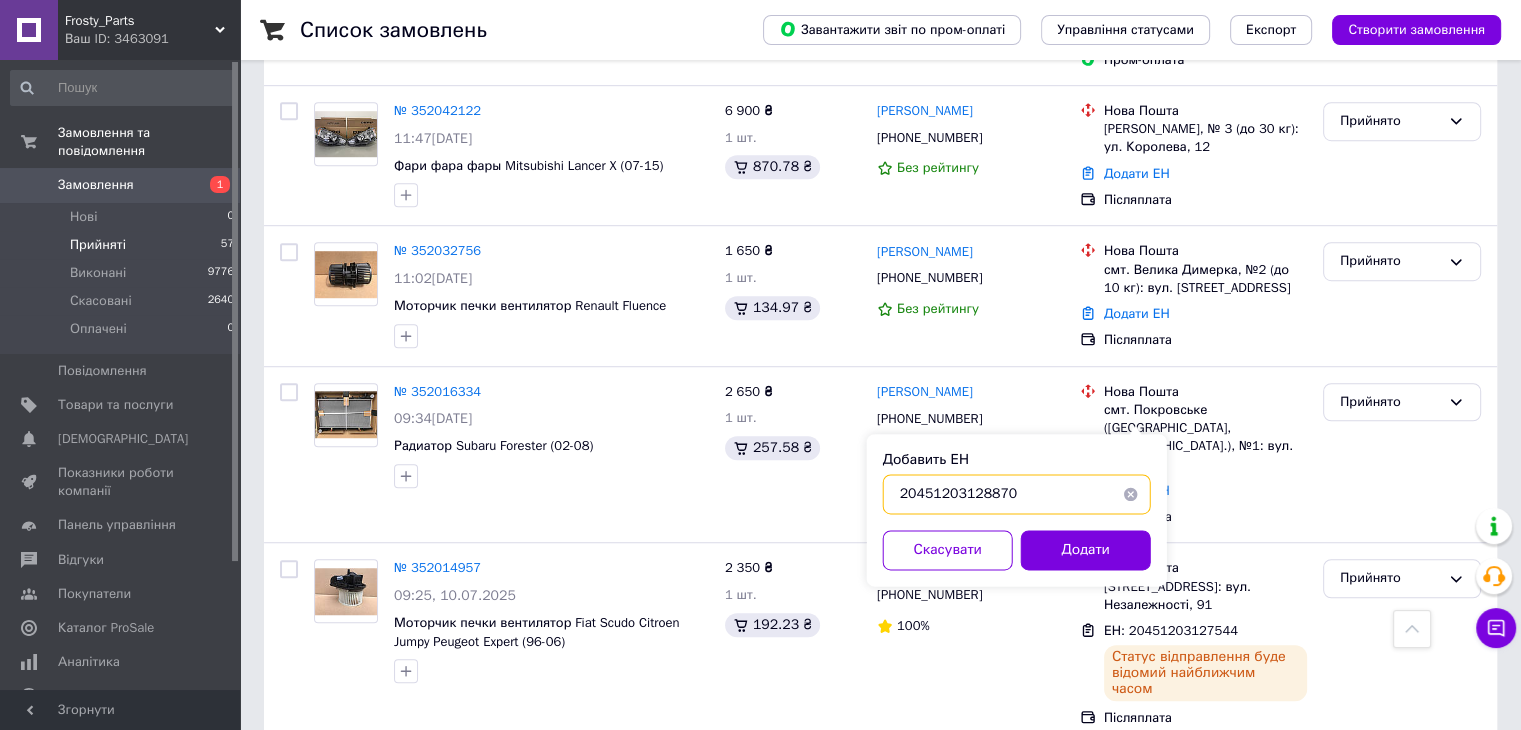 type on "20451203128870" 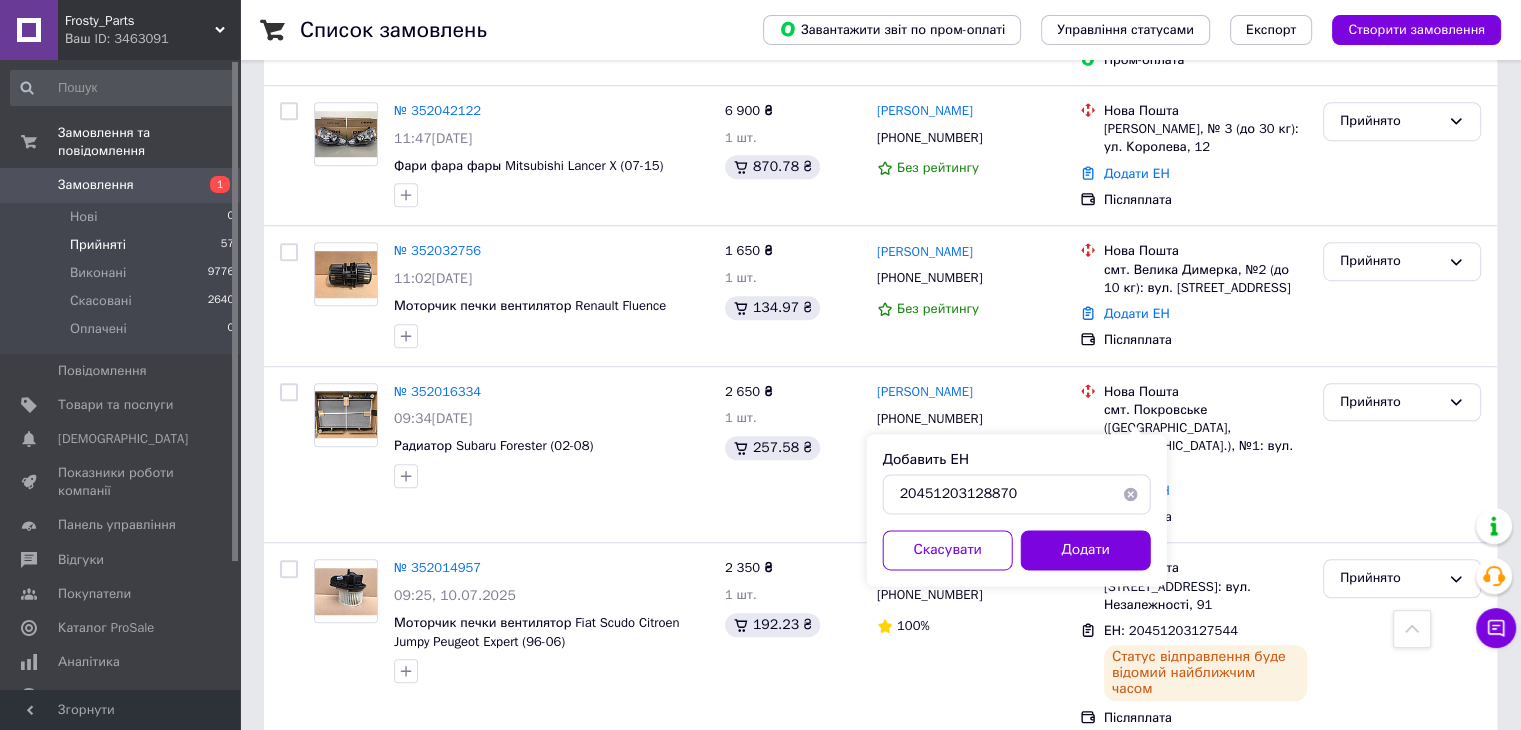 click on "Додати" at bounding box center [1086, 550] 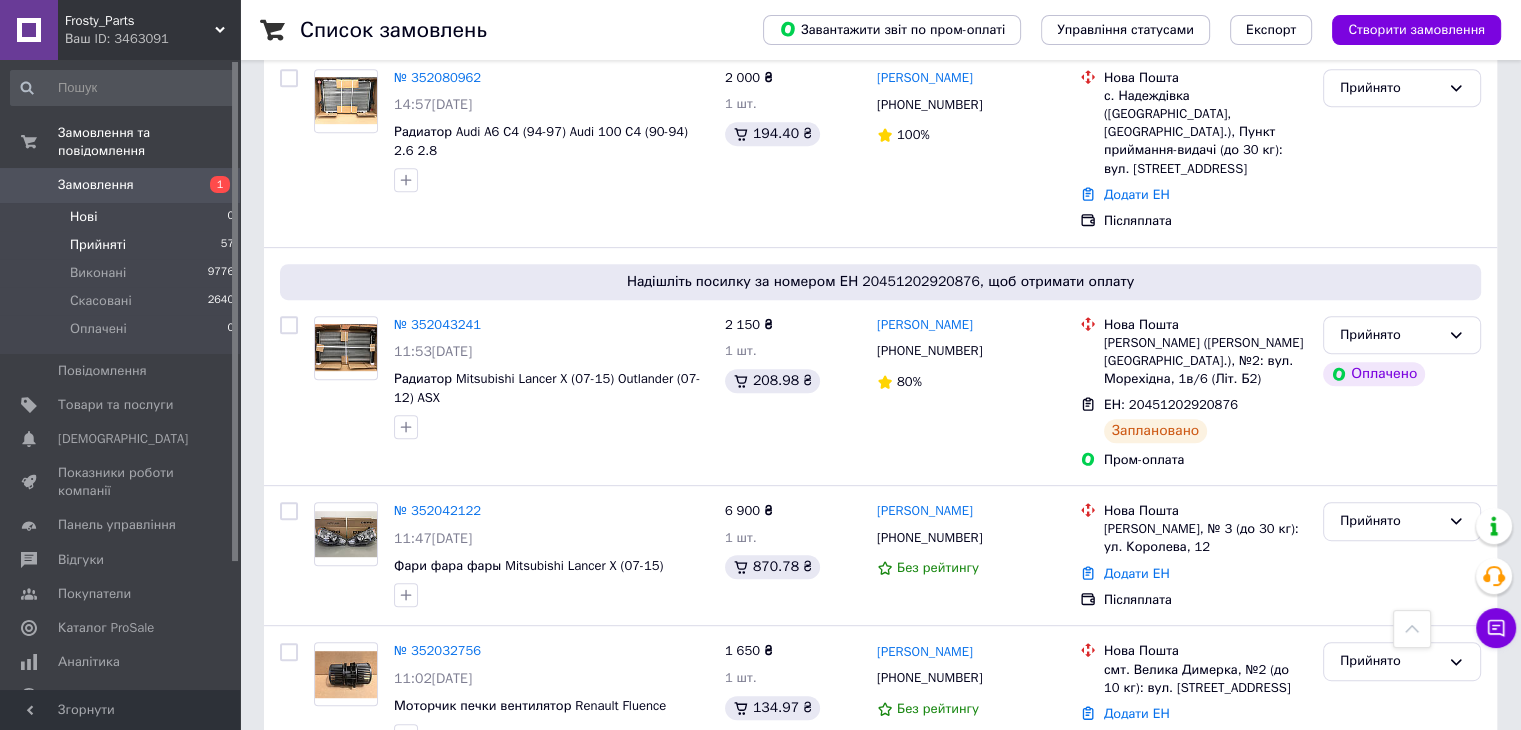 scroll, scrollTop: 385, scrollLeft: 0, axis: vertical 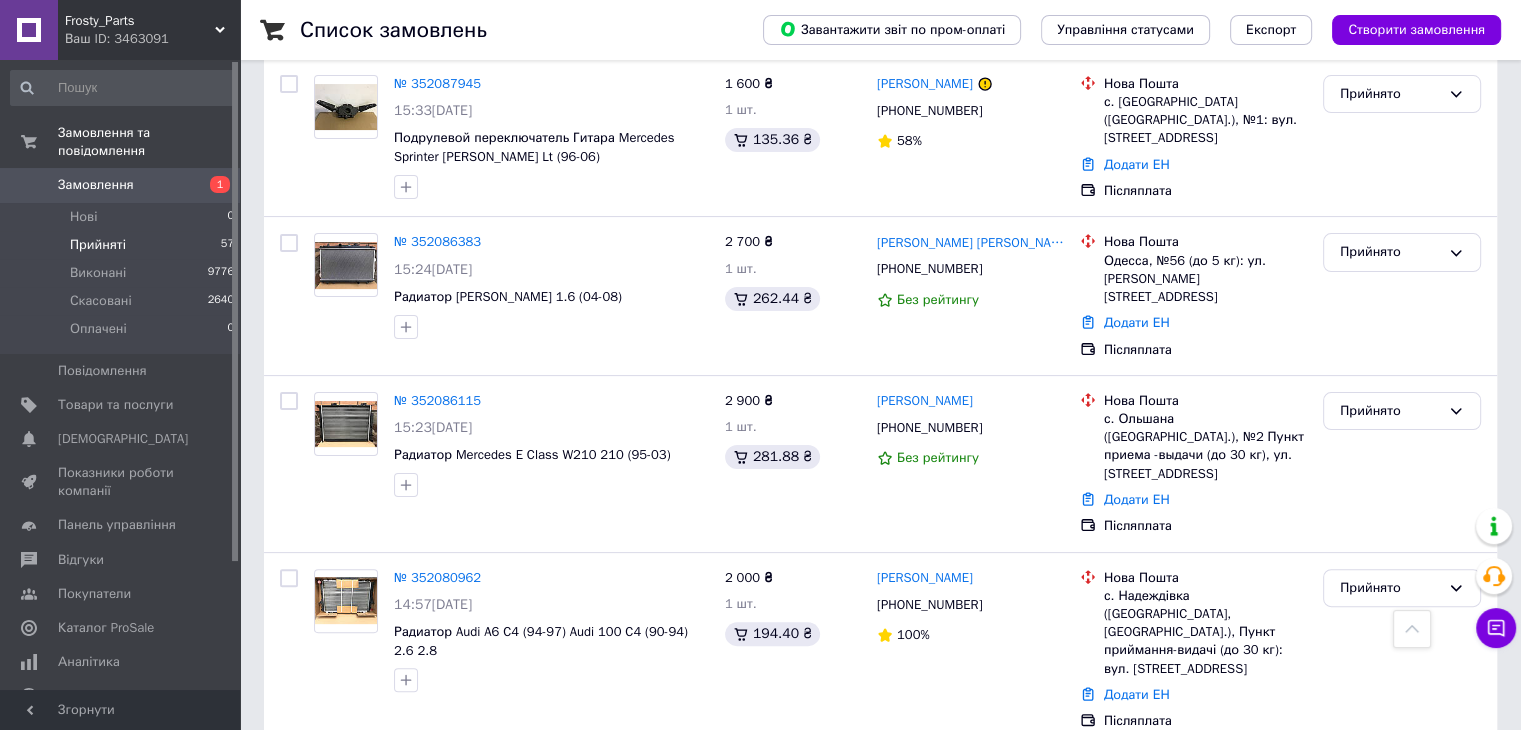click on "Замовлення" at bounding box center (121, 185) 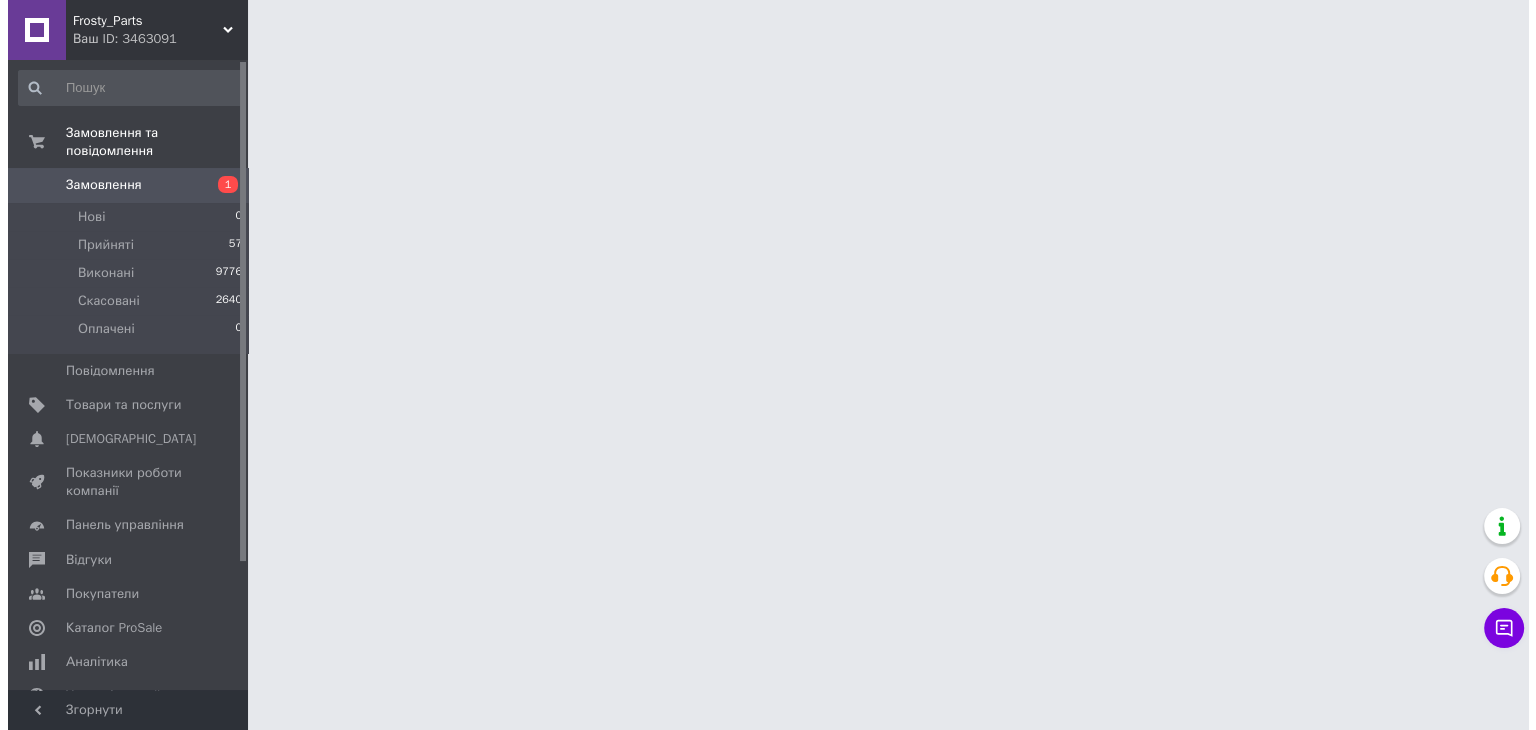 scroll, scrollTop: 0, scrollLeft: 0, axis: both 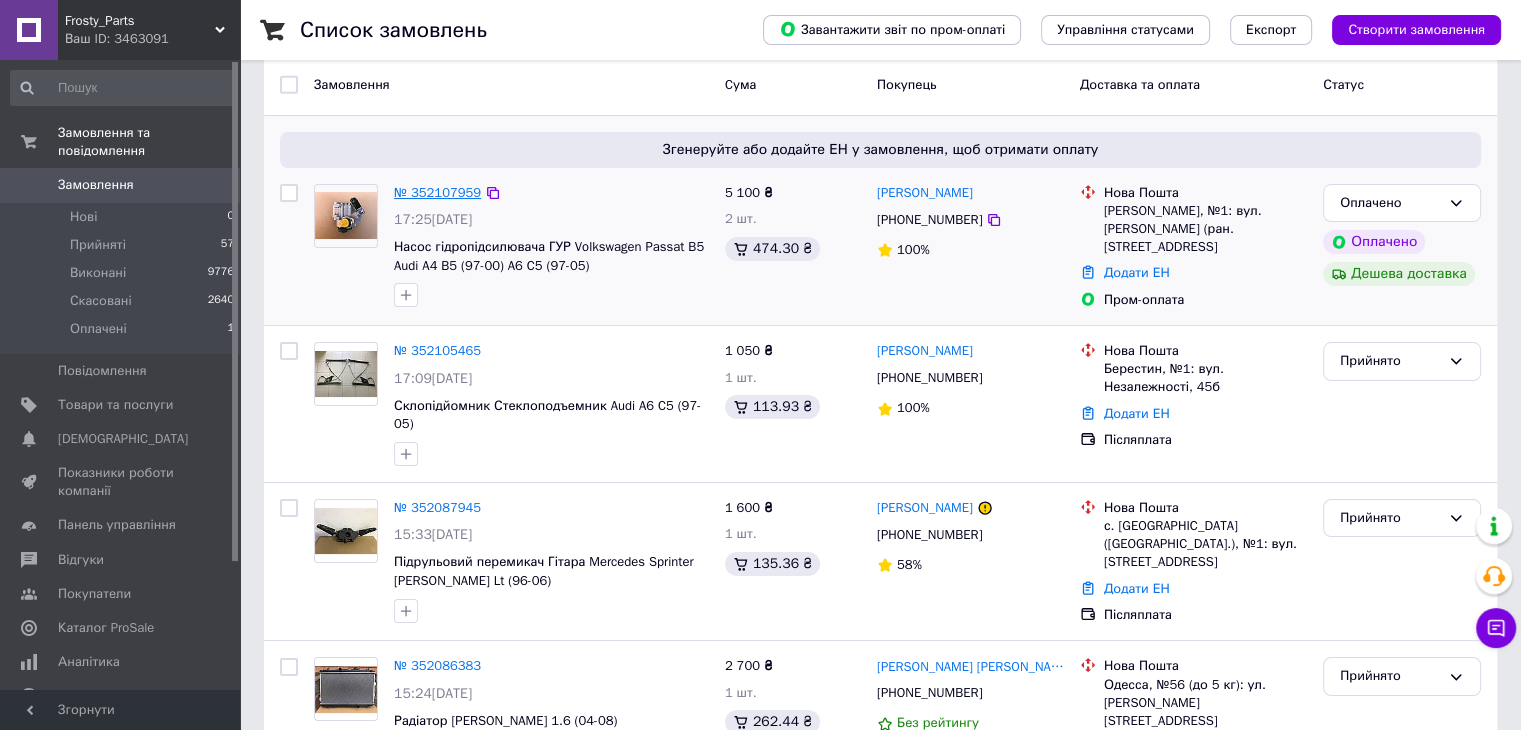 click on "№ 352107959" at bounding box center (437, 192) 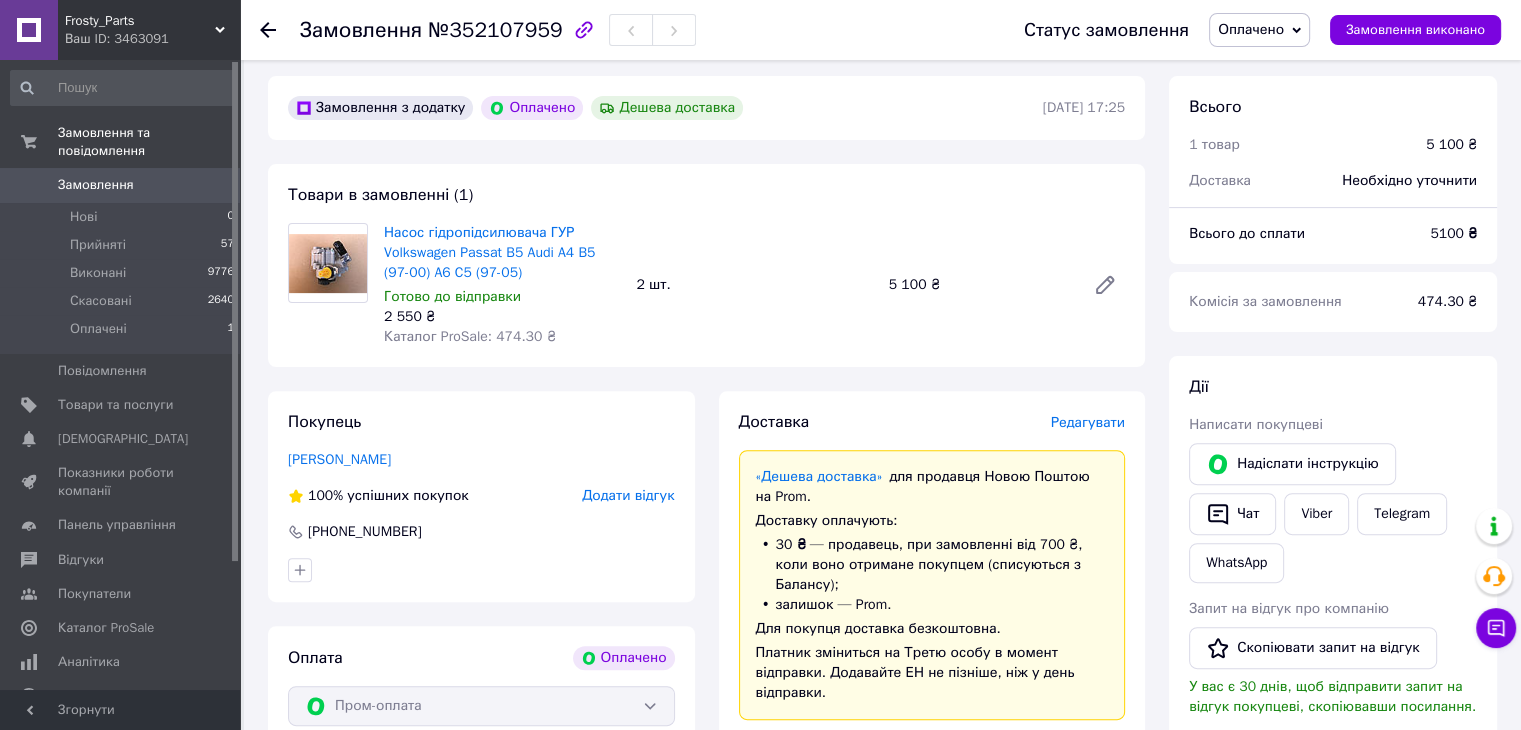 scroll, scrollTop: 600, scrollLeft: 0, axis: vertical 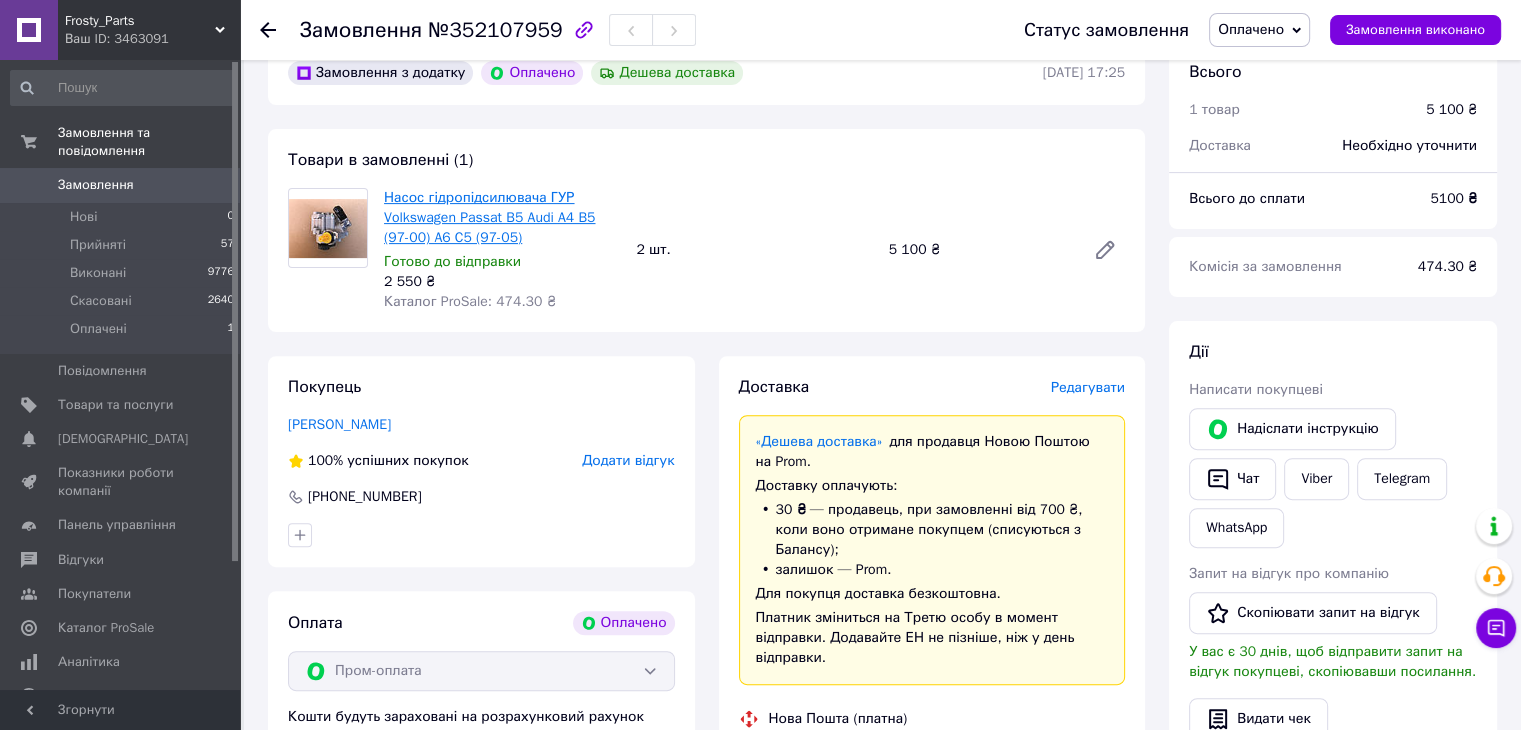 click on "Насос гідропідсилювача ГУР Volkswagen Passat B5 Audi A4 B5 (97-00) A6 C5 (97-05)" at bounding box center [489, 217] 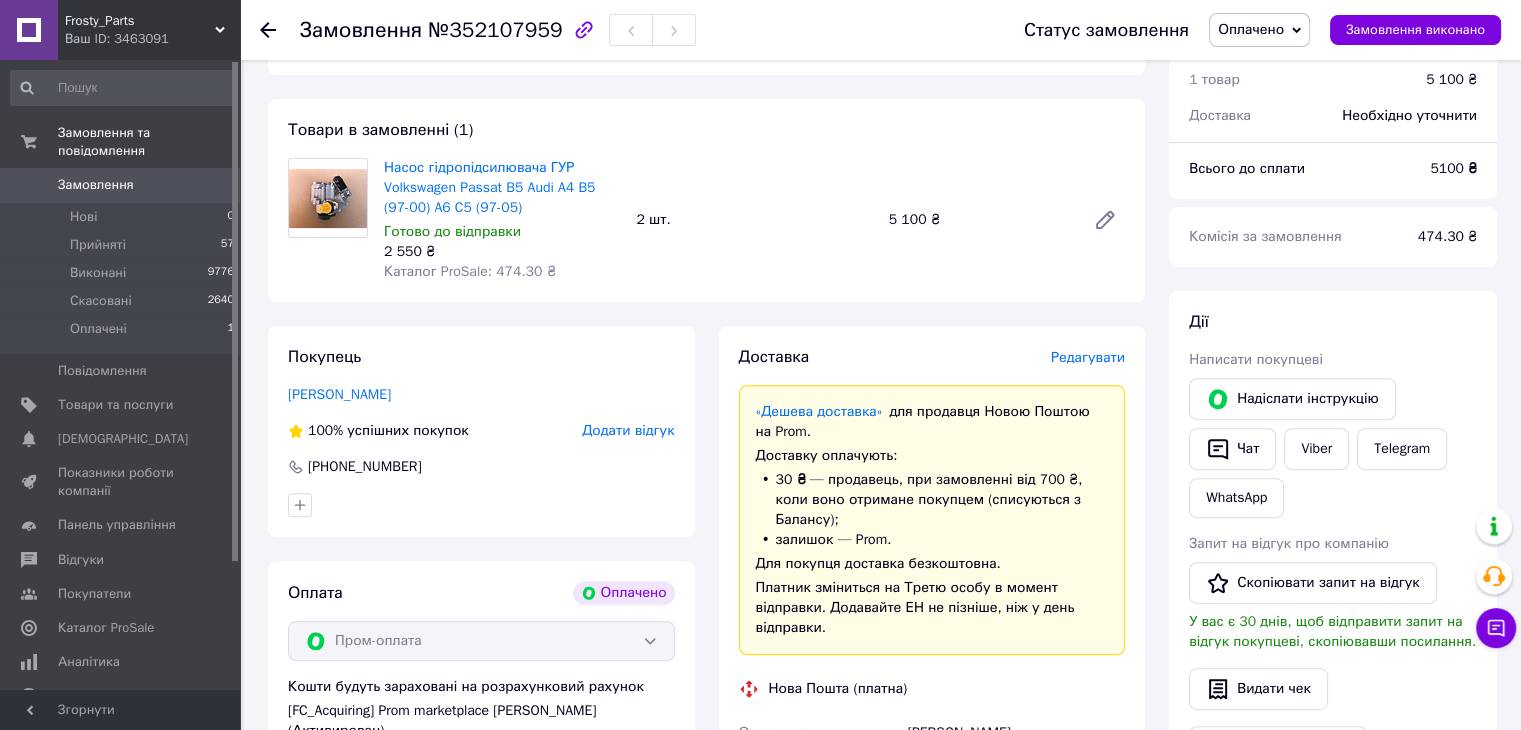 scroll, scrollTop: 600, scrollLeft: 0, axis: vertical 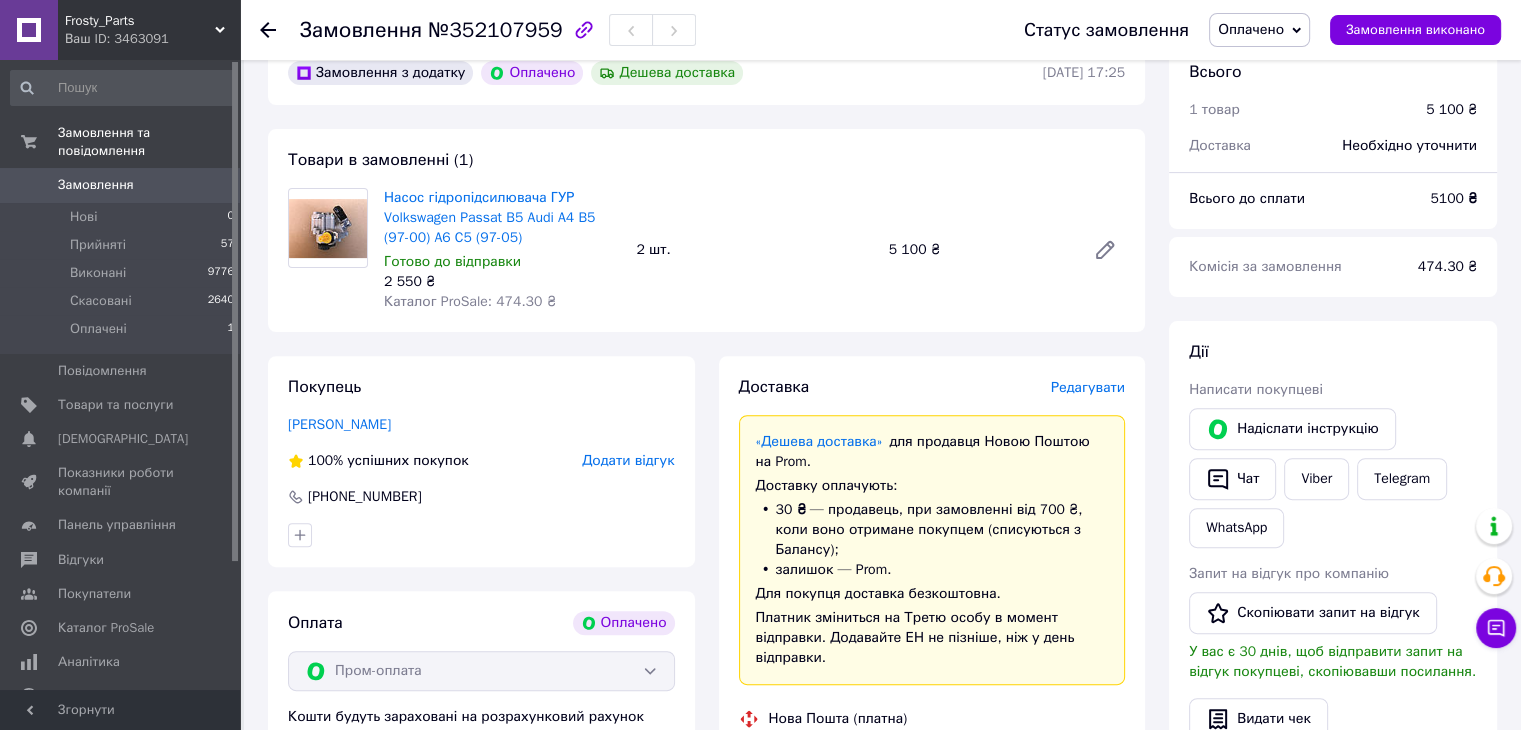 click on "Оплачено" at bounding box center [1251, 29] 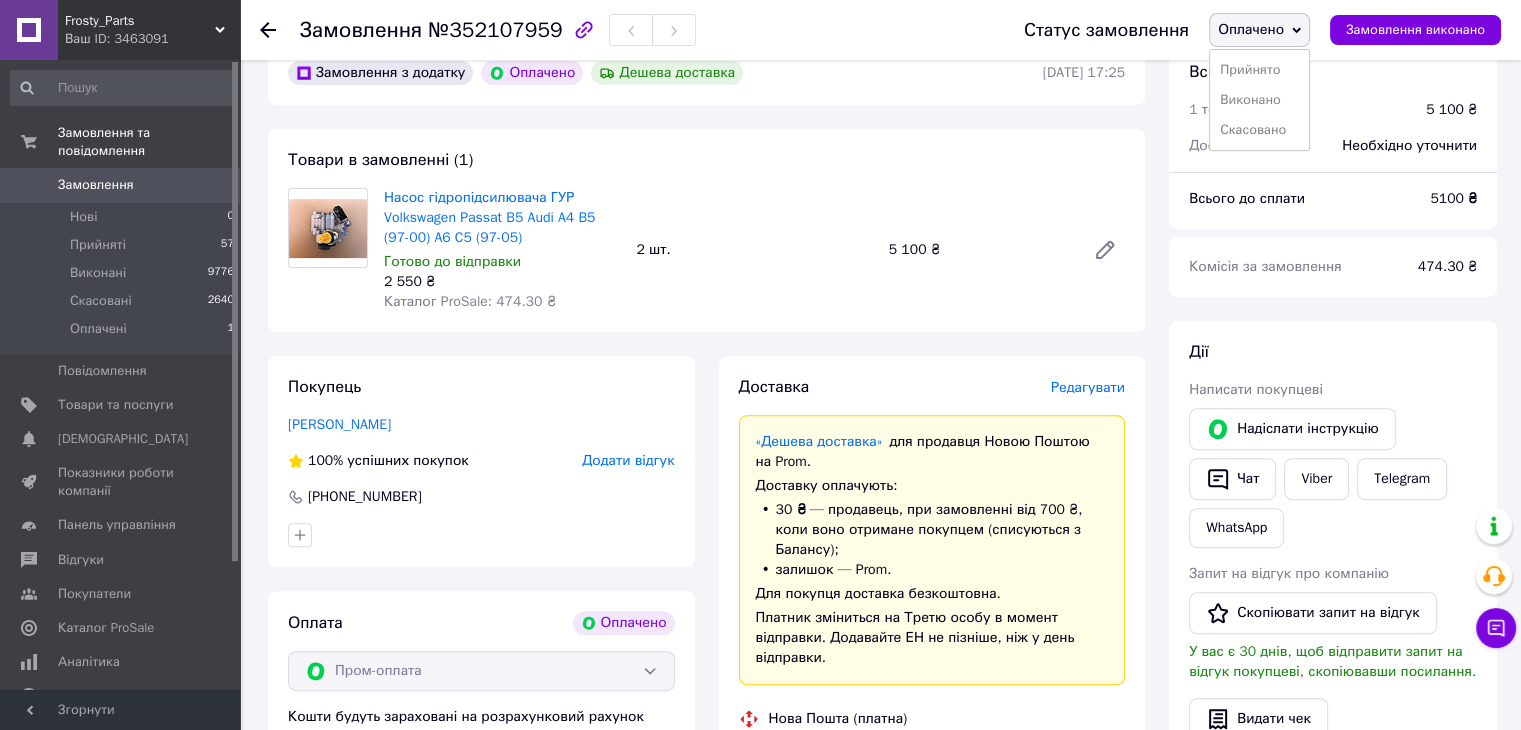 click on "Прийнято" at bounding box center [1259, 70] 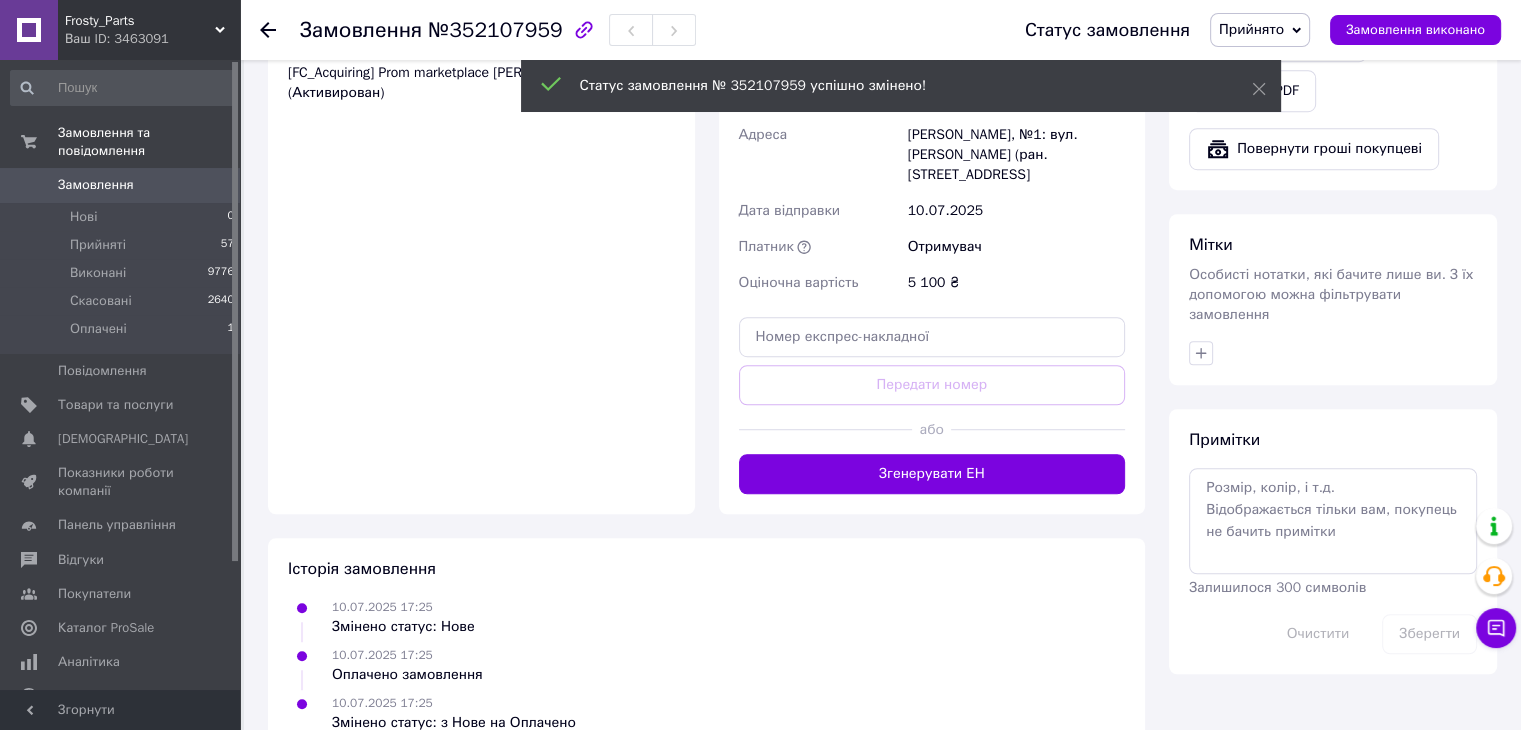click on "Згенерувати ЕН" at bounding box center (932, 474) 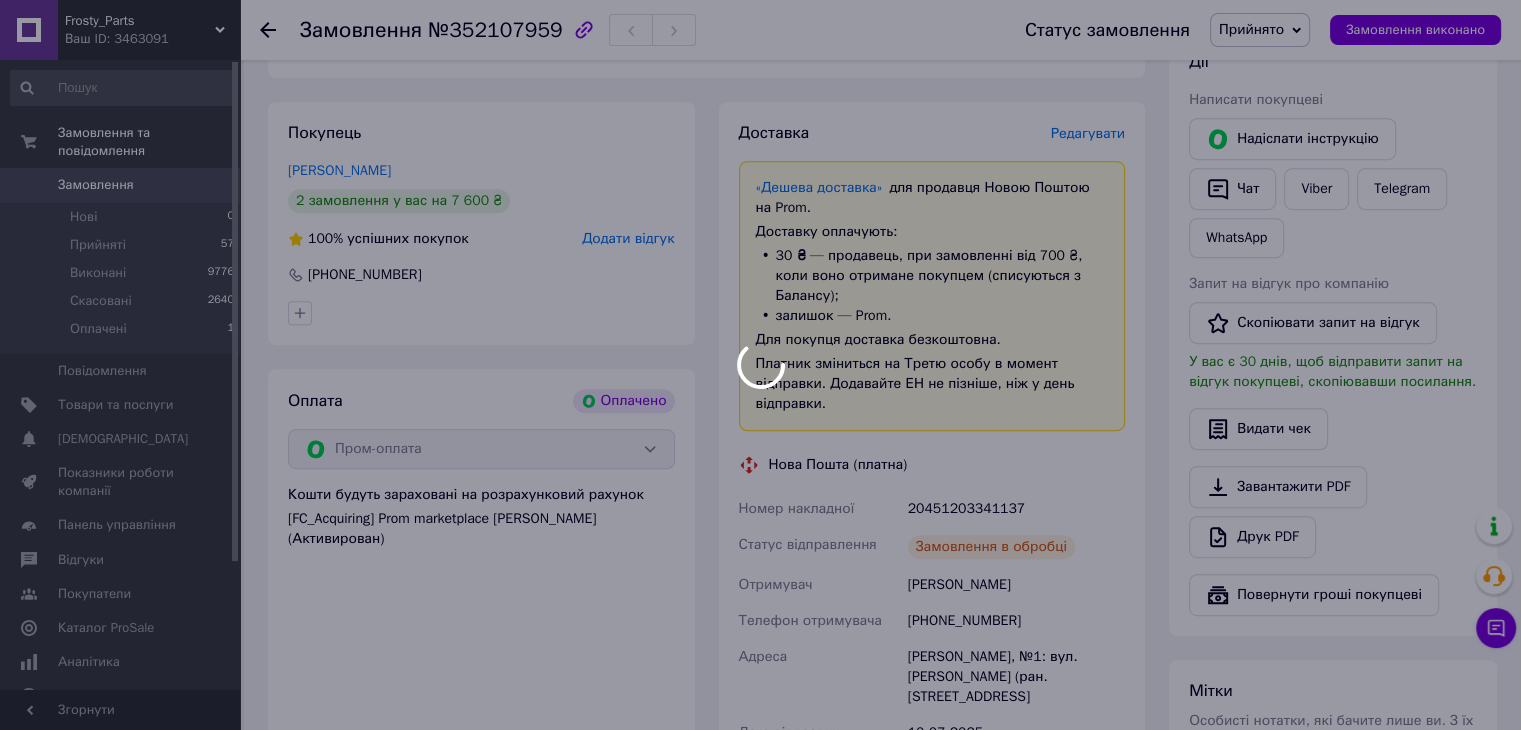 scroll, scrollTop: 1000, scrollLeft: 0, axis: vertical 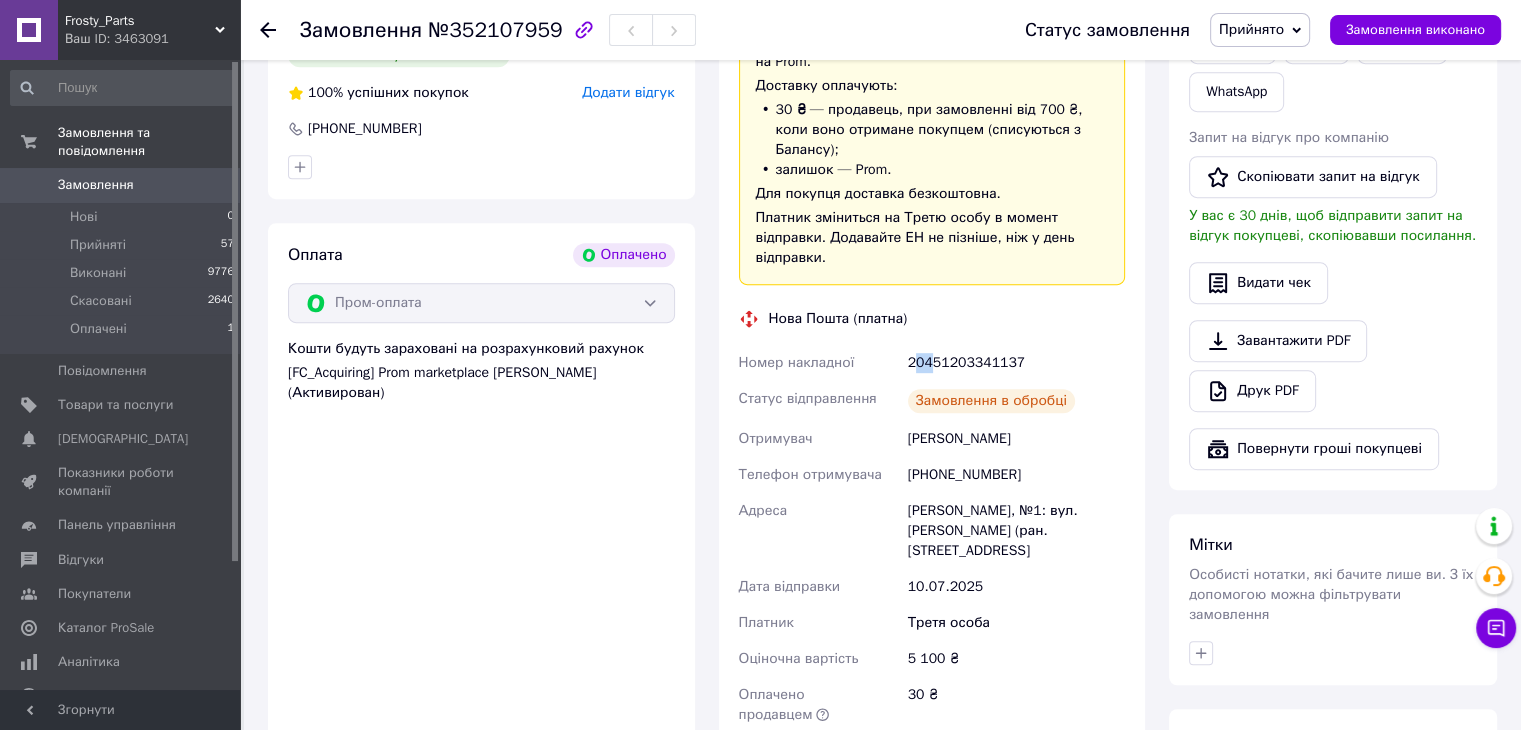 click on "20451203341137" at bounding box center (1016, 363) 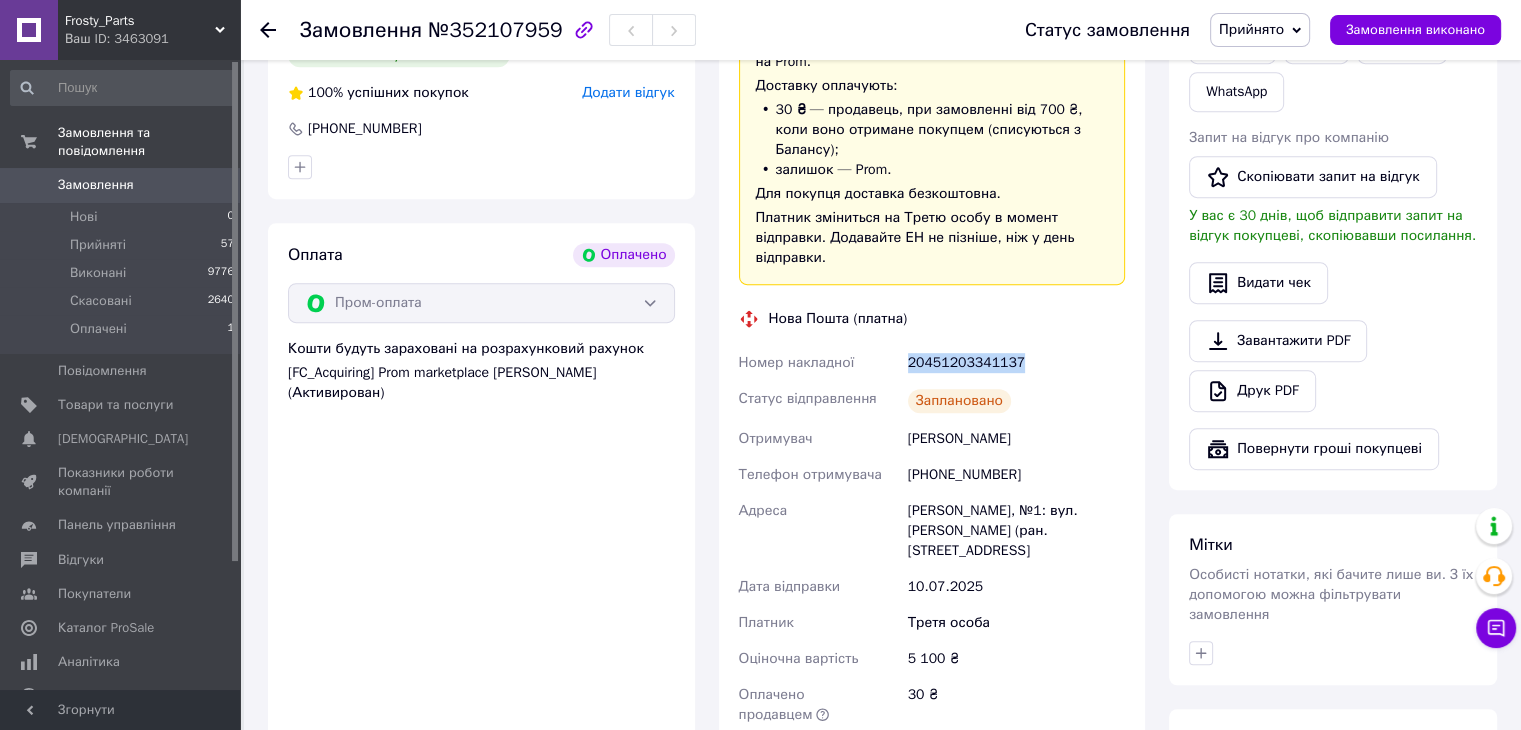 drag, startPoint x: 908, startPoint y: 341, endPoint x: 1012, endPoint y: 338, distance: 104.04326 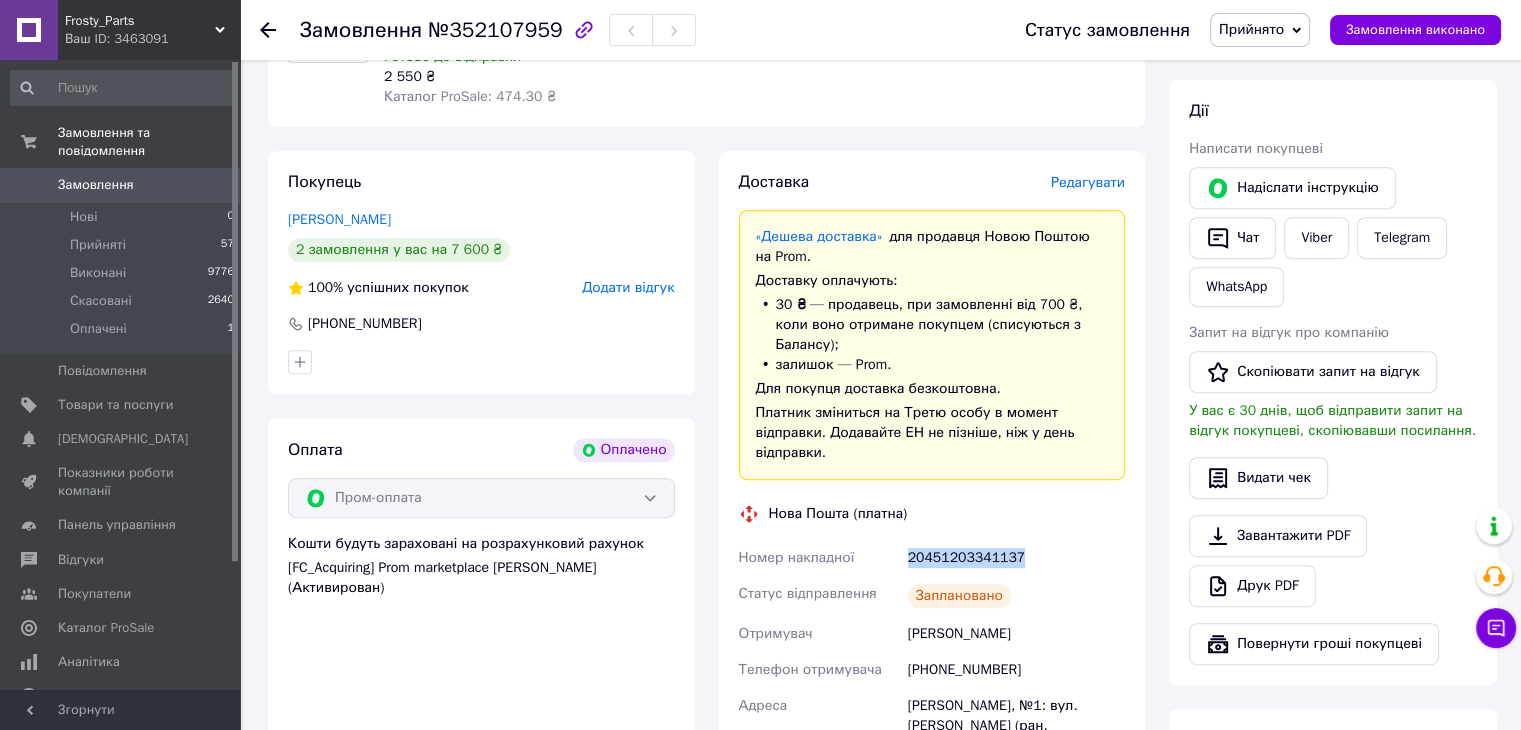 scroll, scrollTop: 800, scrollLeft: 0, axis: vertical 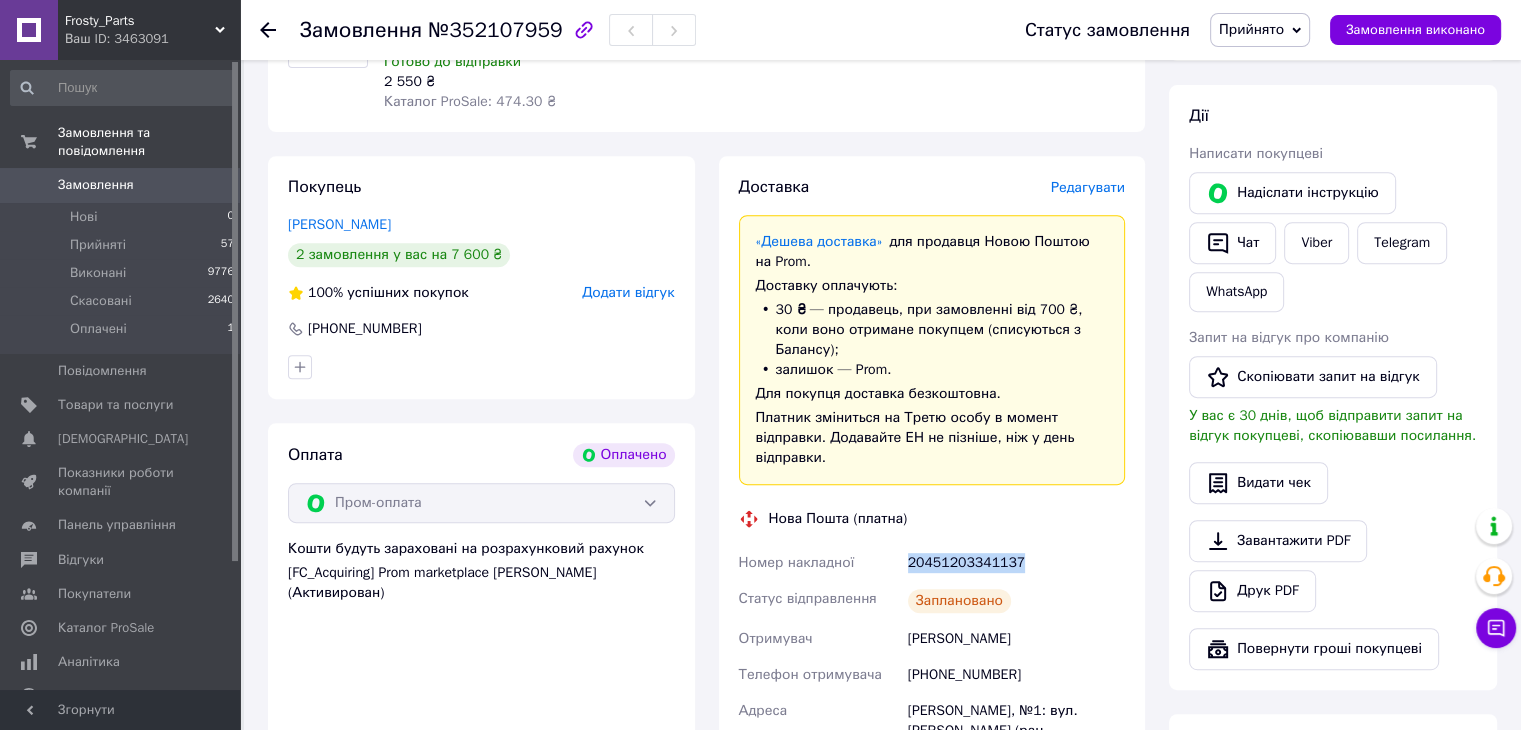 click on "Замовлення 0" at bounding box center (123, 185) 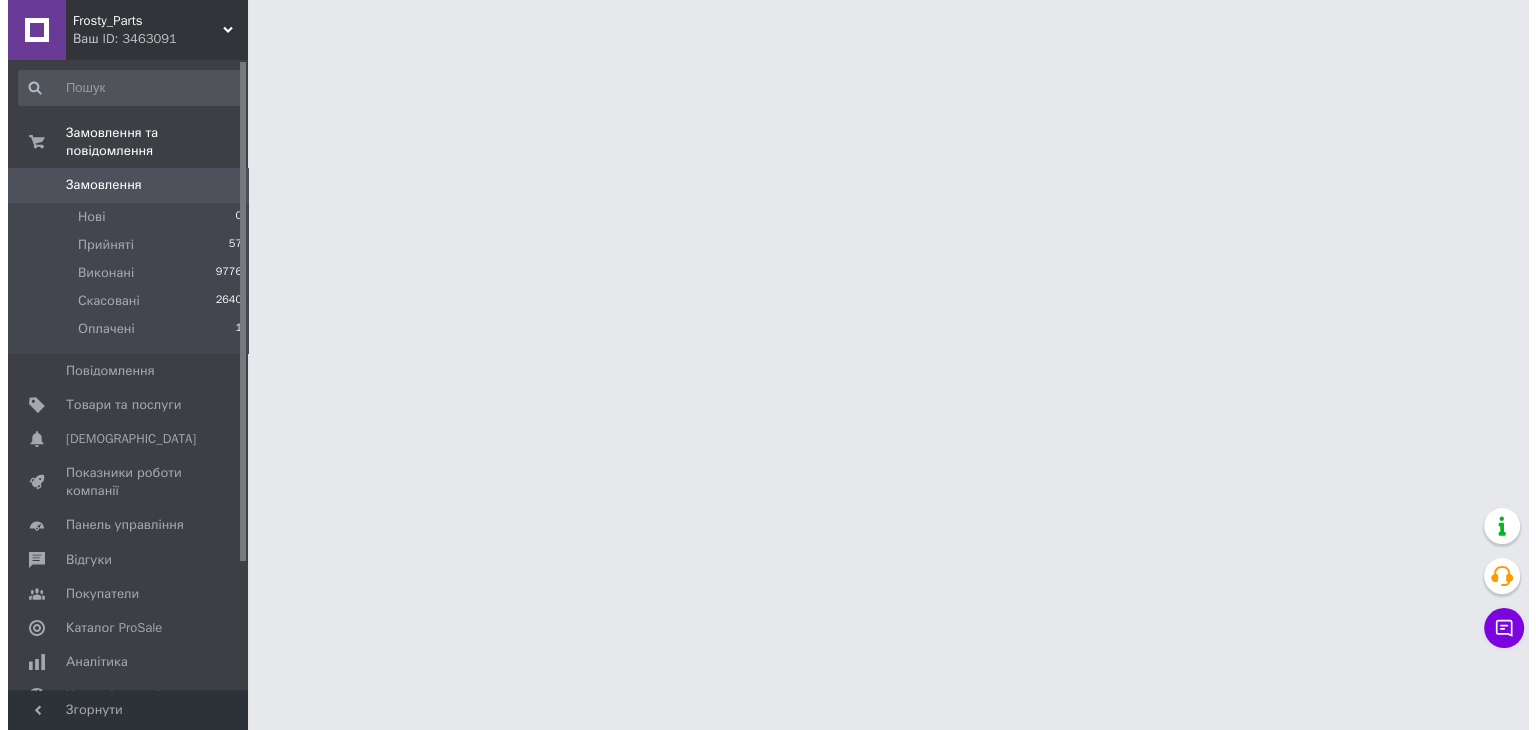 scroll, scrollTop: 0, scrollLeft: 0, axis: both 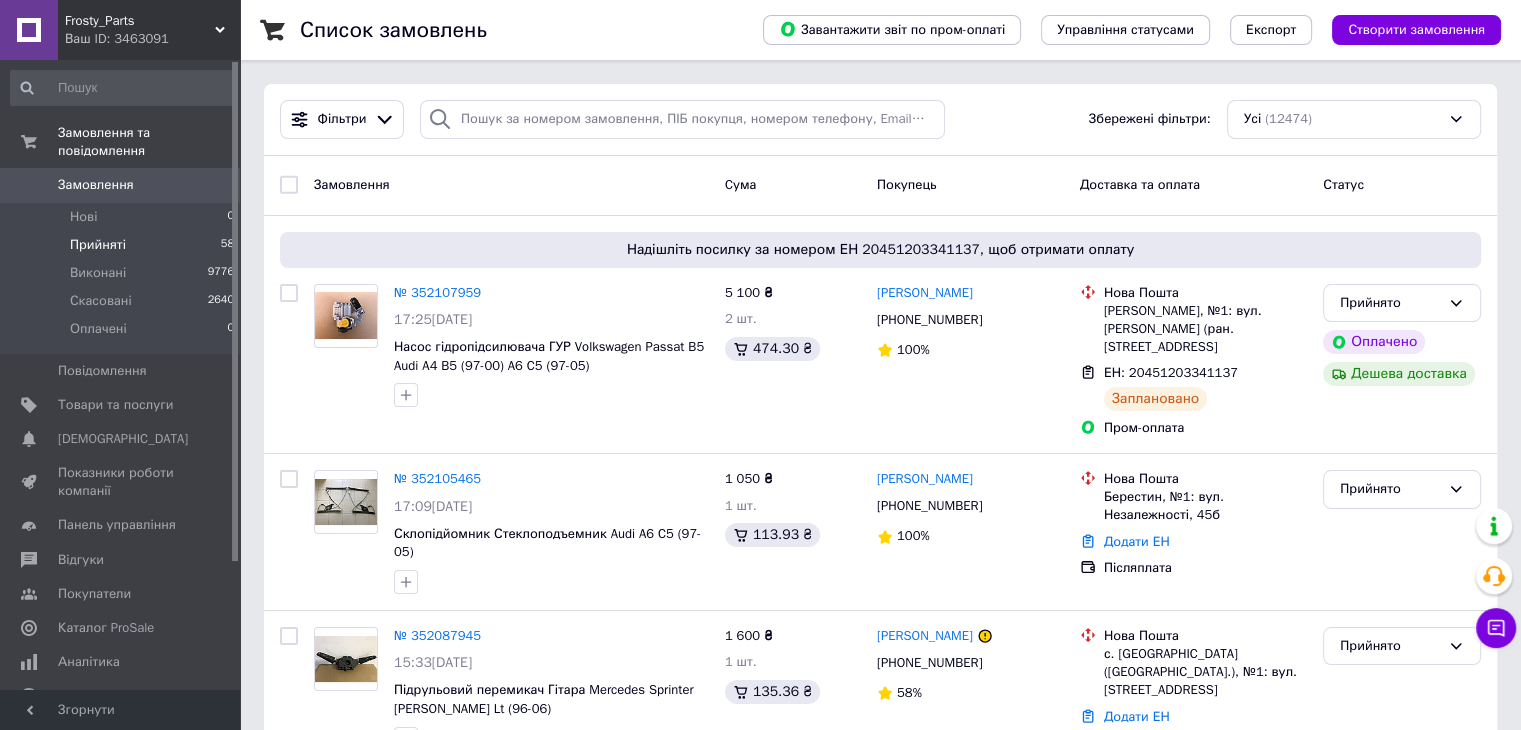 click on "Прийняті 58" at bounding box center (123, 245) 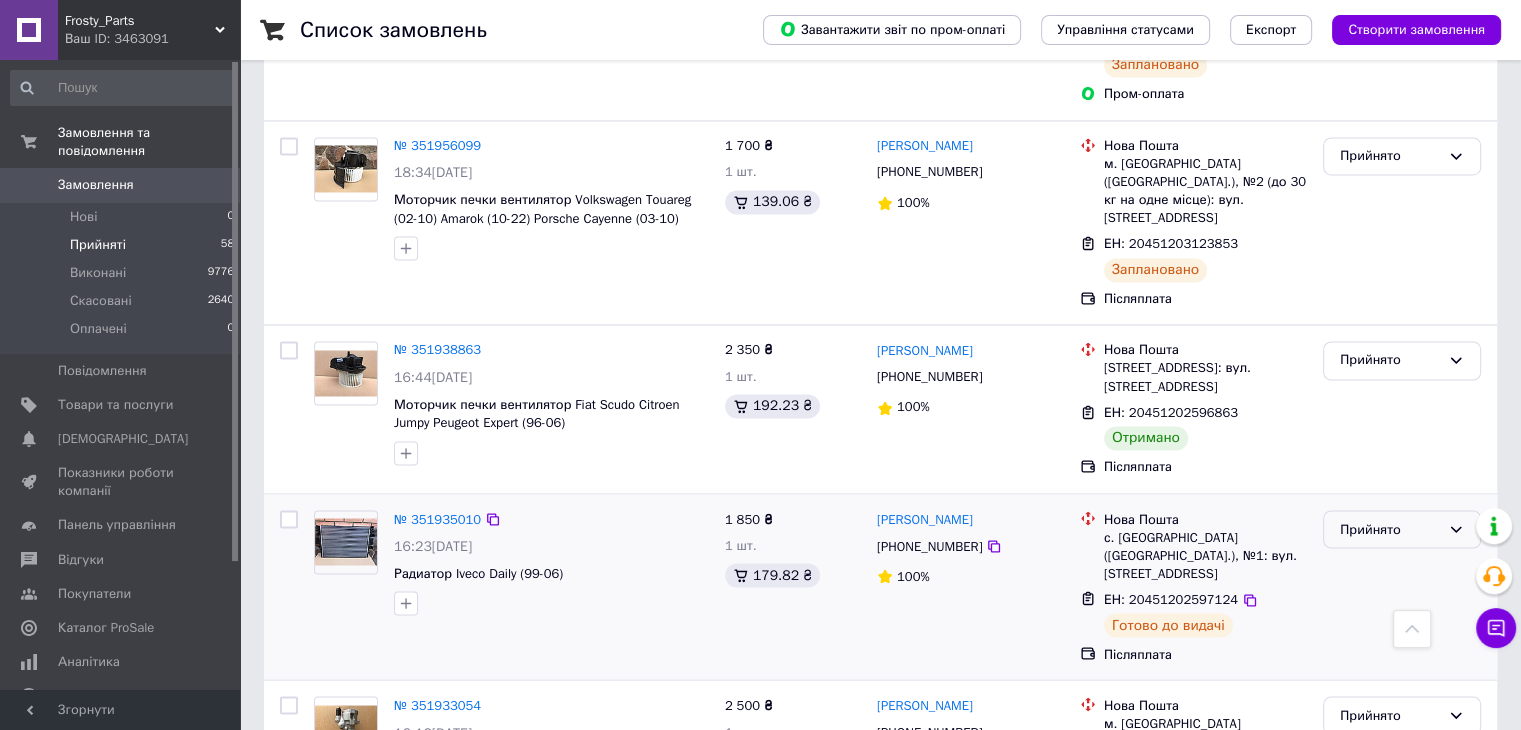 scroll, scrollTop: 3215, scrollLeft: 0, axis: vertical 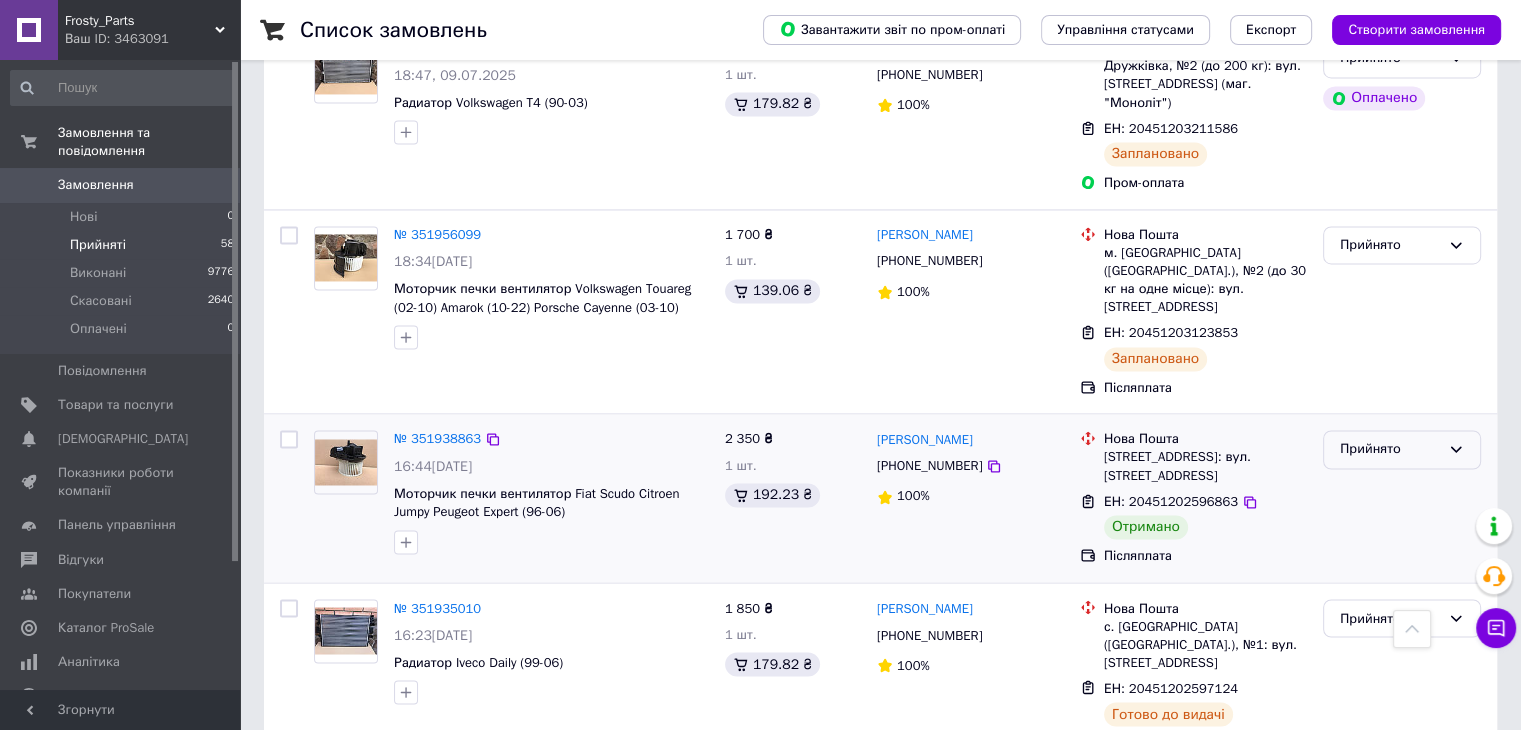 click on "Прийнято" at bounding box center (1402, 449) 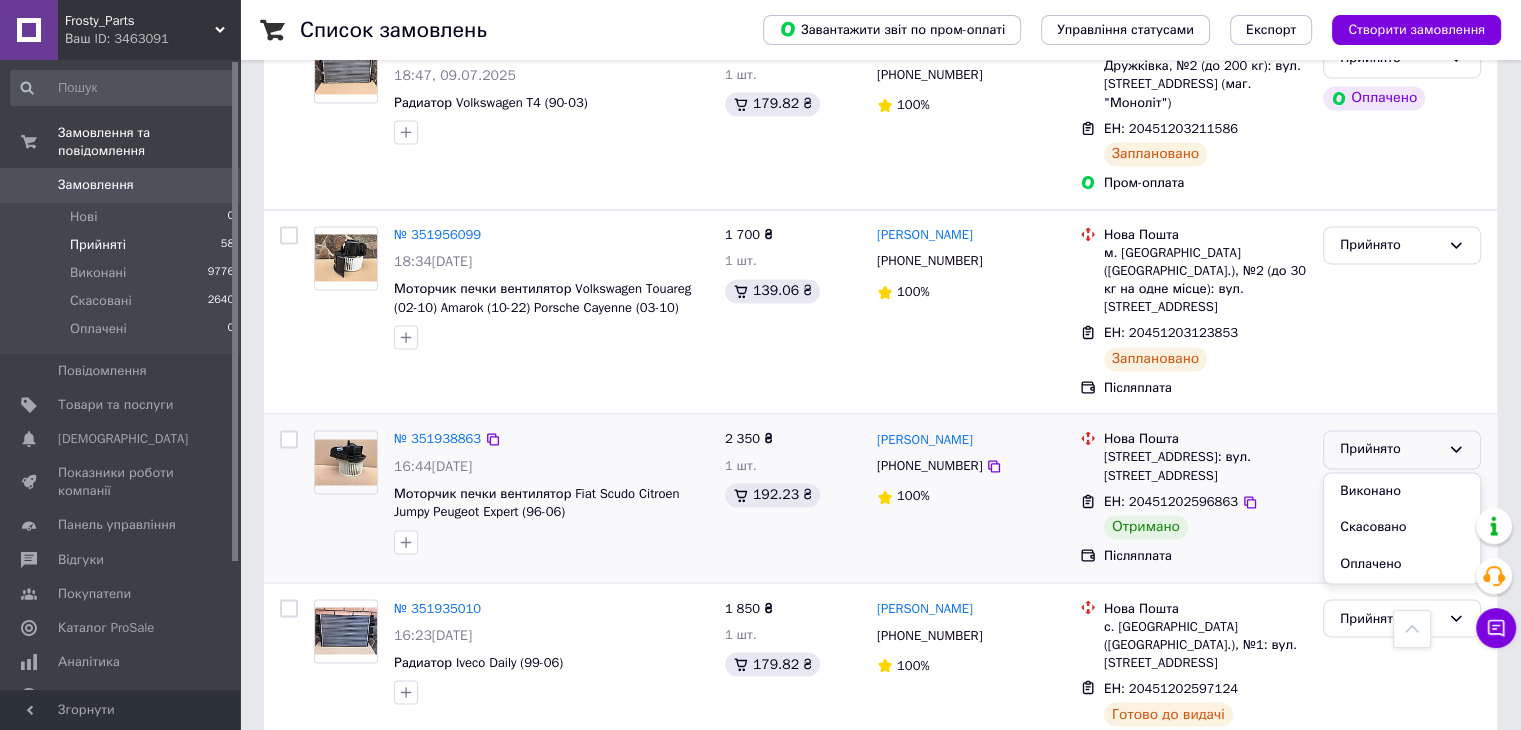 click on "Виконано" at bounding box center (1402, 491) 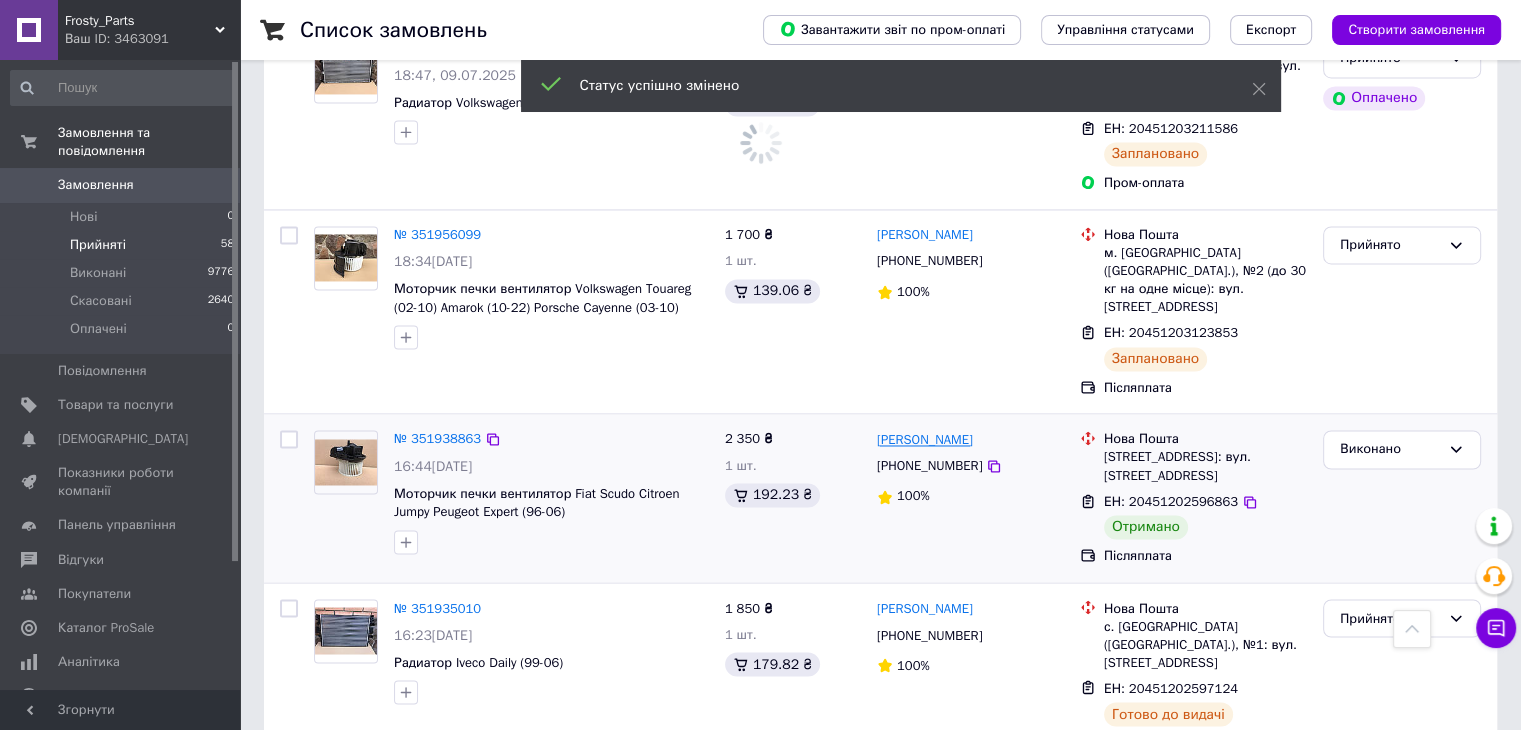 click on "[PERSON_NAME]" at bounding box center [925, 440] 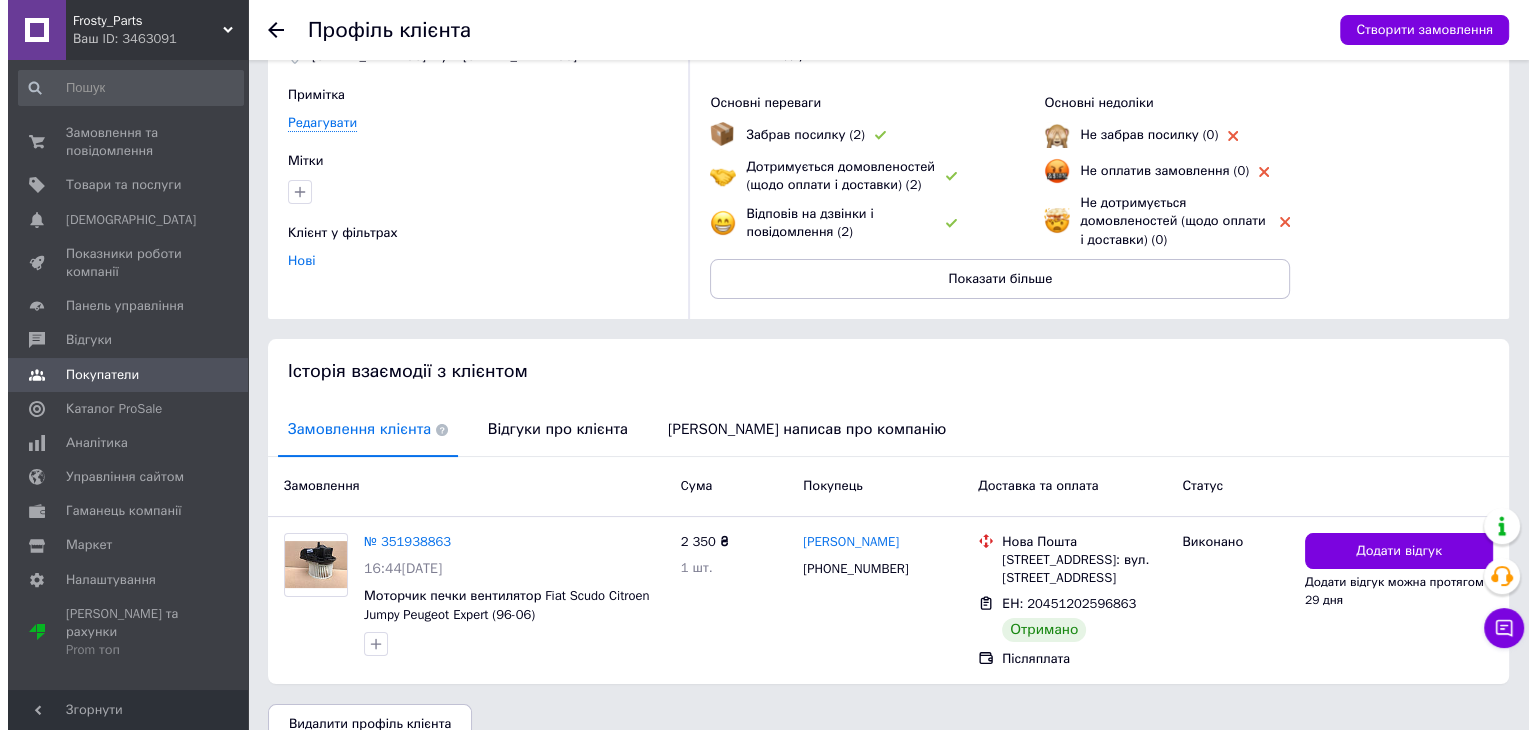 scroll, scrollTop: 168, scrollLeft: 0, axis: vertical 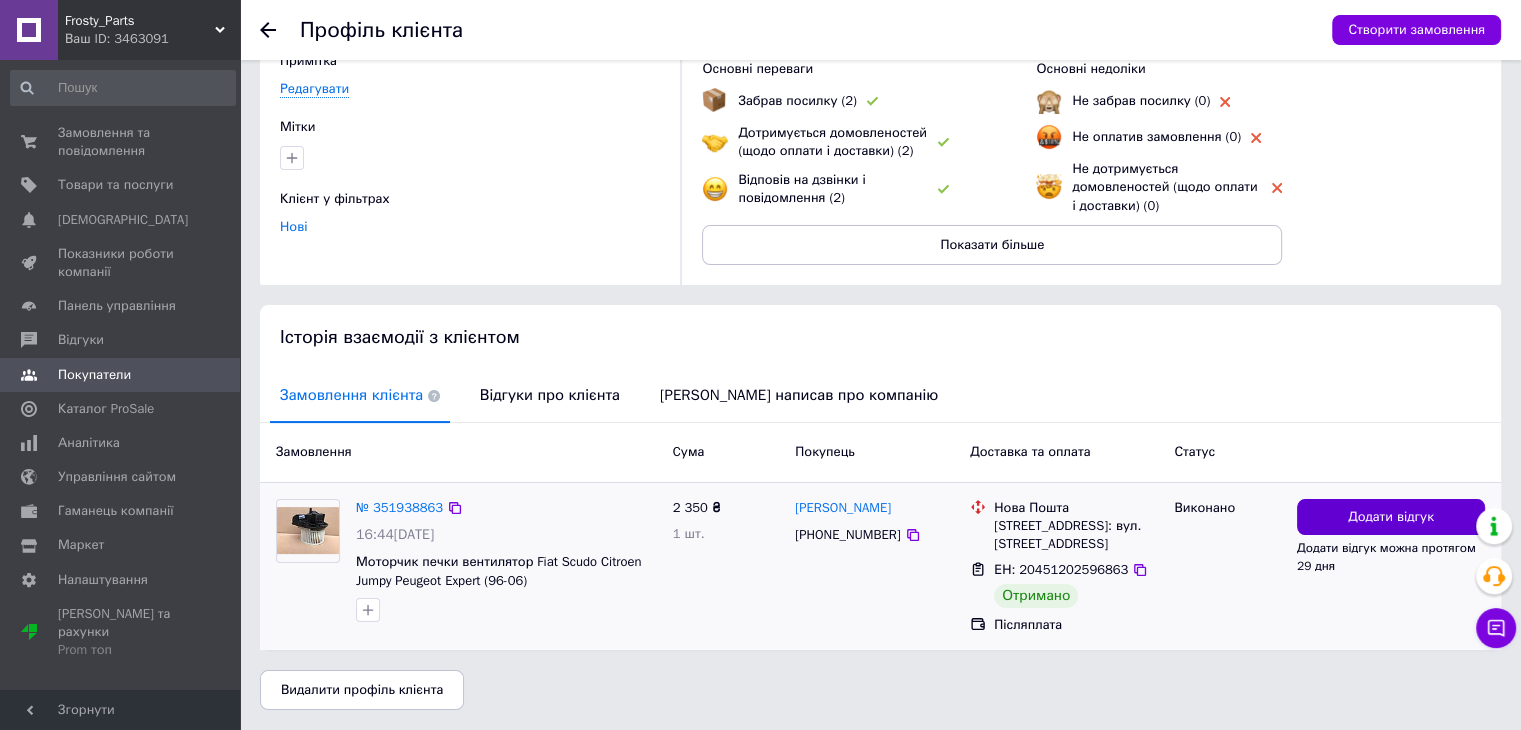 click on "Додати відгук" at bounding box center (1391, 517) 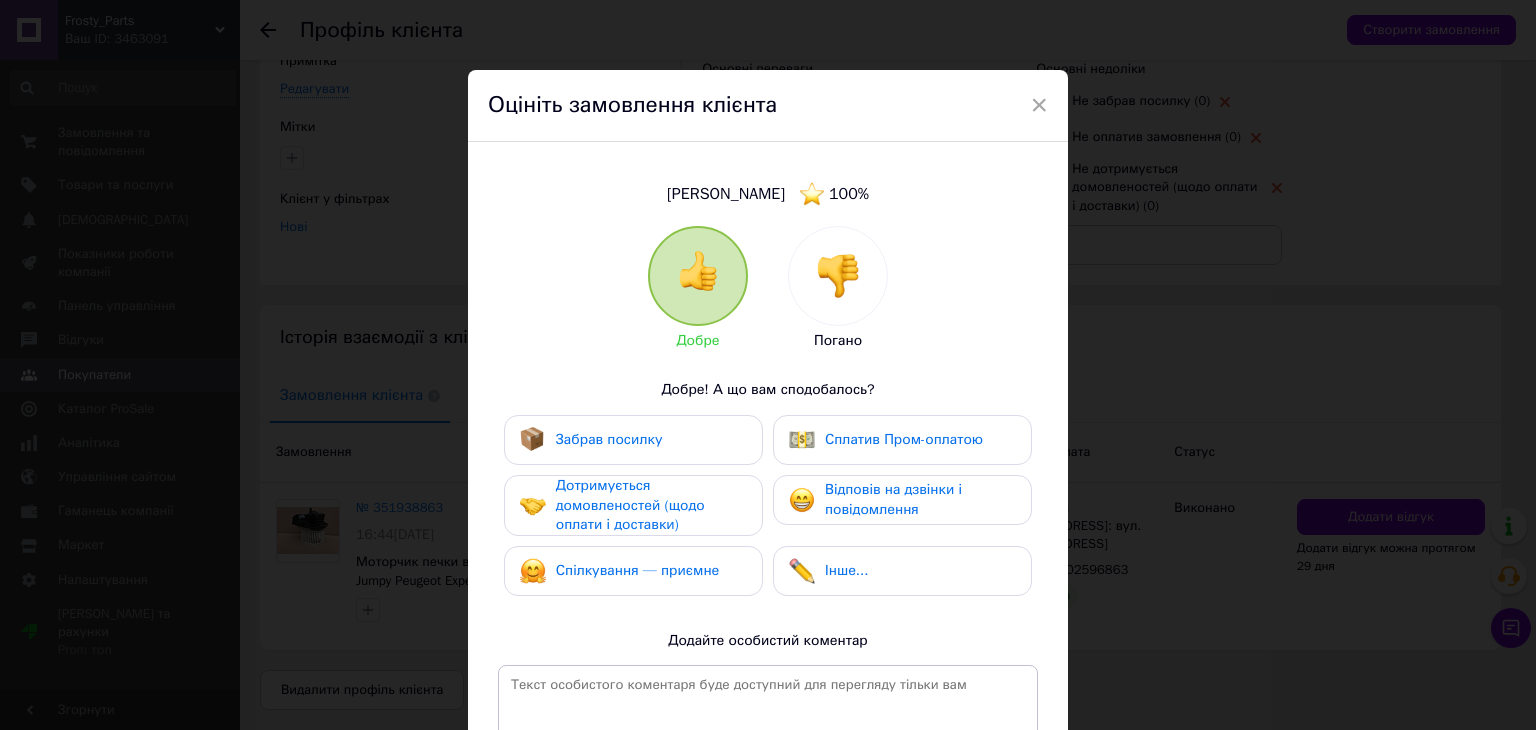 click on "Забрав посилку" at bounding box center (633, 440) 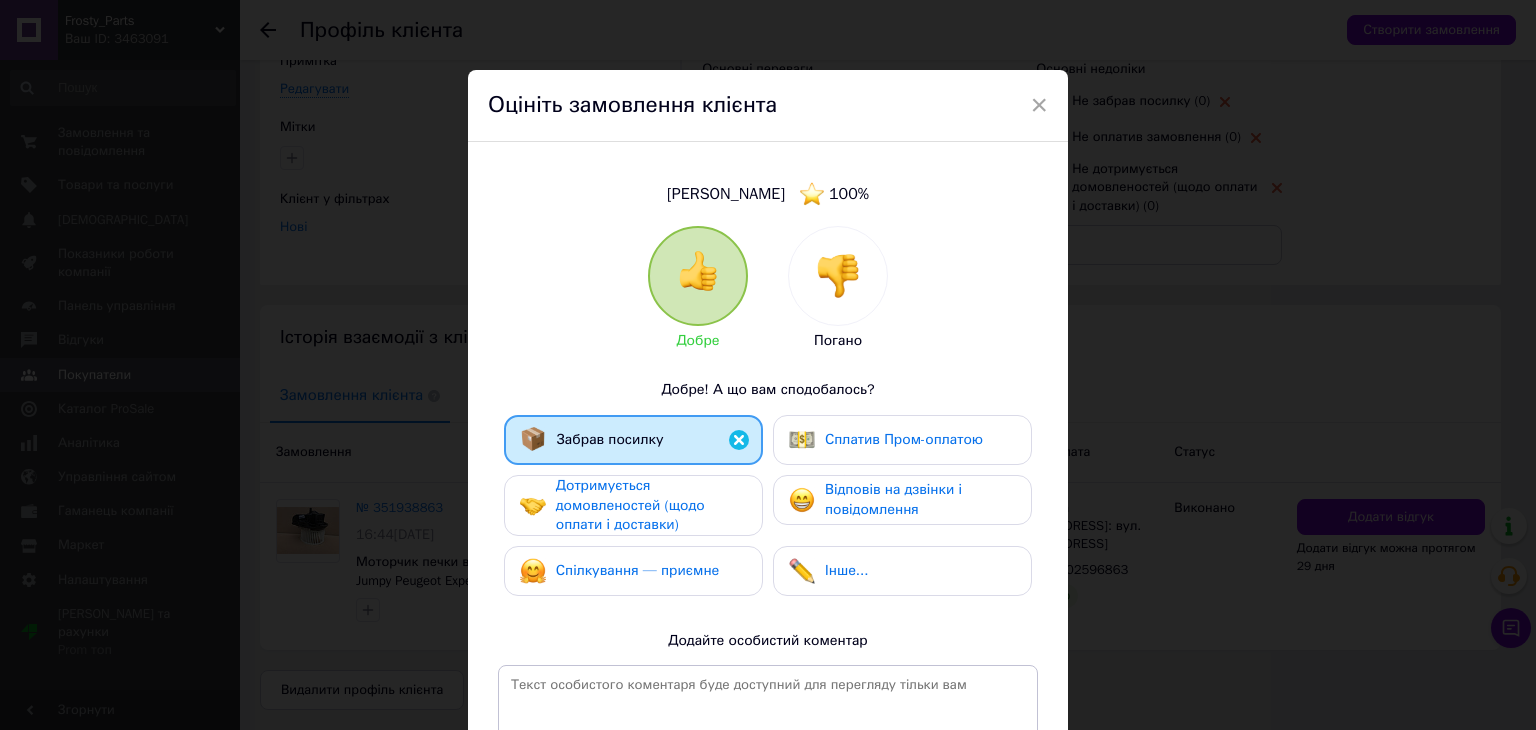 click on "Забрав посилку Сплатив Пром-оплатою Дотримується домовленостей (щодо оплати і доставки) Відповів на дзвінки і повідомлення Спілкування — приємне Інше..." at bounding box center (768, 510) 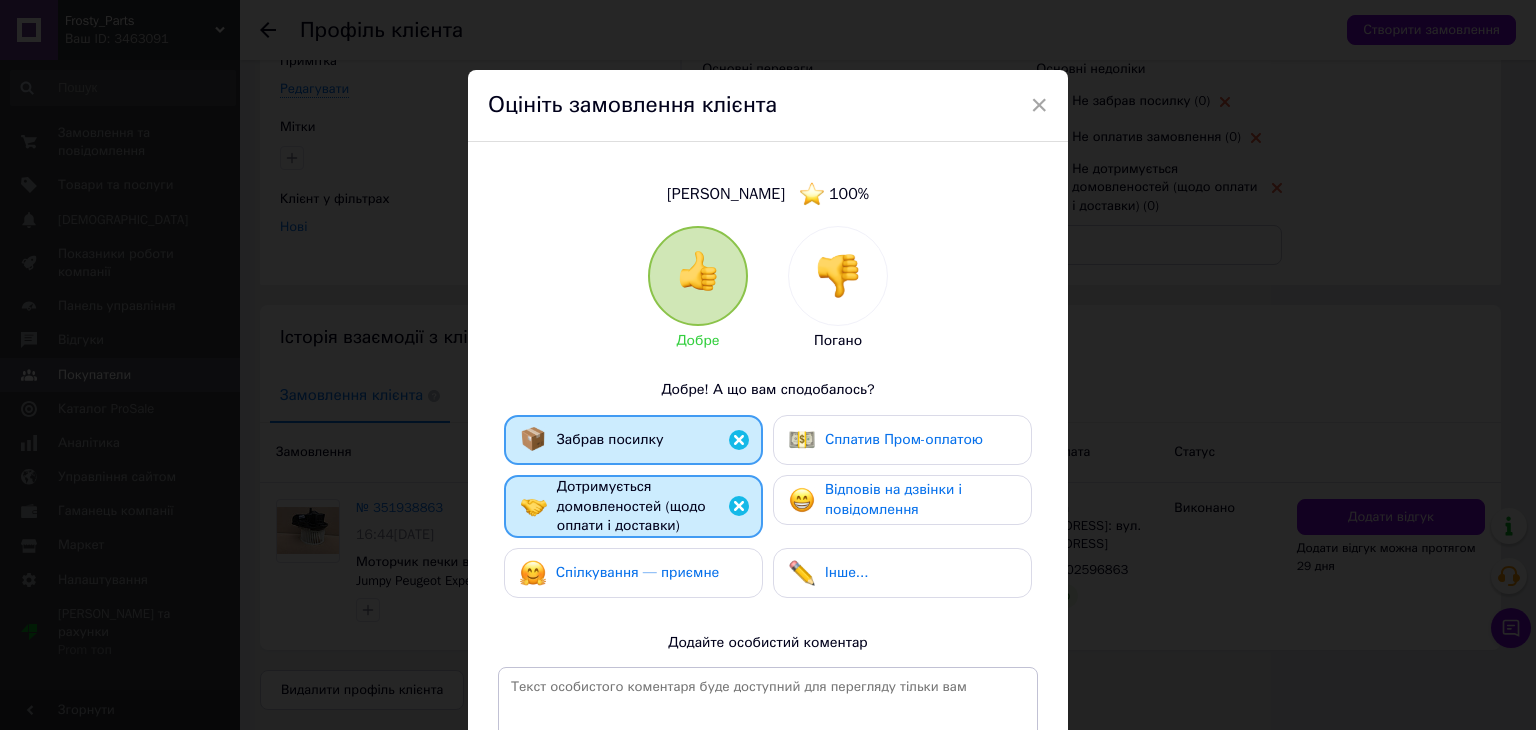click on "Спілкування — приємне" at bounding box center [638, 572] 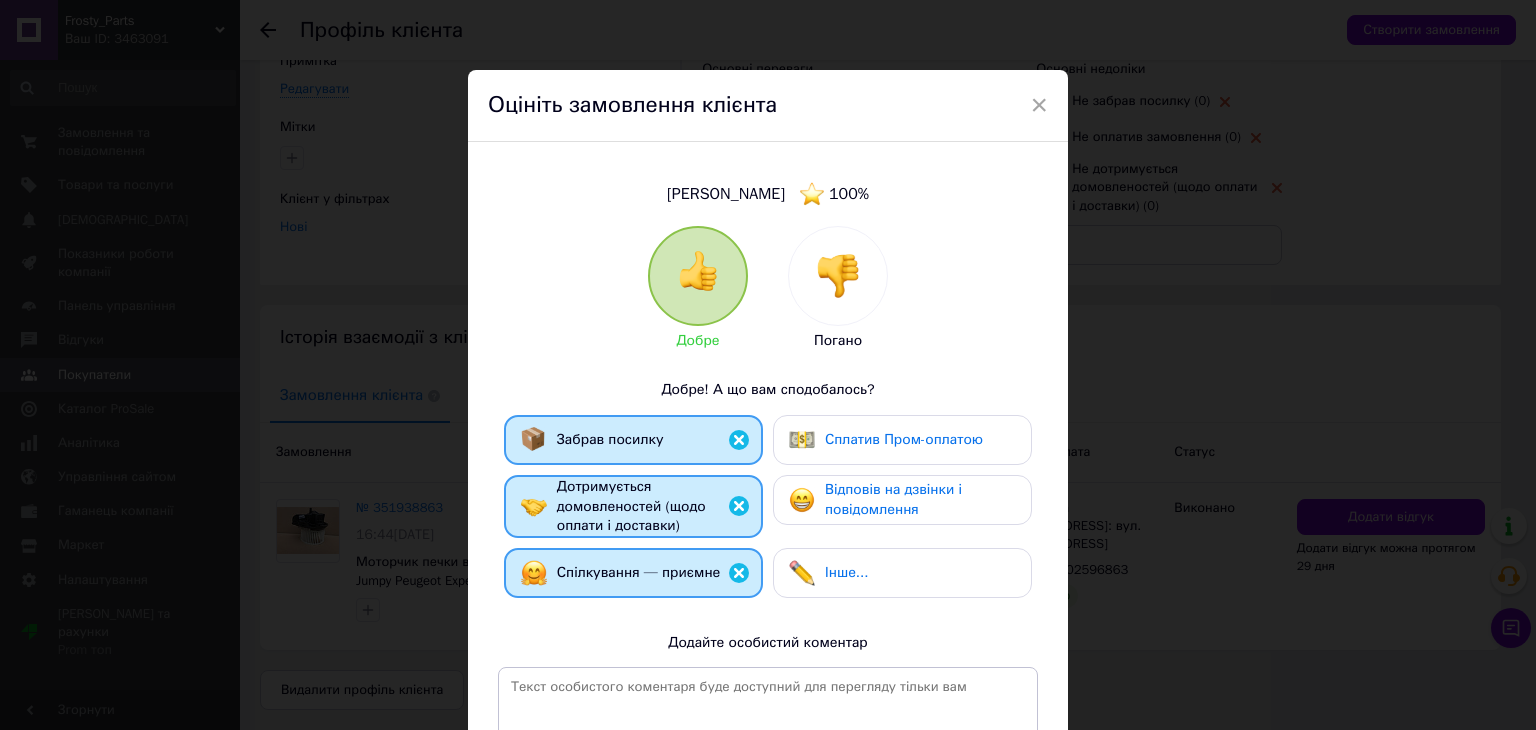 drag, startPoint x: 891, startPoint y: 522, endPoint x: 888, endPoint y: 508, distance: 14.3178215 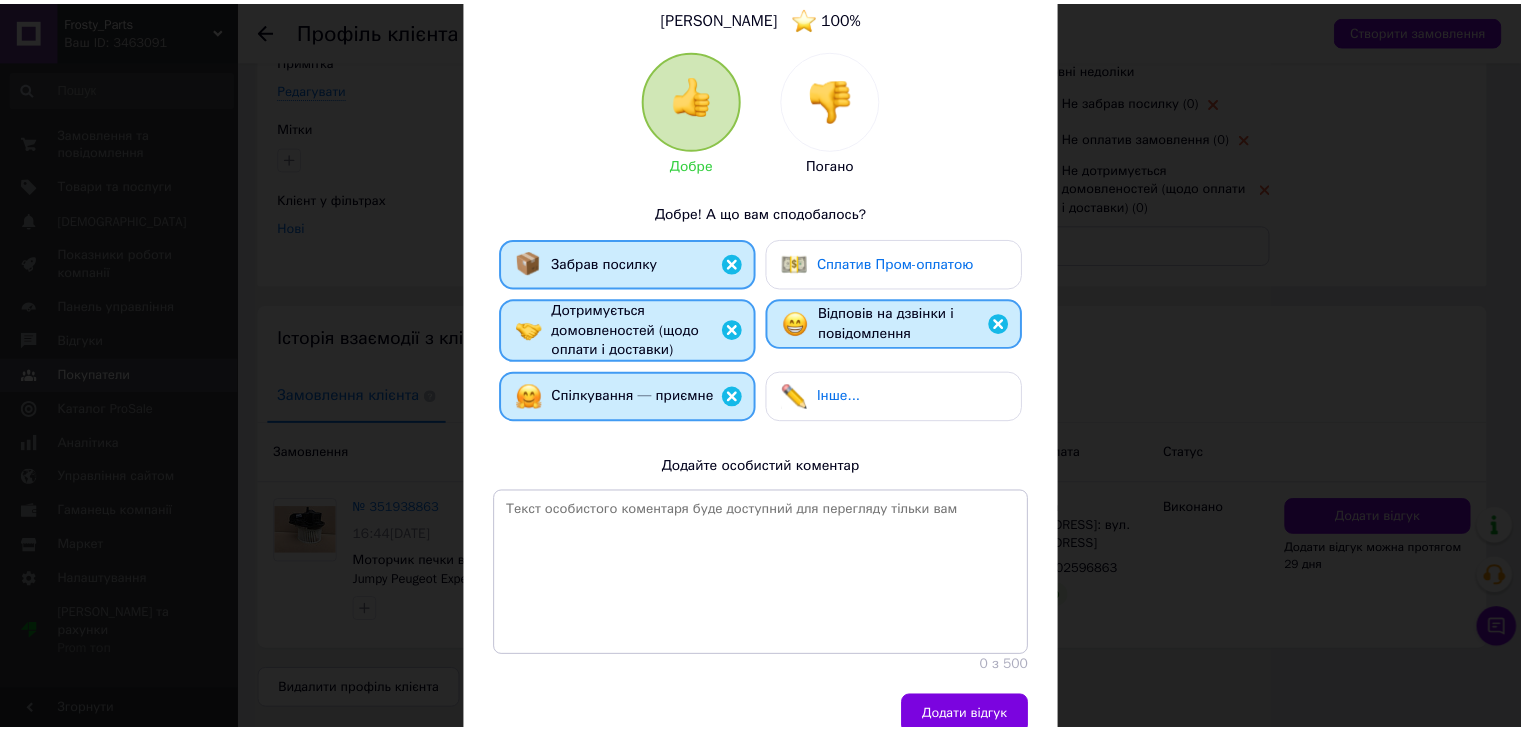 scroll, scrollTop: 268, scrollLeft: 0, axis: vertical 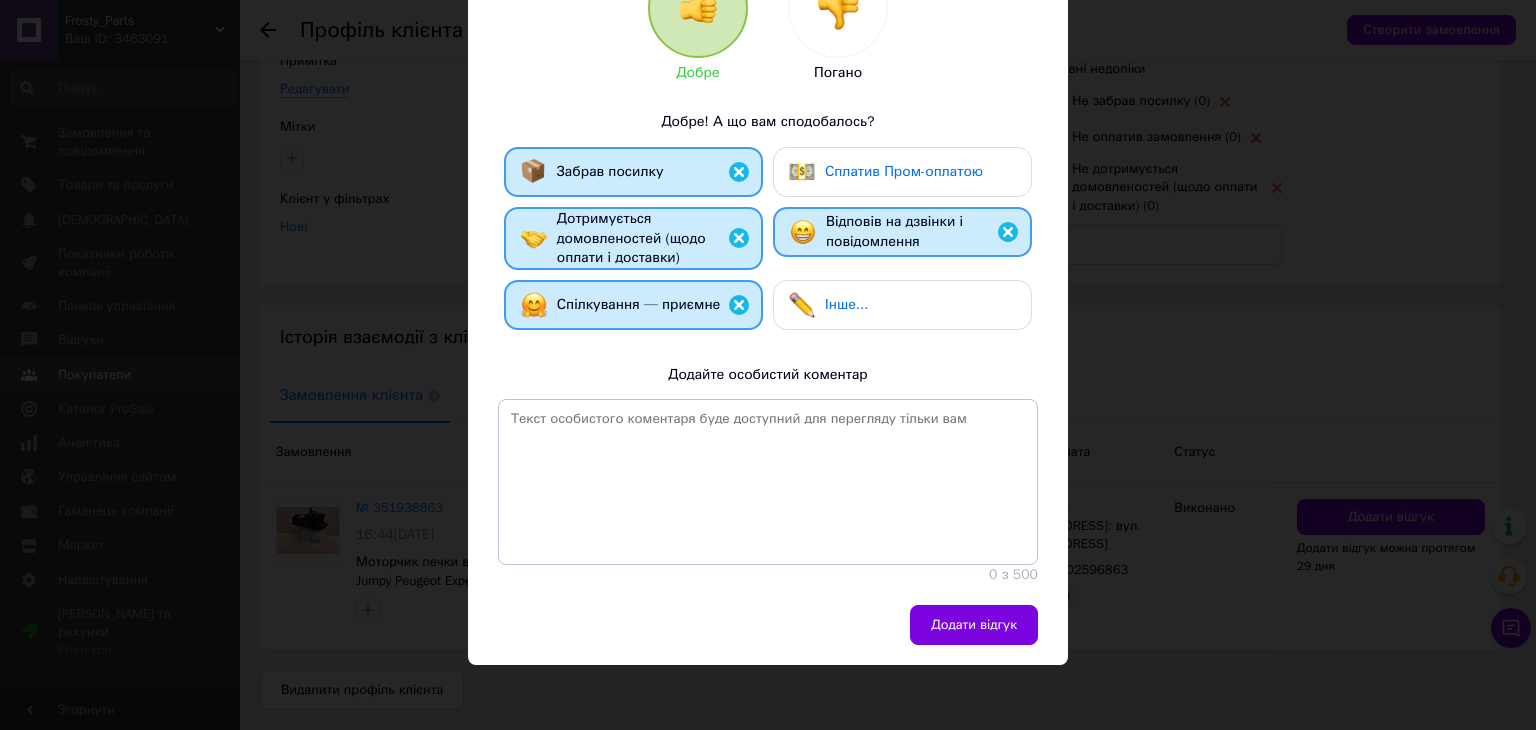 click on "Додати відгук" at bounding box center (768, 635) 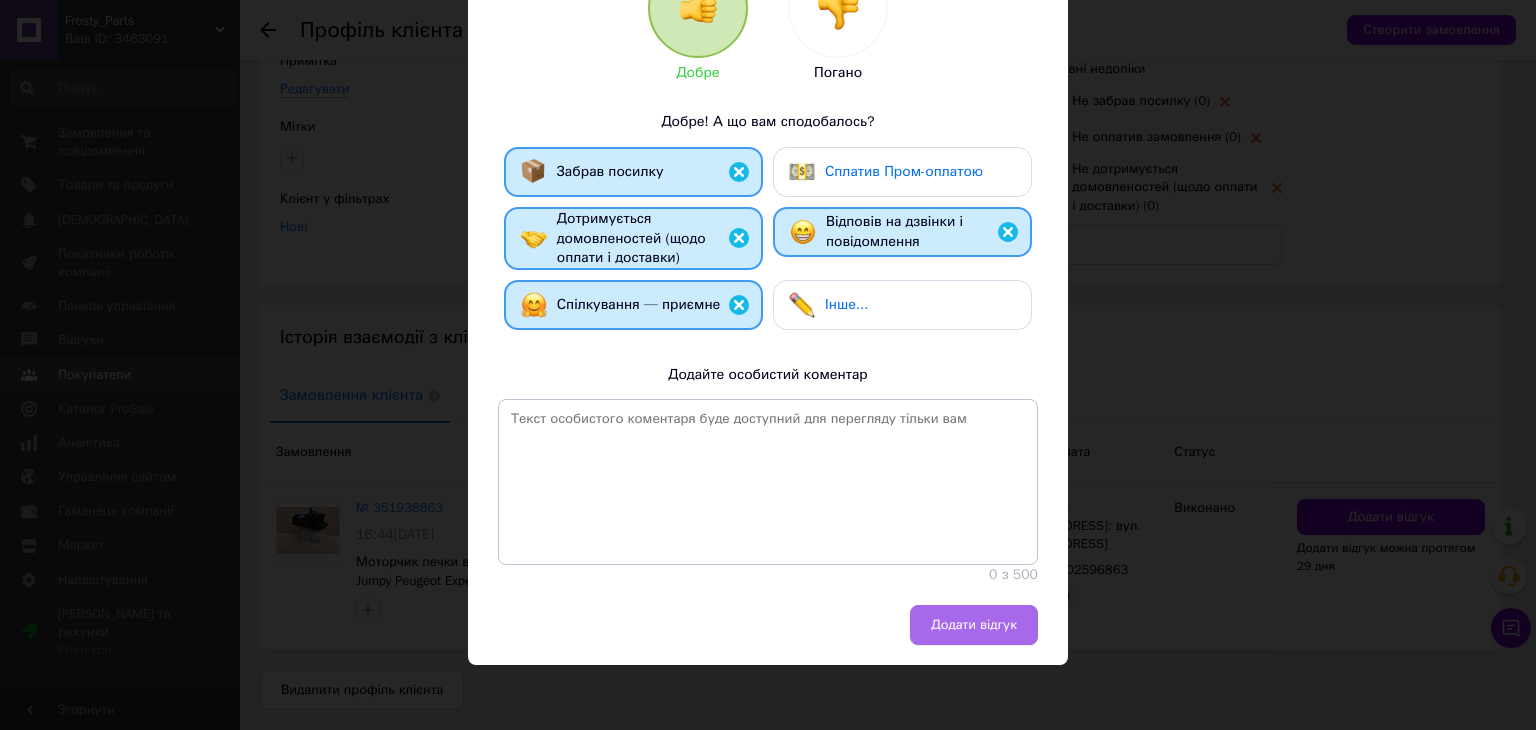 click on "Додати відгук" at bounding box center [974, 625] 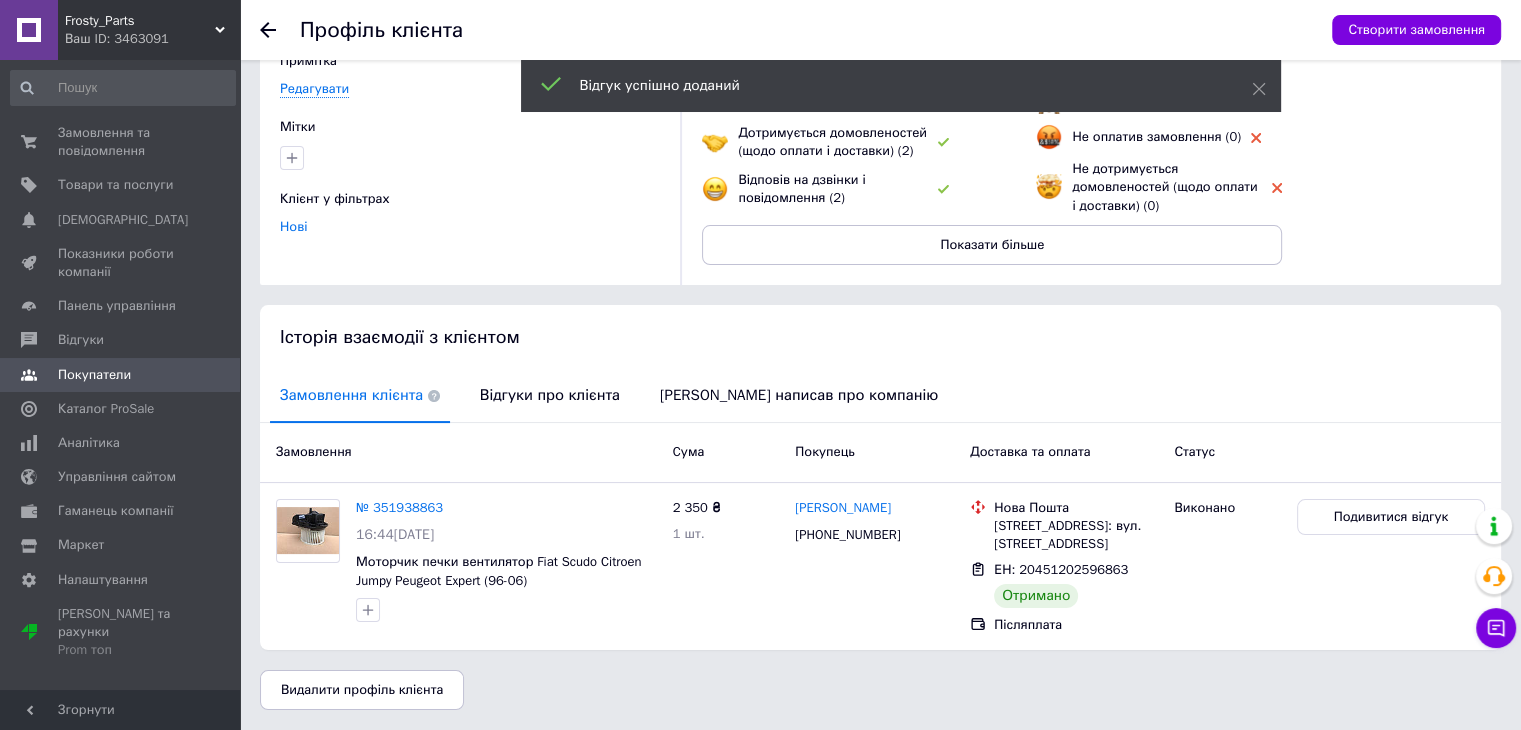 click 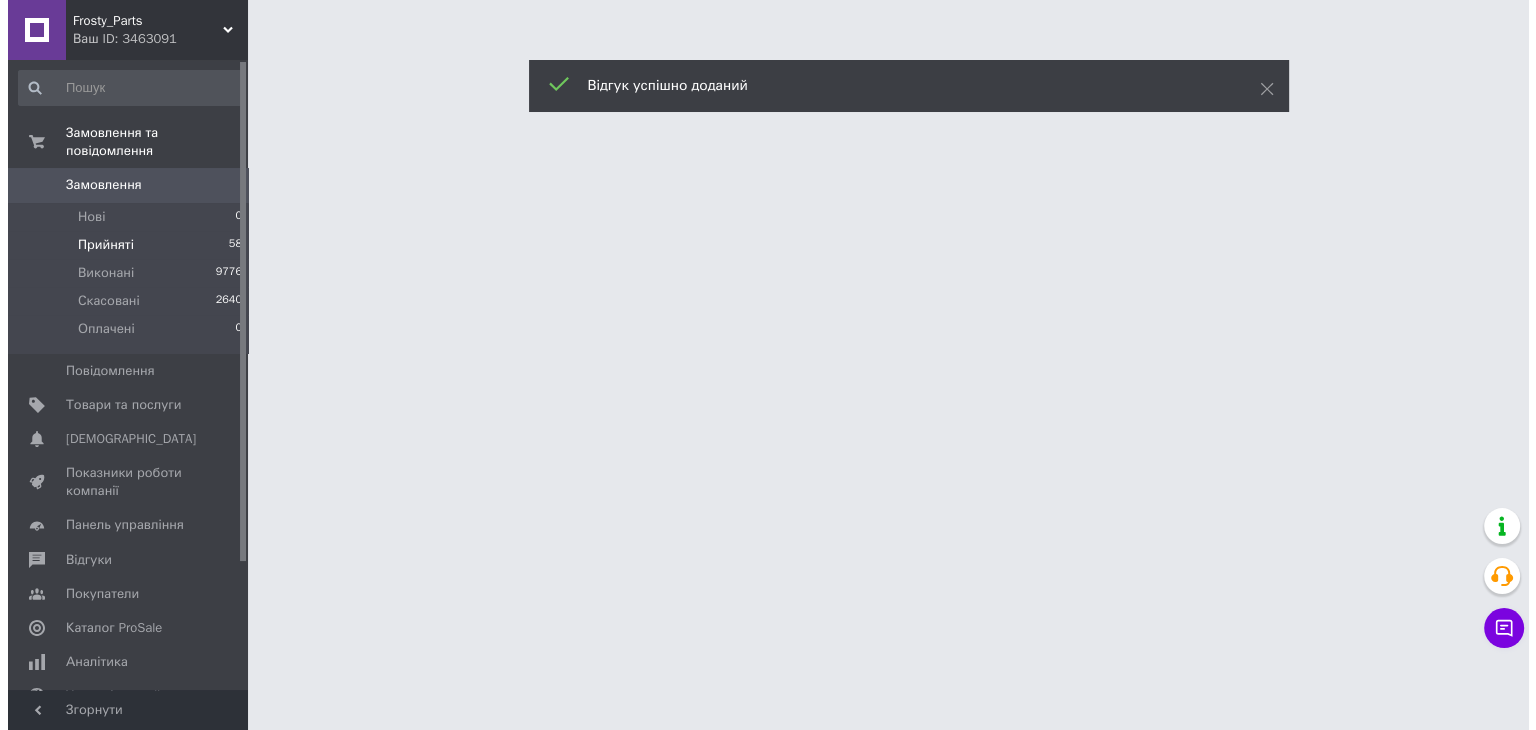 scroll, scrollTop: 0, scrollLeft: 0, axis: both 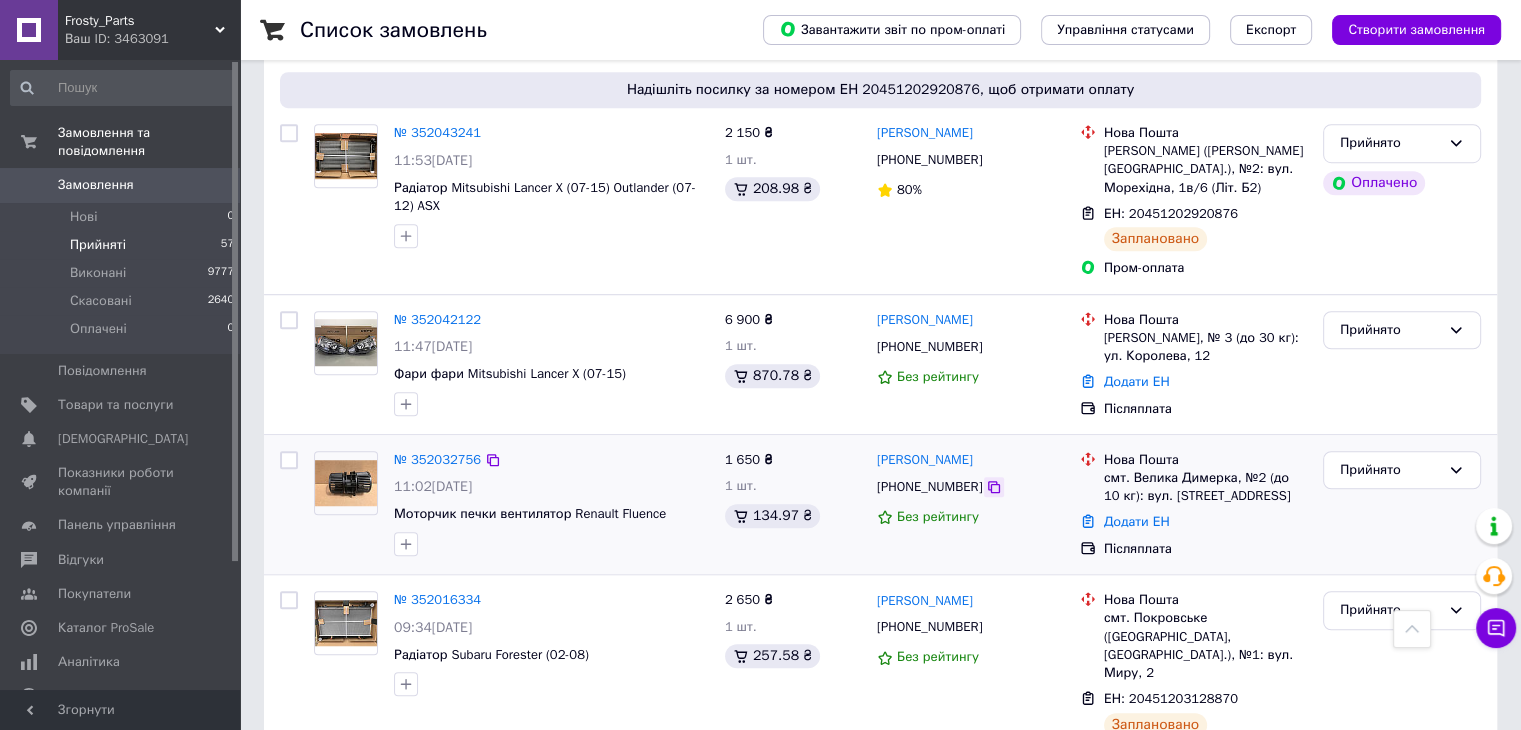 click 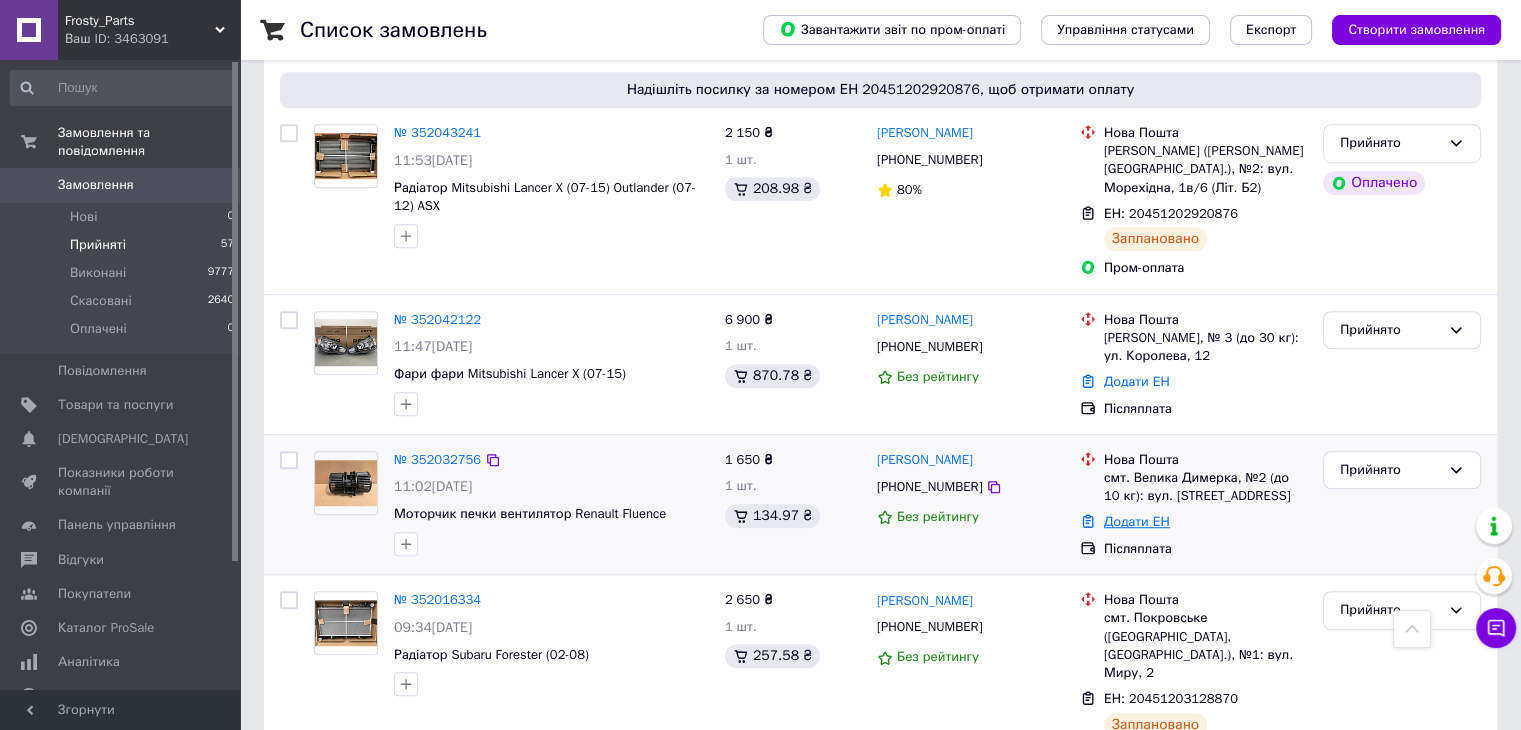 click on "Додати ЕН" at bounding box center [1137, 521] 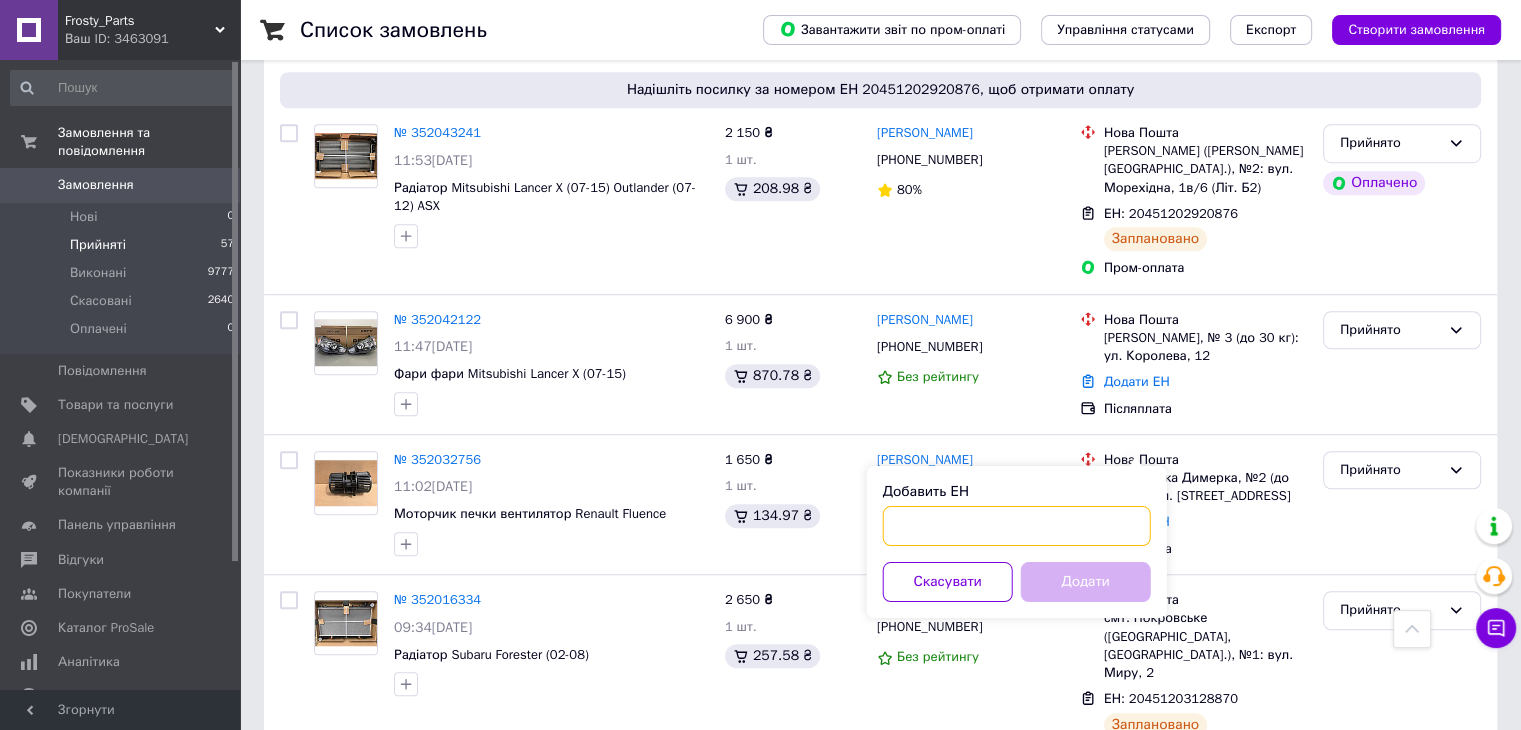 click on "Добавить ЕН" at bounding box center (1017, 526) 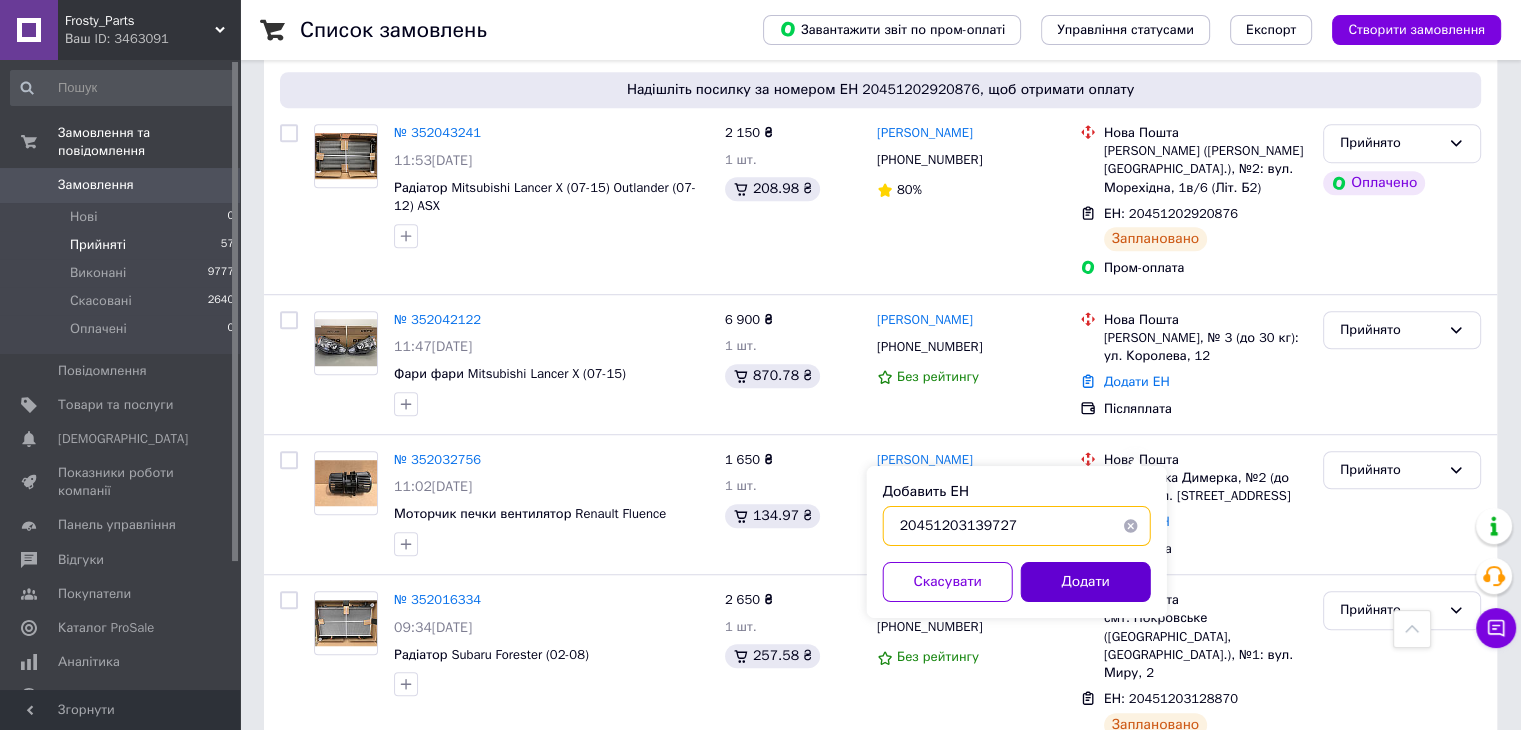 type on "20451203139727" 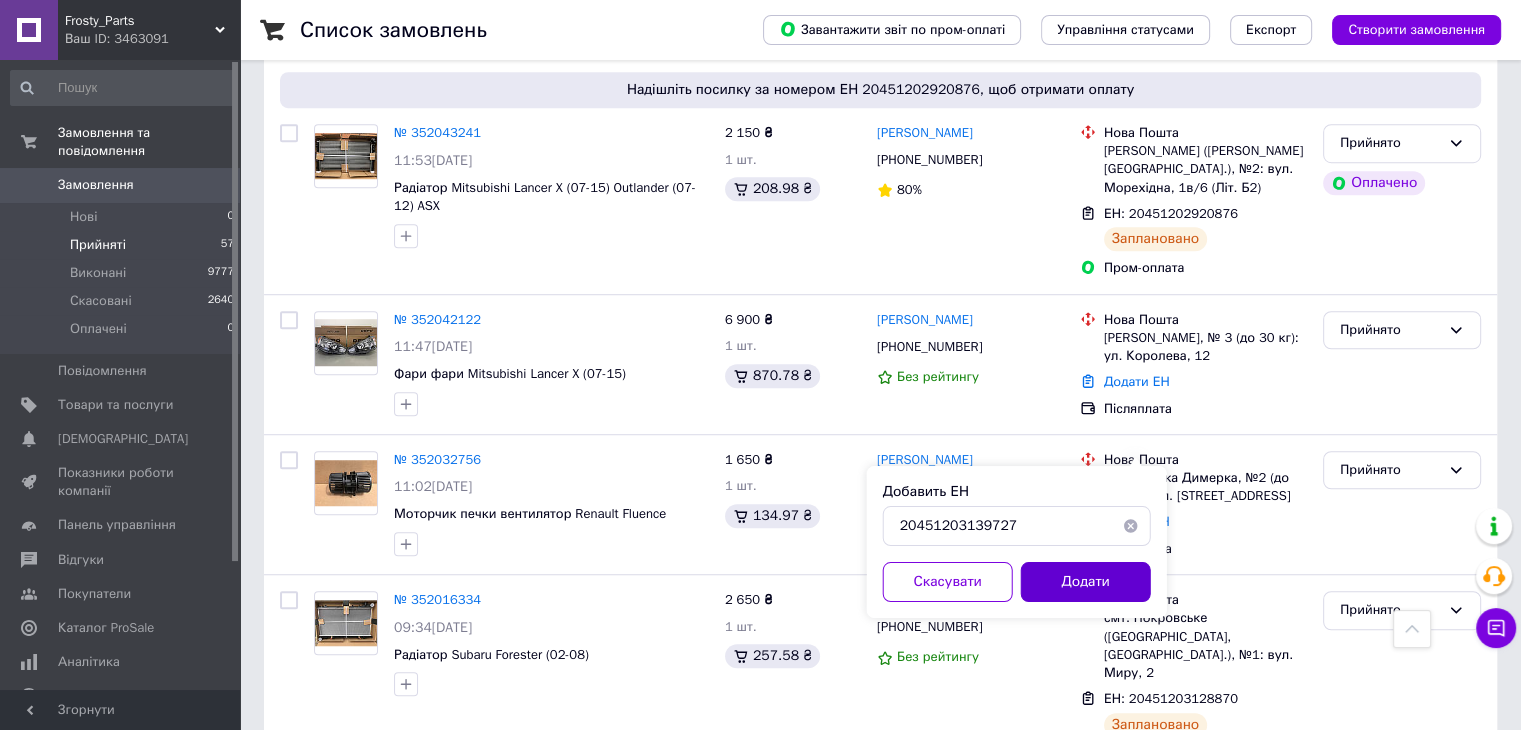 click on "Додати" at bounding box center [1086, 582] 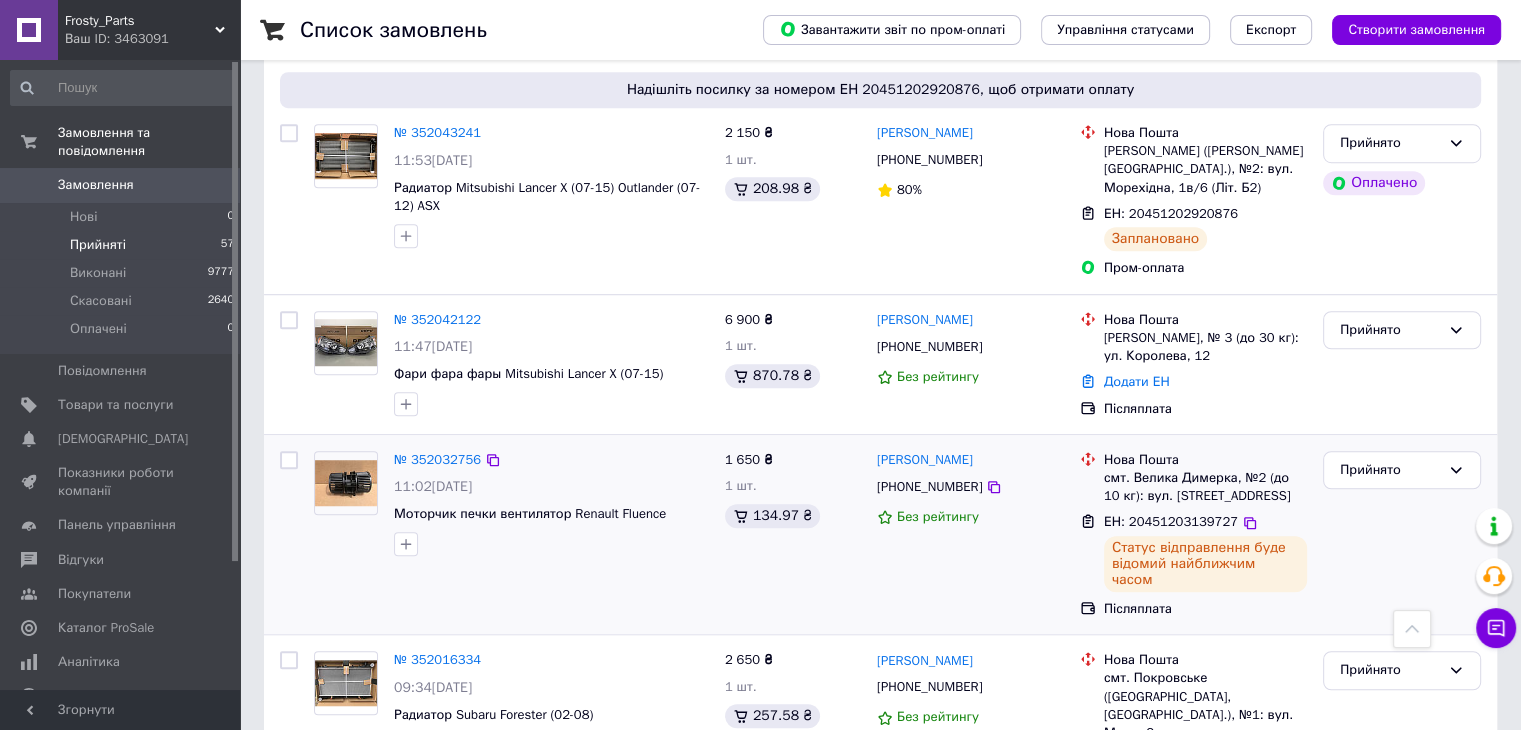 scroll, scrollTop: 1215, scrollLeft: 0, axis: vertical 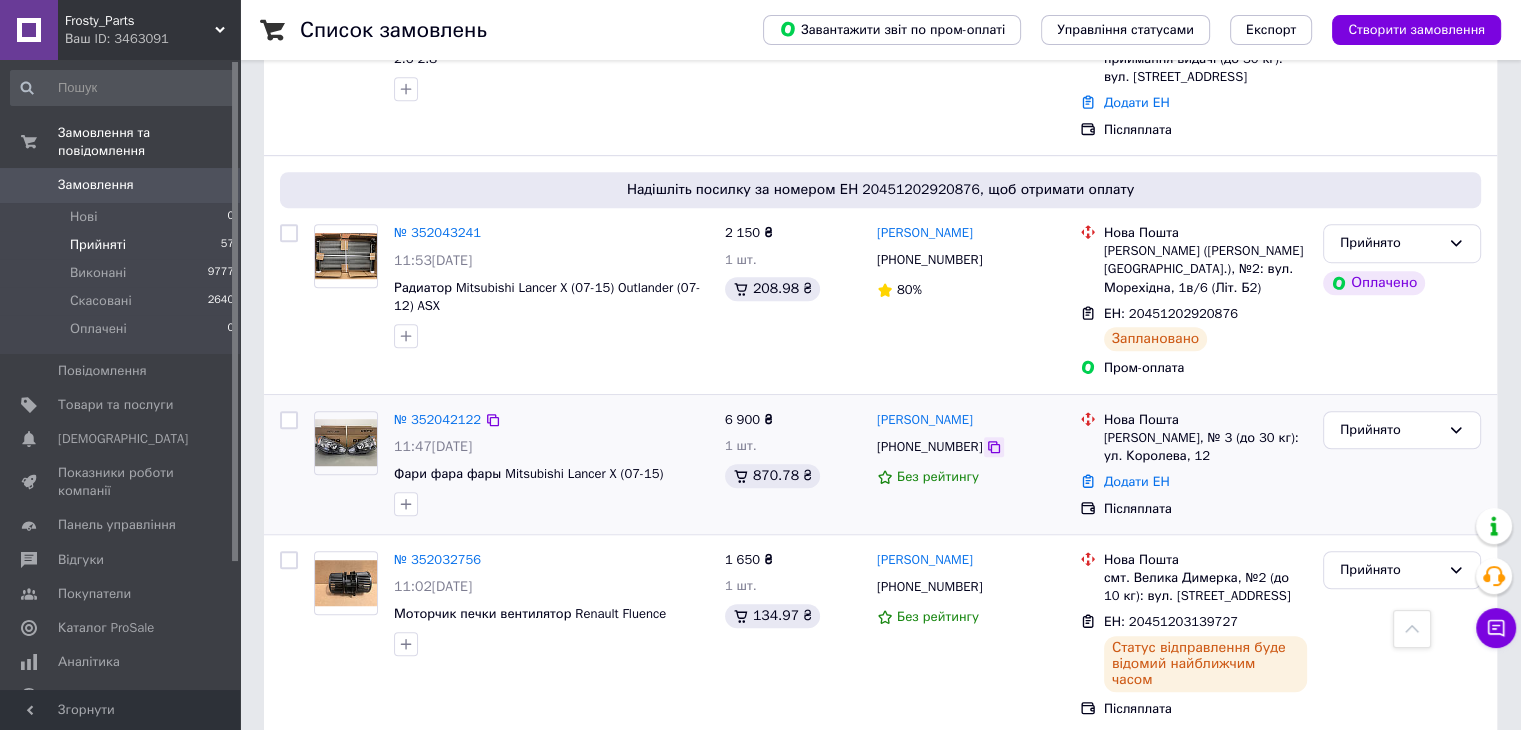 click at bounding box center [994, 447] 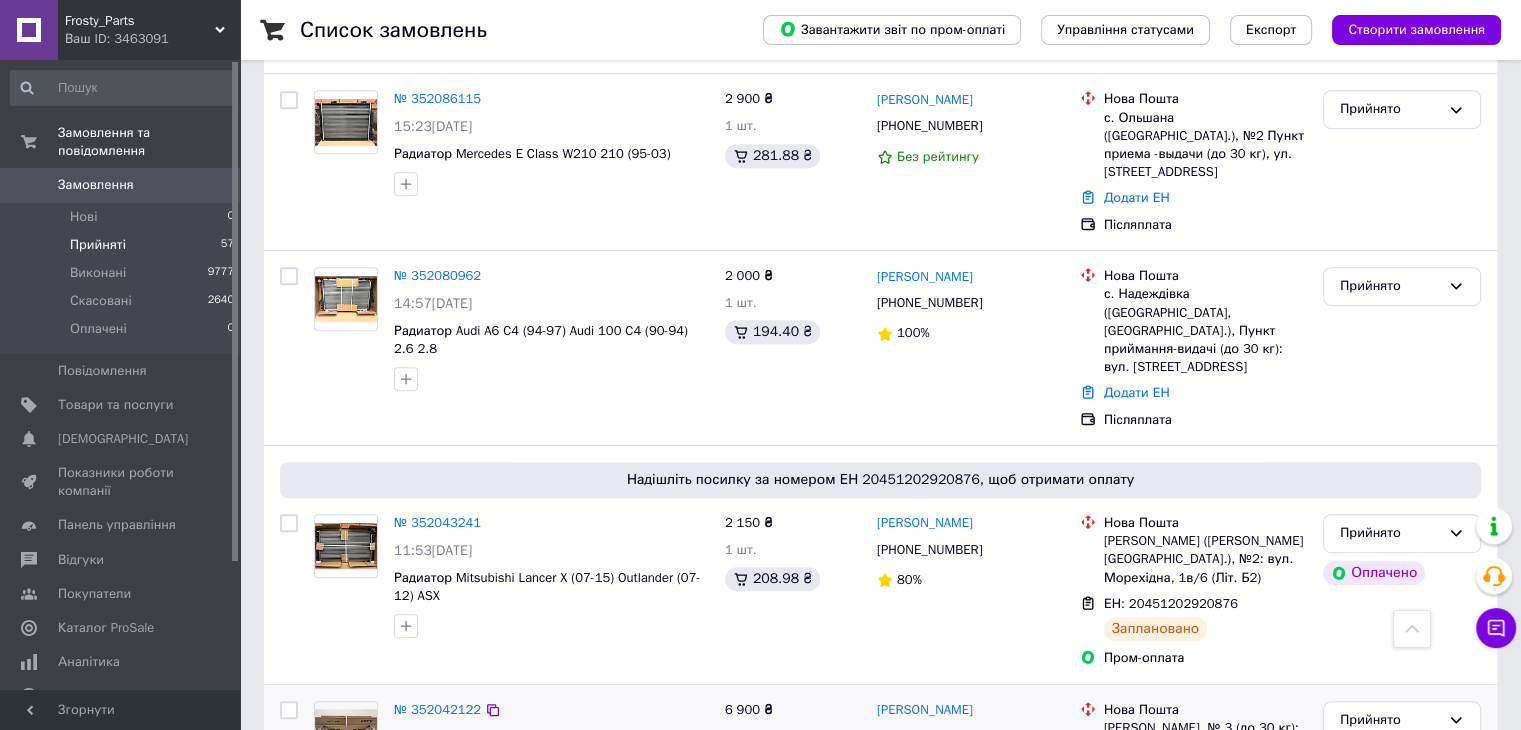 scroll, scrollTop: 915, scrollLeft: 0, axis: vertical 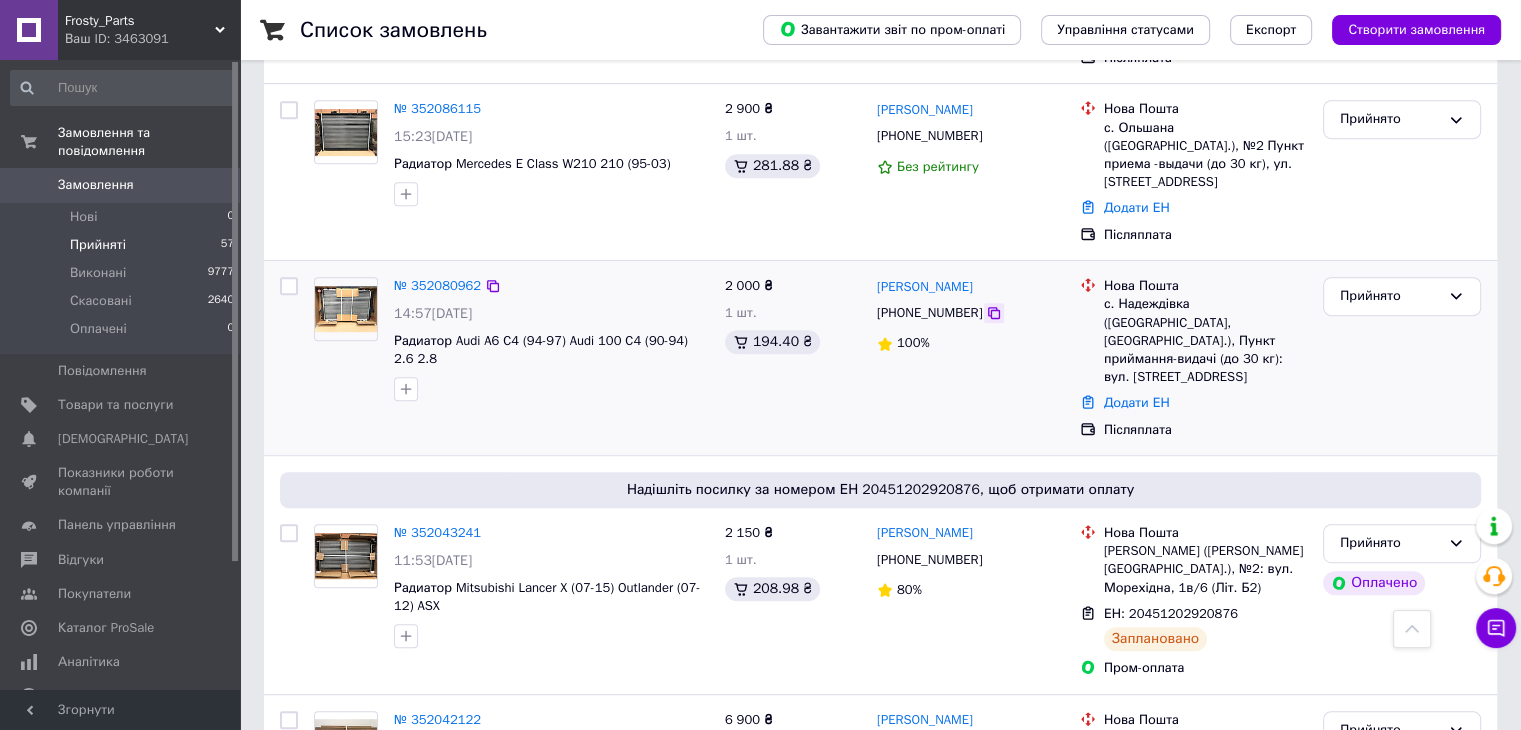 click 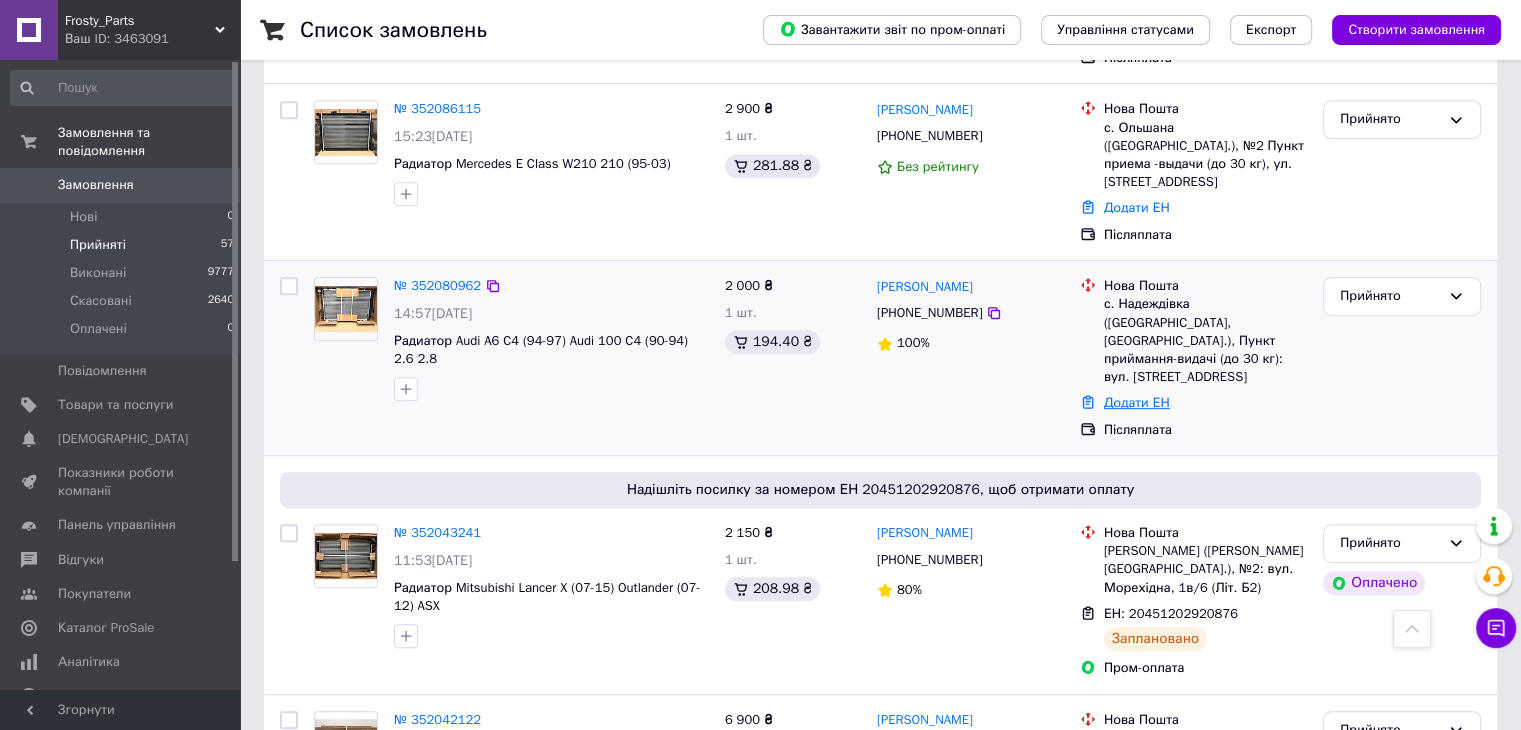 click on "Додати ЕН" at bounding box center [1137, 402] 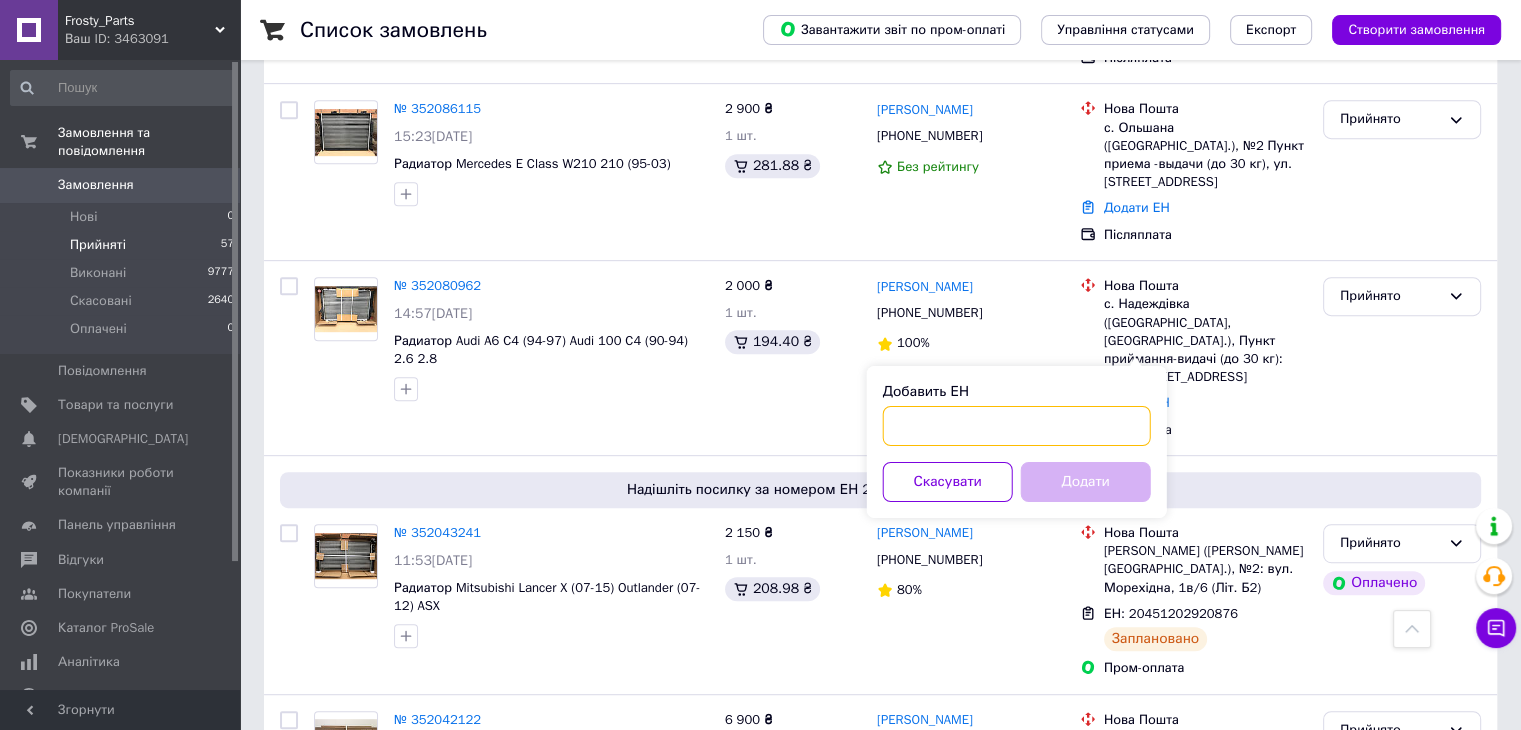 click on "Добавить ЕН" at bounding box center [1017, 426] 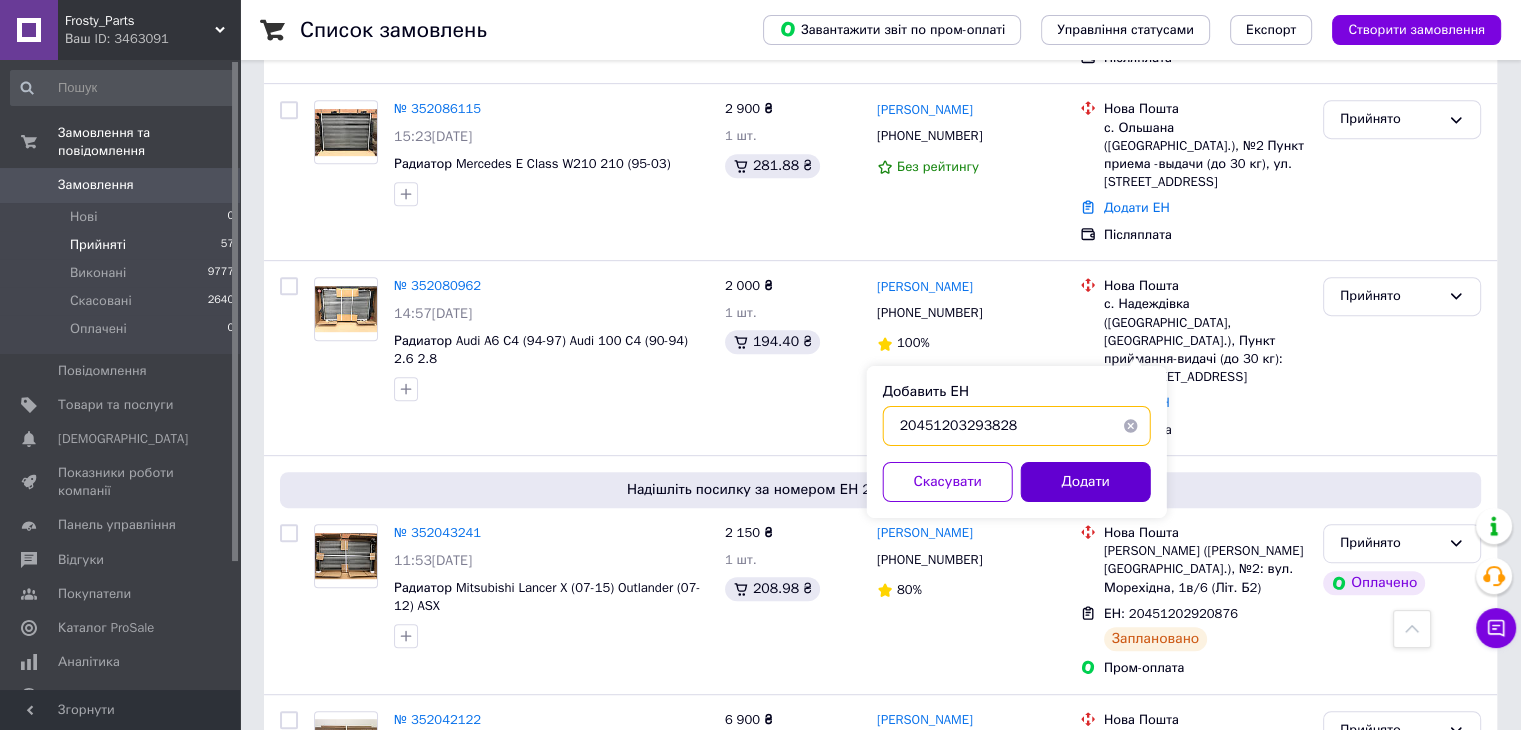 type on "20451203293828" 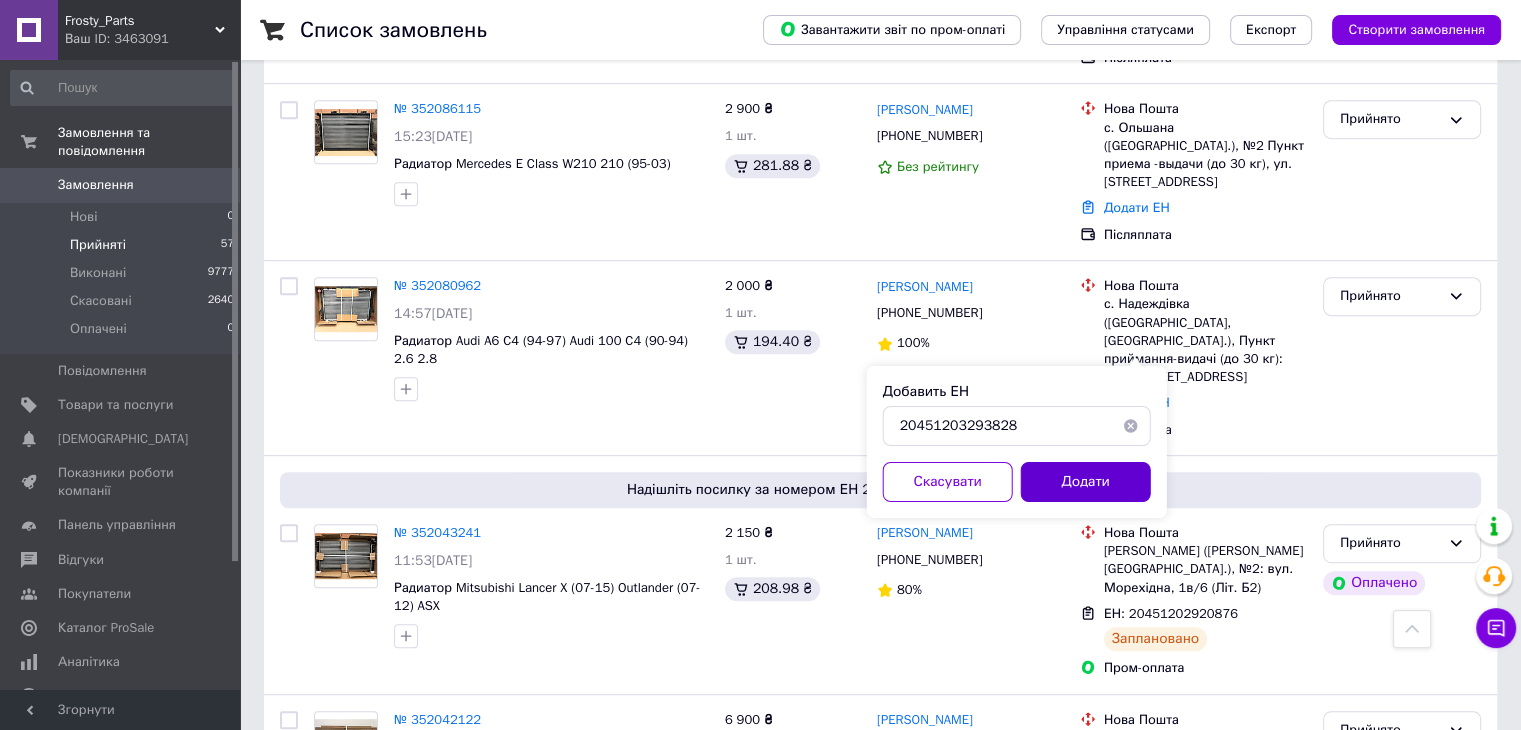 click on "Додати" at bounding box center (1086, 482) 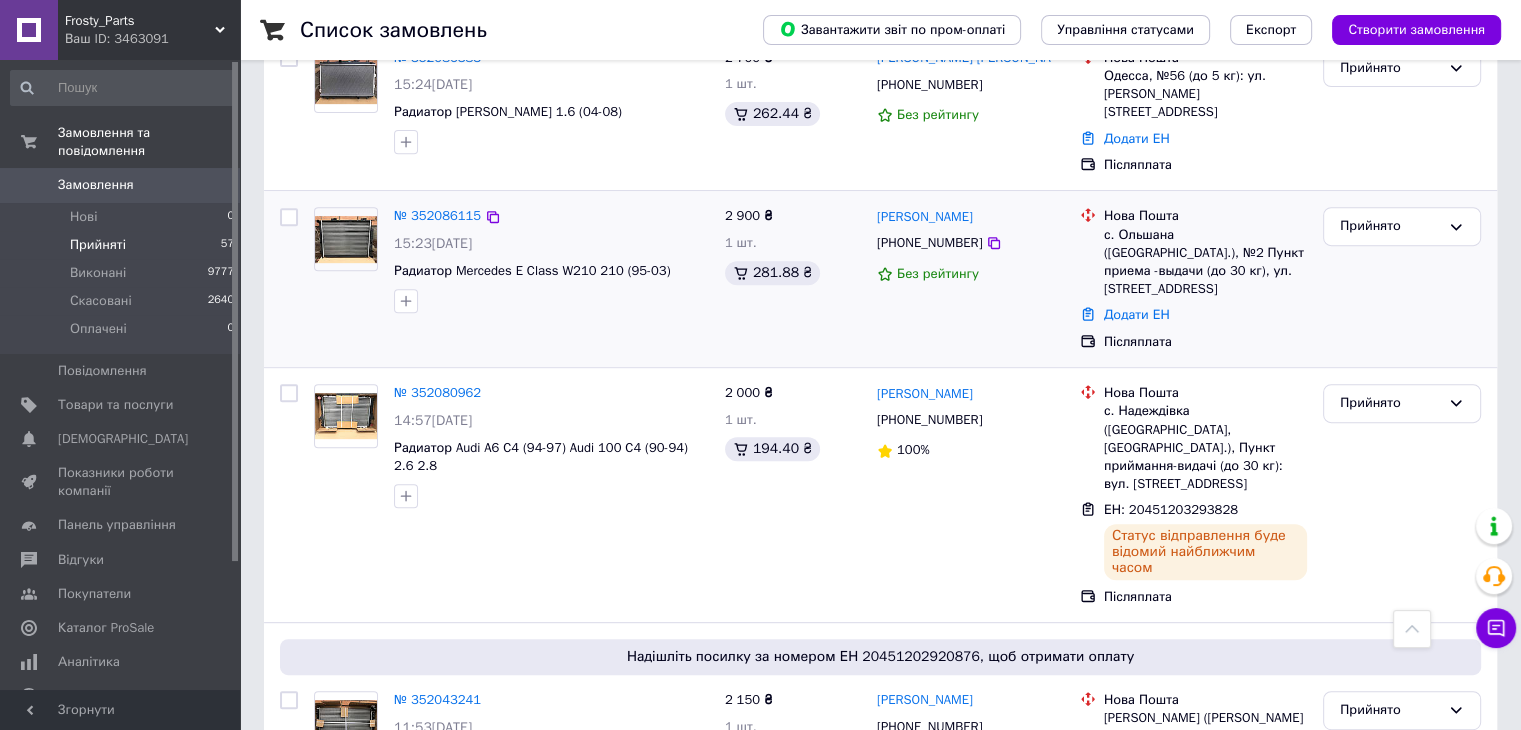 scroll, scrollTop: 715, scrollLeft: 0, axis: vertical 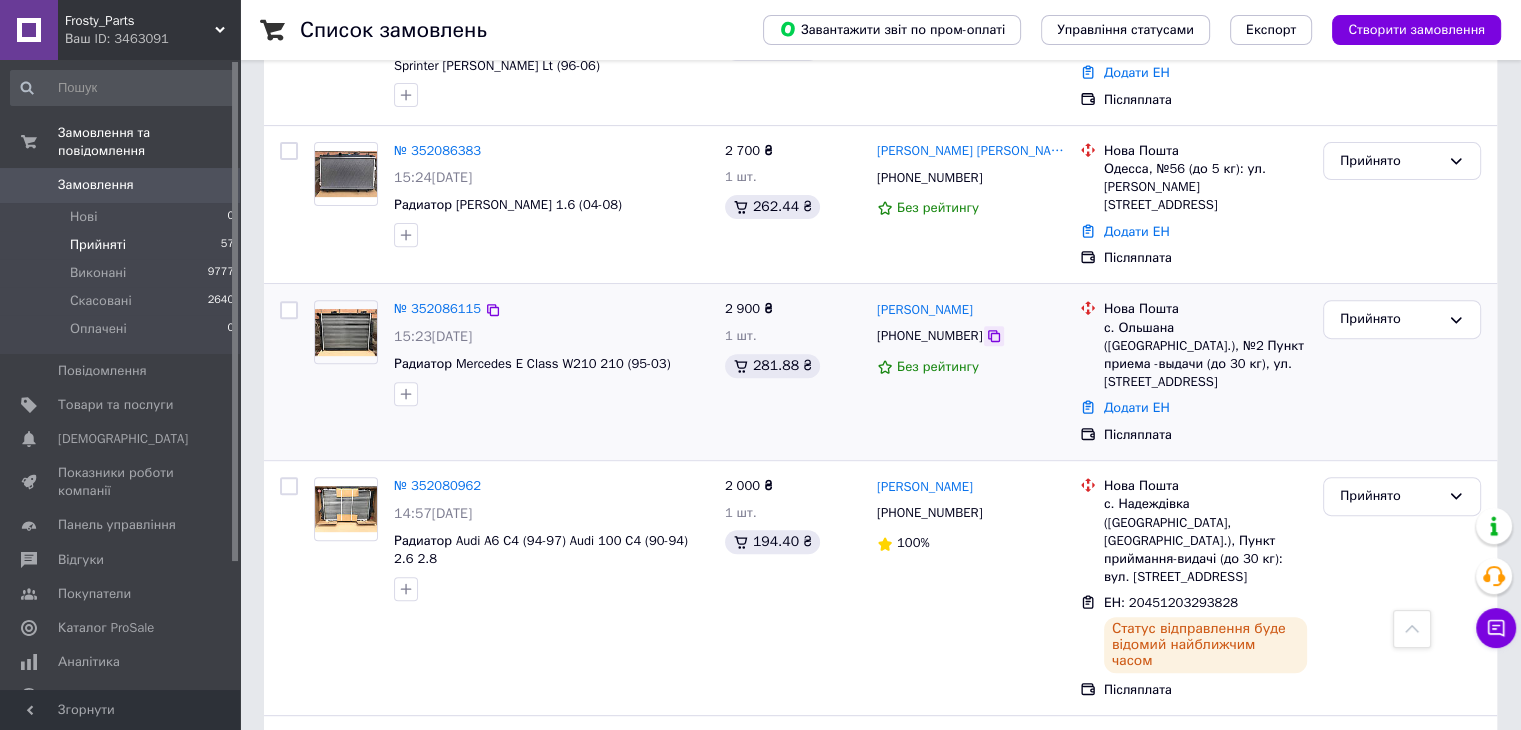 click 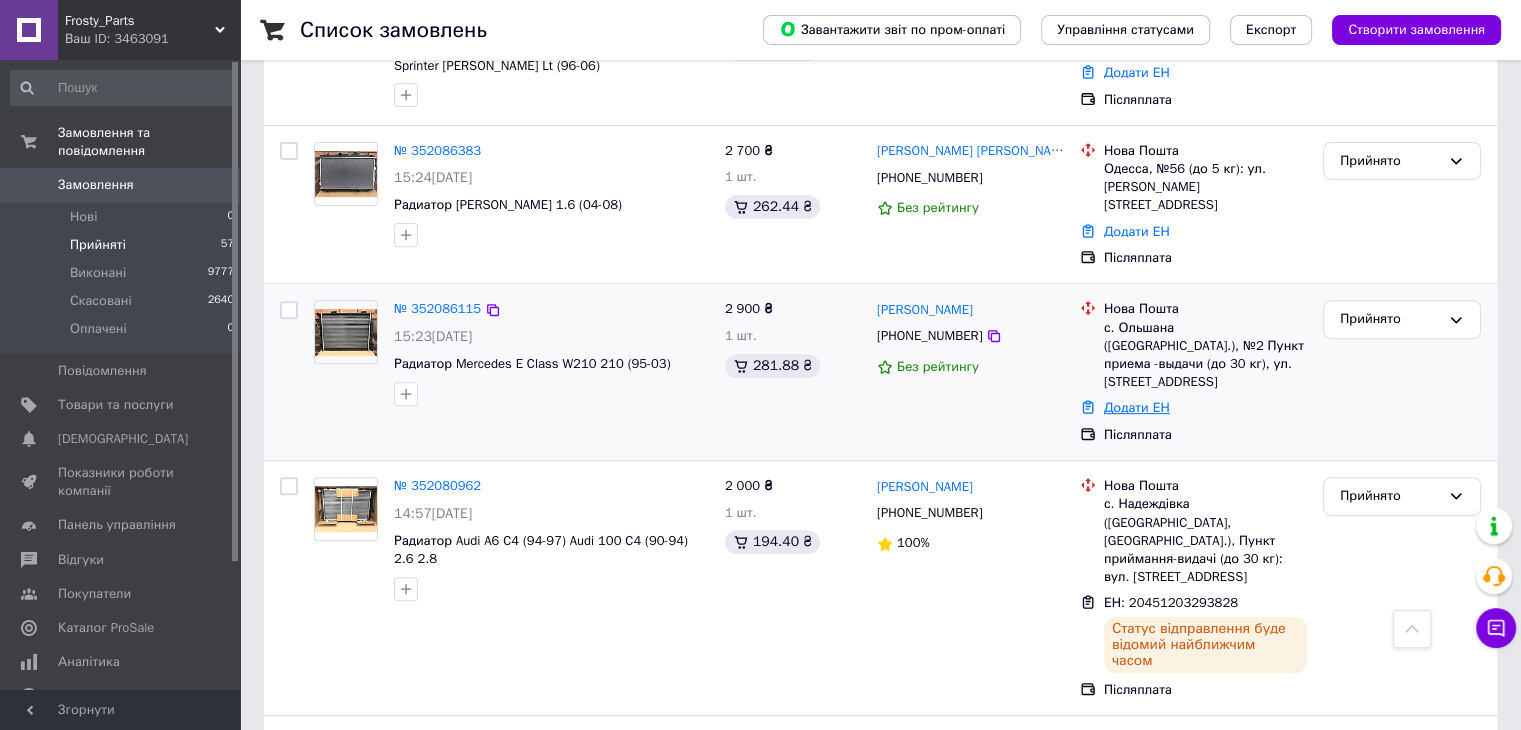 click on "Додати ЕН" at bounding box center [1137, 407] 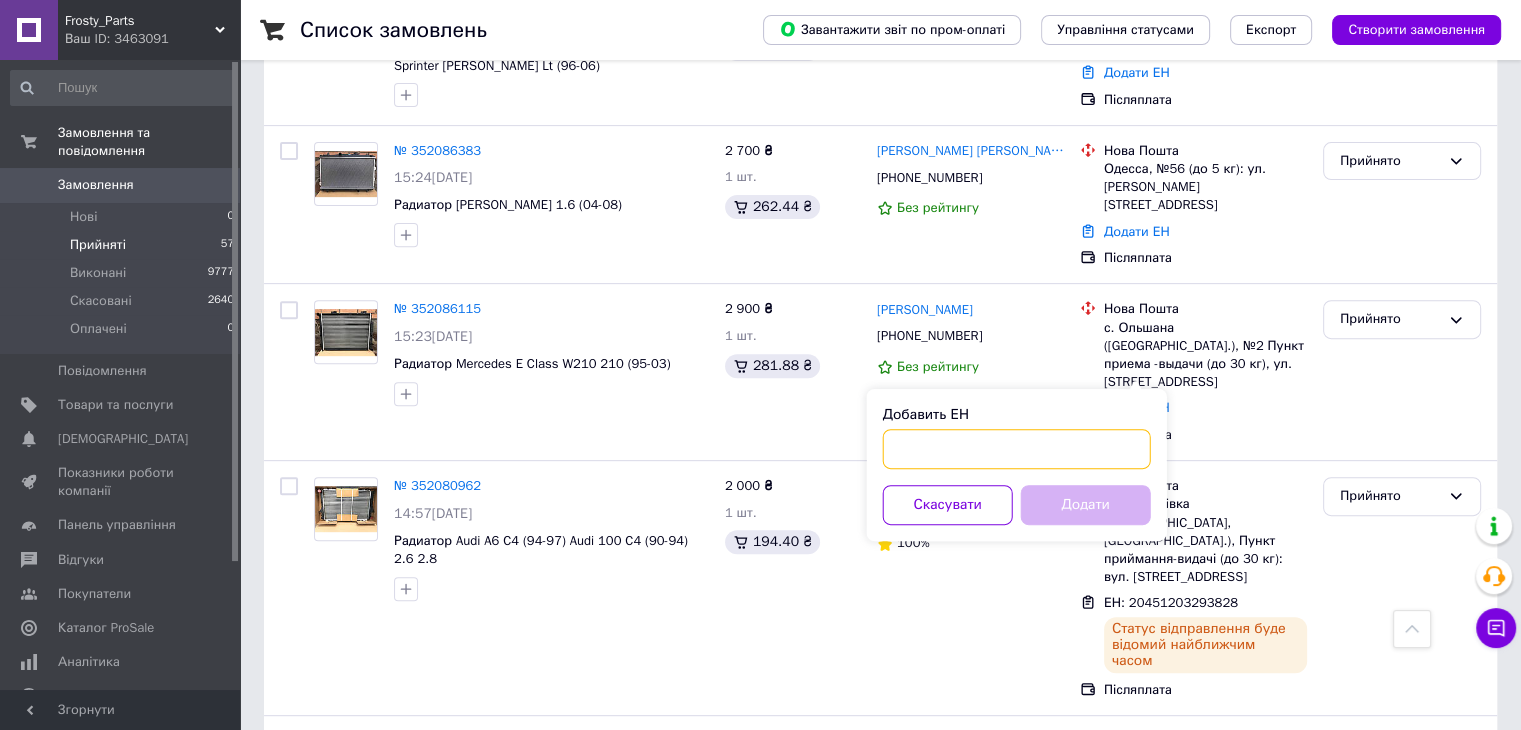 click on "Добавить ЕН" at bounding box center [1017, 449] 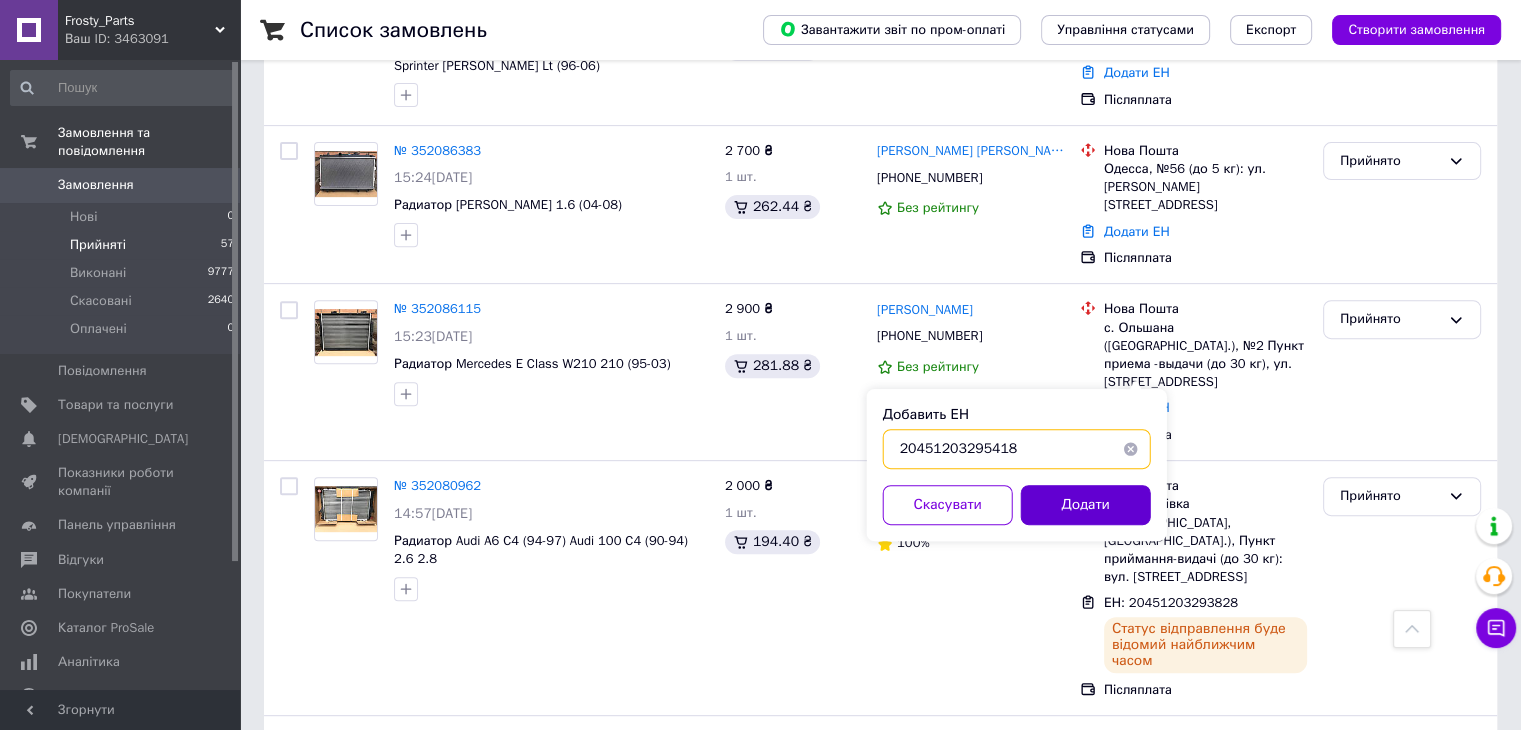 type on "20451203295418" 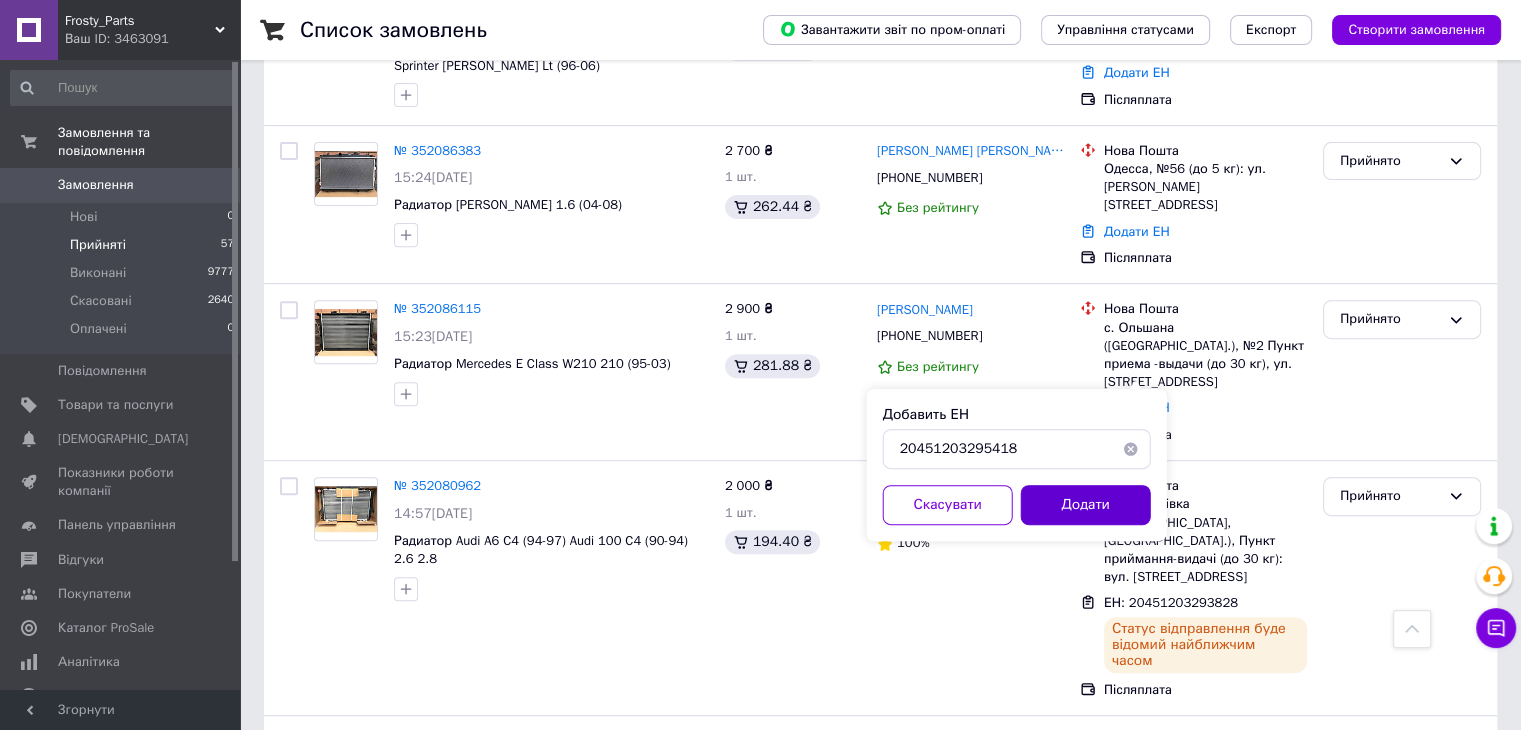 click on "Додати" at bounding box center [1086, 505] 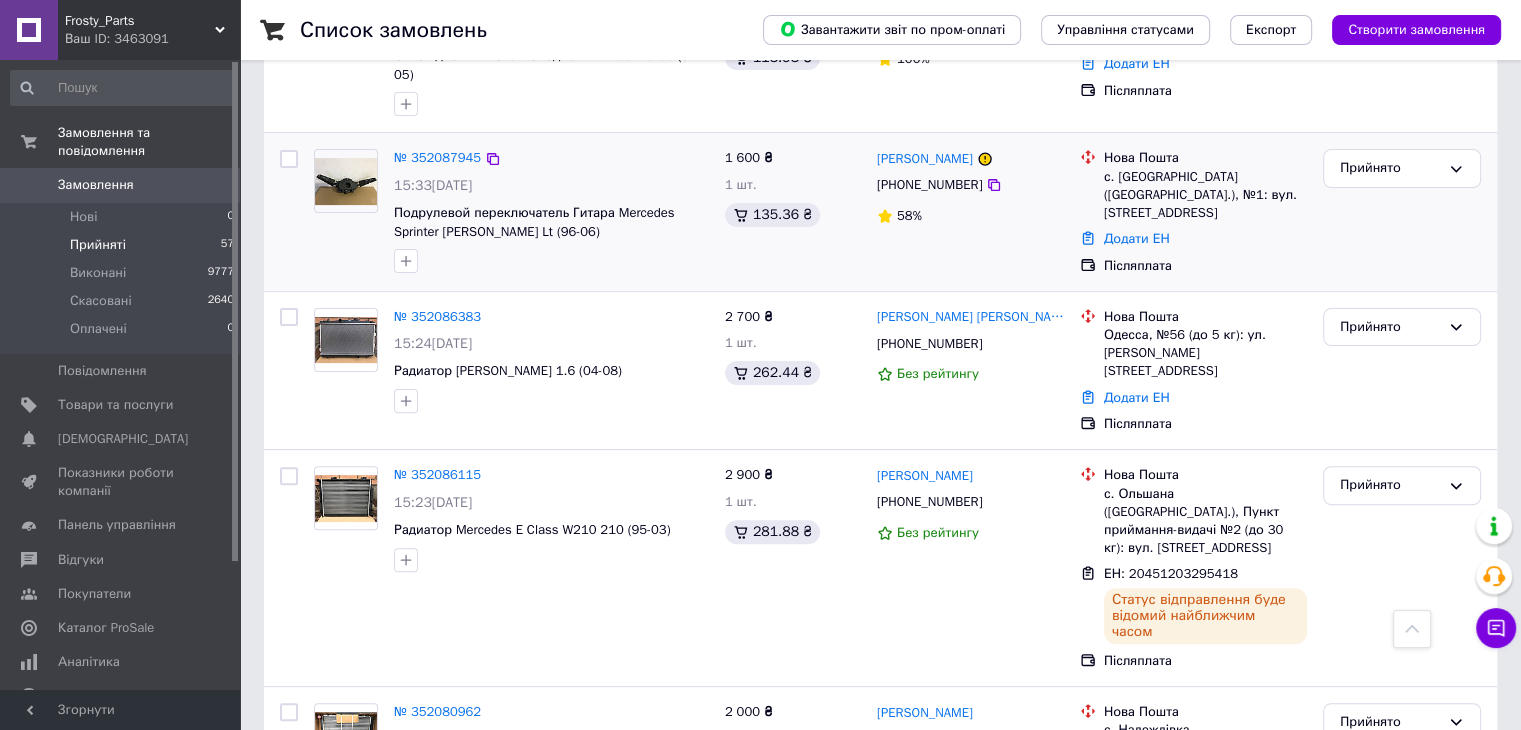 scroll, scrollTop: 515, scrollLeft: 0, axis: vertical 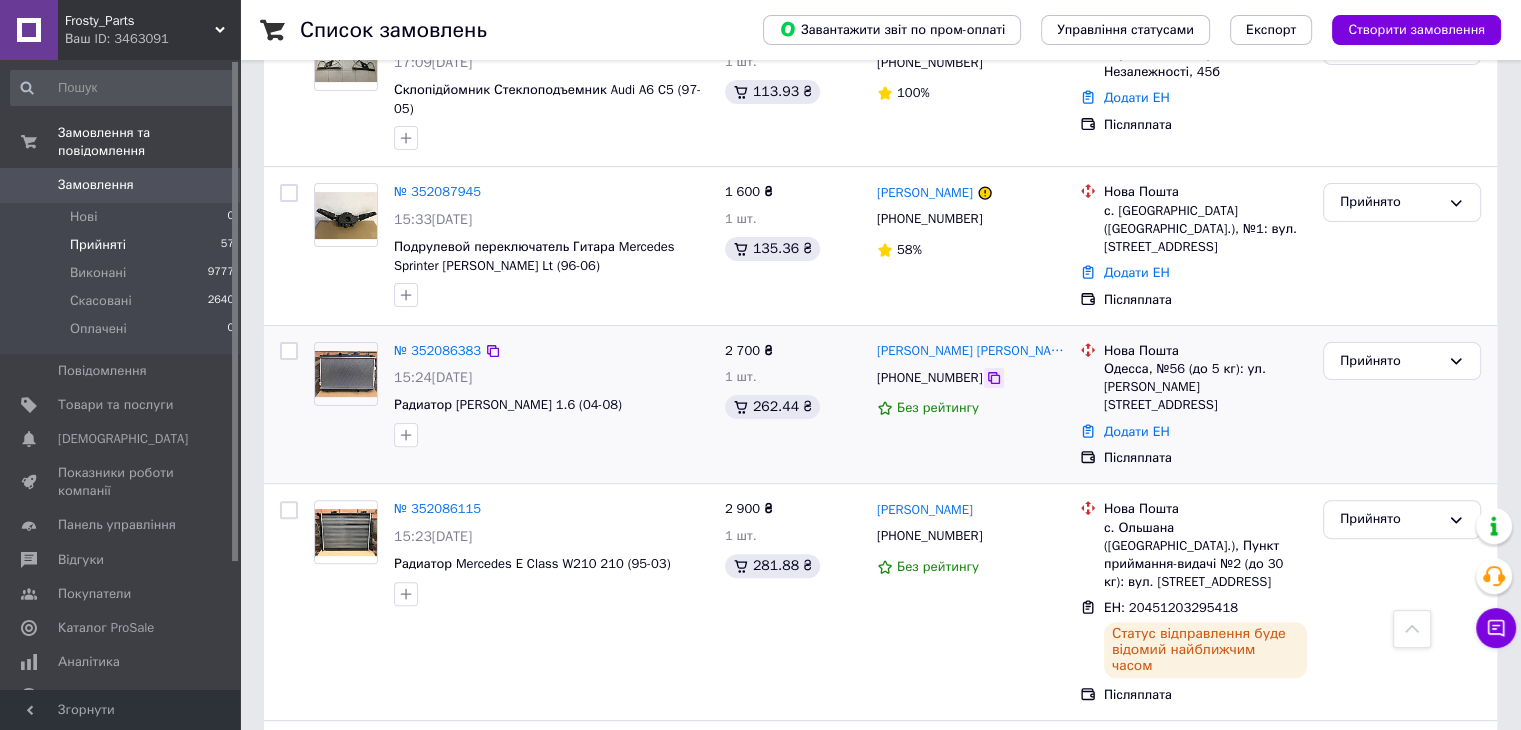 click 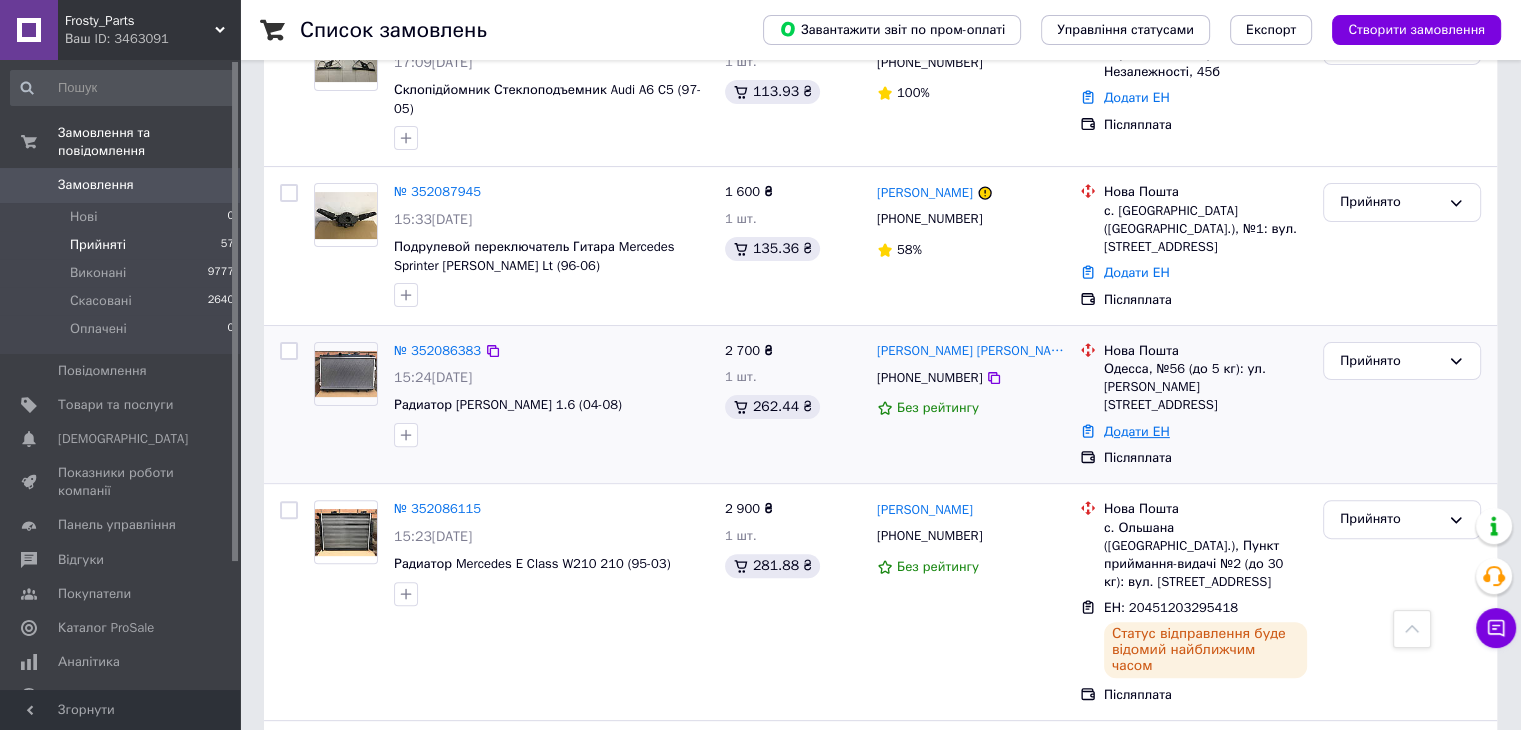 click on "Додати ЕН" at bounding box center (1137, 431) 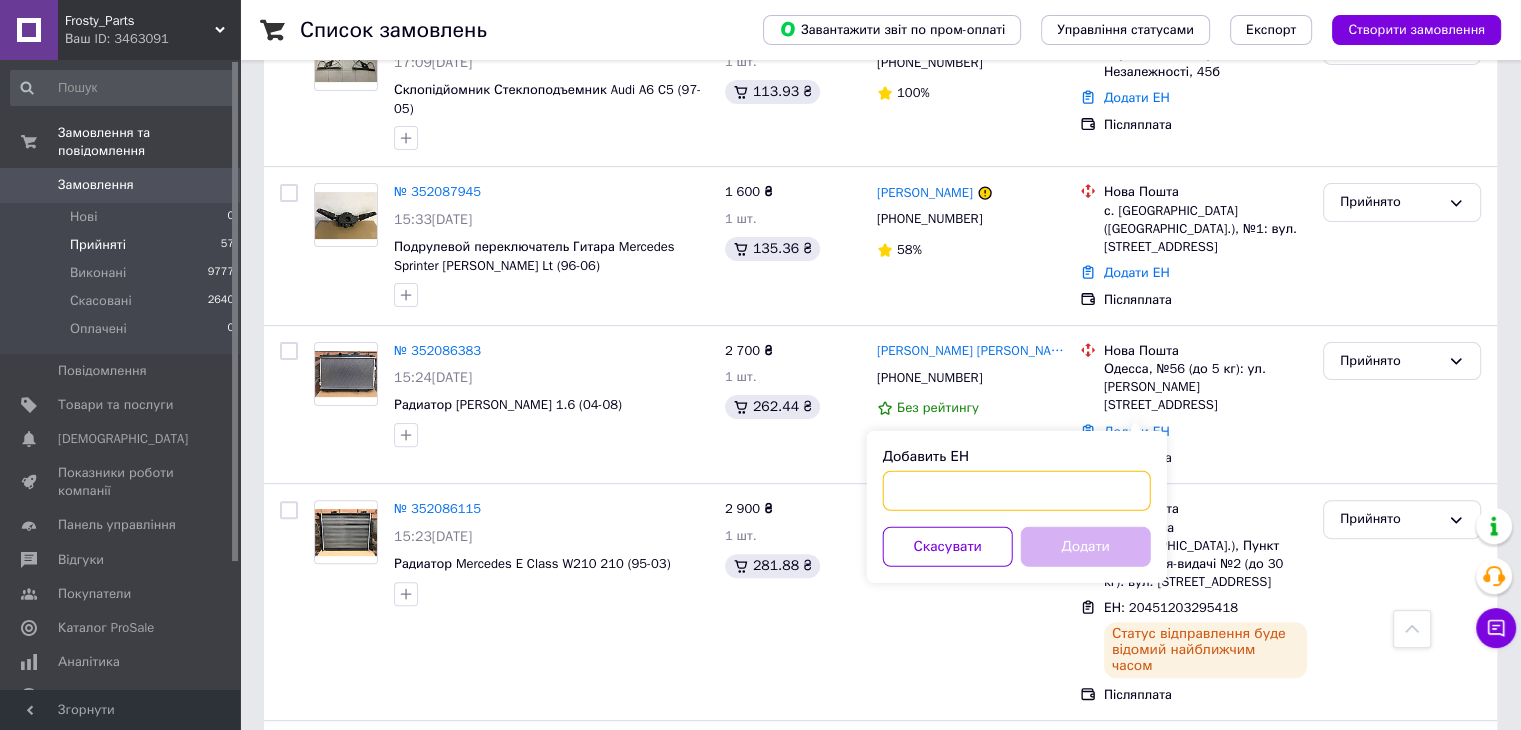 click on "Добавить ЕН" at bounding box center [1017, 491] 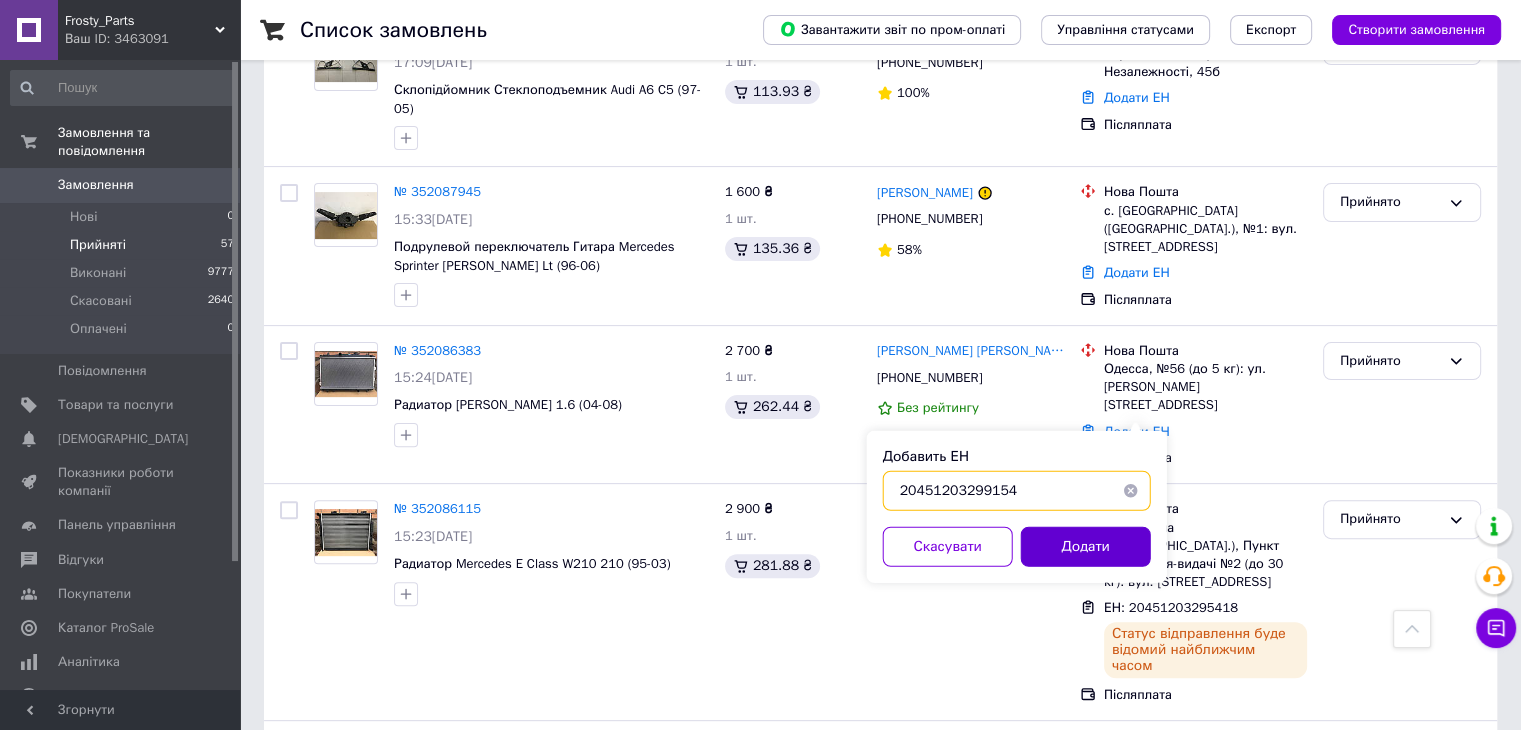 type on "20451203299154" 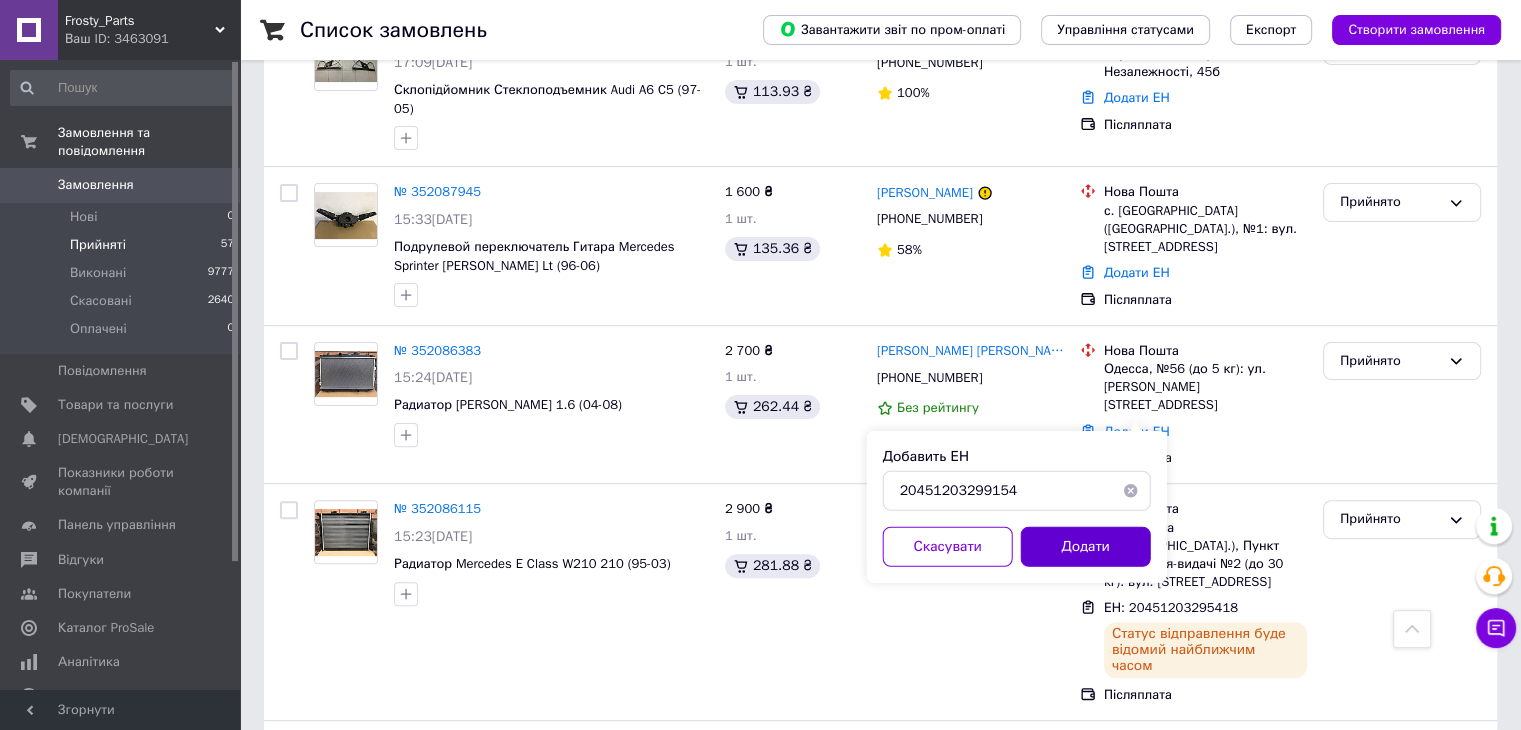 click on "Додати" at bounding box center (1086, 547) 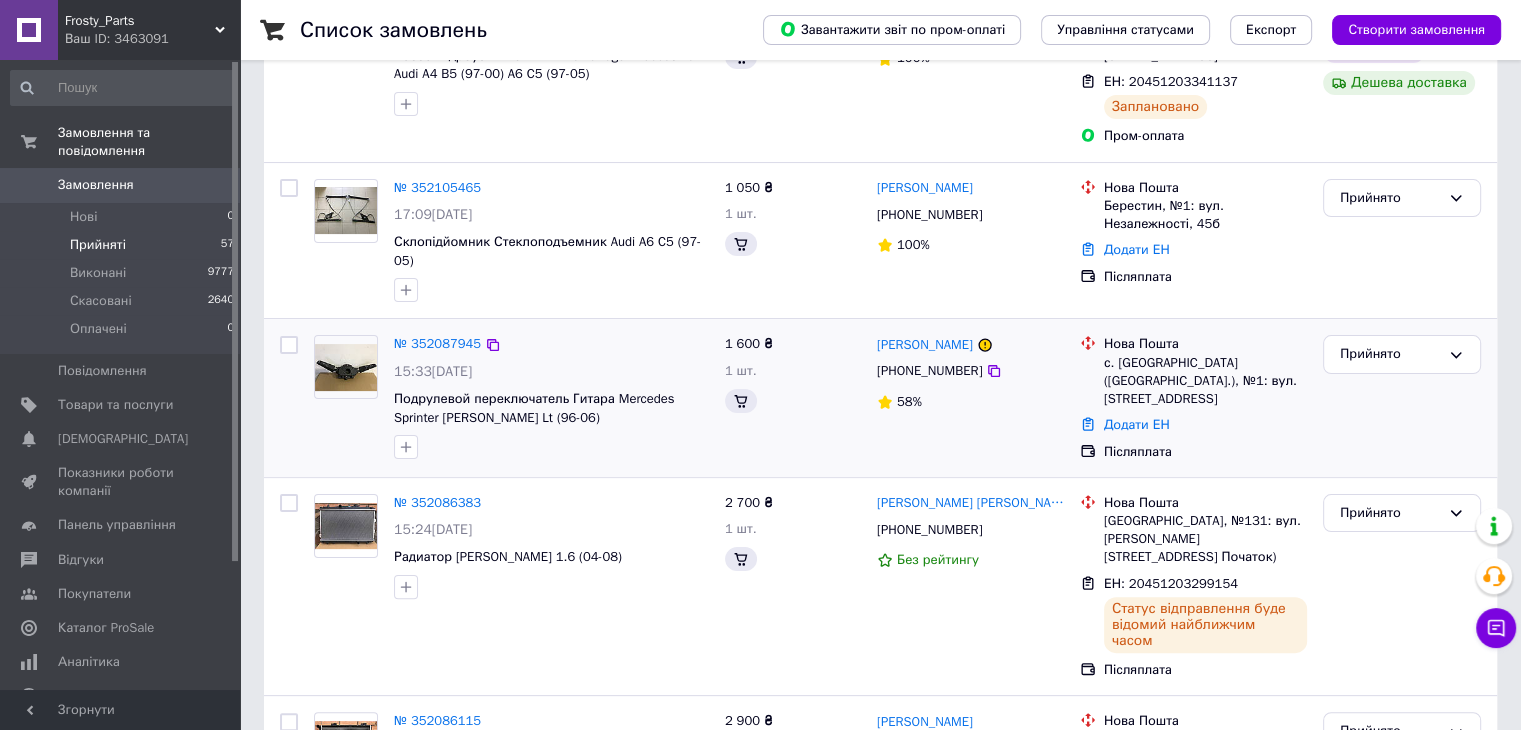 scroll, scrollTop: 415, scrollLeft: 0, axis: vertical 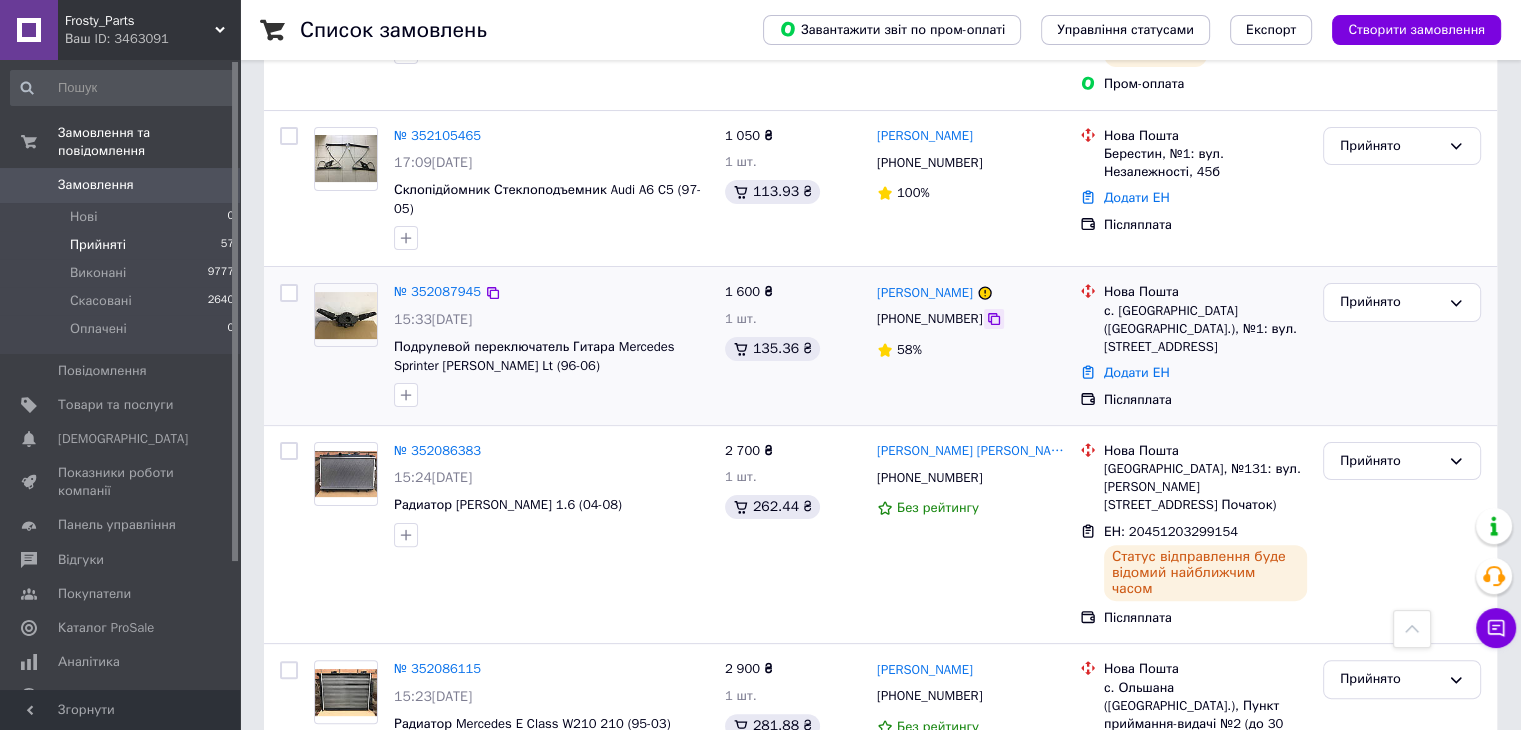 click 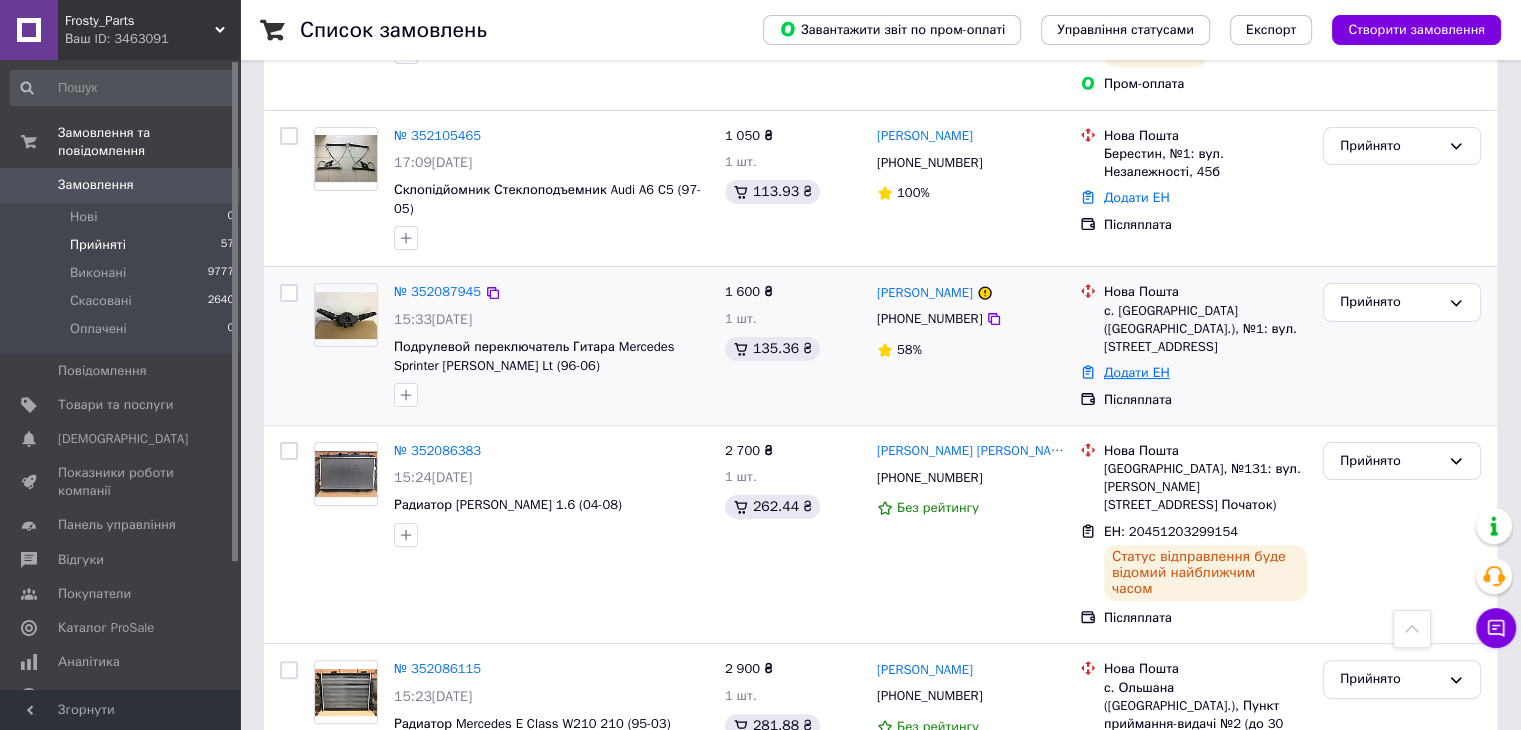 click on "Додати ЕН" at bounding box center (1137, 372) 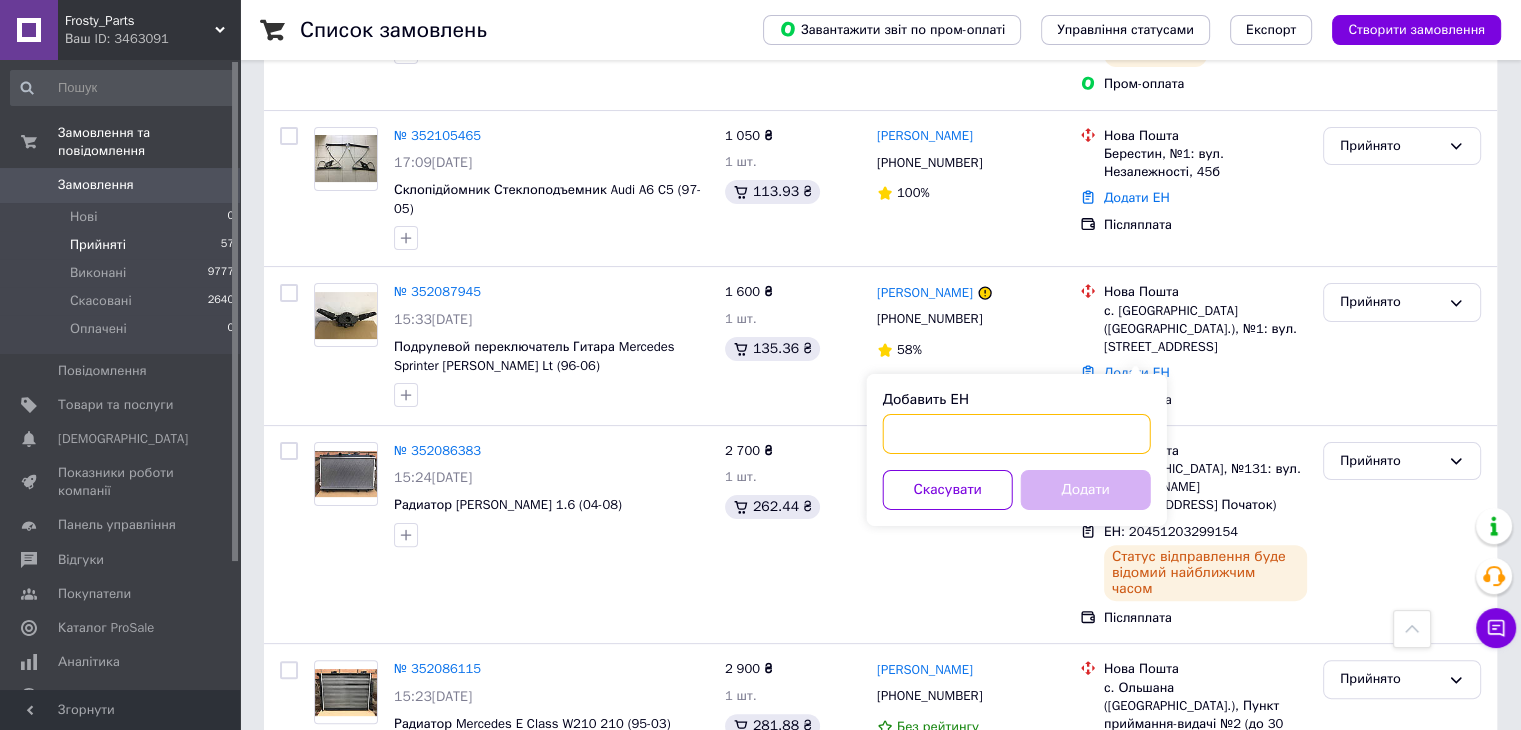 click on "Добавить ЕН" at bounding box center (1017, 434) 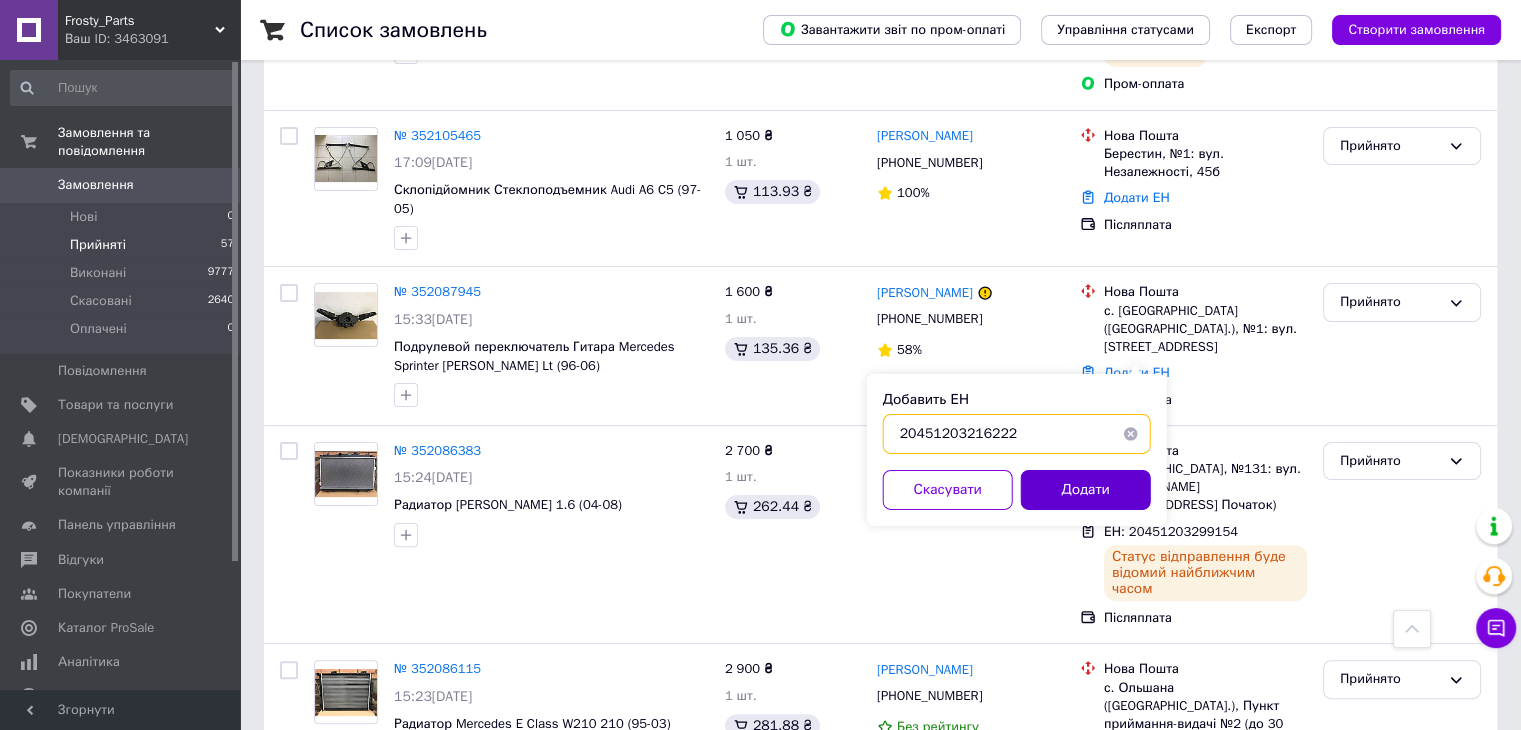 type on "20451203216222" 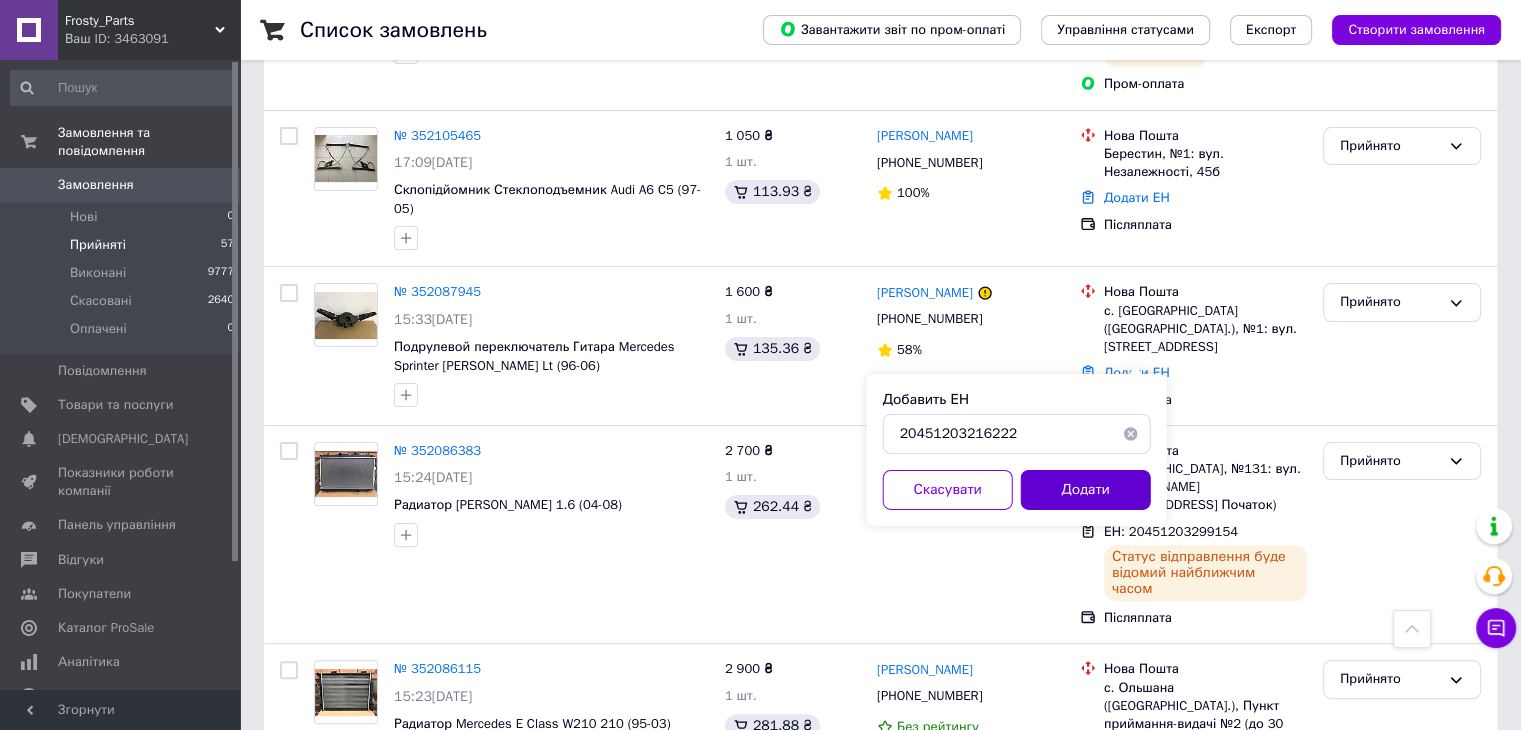 click on "Додати" at bounding box center [1086, 490] 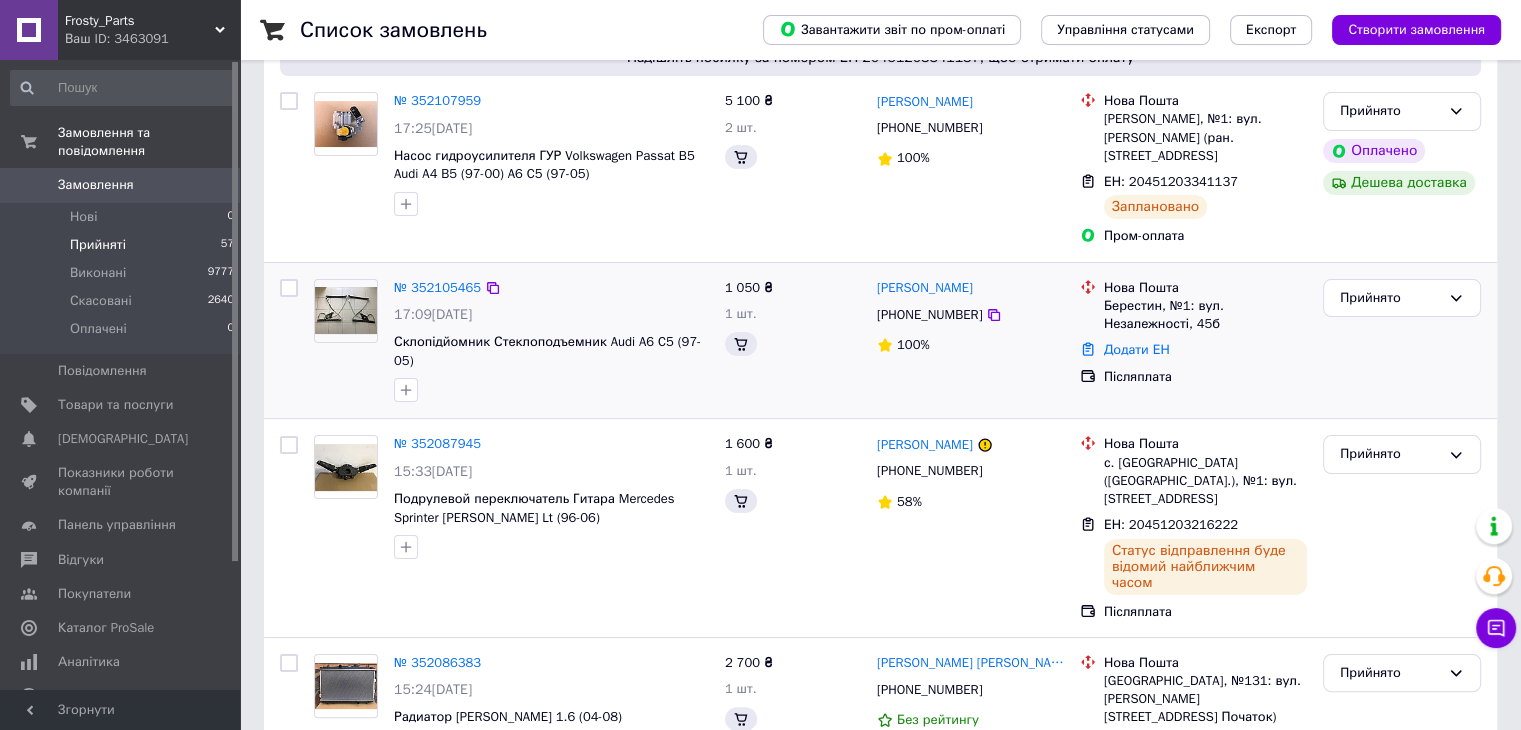 scroll, scrollTop: 315, scrollLeft: 0, axis: vertical 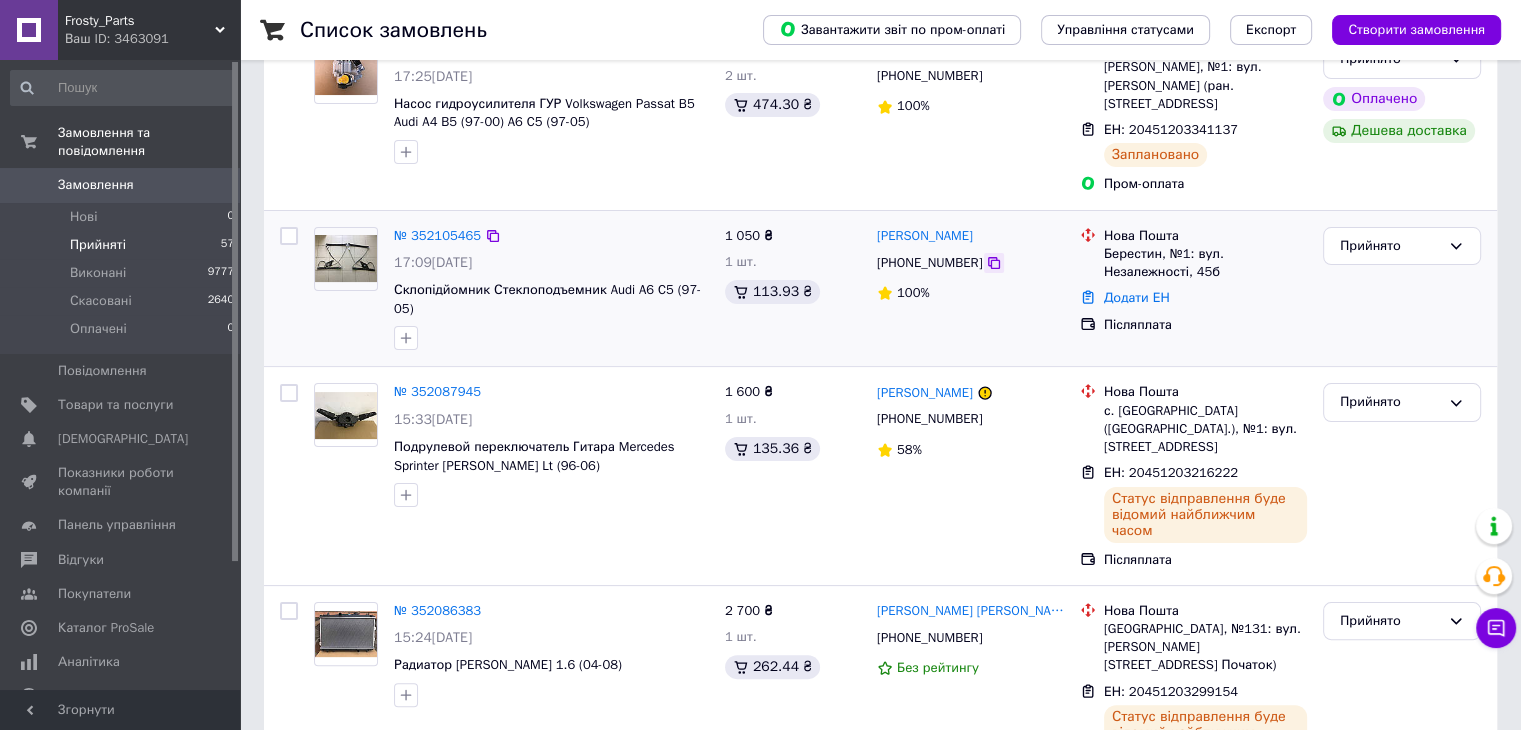 click 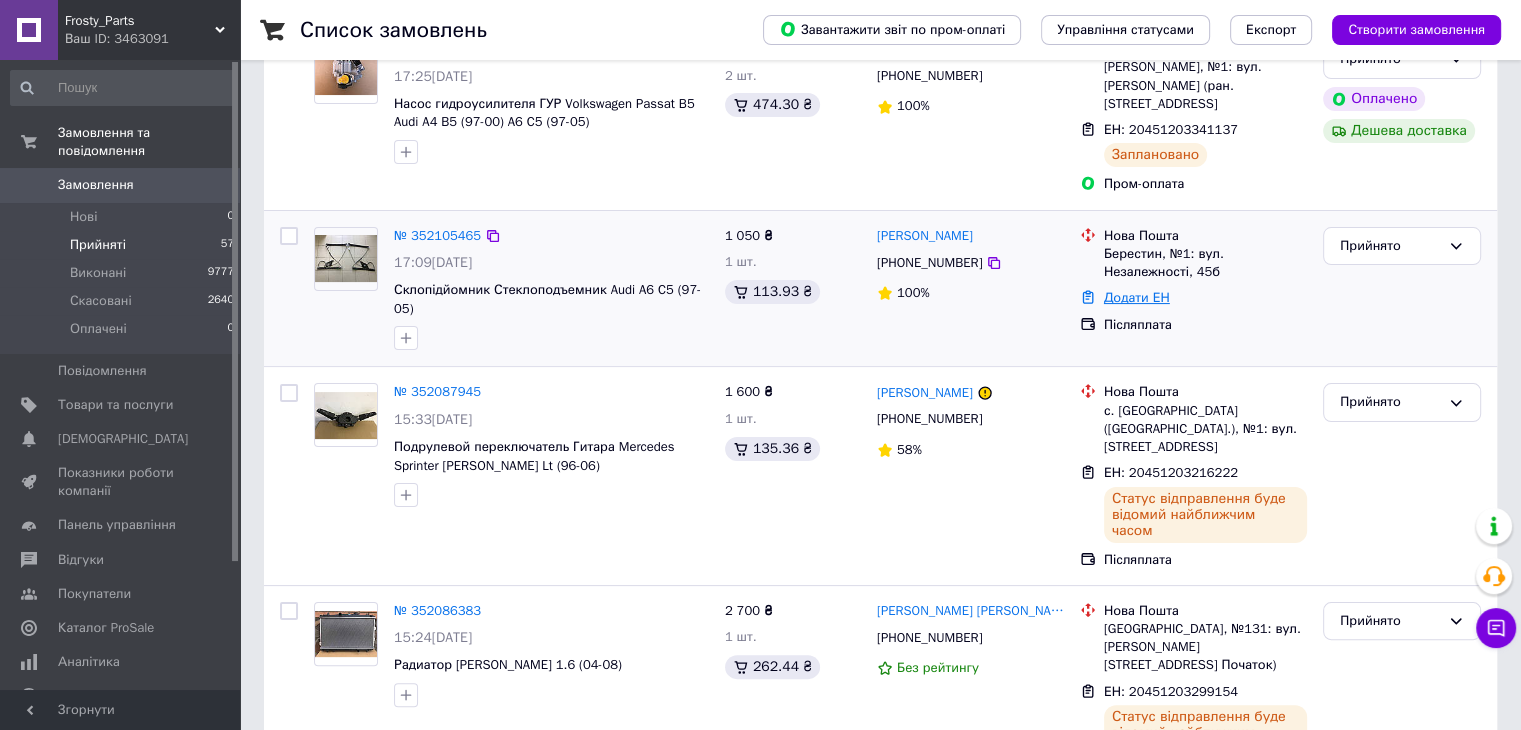 click on "Додати ЕН" at bounding box center (1137, 297) 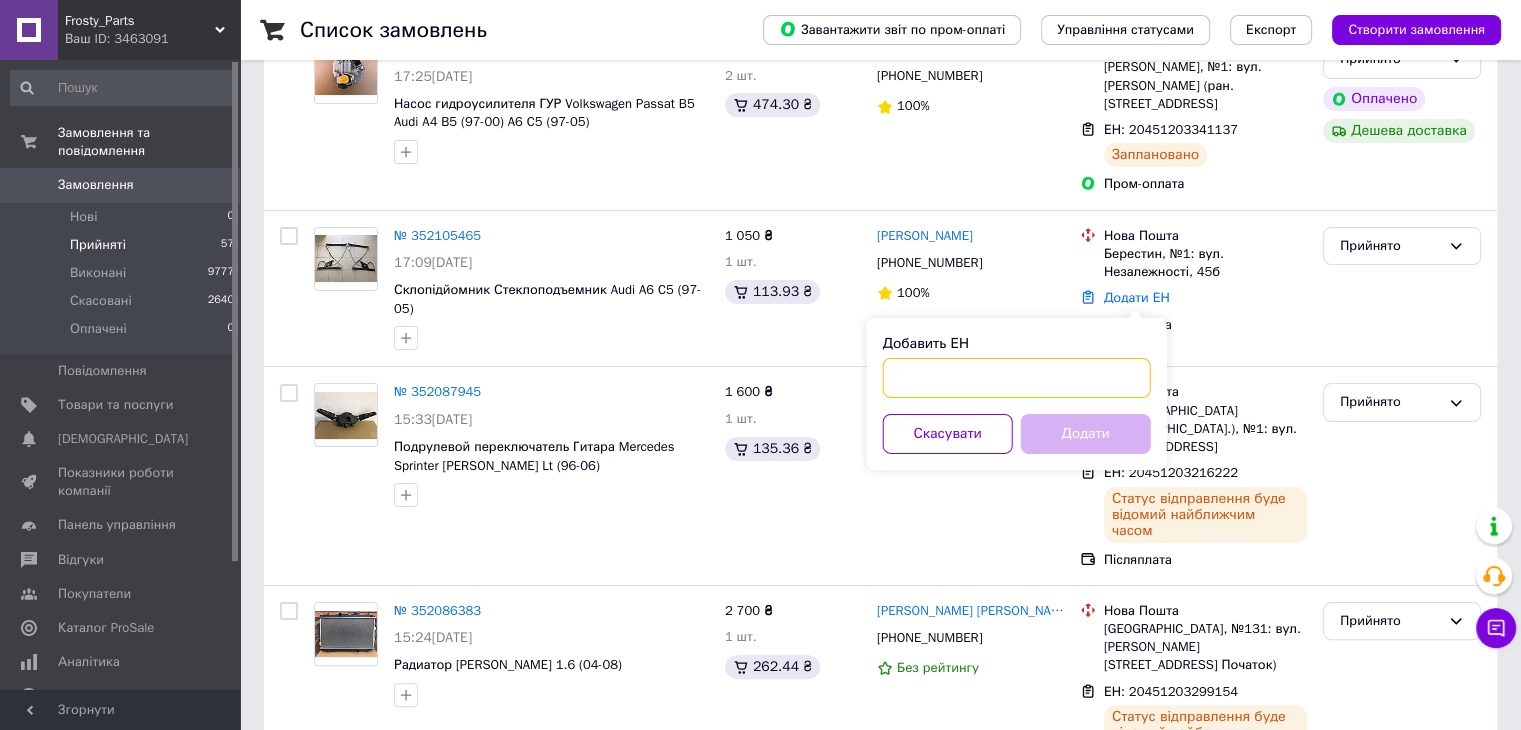 click on "Добавить ЕН" at bounding box center (1017, 378) 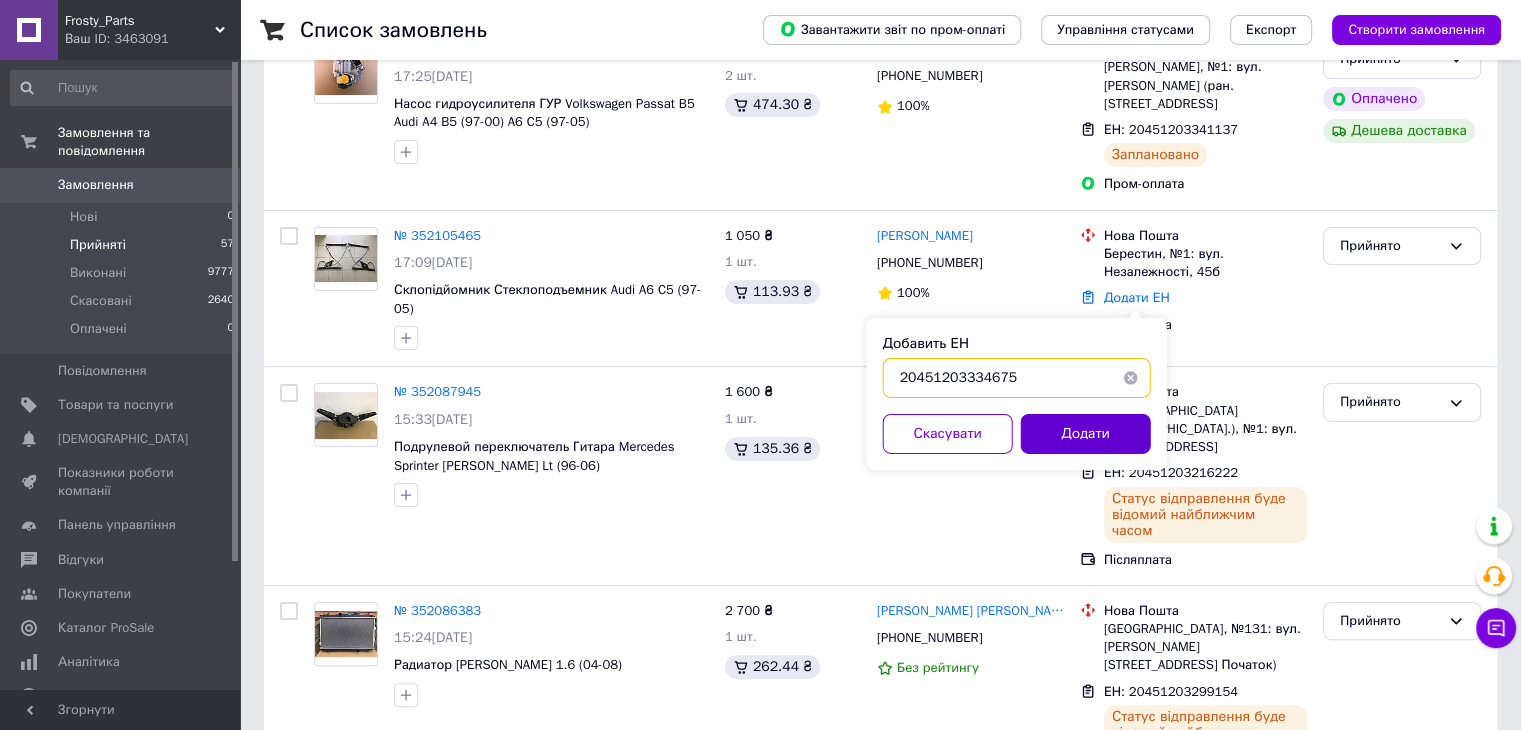 type on "20451203334675" 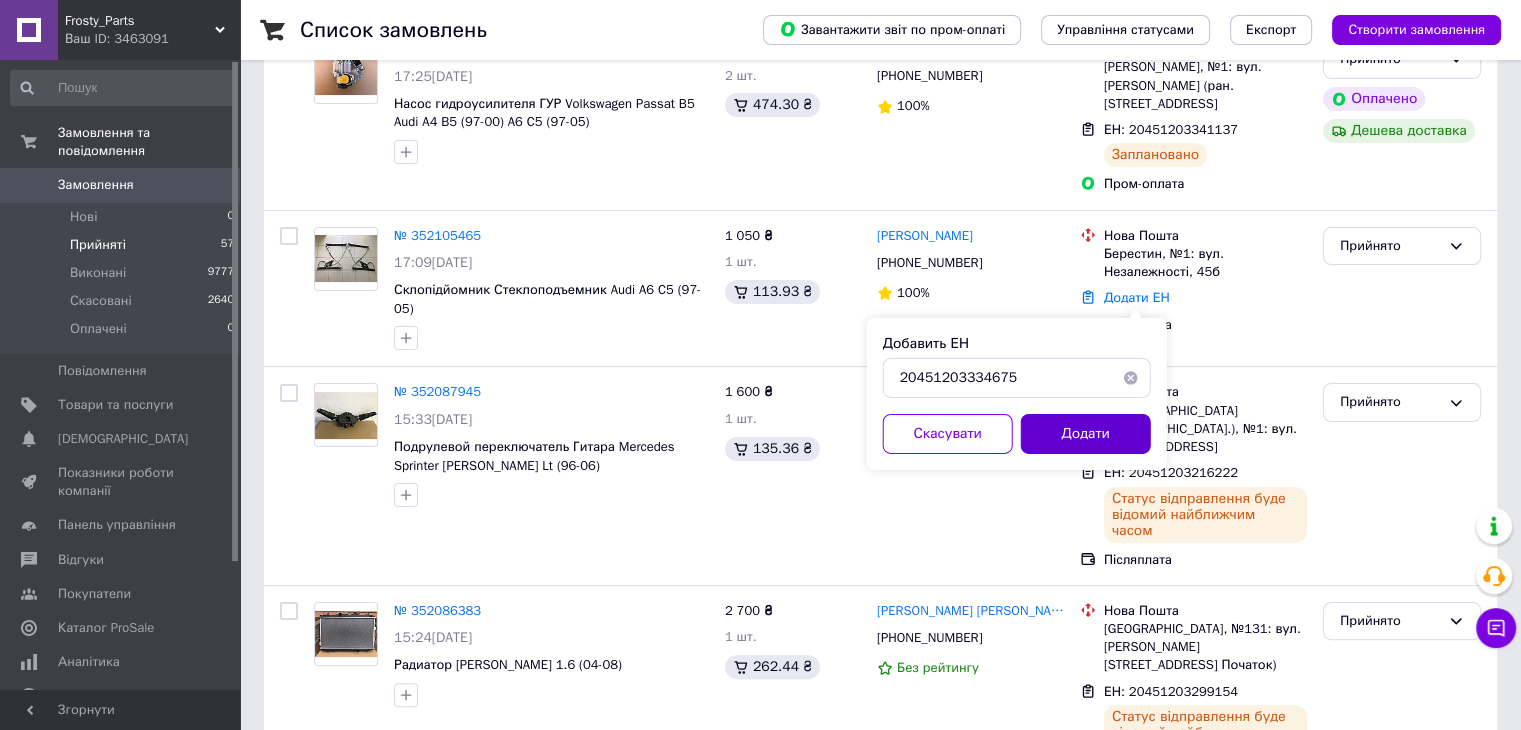 click on "Додати" at bounding box center (1086, 434) 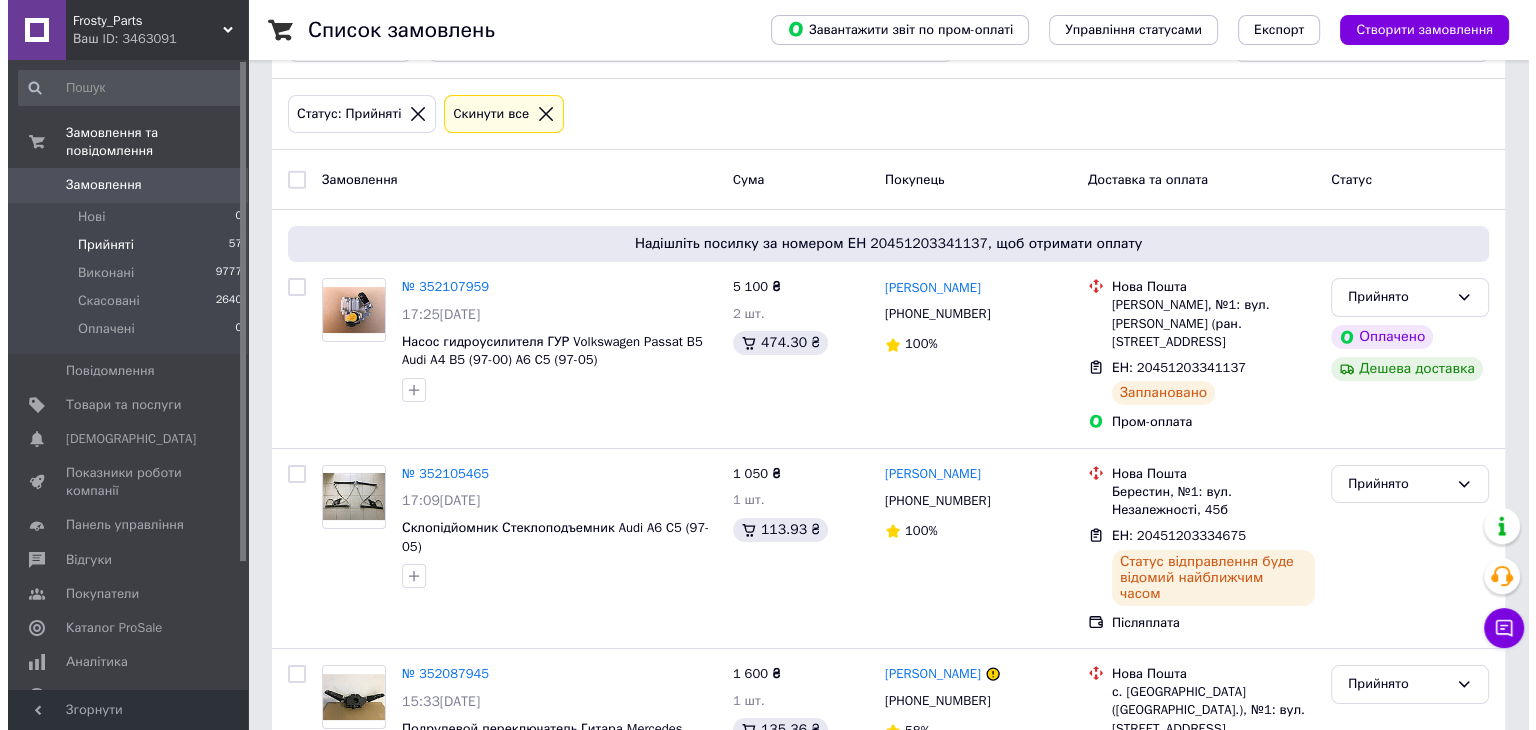 scroll, scrollTop: 0, scrollLeft: 0, axis: both 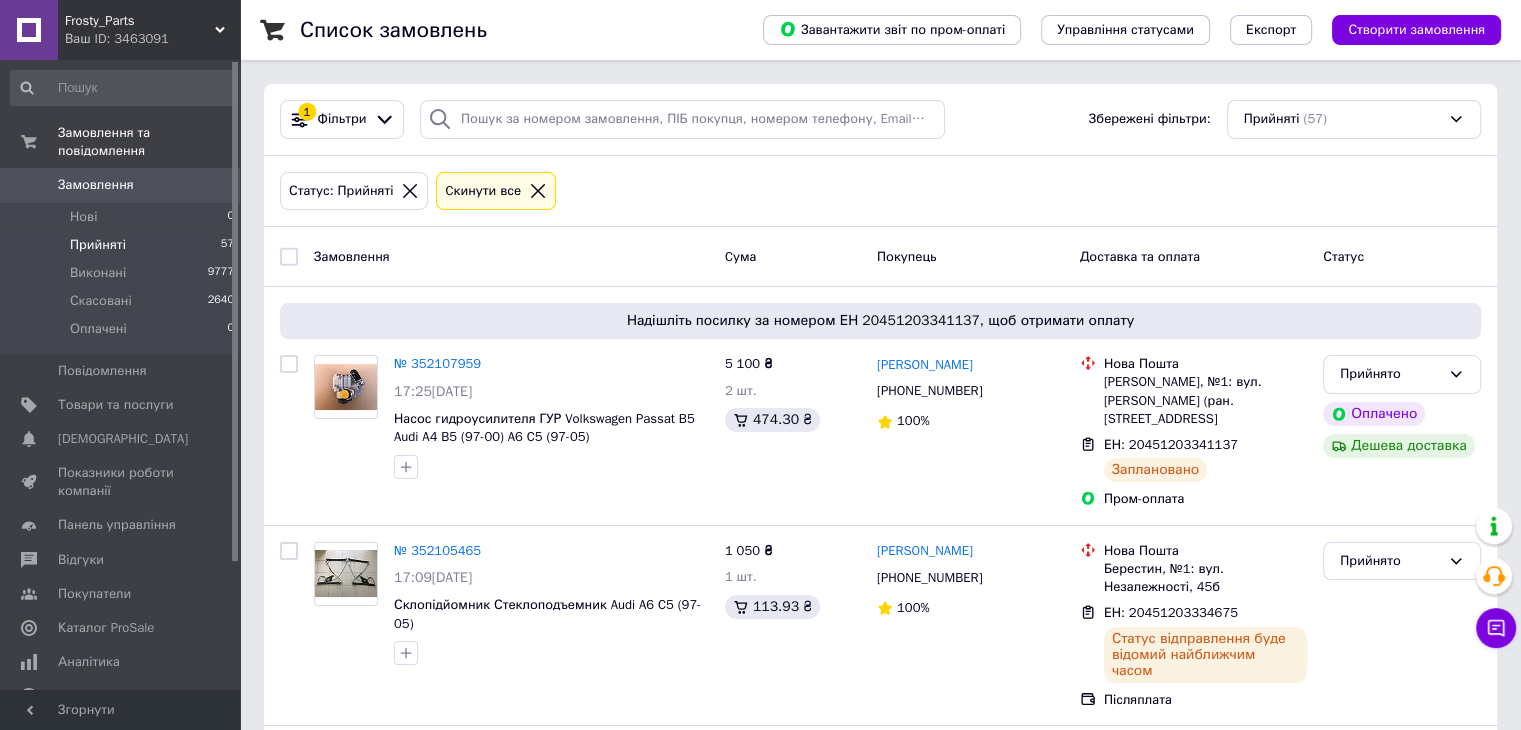 click on "Замовлення 0" at bounding box center (123, 185) 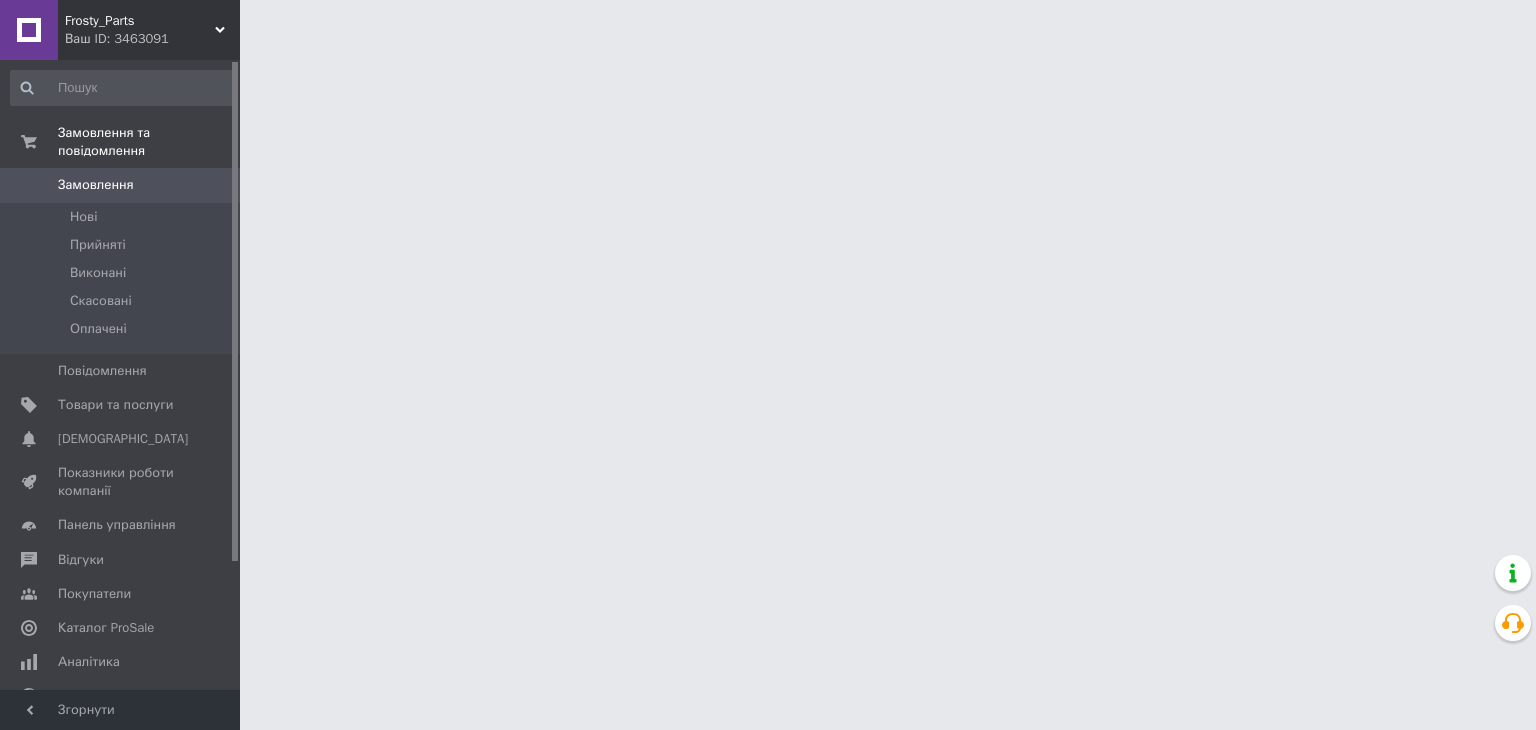 scroll, scrollTop: 0, scrollLeft: 0, axis: both 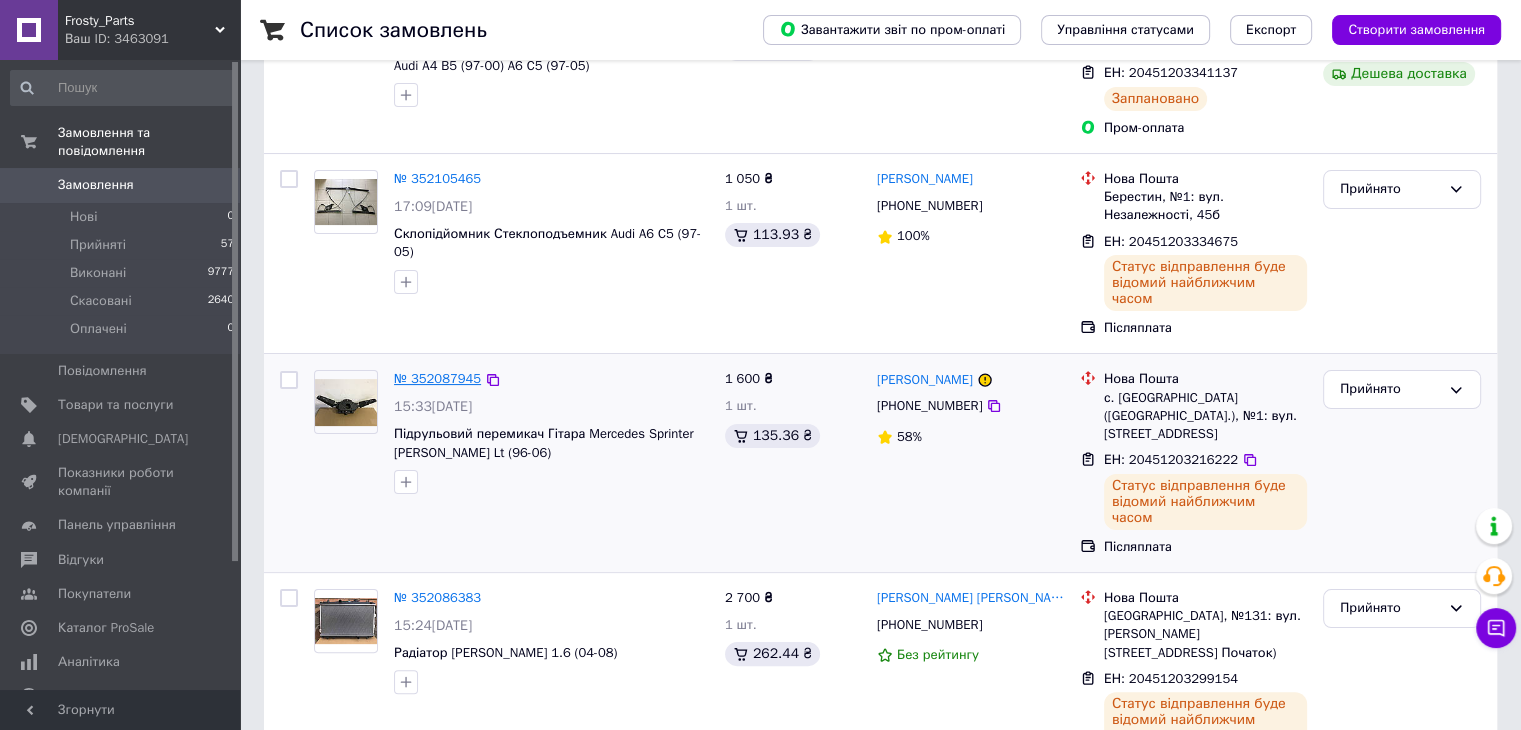click on "№ 352087945" at bounding box center (437, 378) 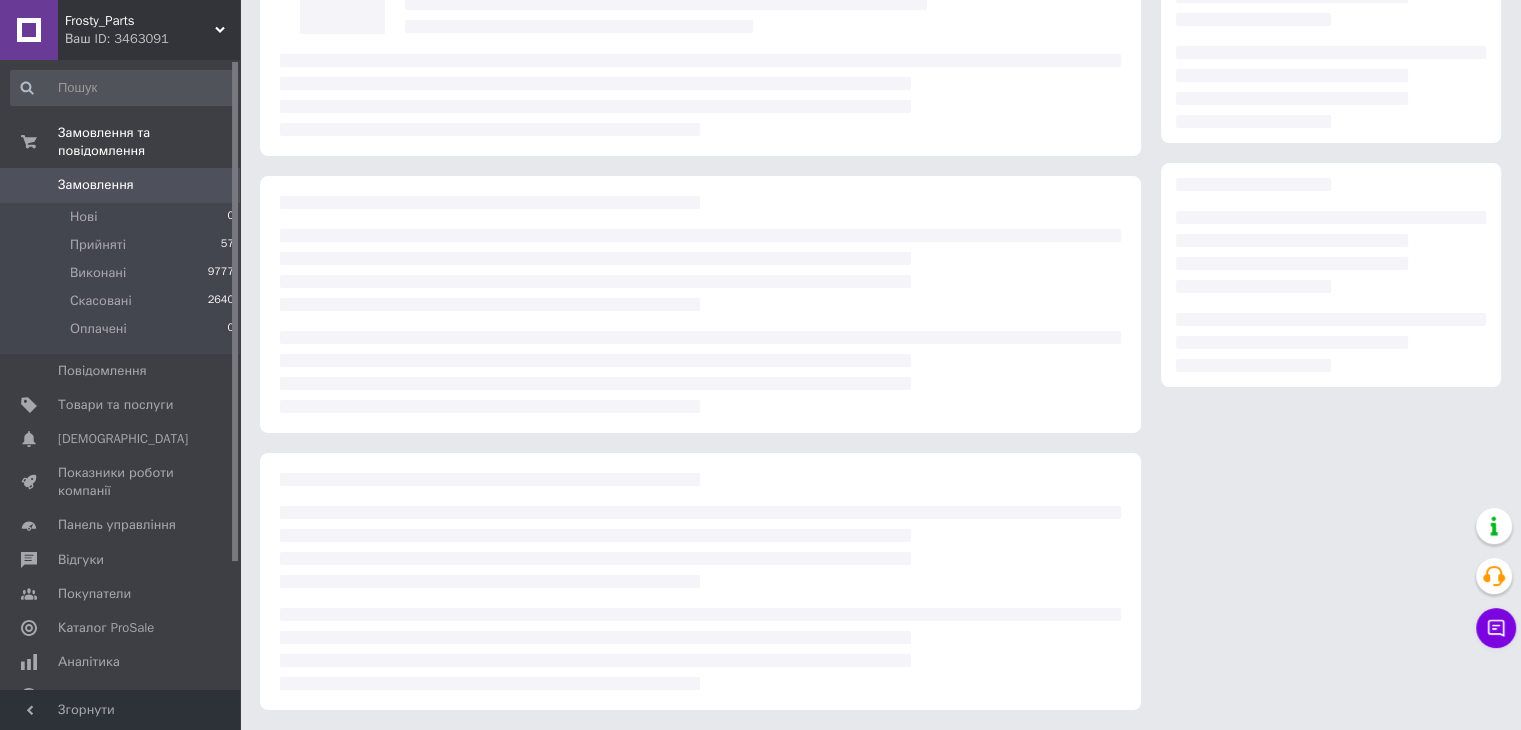 scroll, scrollTop: 0, scrollLeft: 0, axis: both 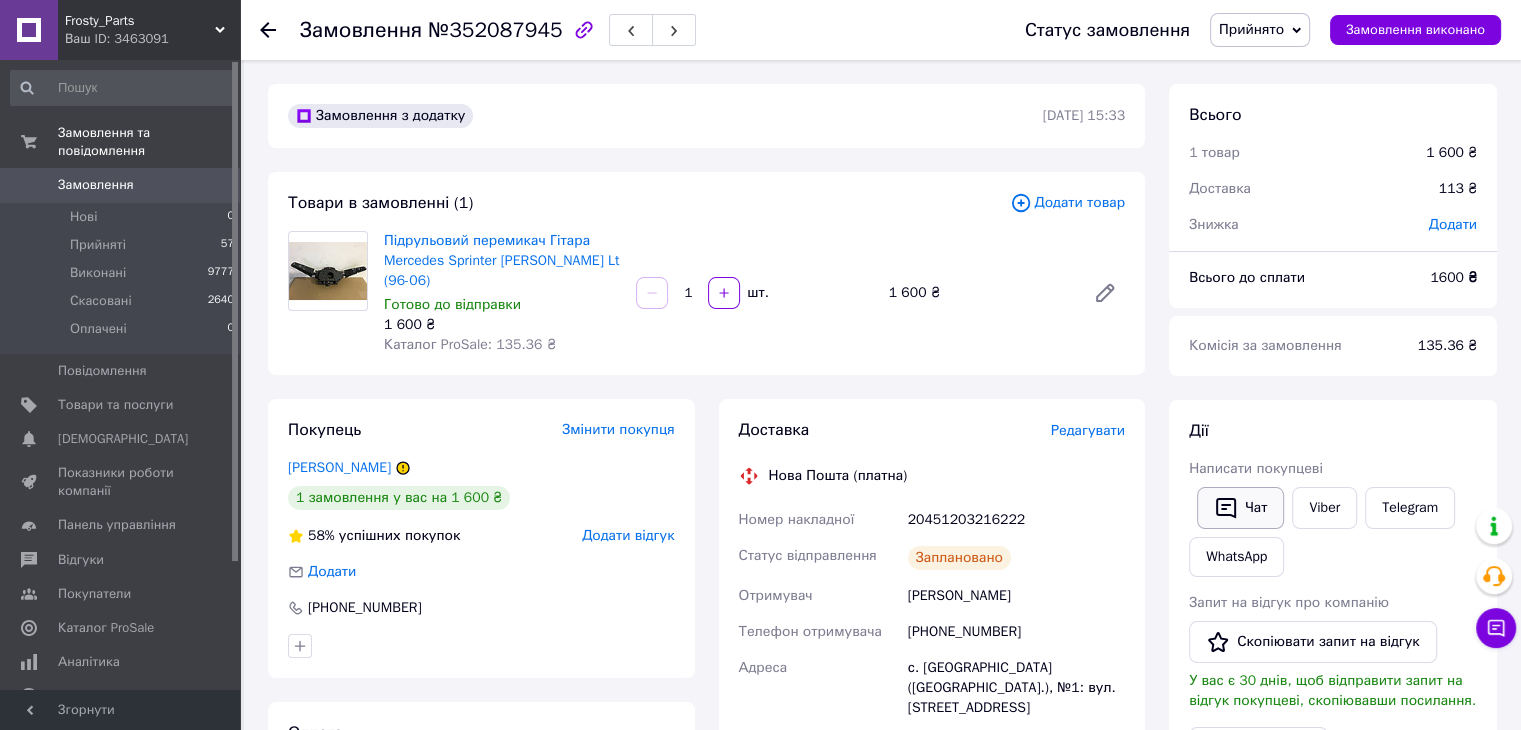 click 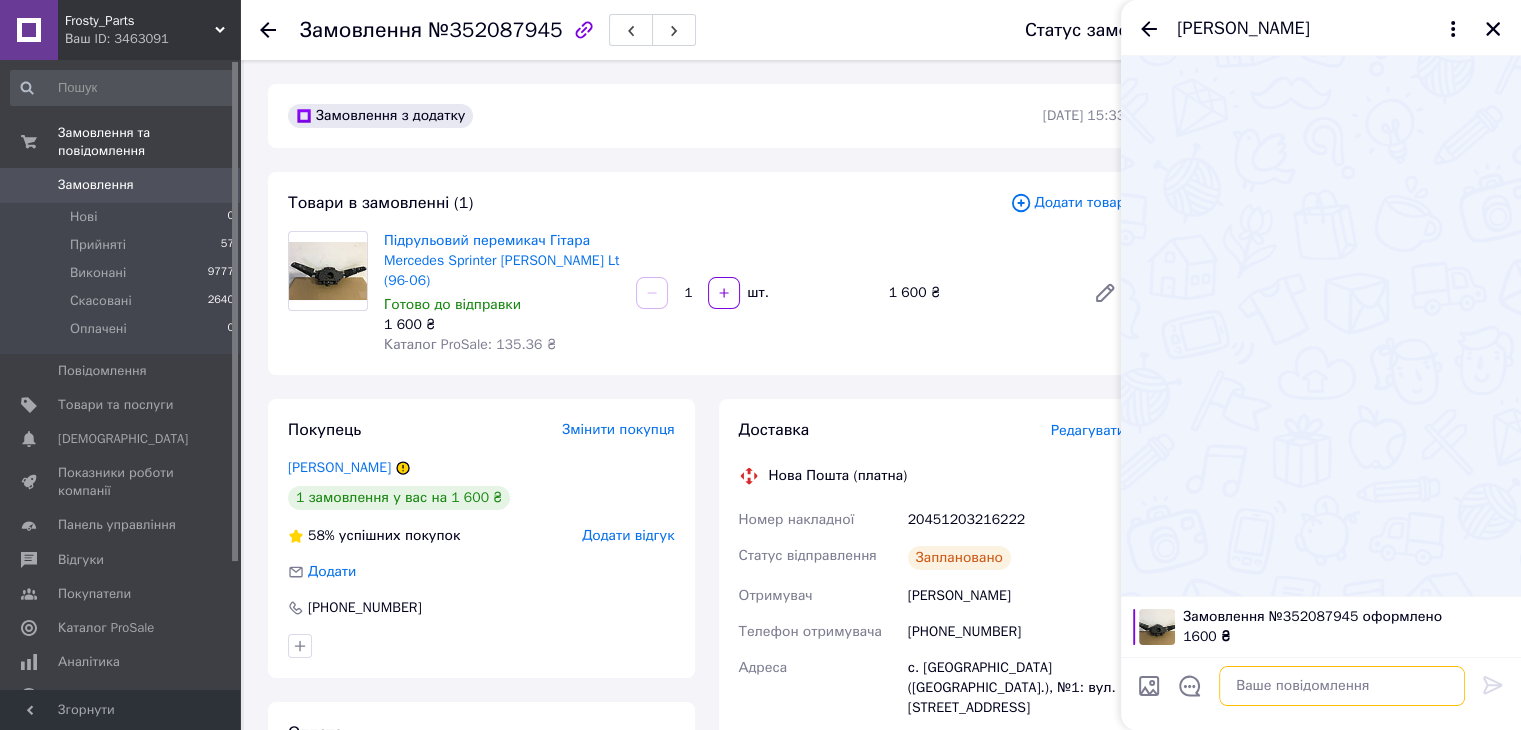 click at bounding box center [1342, 686] 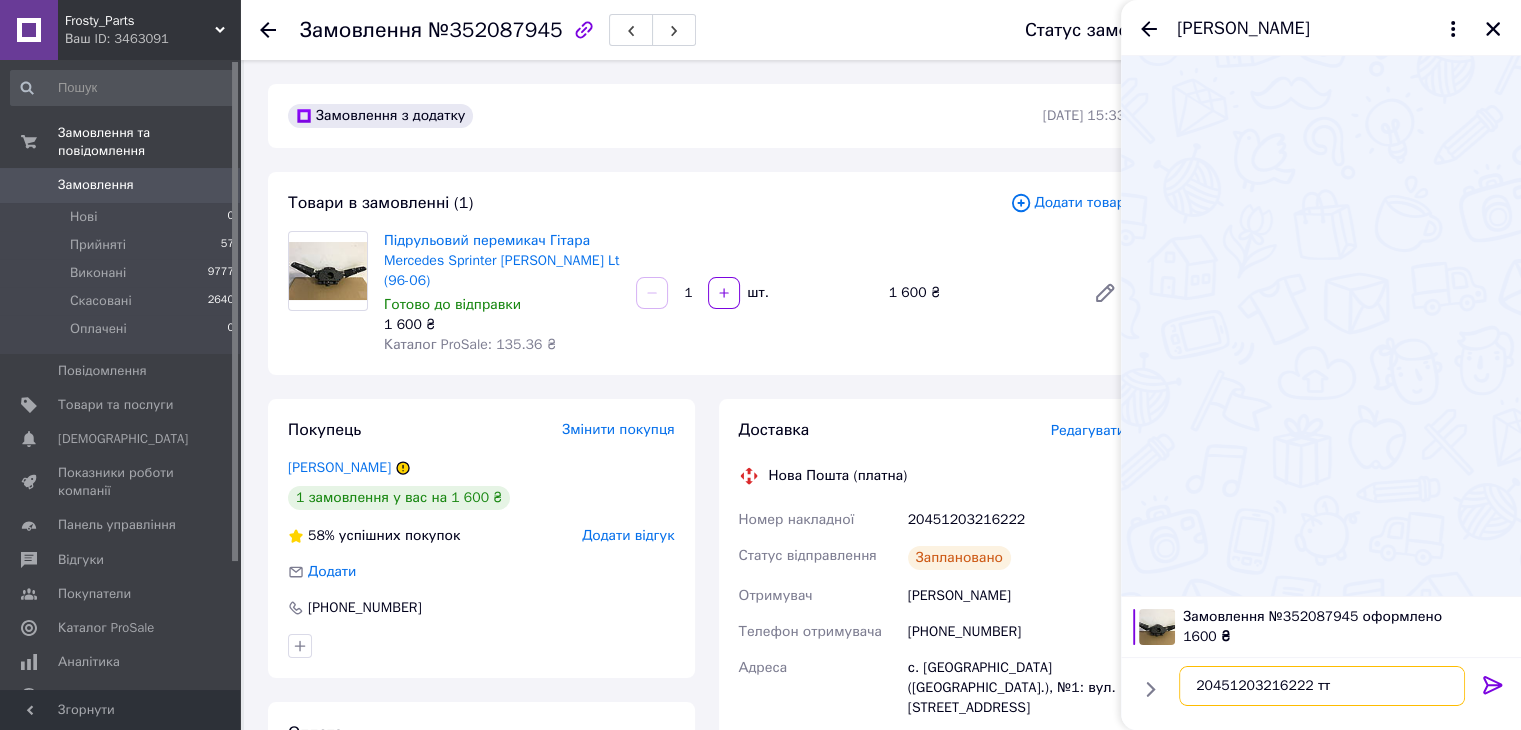 type on "20451203216222 ттн" 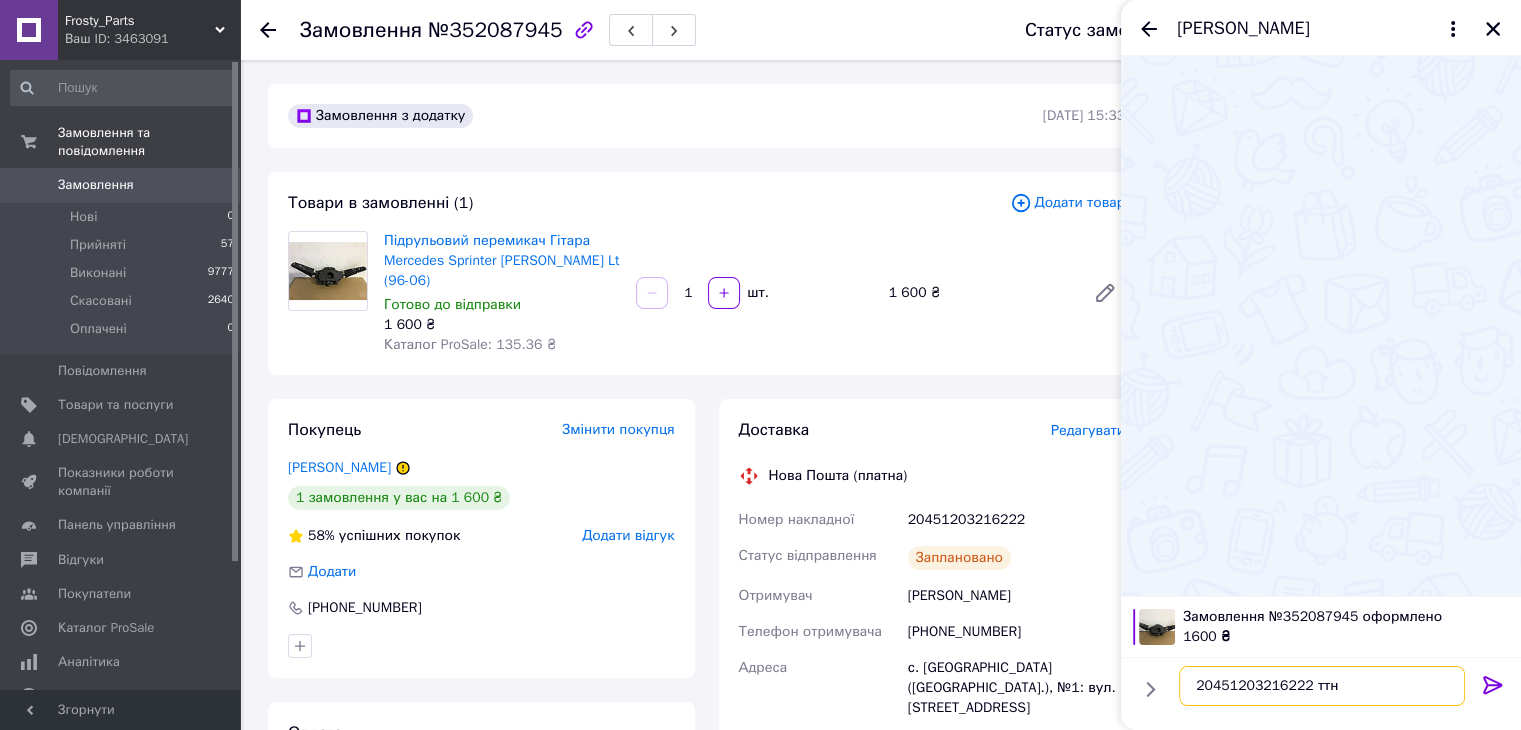 type 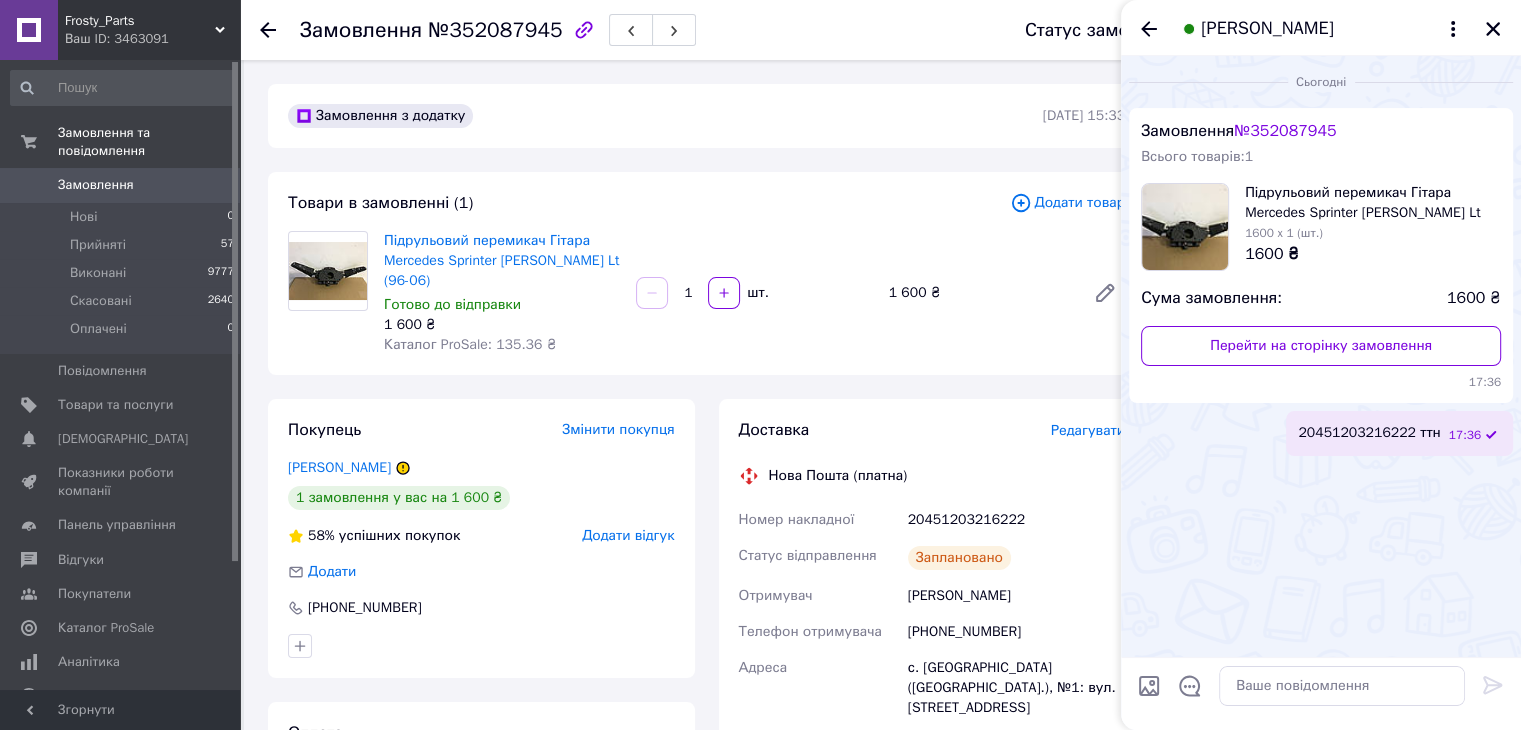 click 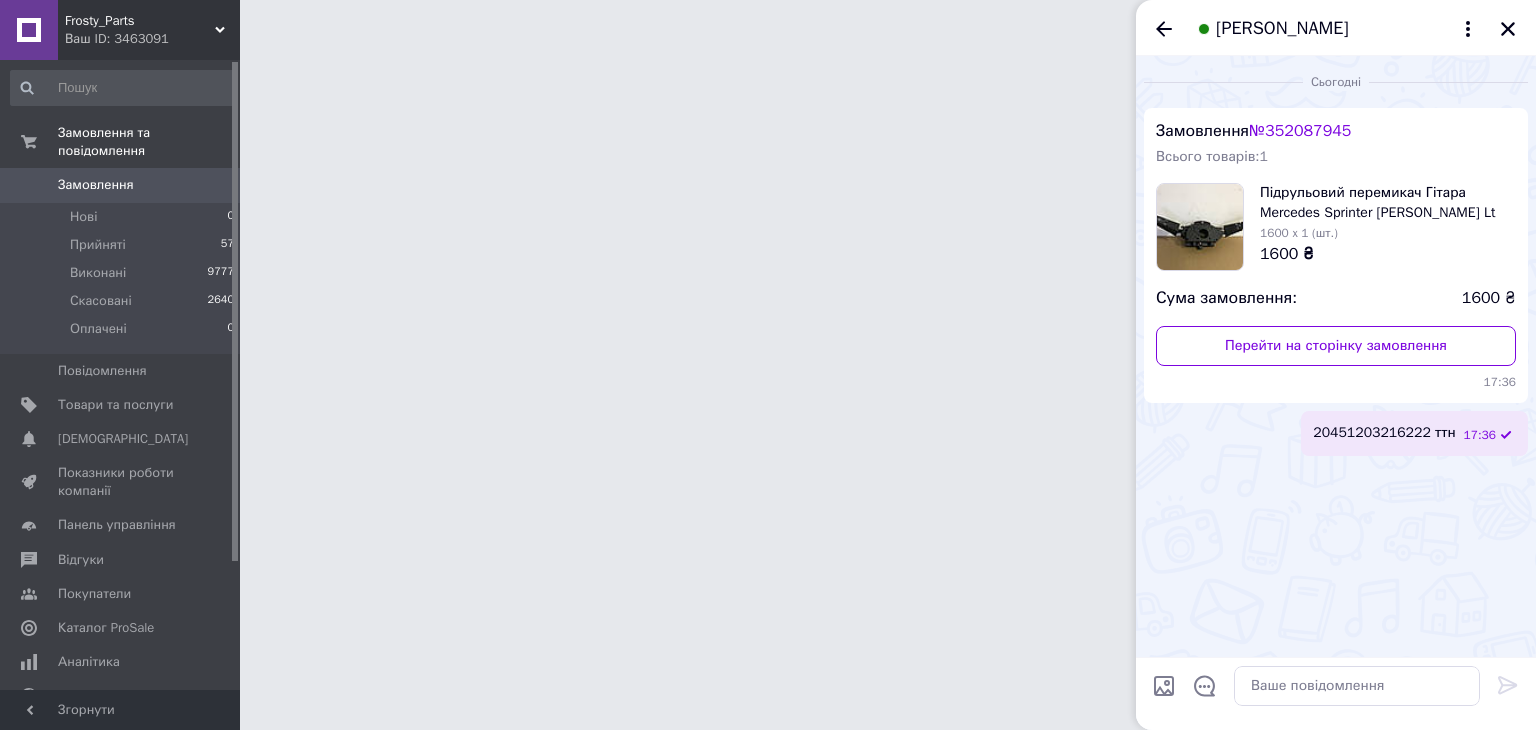 click on "[PERSON_NAME]" at bounding box center [1336, 28] 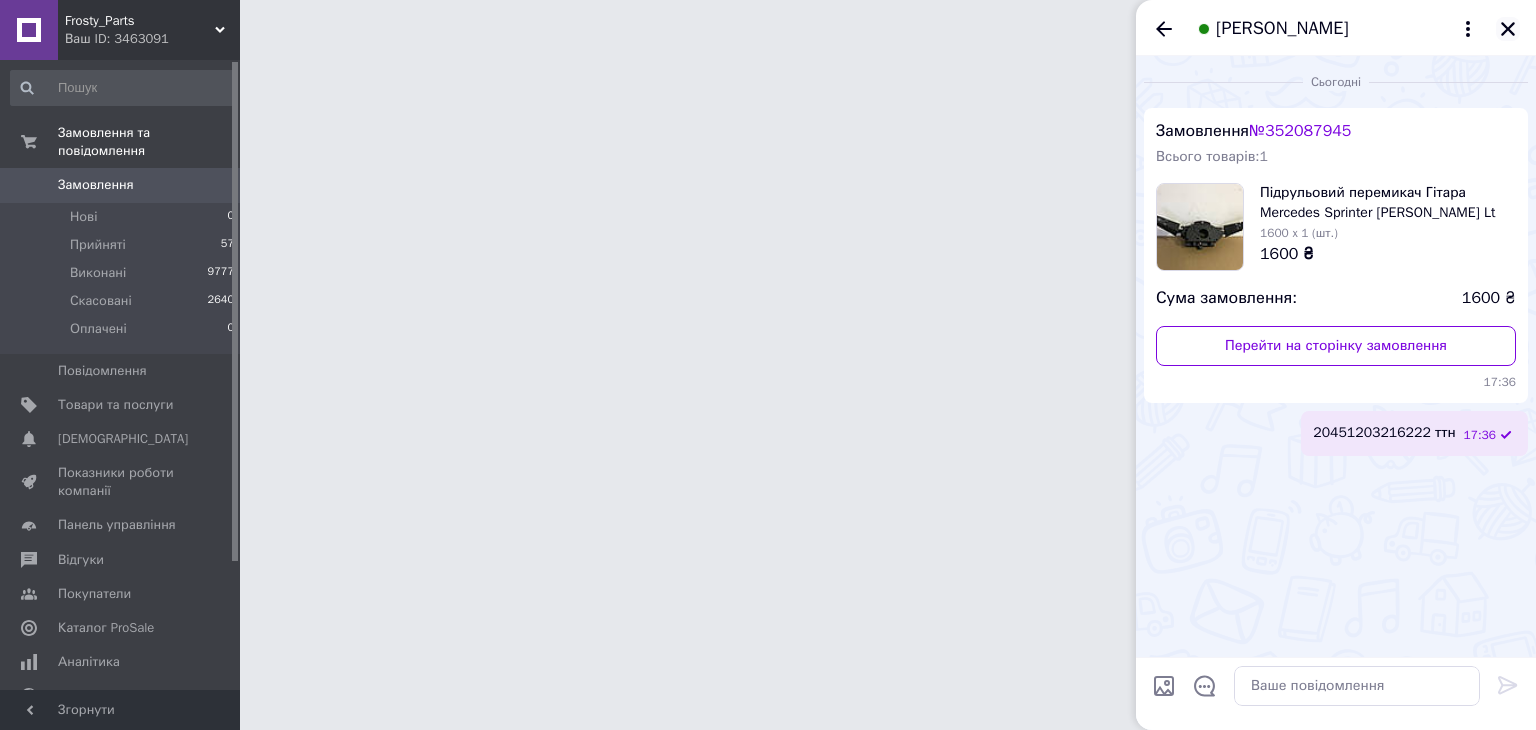 click 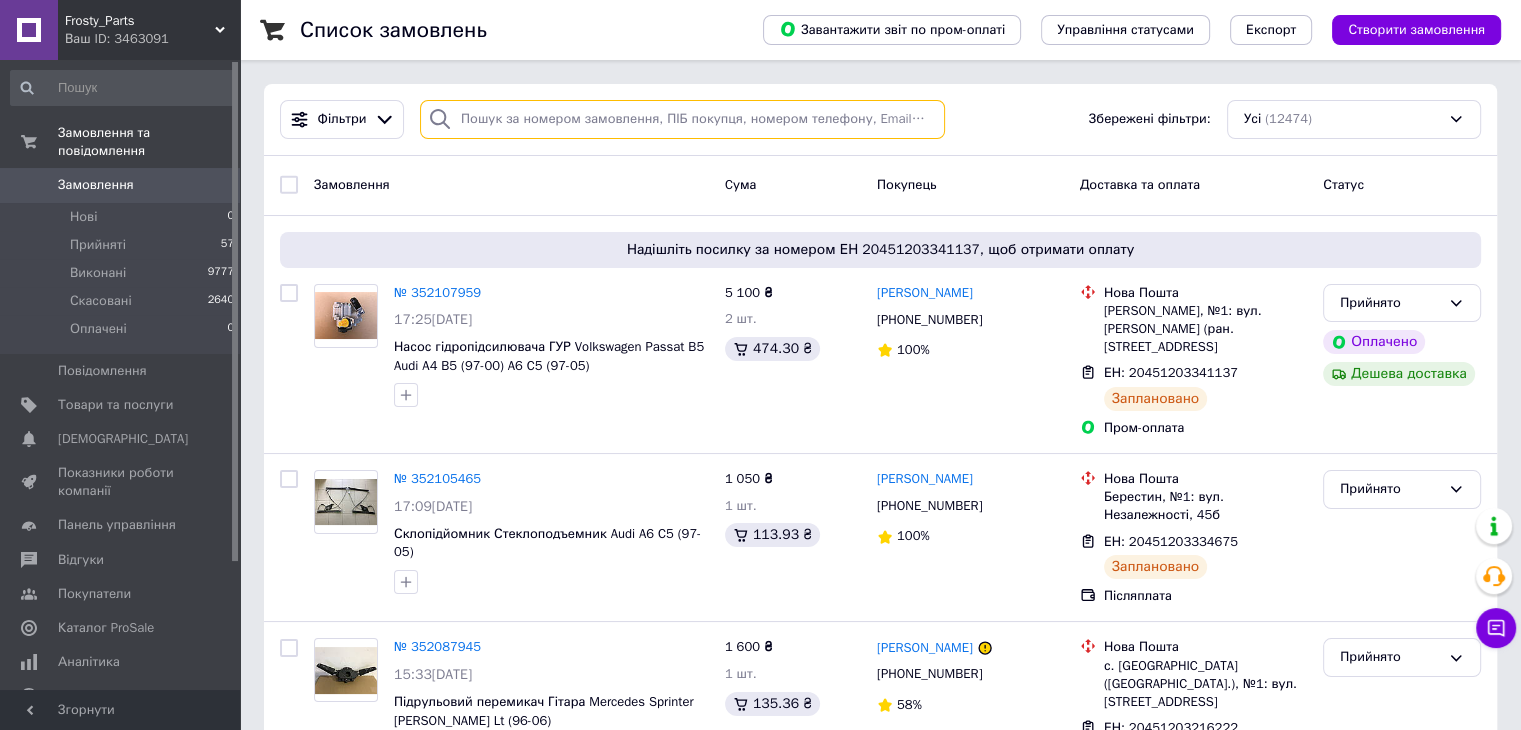 click at bounding box center [682, 119] 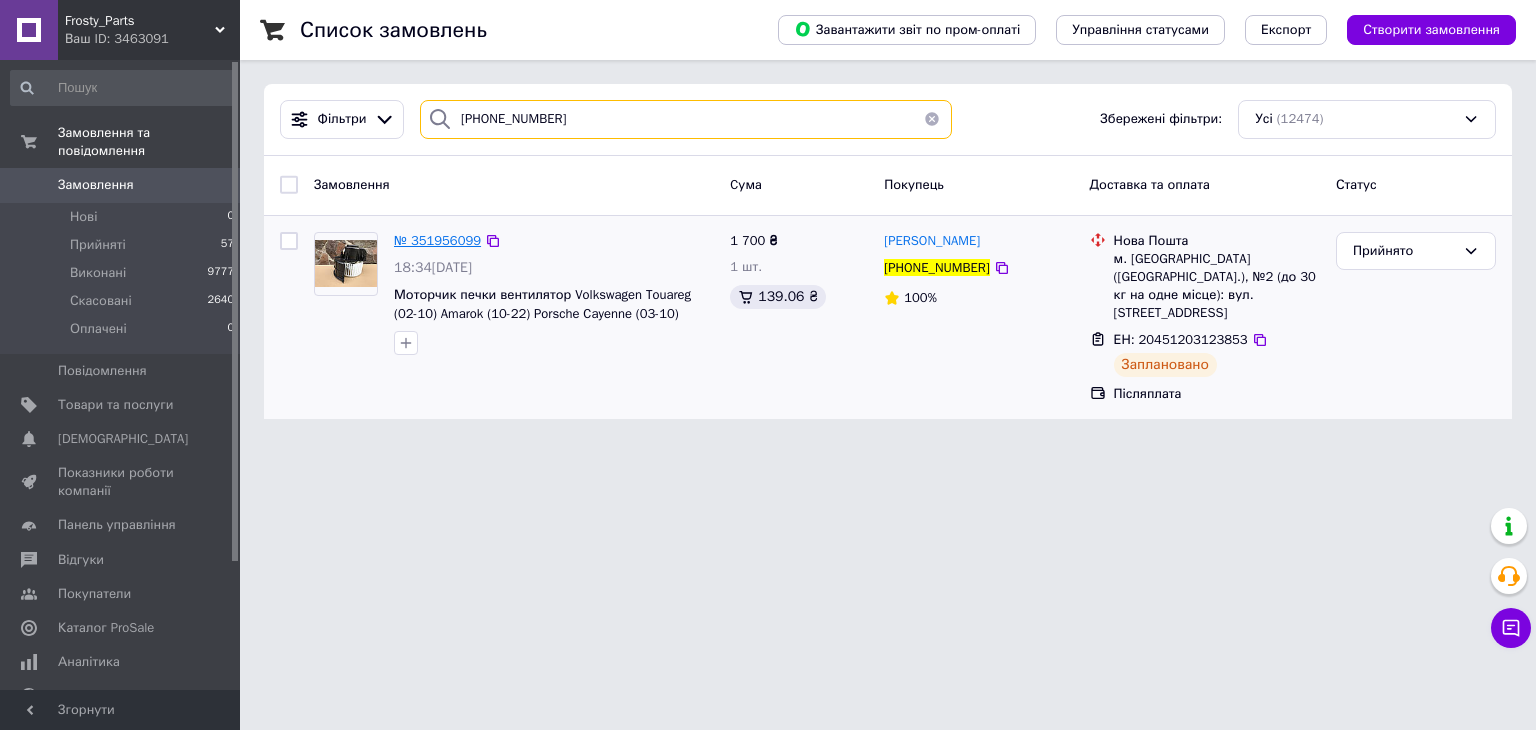 type on "[PHONE_NUMBER]" 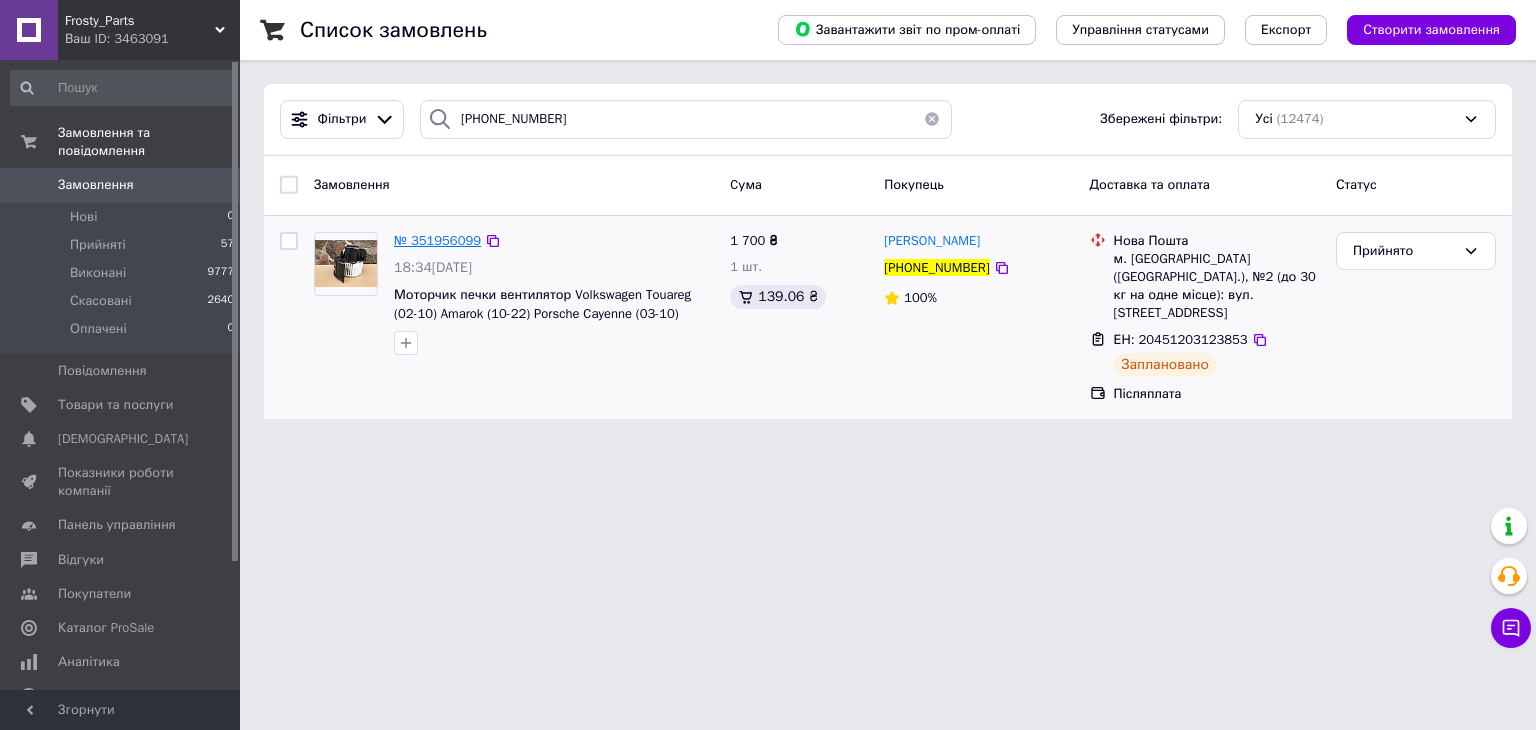 click on "№ 351956099" at bounding box center [437, 240] 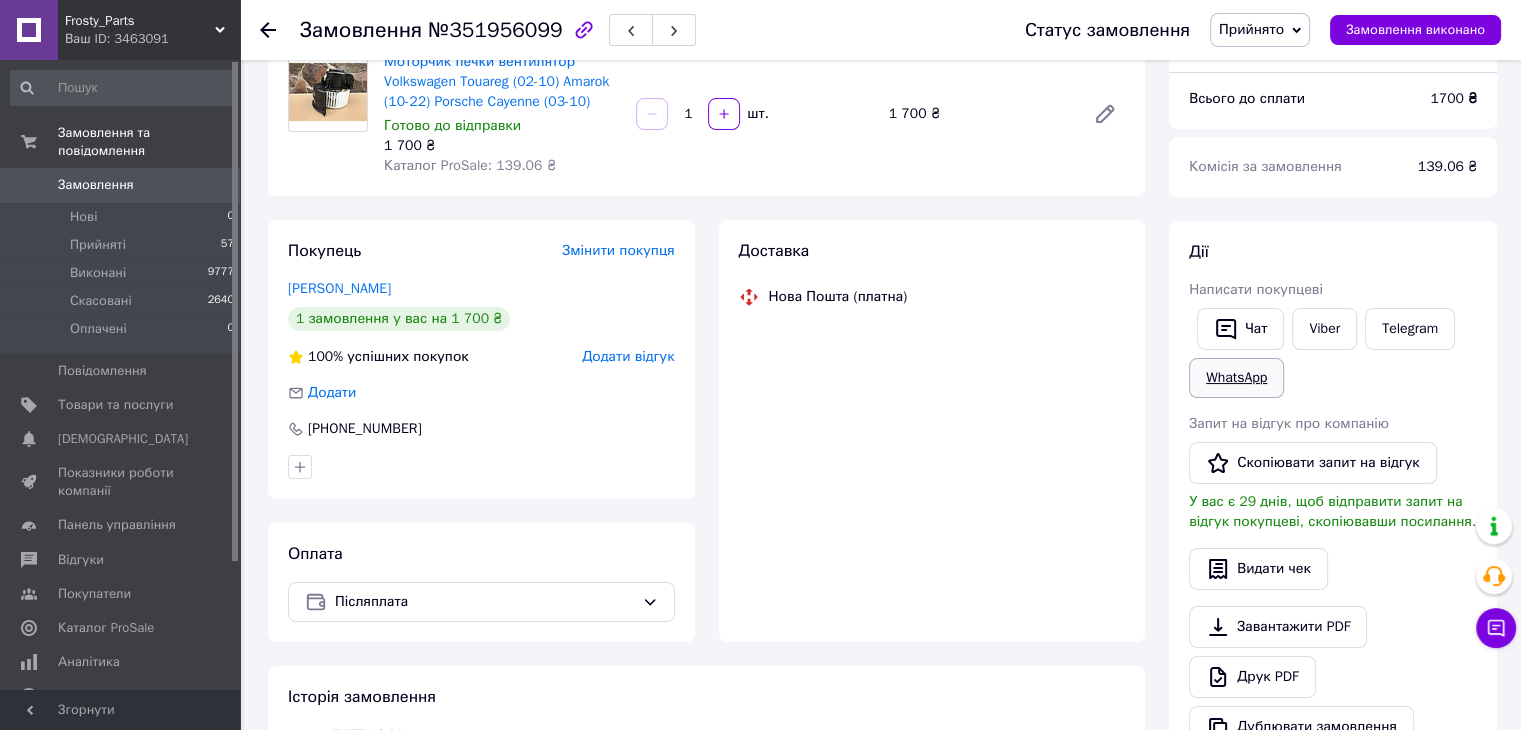 scroll, scrollTop: 200, scrollLeft: 0, axis: vertical 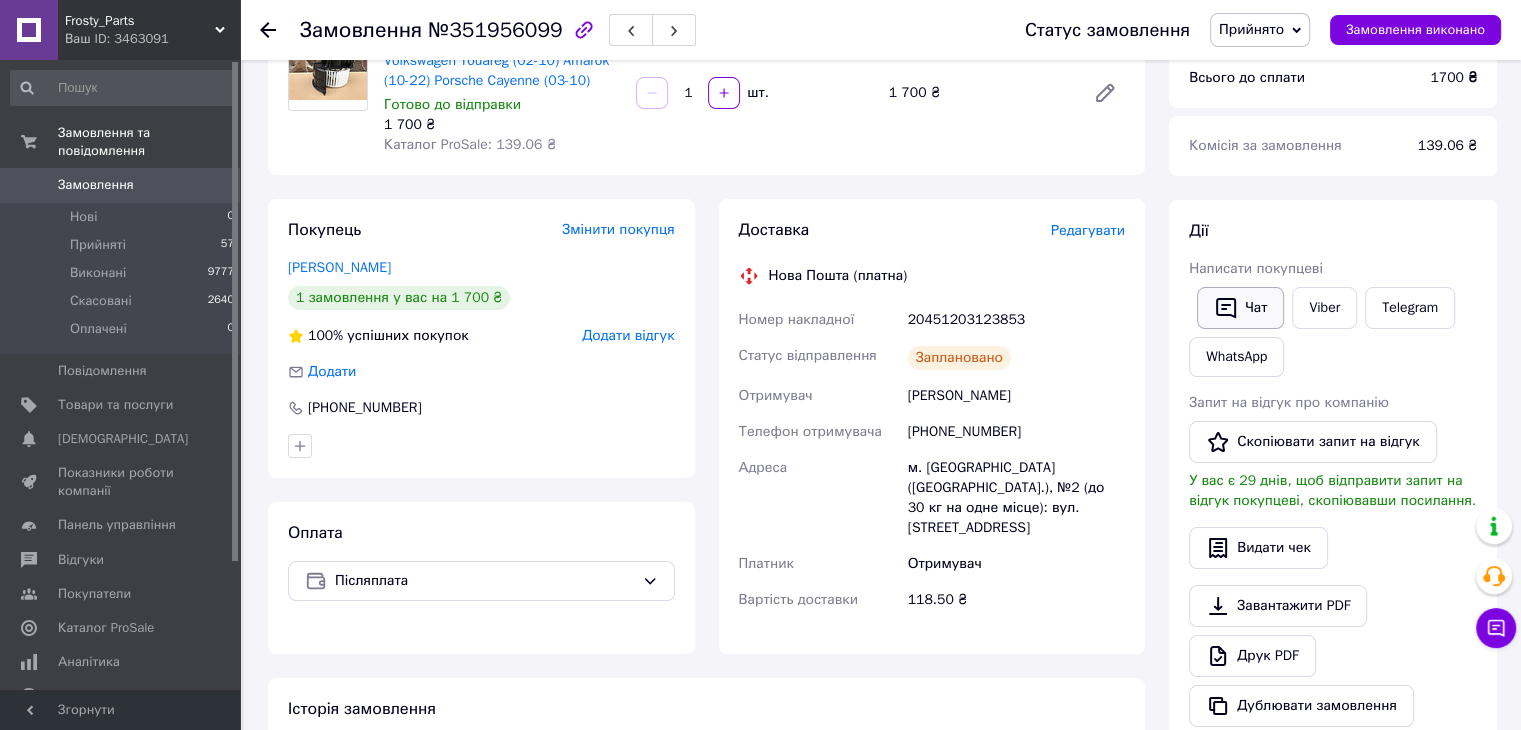 click on "Чат" at bounding box center [1240, 308] 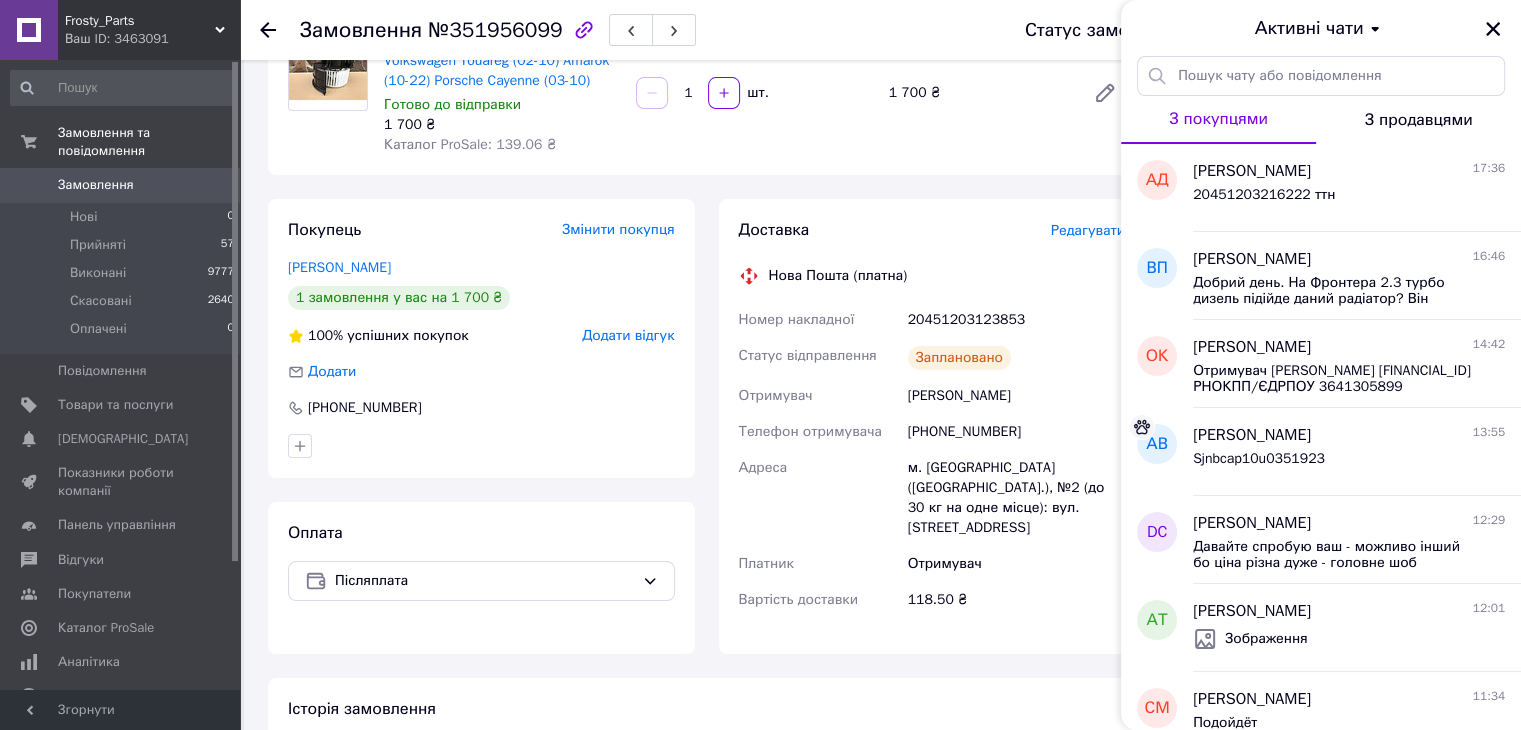 type 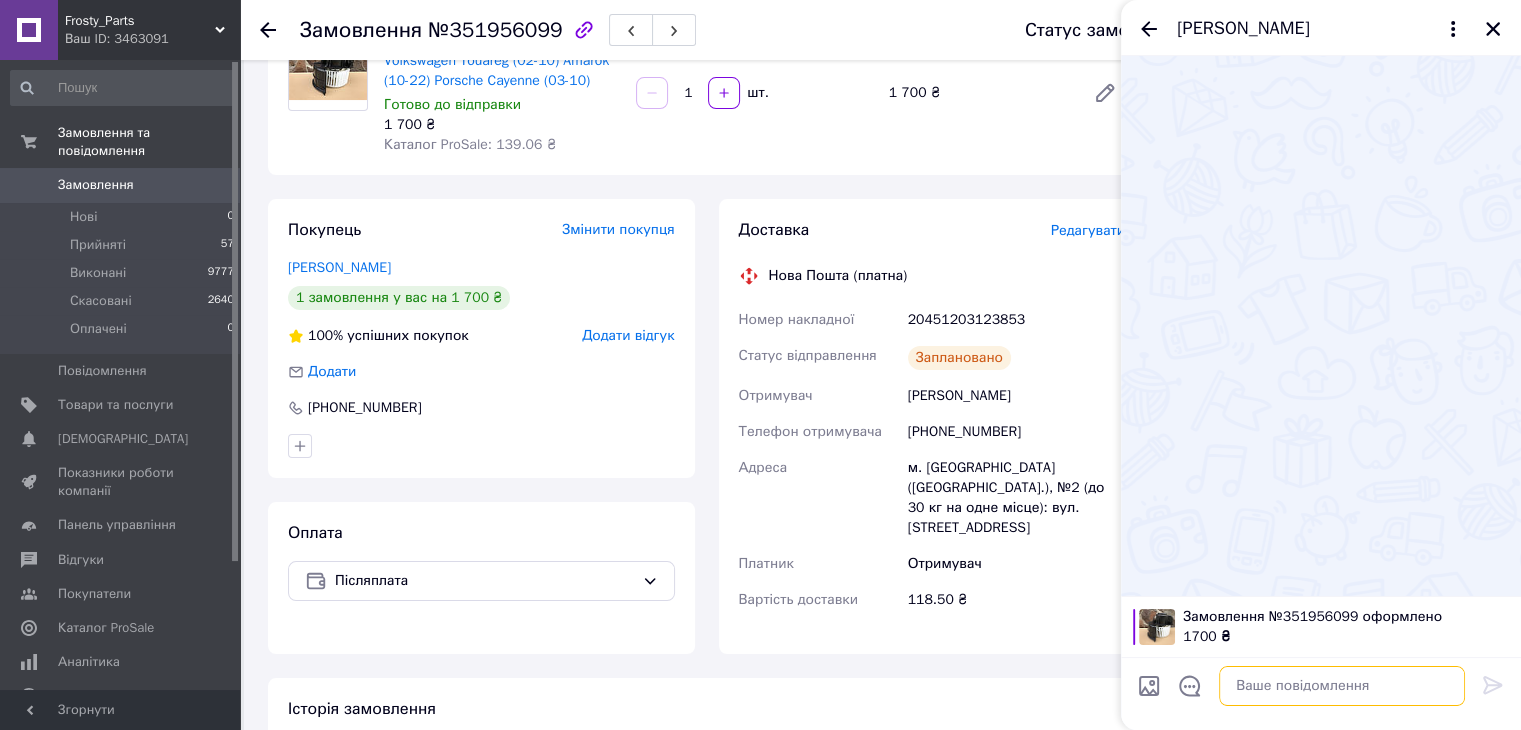 click at bounding box center (1342, 686) 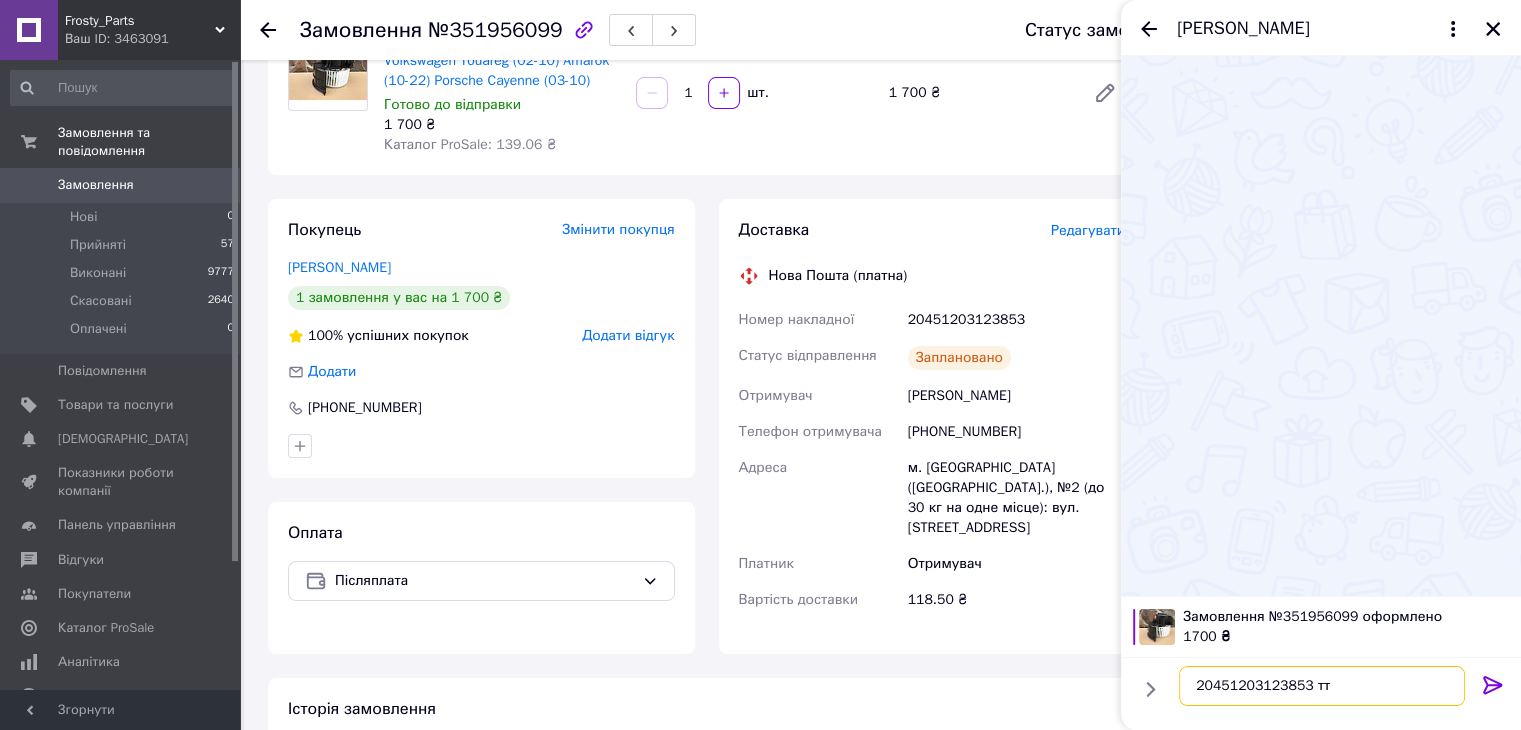type on "20451203123853 ттн" 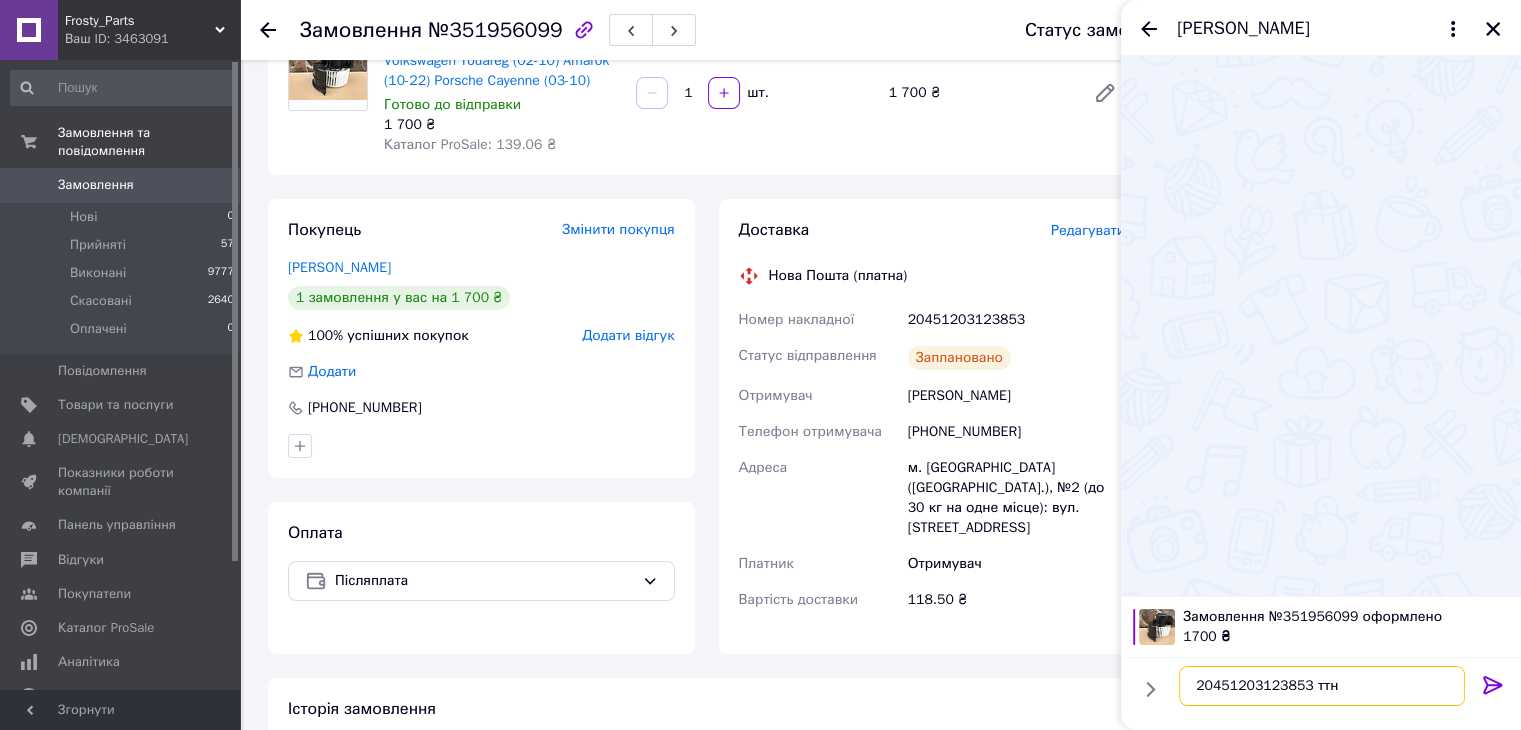 type 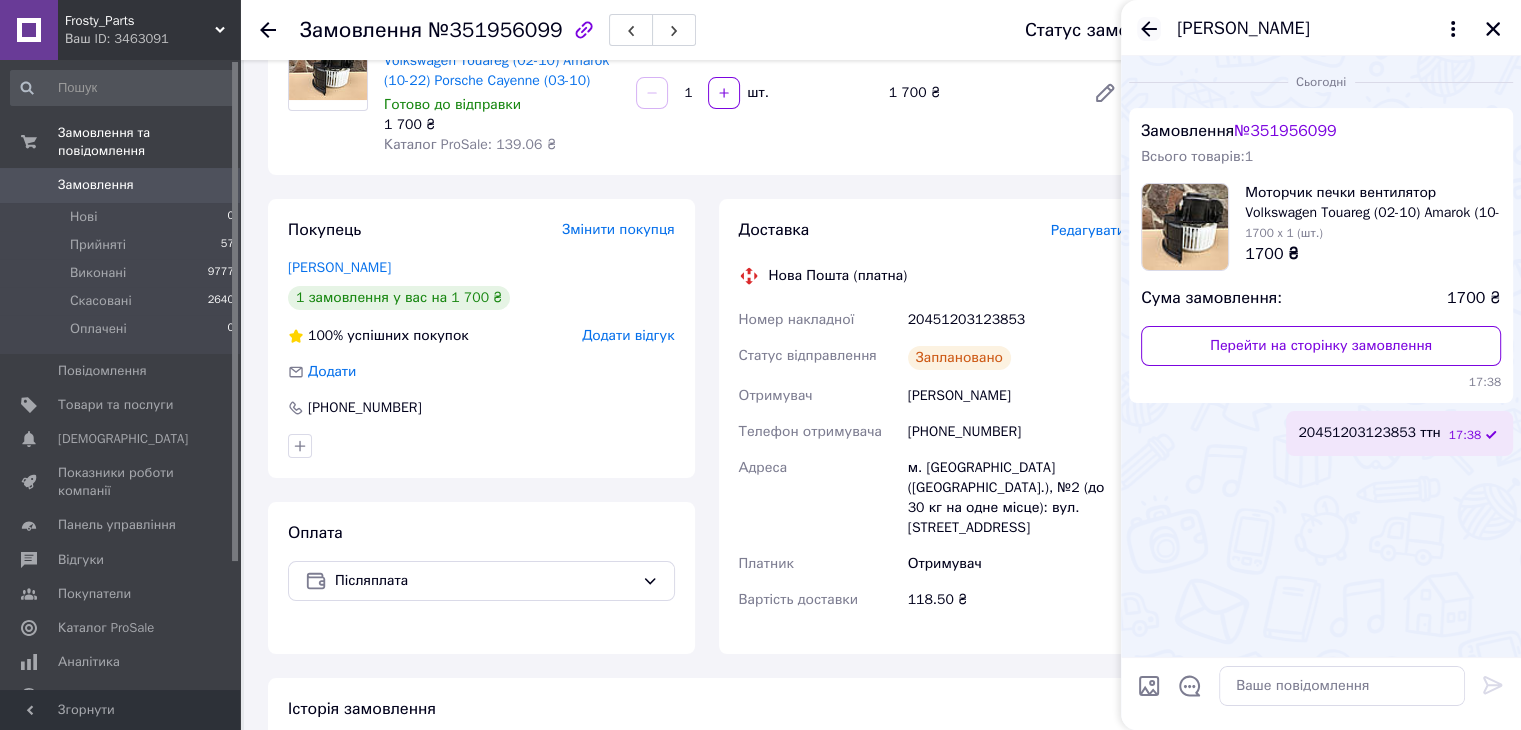 click 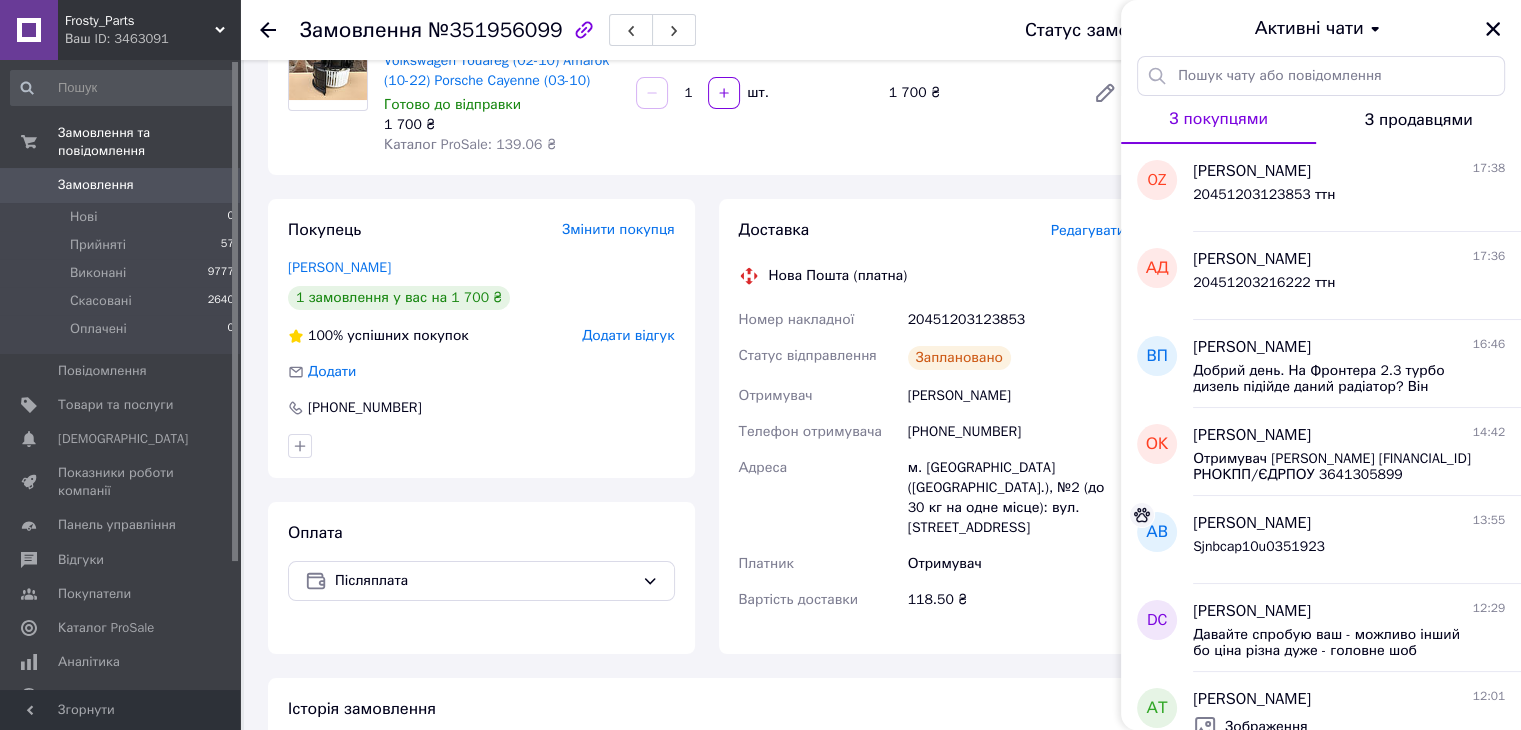 click on "0" at bounding box center [212, 185] 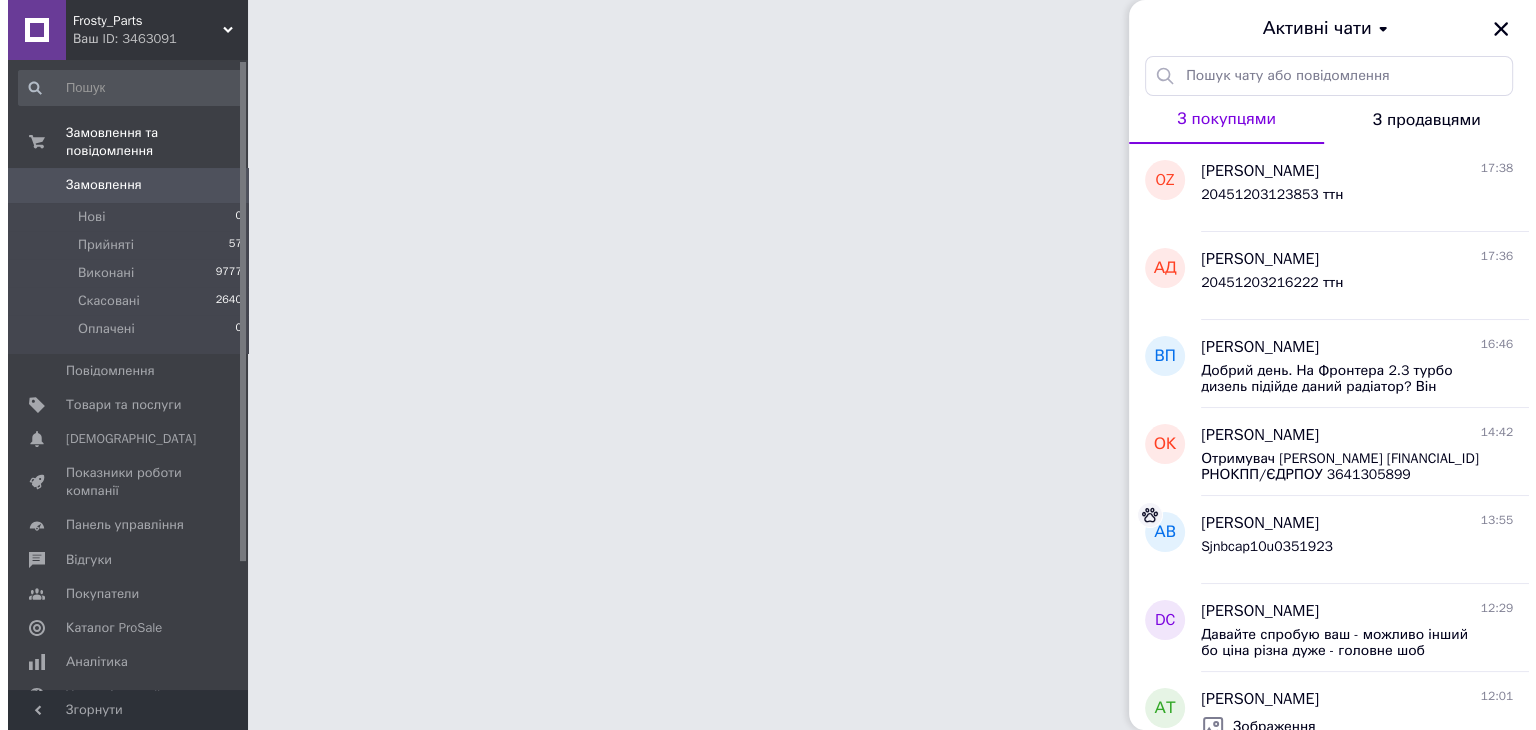 scroll, scrollTop: 0, scrollLeft: 0, axis: both 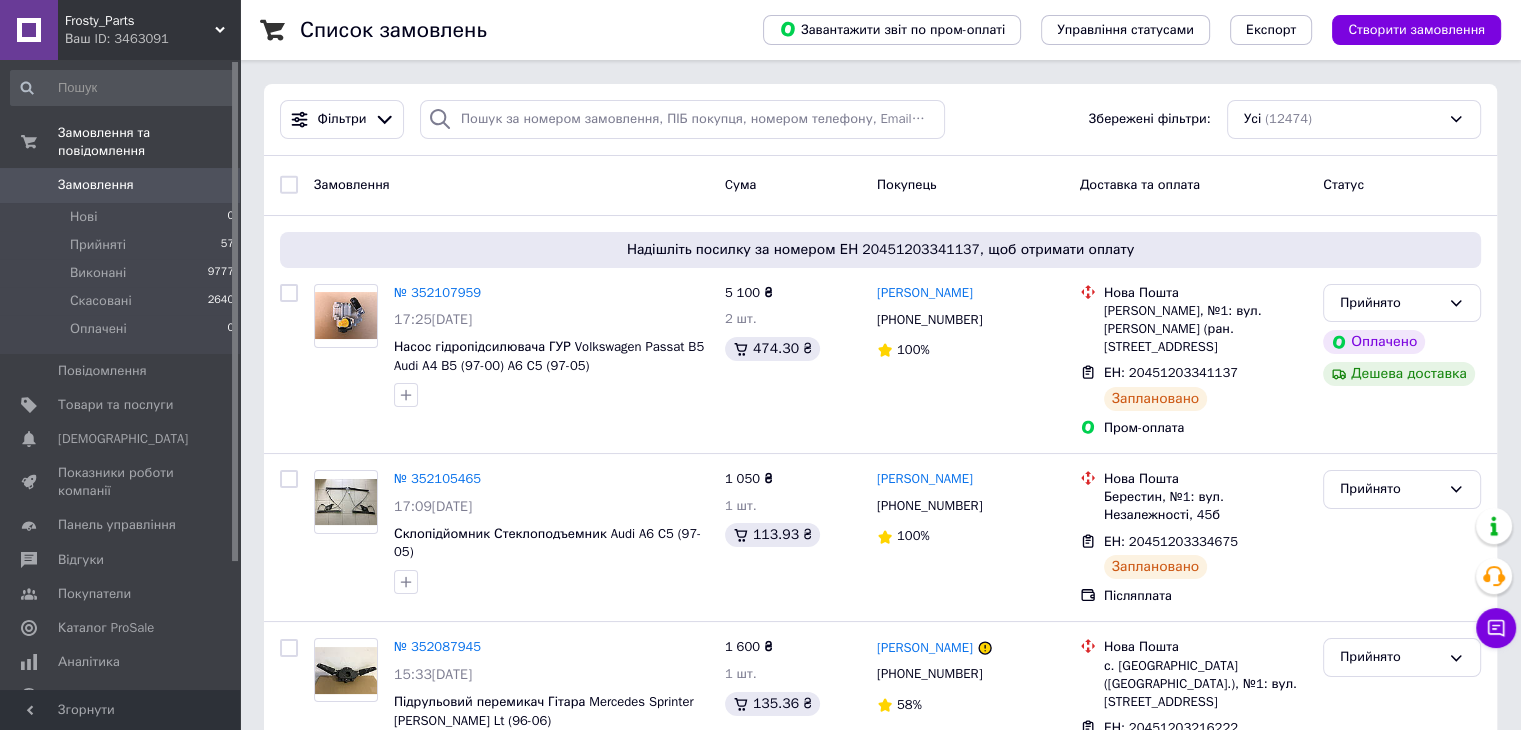click on "Замовлення" at bounding box center [121, 185] 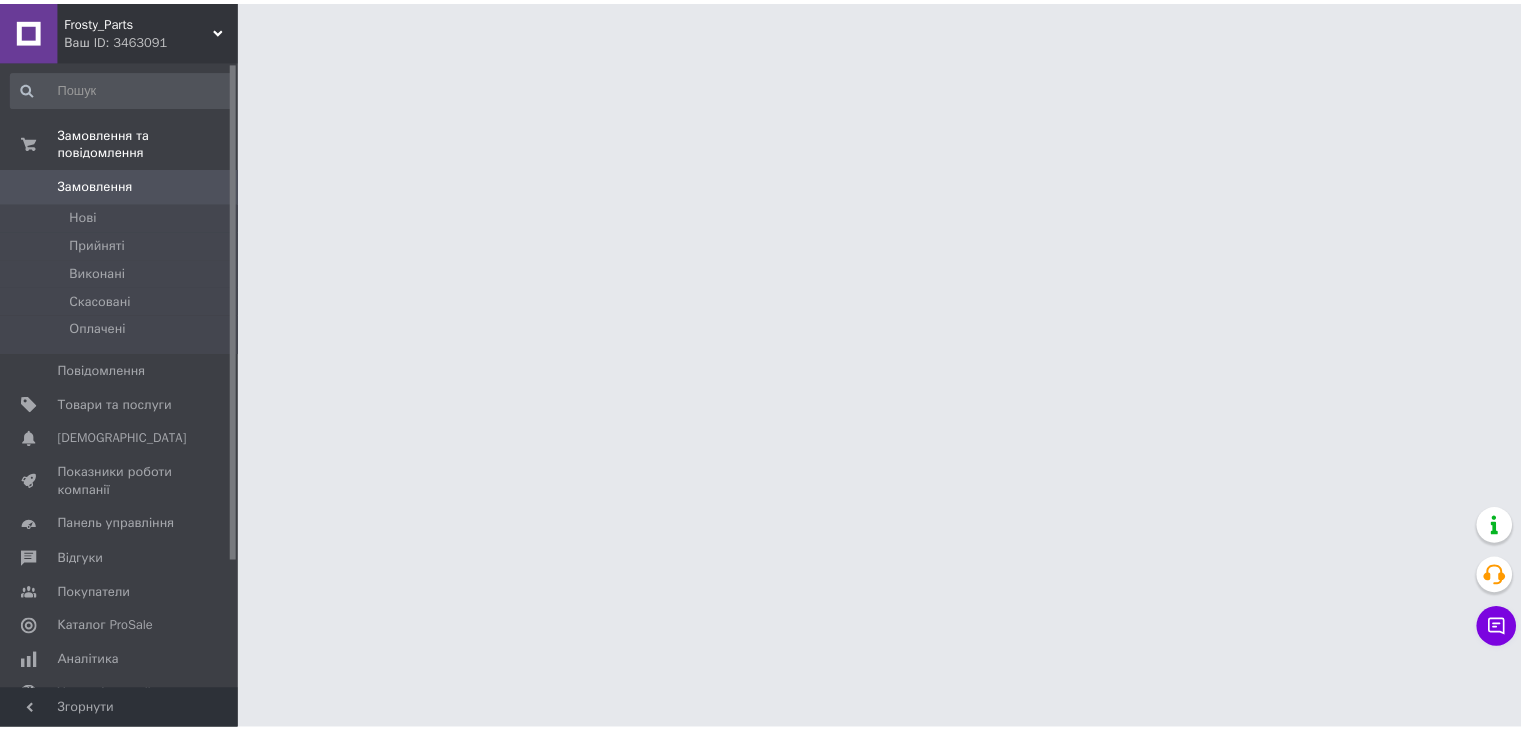 scroll, scrollTop: 0, scrollLeft: 0, axis: both 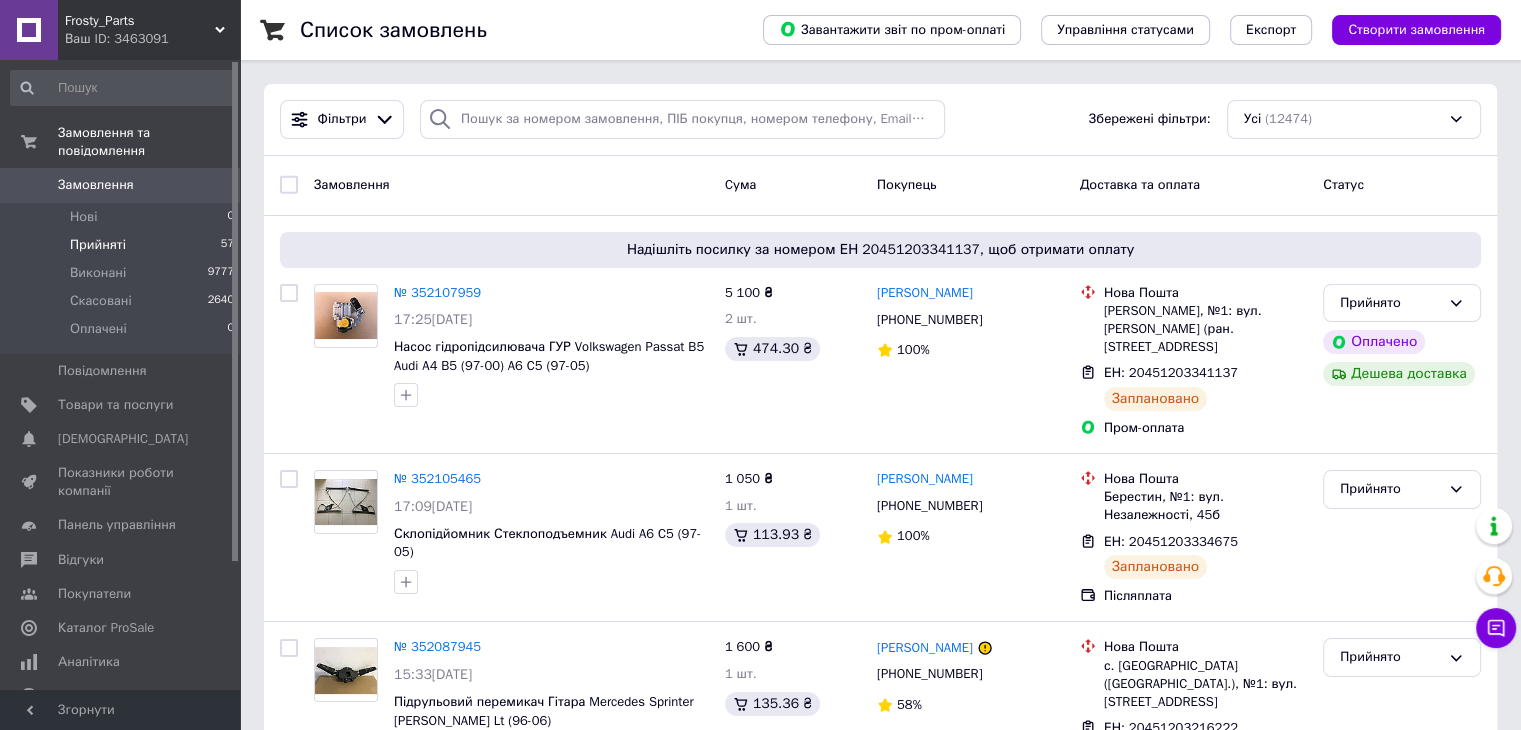 click on "Прийняті 57" at bounding box center [123, 245] 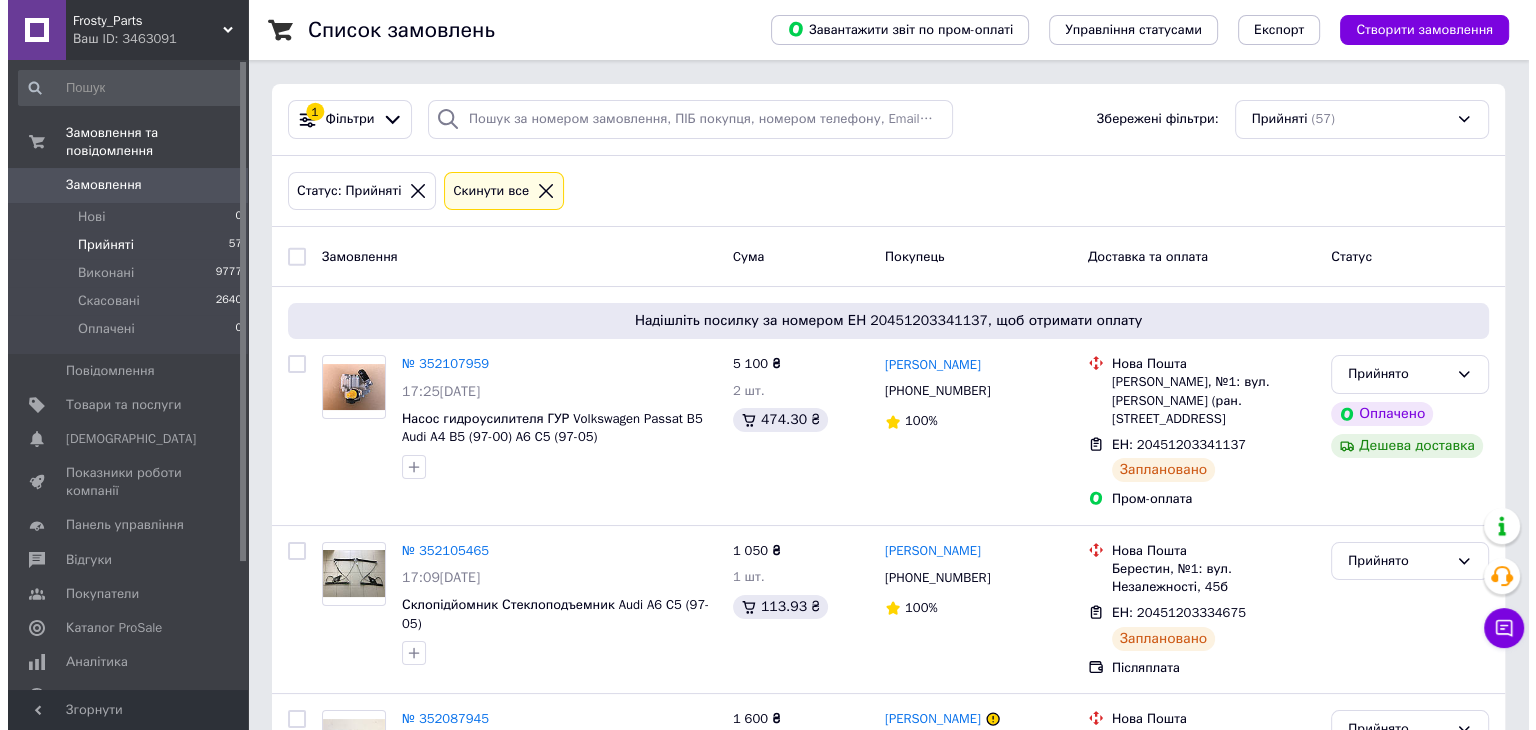 scroll, scrollTop: 0, scrollLeft: 0, axis: both 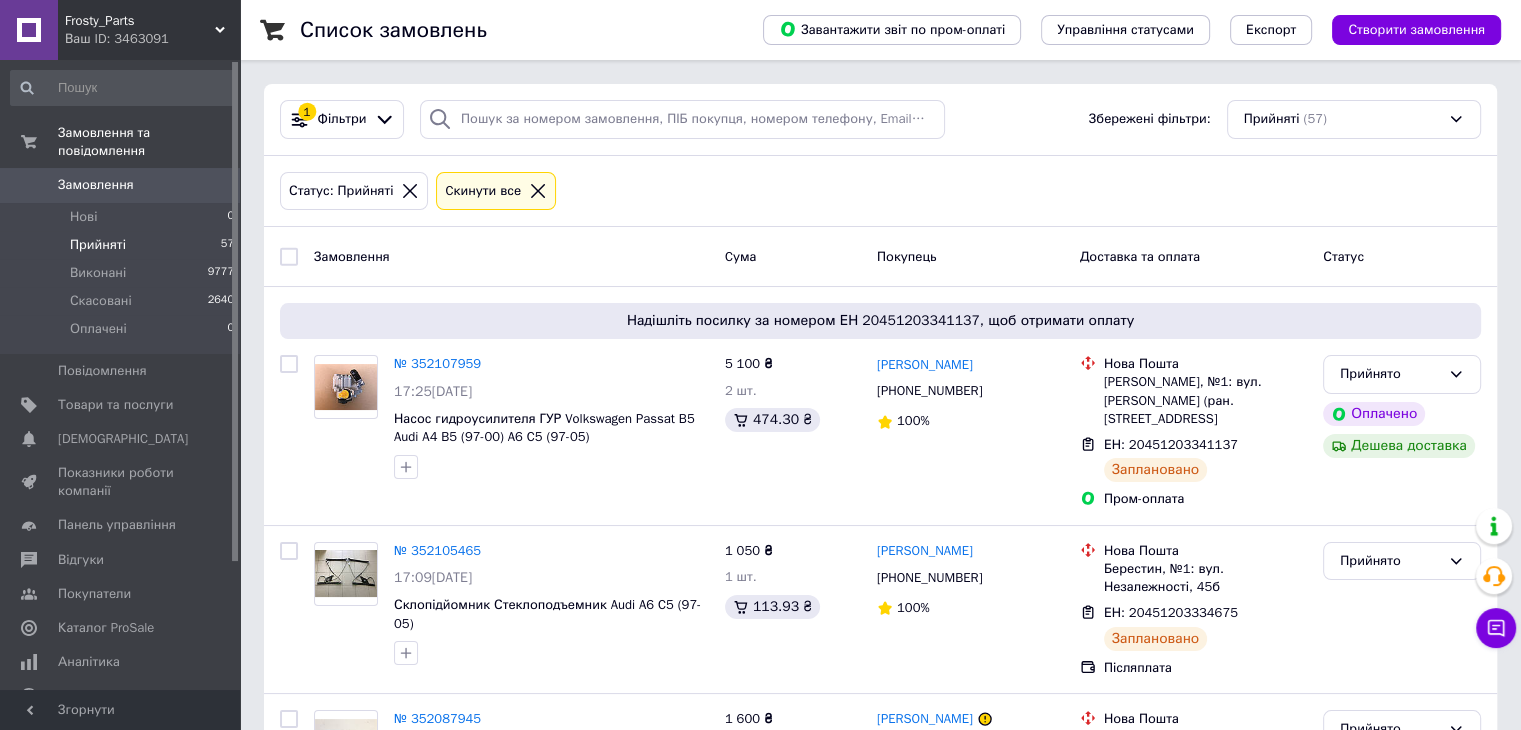 click on "Замовлення" at bounding box center (96, 185) 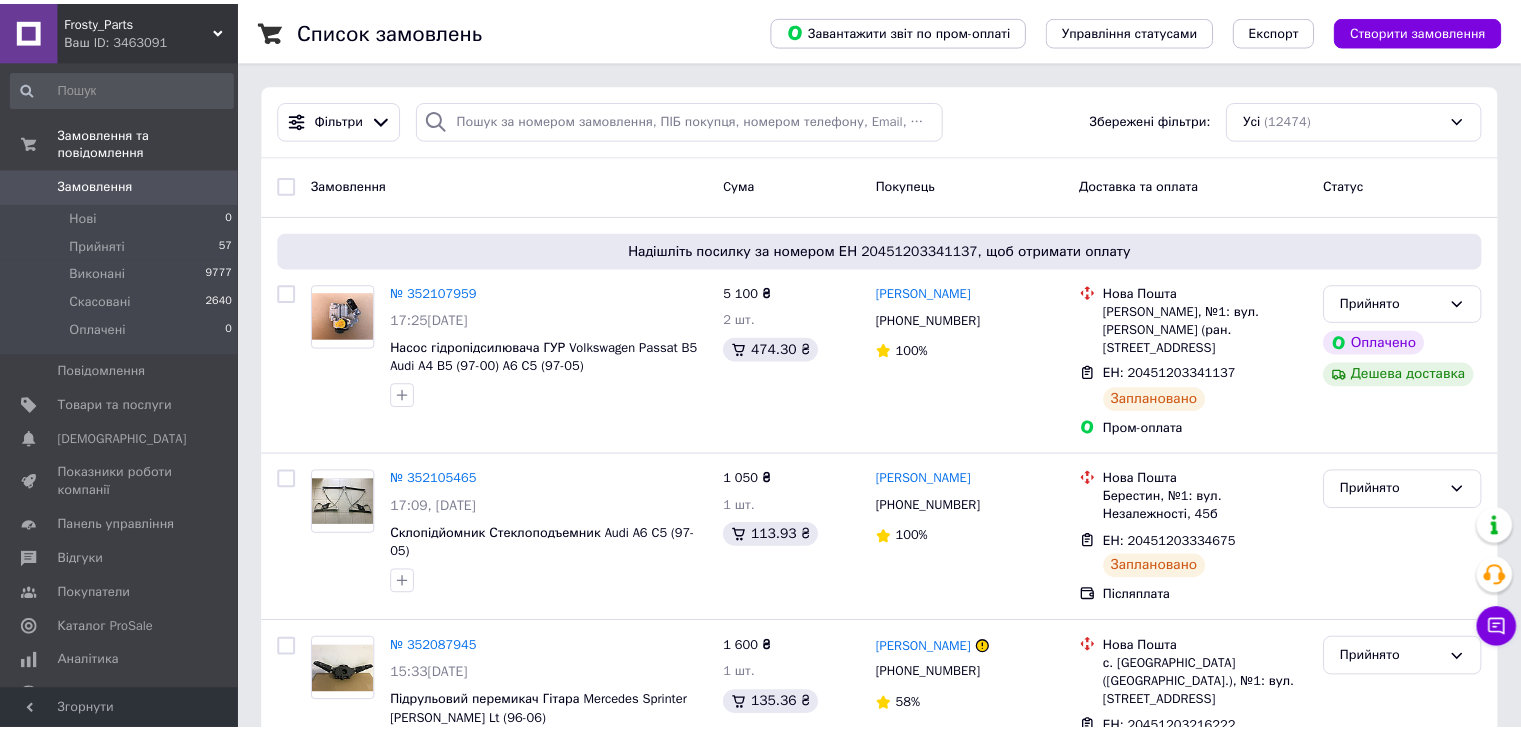 scroll, scrollTop: 0, scrollLeft: 0, axis: both 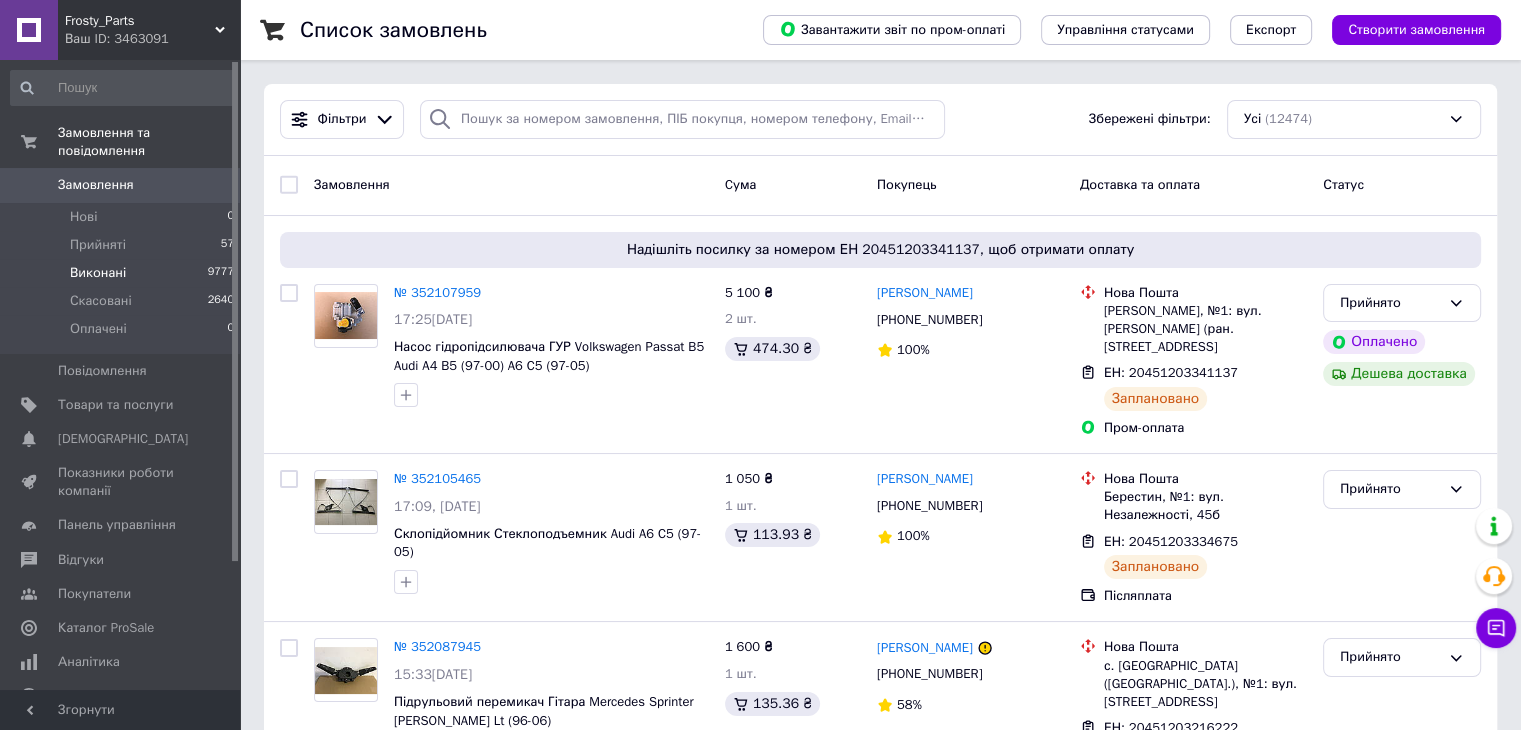click on "Виконані 9777" at bounding box center (123, 273) 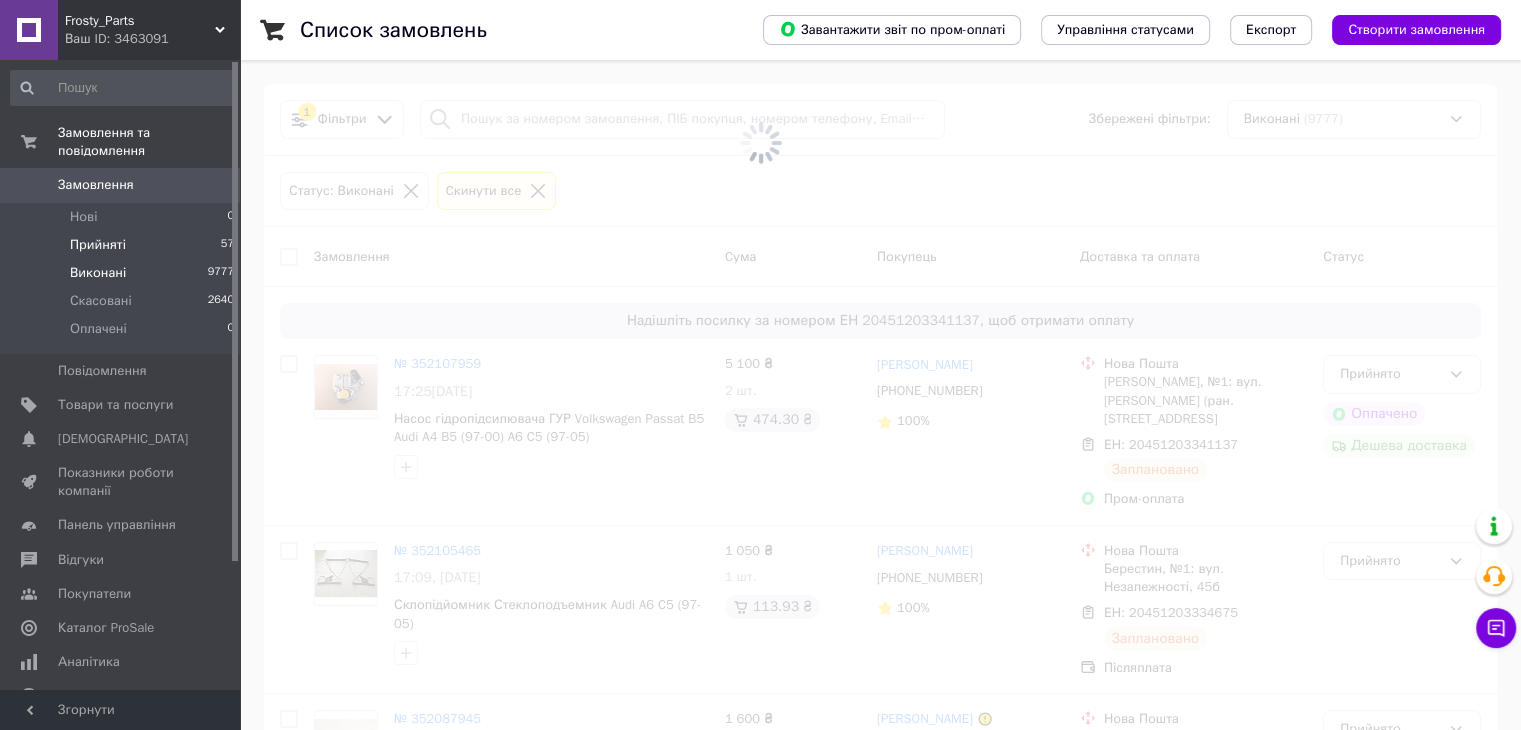 click on "Прийняті 57" at bounding box center [123, 245] 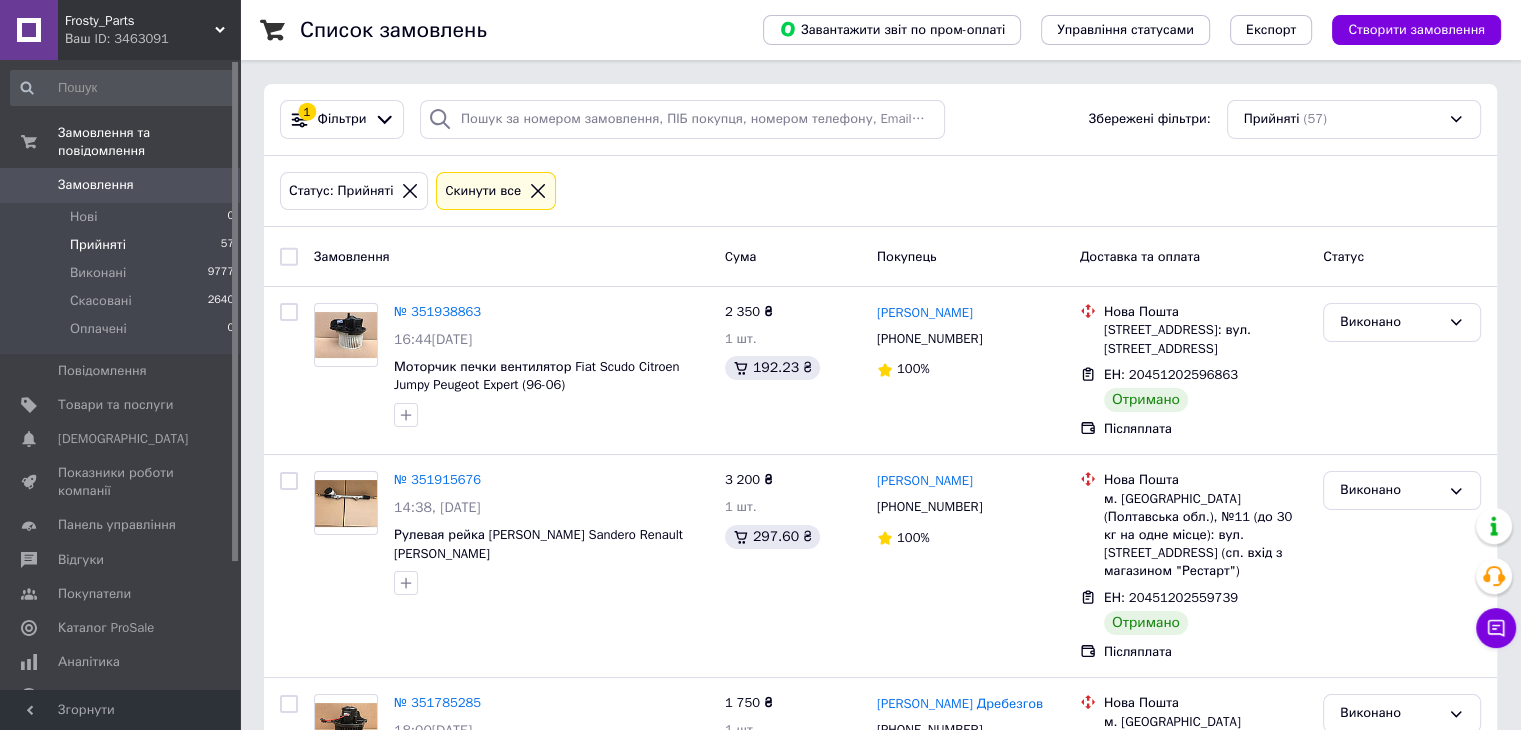 click on "Прийняті 57" at bounding box center (123, 245) 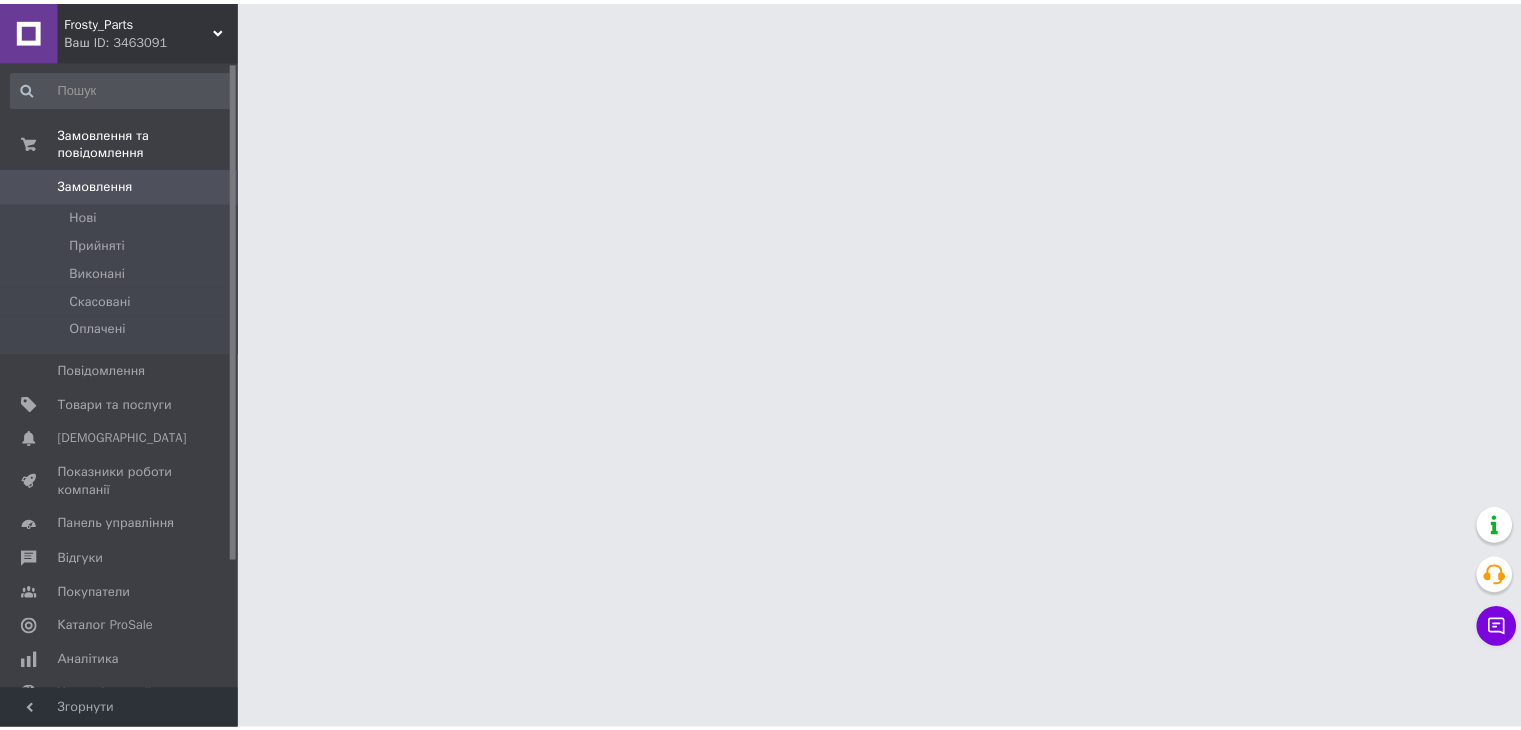scroll, scrollTop: 0, scrollLeft: 0, axis: both 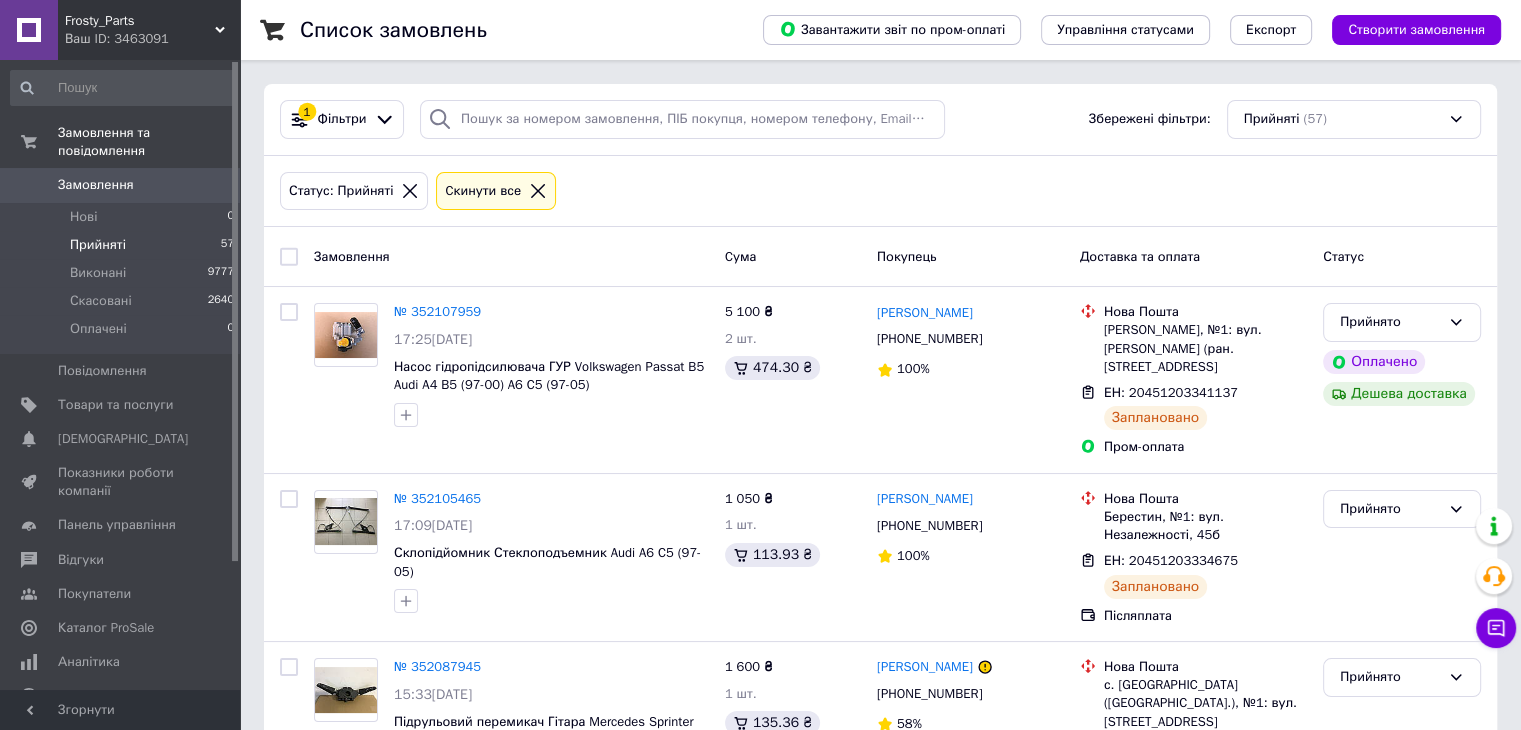click on "Прийняті 57" at bounding box center (123, 245) 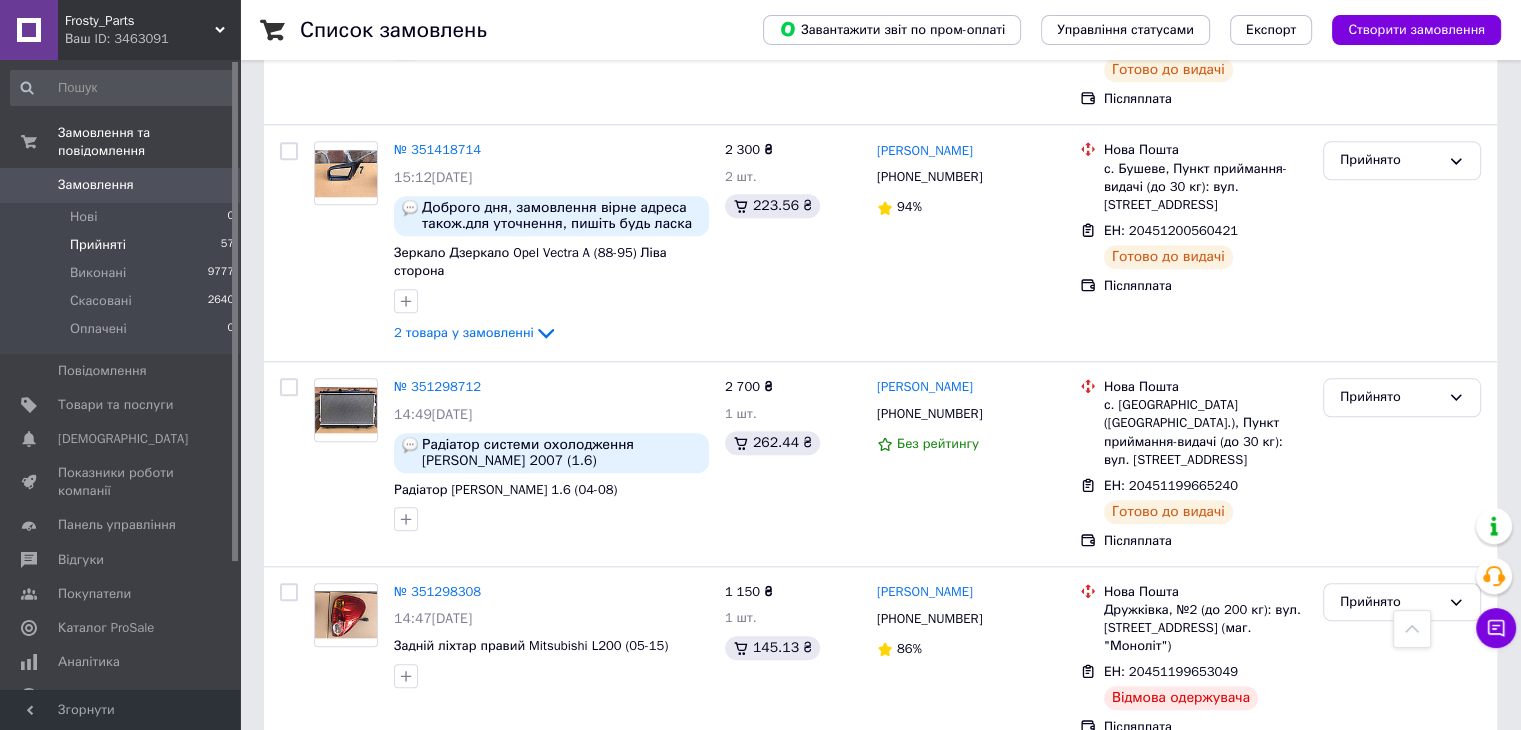 scroll, scrollTop: 9982, scrollLeft: 0, axis: vertical 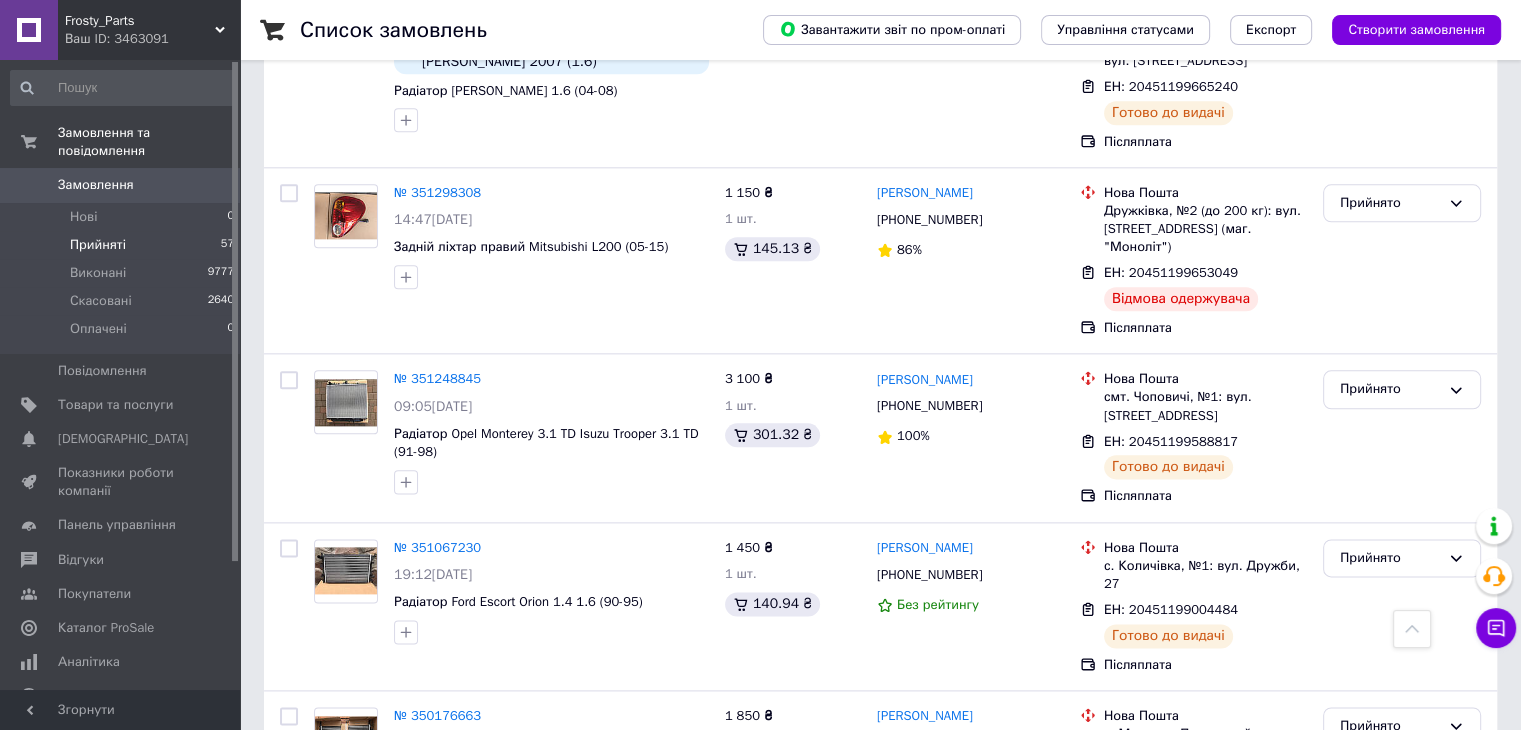 click on "№ 348552804" at bounding box center [437, 1088] 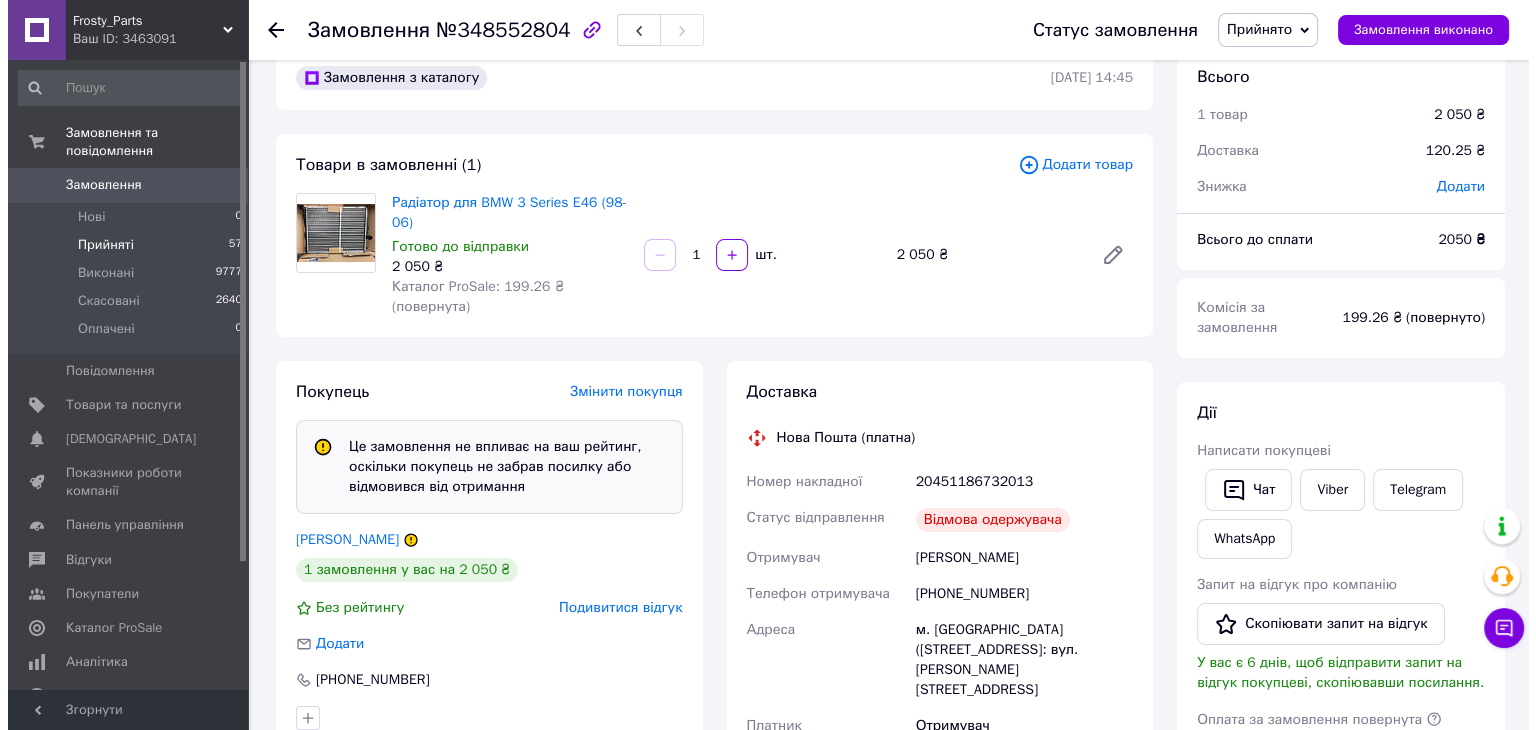 scroll, scrollTop: 0, scrollLeft: 0, axis: both 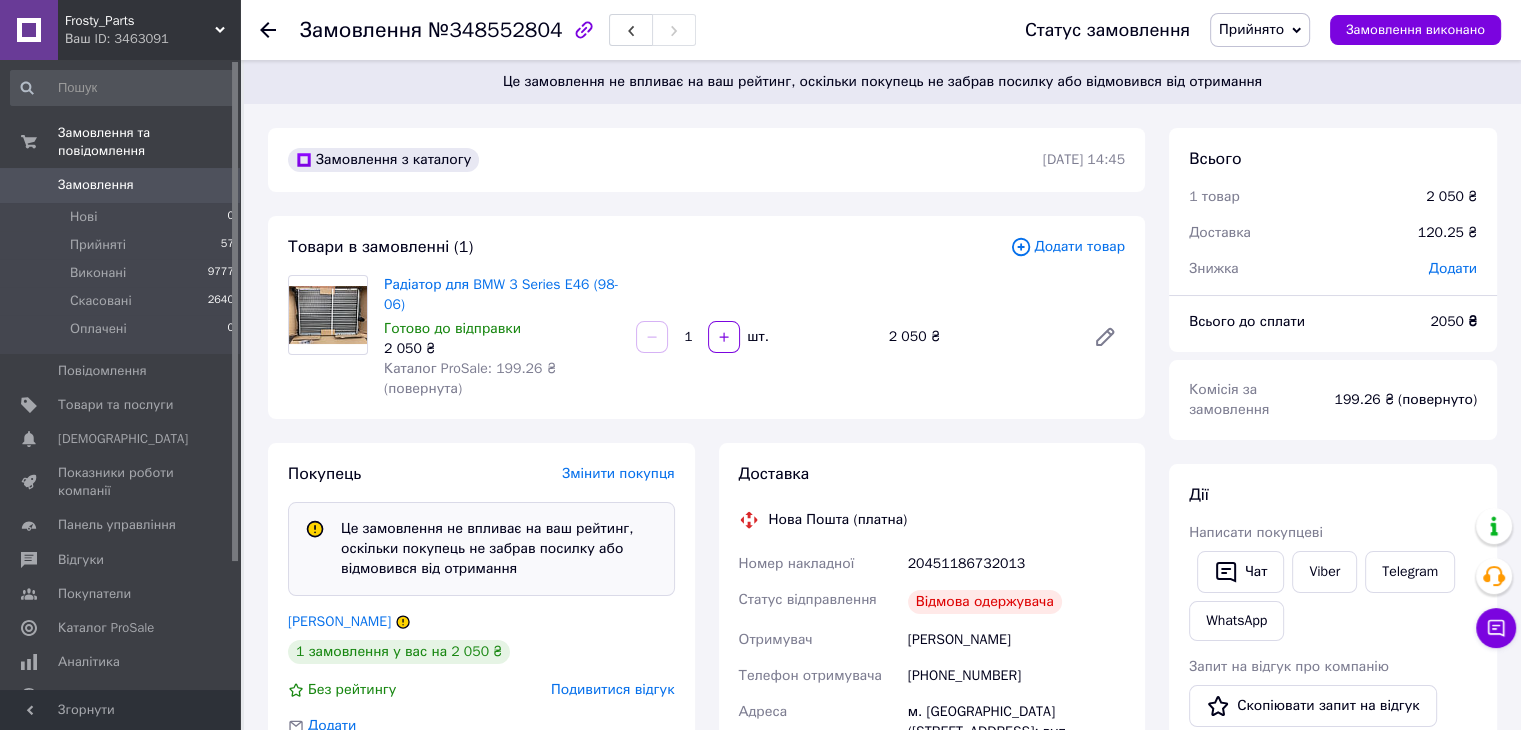 click 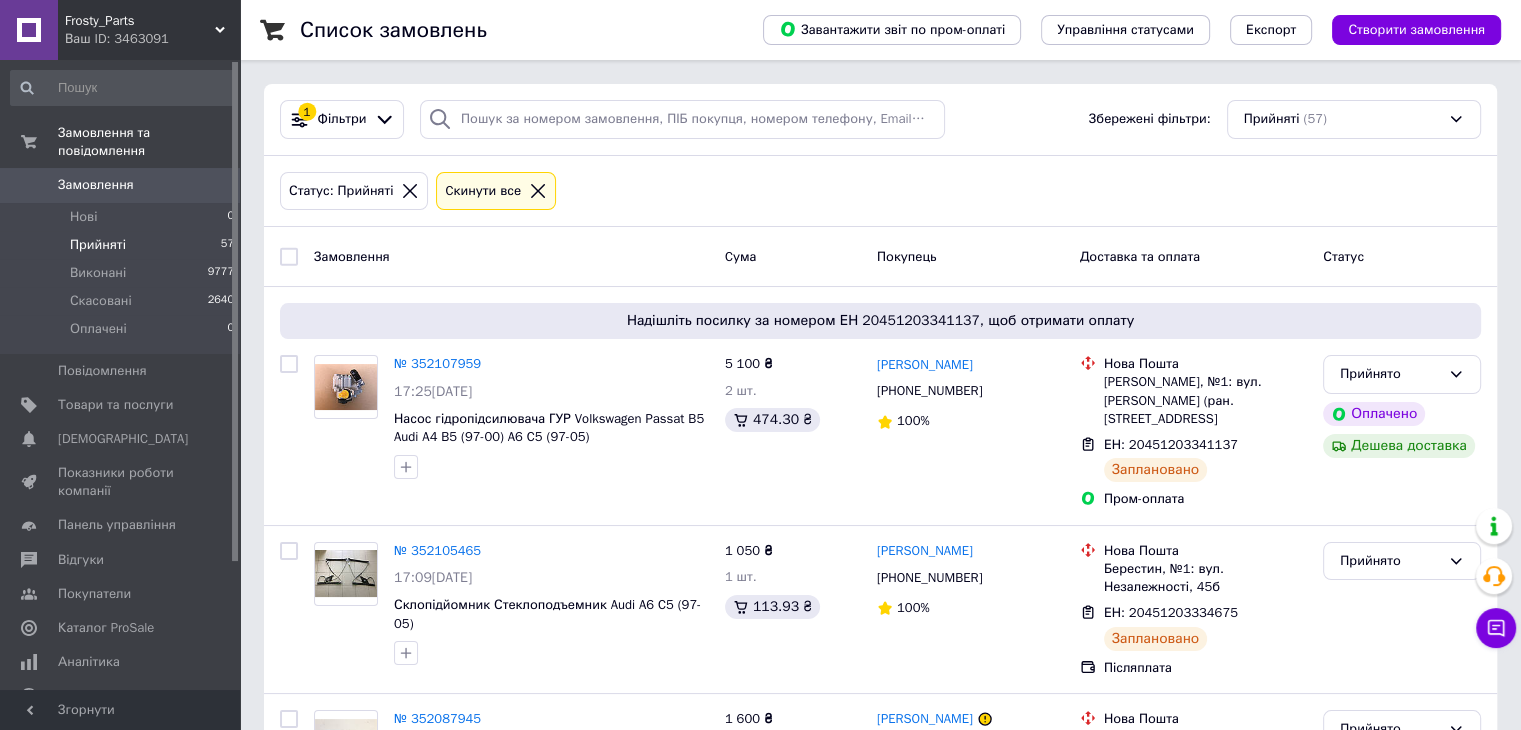 click on "Замовлення 0" at bounding box center (123, 185) 